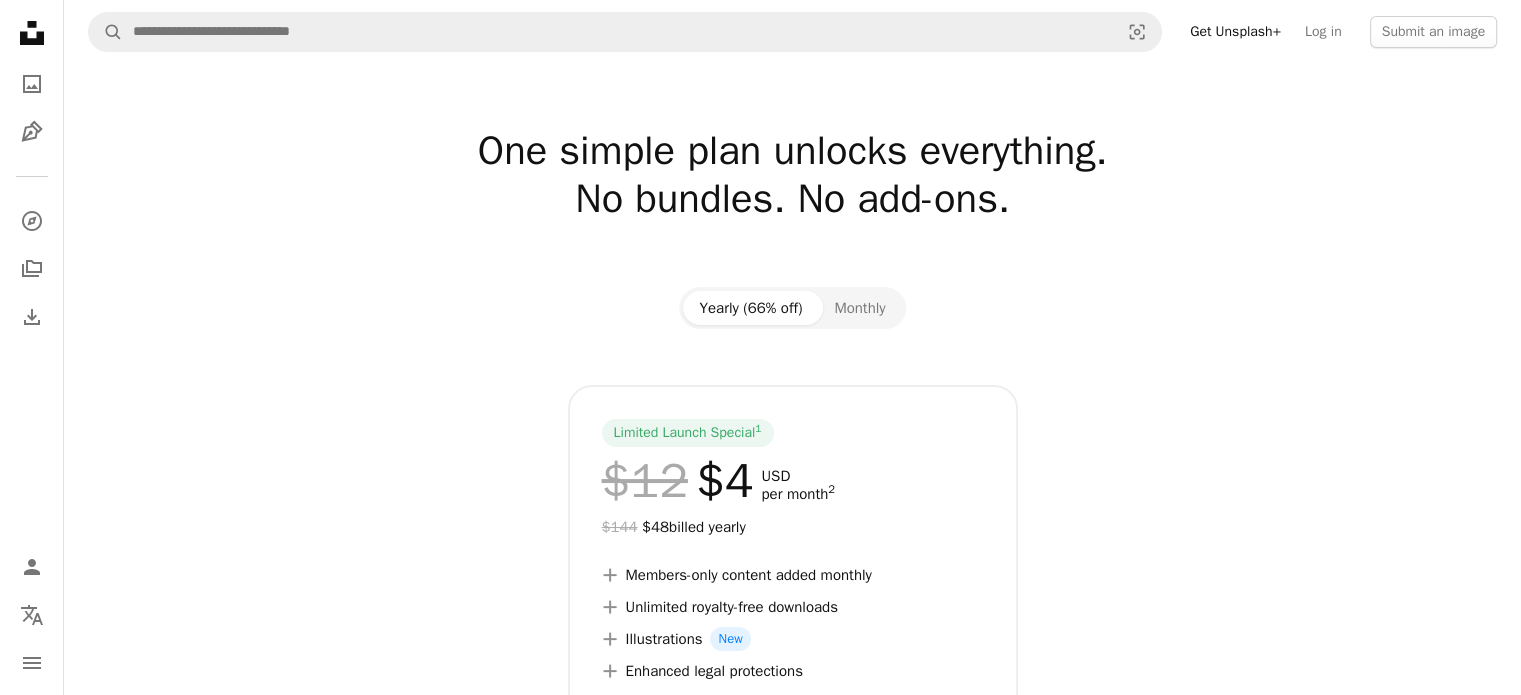 scroll, scrollTop: 0, scrollLeft: 0, axis: both 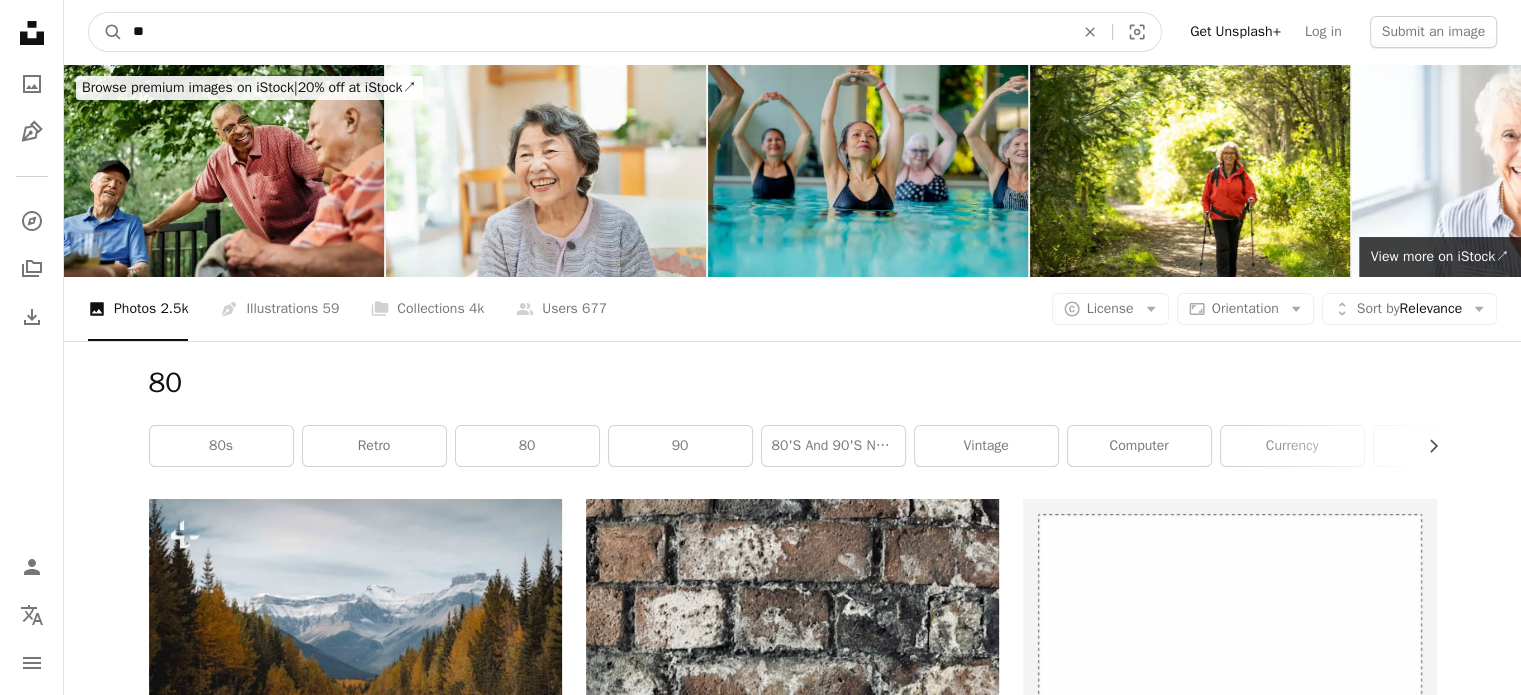 drag, startPoint x: 272, startPoint y: 40, endPoint x: 20, endPoint y: 29, distance: 252.23996 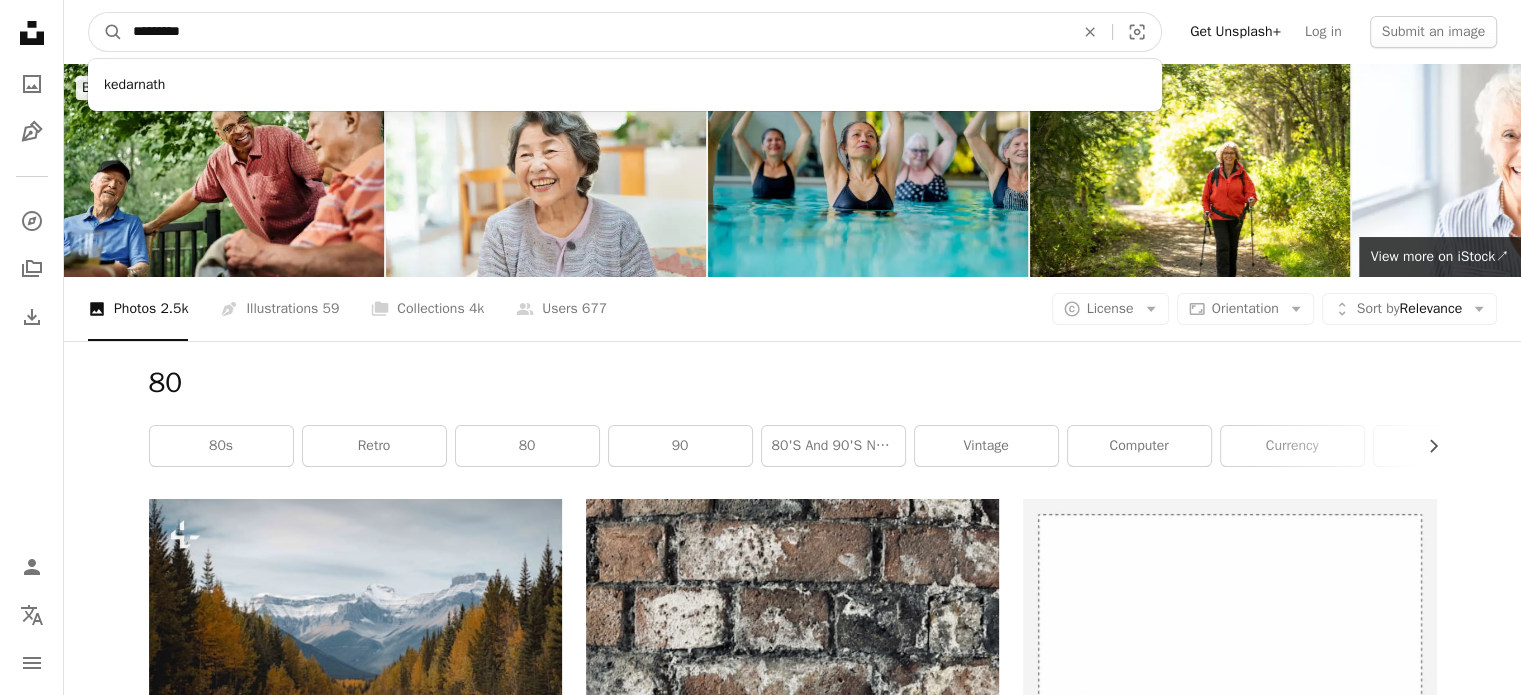 type on "*********" 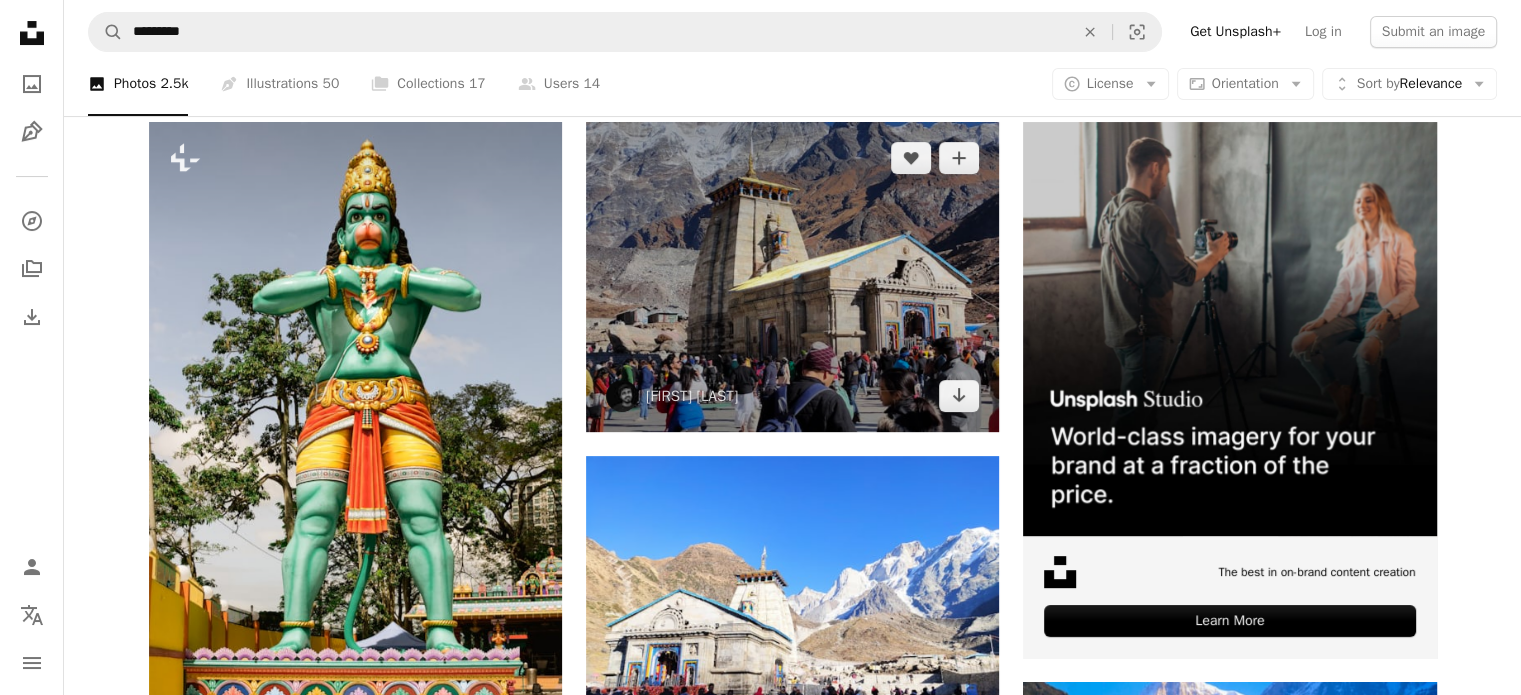 scroll, scrollTop: 300, scrollLeft: 0, axis: vertical 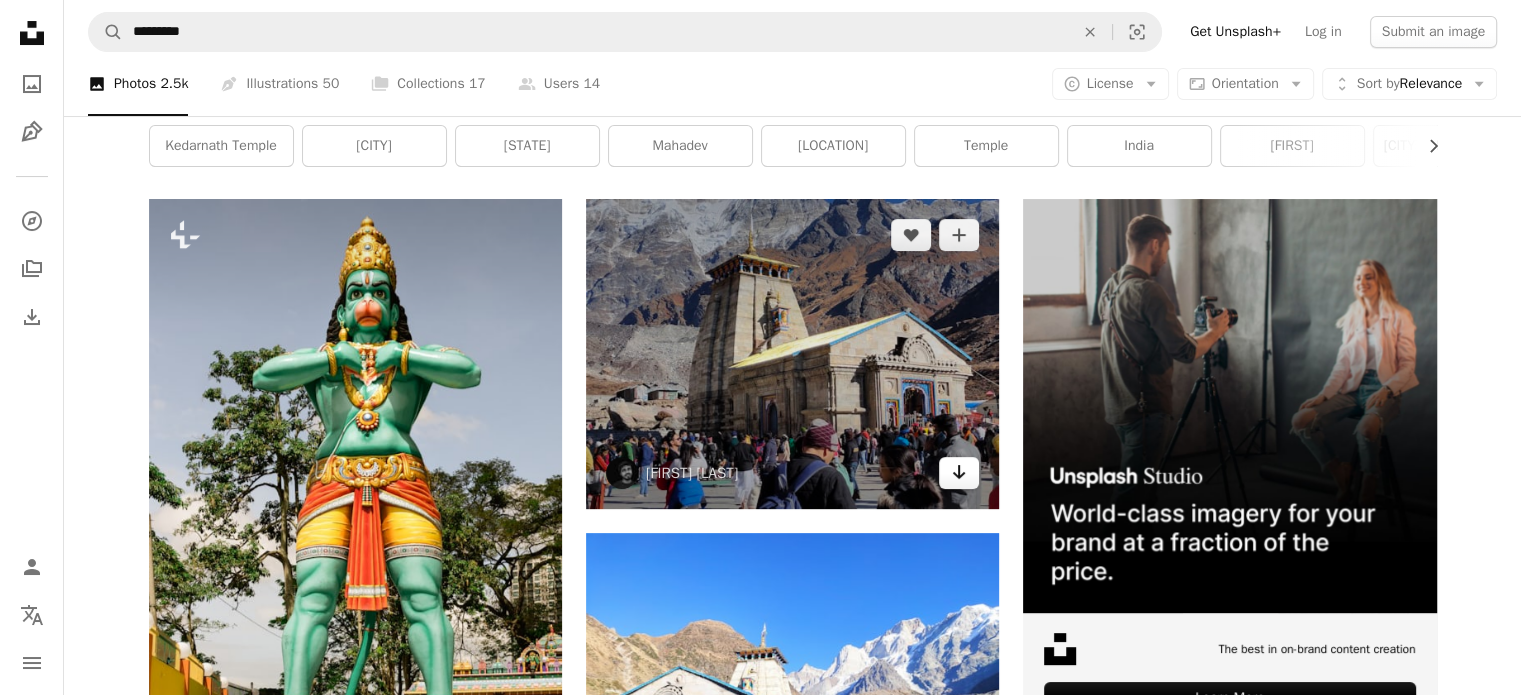 click on "Arrow pointing down" 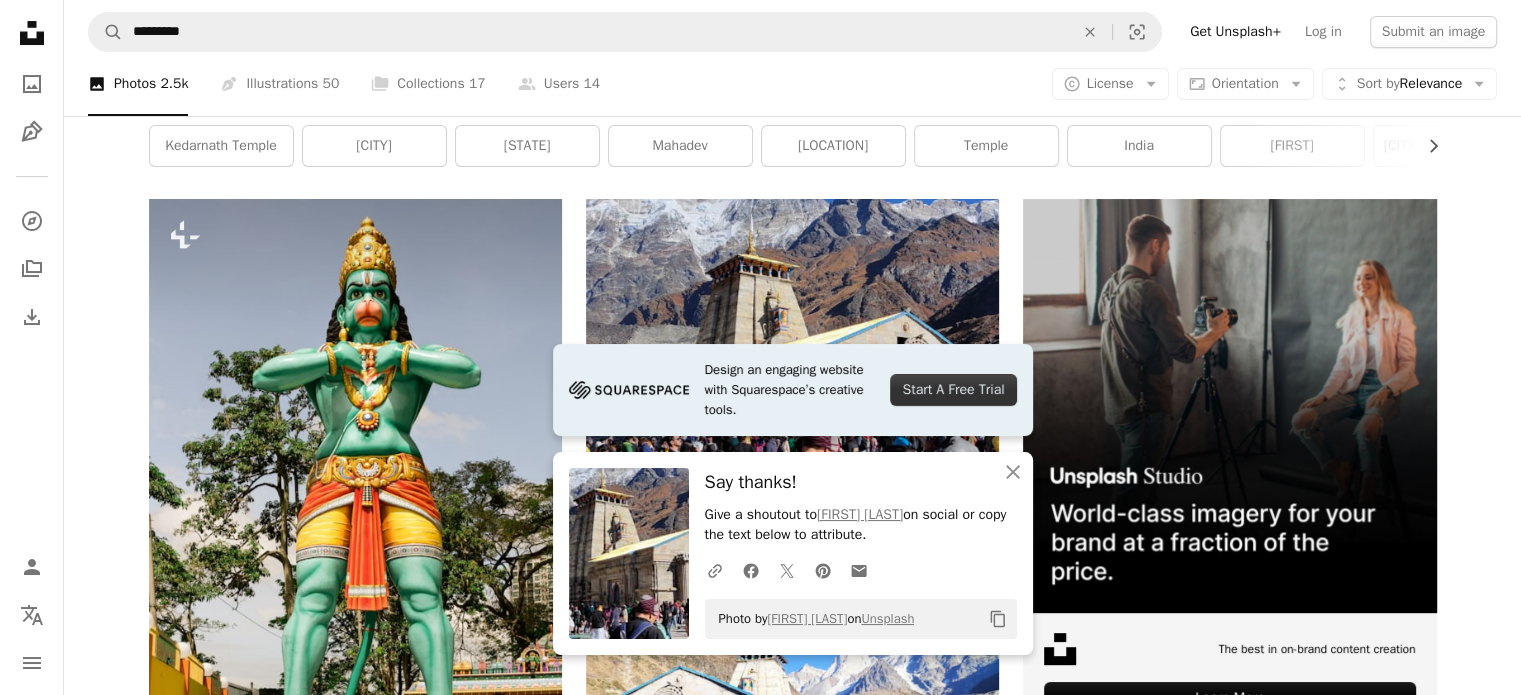 drag, startPoint x: 757, startPoint y: 532, endPoint x: 901, endPoint y: 531, distance: 144.00348 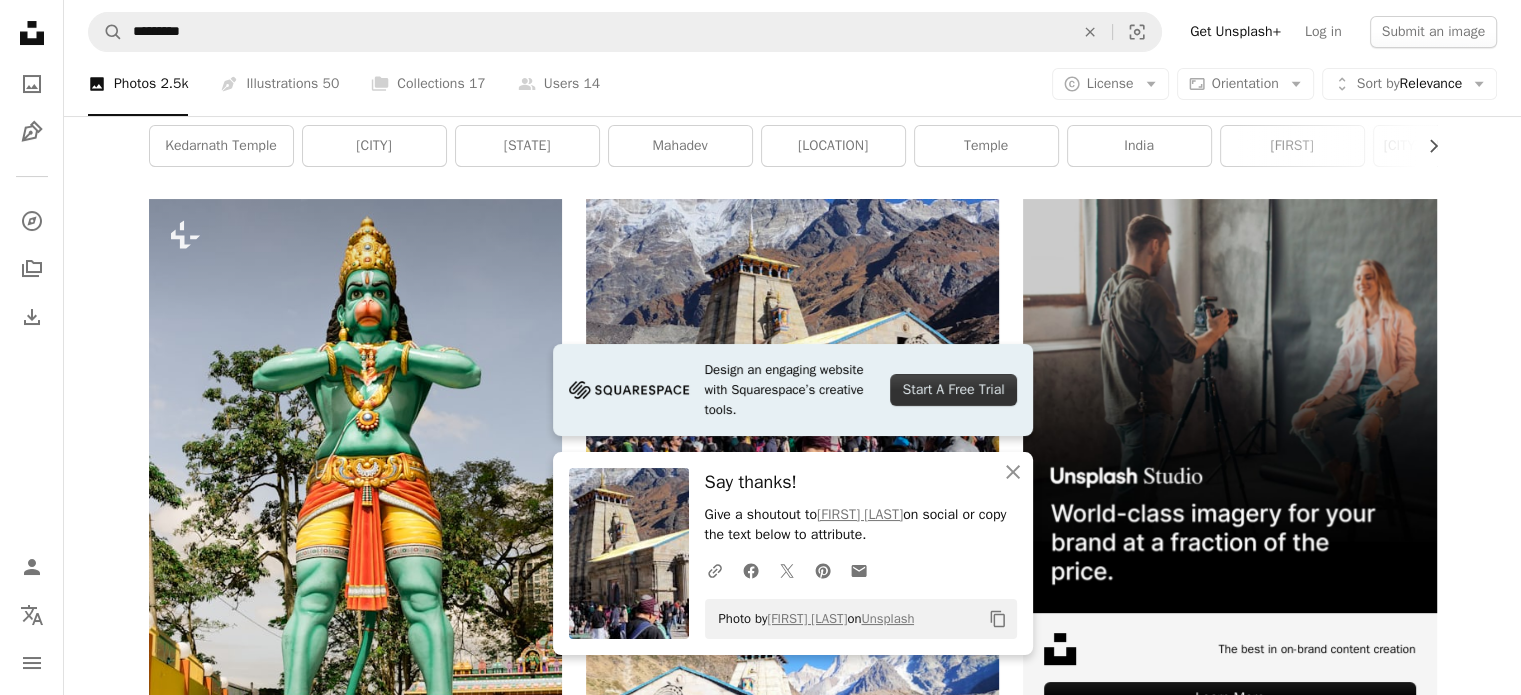 click on "[CITY] Chevron right kedarnath temple badrinath uttarakhand mahadev gangotri temple india shiv kedarnath dham shiva 4k wallpaper rishikesh" at bounding box center [793, 120] 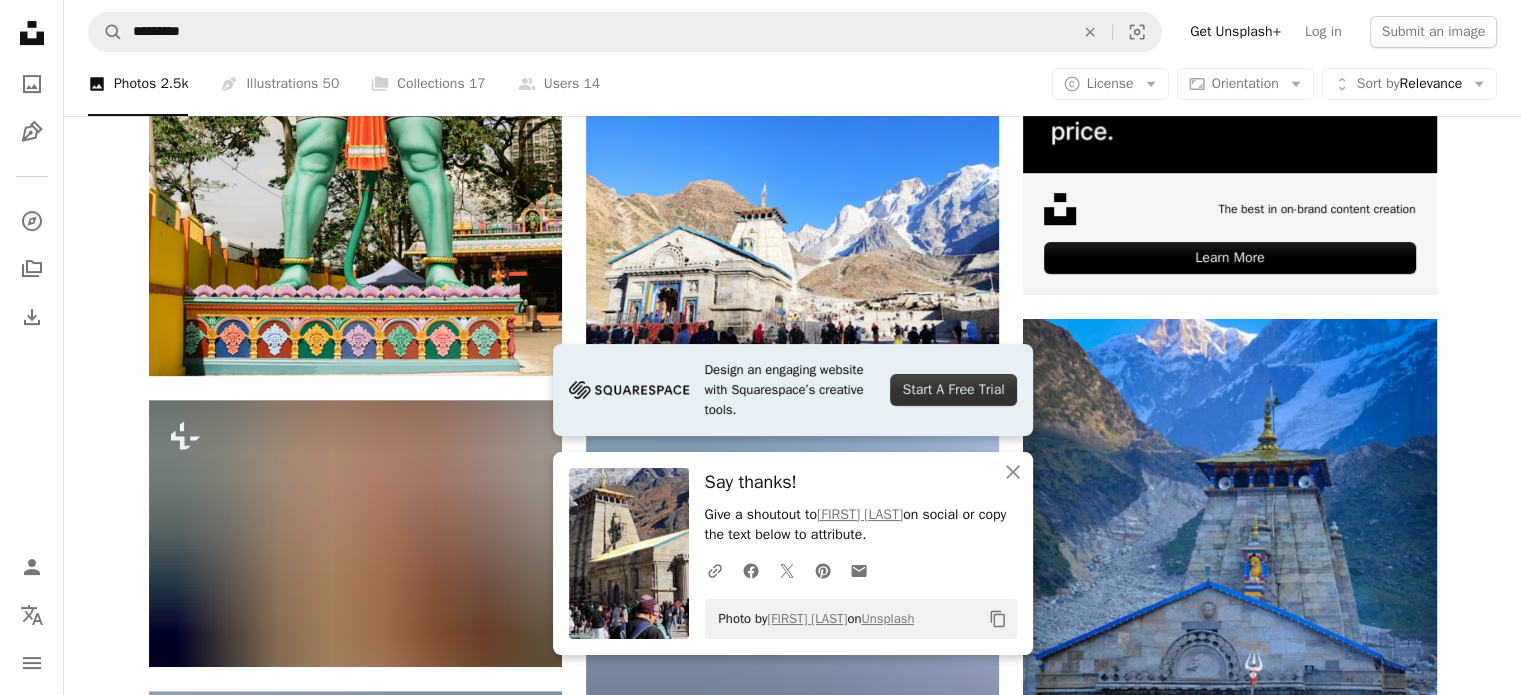 scroll, scrollTop: 800, scrollLeft: 0, axis: vertical 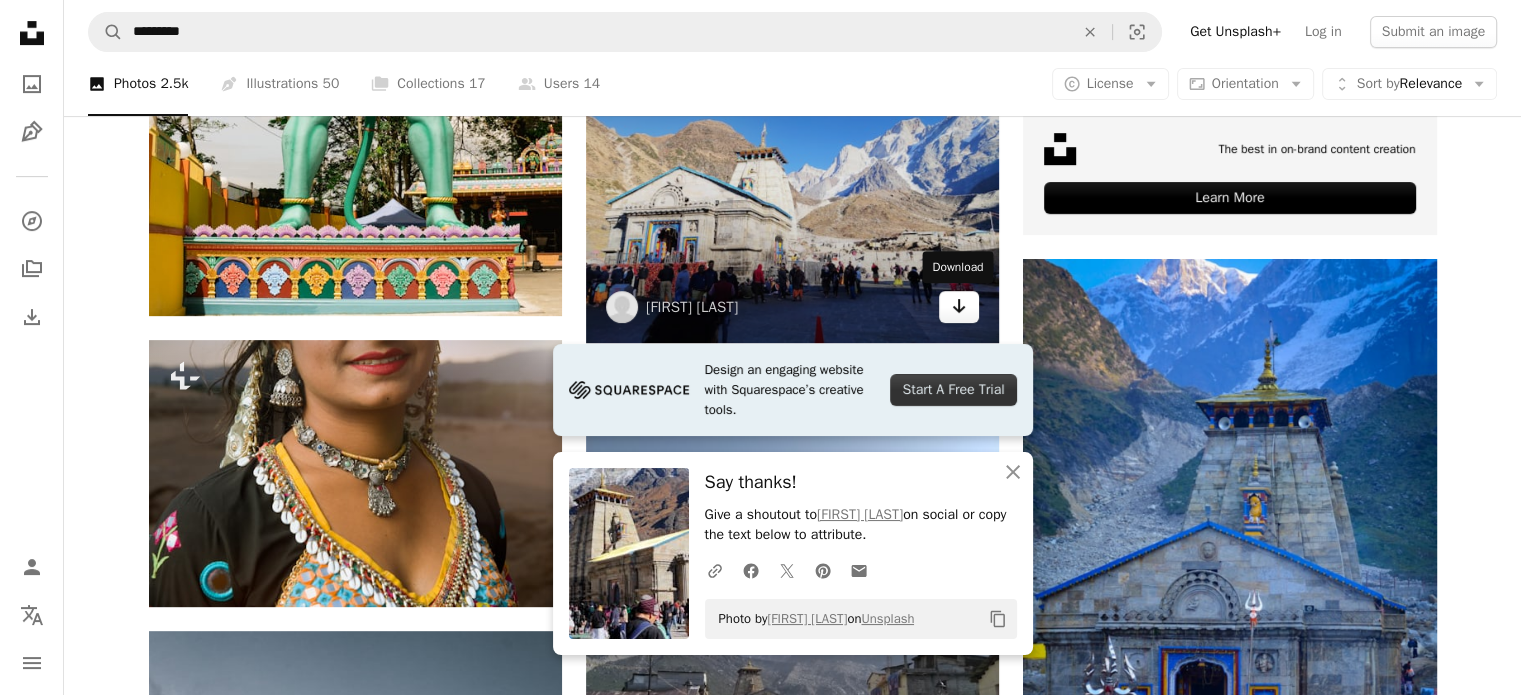 click on "Arrow pointing down" 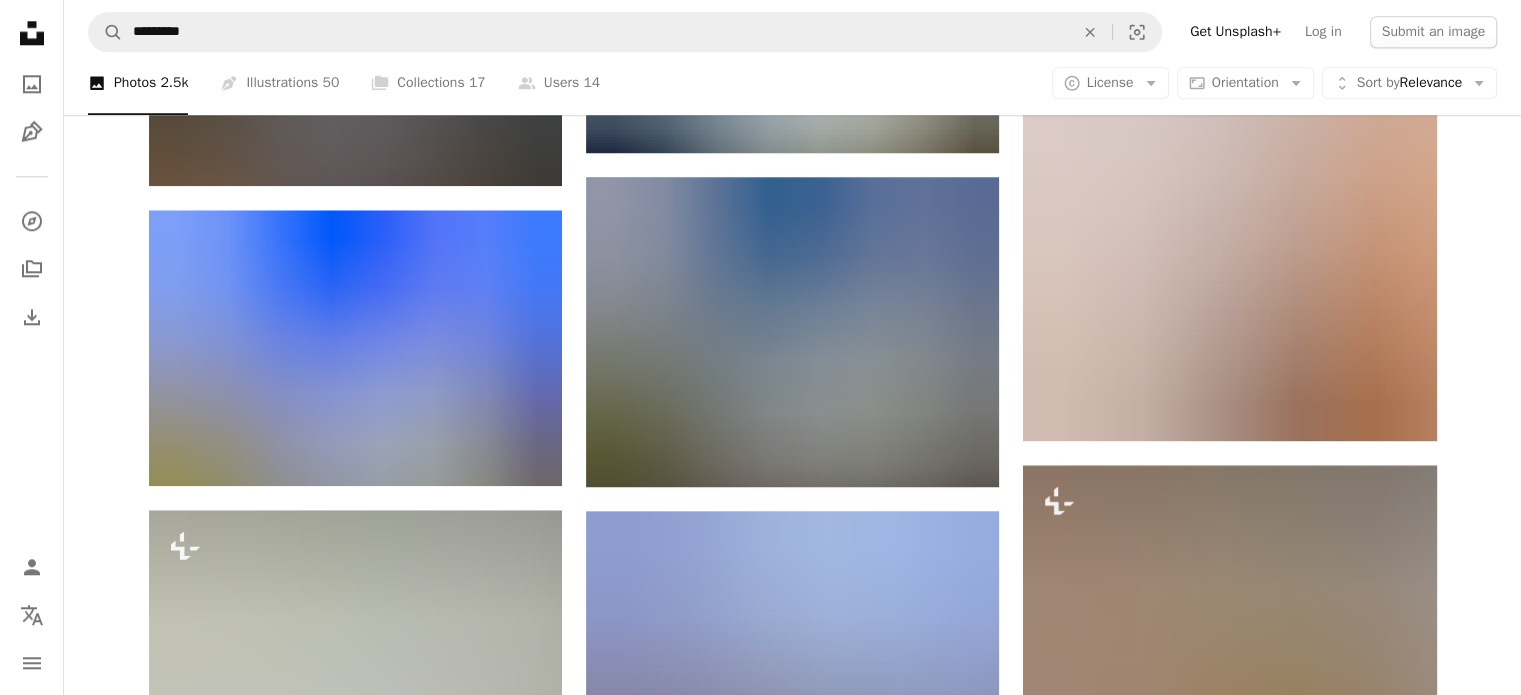 scroll, scrollTop: 2200, scrollLeft: 0, axis: vertical 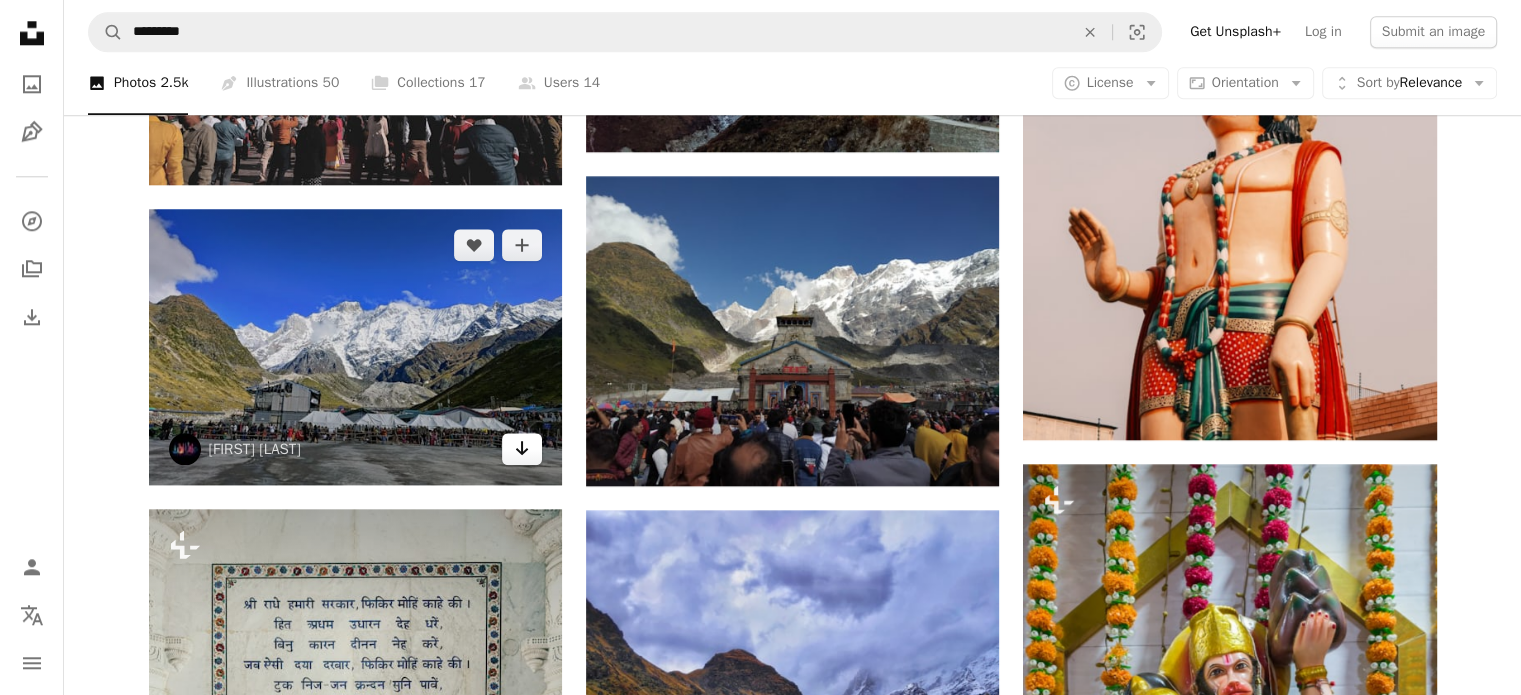 click 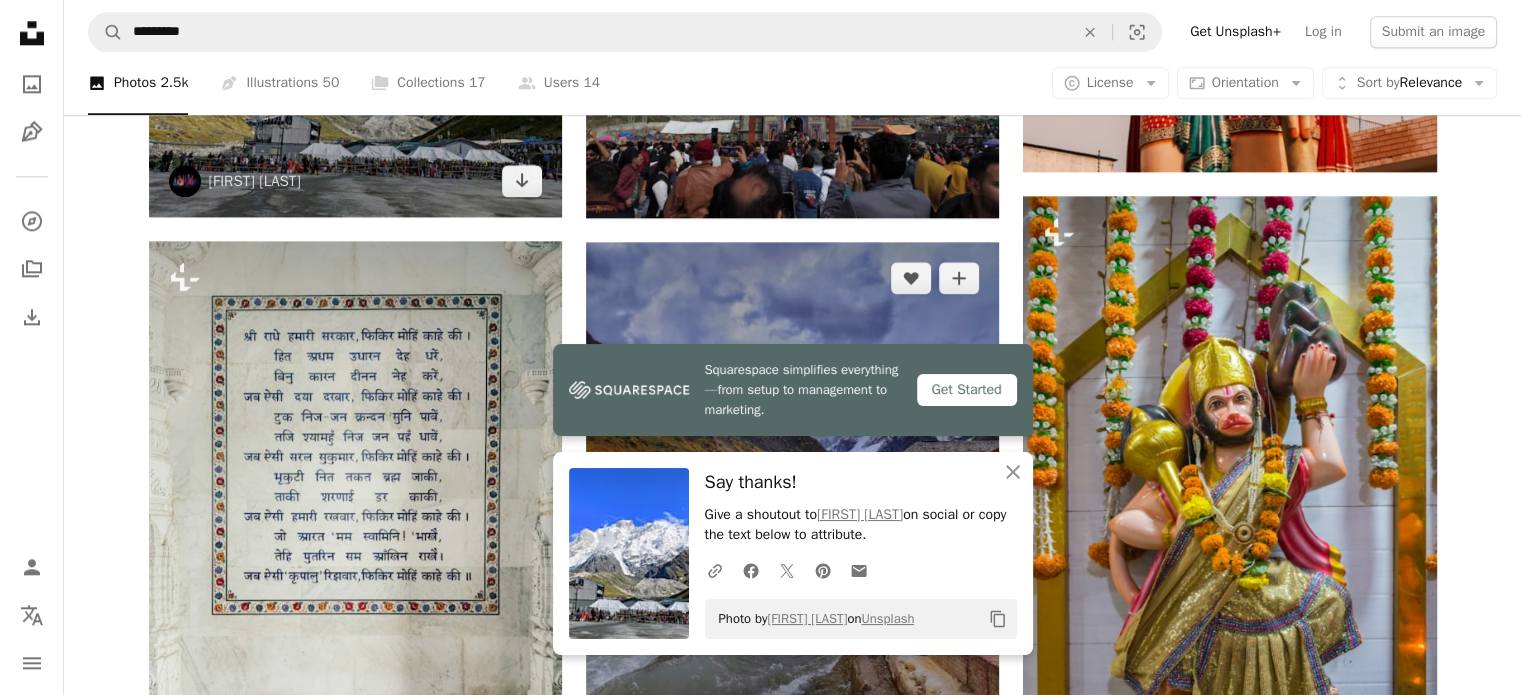scroll, scrollTop: 2600, scrollLeft: 0, axis: vertical 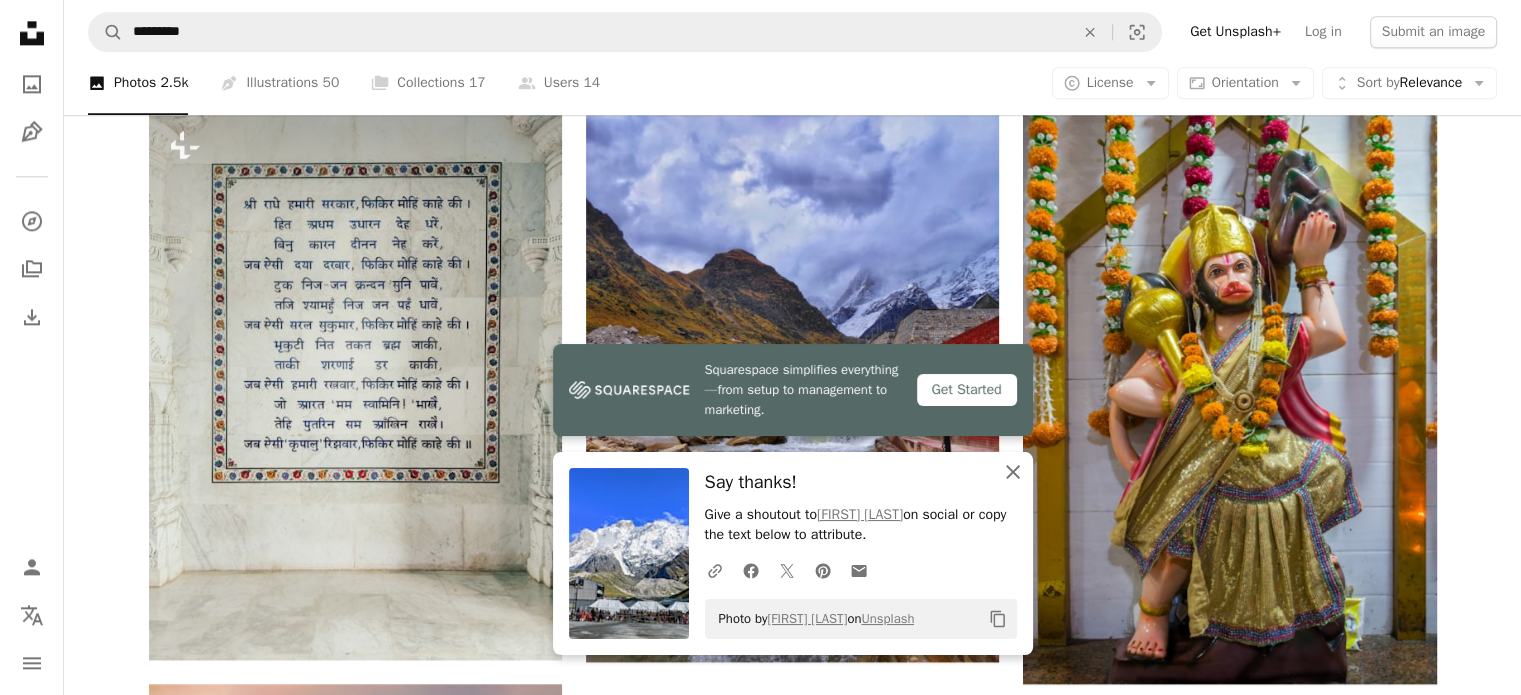 click on "An X shape" 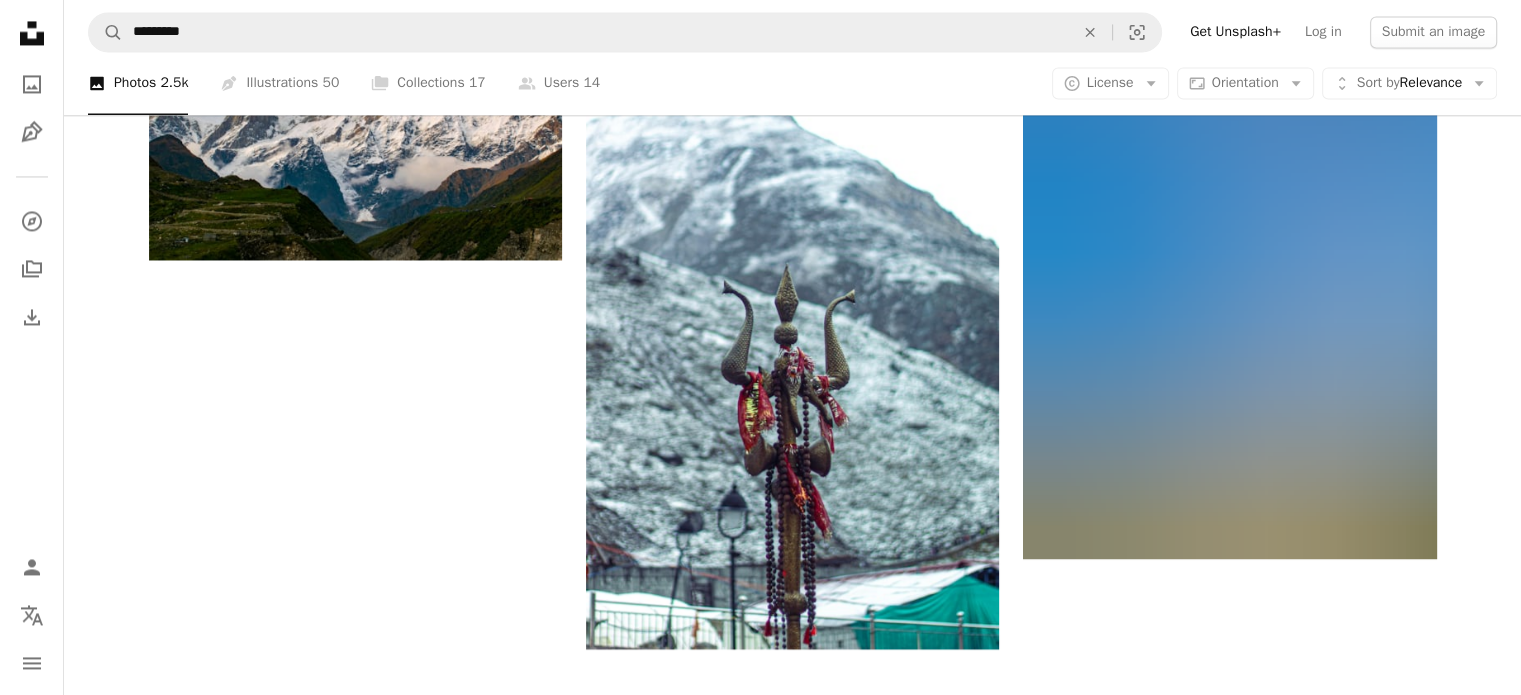 scroll, scrollTop: 3100, scrollLeft: 0, axis: vertical 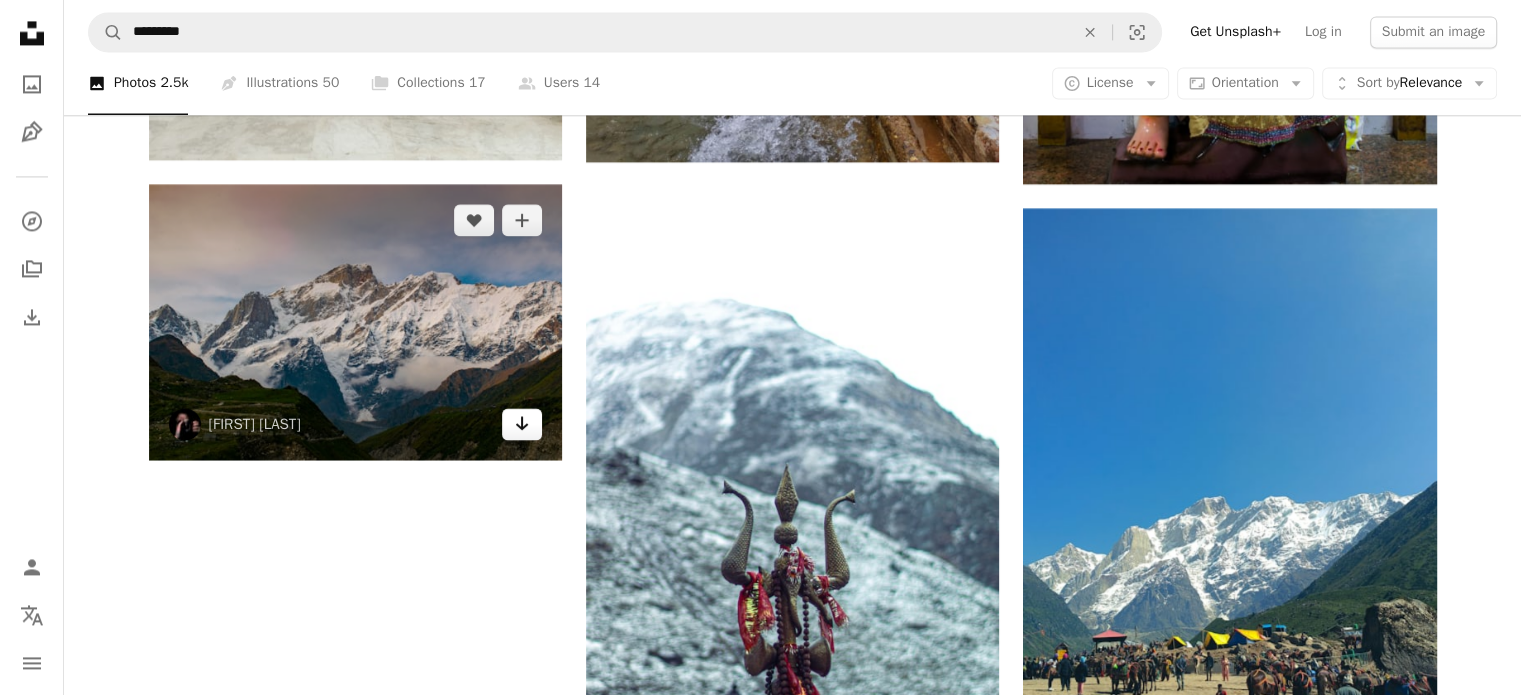 click on "Arrow pointing down" 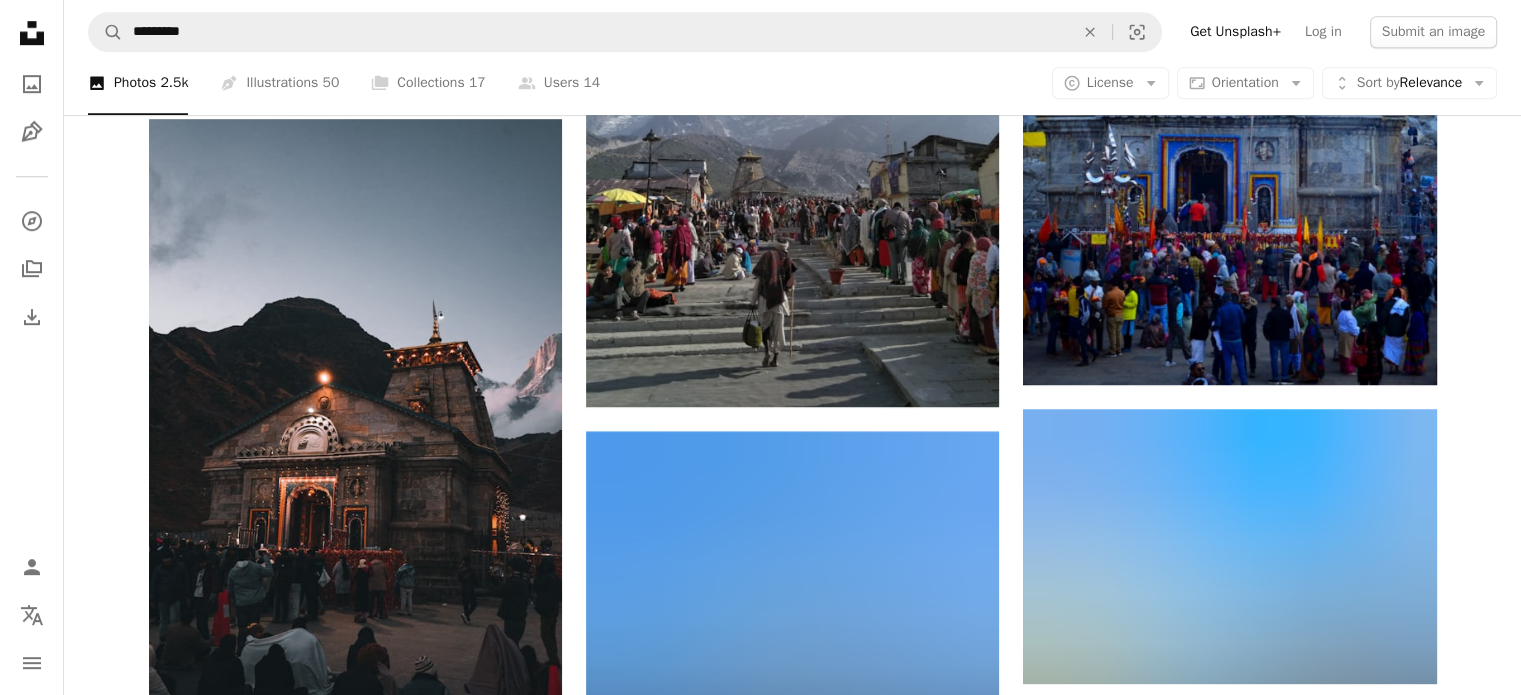 scroll, scrollTop: 1200, scrollLeft: 0, axis: vertical 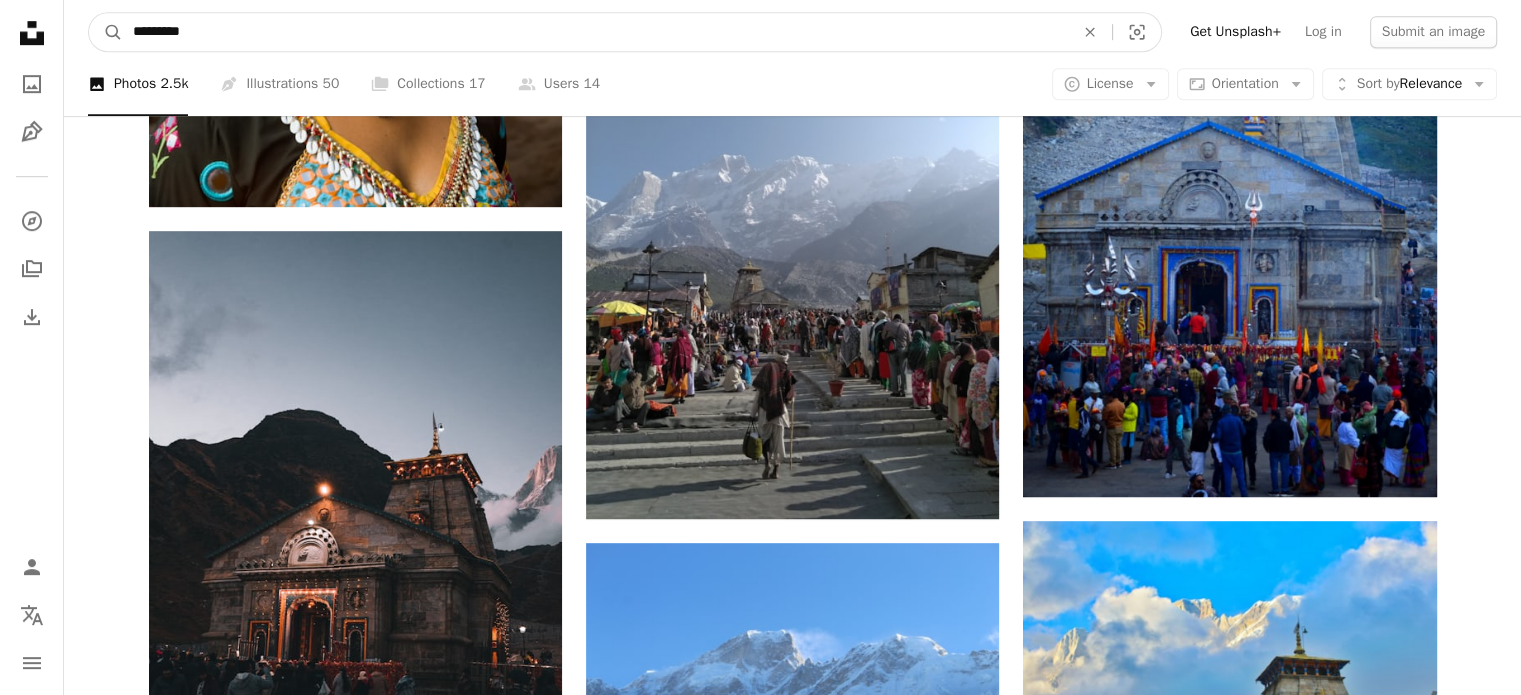 drag, startPoint x: 204, startPoint y: 27, endPoint x: 31, endPoint y: 15, distance: 173.41568 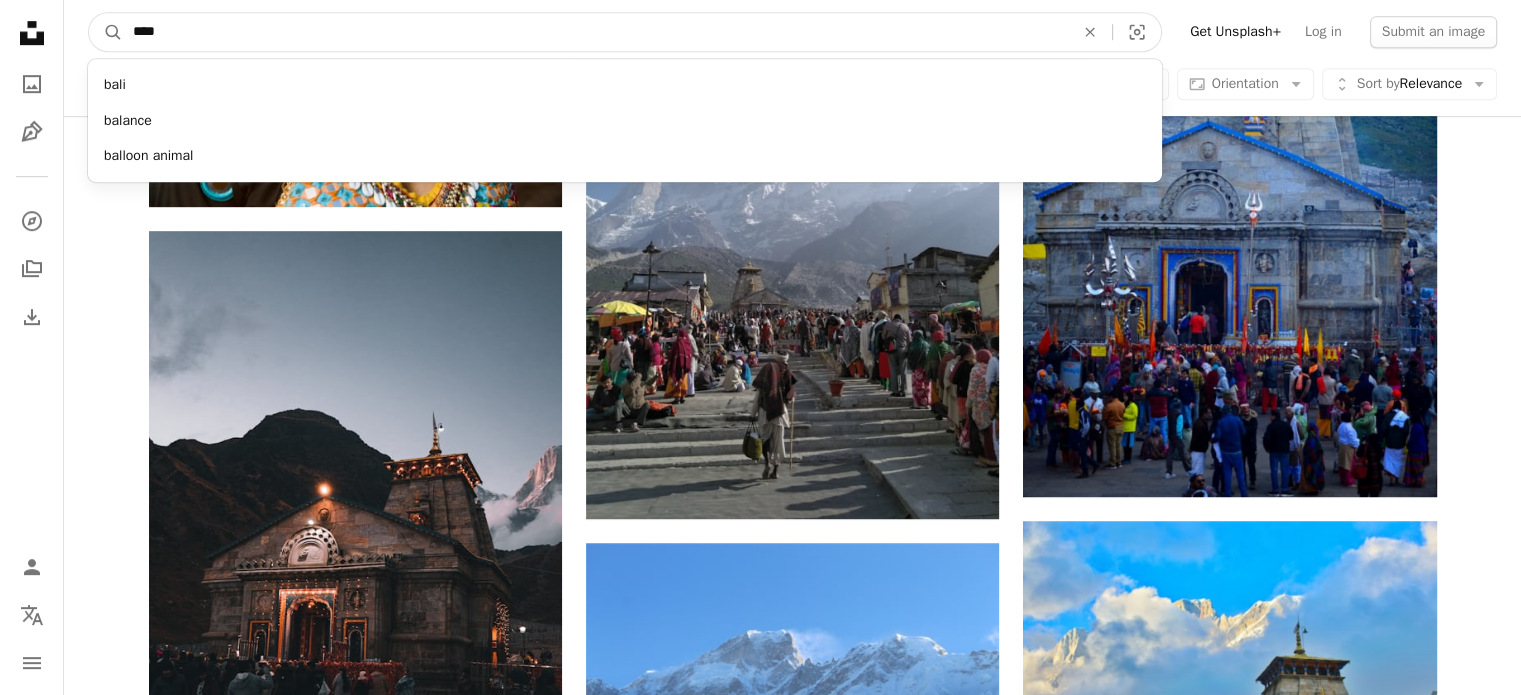 type on "****" 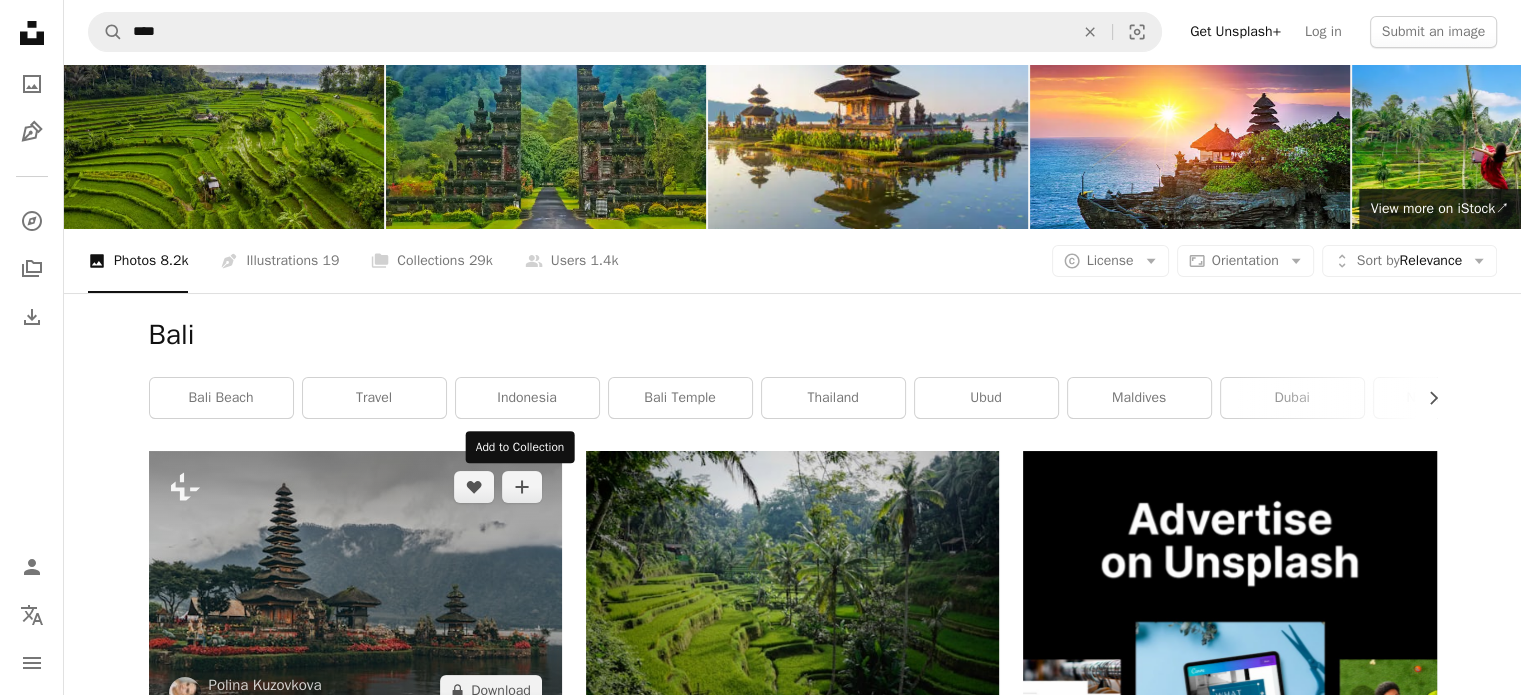 scroll, scrollTop: 200, scrollLeft: 0, axis: vertical 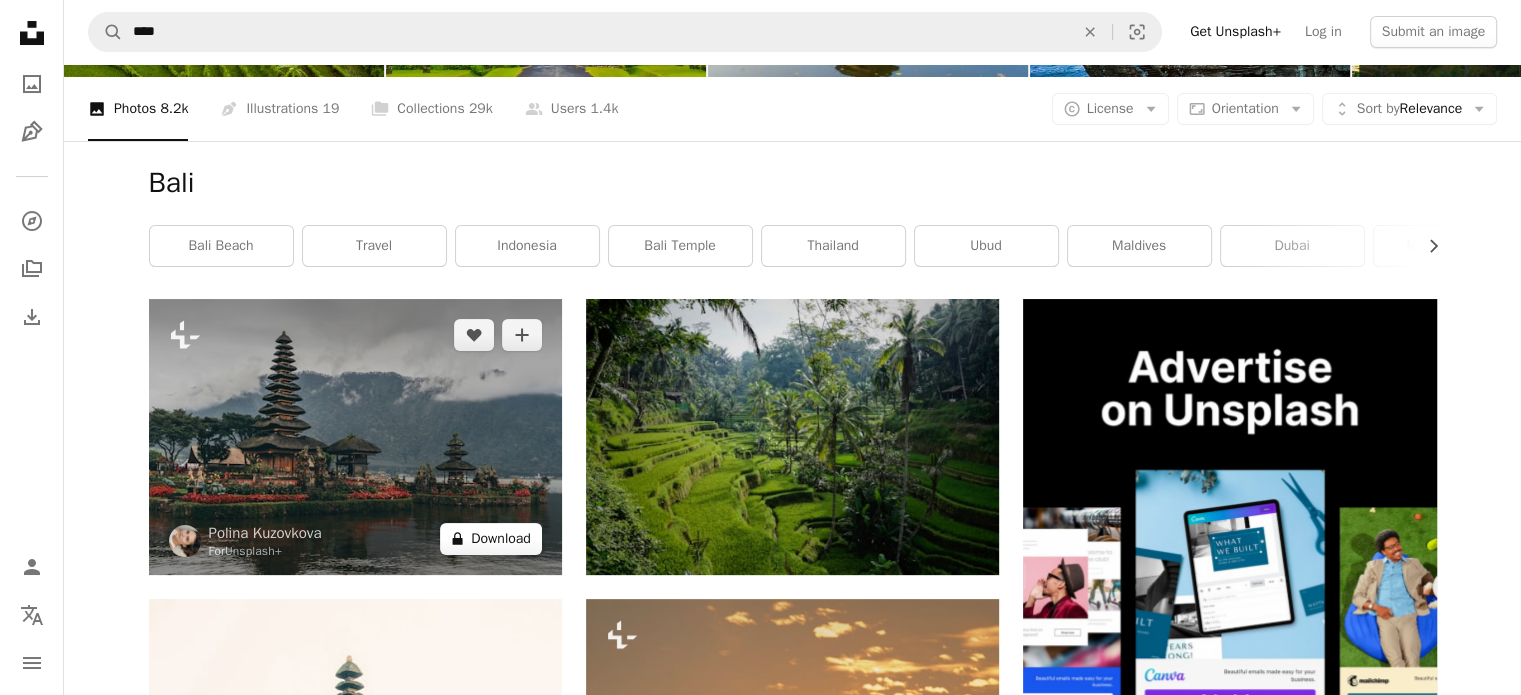 click on "A lock   Download" at bounding box center (491, 539) 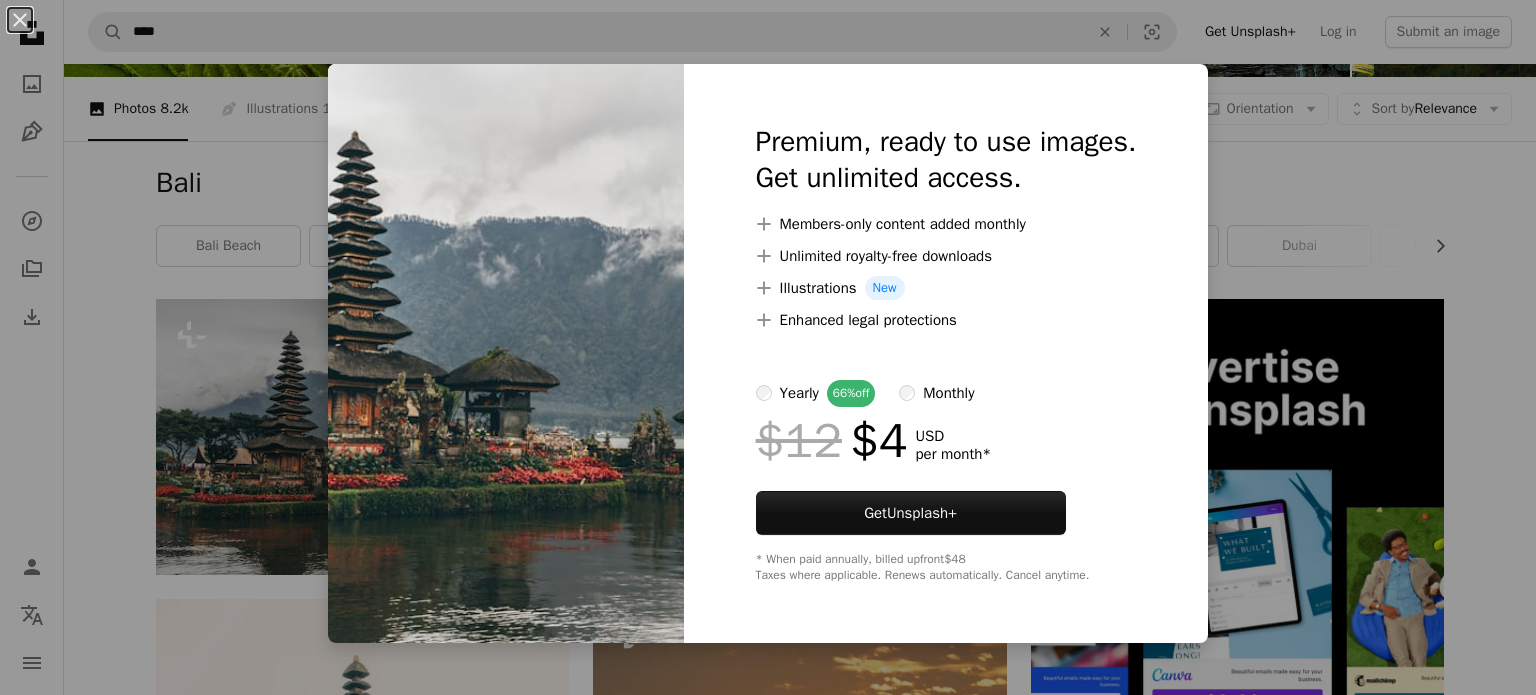 click on "An X shape Premium, ready to use images. Get unlimited access. A plus sign Members-only content added monthly A plus sign Unlimited royalty-free downloads A plus sign Illustrations  New A plus sign Enhanced legal protections yearly 66%  off monthly $12   $4 USD per month * Get  Unsplash+ * When paid annually, billed upfront  $48 Taxes where applicable. Renews automatically. Cancel anytime." at bounding box center [768, 347] 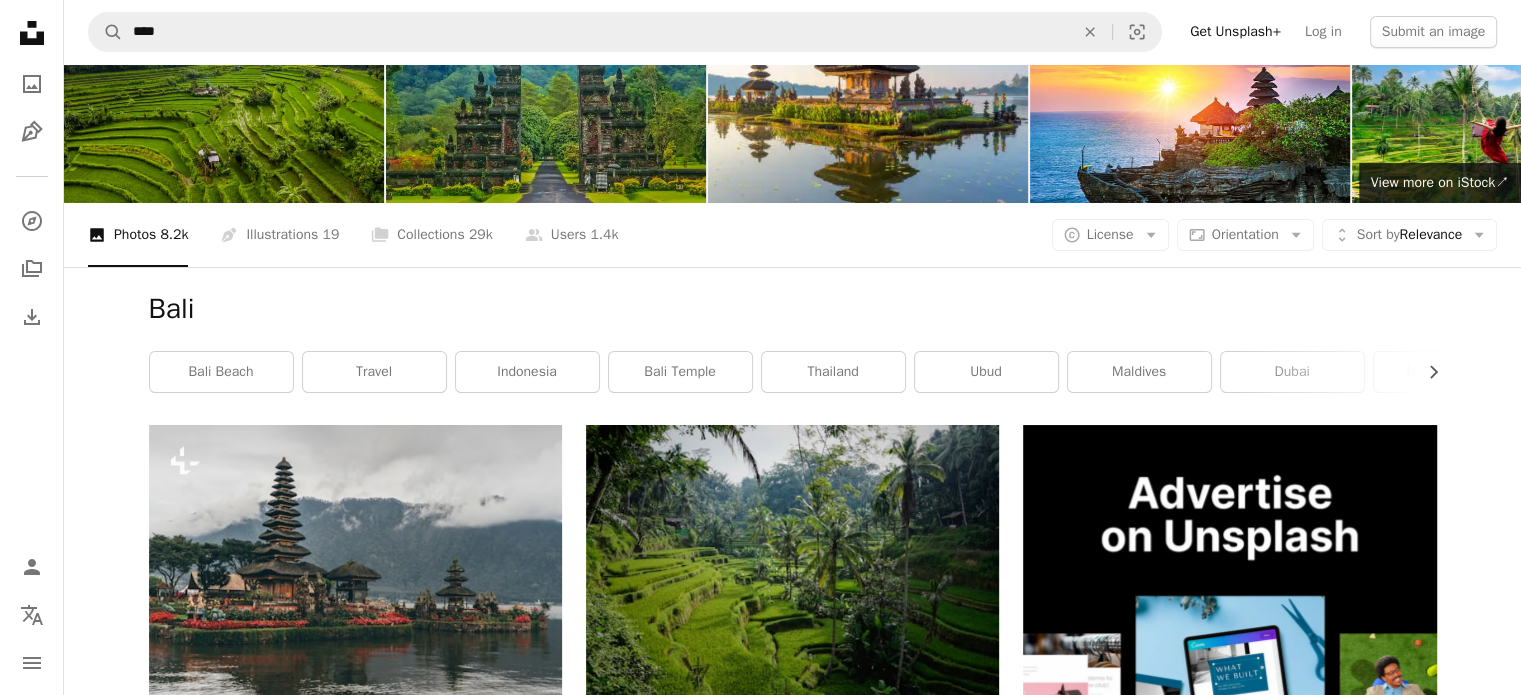 scroll, scrollTop: 0, scrollLeft: 0, axis: both 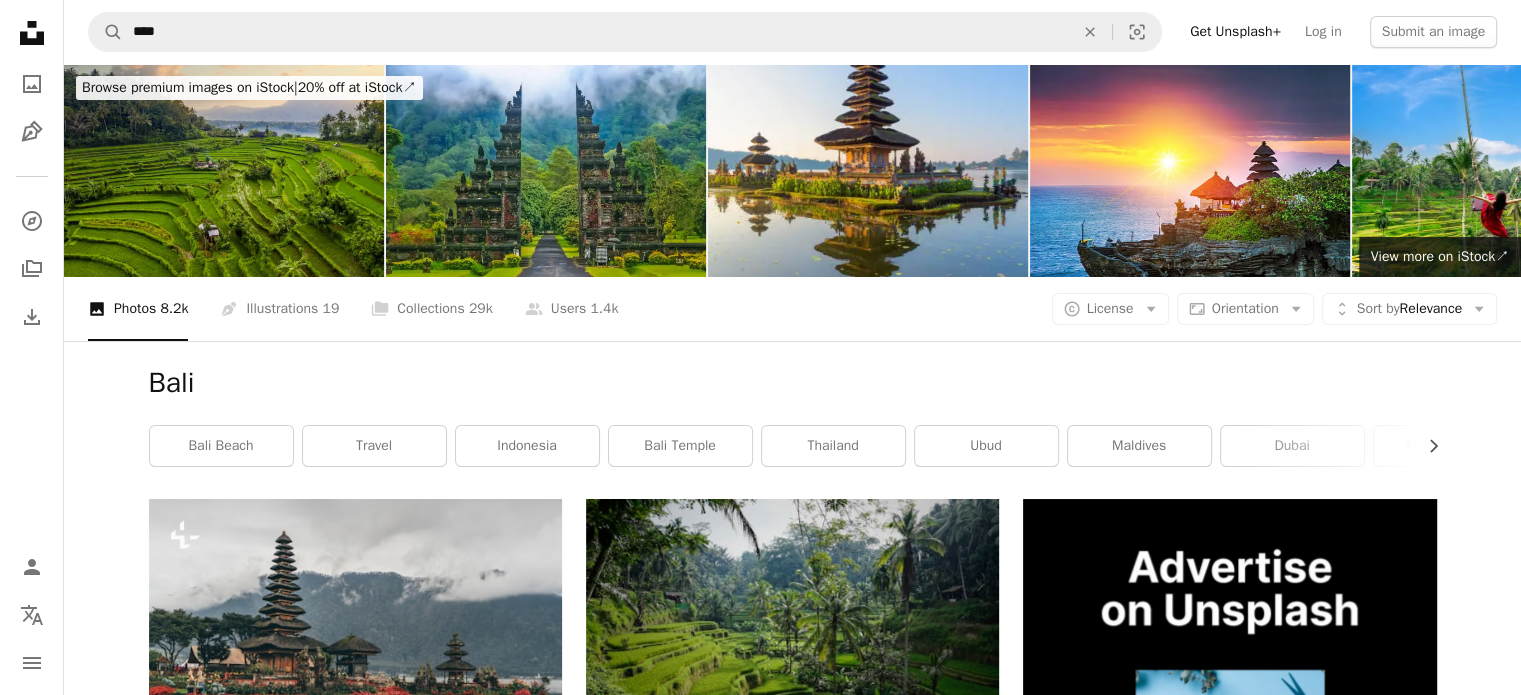 click 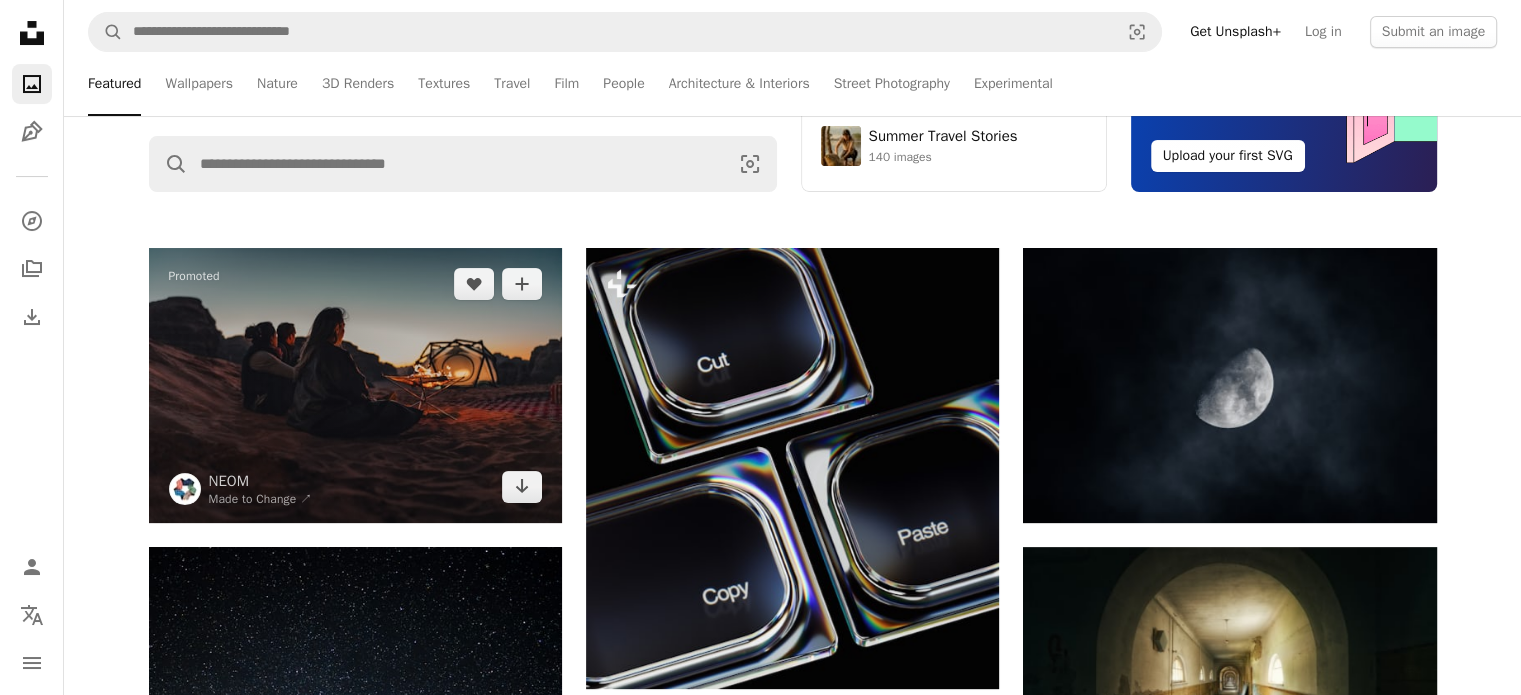 scroll, scrollTop: 400, scrollLeft: 0, axis: vertical 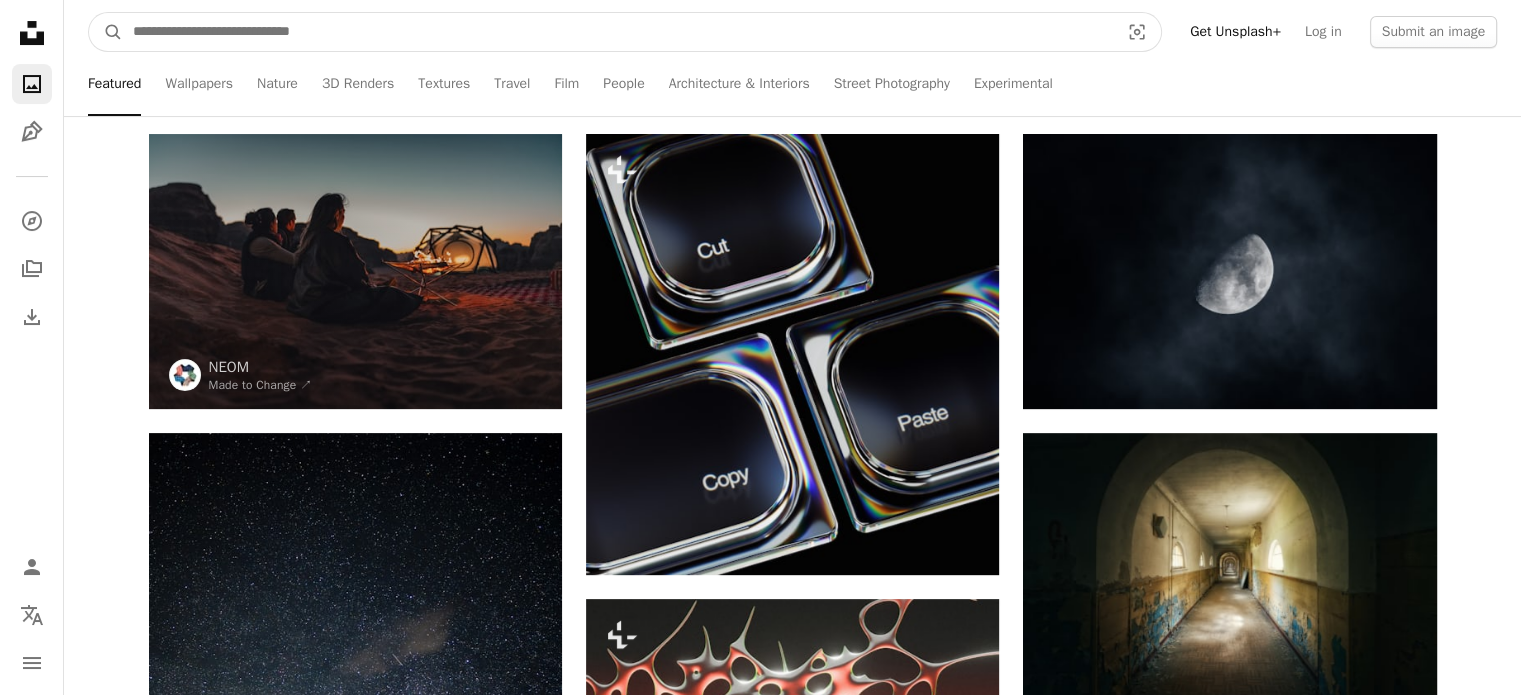 click at bounding box center (618, 32) 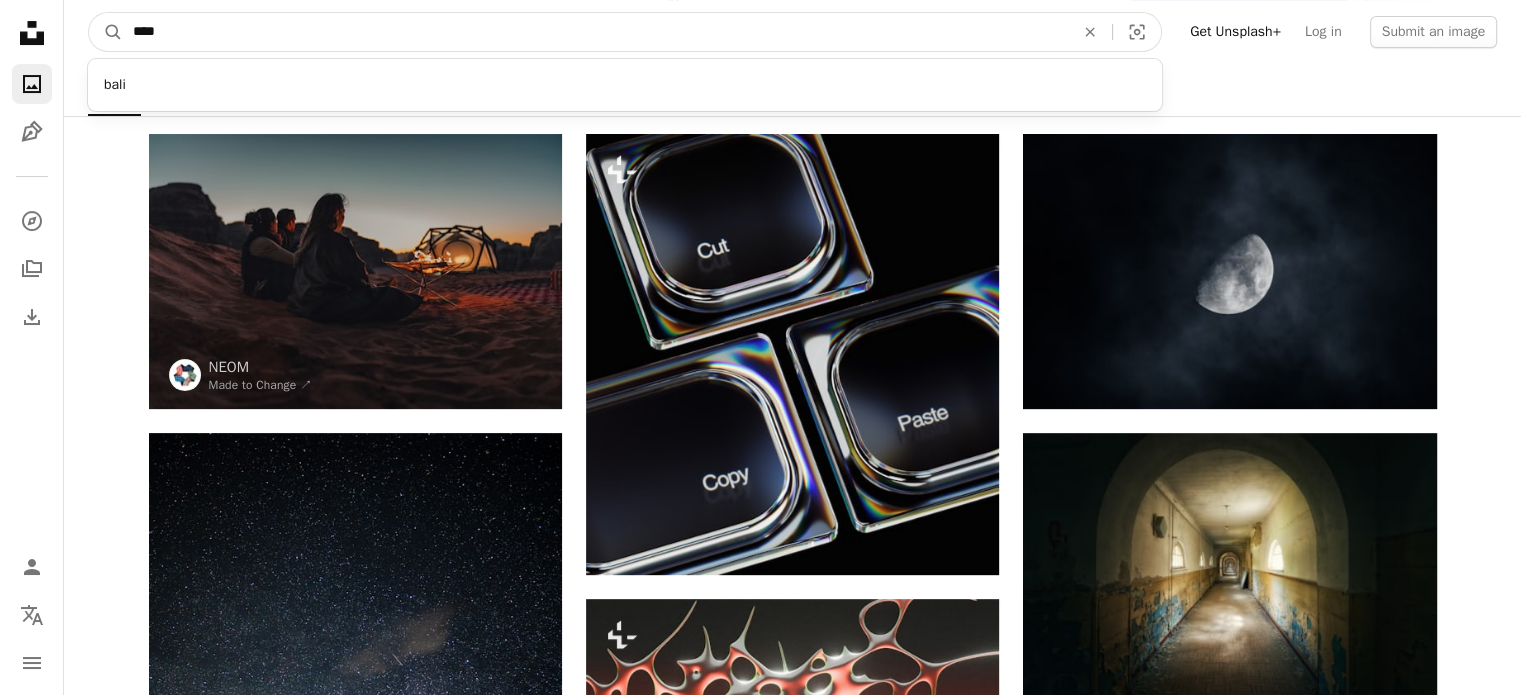 type on "****" 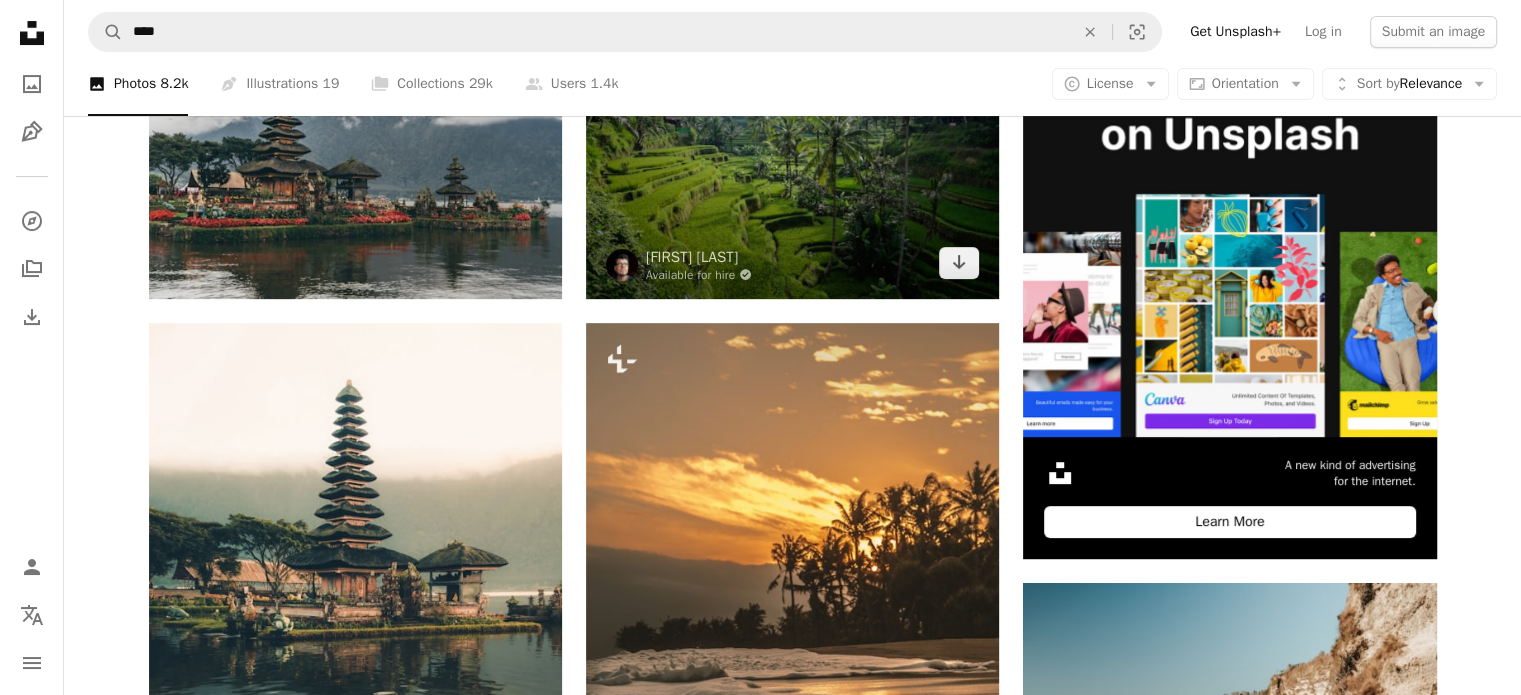 scroll, scrollTop: 500, scrollLeft: 0, axis: vertical 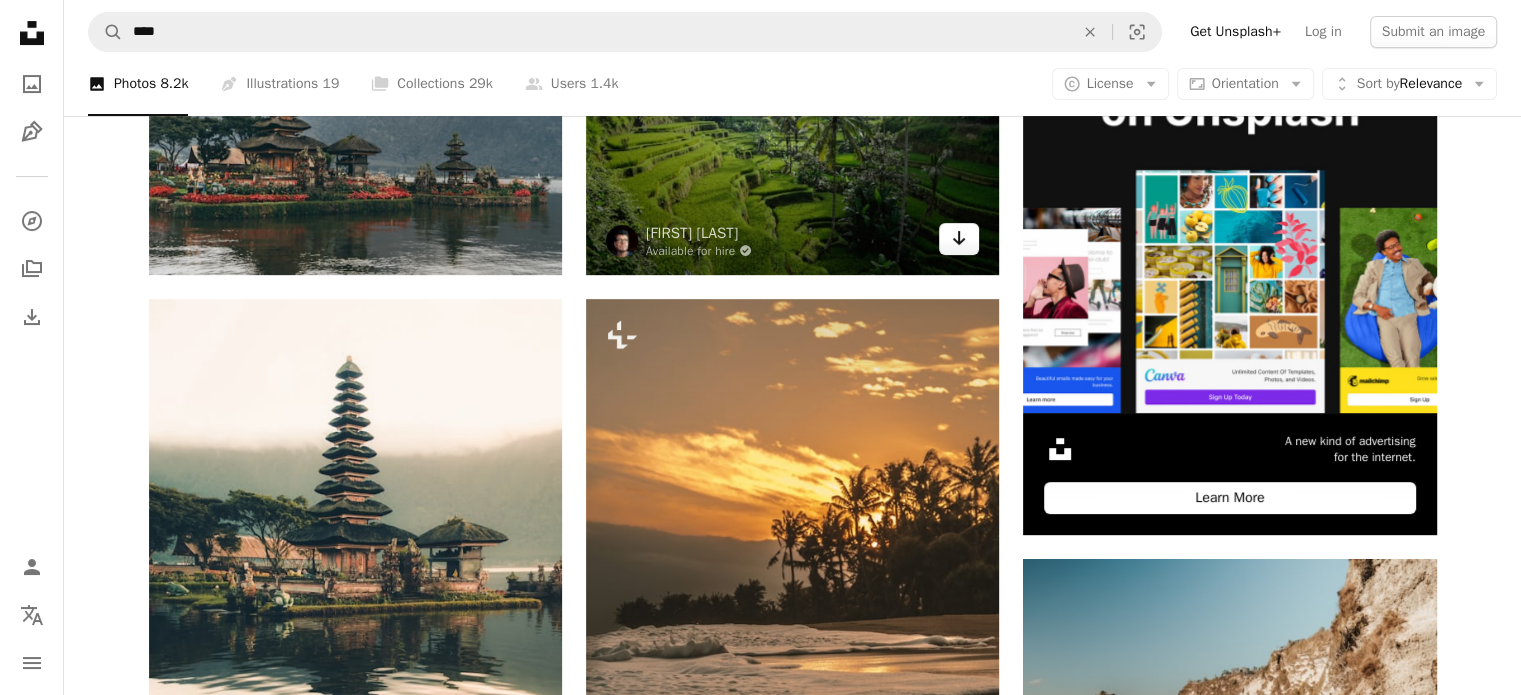 click on "Arrow pointing down" 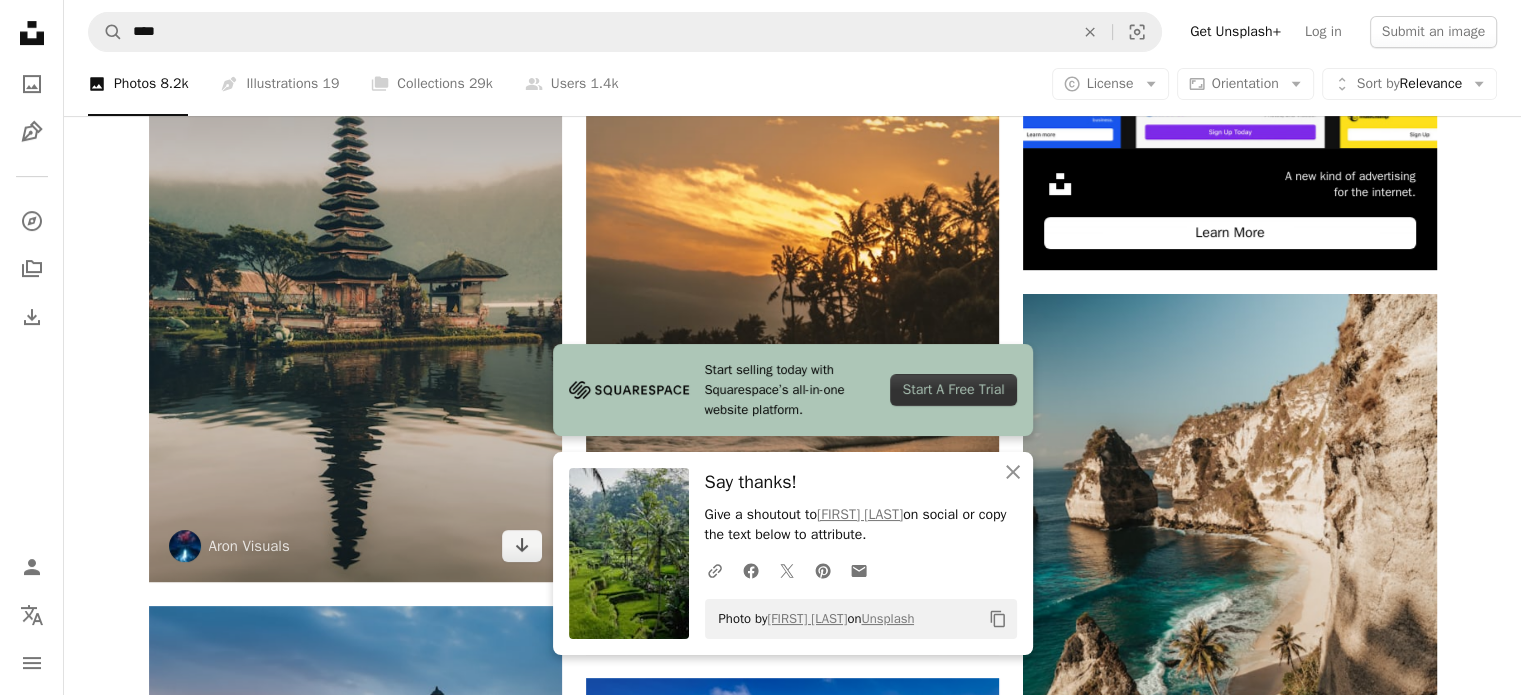 scroll, scrollTop: 800, scrollLeft: 0, axis: vertical 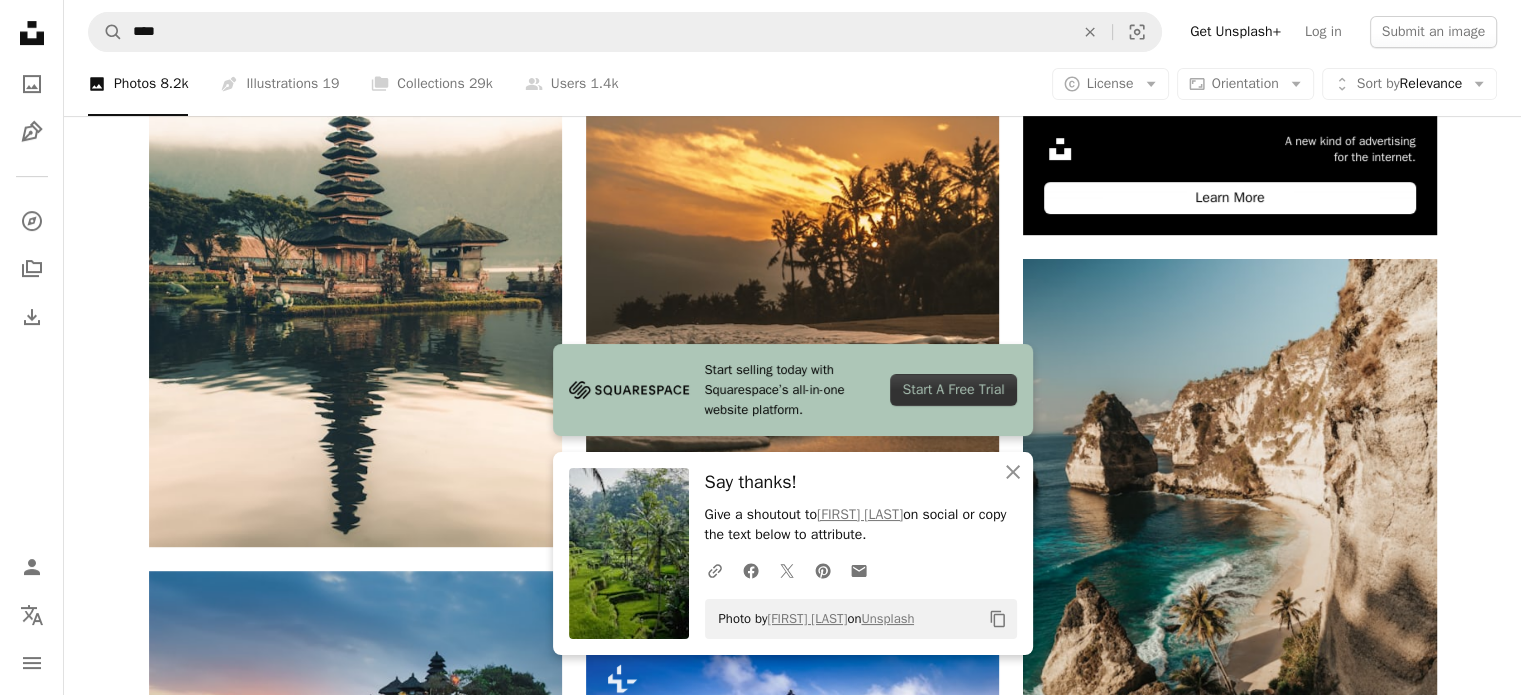 click on "A photo Photos   8.2k Pen Tool Illustrations   19 A stack of folders Collections   29k A group of people Users   1.4k A copyright icon © License Arrow down Aspect ratio Orientation Arrow down Unfold Sort by  Relevance Arrow down Filters Filters" at bounding box center (792, 84) 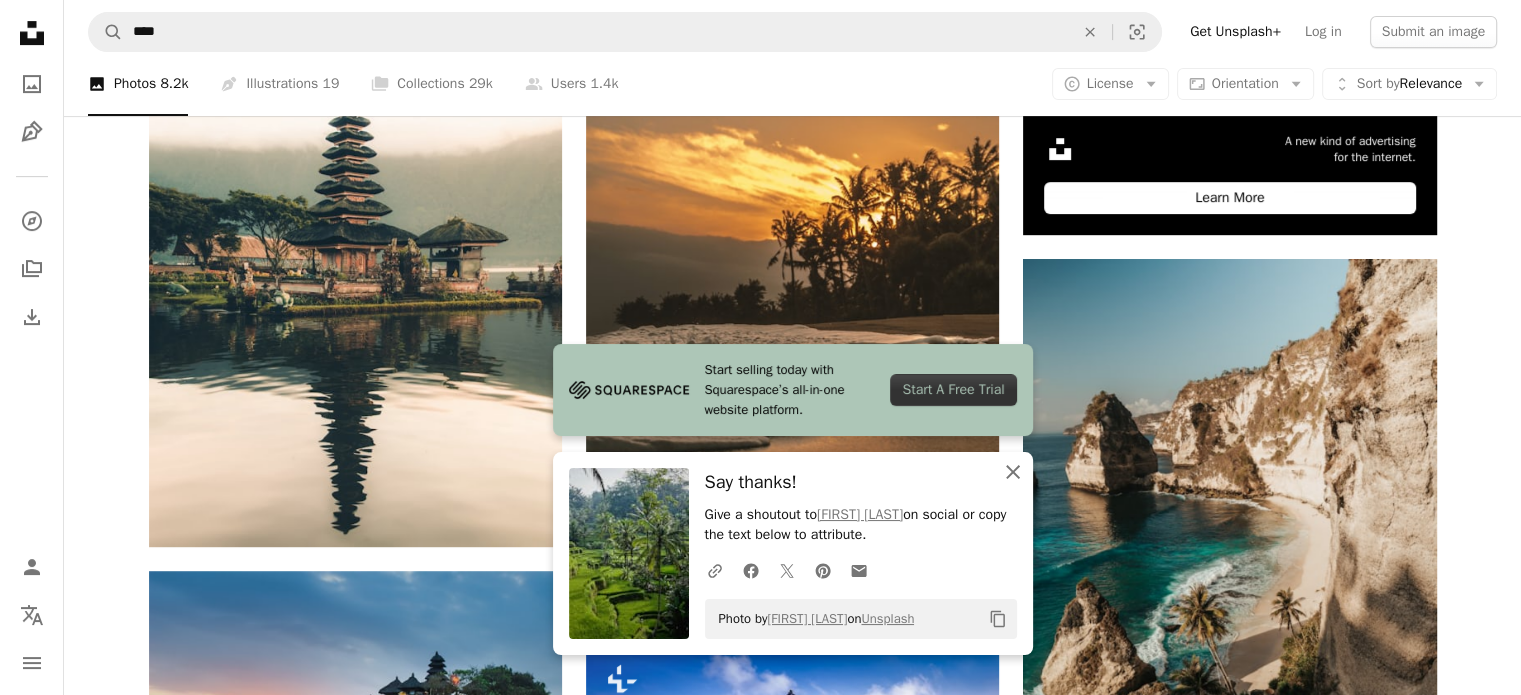 click on "An X shape" 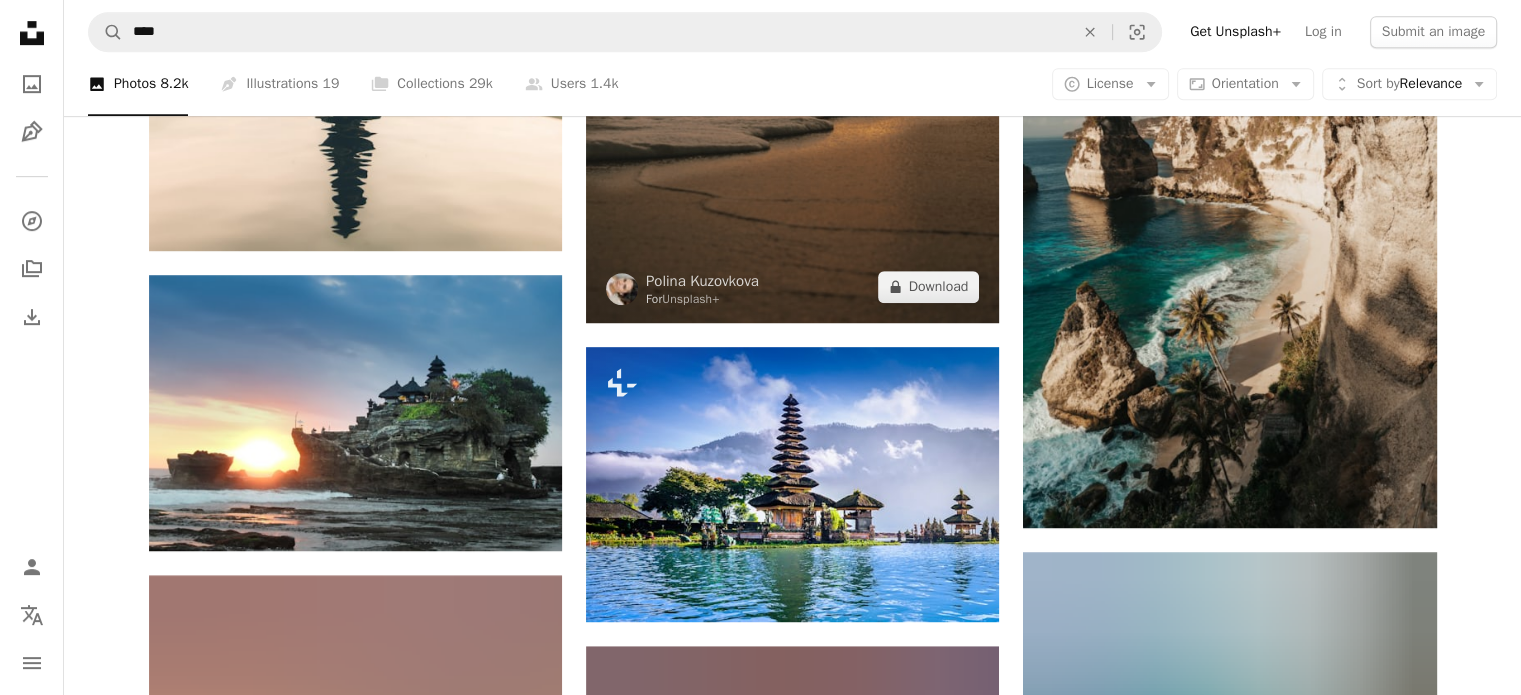 scroll, scrollTop: 1100, scrollLeft: 0, axis: vertical 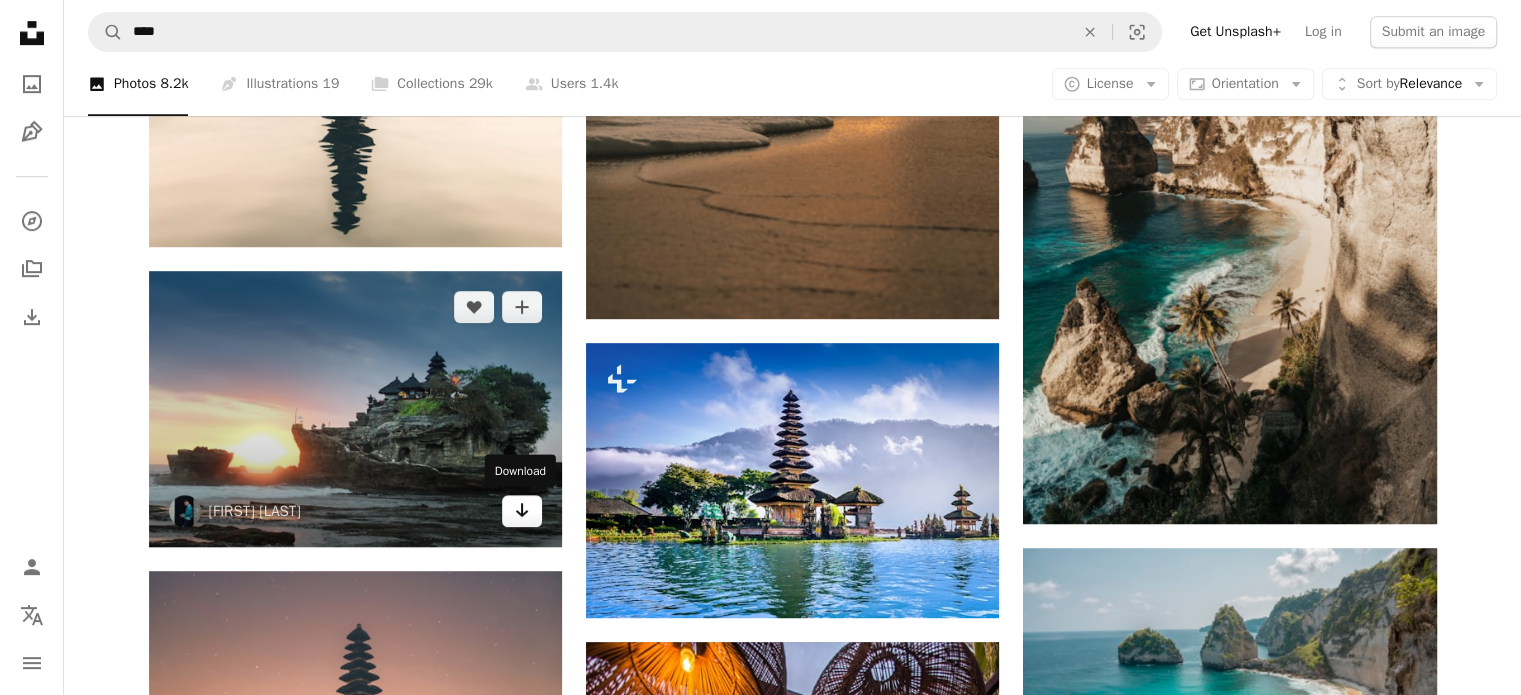 click on "Arrow pointing down" 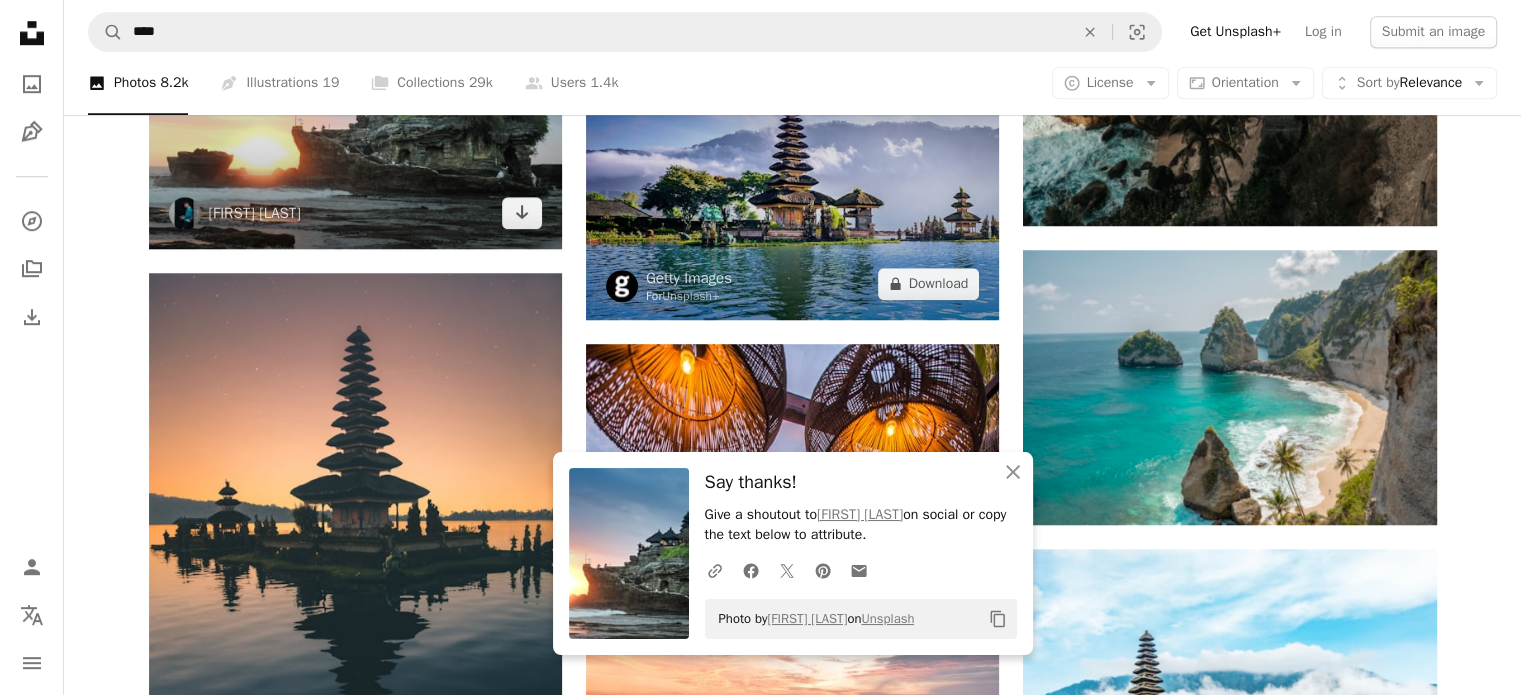 scroll, scrollTop: 1400, scrollLeft: 0, axis: vertical 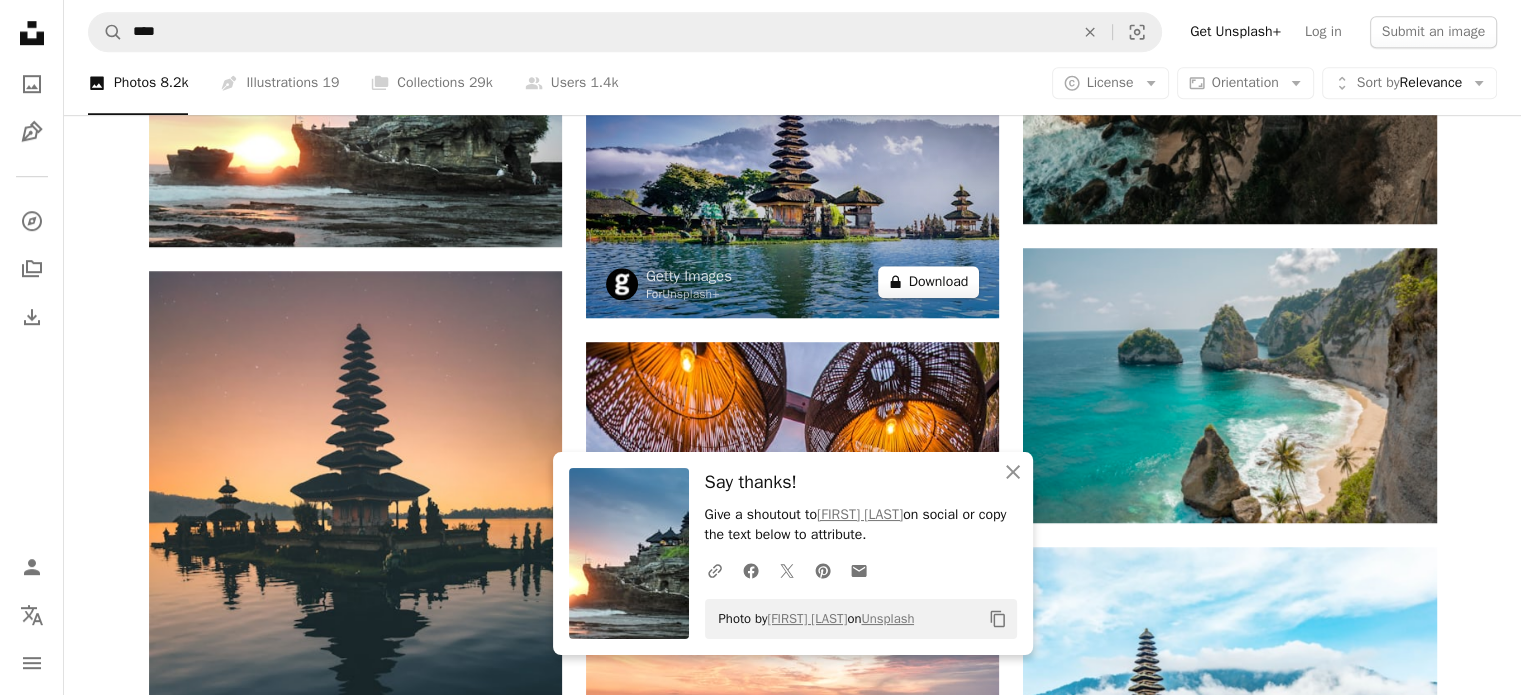 click on "A lock   Download" at bounding box center [929, 282] 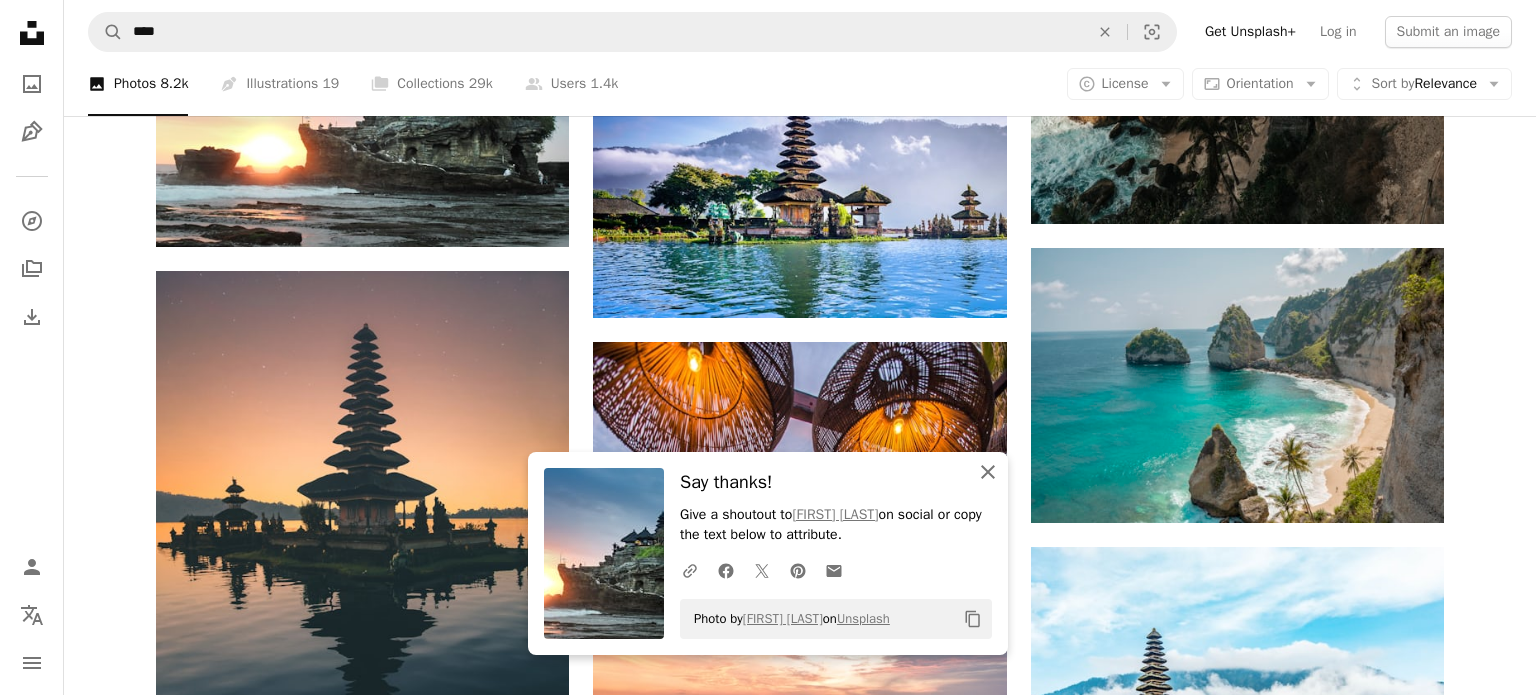 click 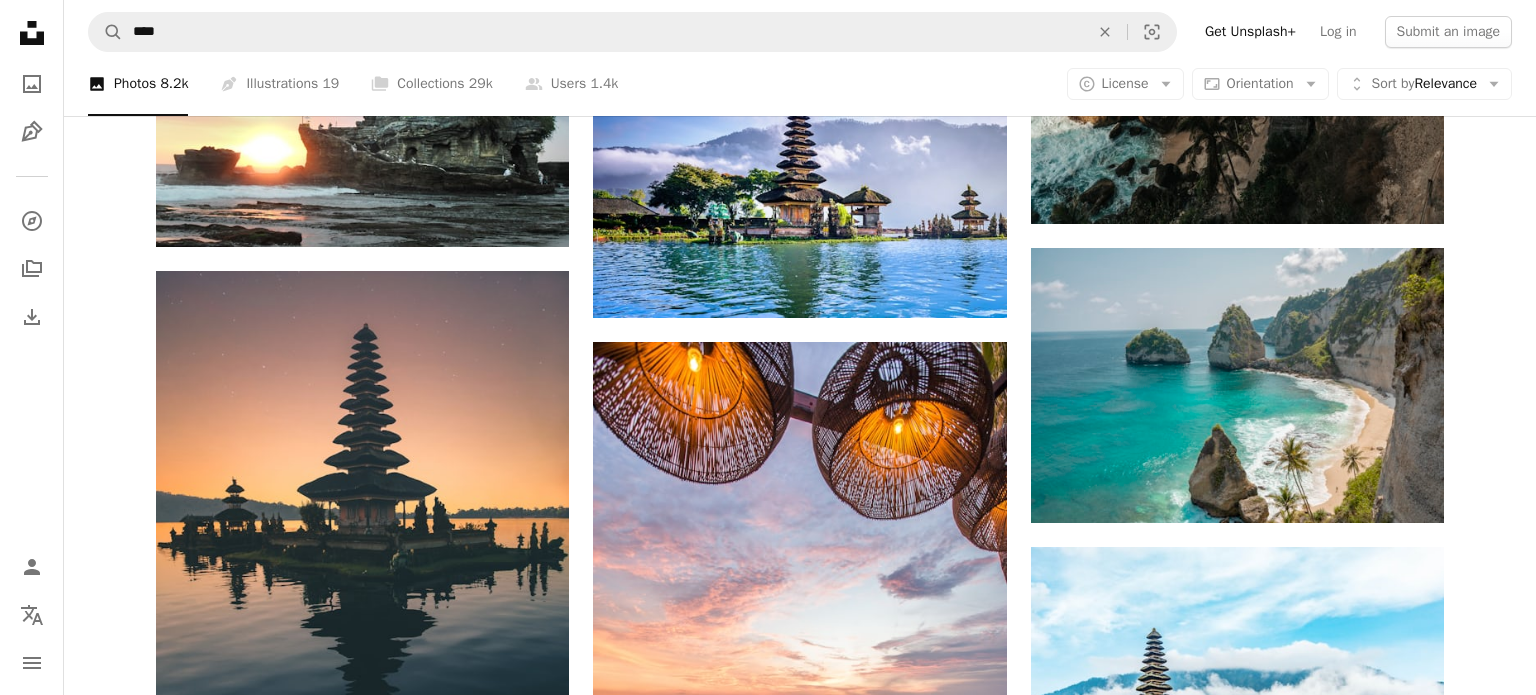 click on "An X shape Premium, ready to use images. Get unlimited access. A plus sign Members-only content added monthly A plus sign Unlimited royalty-free downloads A plus sign Illustrations  New A plus sign Enhanced legal protections yearly 66%  off monthly $12   $10 USD per month Get  Unsplash+ Switch to yearly  to get  66%  off Taxes where applicable. Renews automatically. Cancel anytime." at bounding box center [768, 4363] 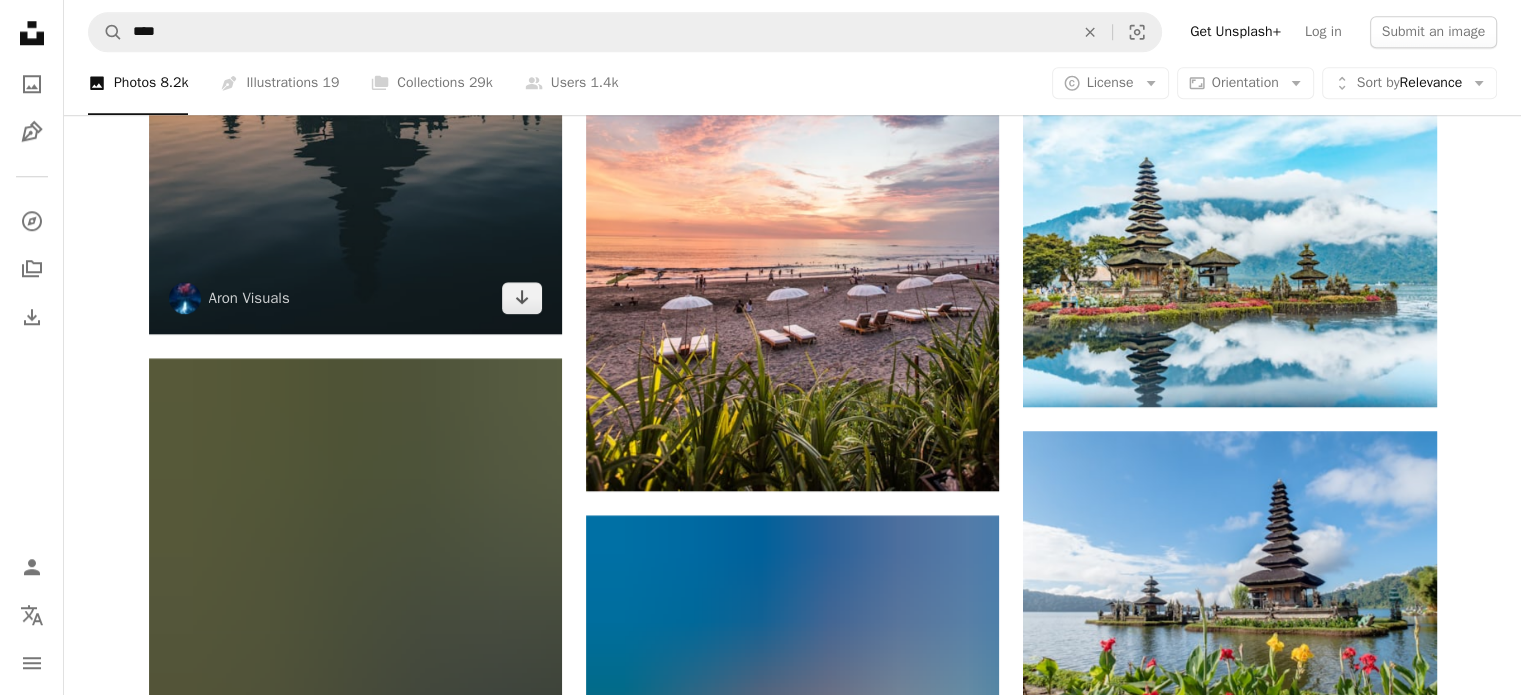scroll, scrollTop: 1900, scrollLeft: 0, axis: vertical 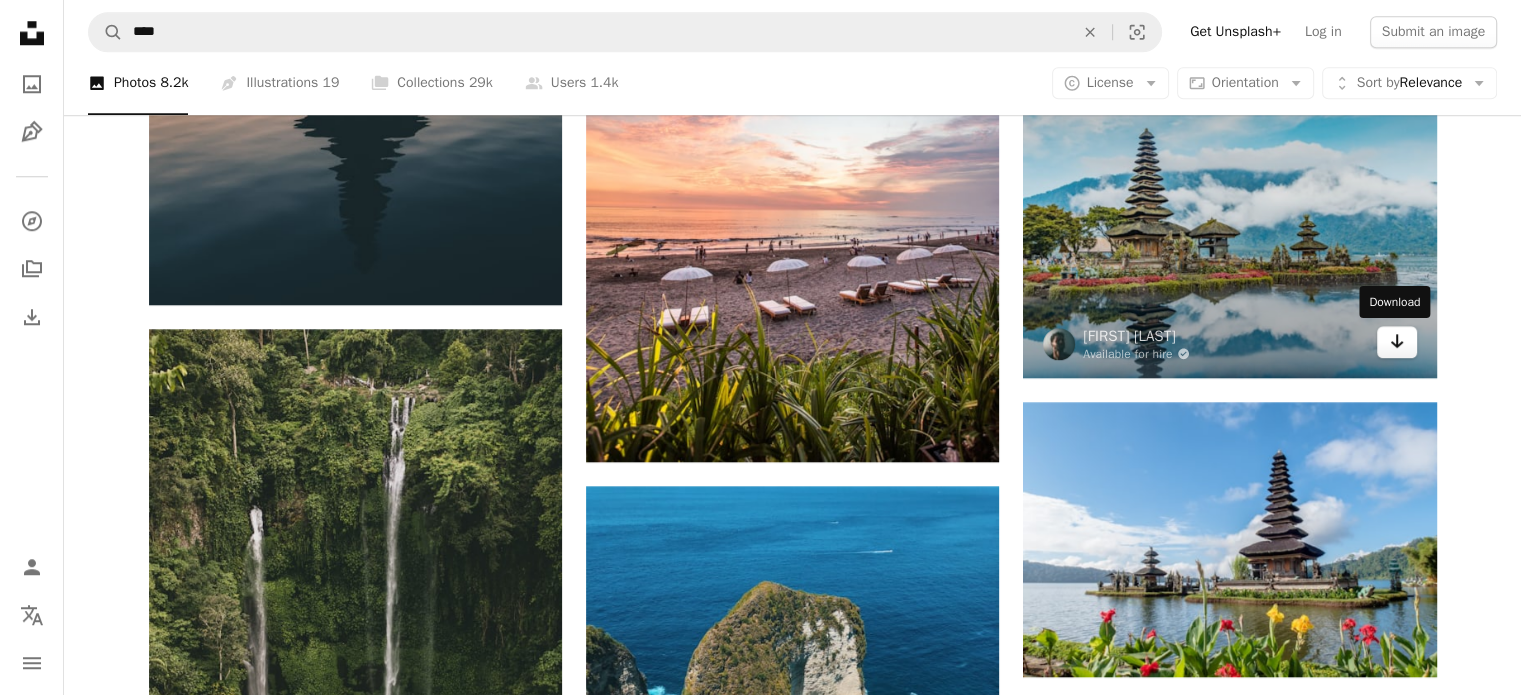 click on "Arrow pointing down" 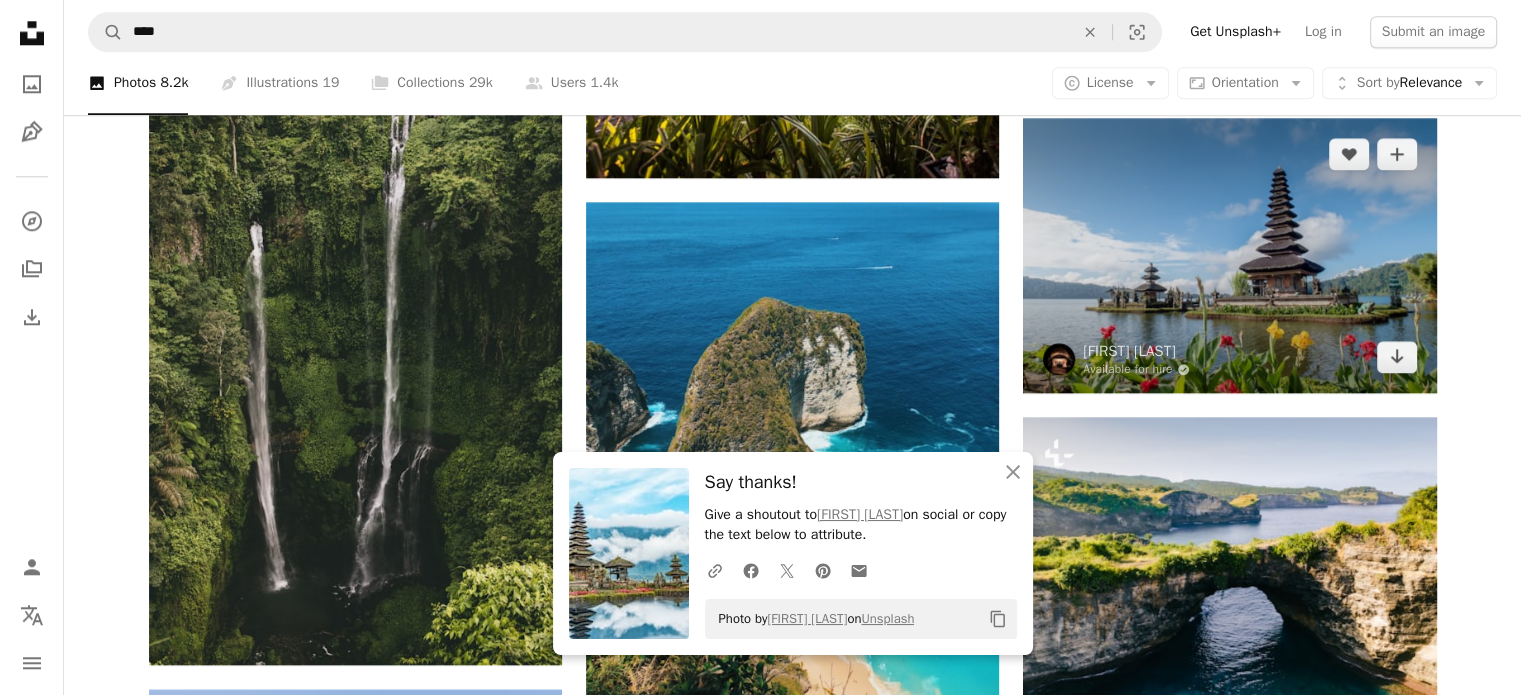 scroll, scrollTop: 2200, scrollLeft: 0, axis: vertical 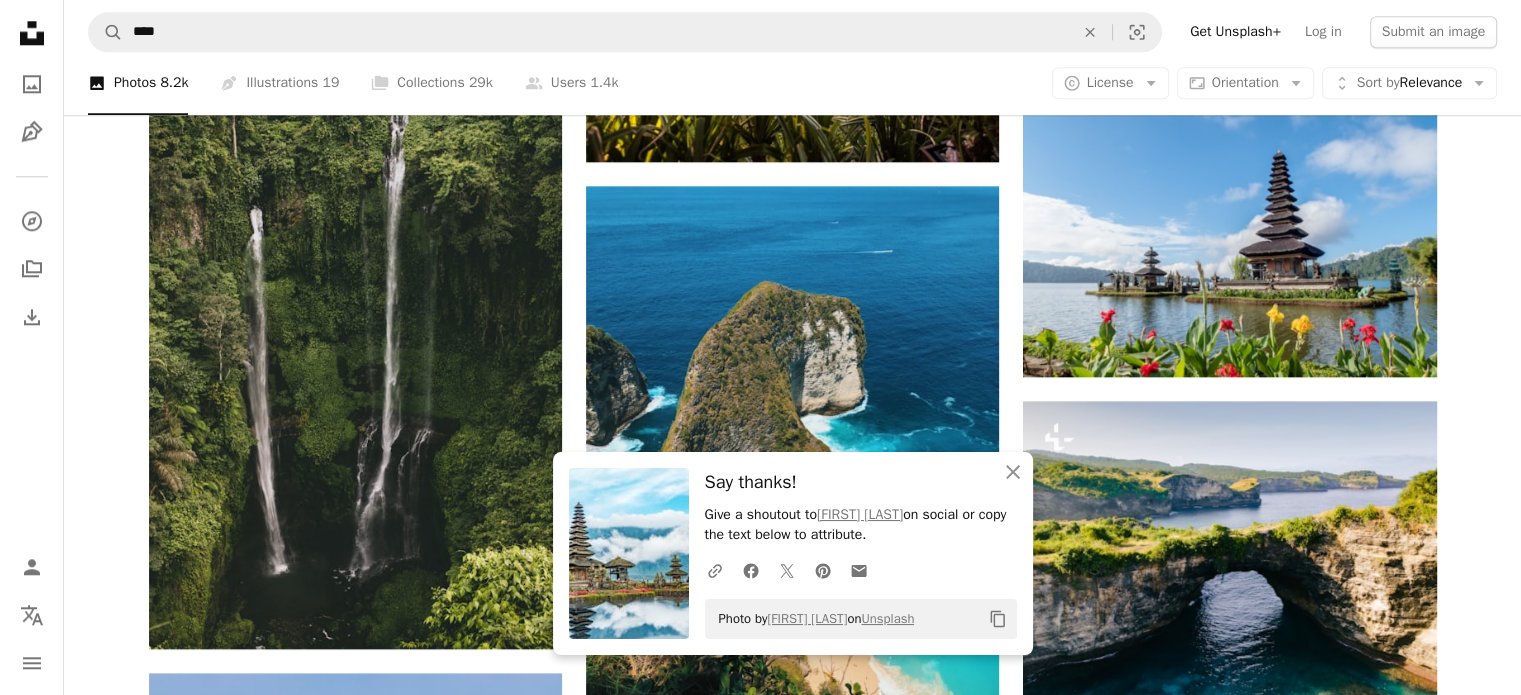 click on "Plus sign for Unsplash+ A heart A plus sign Polina Kuzovkova For Unsplash+ A lock Download A heart A plus sign Aron Visuals Arrow pointing down A heart A plus sign Harry Kessell Arrow pointing down A heart A plus sign Aron Visuals Arrow pointing down A heart A plus sign Aleksandra Dementeva Available for hire A checkmark inside of a circle Arrow pointing down A heart A plus sign Aron Visuals Arrow pointing down Plus sign for Unsplash+ A heart A plus sign Polina Kuzovkova For Unsplash+ A lock Download Plus sign for Unsplash+ A heart A plus sign Getty Images For Unsplash+ A lock Download A heart A plus sign Cassie Gallegos Available for hire A checkmark inside of a circle Arrow pointing down A heart A plus sign Alec Favale Available for hire A checkmark inside of a circle Arrow pointing down Road Trip with Raj Arrow pointing down A new kind of advertising for the internet. A heart" at bounding box center [792, 298] 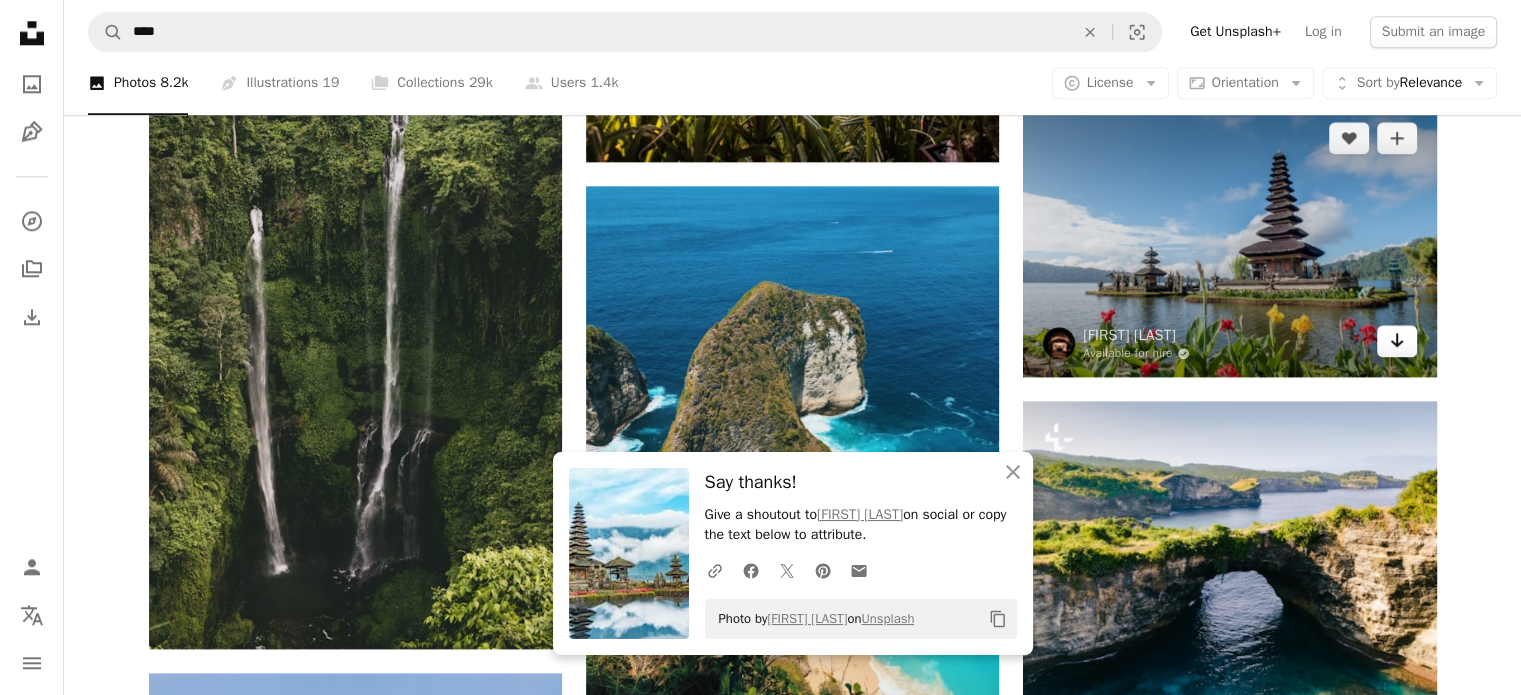 click on "Arrow pointing down" 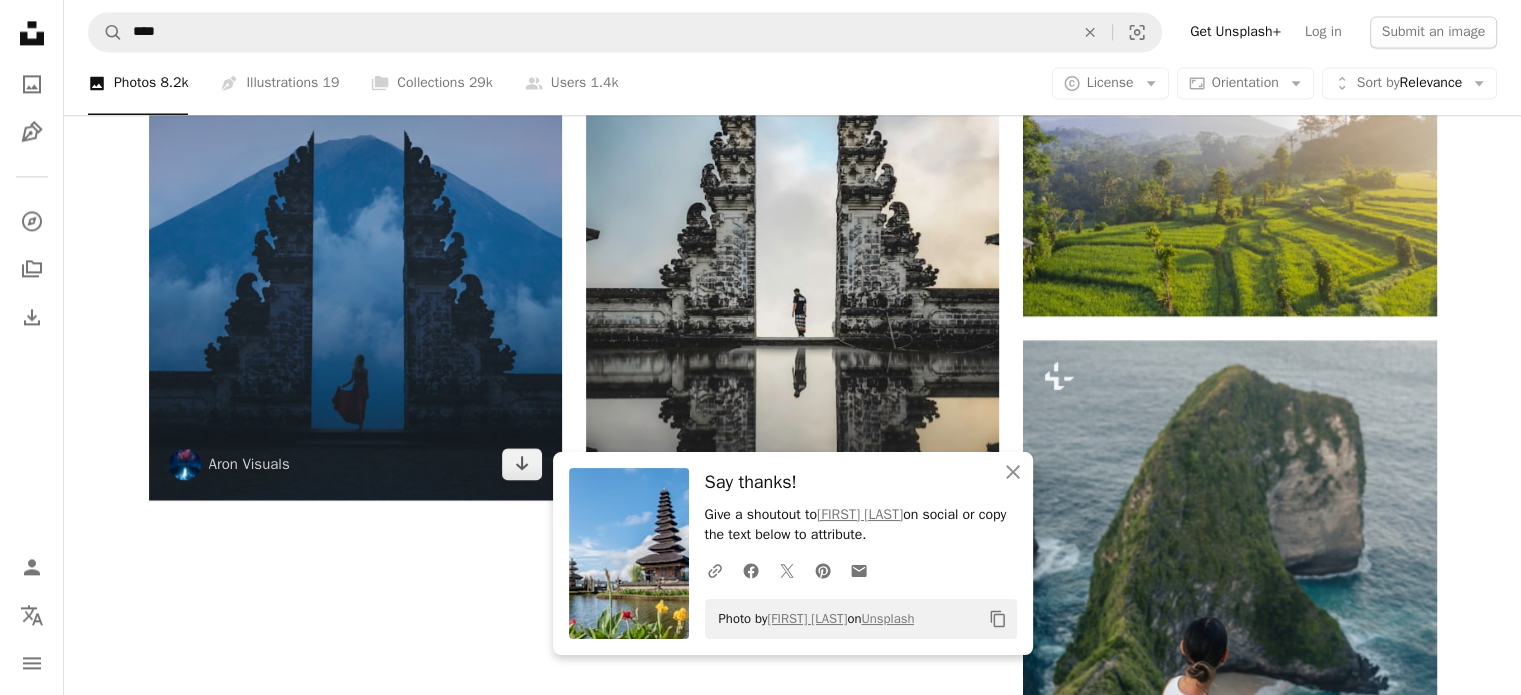 scroll, scrollTop: 2900, scrollLeft: 0, axis: vertical 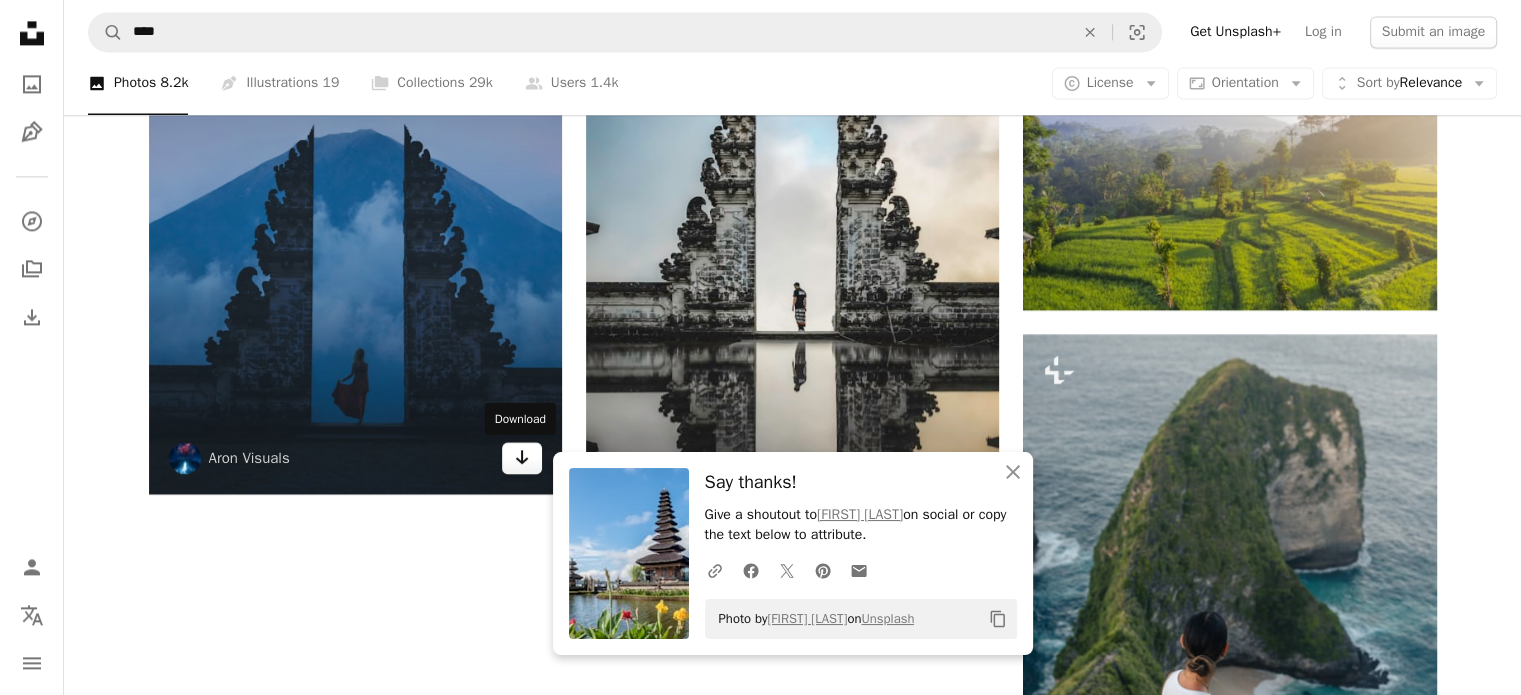 click on "Arrow pointing down" 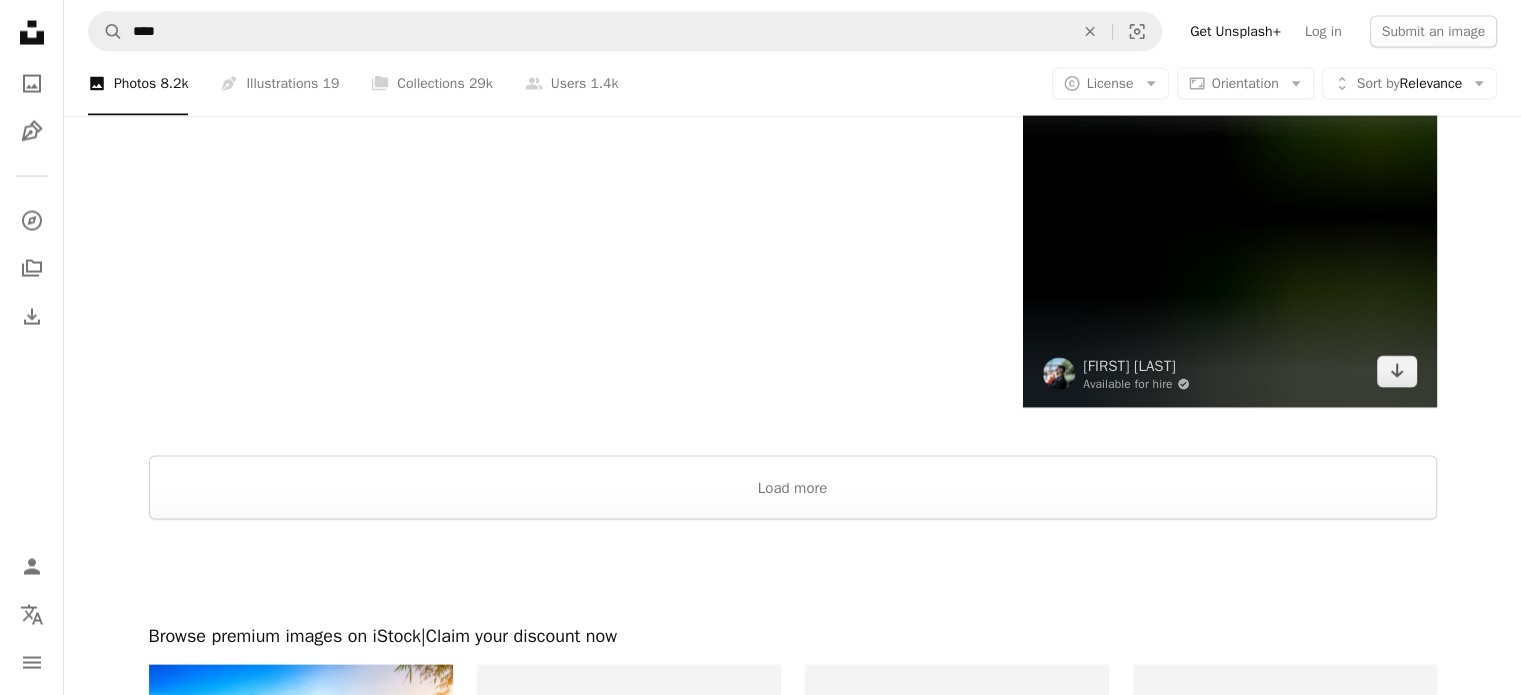 scroll, scrollTop: 4100, scrollLeft: 0, axis: vertical 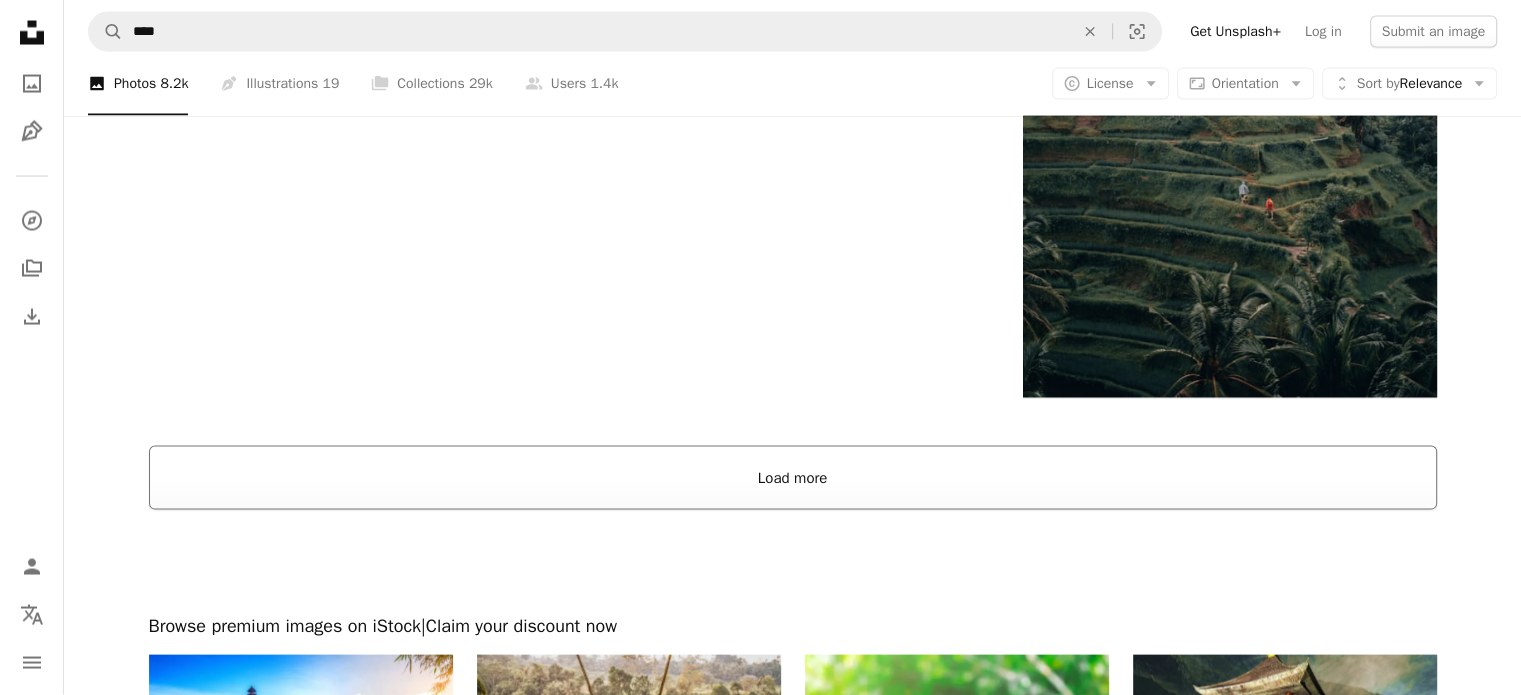 click on "Load more" at bounding box center (793, 478) 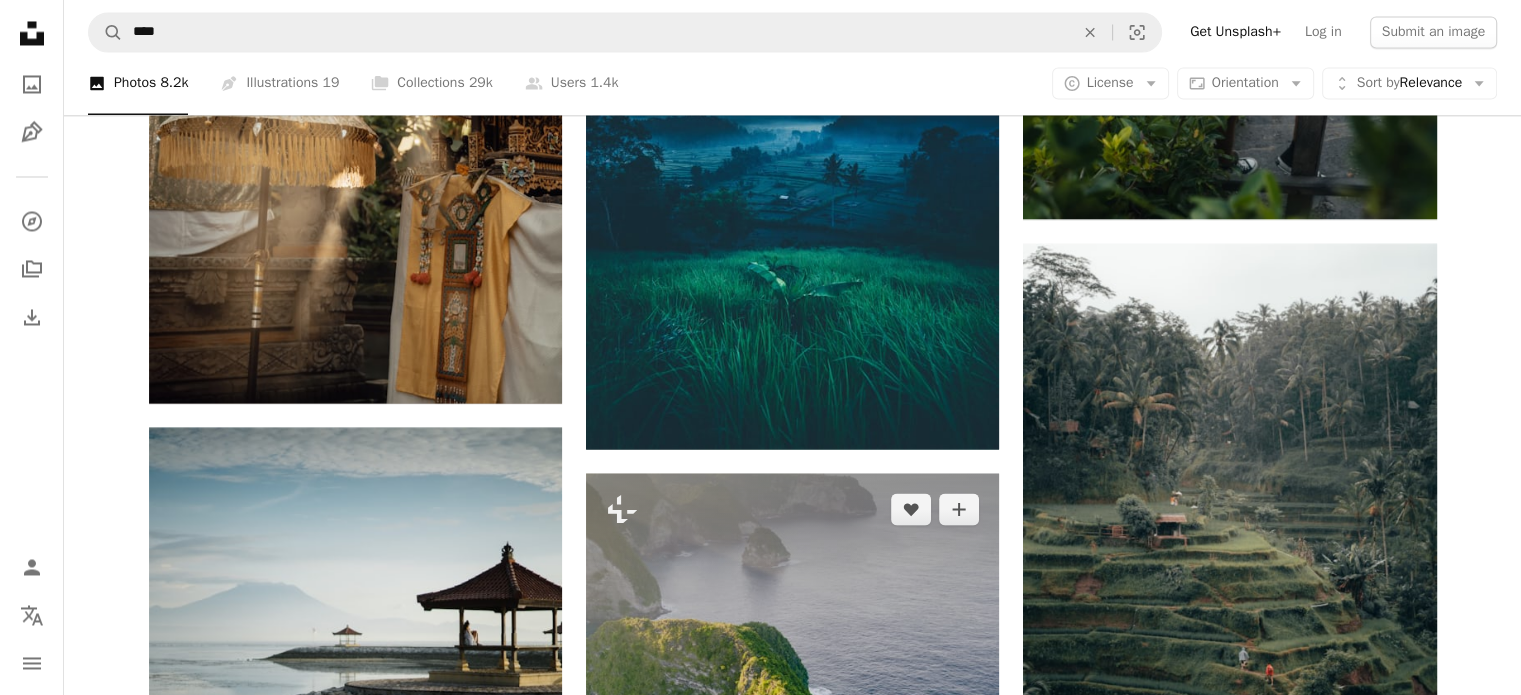 scroll, scrollTop: 4000, scrollLeft: 0, axis: vertical 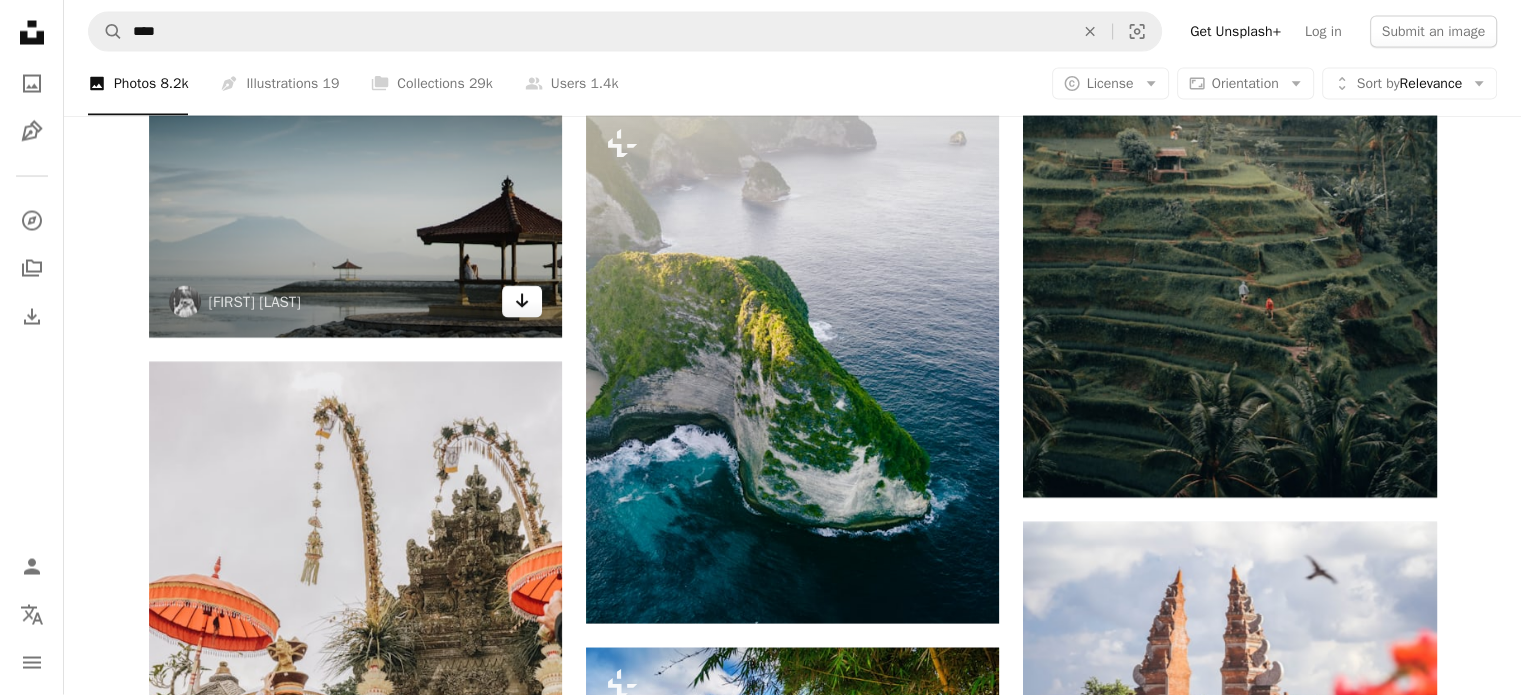 click on "Arrow pointing down" 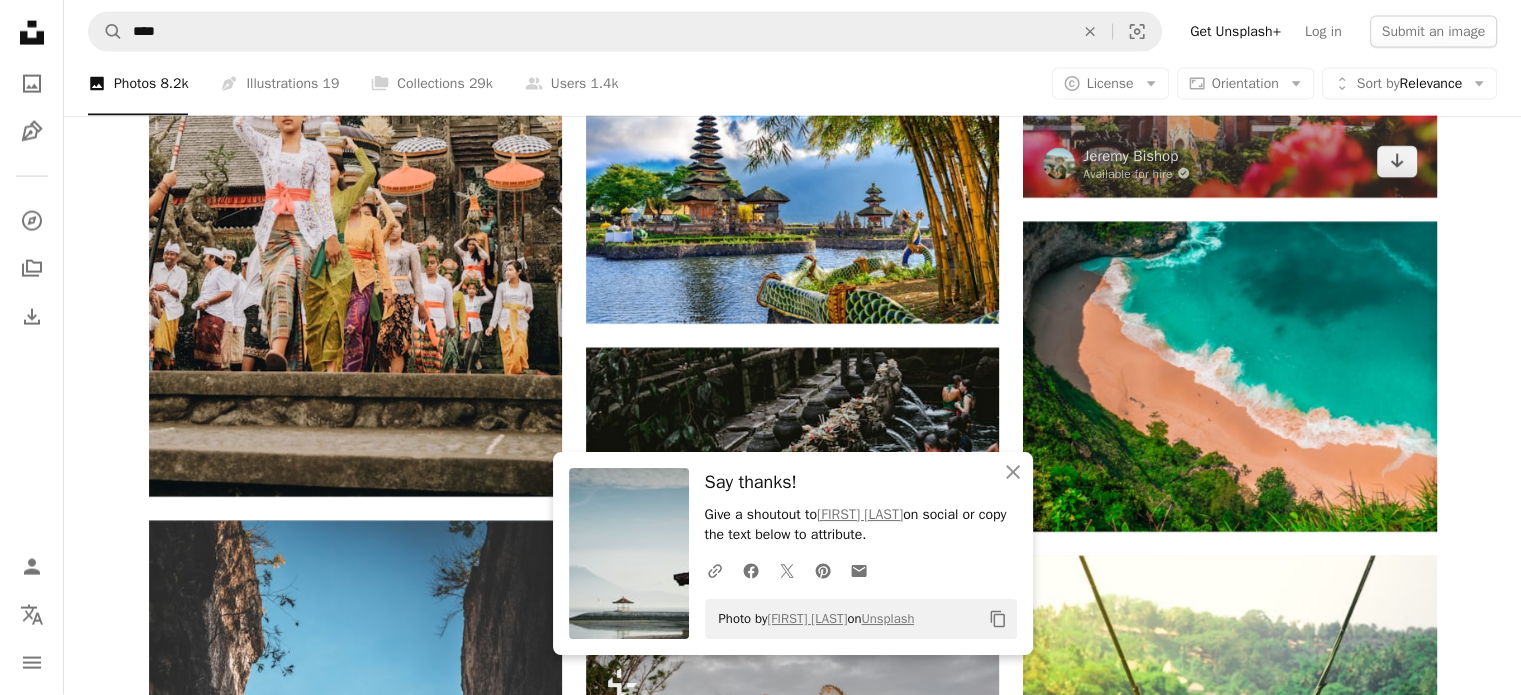 scroll, scrollTop: 4400, scrollLeft: 0, axis: vertical 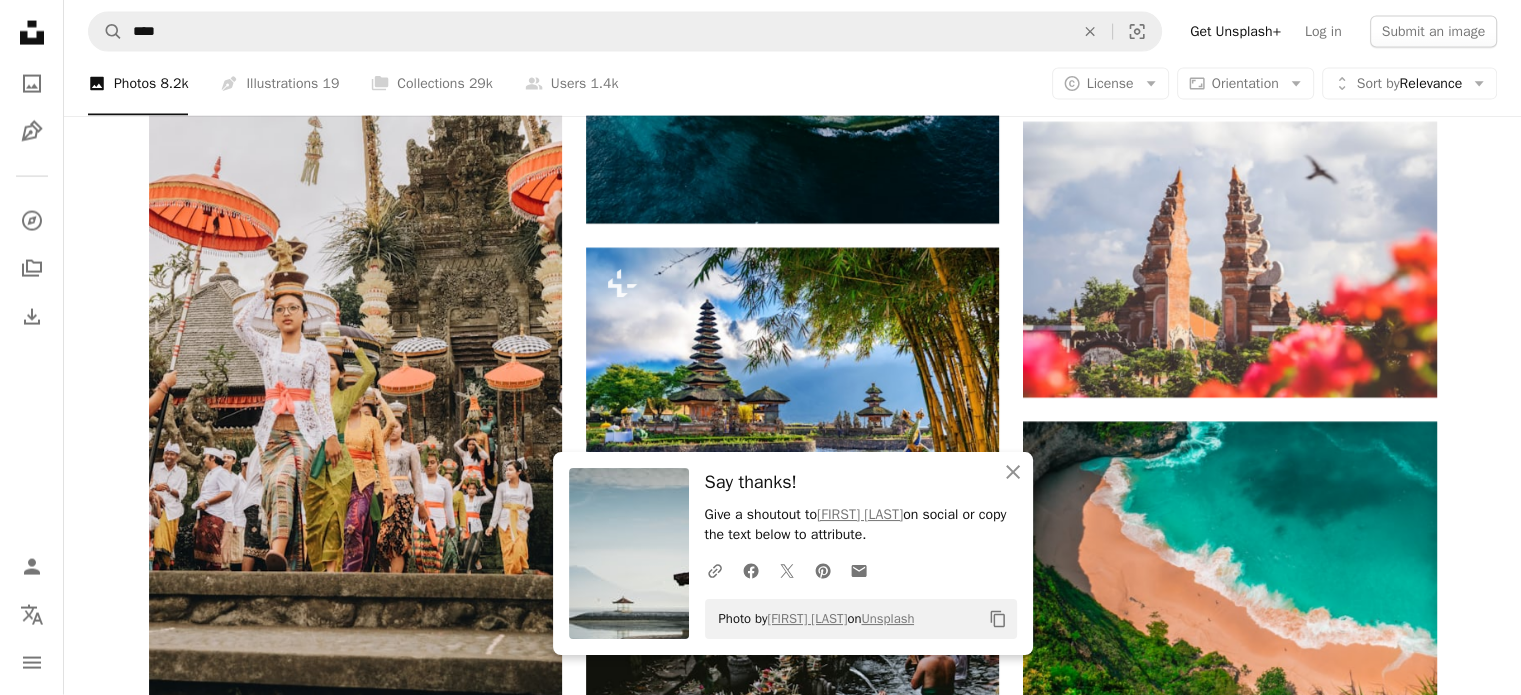 click on "Plus sign for Unsplash+ A heart A plus sign Polina Kuzovkova For Unsplash+ A lock Download A heart A plus sign Aron Visuals Arrow pointing down A heart A plus sign Harry Kessell Arrow pointing down A heart A plus sign Aron Visuals Arrow pointing down A heart A plus sign Aleksandra Dementeva Available for hire A checkmark inside of a circle Arrow pointing down A heart A plus sign Aron Visuals Arrow pointing down Plus sign for Unsplash+ A heart A plus sign Polina Kuzovkova For Unsplash+ A lock Download A heart A plus sign bady abbas Arrow pointing down A heart A plus sign Ruben Hutabarat Arrow pointing down A heart A plus sign Marvin Meyer Available for hire A checkmark inside of a circle Arrow pointing down –– ––– ––– –– ––– – ––– ––– –––– – –– ––– – – ––– –– –– –––– –– A new kind of advertising for the internet. Learn More A heart A plus sign Ern Gan Arrow pointing down A heart A plus sign visualsofdana" at bounding box center (792, 1140) 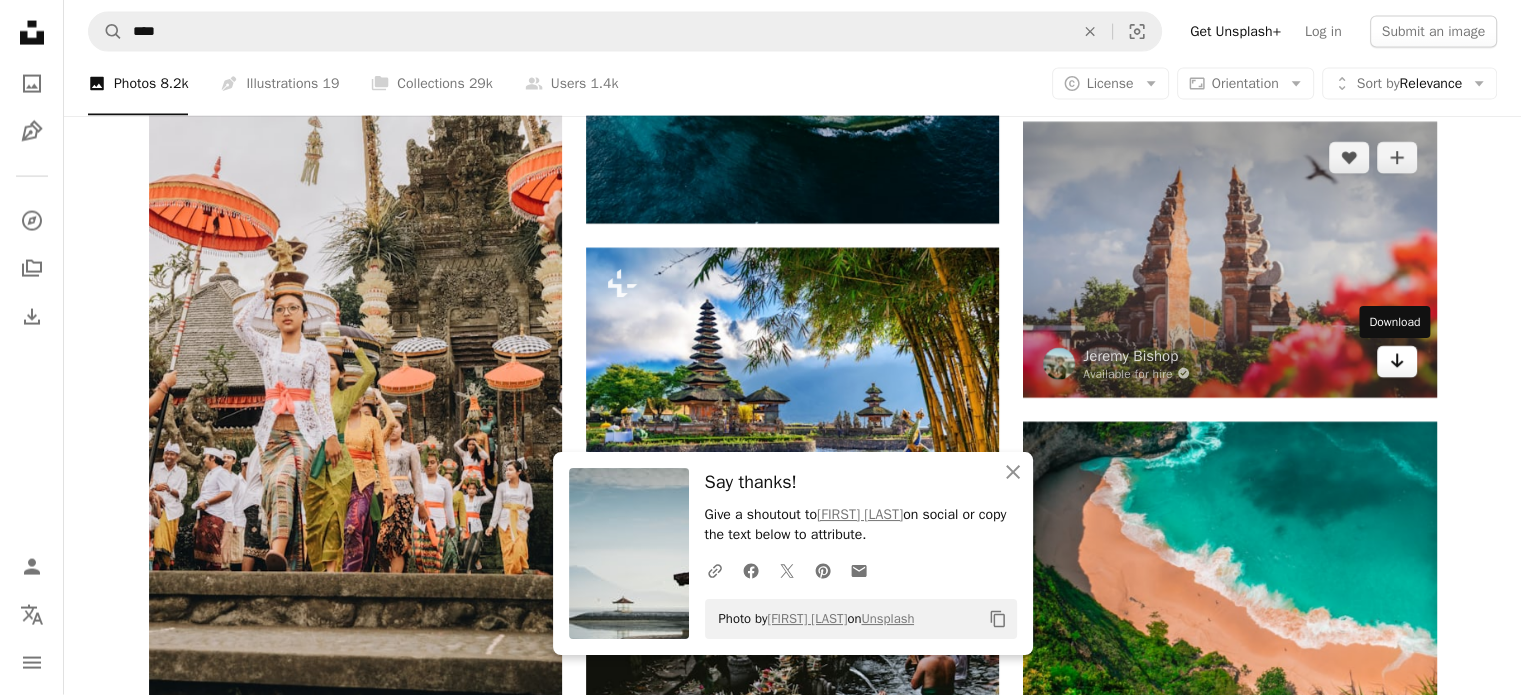 click on "Arrow pointing down" 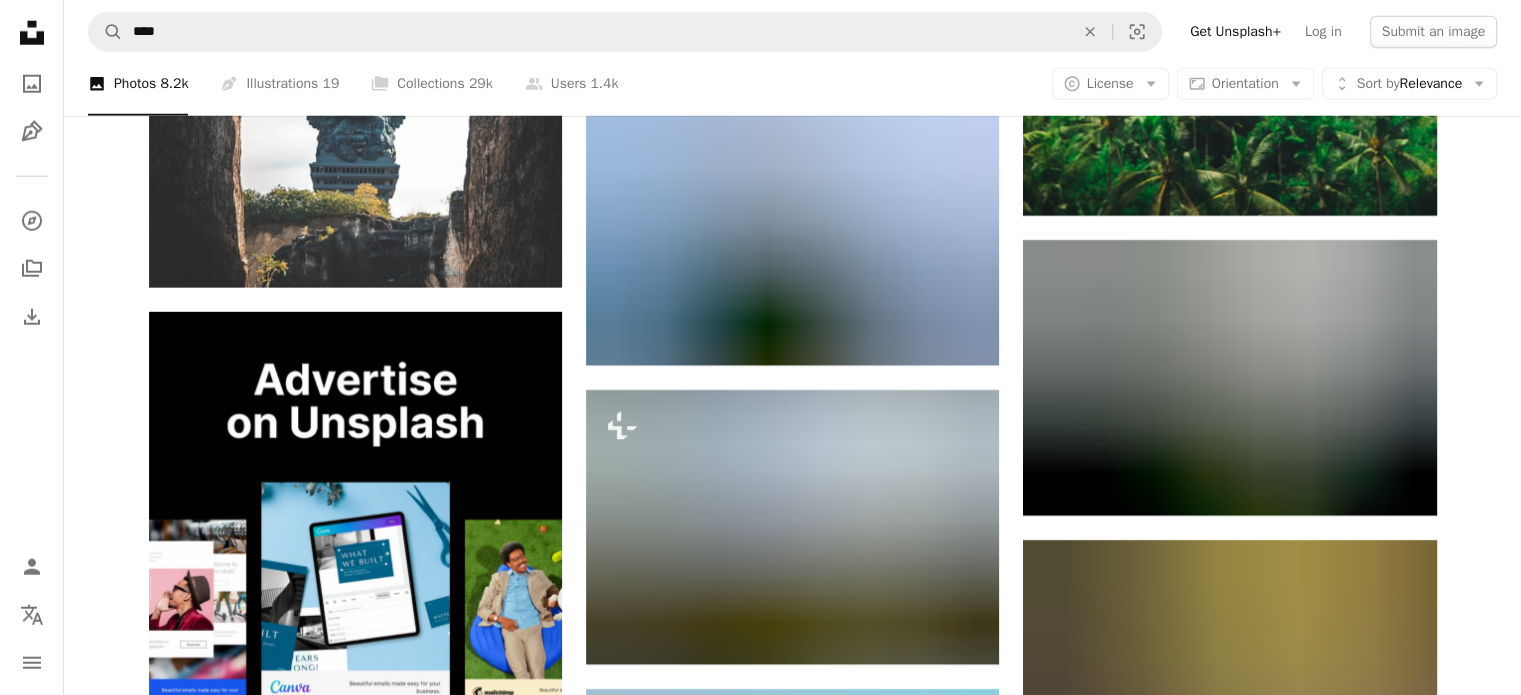 scroll, scrollTop: 5500, scrollLeft: 0, axis: vertical 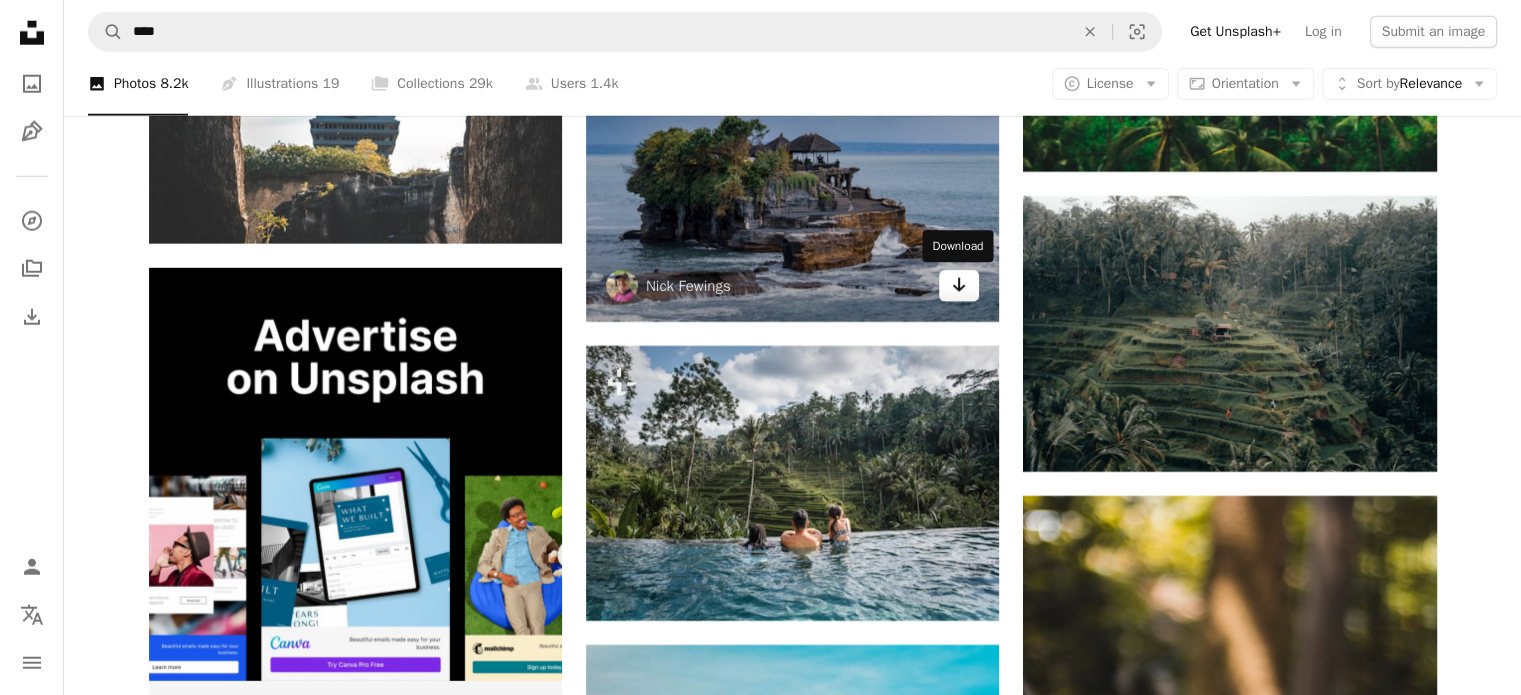click on "Arrow pointing down" 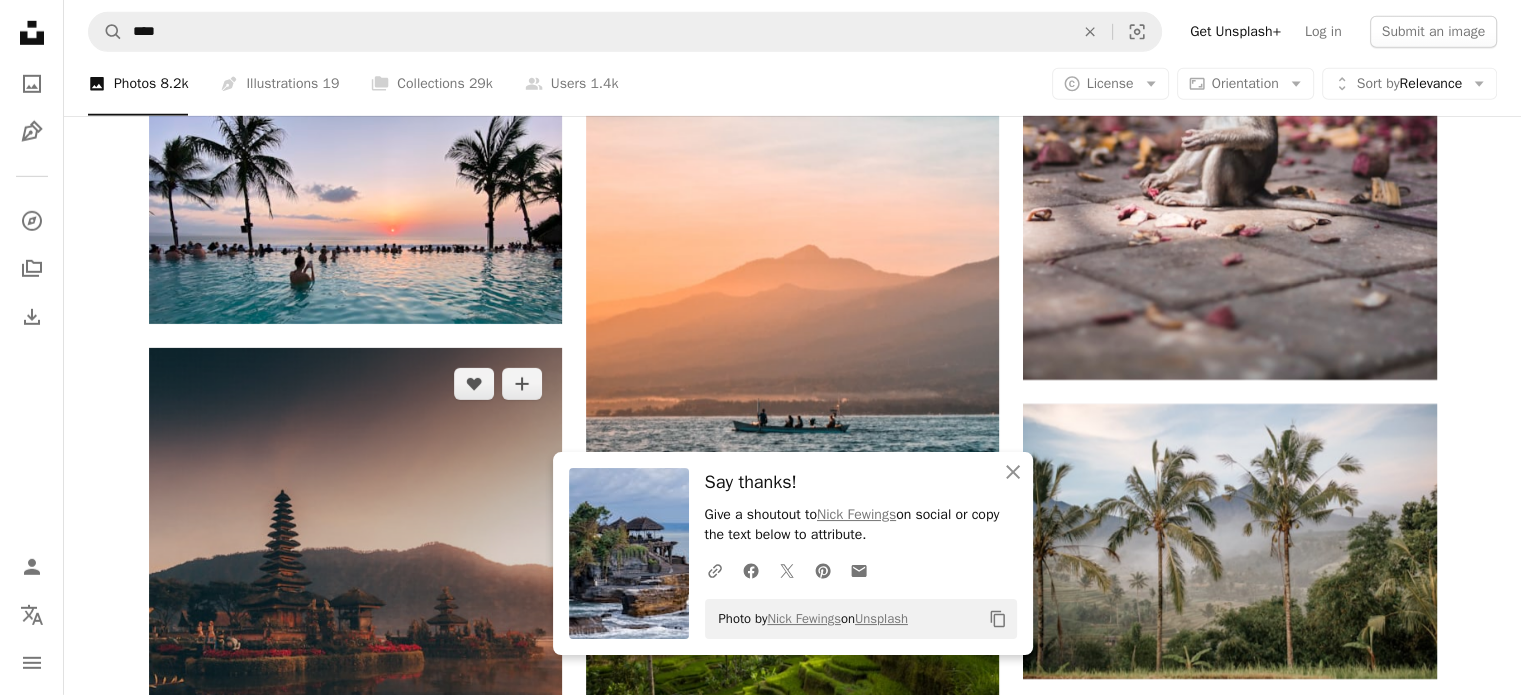 scroll, scrollTop: 6200, scrollLeft: 0, axis: vertical 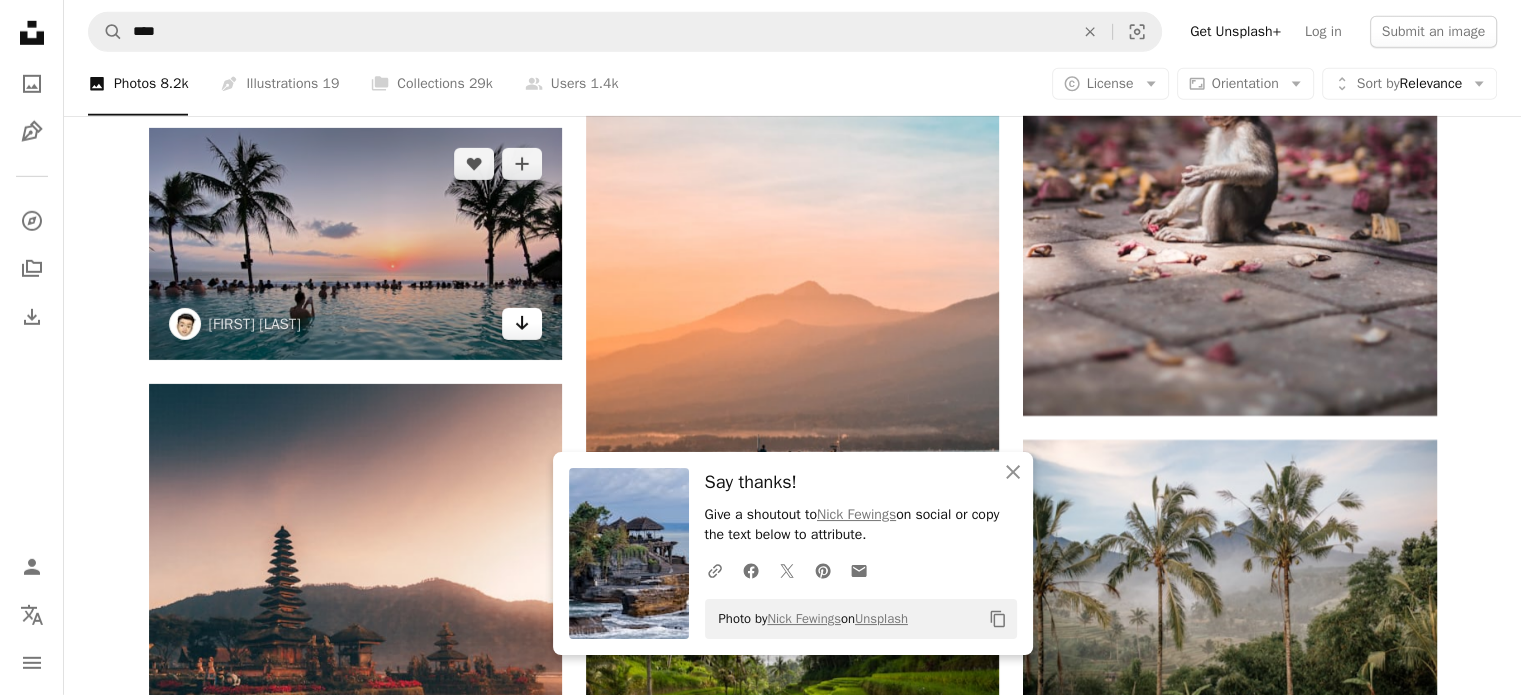 click on "Arrow pointing down" 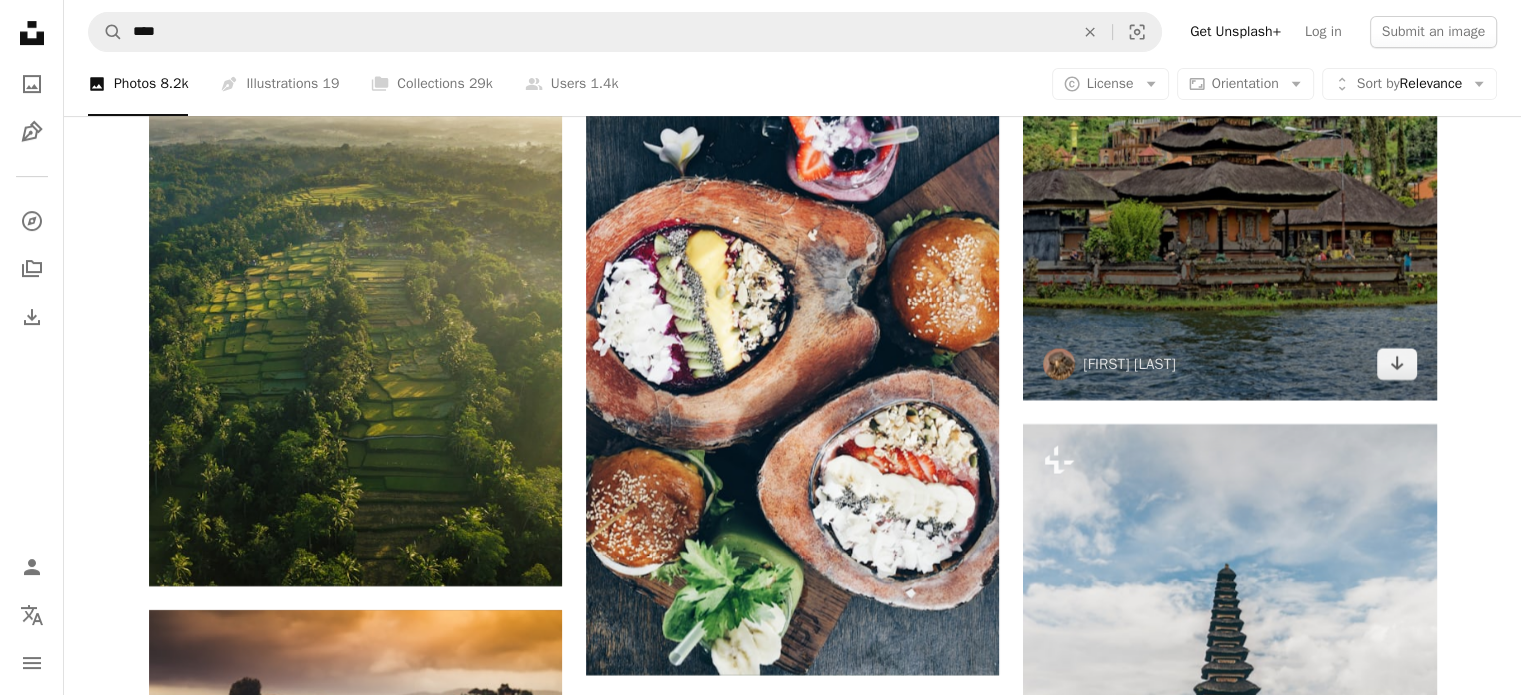 scroll, scrollTop: 8400, scrollLeft: 0, axis: vertical 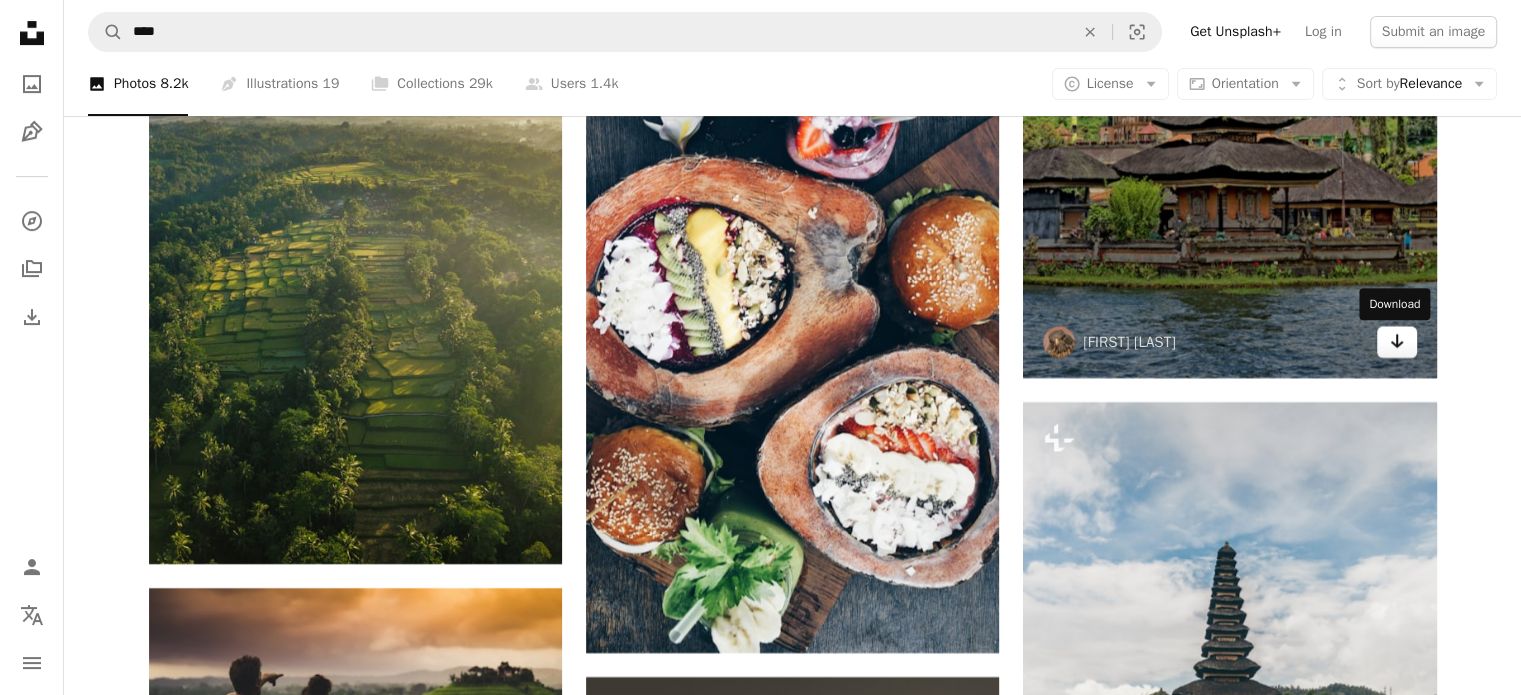 click on "Arrow pointing down" 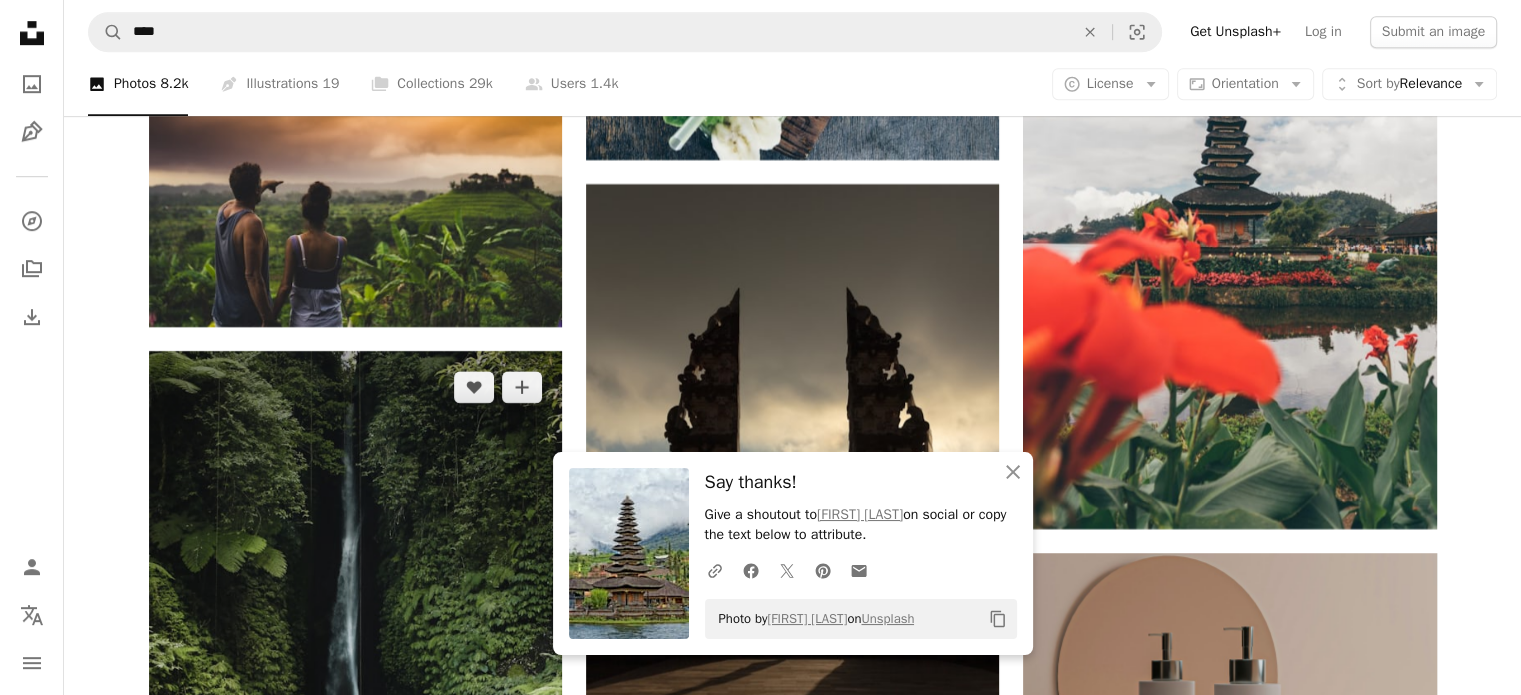 scroll, scrollTop: 8900, scrollLeft: 0, axis: vertical 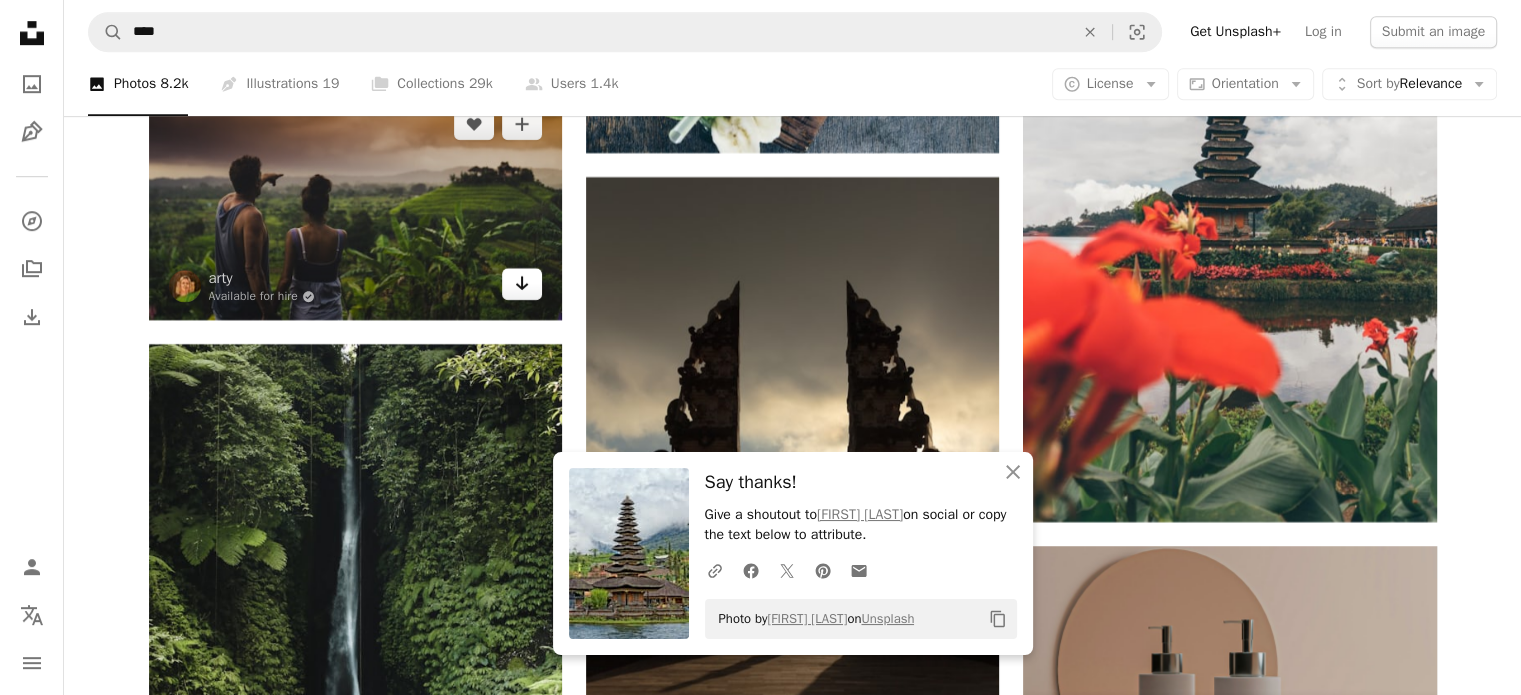 click on "Arrow pointing down" 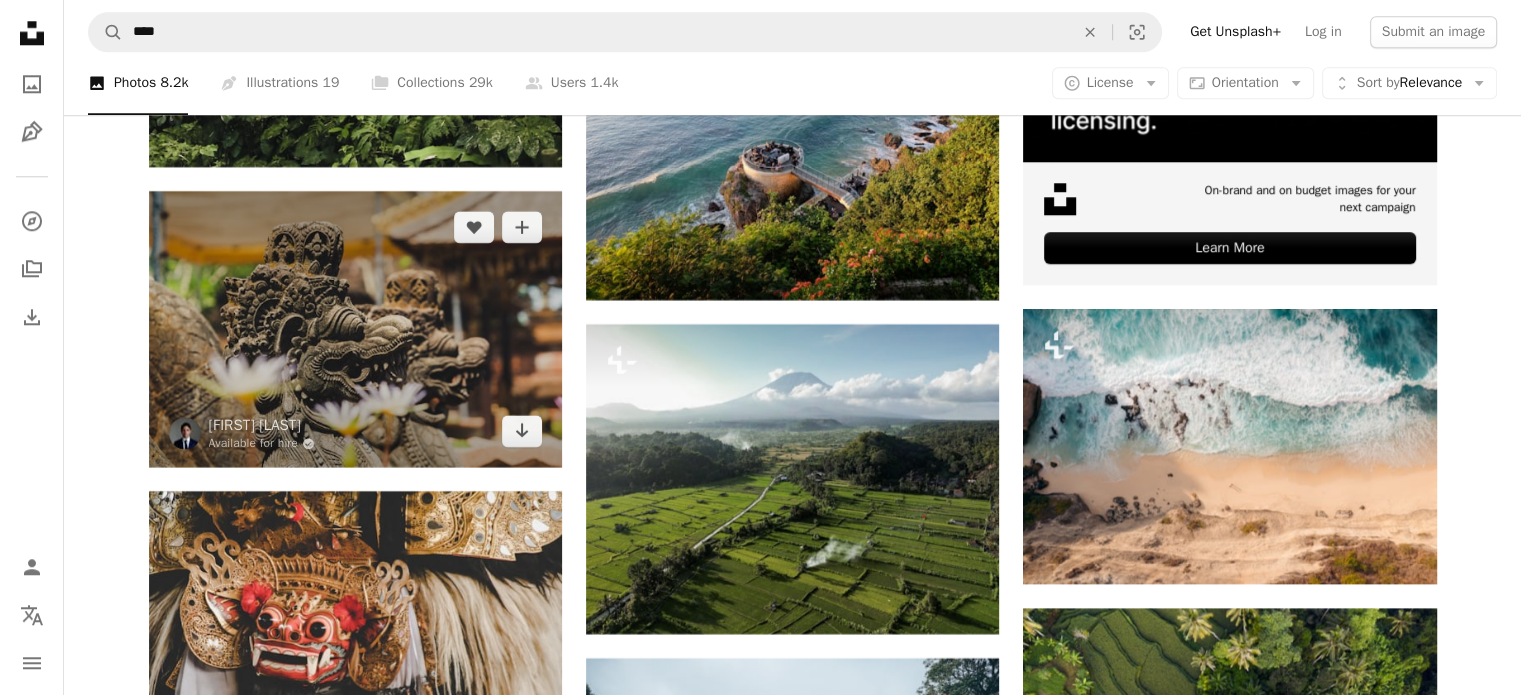 scroll, scrollTop: 9700, scrollLeft: 0, axis: vertical 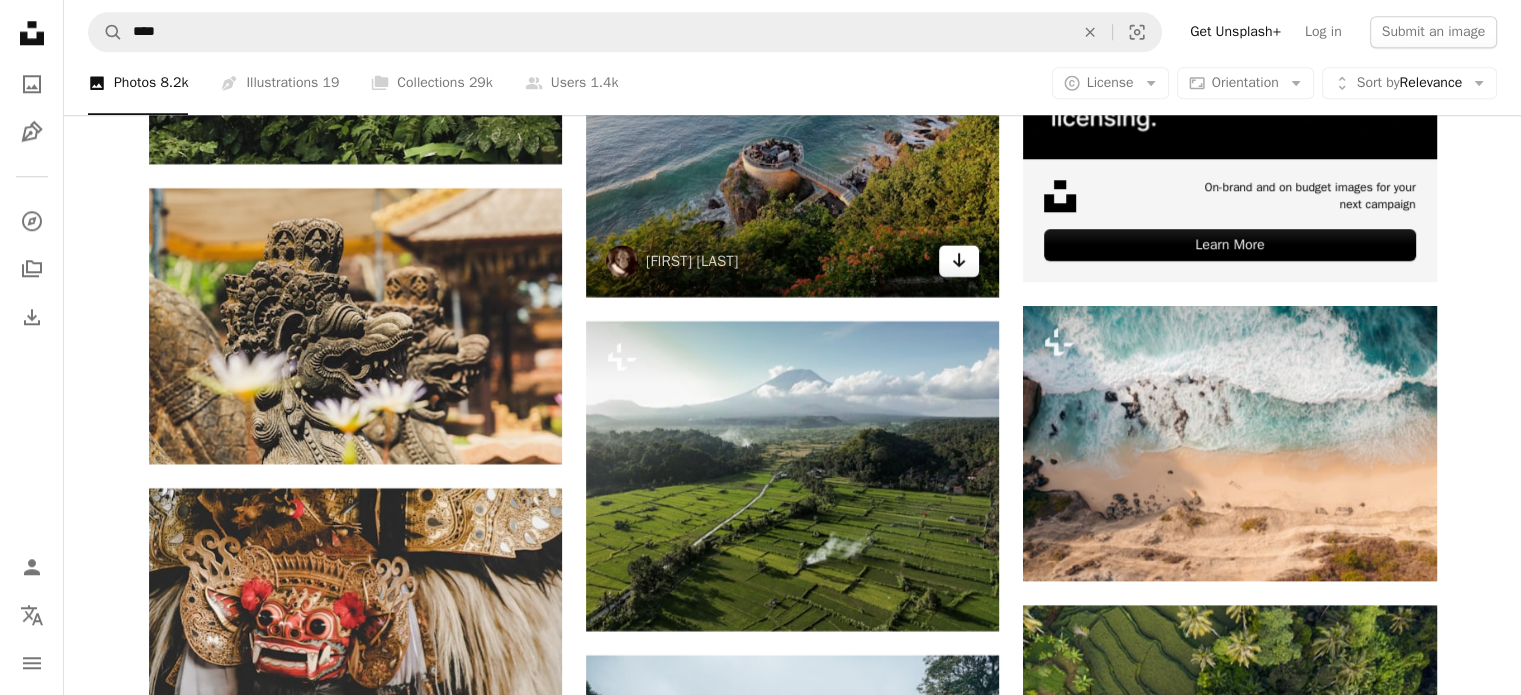 click on "Arrow pointing down" 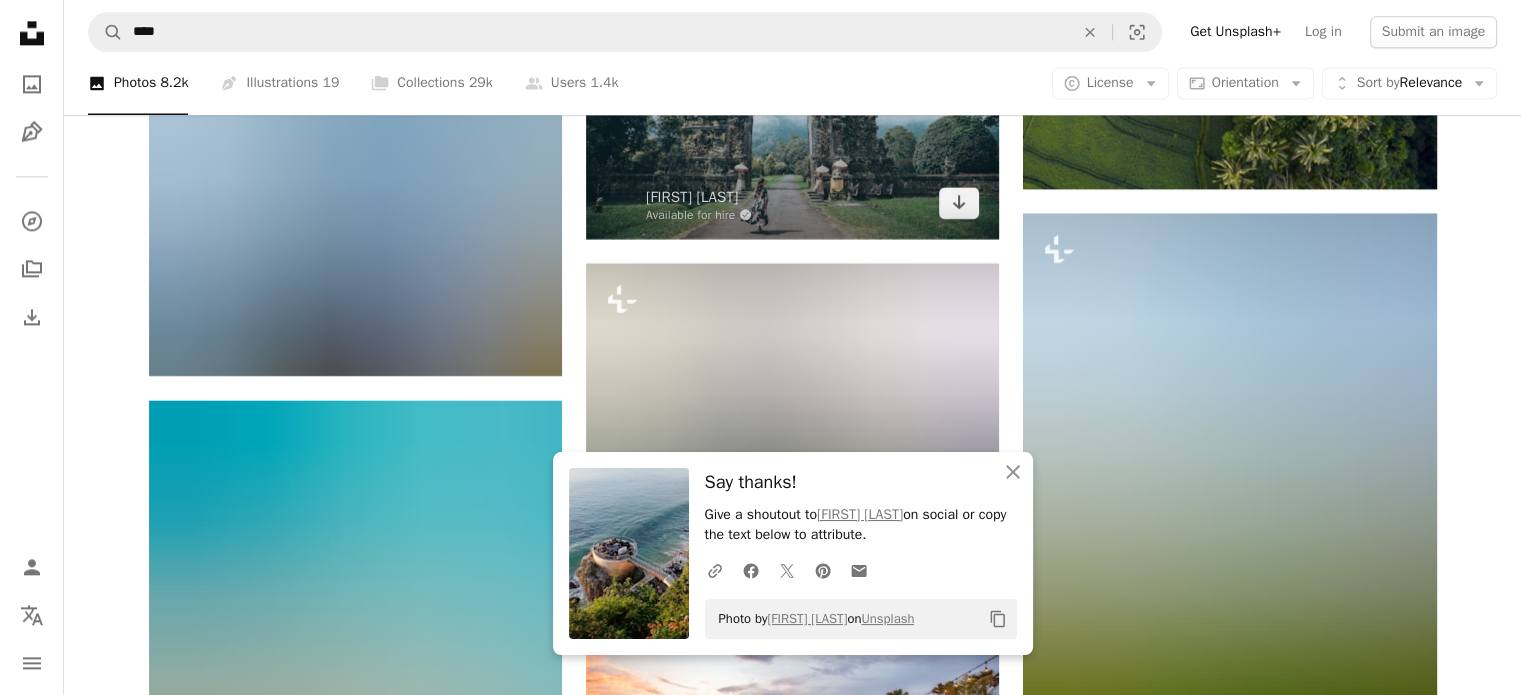 scroll, scrollTop: 10400, scrollLeft: 0, axis: vertical 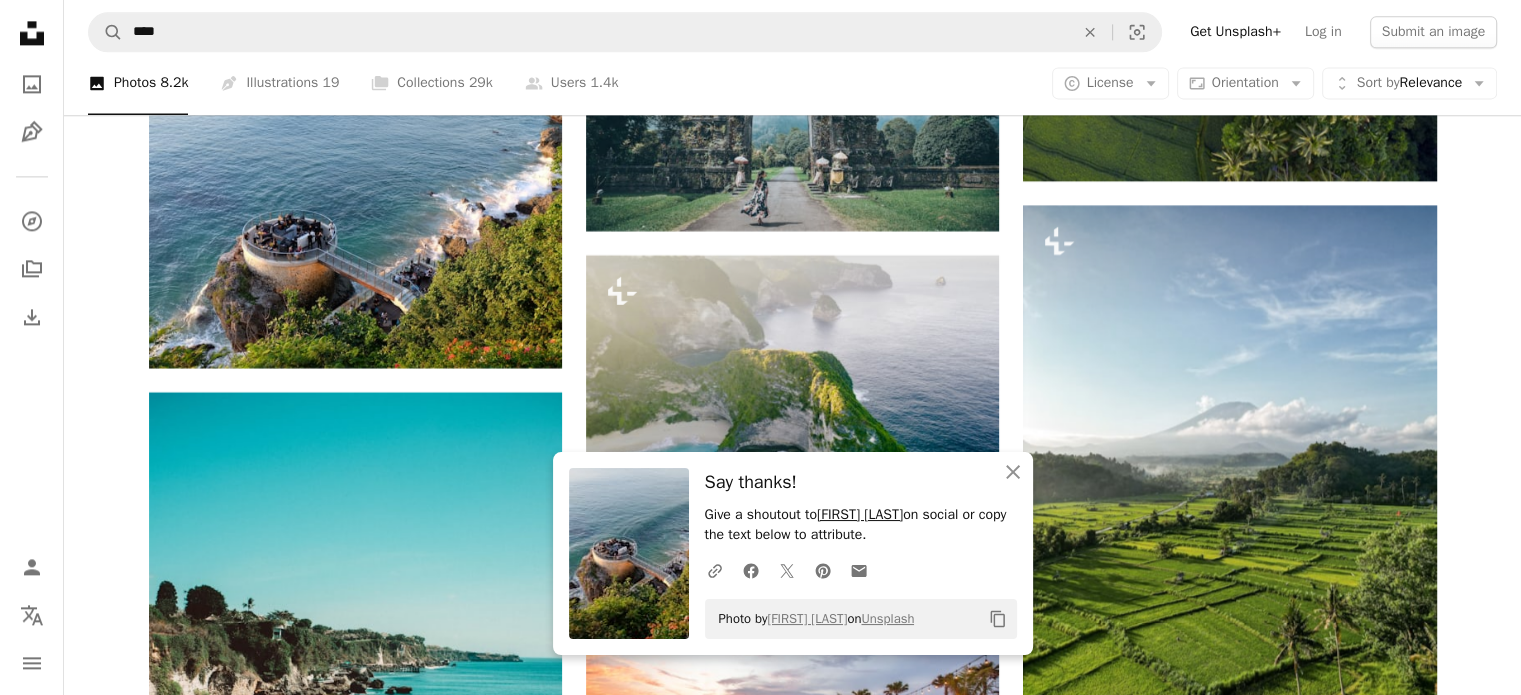 click on "[FIRST] [LAST]" at bounding box center (860, 514) 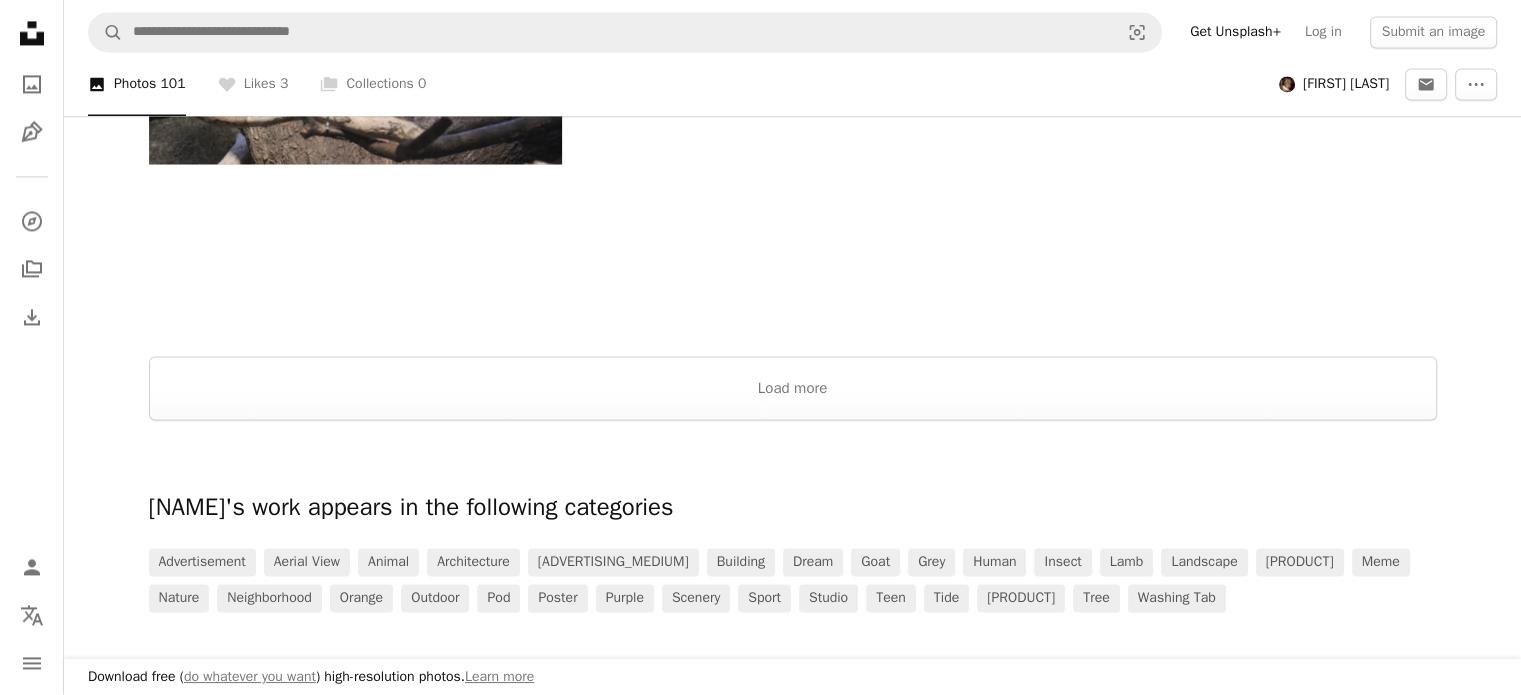 scroll, scrollTop: 3200, scrollLeft: 0, axis: vertical 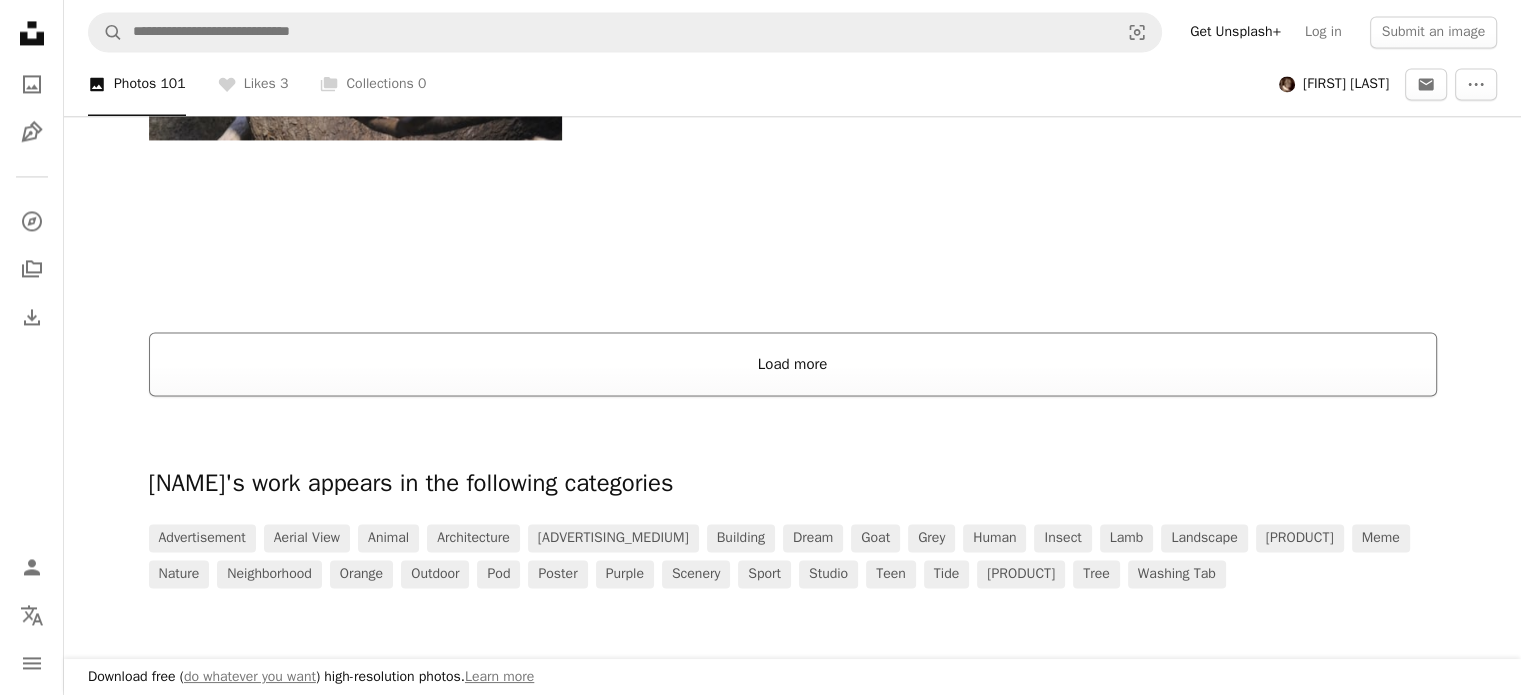click on "Load more" at bounding box center [793, 364] 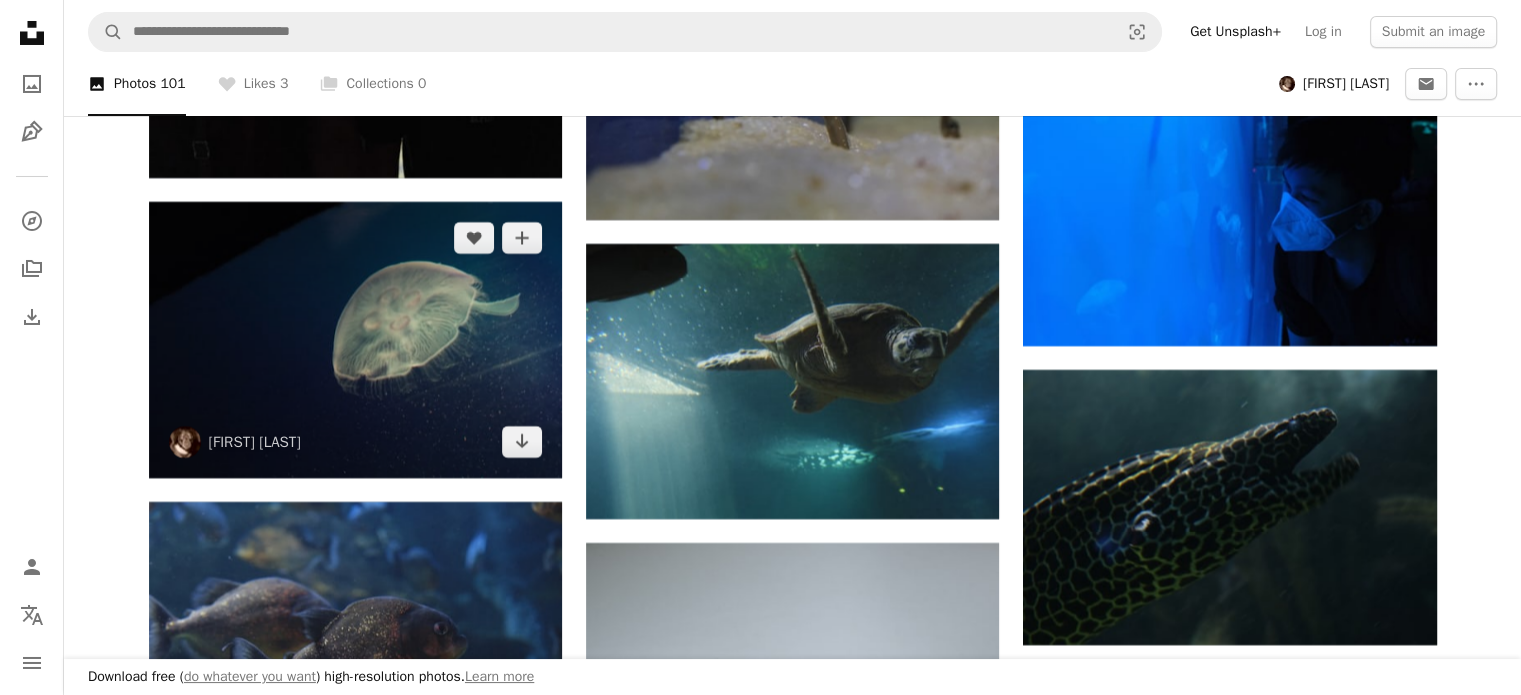 scroll, scrollTop: 7500, scrollLeft: 0, axis: vertical 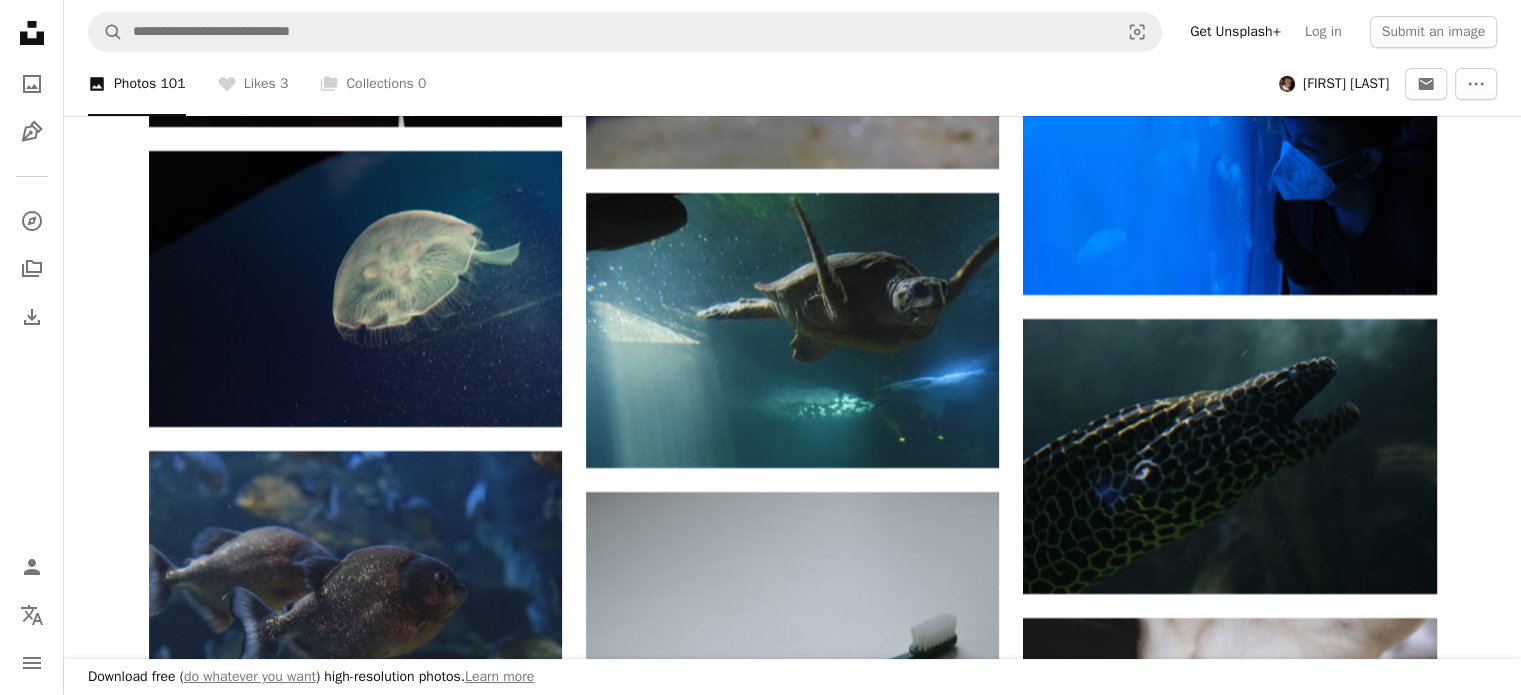 click 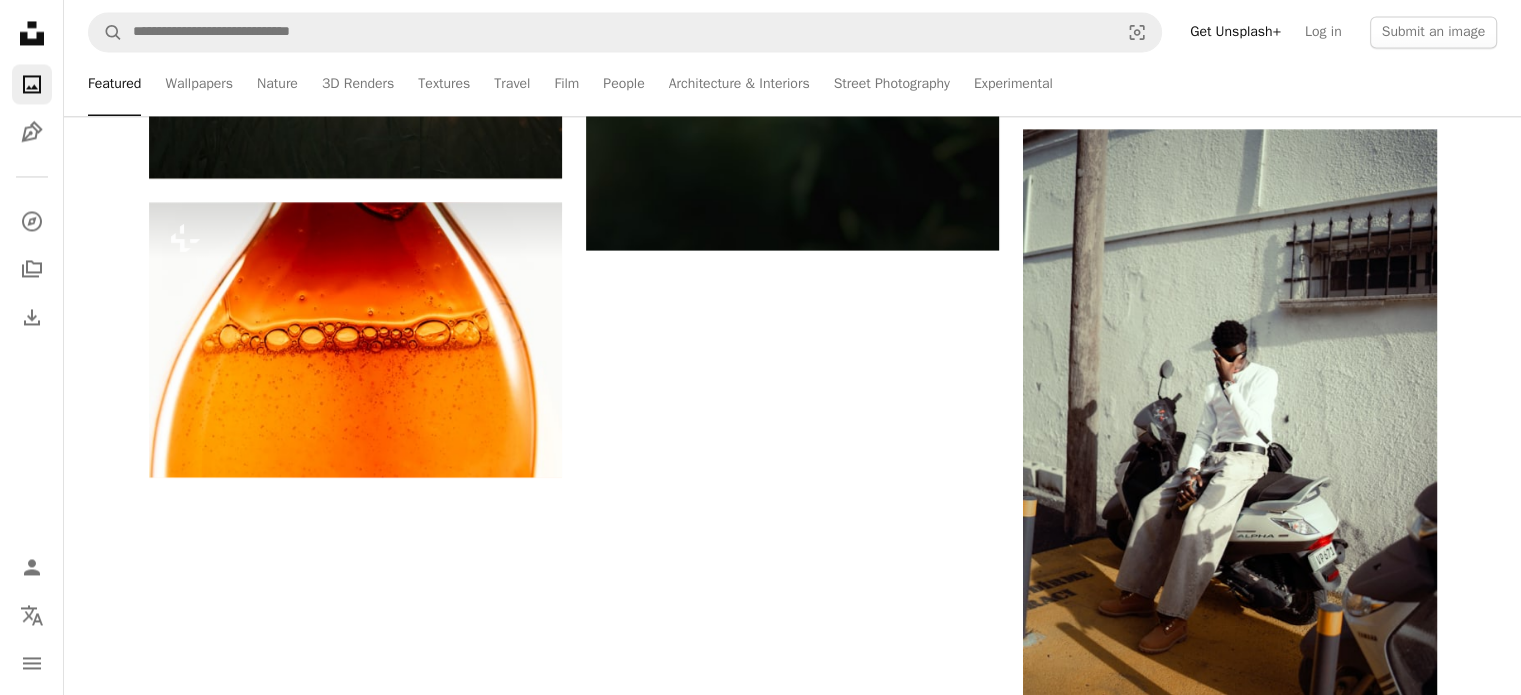 scroll, scrollTop: 0, scrollLeft: 0, axis: both 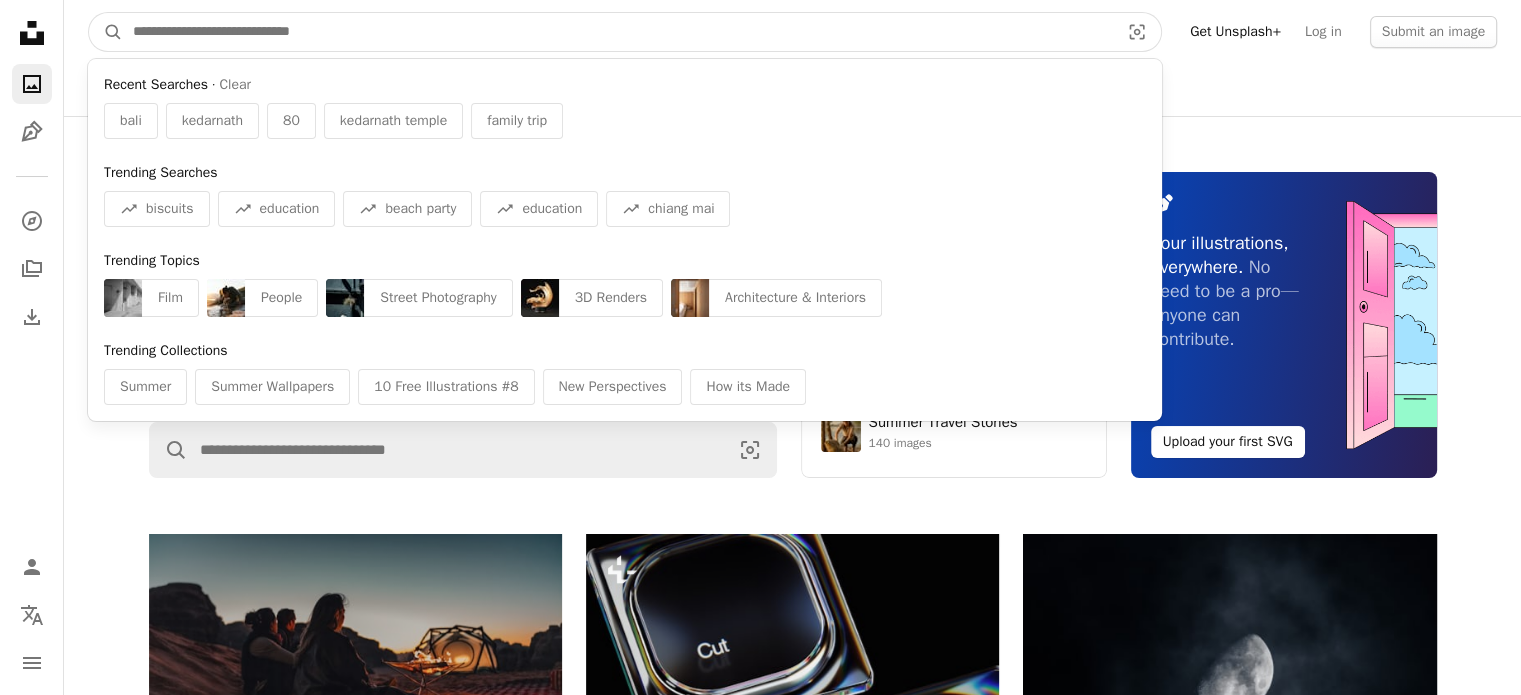 click at bounding box center [618, 32] 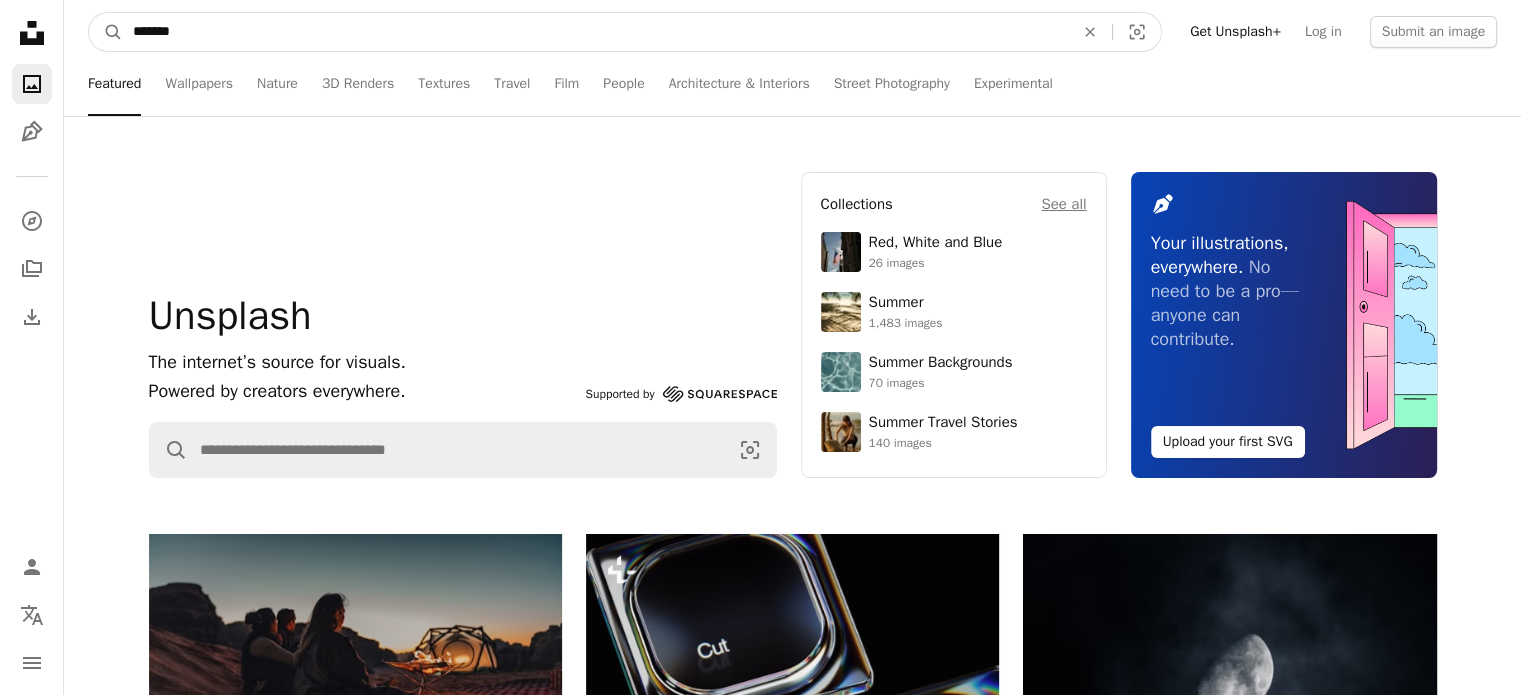 type on "*******" 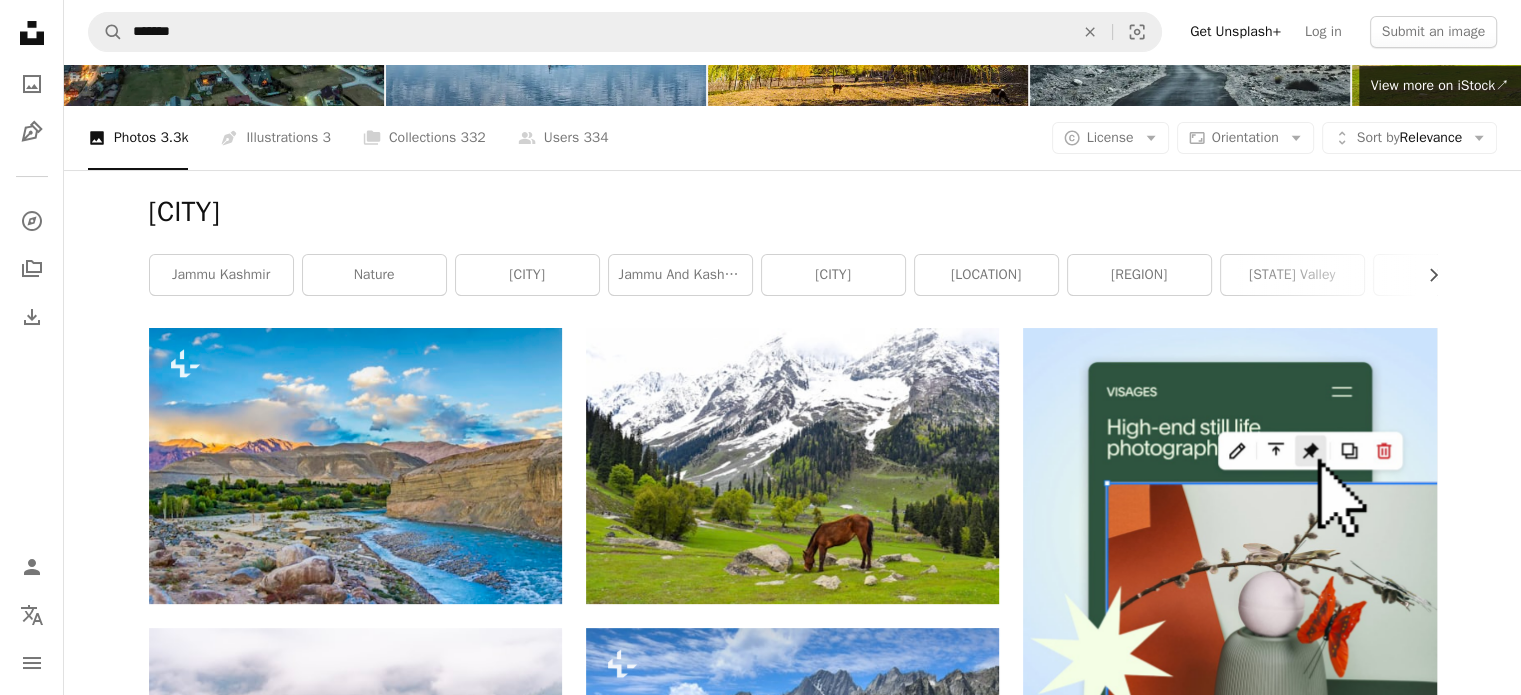 scroll, scrollTop: 200, scrollLeft: 0, axis: vertical 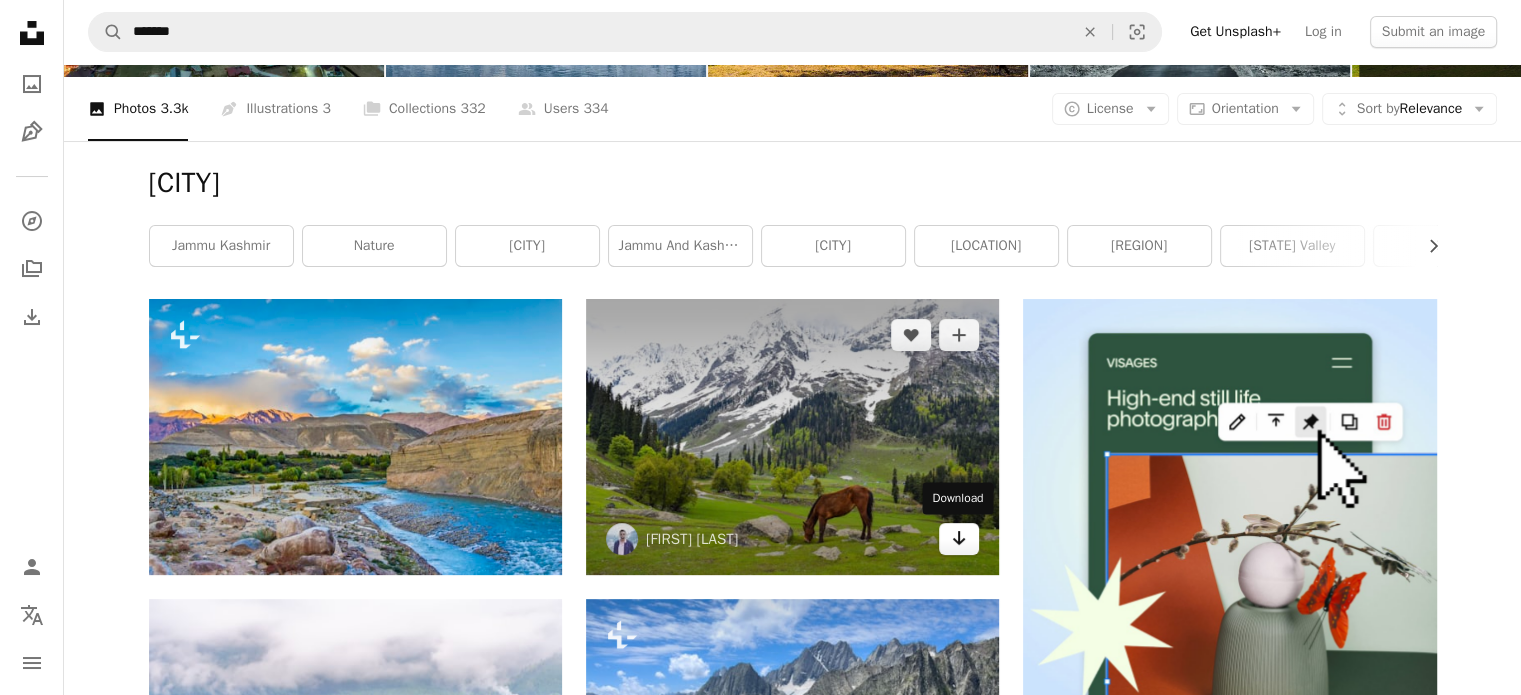 click on "Arrow pointing down" 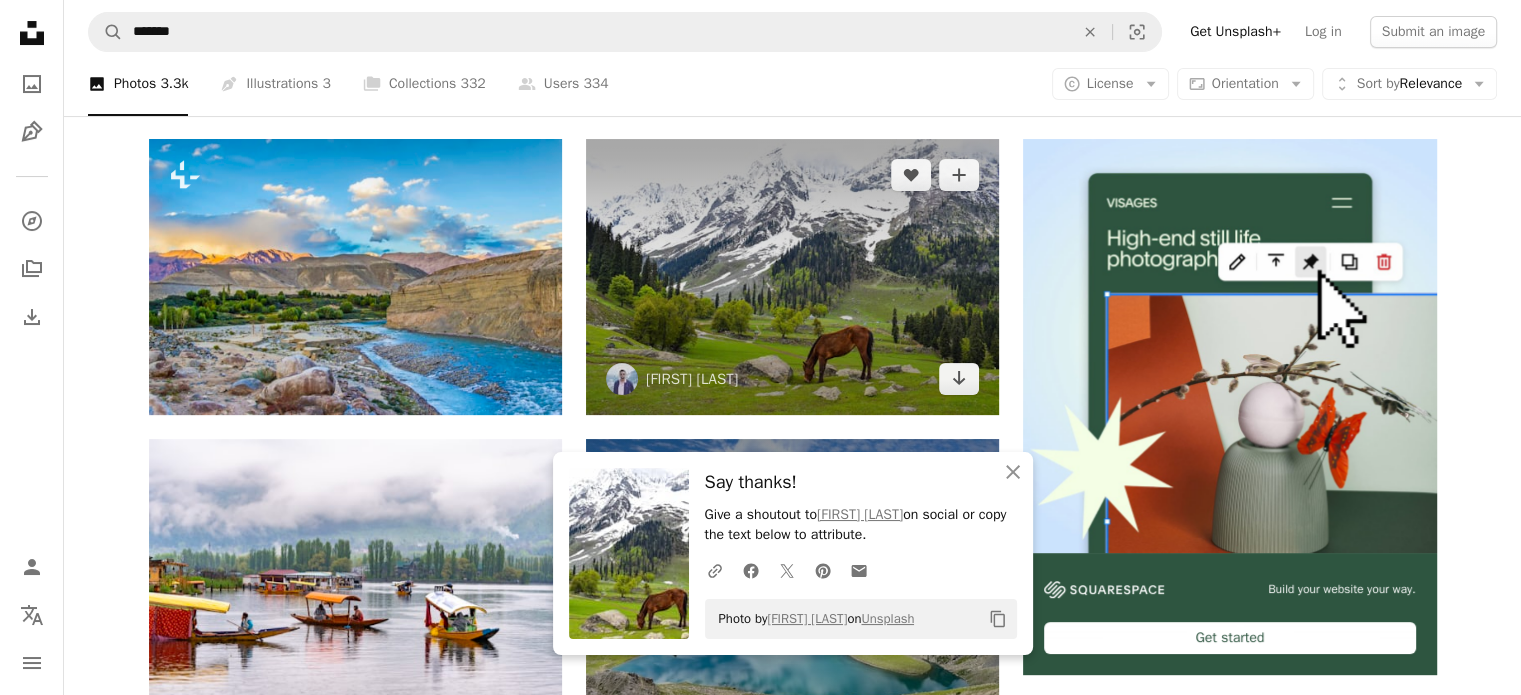 scroll, scrollTop: 500, scrollLeft: 0, axis: vertical 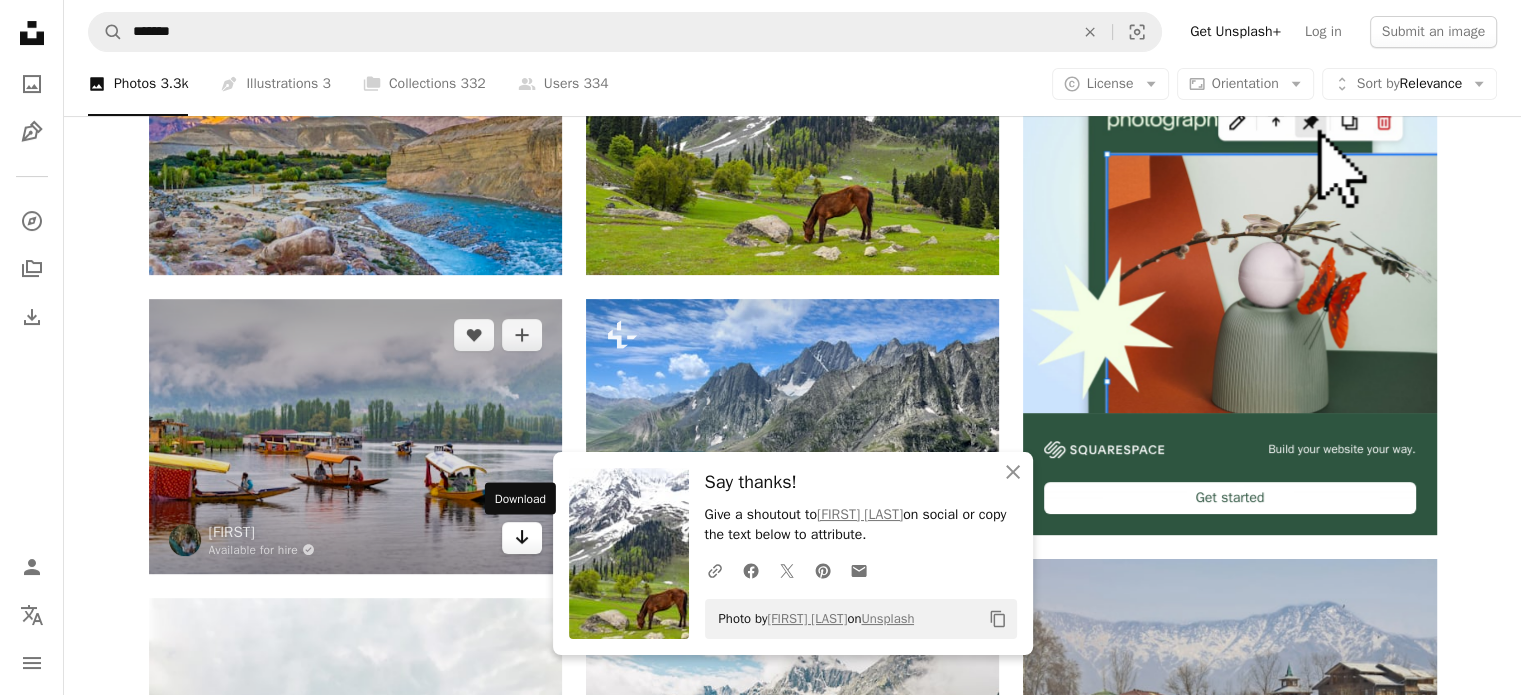 click on "Arrow pointing down" at bounding box center (522, 538) 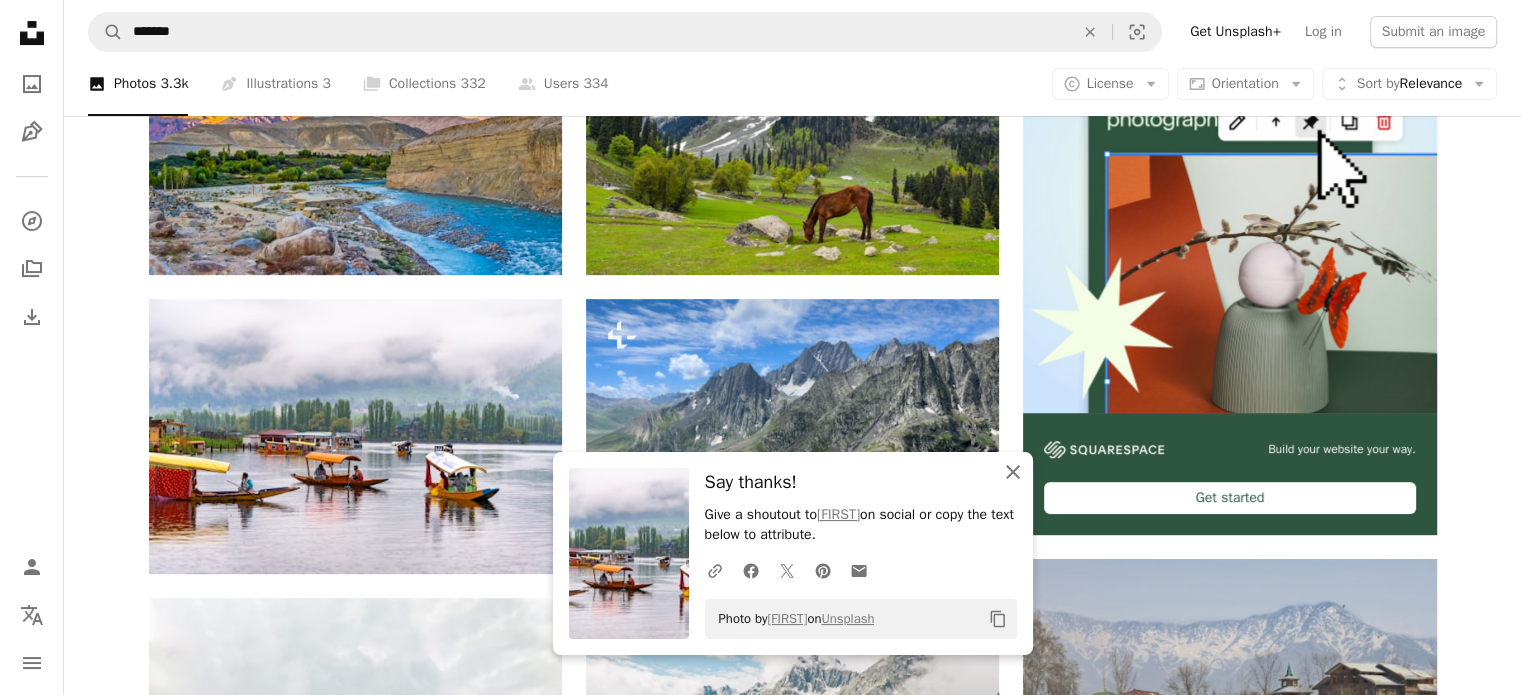 drag, startPoint x: 1008, startPoint y: 472, endPoint x: 1003, endPoint y: 481, distance: 10.29563 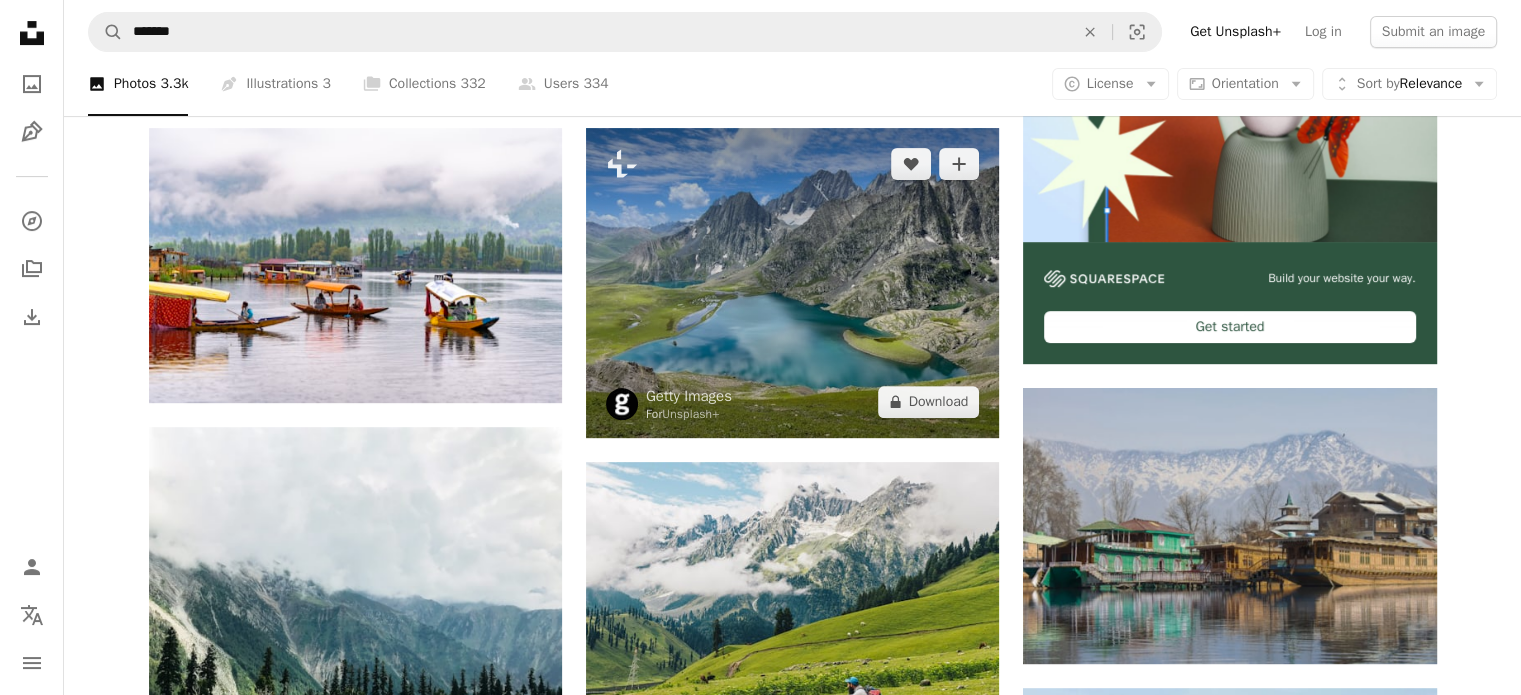 scroll, scrollTop: 800, scrollLeft: 0, axis: vertical 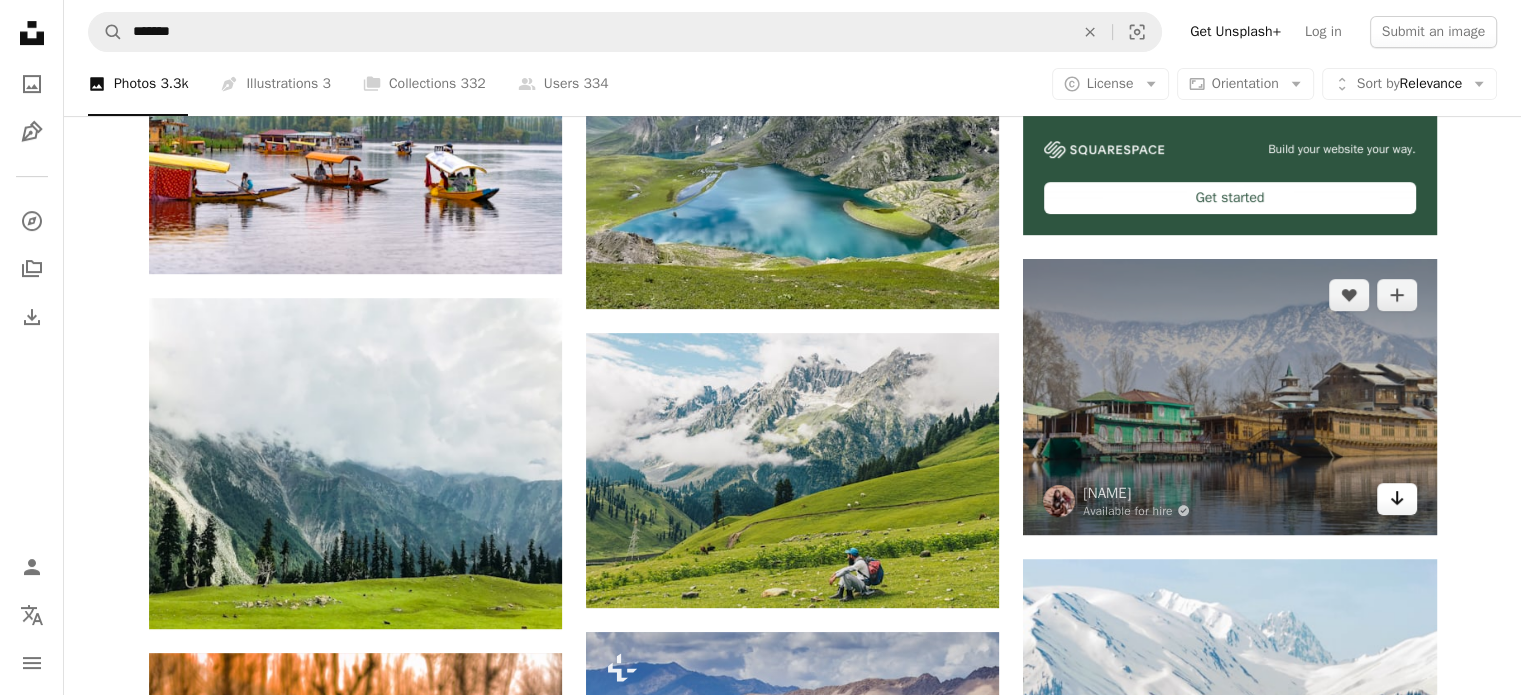 click 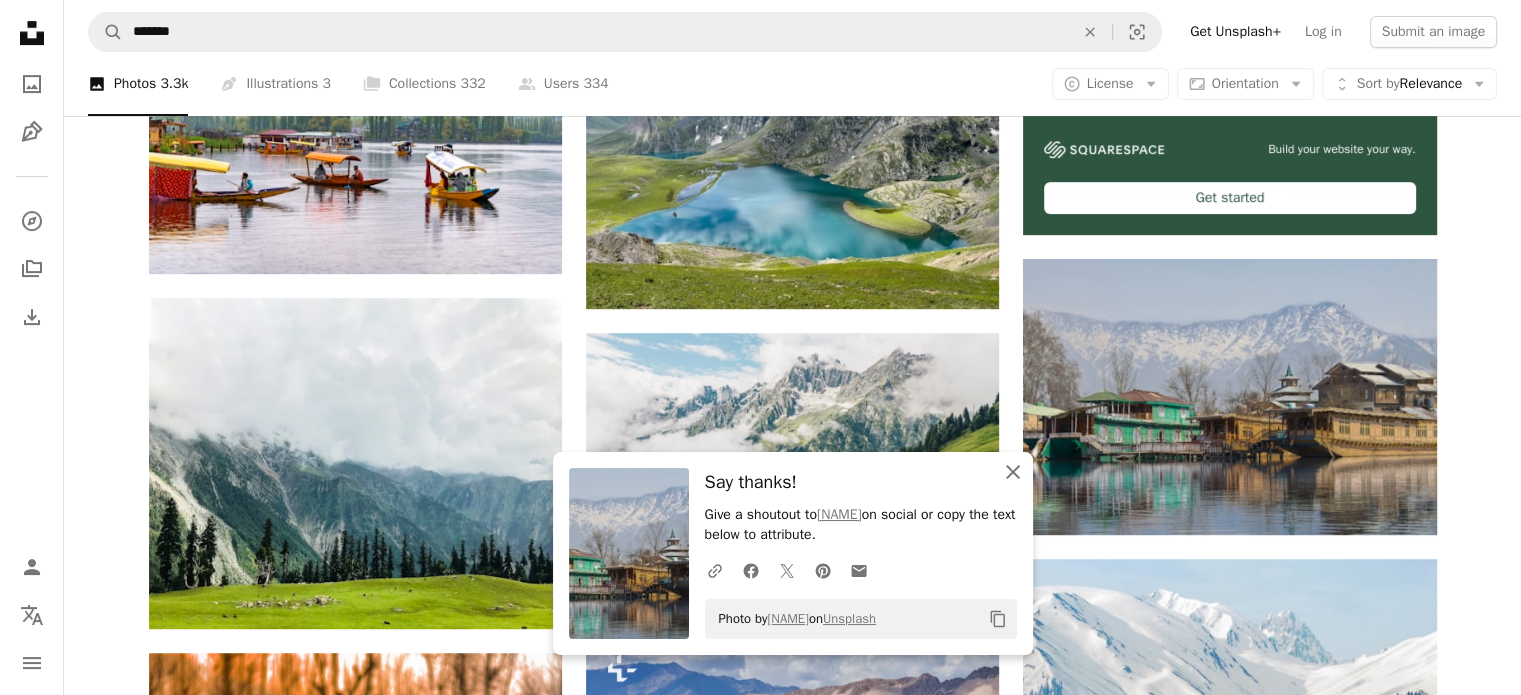 click on "An X shape" 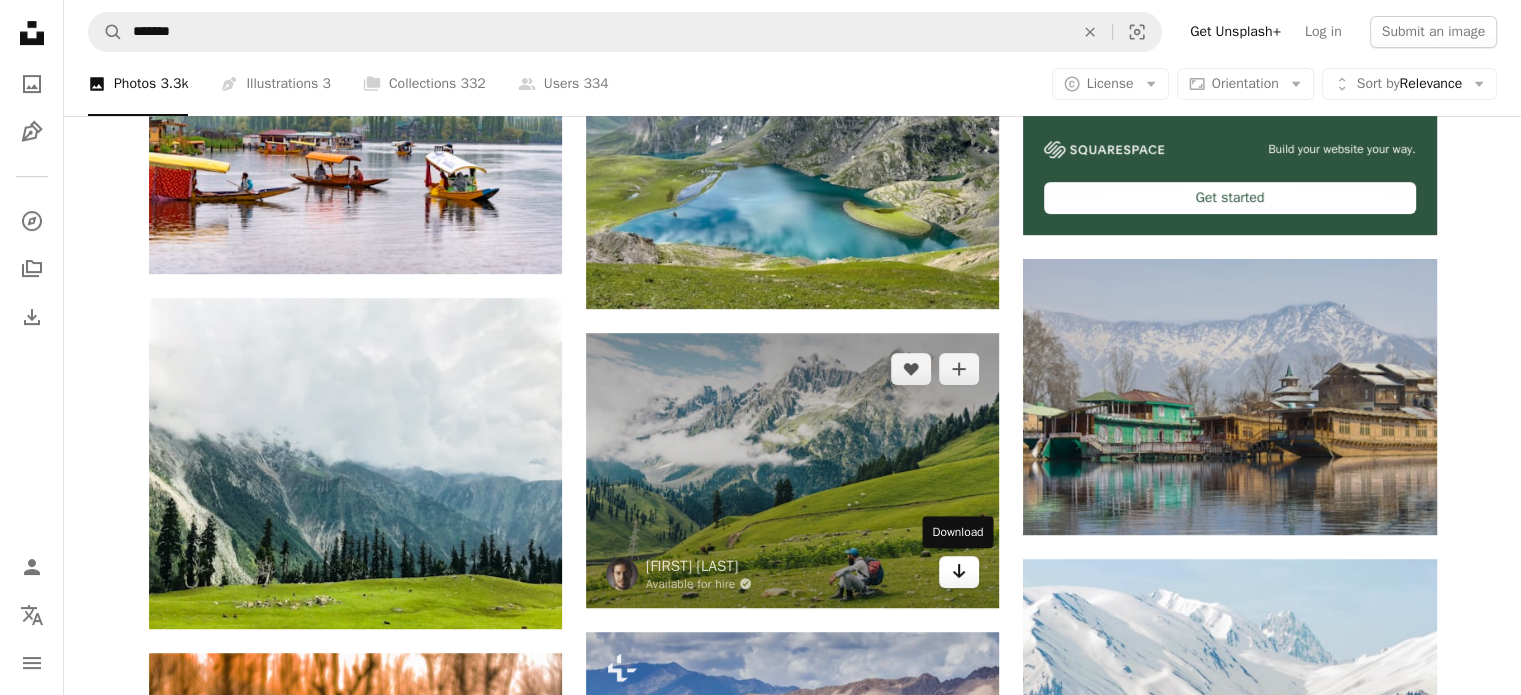 click on "Arrow pointing down" at bounding box center (959, 572) 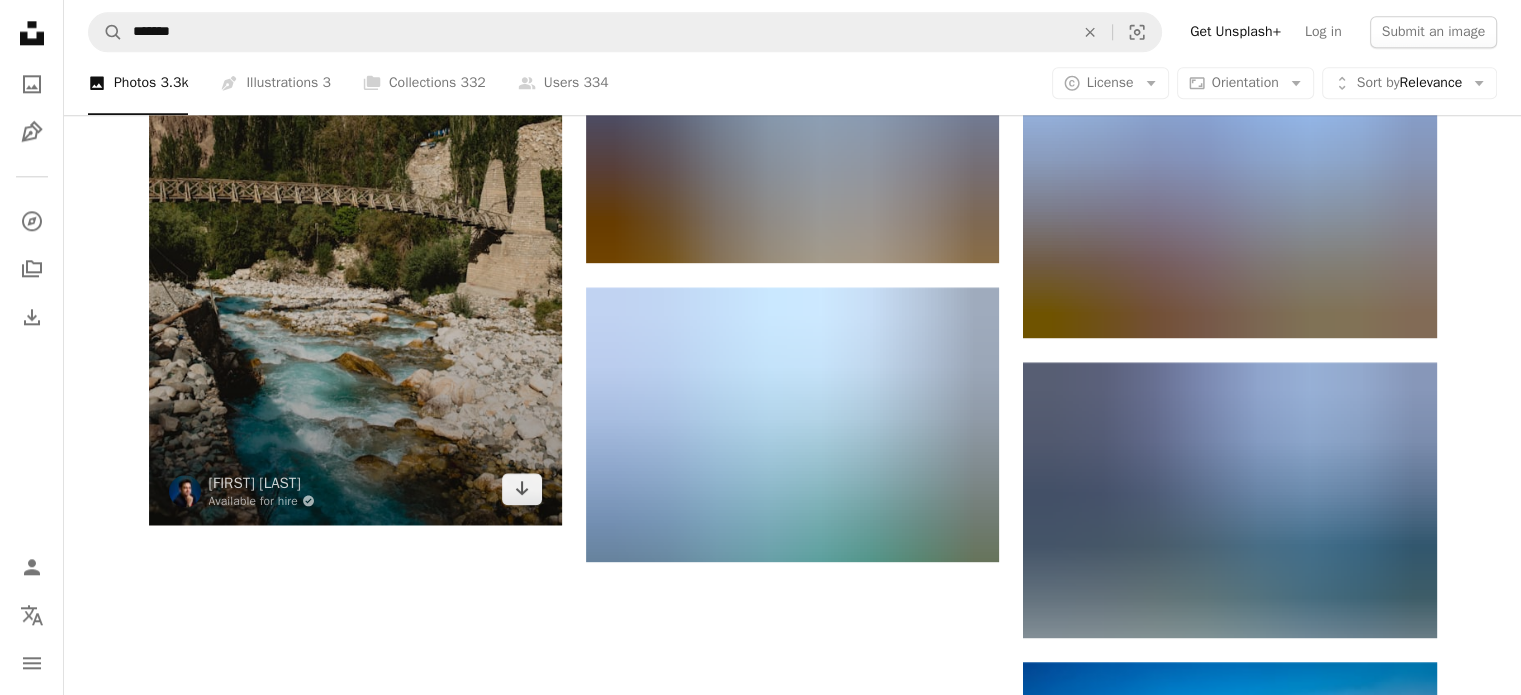 scroll, scrollTop: 2400, scrollLeft: 0, axis: vertical 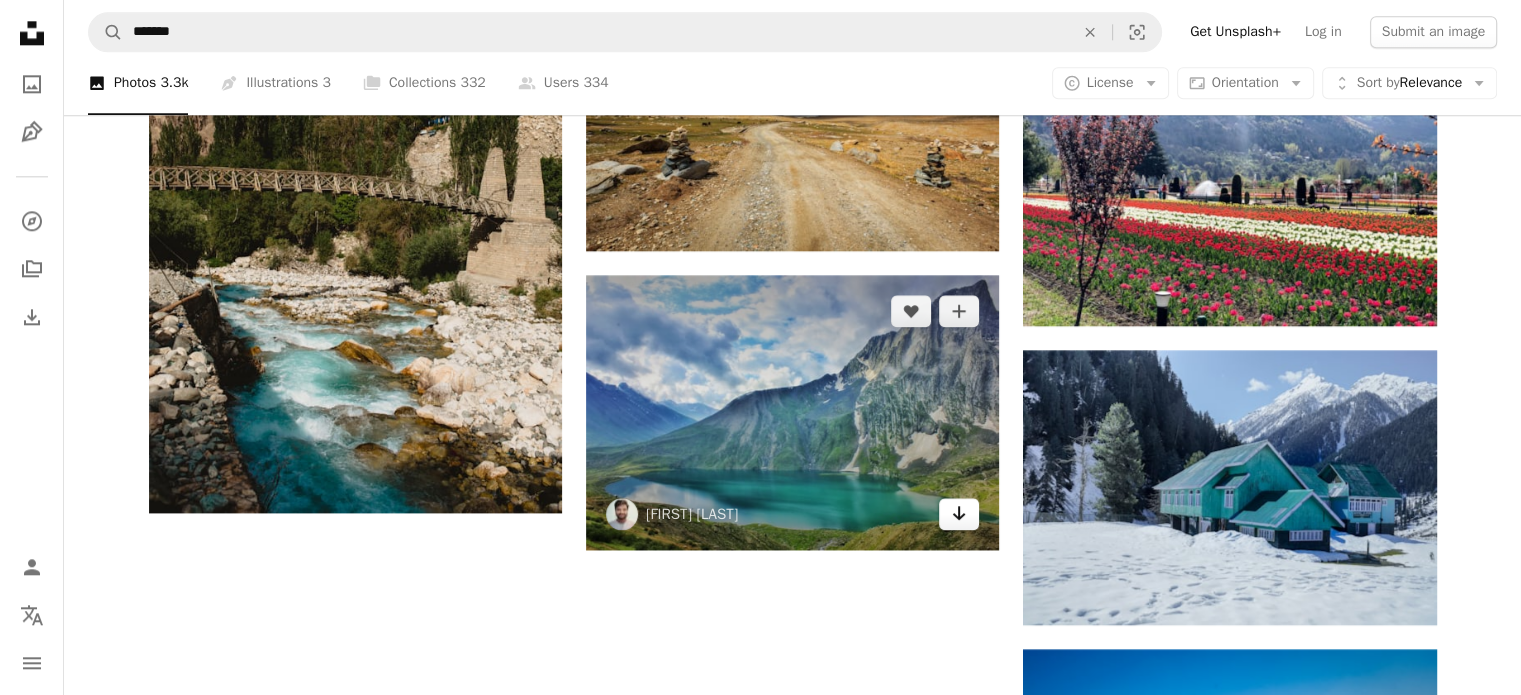 click on "Arrow pointing down" 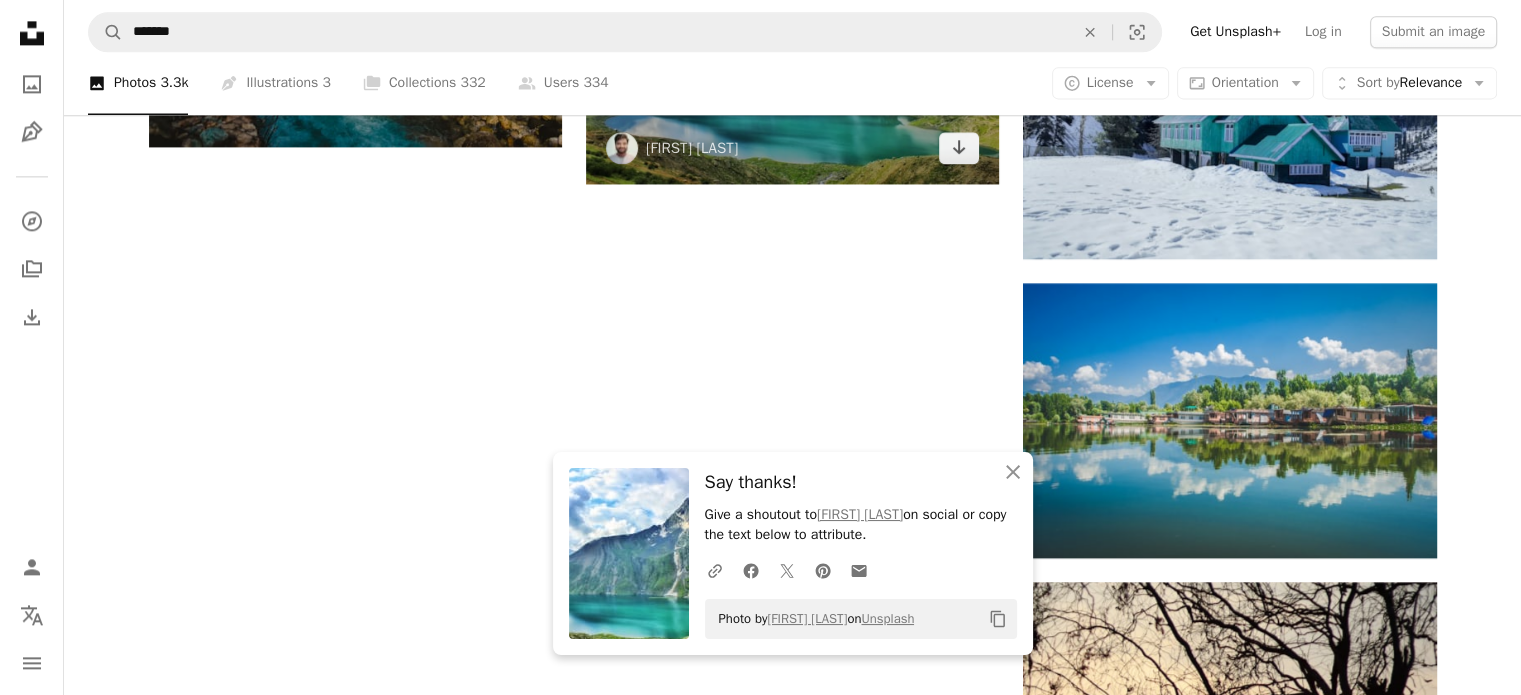 scroll, scrollTop: 2800, scrollLeft: 0, axis: vertical 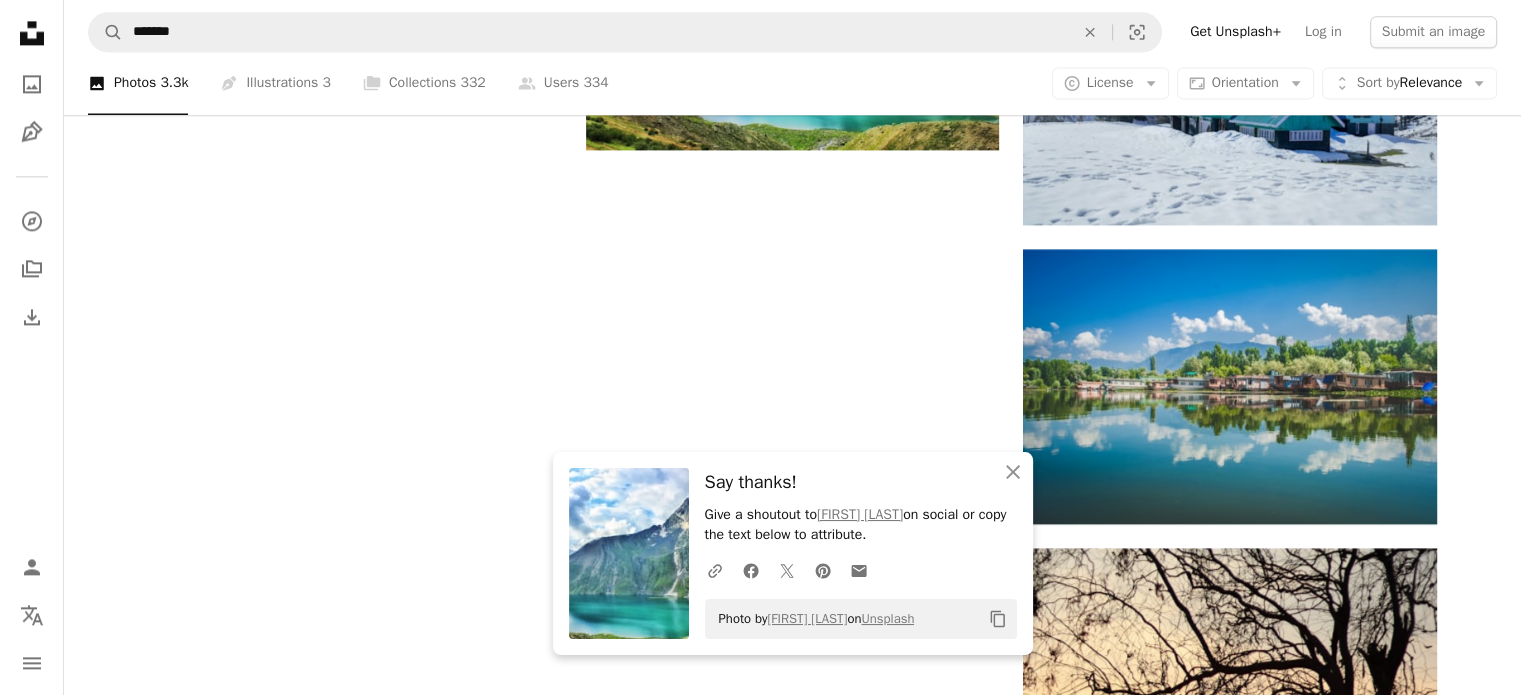 click on "Plus sign for Unsplash+ A heart A plus sign Getty Images For  Unsplash+ A lock   Download A heart A plus sign [FIRST] [LAST] Available for hire A checkmark inside of a circle Arrow pointing down A heart A plus sign [FIRST] [LAST] Arrow pointing down A heart A plus sign [FIRST] [LAST] Arrow pointing down Plus sign for Unsplash+ A heart A plus sign Getty Images For  Unsplash+ A lock   Download A heart A plus sign [FIRST] [LAST] Available for hire A checkmark inside of a circle Arrow pointing down Plus sign for Unsplash+ A heart A plus sign Getty Images For  Unsplash+ A lock   Download A heart [FIRST]" at bounding box center (793, -567) 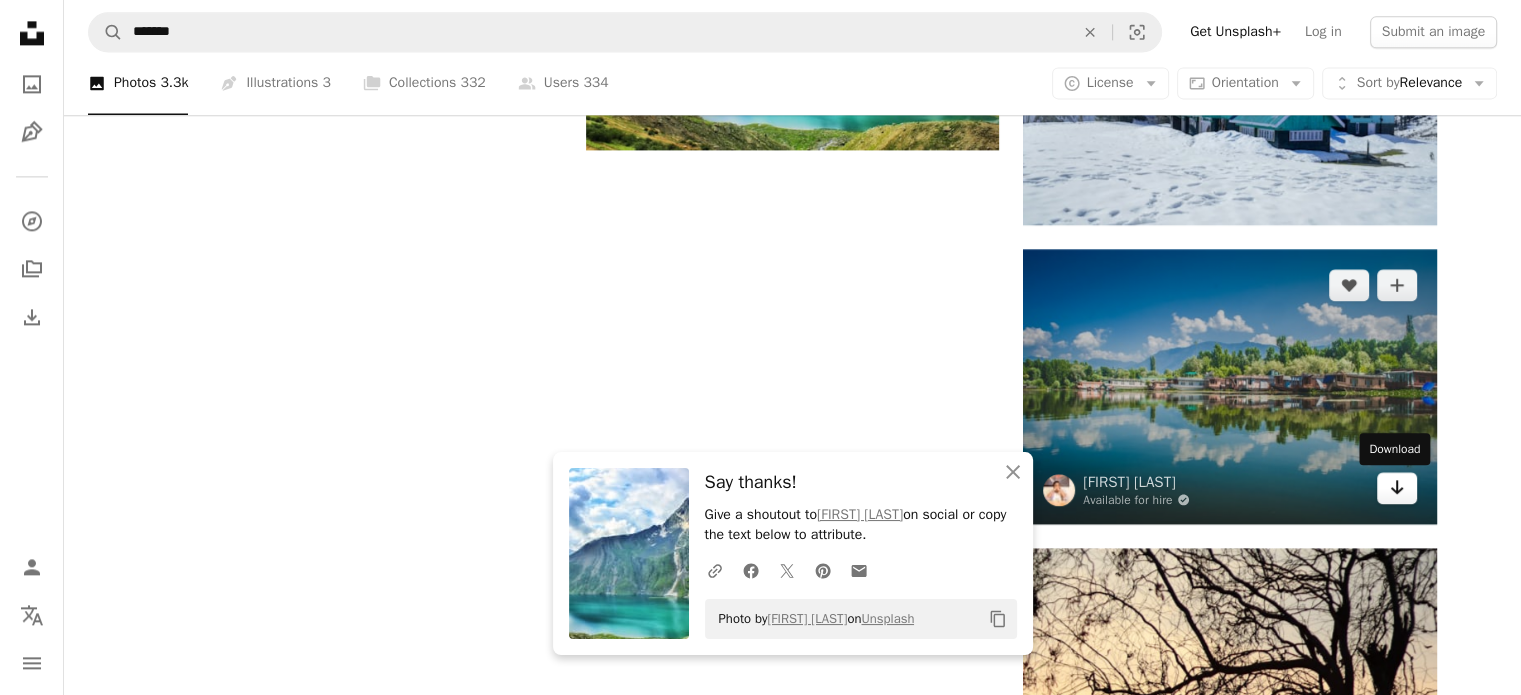 click on "Arrow pointing down" 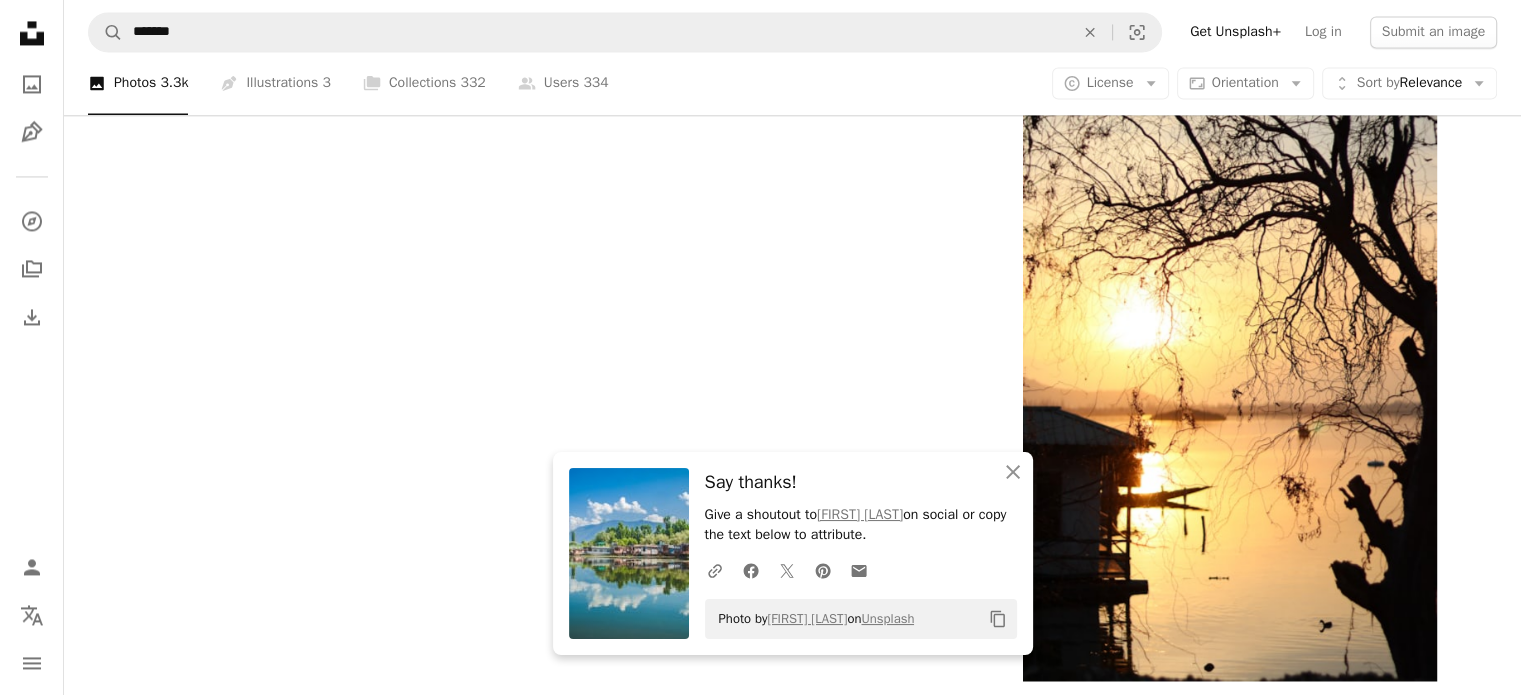 scroll, scrollTop: 3300, scrollLeft: 0, axis: vertical 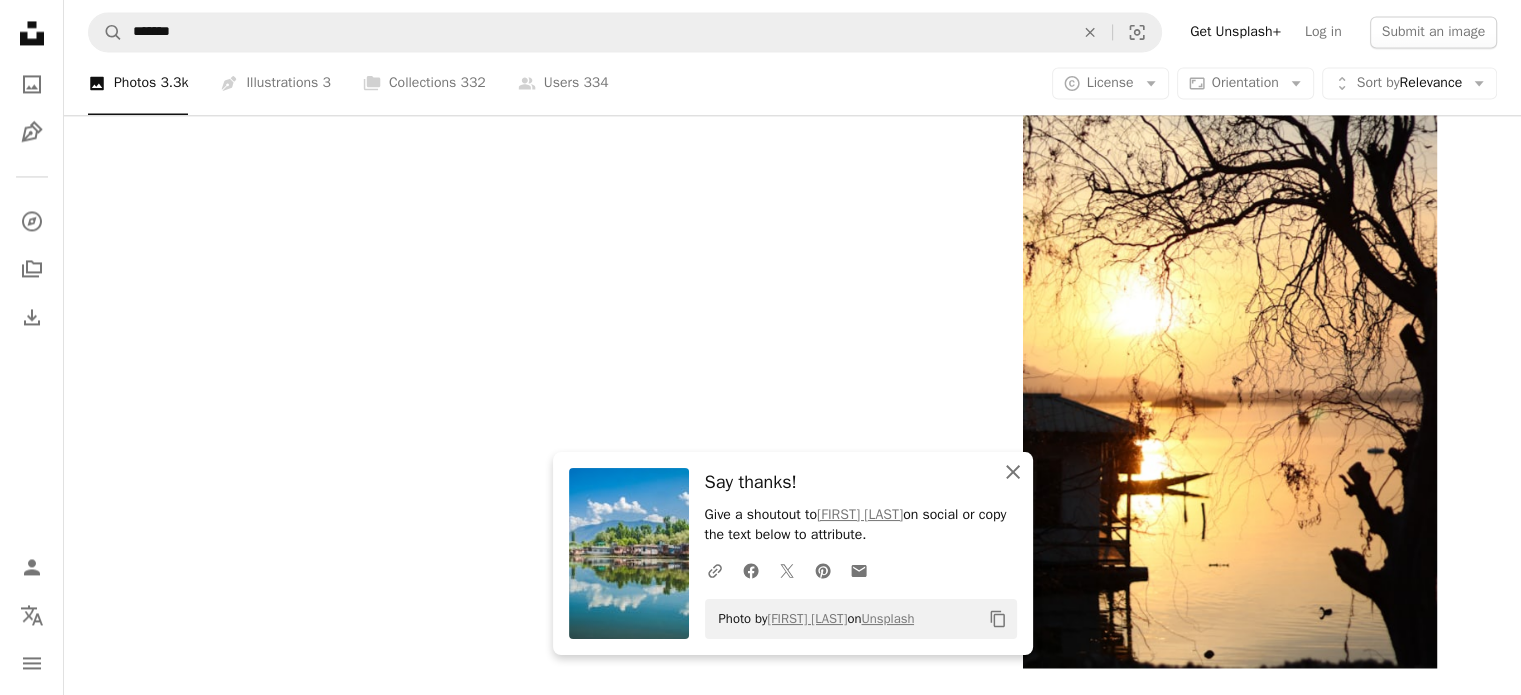 click on "An X shape" 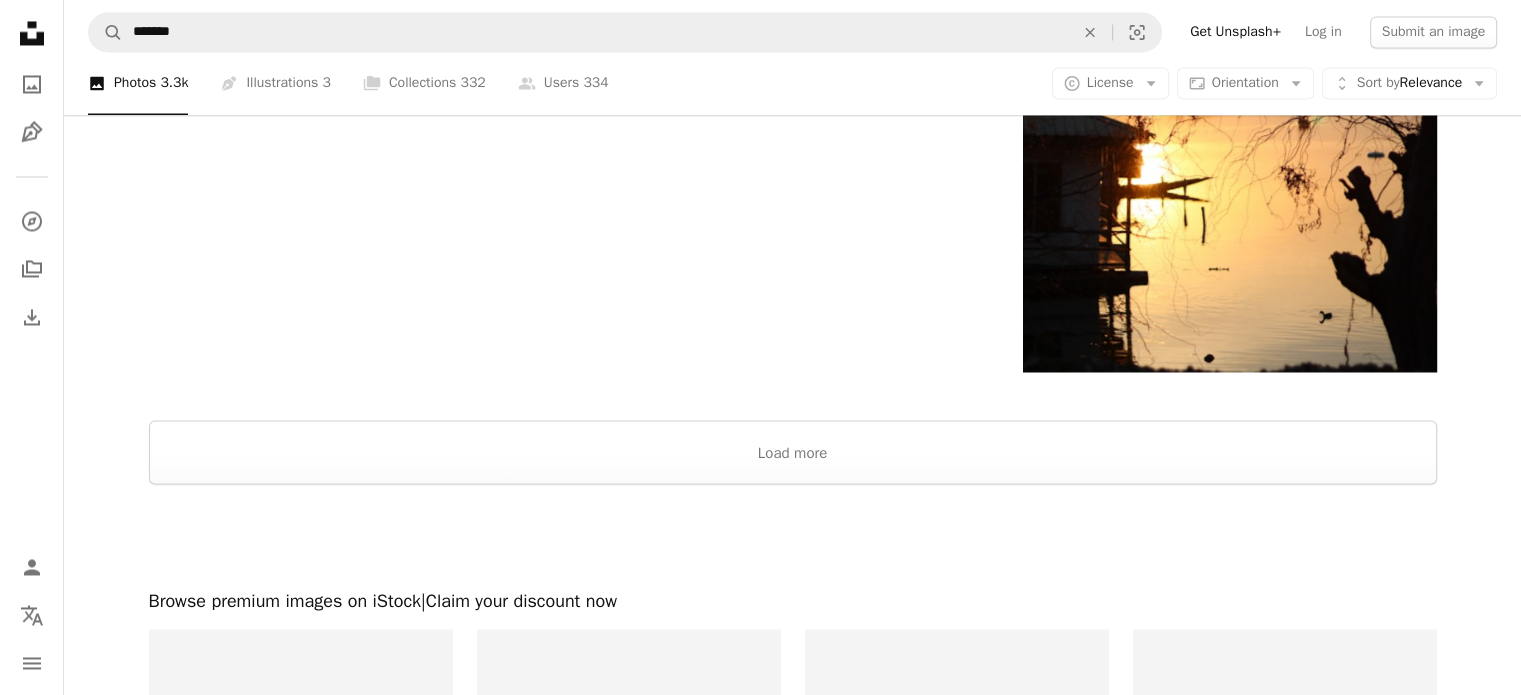 scroll, scrollTop: 3700, scrollLeft: 0, axis: vertical 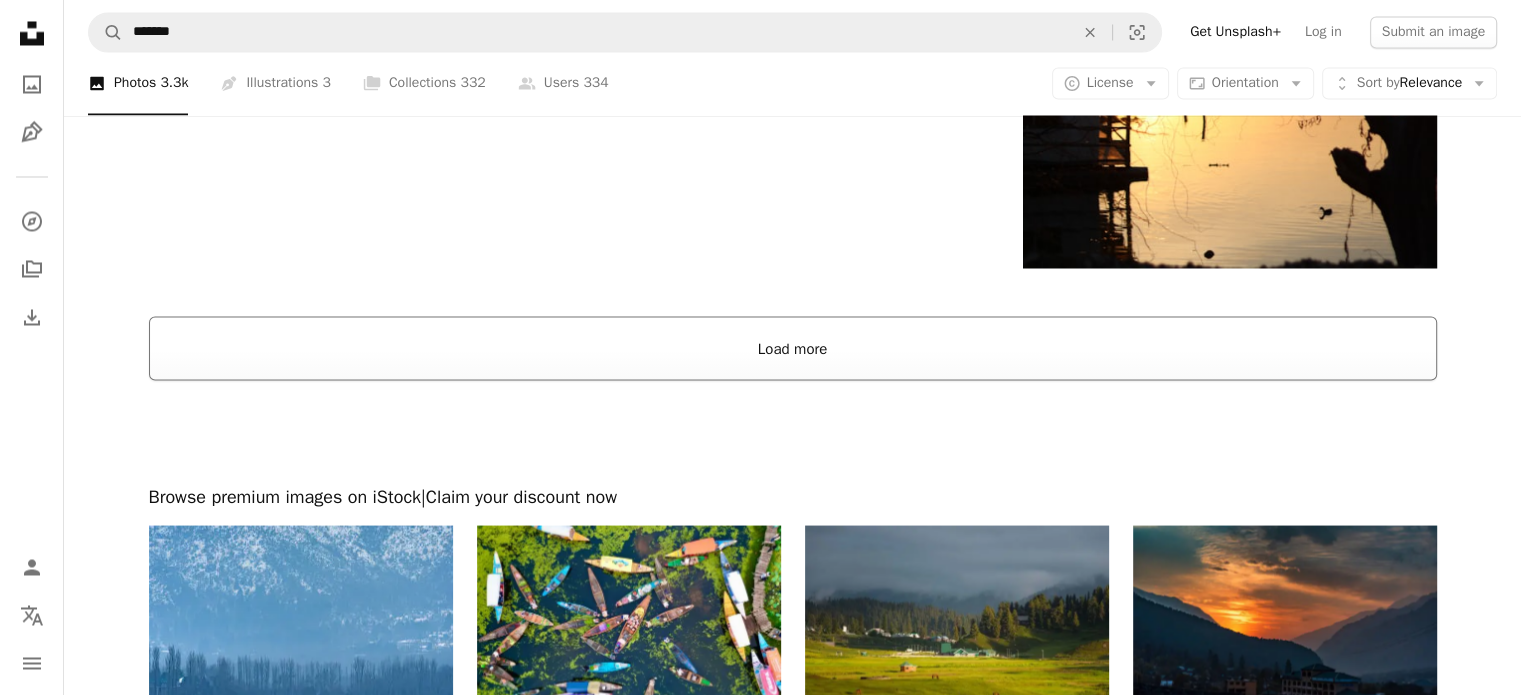 click on "Load more" at bounding box center [793, 348] 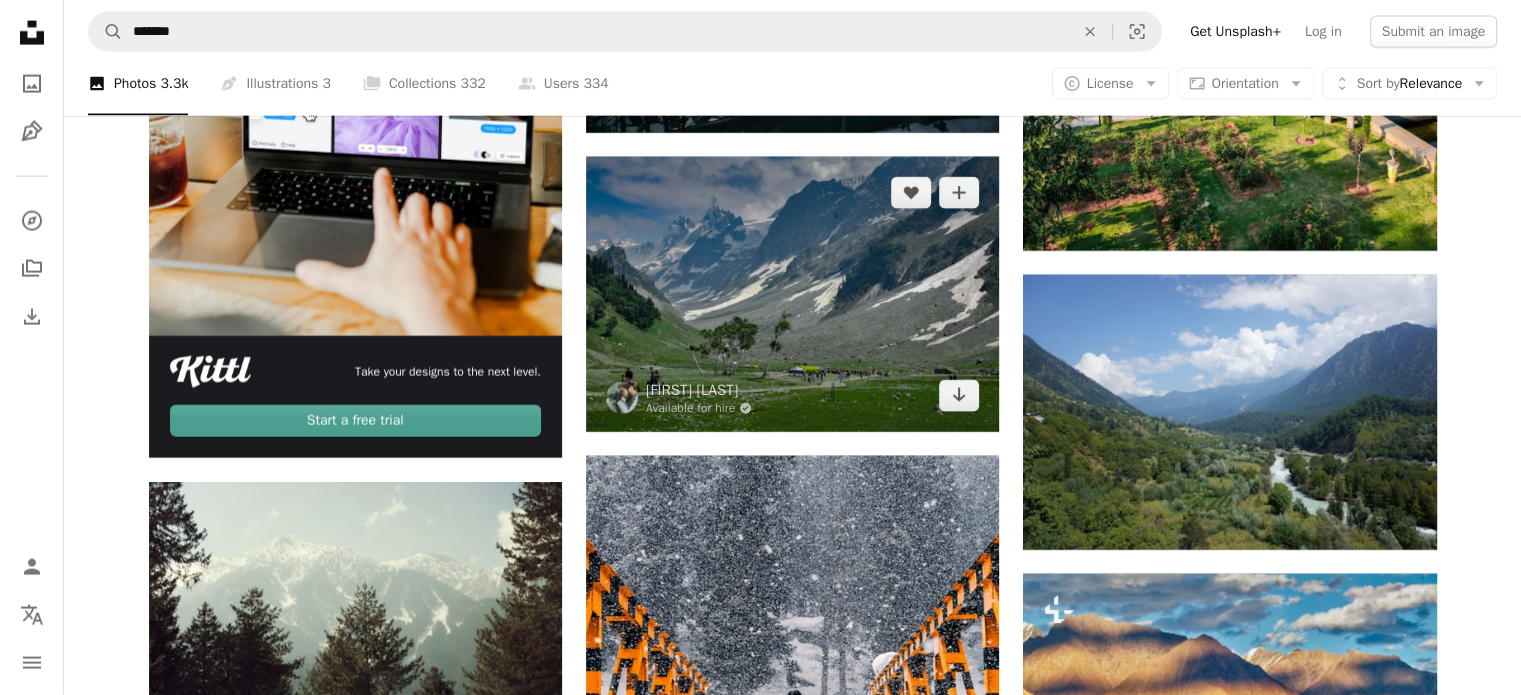 scroll, scrollTop: 4600, scrollLeft: 0, axis: vertical 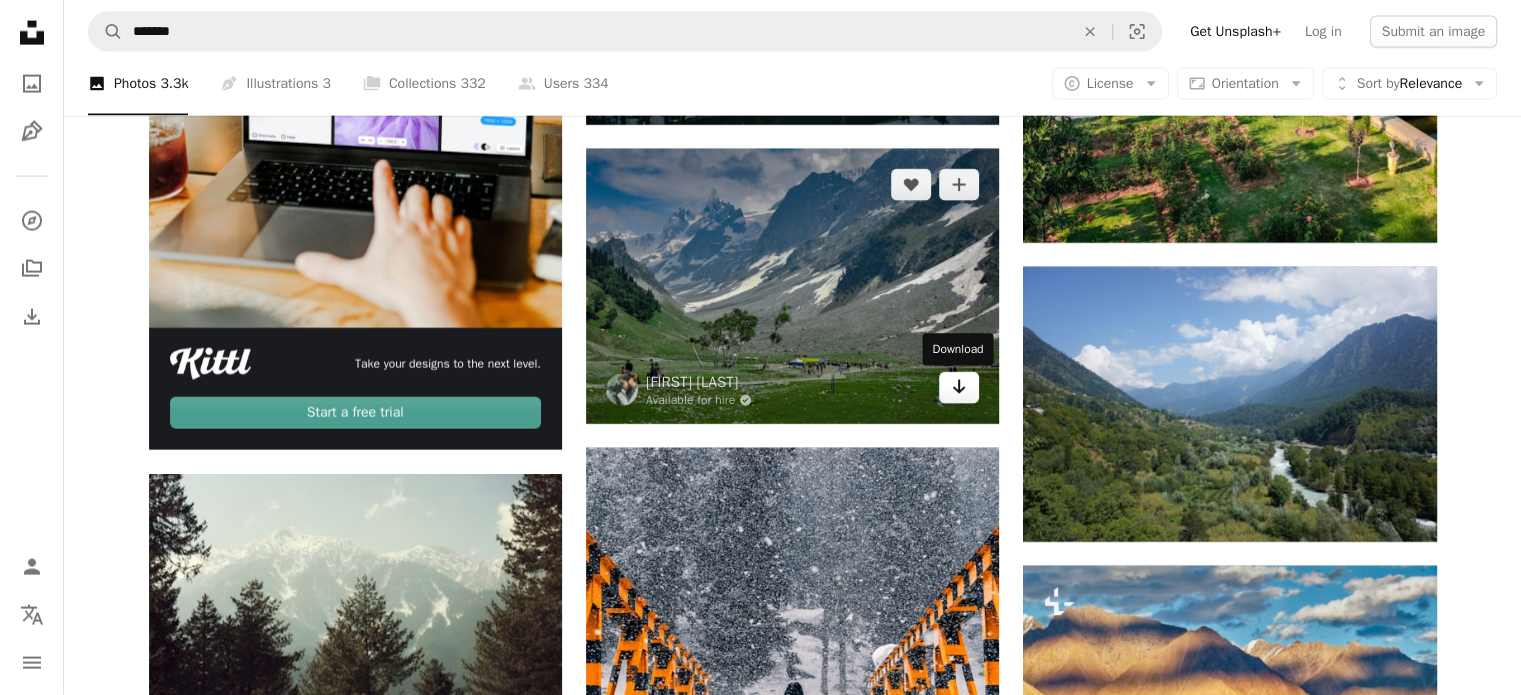 click on "Arrow pointing down" 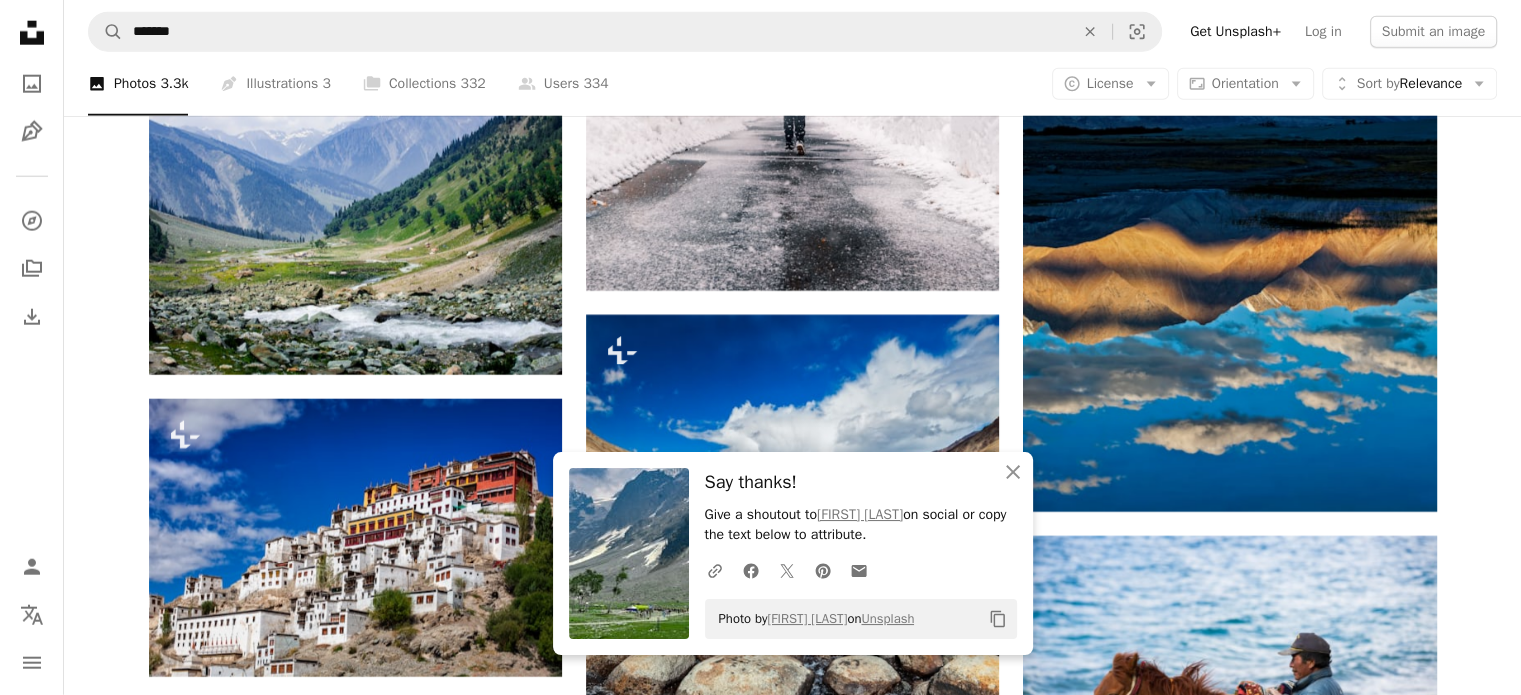 scroll, scrollTop: 5300, scrollLeft: 0, axis: vertical 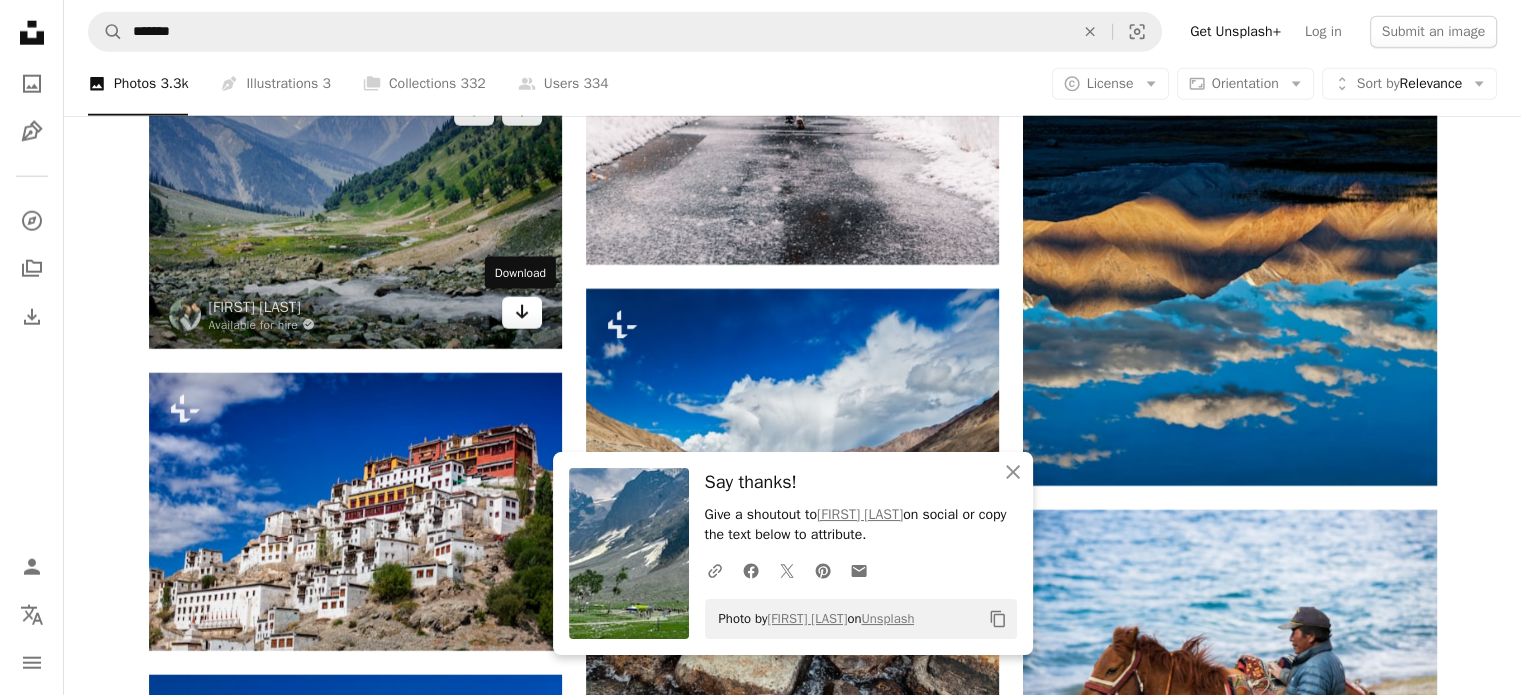 click 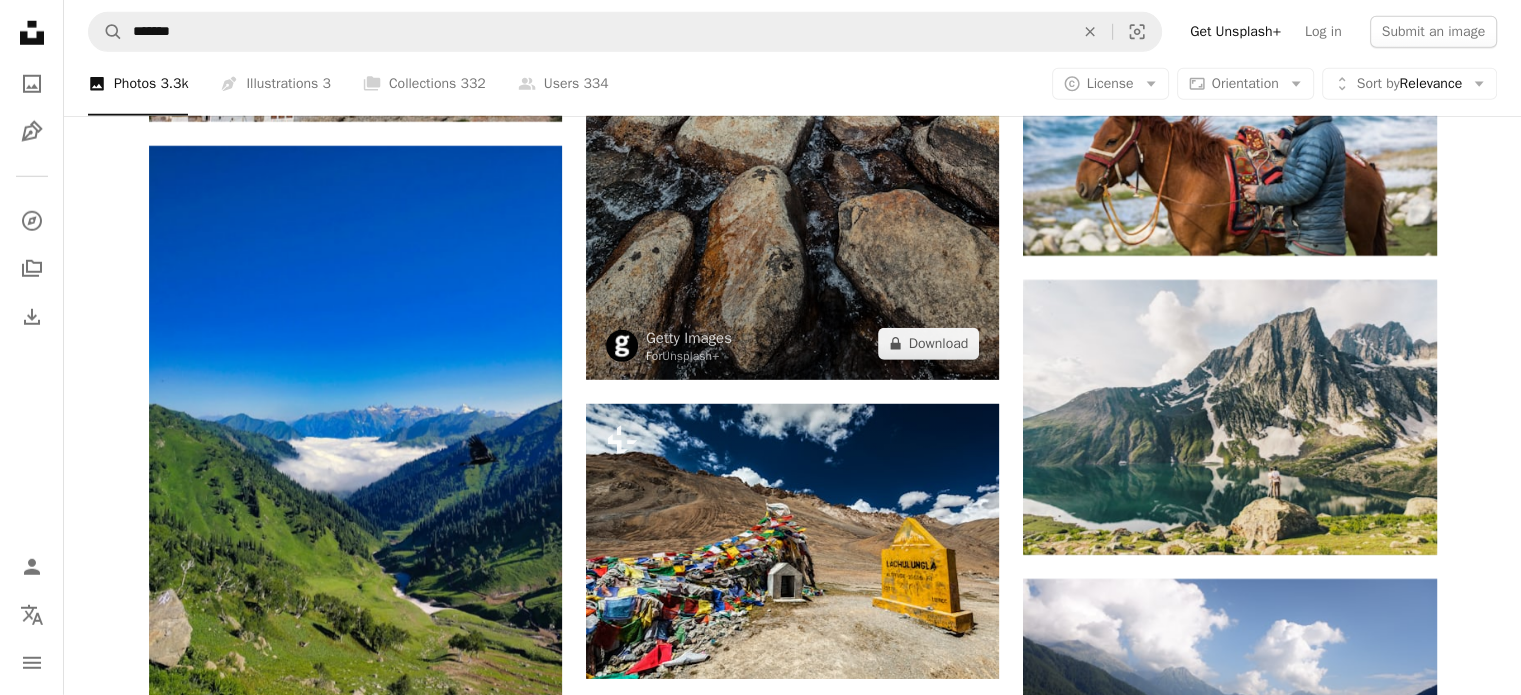 scroll, scrollTop: 5900, scrollLeft: 0, axis: vertical 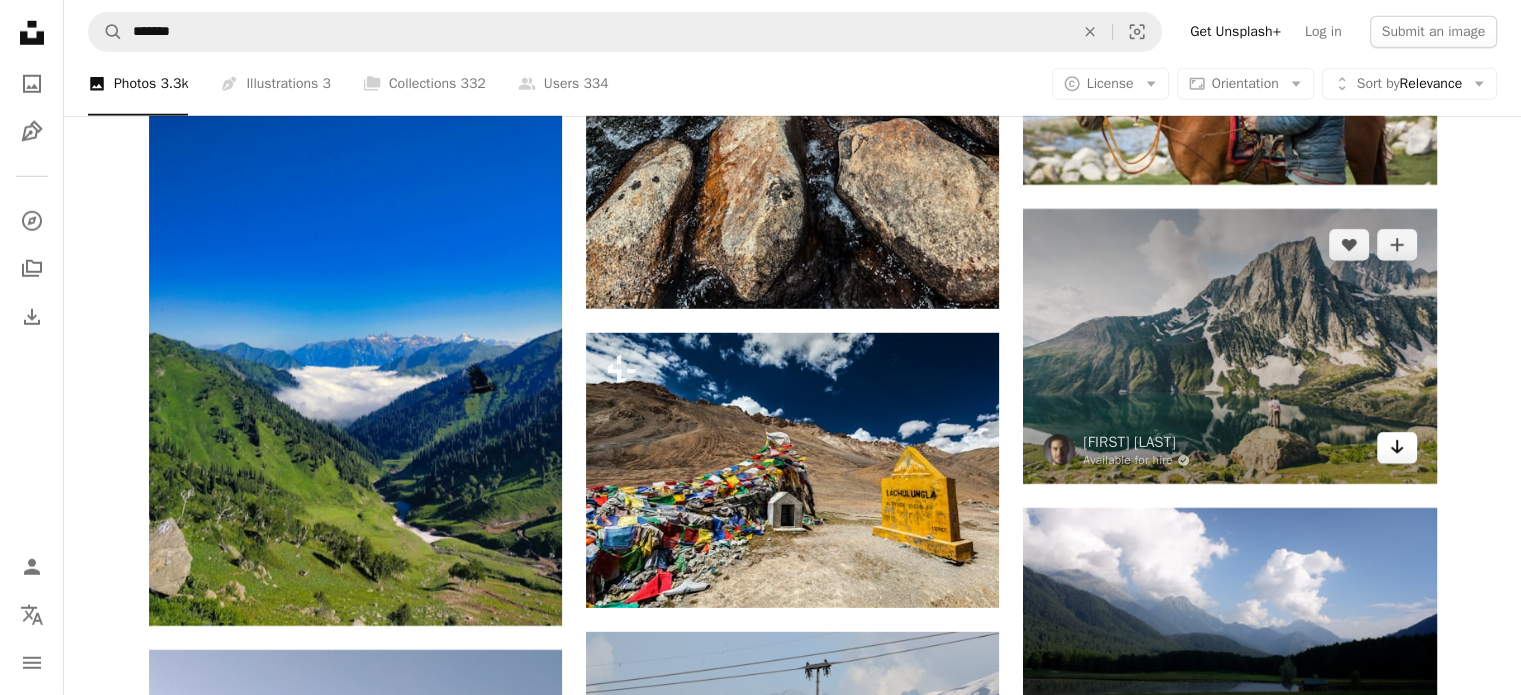 click on "Arrow pointing down" 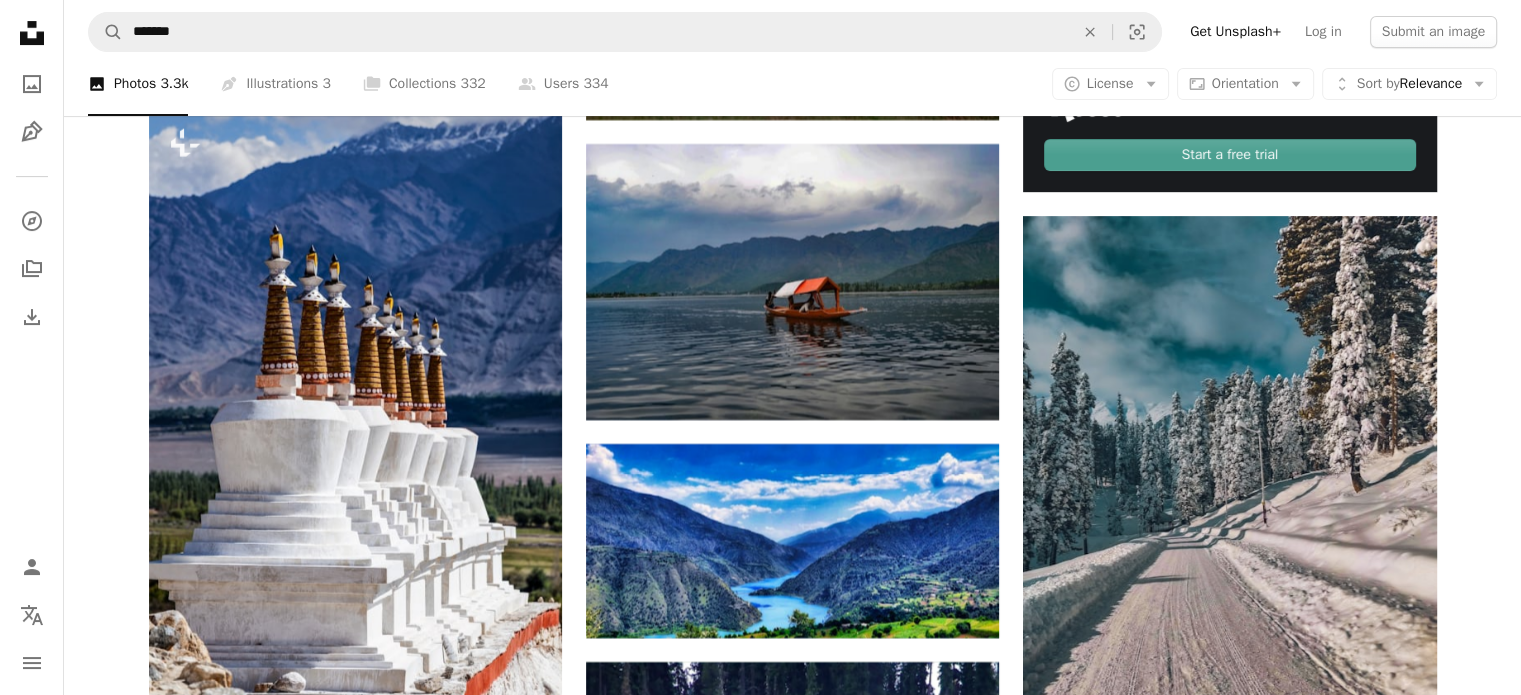 scroll, scrollTop: 8300, scrollLeft: 0, axis: vertical 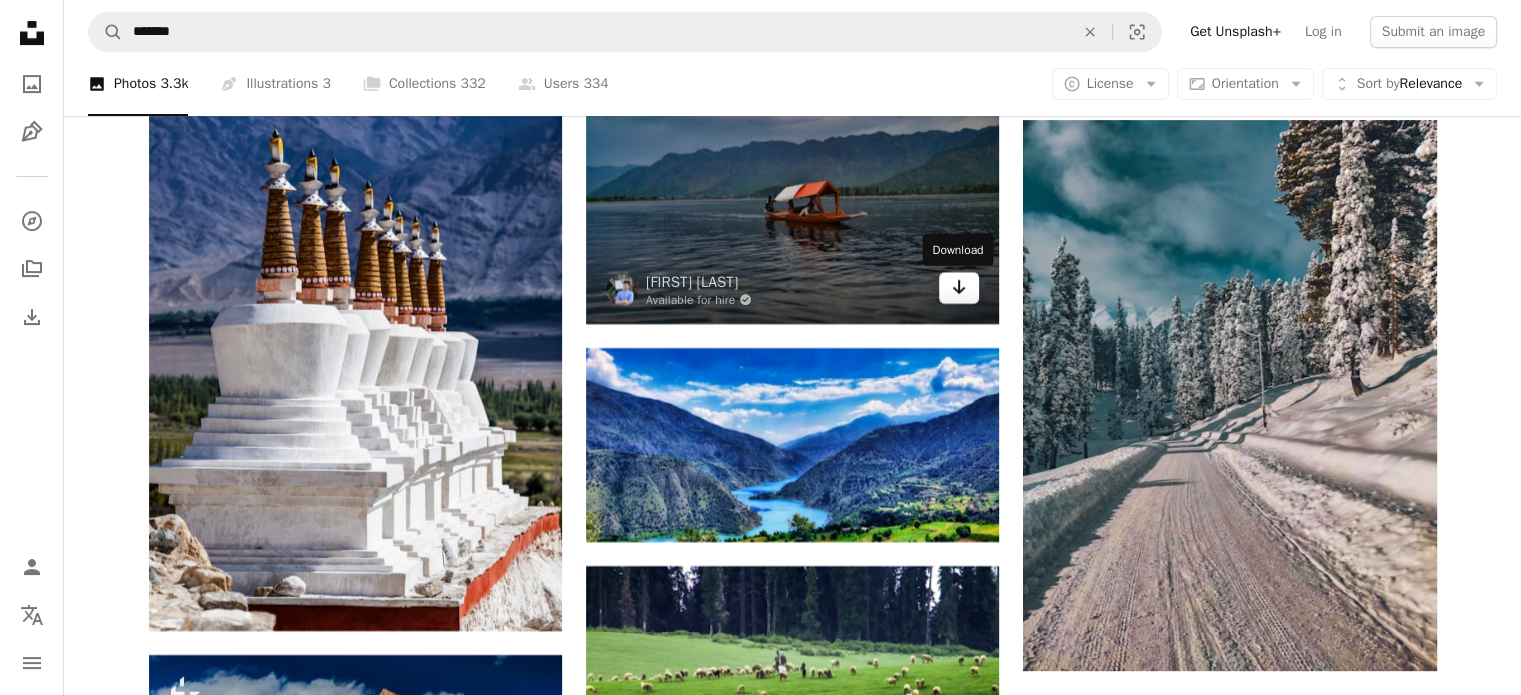 click on "Arrow pointing down" at bounding box center [959, 288] 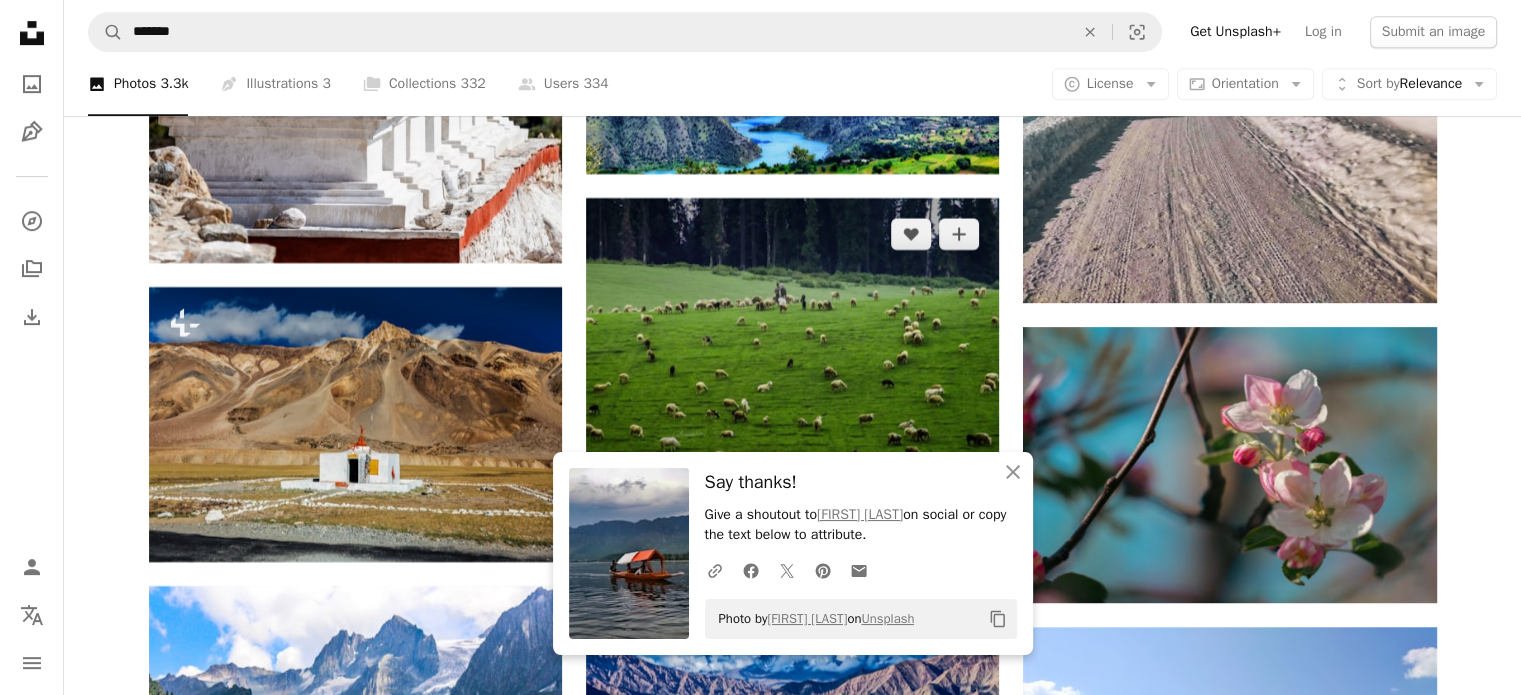 scroll, scrollTop: 8700, scrollLeft: 0, axis: vertical 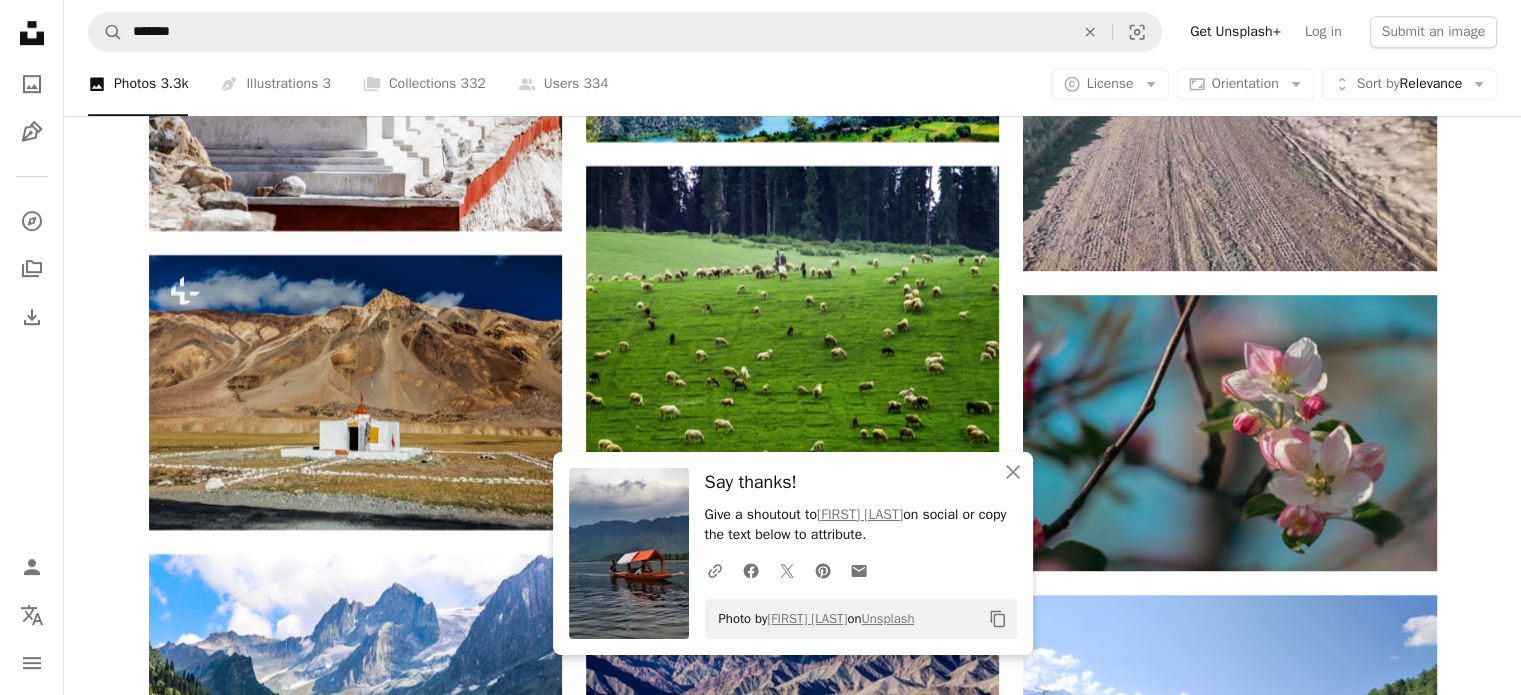 click on "Plus sign for Unsplash+ A heart A plus sign Getty Images For  Unsplash+ A lock   Download A heart A plus sign Naweedey Available for hire A checkmark inside of a circle Arrow pointing down A heart A plus sign Bhavesh Sawant Arrow pointing down A heart A plus sign imad Clicks Available for hire A checkmark inside of a circle Arrow pointing down Plus sign for Unsplash+ A heart A plus sign Getty Images For  Unsplash+ A lock   Download A heart A plus sign Rish Agarwal Available for hire A checkmark inside of a circle Arrow pointing down Plus sign for Unsplash+ A heart A plus sign Getty Images For  Unsplash+ A lock   Download A heart A plus sign Divya Agrawal Available for hire A checkmark inside of a circle Arrow pointing down A heart A plus sign milind bedwa Available for hire A checkmark inside of a circle Arrow pointing down A heart A plus sign Asim Hamid Arrow pointing down Take your designs to the next level. Start a free trial A heart A plus sign Aimanness Harun Arrow pointing down A heart A plus sign For" at bounding box center [792, -2214] 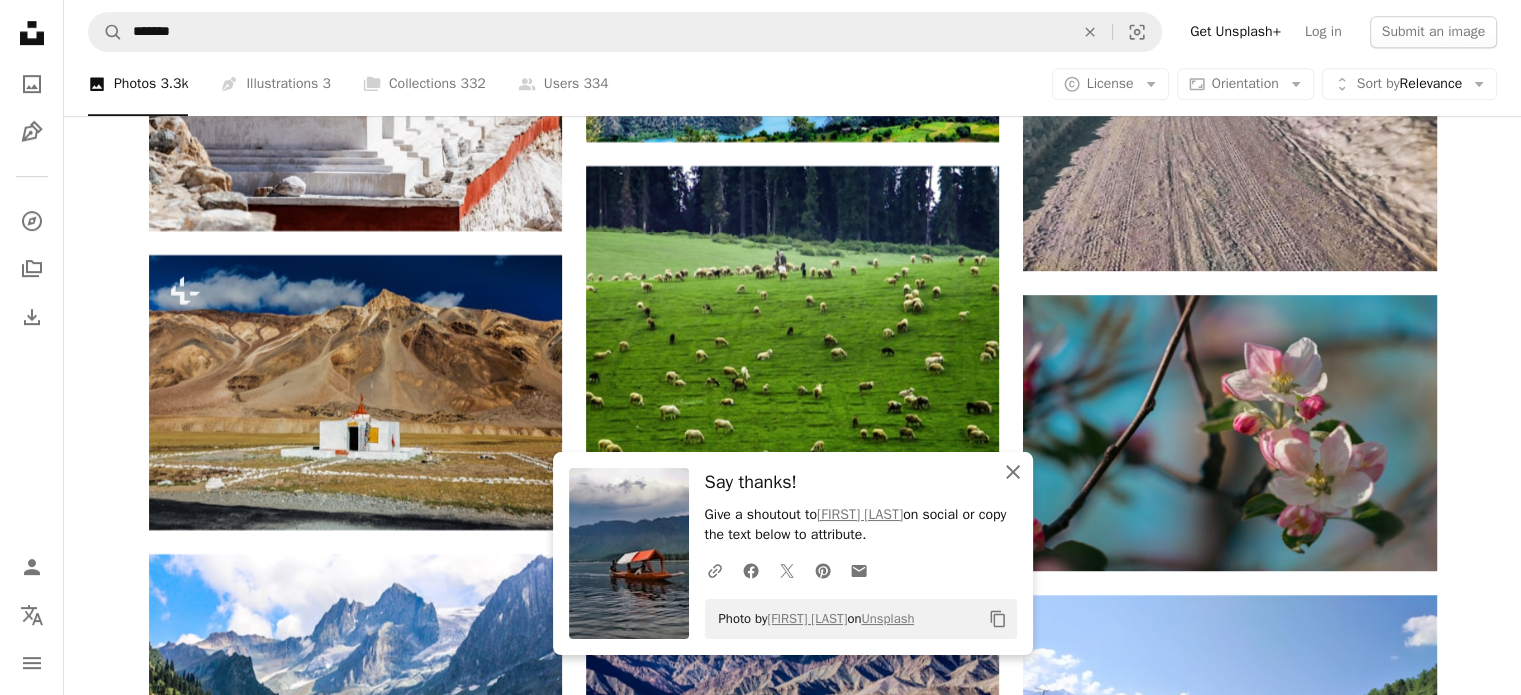 click 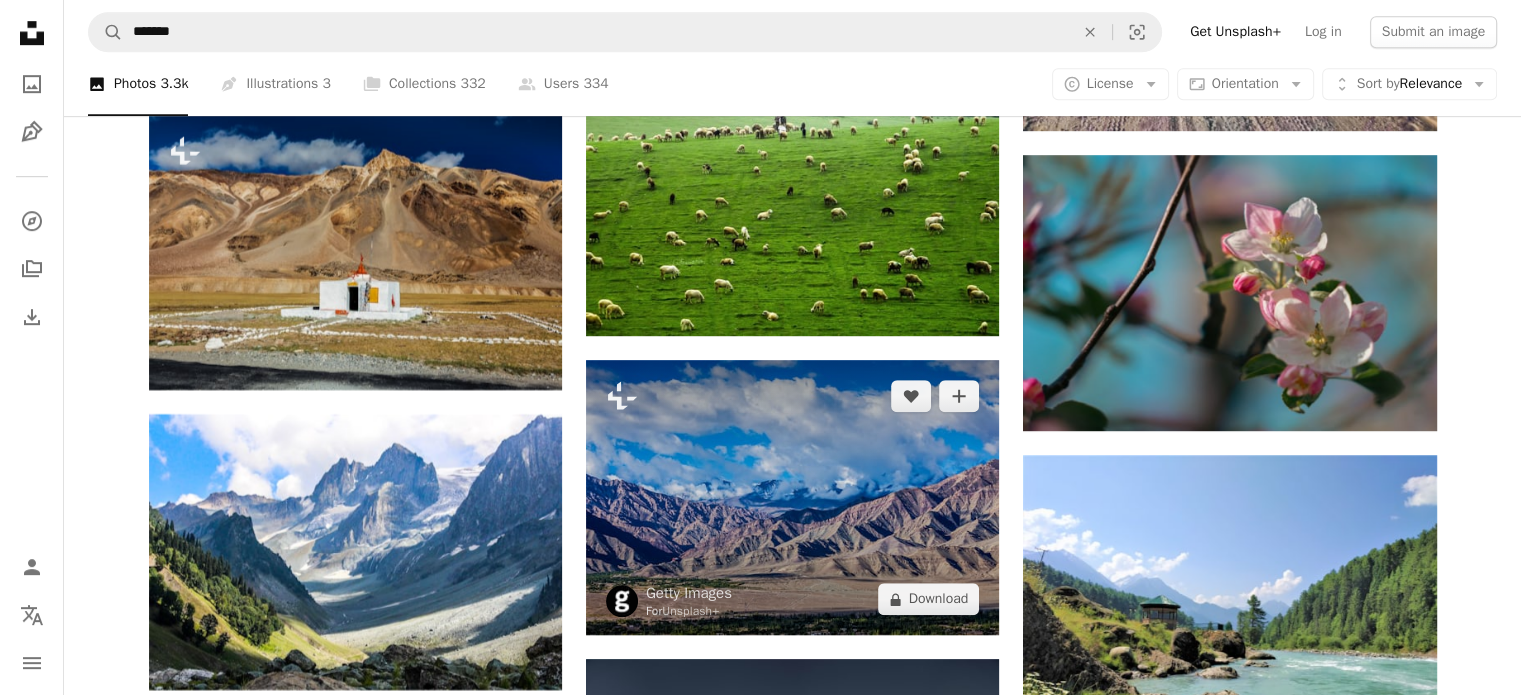 scroll, scrollTop: 9000, scrollLeft: 0, axis: vertical 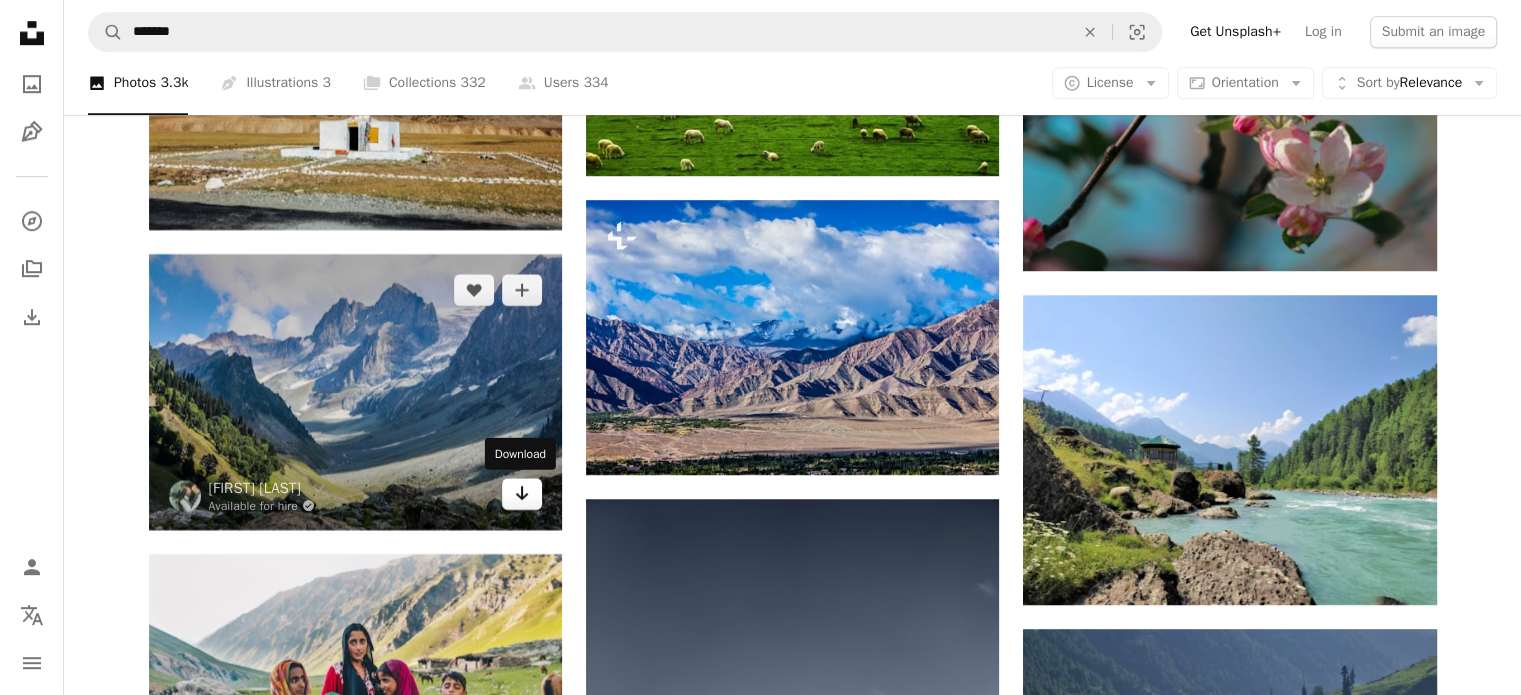 click on "Arrow pointing down" 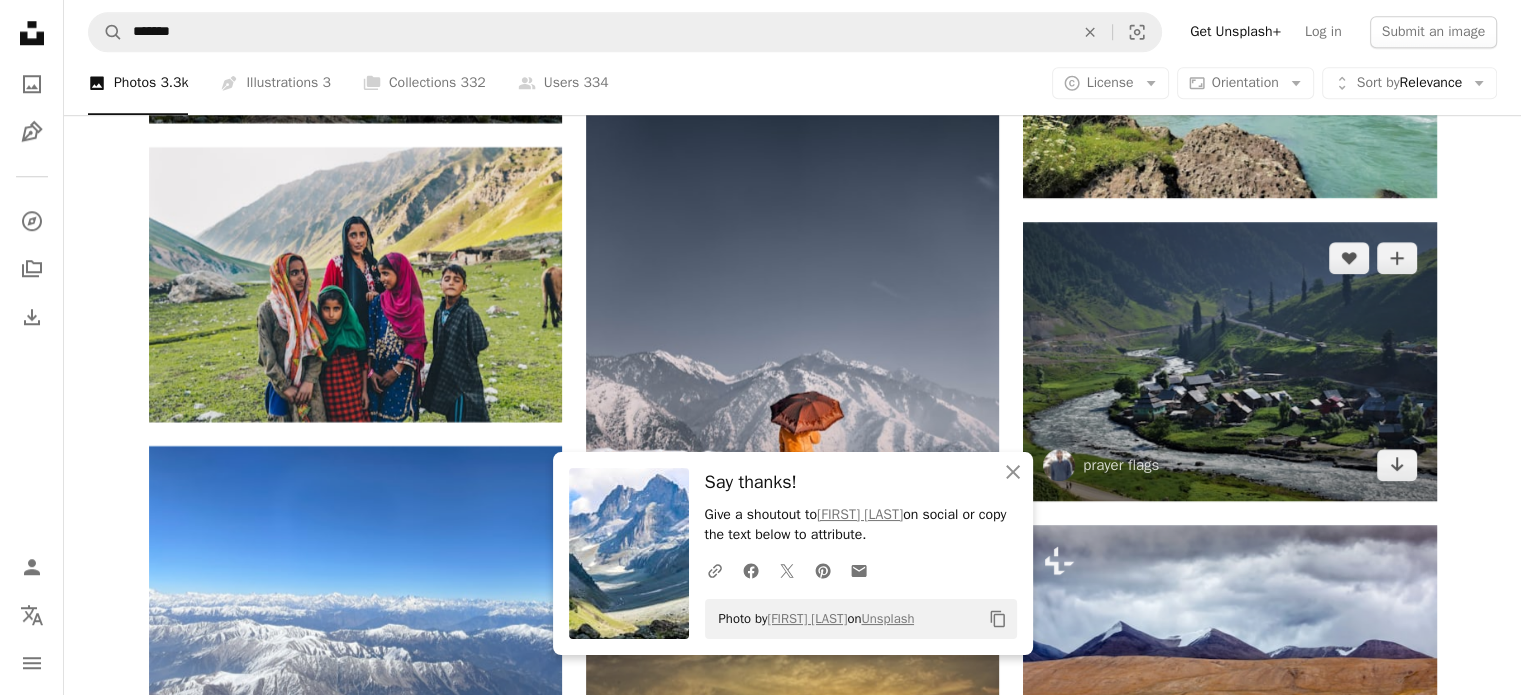scroll, scrollTop: 9400, scrollLeft: 0, axis: vertical 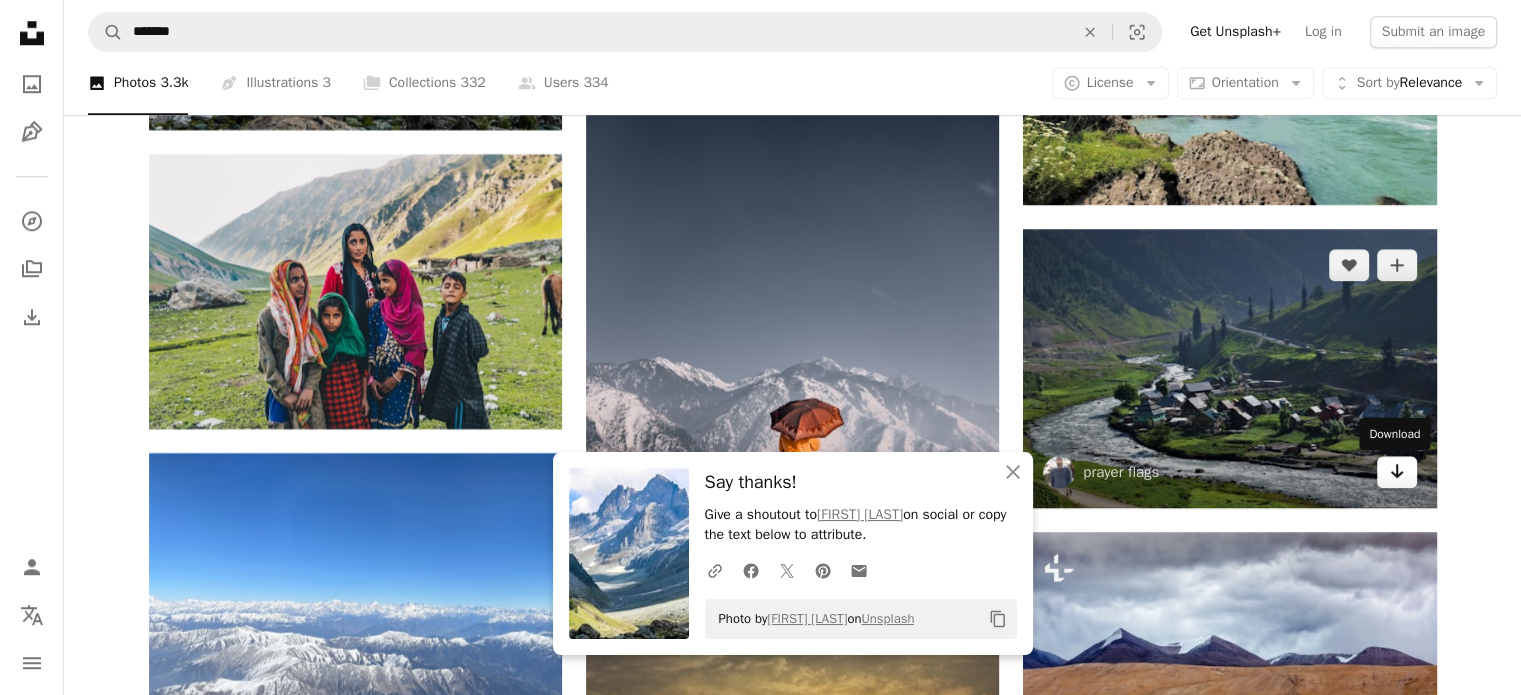 click 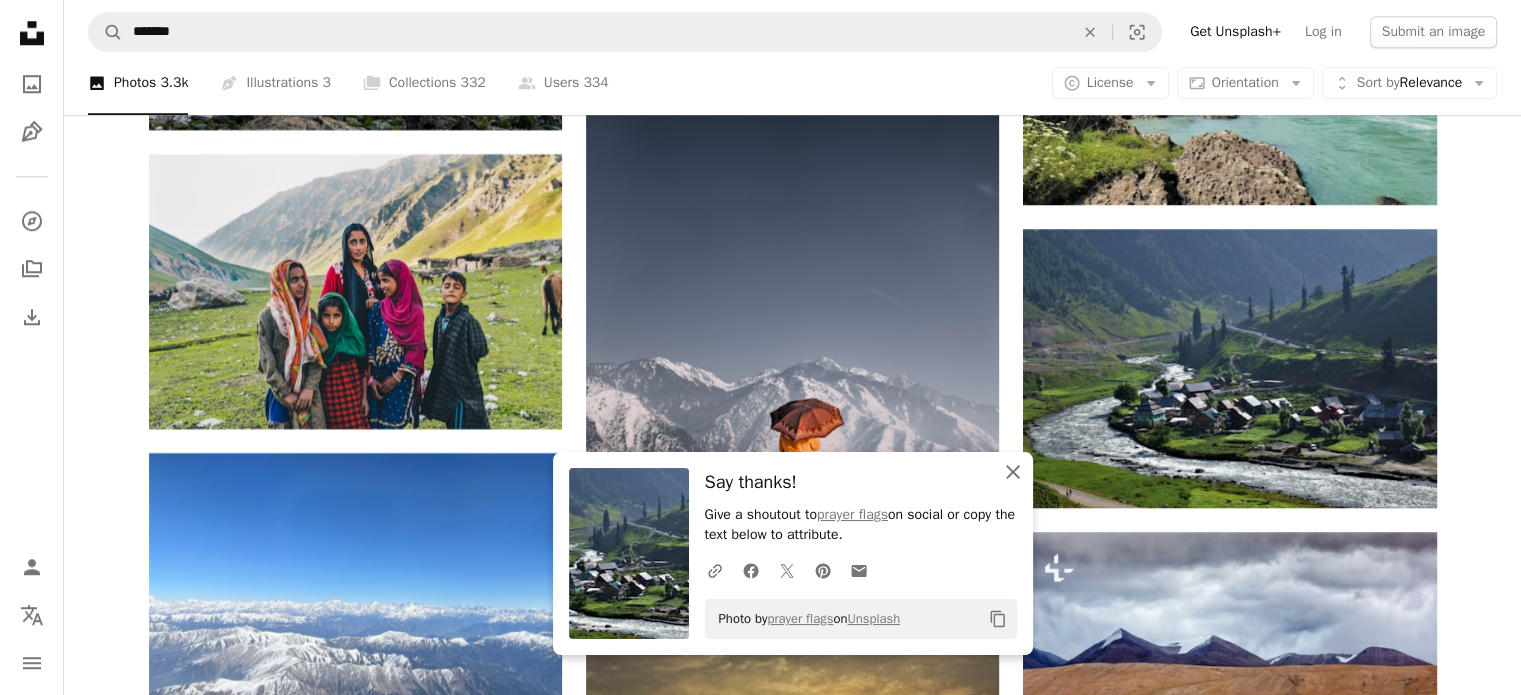click on "An X shape" 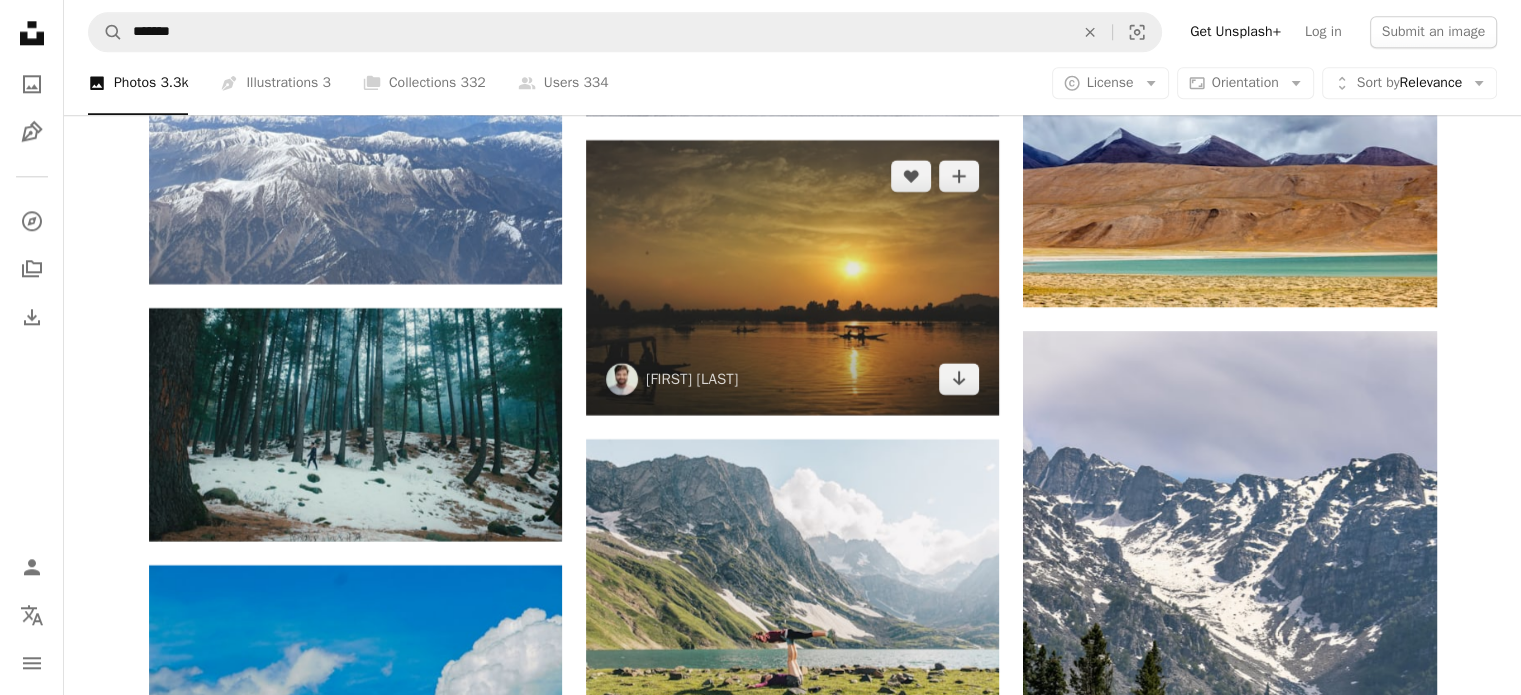 scroll, scrollTop: 10200, scrollLeft: 0, axis: vertical 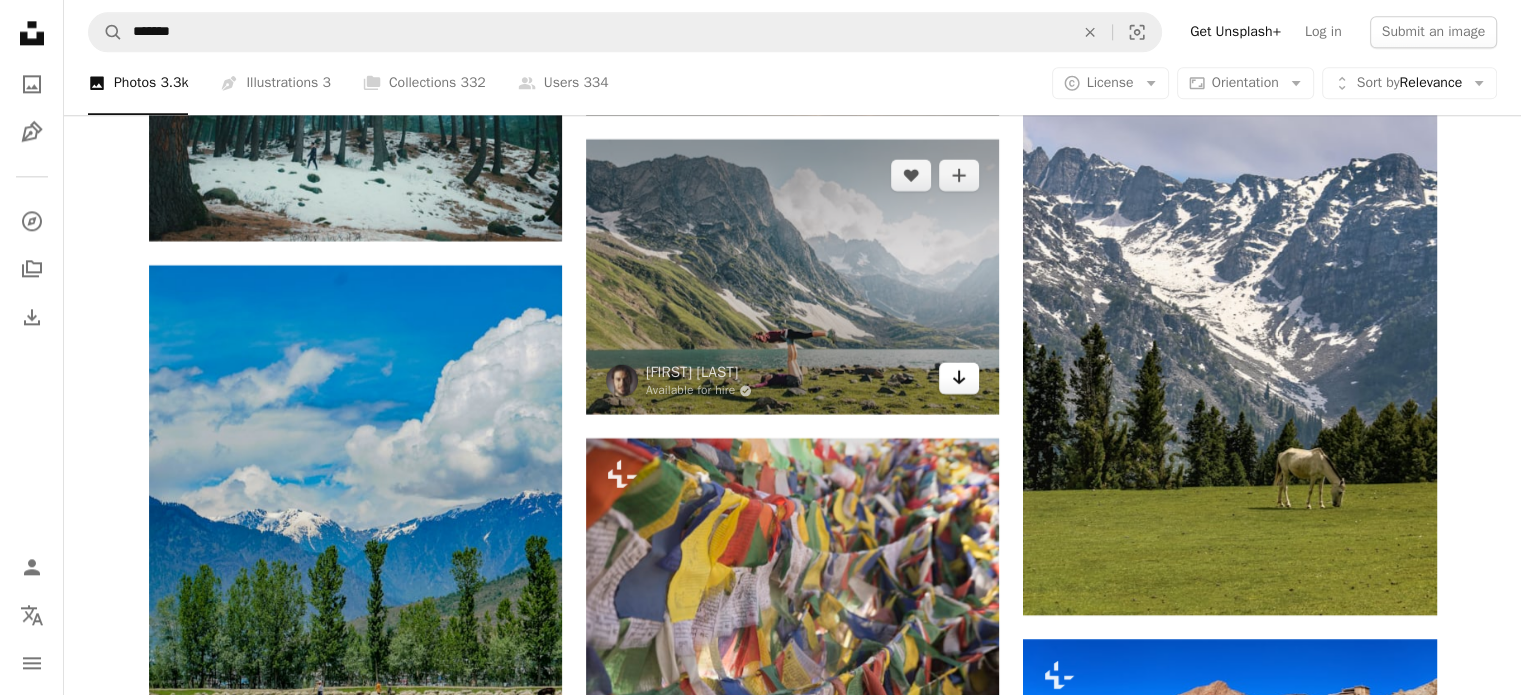 click 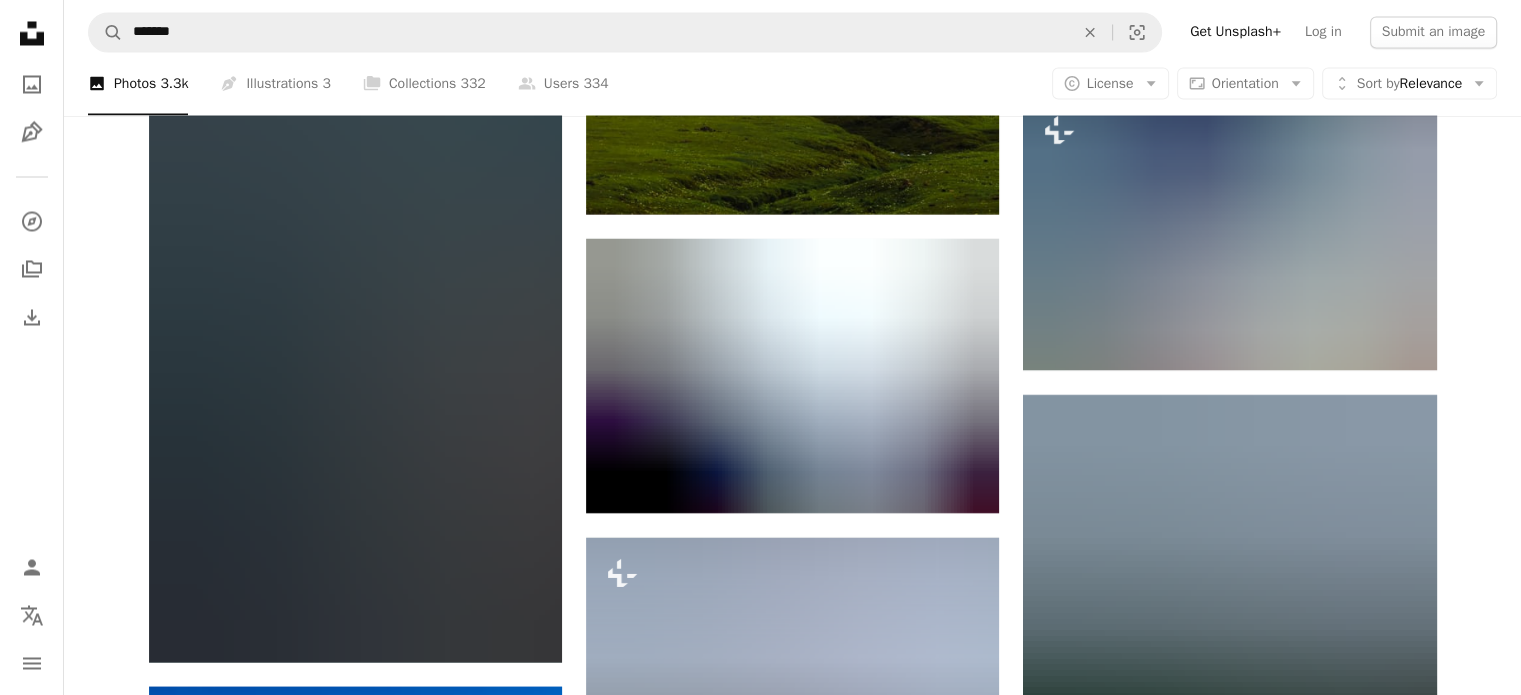 scroll, scrollTop: 11300, scrollLeft: 0, axis: vertical 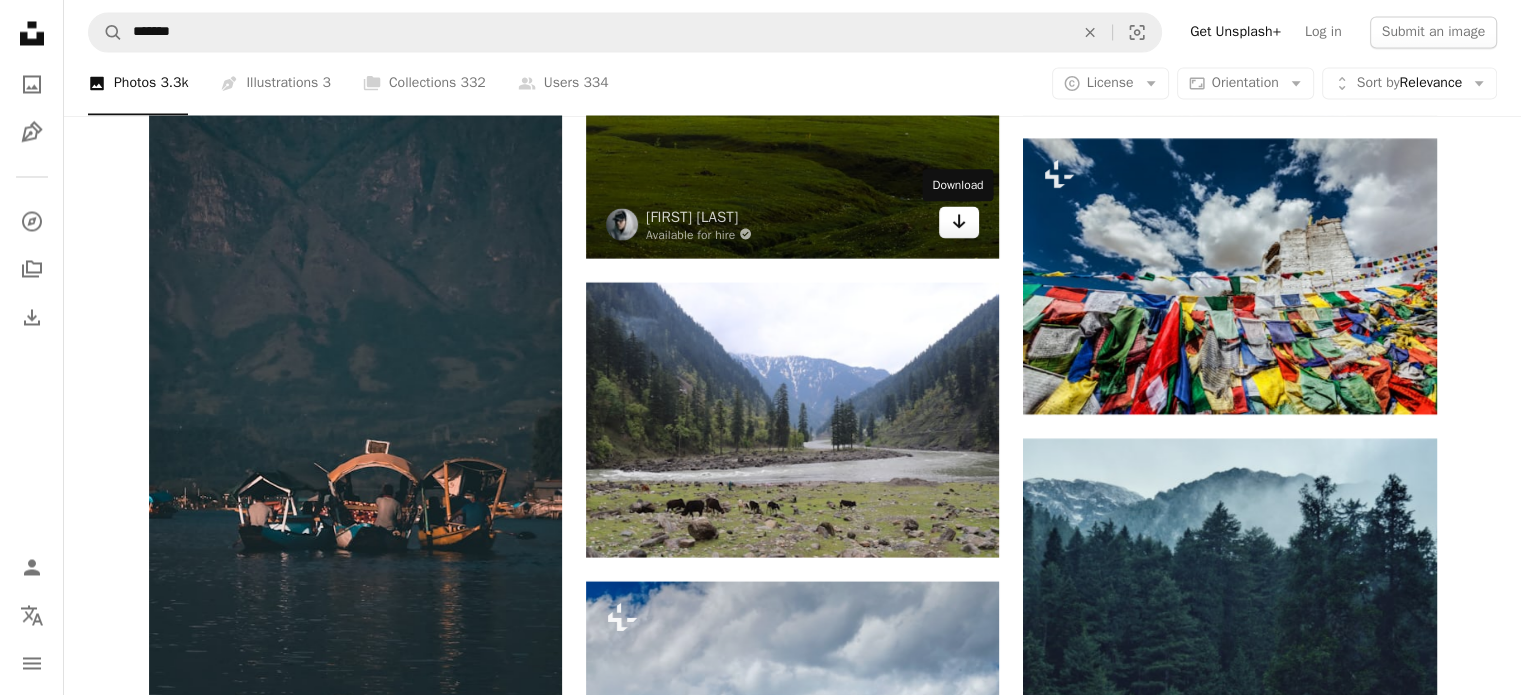 click on "Arrow pointing down" 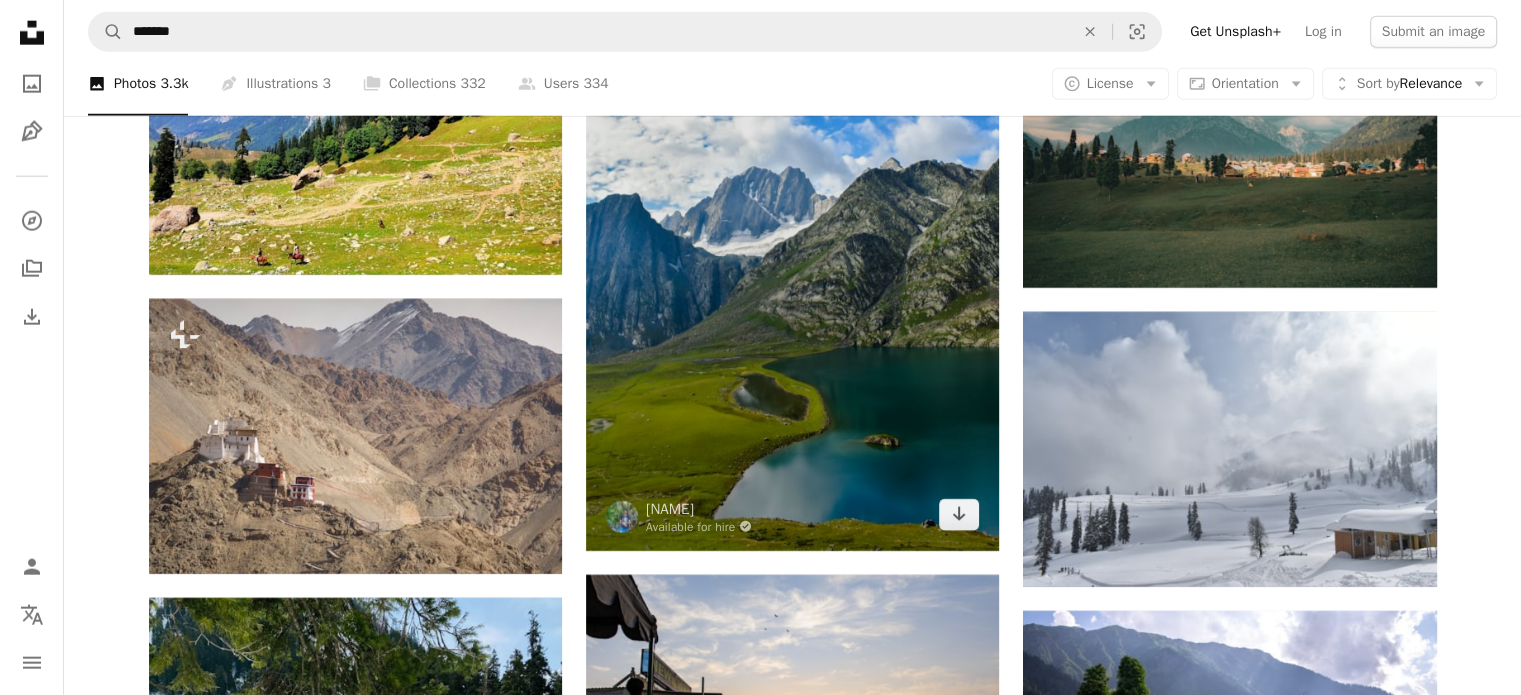 scroll, scrollTop: 12700, scrollLeft: 0, axis: vertical 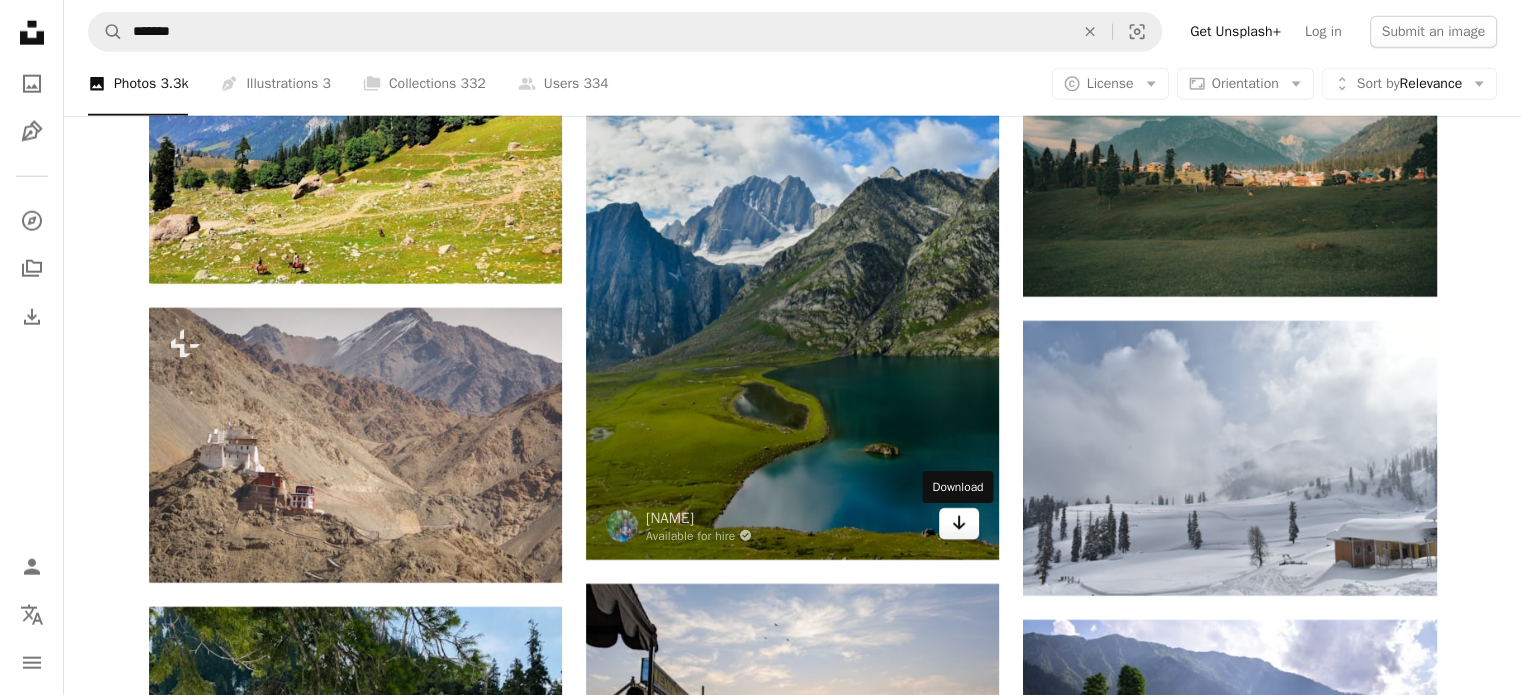 click on "Arrow pointing down" 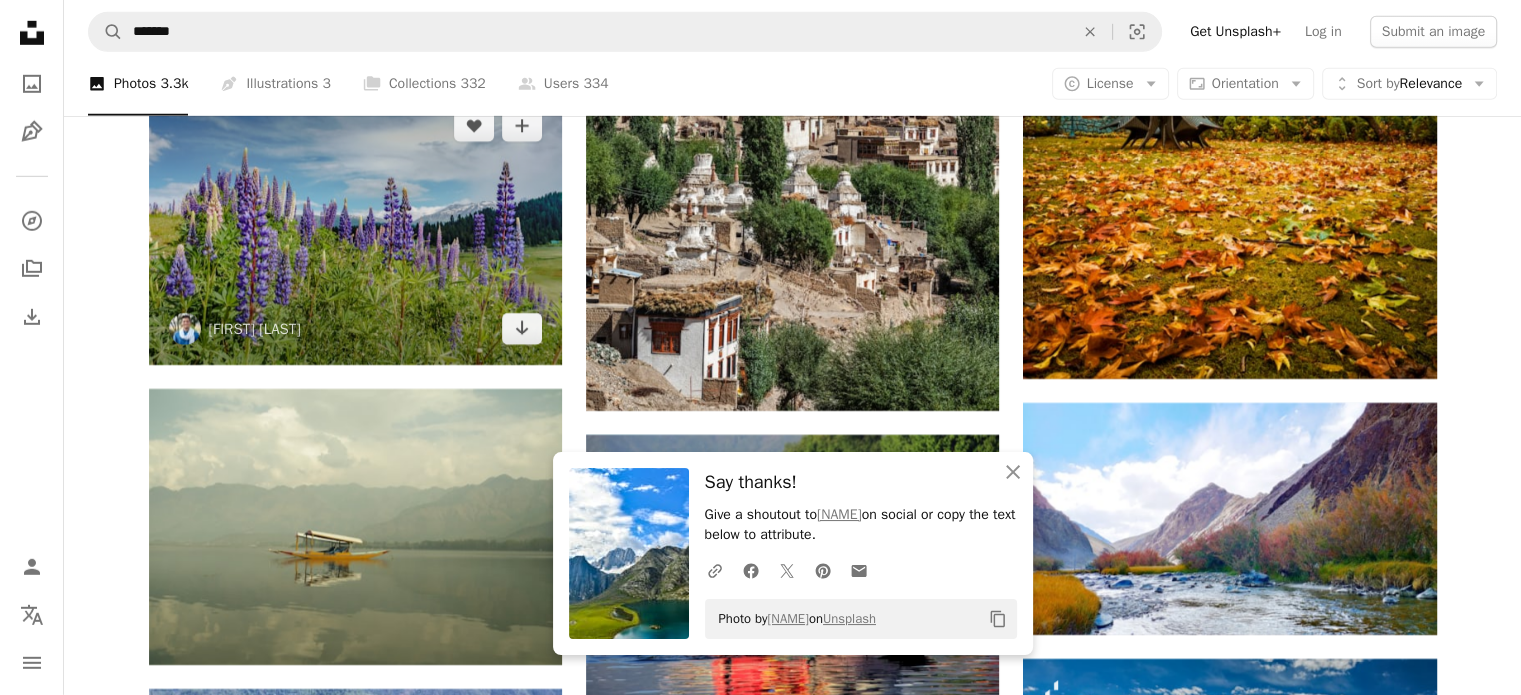 scroll, scrollTop: 13800, scrollLeft: 0, axis: vertical 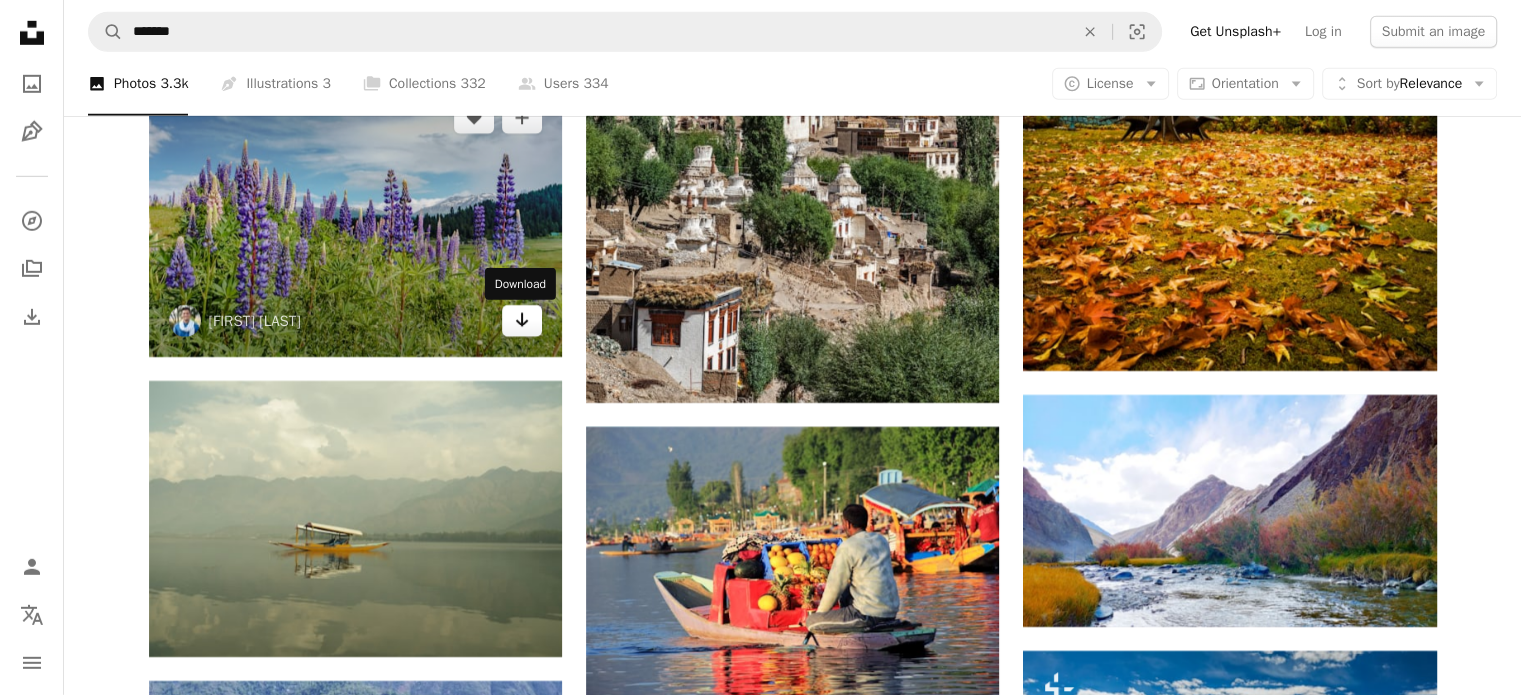 click on "Arrow pointing down" at bounding box center (522, 321) 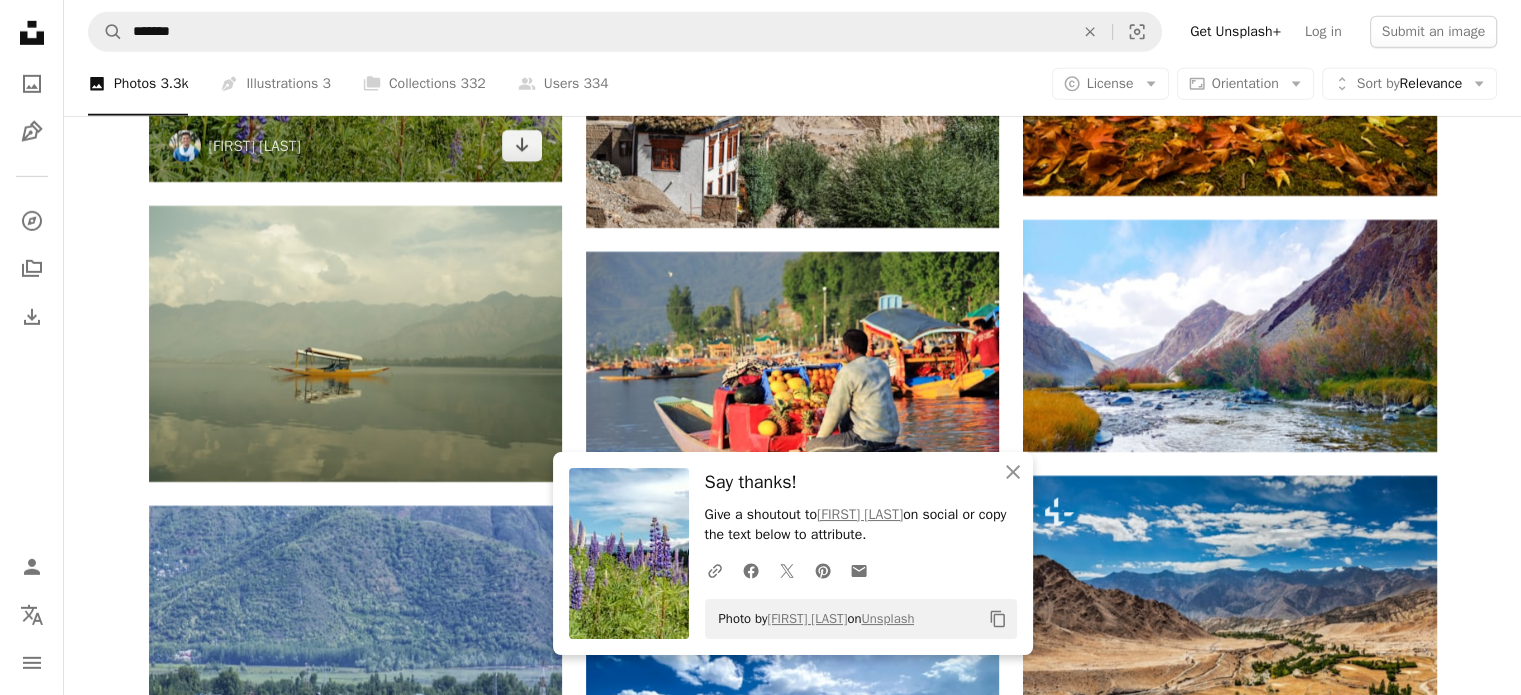 scroll, scrollTop: 14100, scrollLeft: 0, axis: vertical 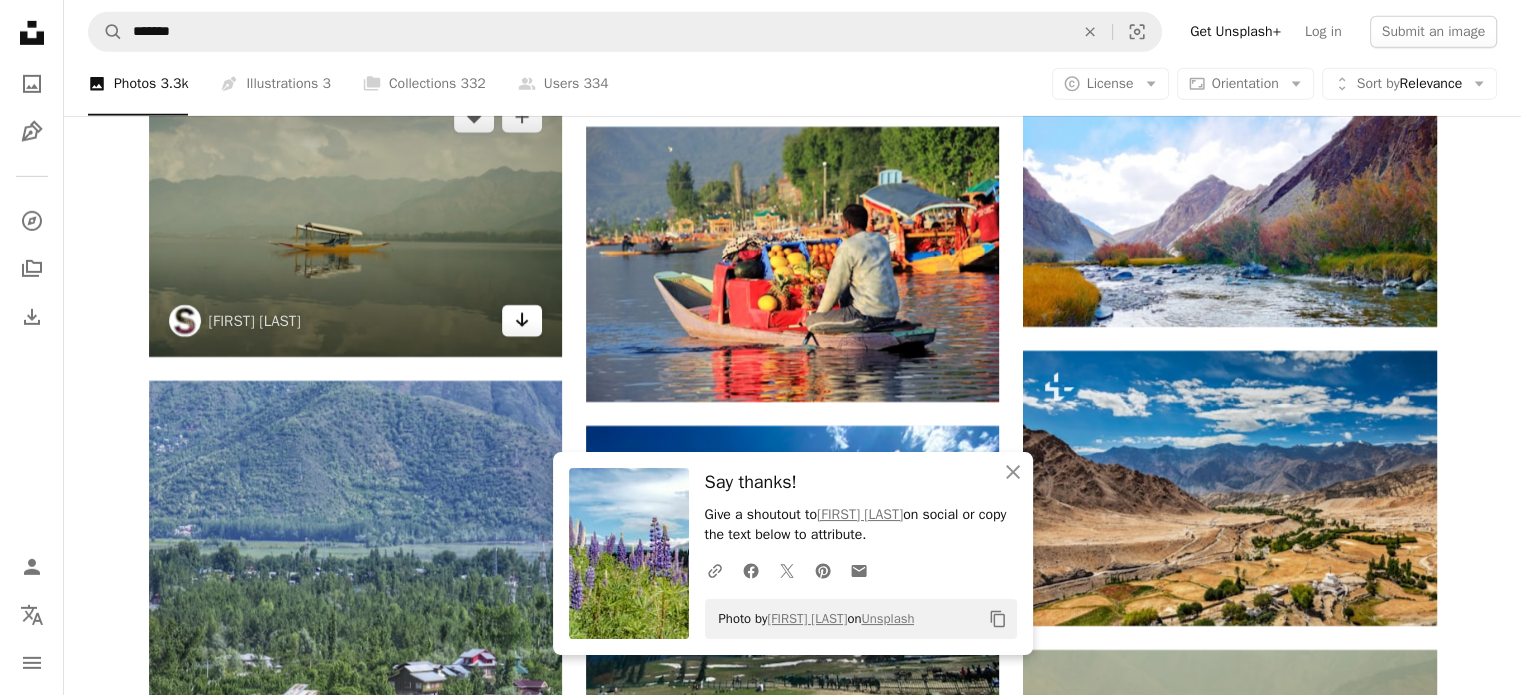 click on "Arrow pointing down" 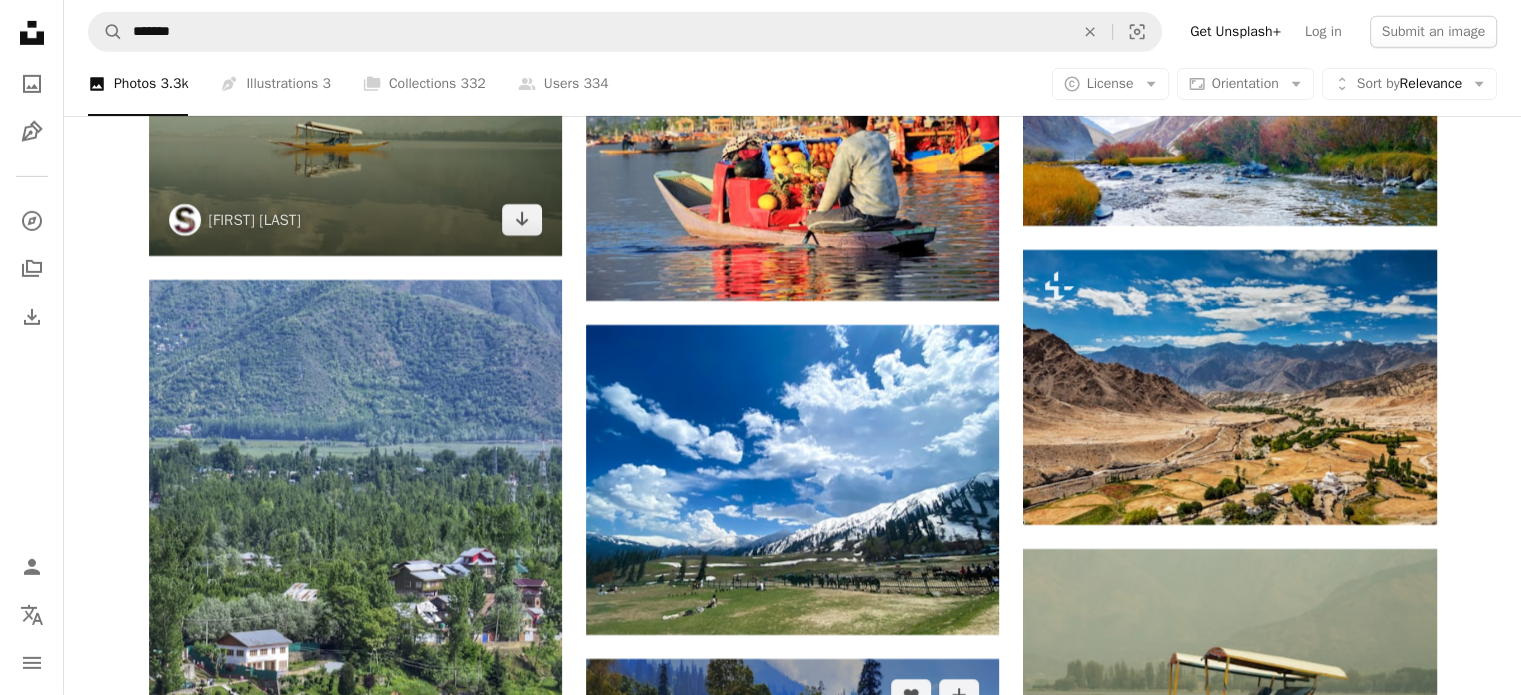 scroll, scrollTop: 14200, scrollLeft: 0, axis: vertical 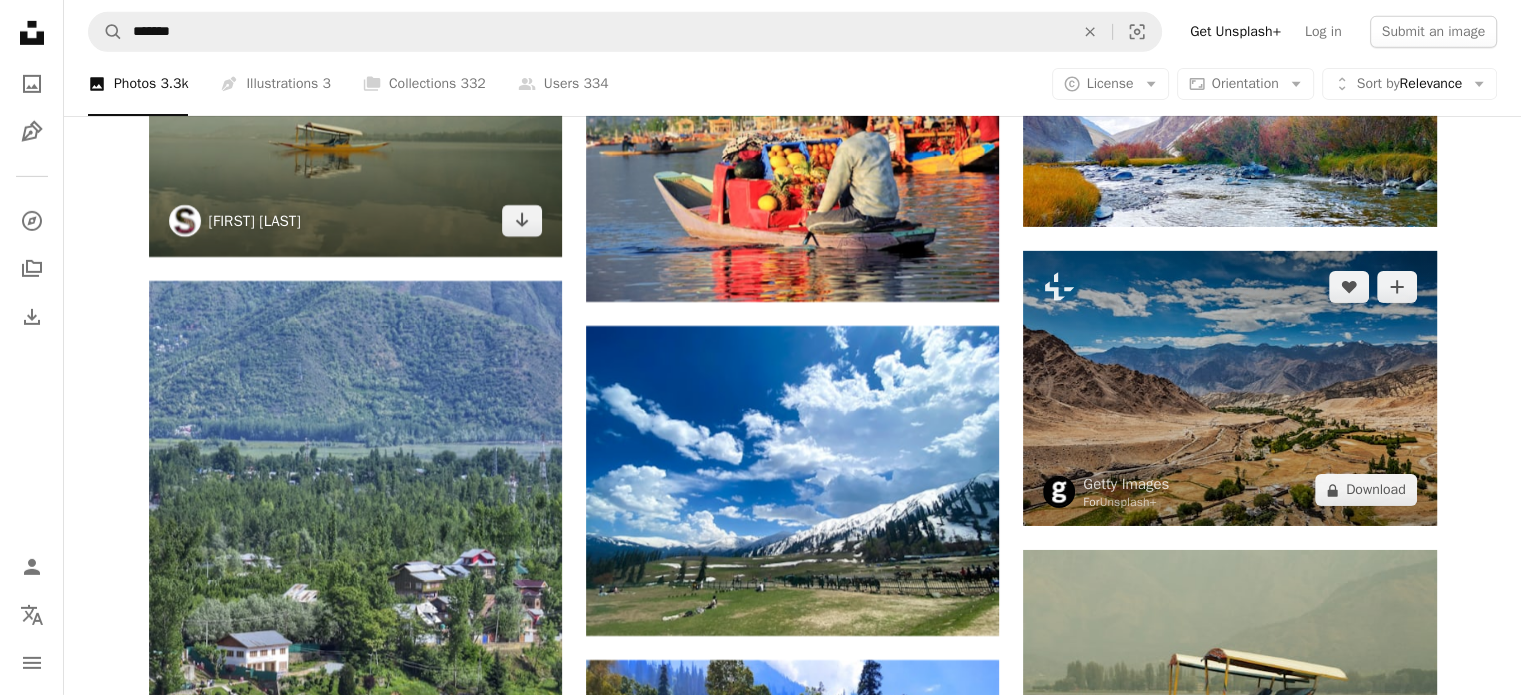drag, startPoint x: 1368, startPoint y: 497, endPoint x: 233, endPoint y: 228, distance: 1166.4417 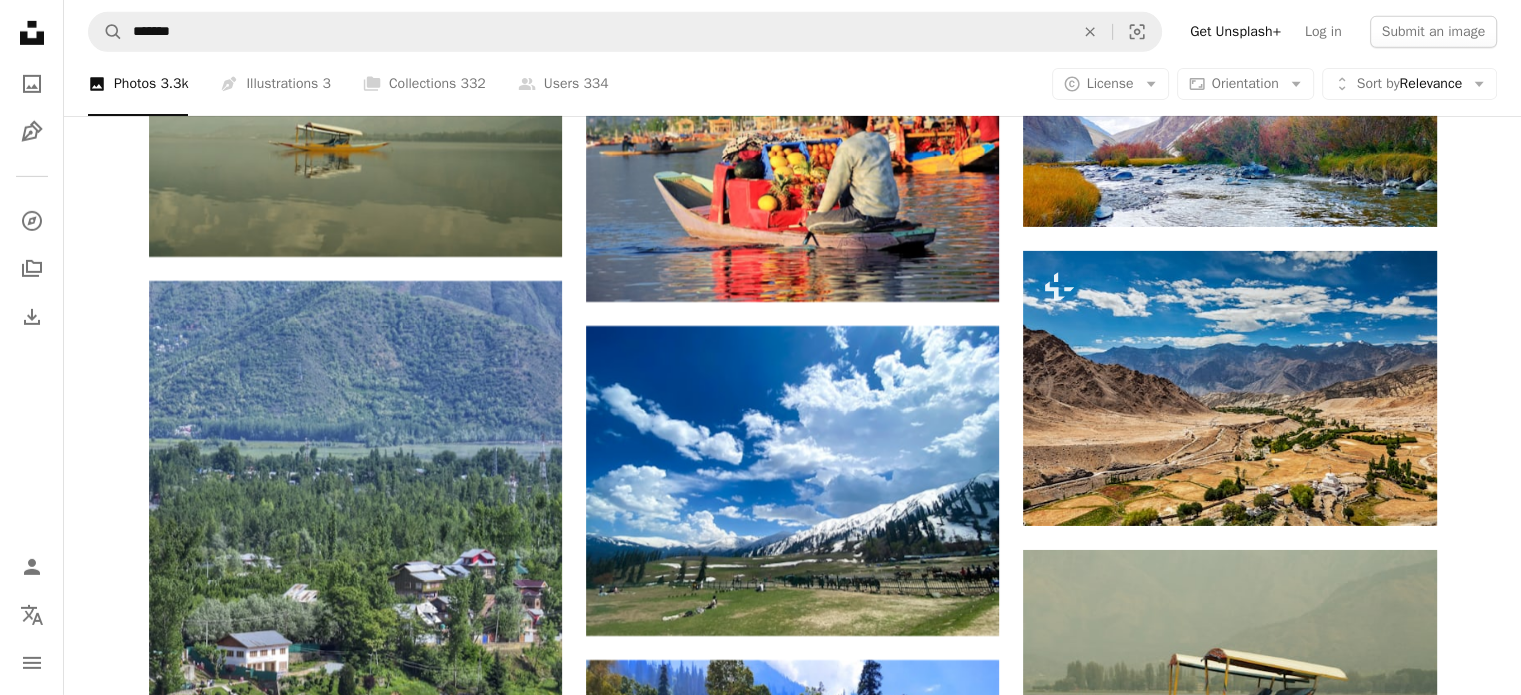 drag, startPoint x: 140, startPoint y: 237, endPoint x: 81, endPoint y: 245, distance: 59.5399 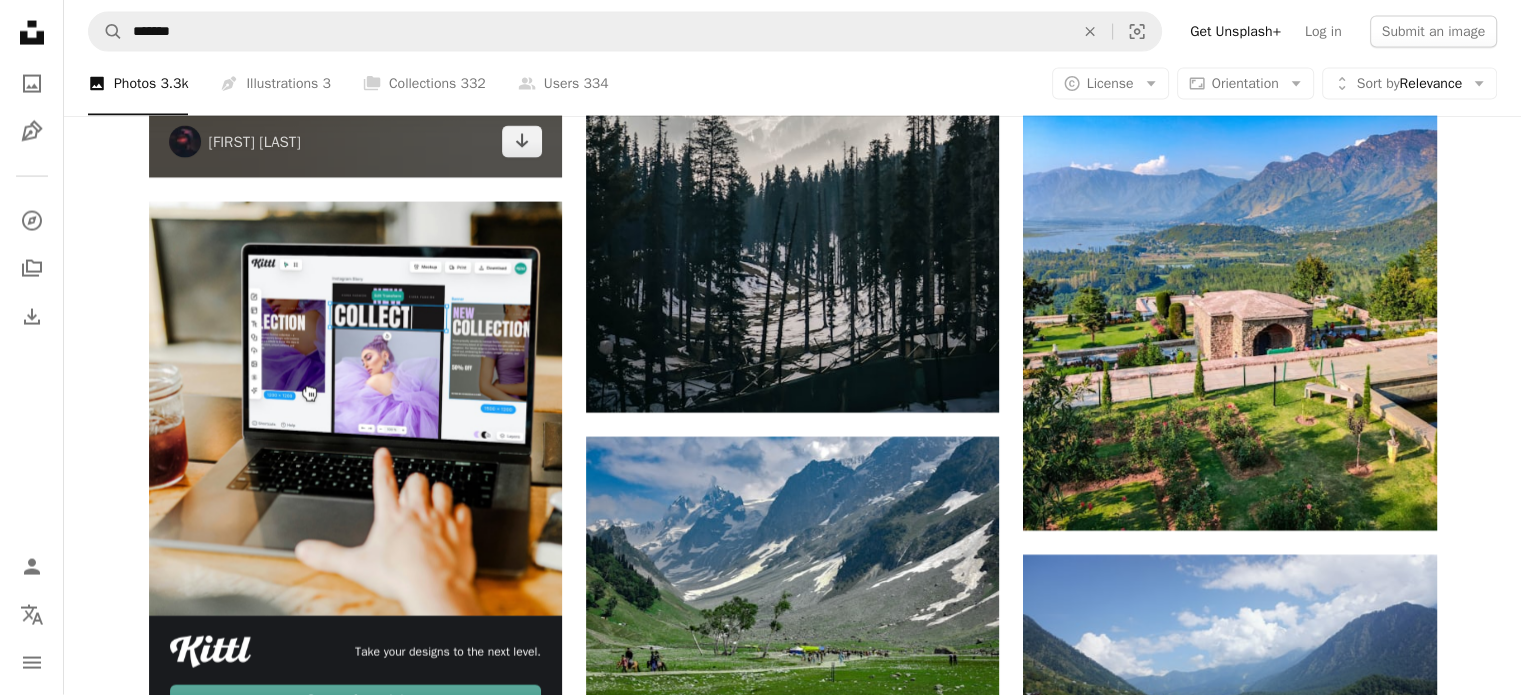 scroll, scrollTop: 4300, scrollLeft: 0, axis: vertical 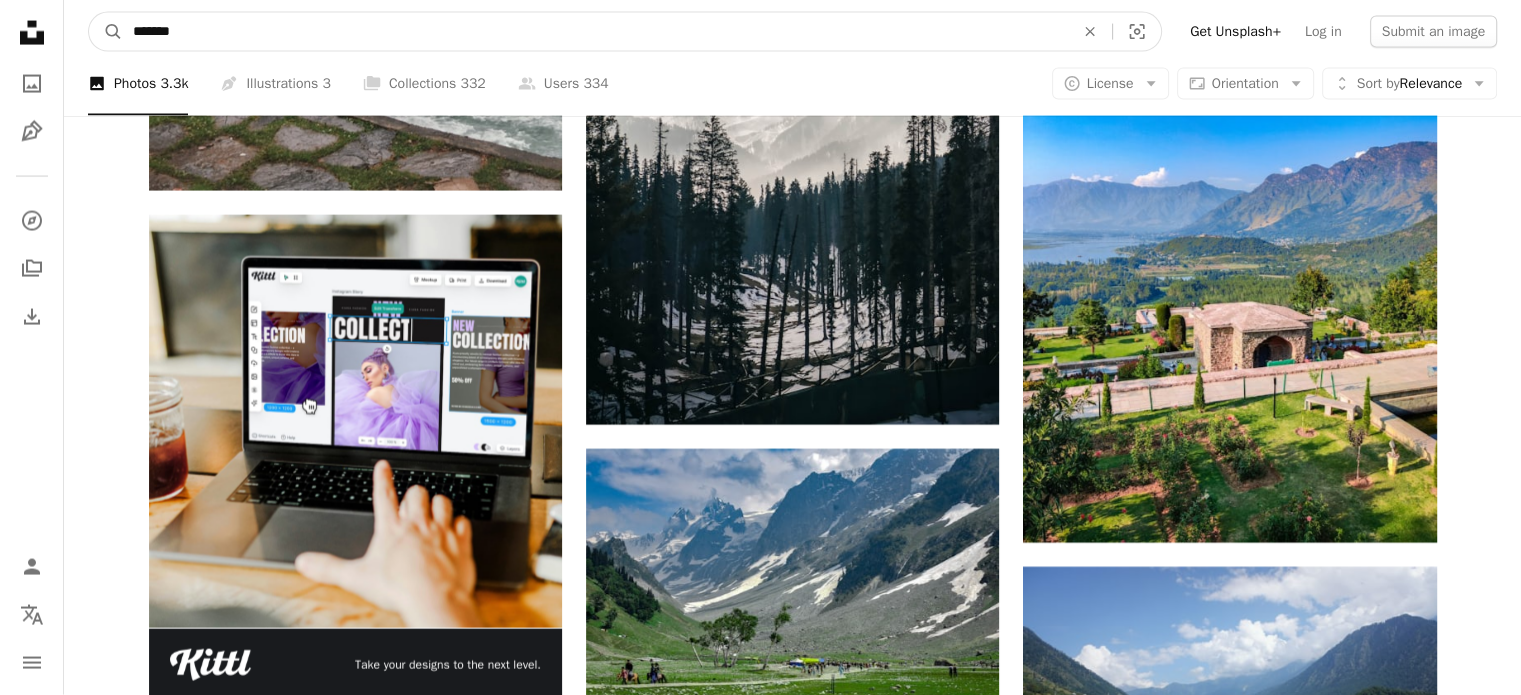 drag, startPoint x: 308, startPoint y: 29, endPoint x: 0, endPoint y: 34, distance: 308.0406 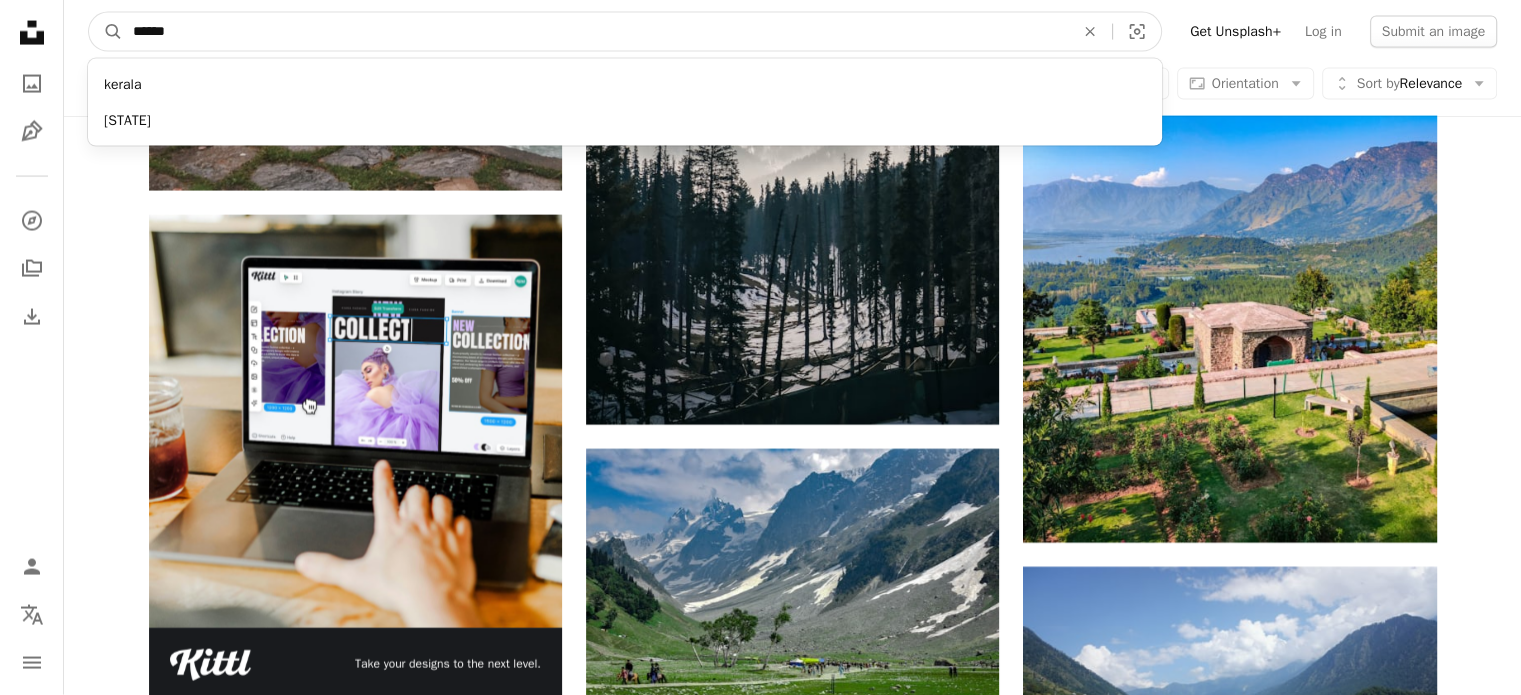 type on "******" 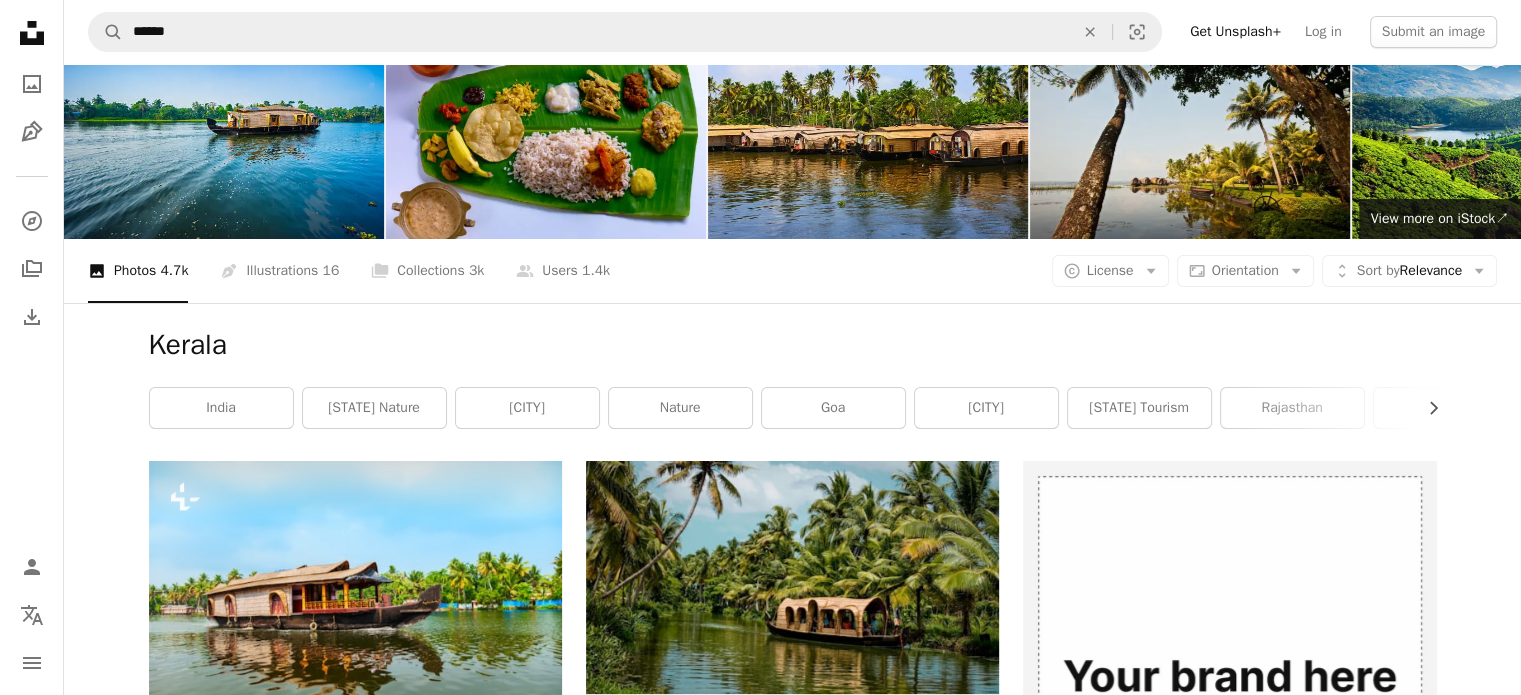 scroll, scrollTop: 200, scrollLeft: 0, axis: vertical 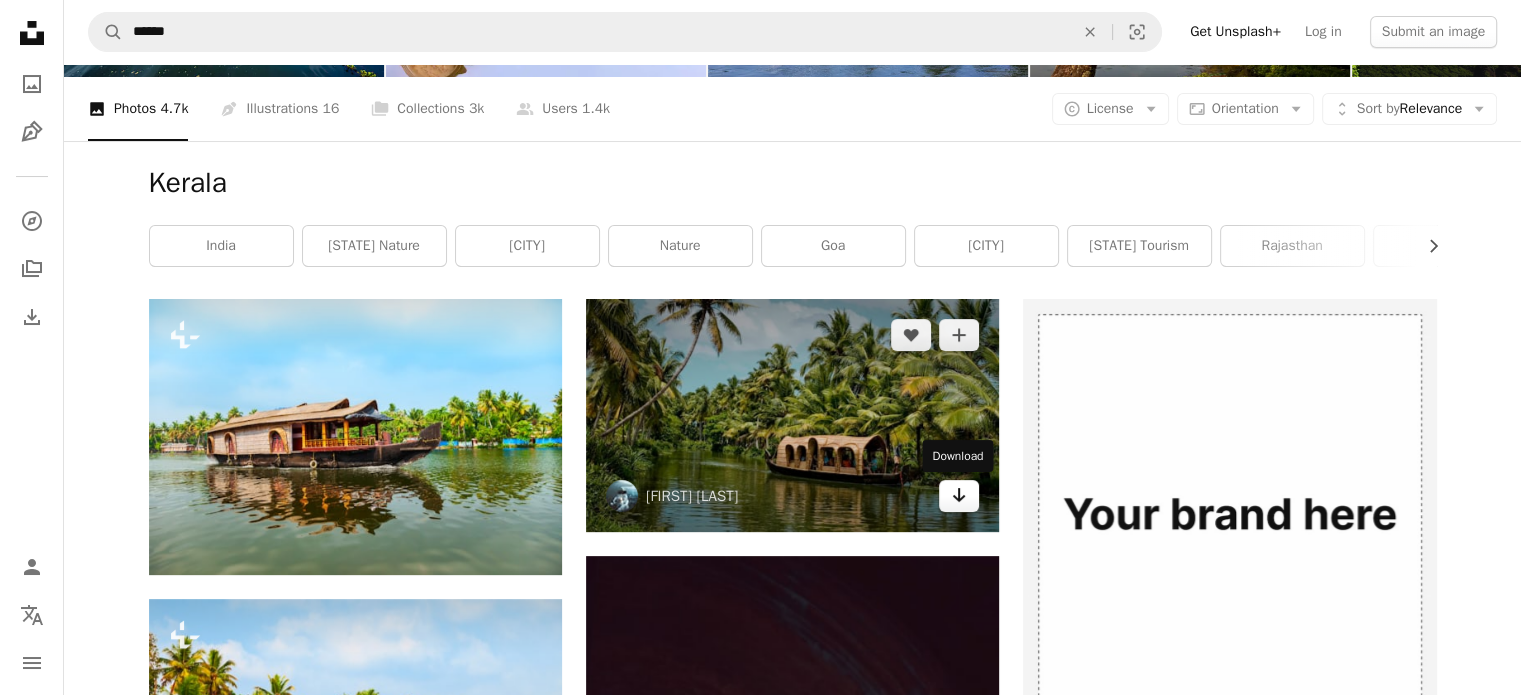 click on "Arrow pointing down" 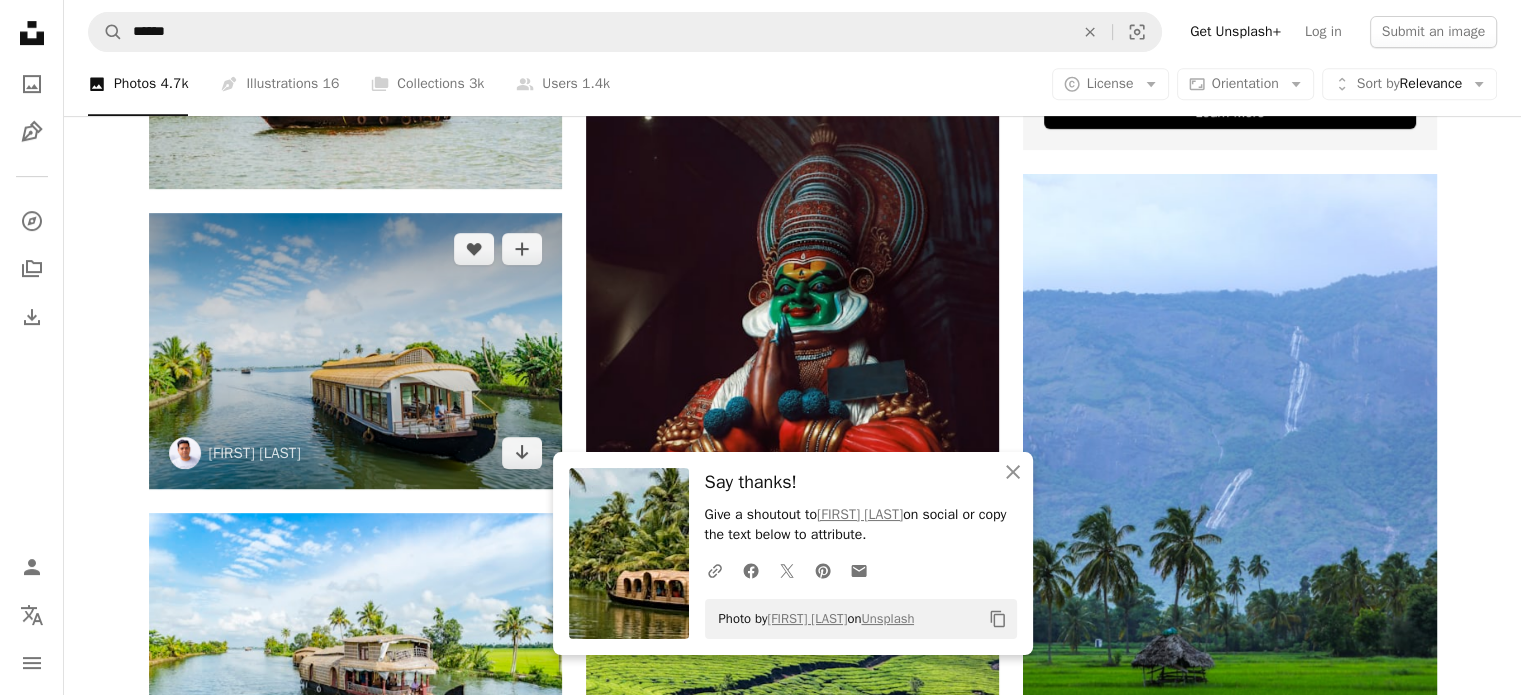 scroll, scrollTop: 900, scrollLeft: 0, axis: vertical 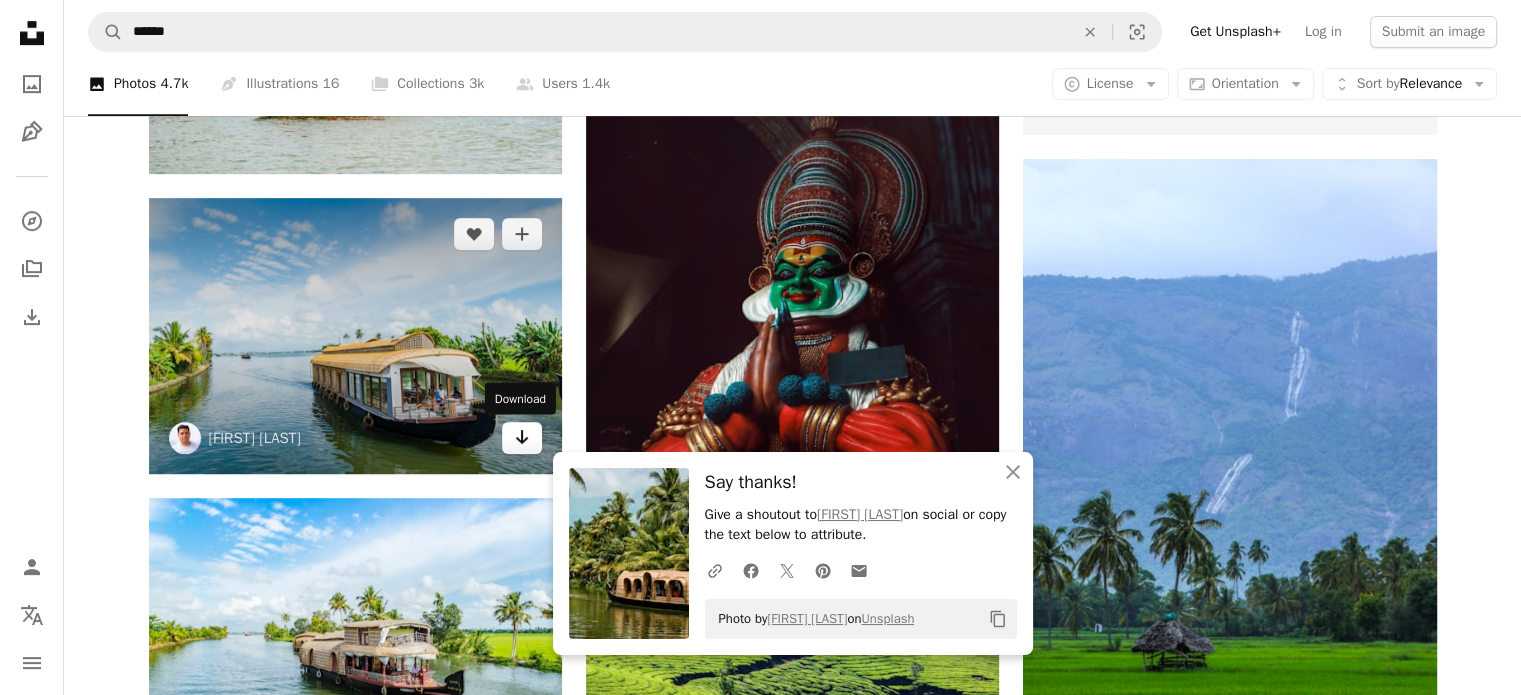 click on "Arrow pointing down" at bounding box center [522, 438] 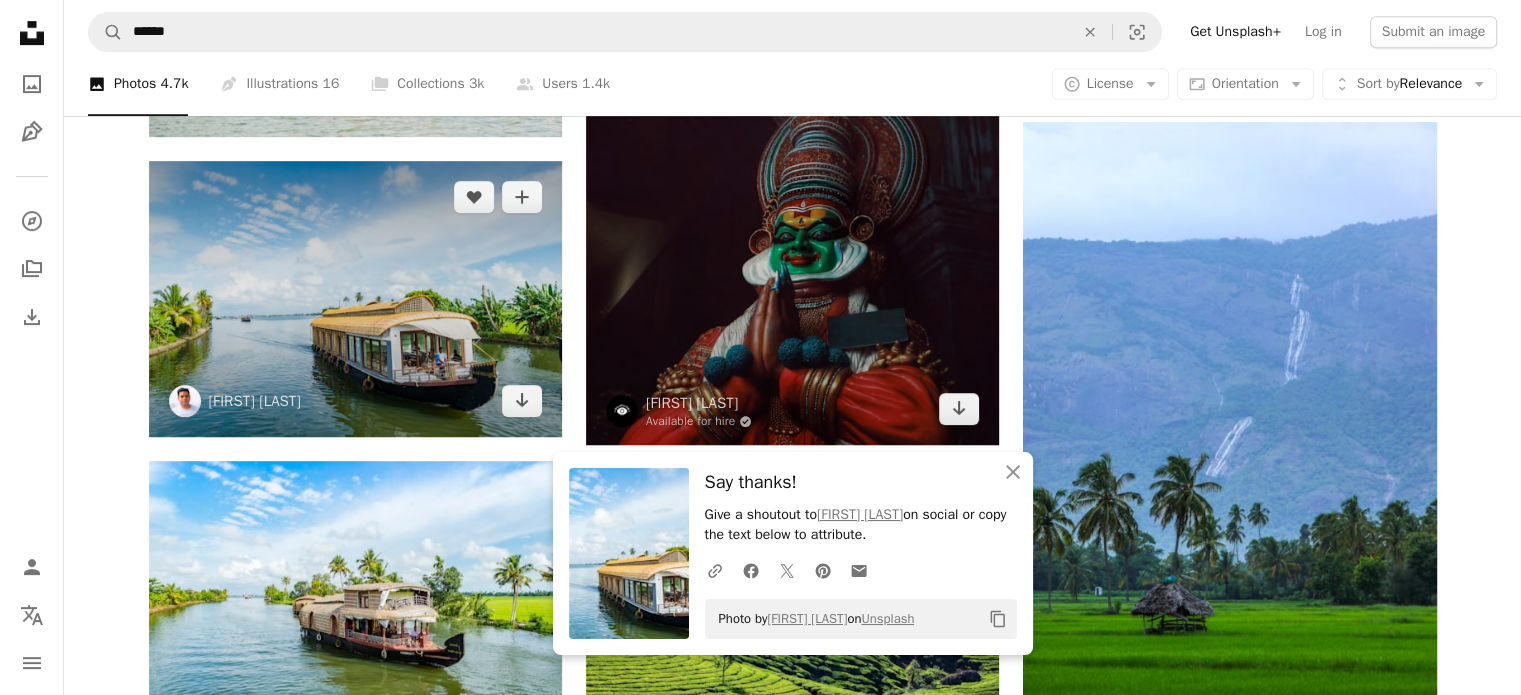 scroll, scrollTop: 1100, scrollLeft: 0, axis: vertical 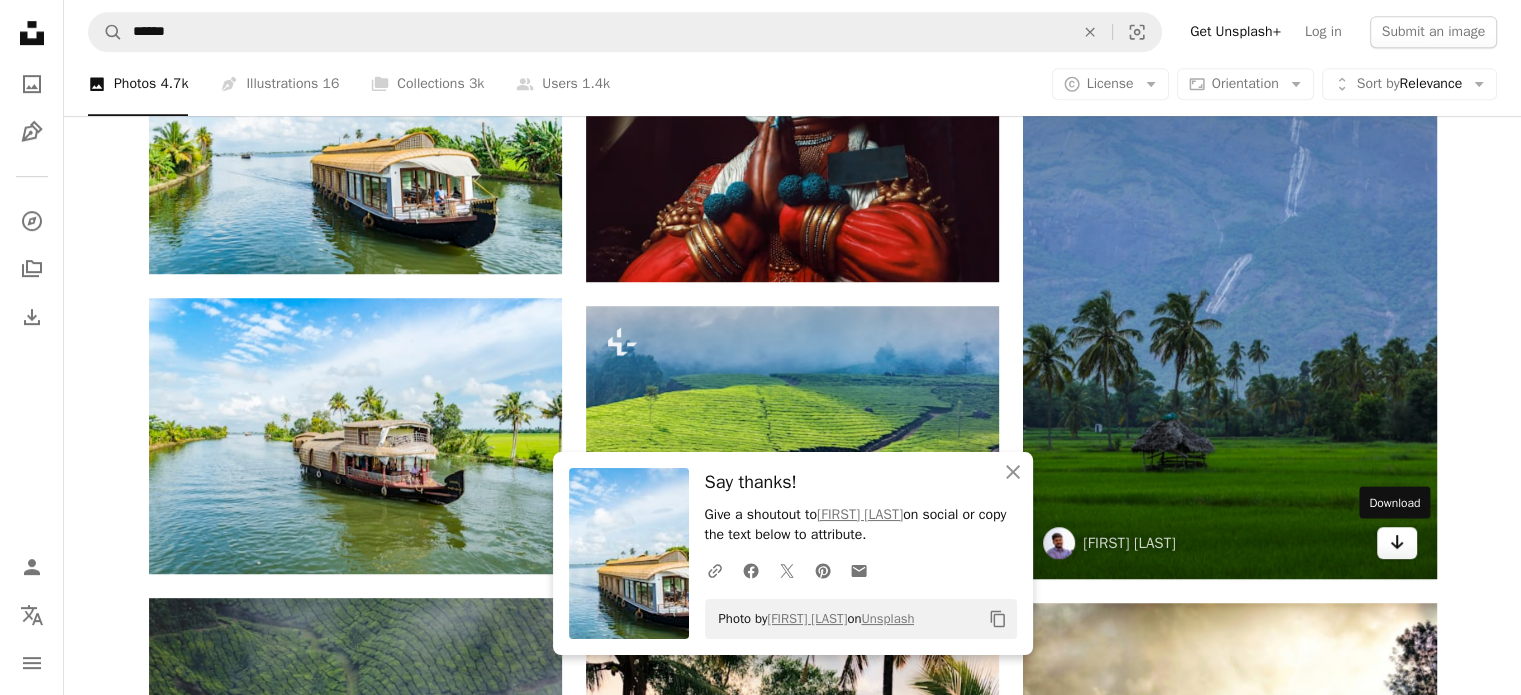 click 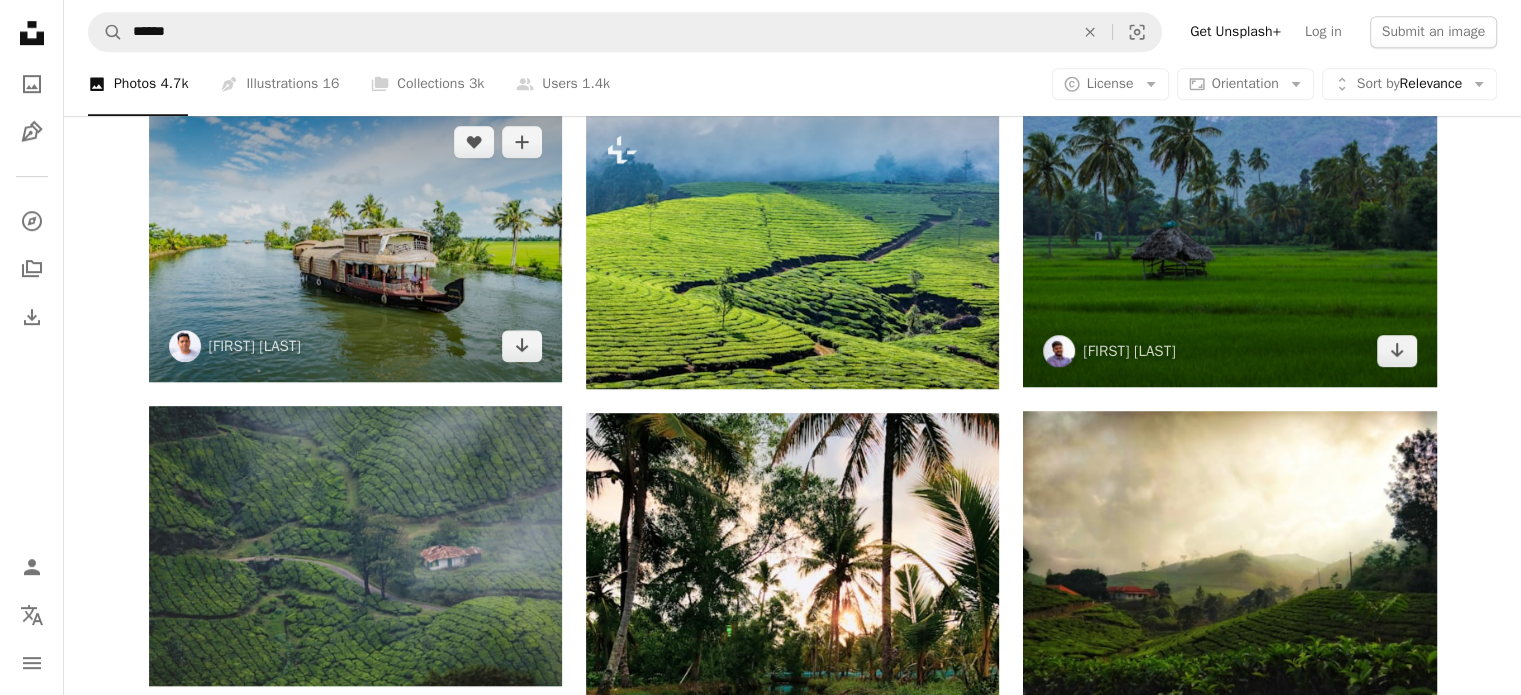 scroll, scrollTop: 1300, scrollLeft: 0, axis: vertical 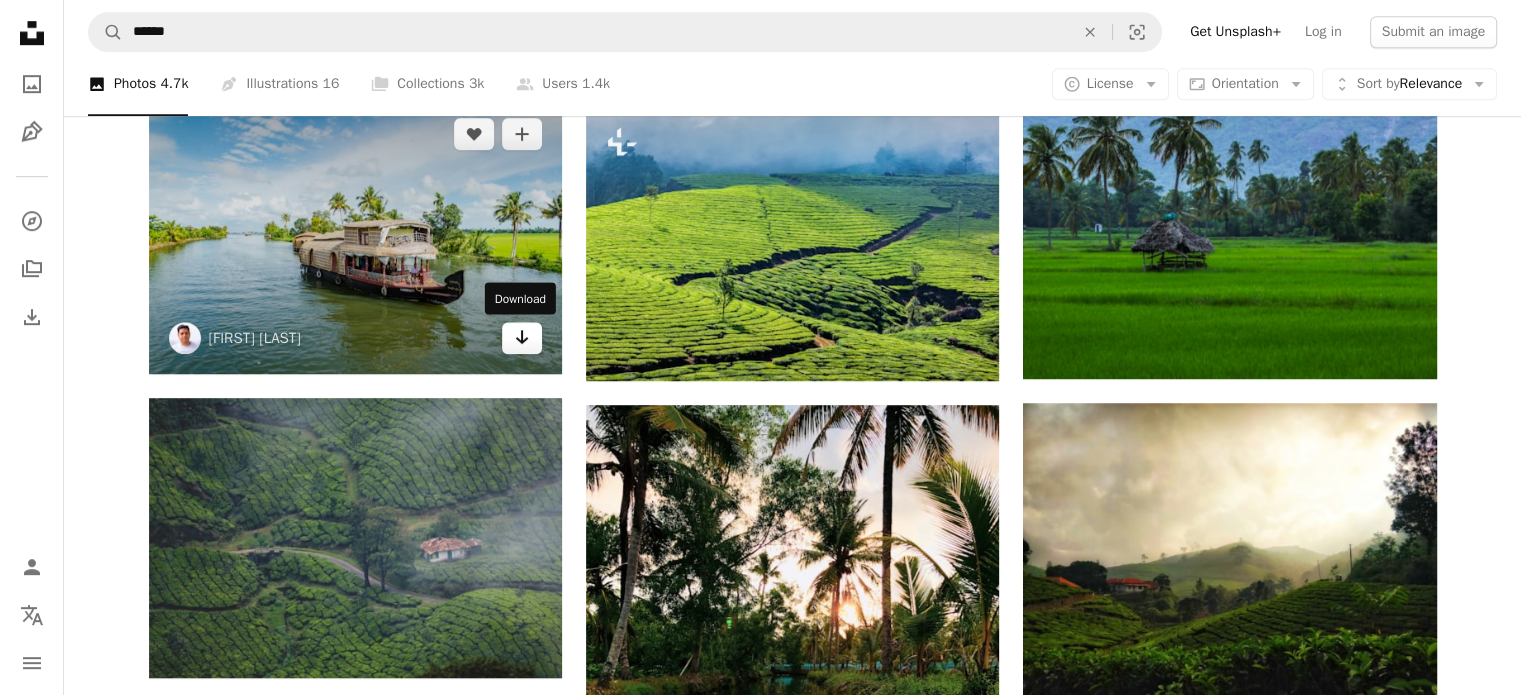 click on "Arrow pointing down" at bounding box center [522, 338] 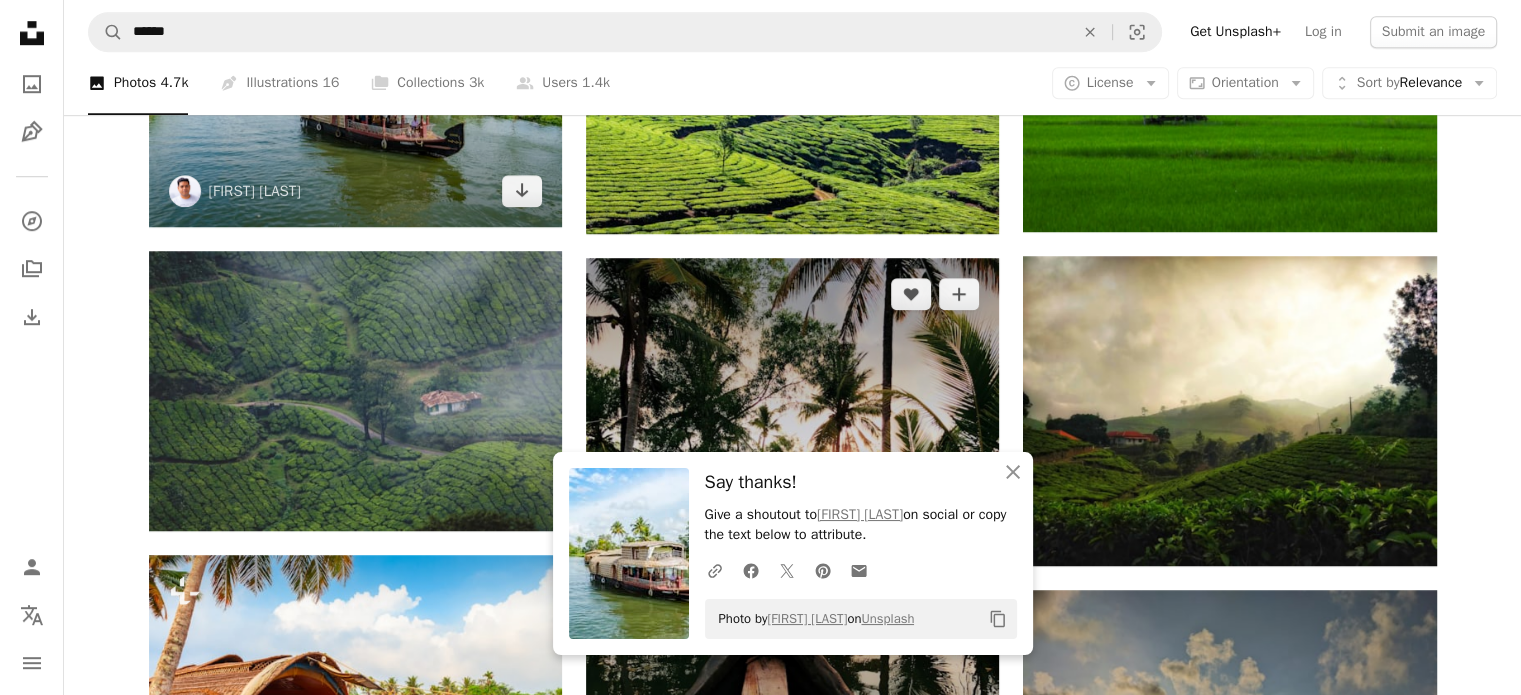 scroll, scrollTop: 1600, scrollLeft: 0, axis: vertical 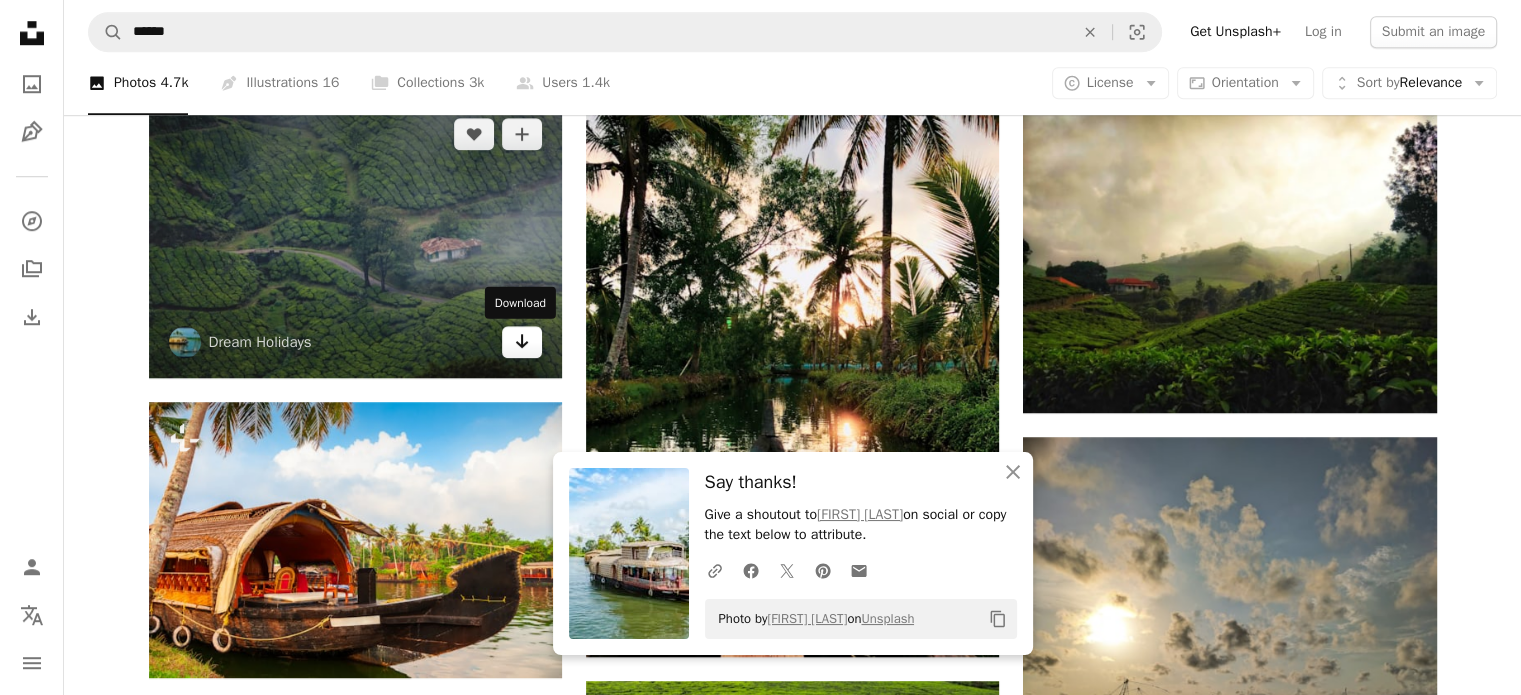 click on "Arrow pointing down" at bounding box center (522, 342) 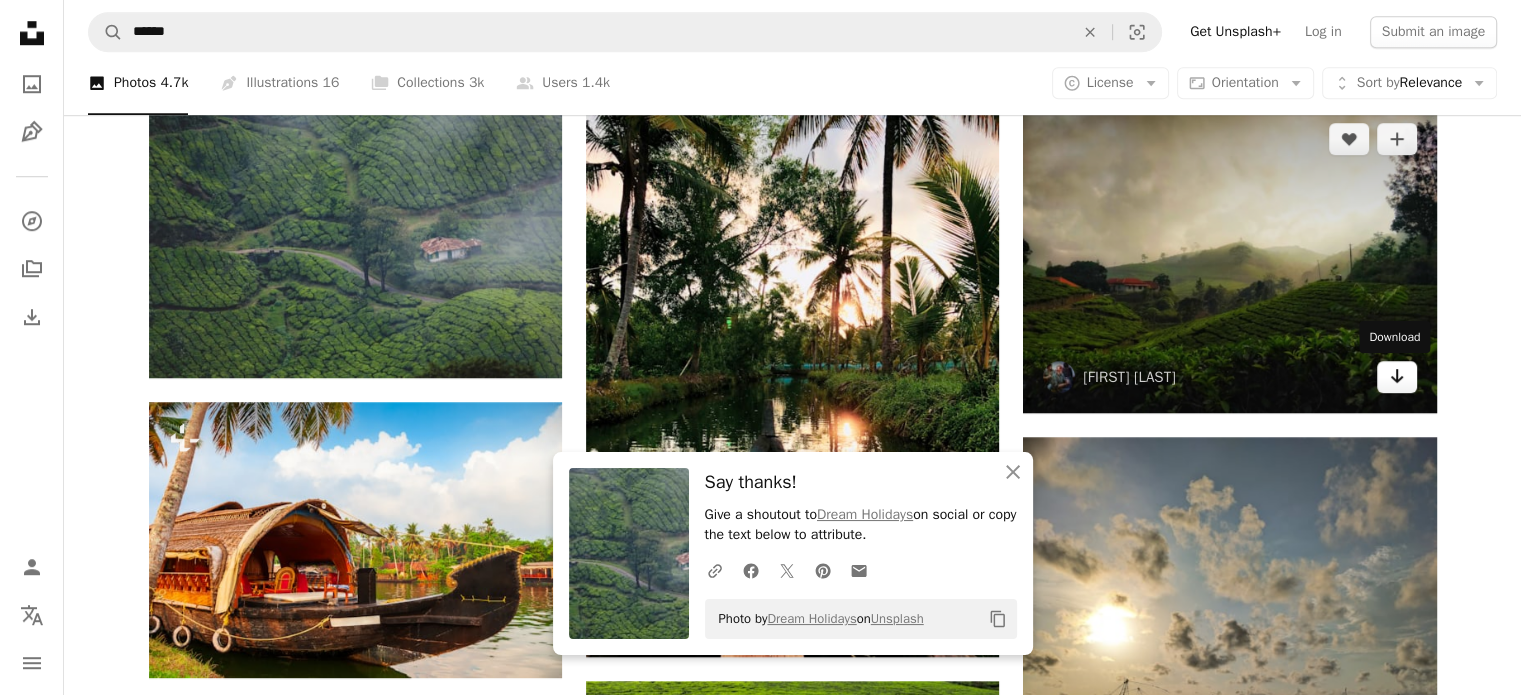 click on "Arrow pointing down" 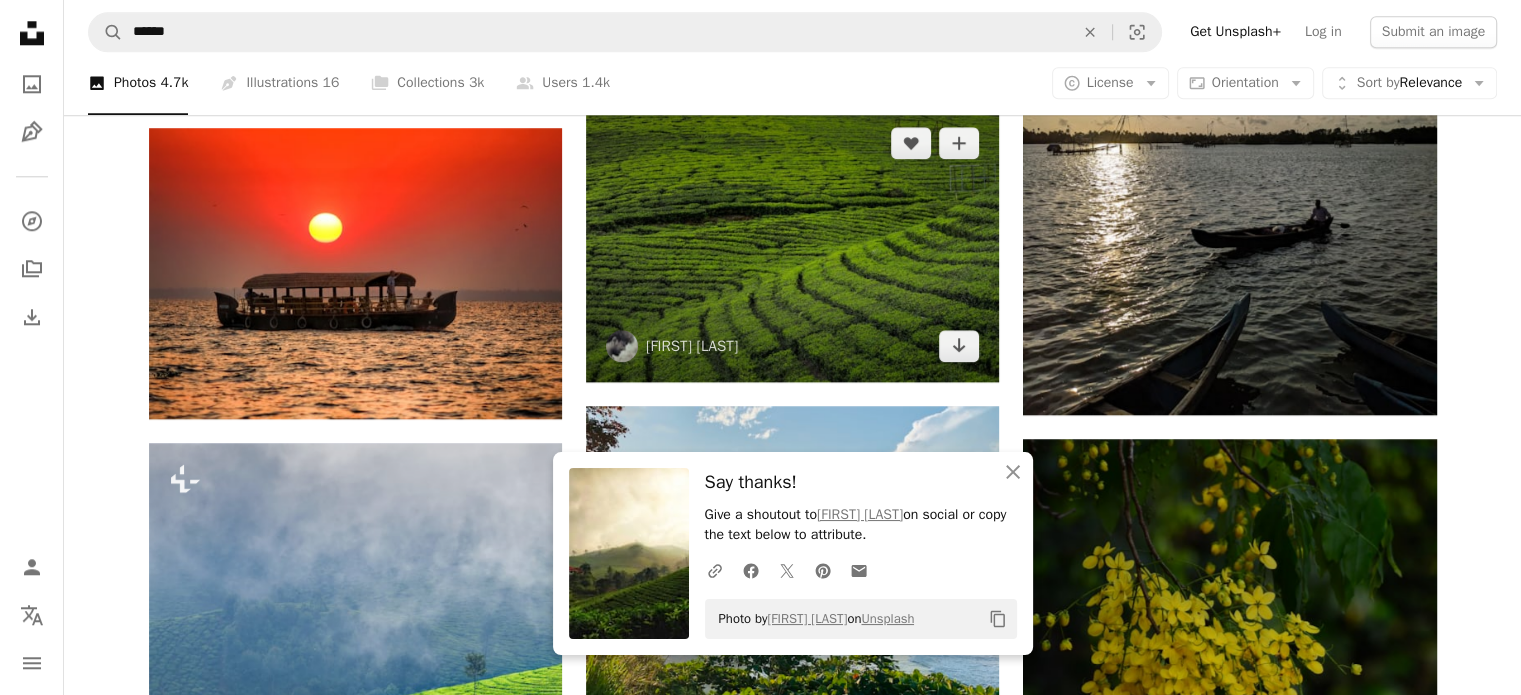 scroll, scrollTop: 2200, scrollLeft: 0, axis: vertical 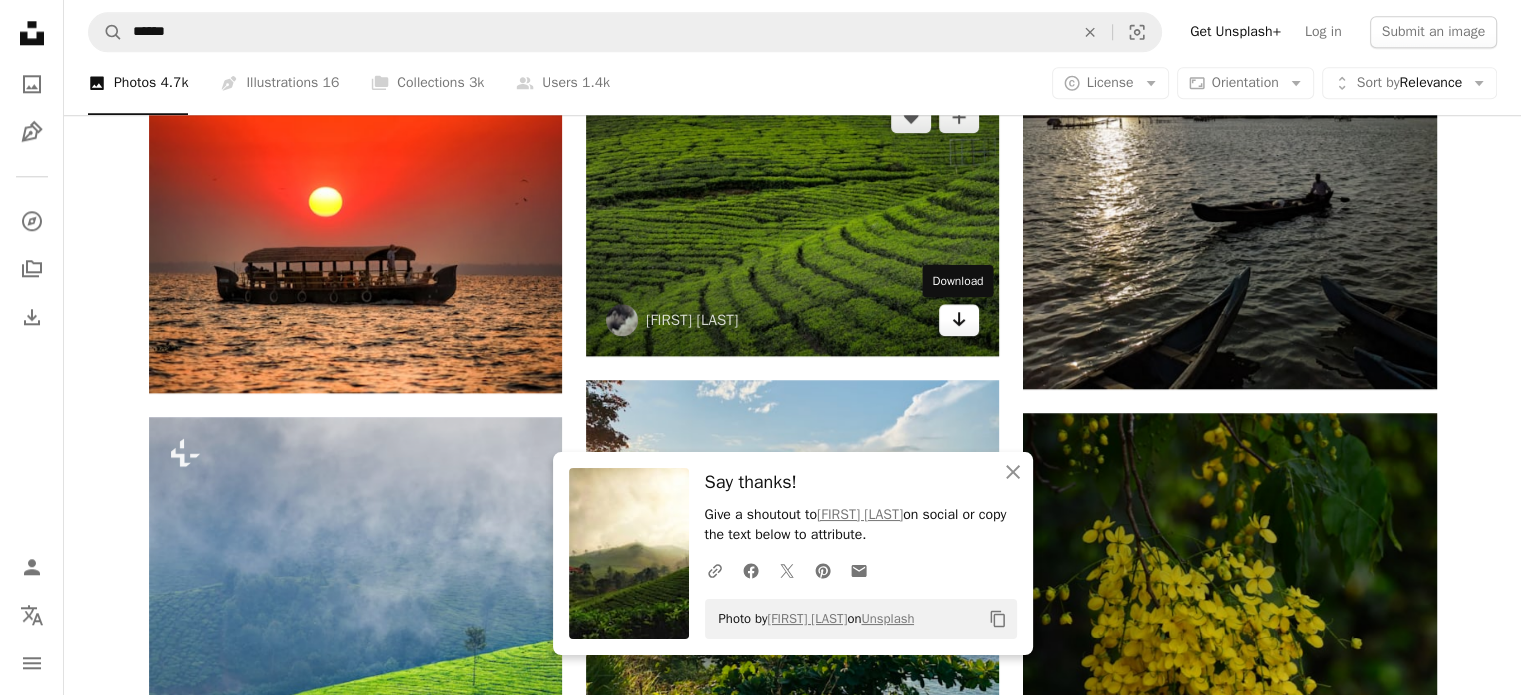 click on "Arrow pointing down" 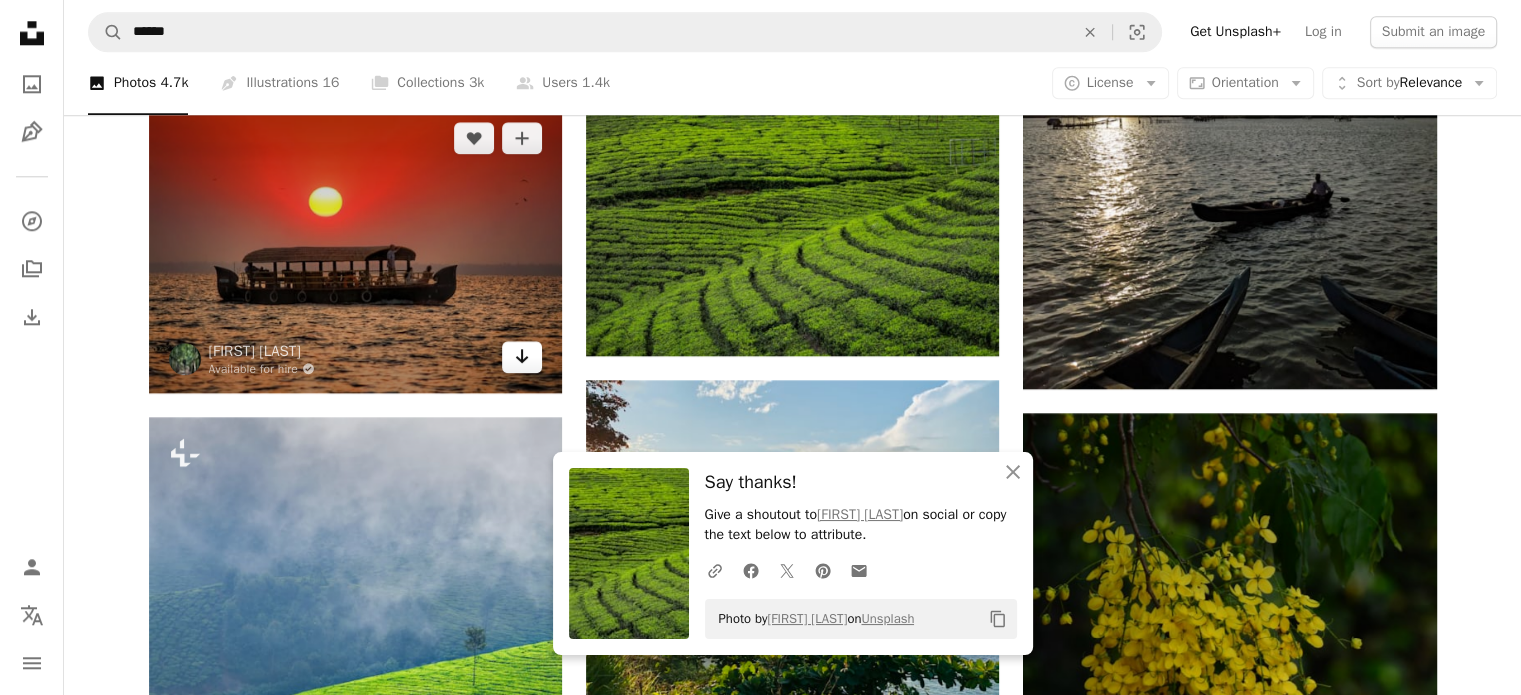 click 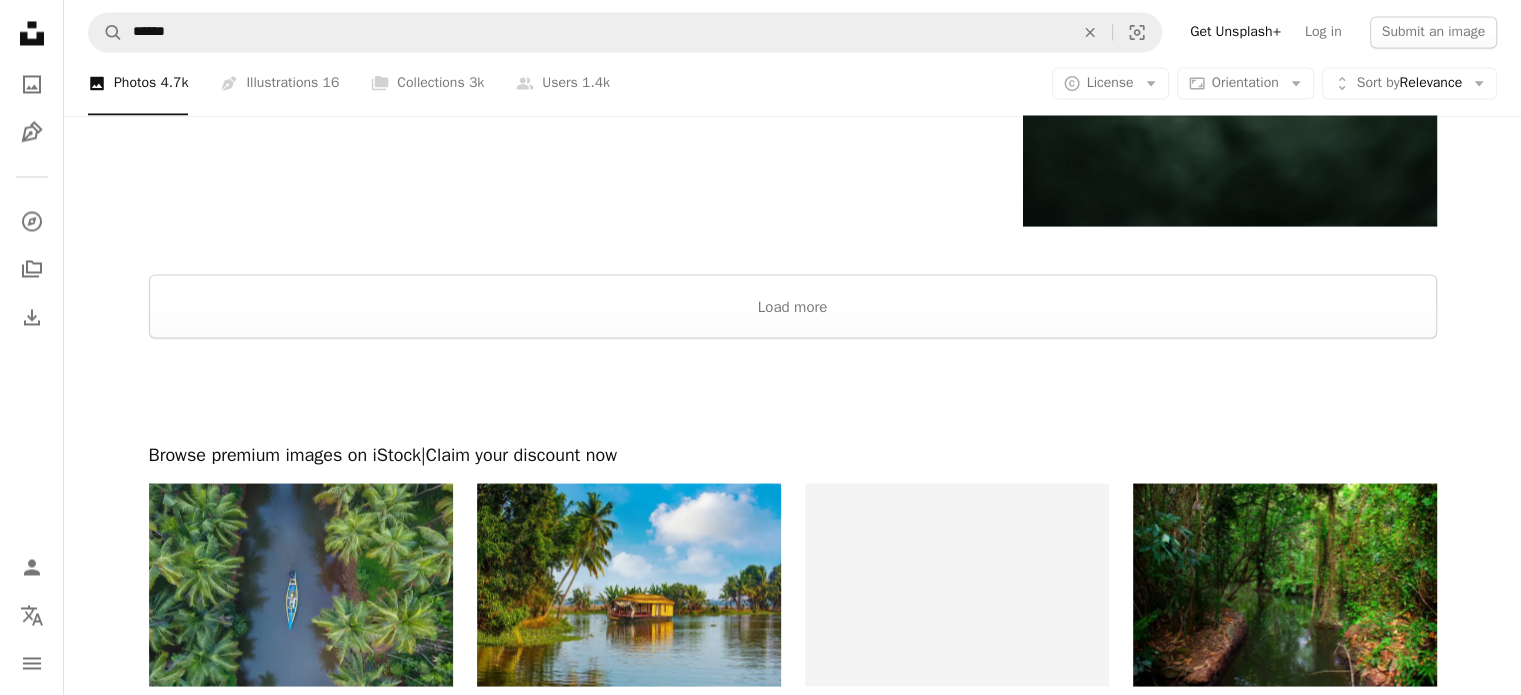 scroll, scrollTop: 3700, scrollLeft: 0, axis: vertical 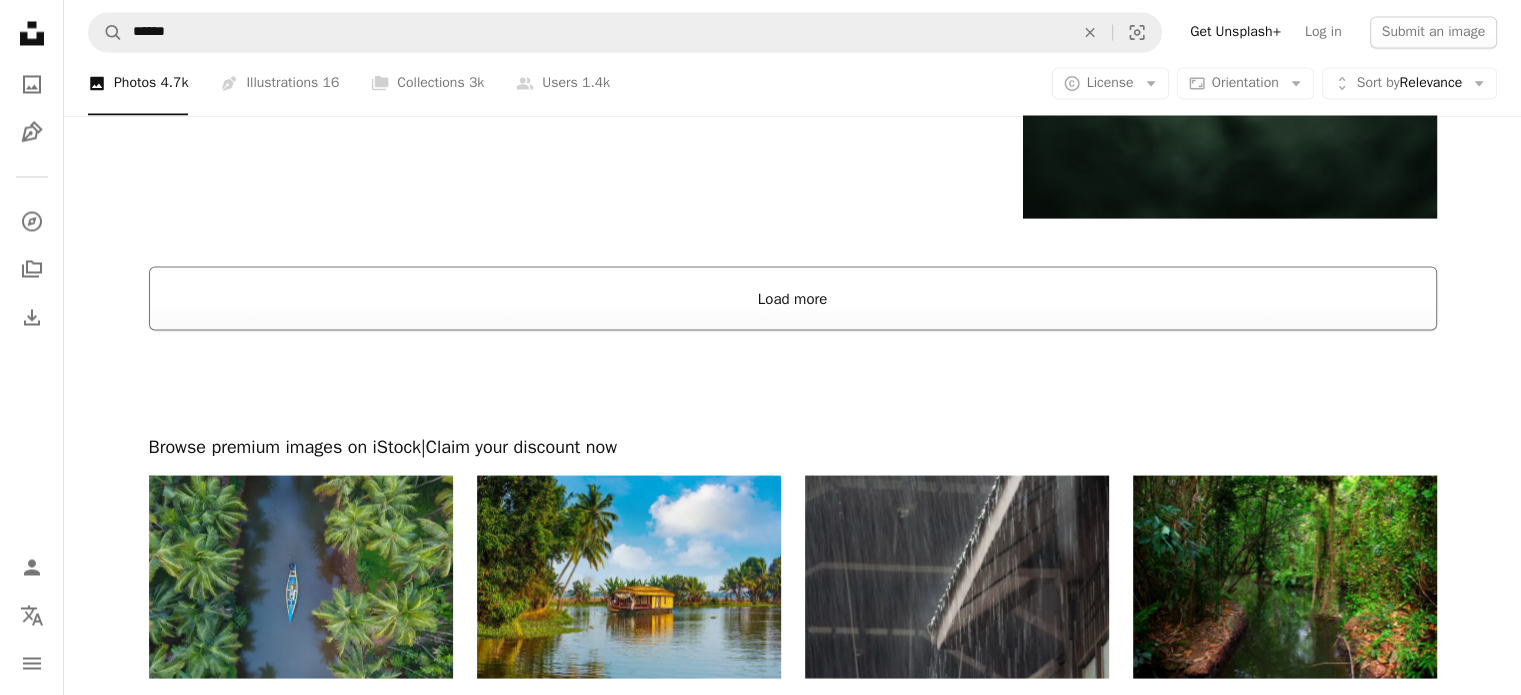 click on "Load more" at bounding box center (793, 298) 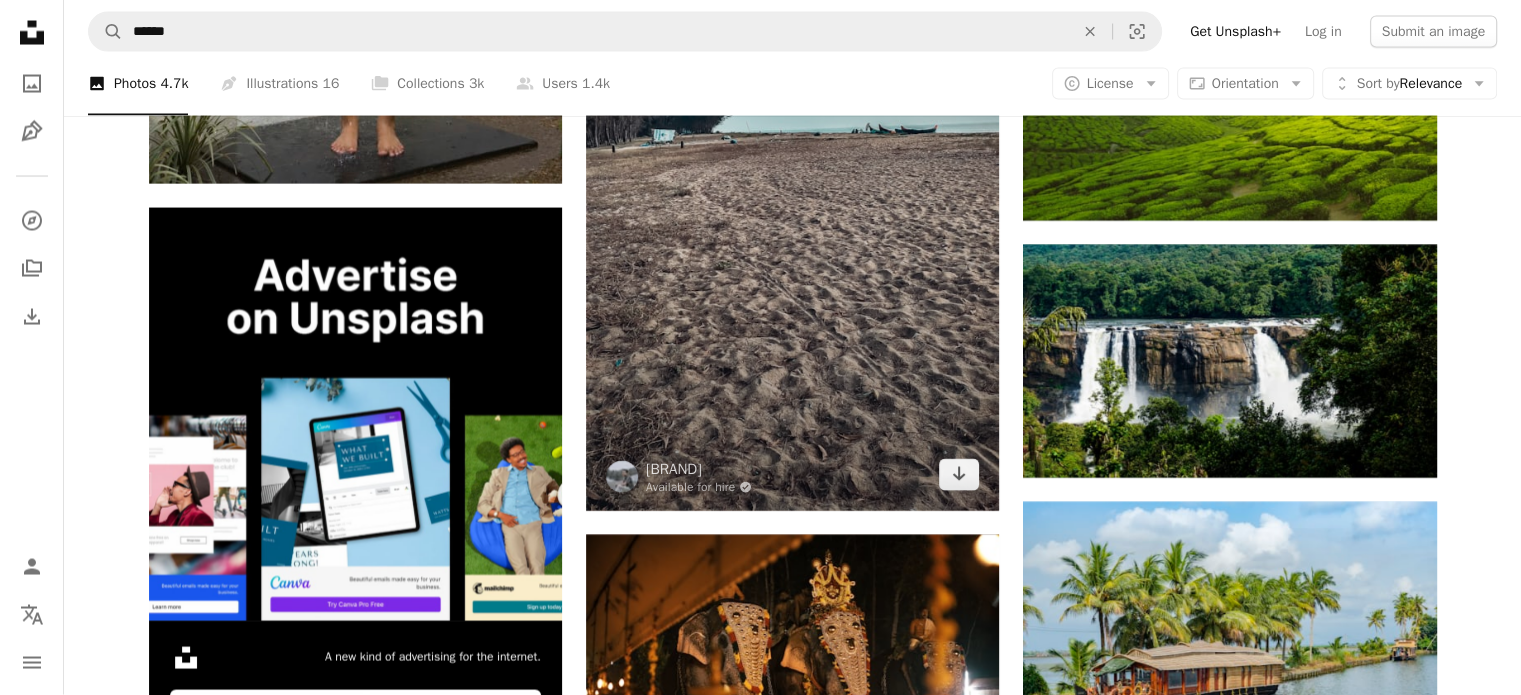 scroll, scrollTop: 4000, scrollLeft: 0, axis: vertical 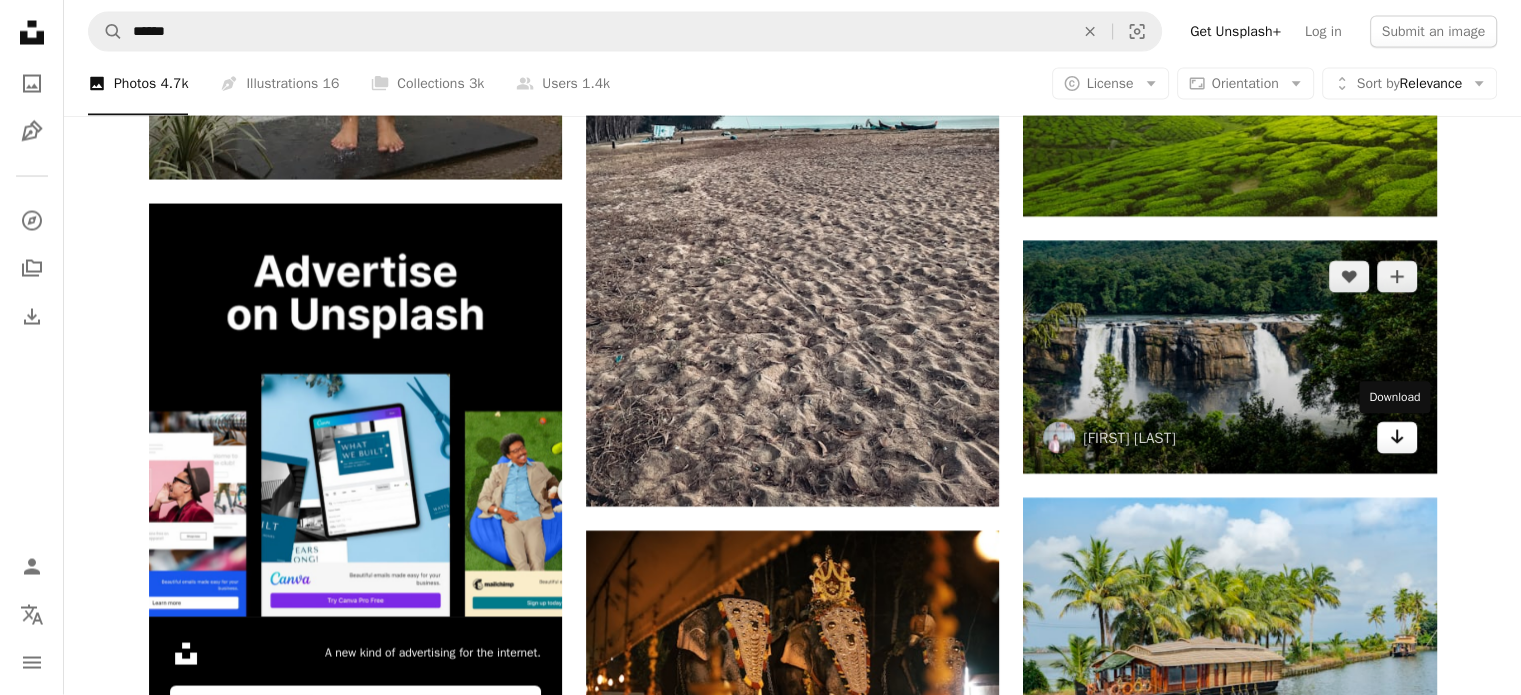 click 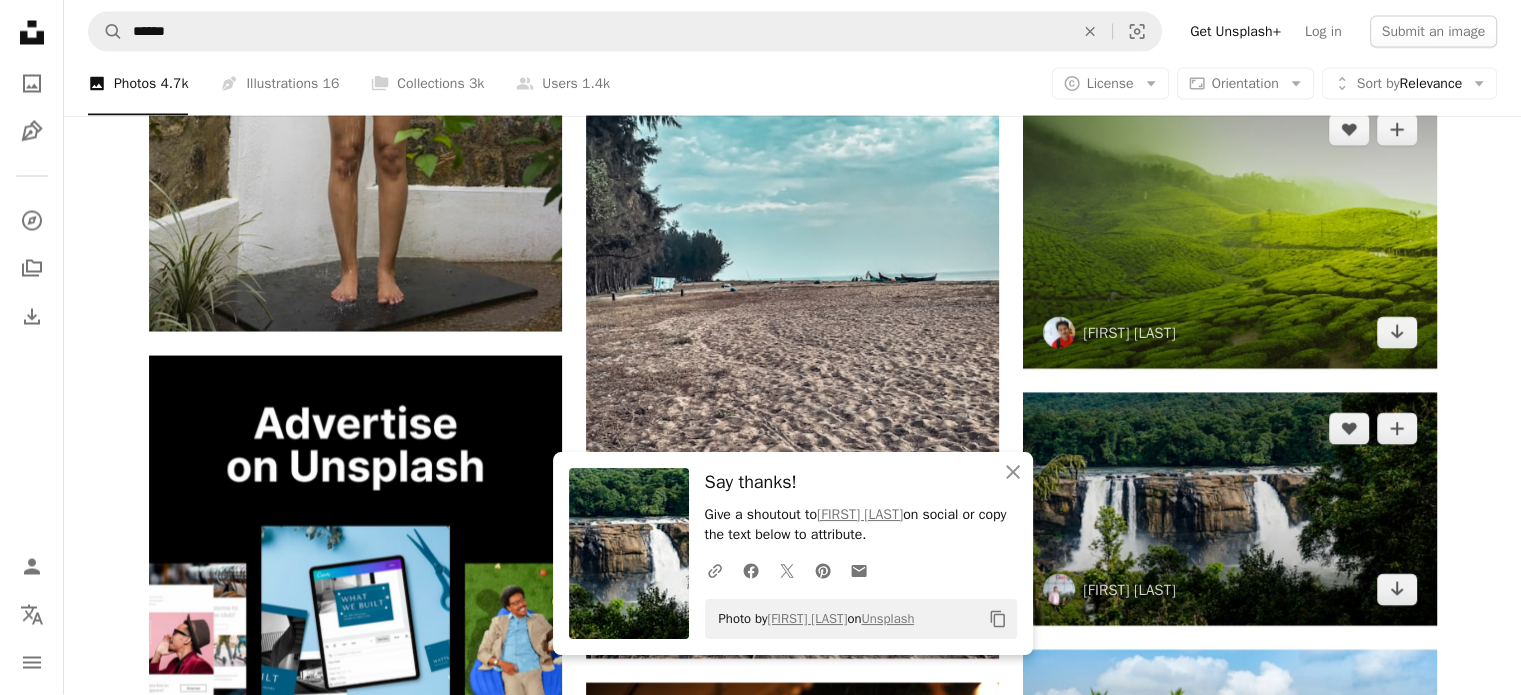 scroll, scrollTop: 3800, scrollLeft: 0, axis: vertical 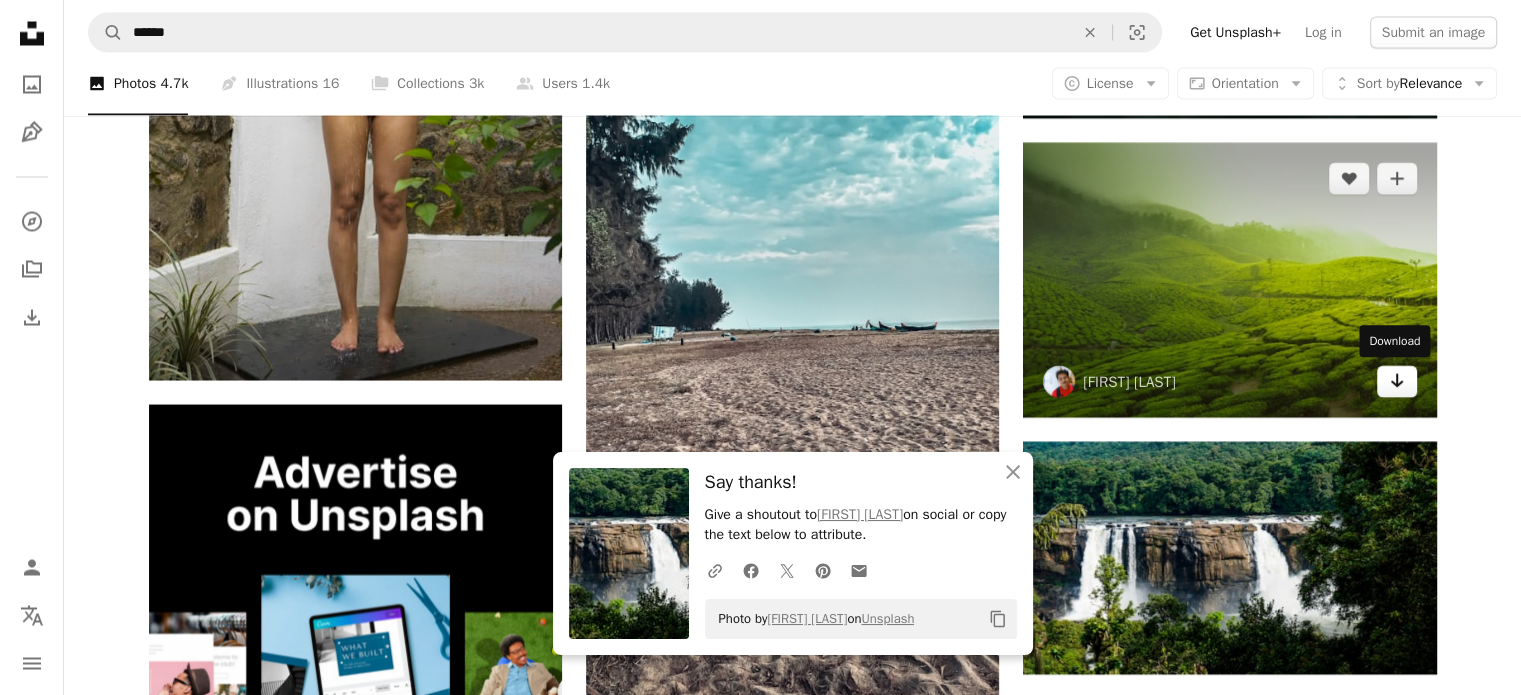 click on "Arrow pointing down" 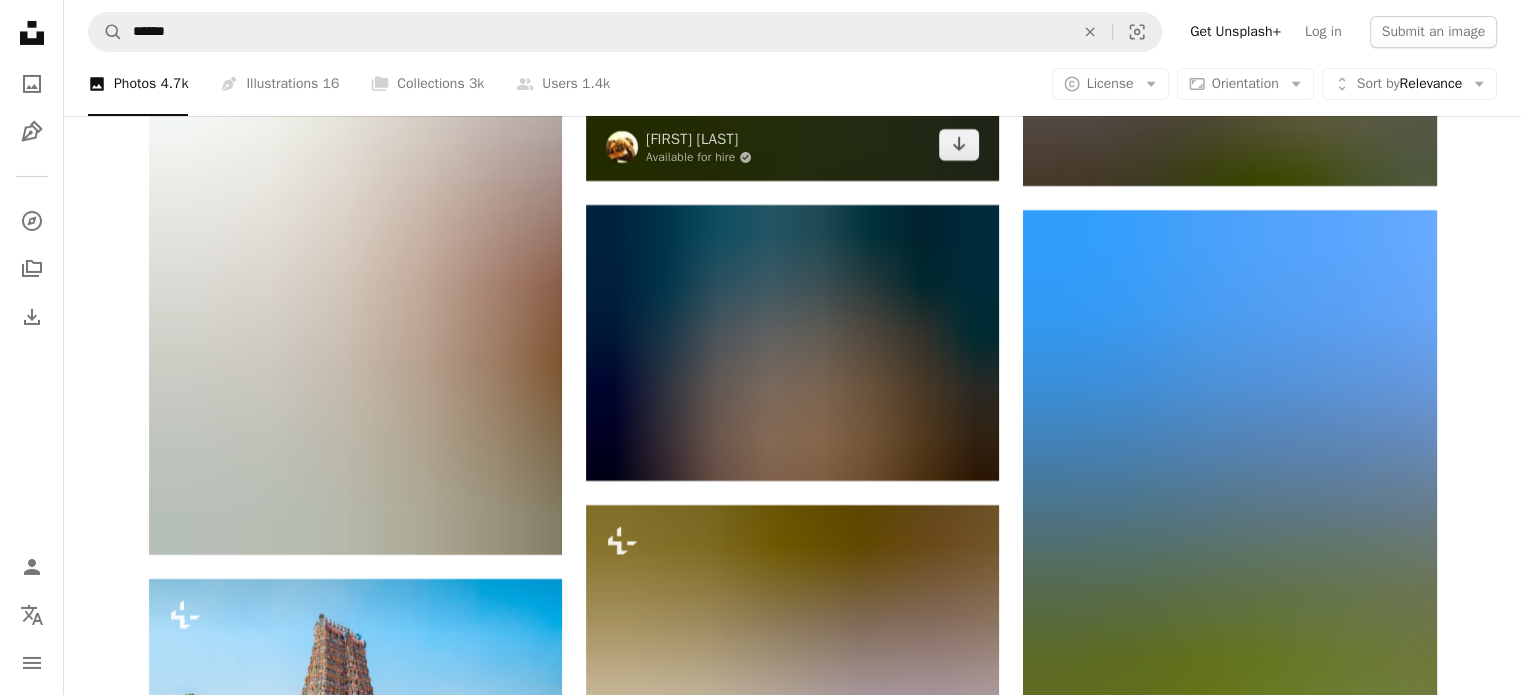 scroll, scrollTop: 7300, scrollLeft: 0, axis: vertical 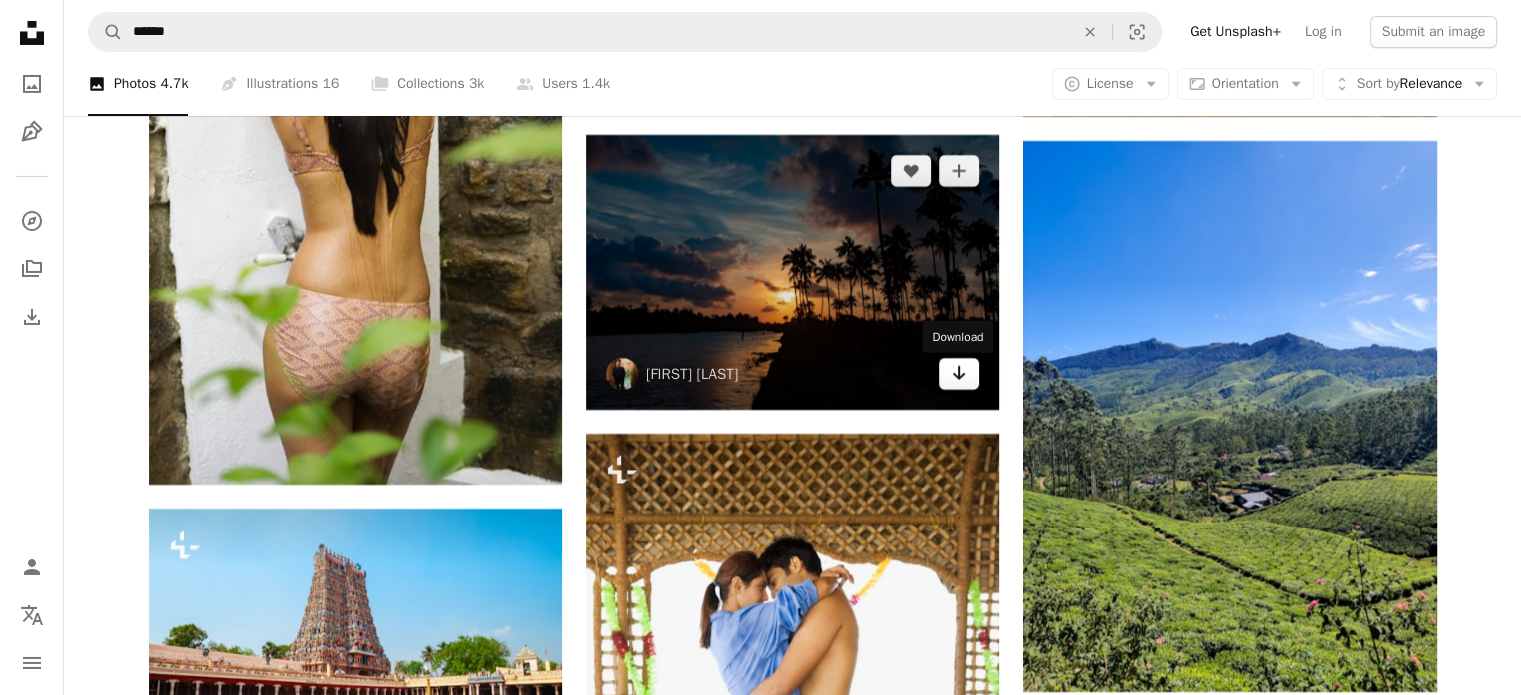click on "Arrow pointing down" 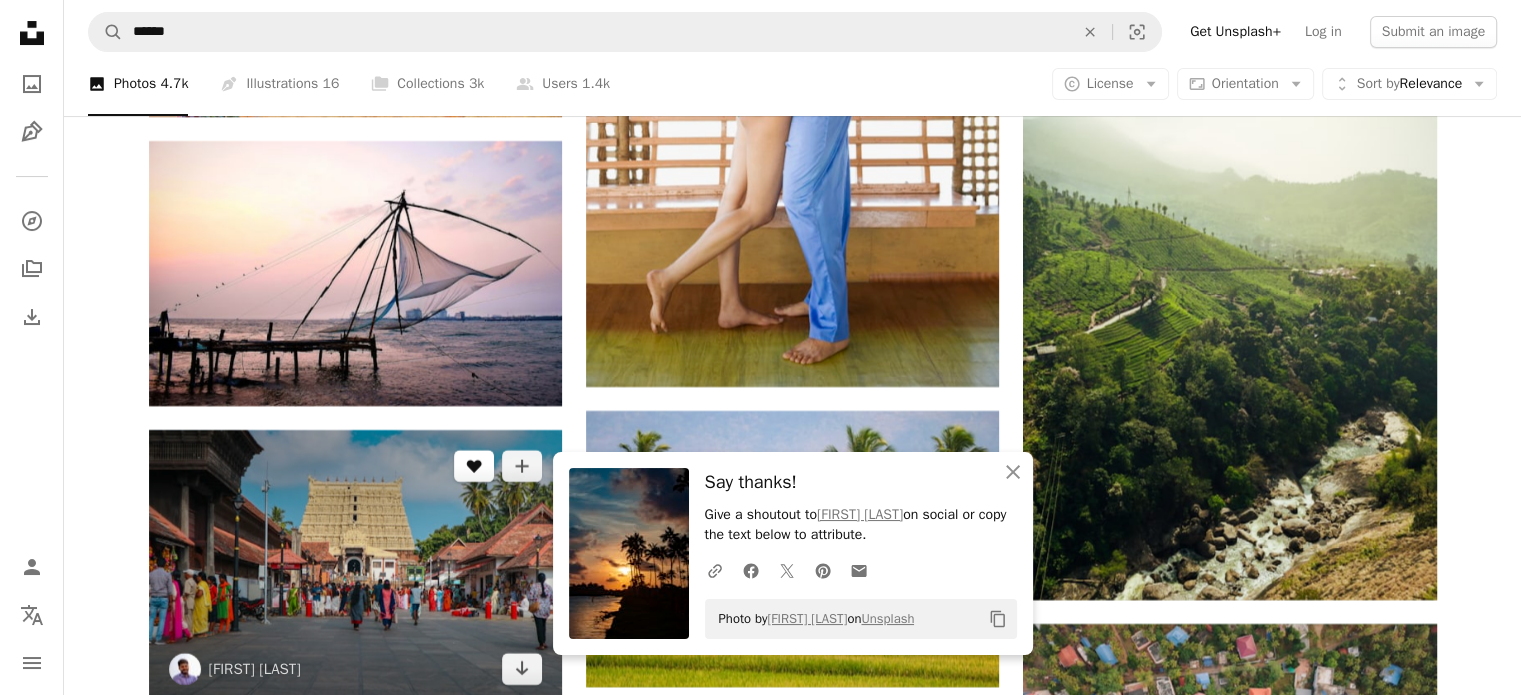 scroll, scrollTop: 8000, scrollLeft: 0, axis: vertical 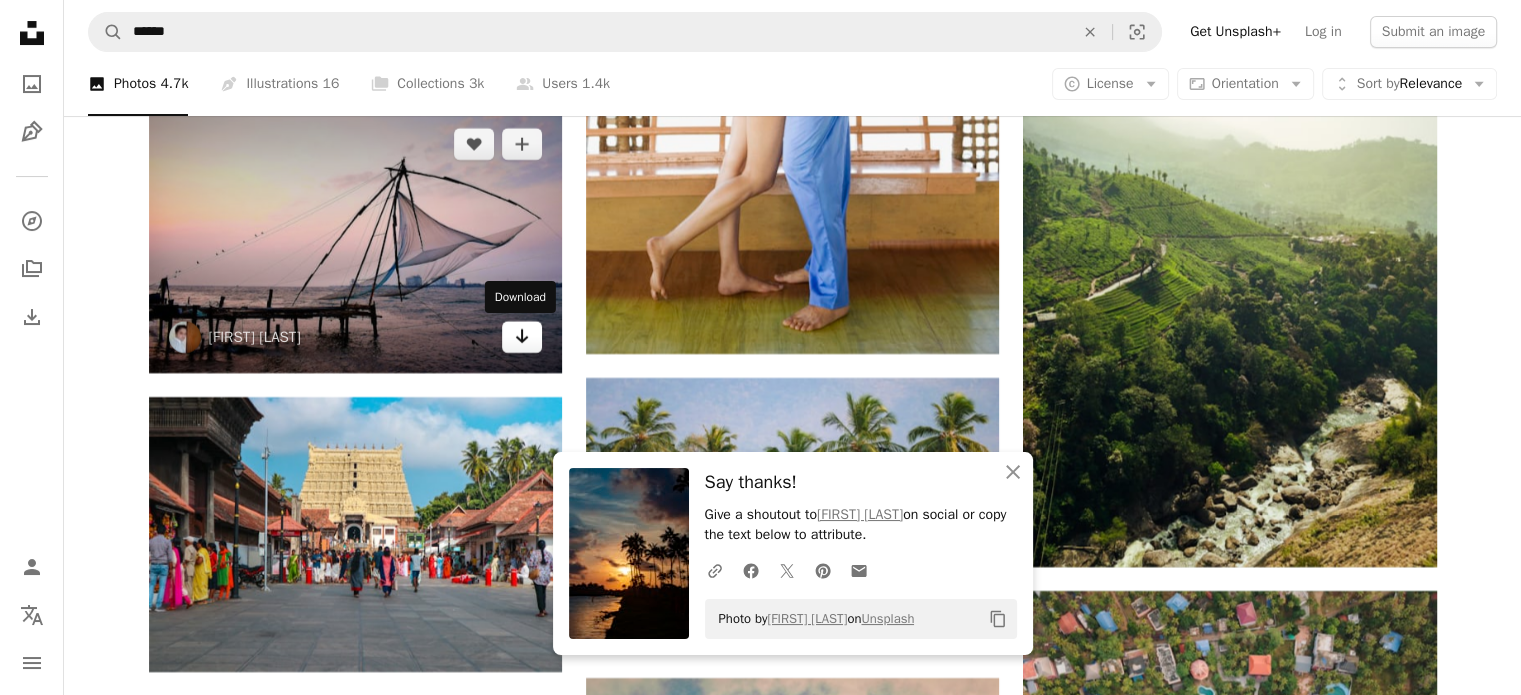 click on "Arrow pointing down" at bounding box center (522, 337) 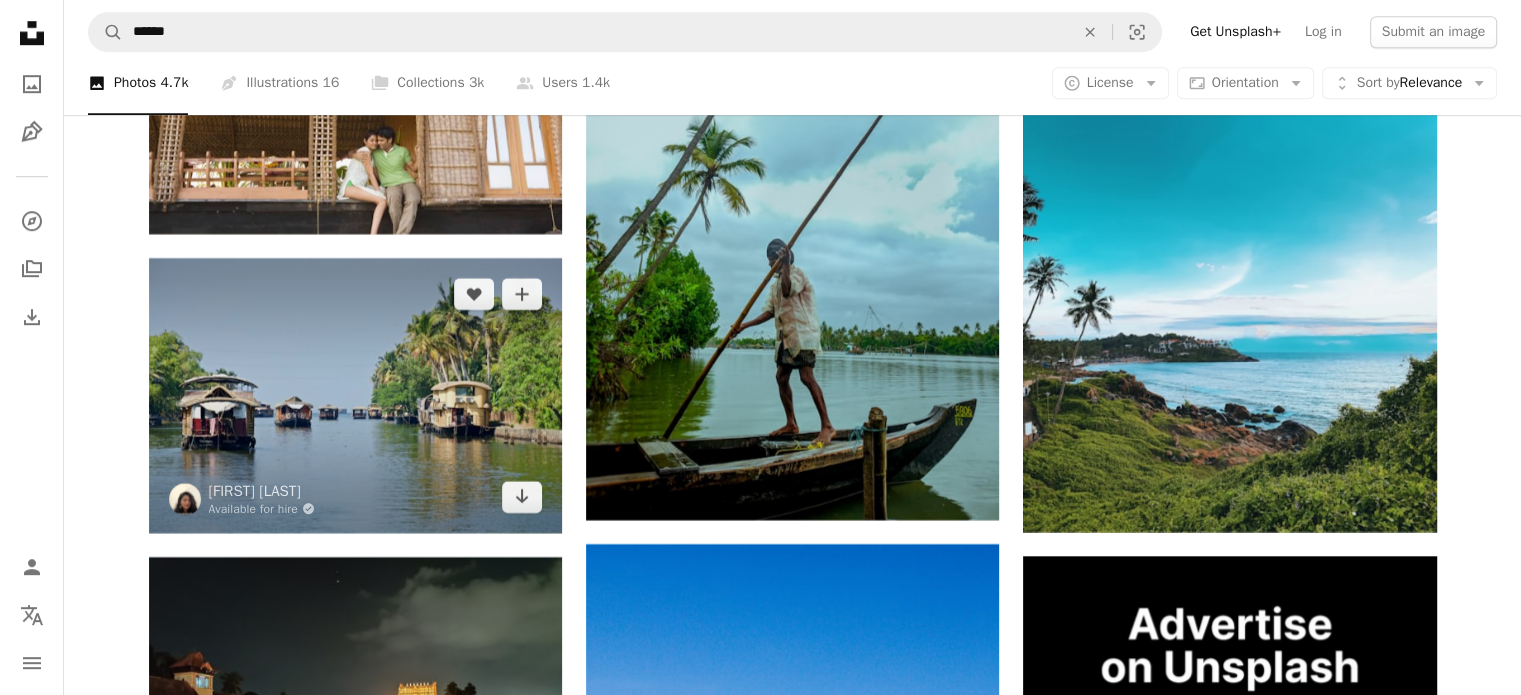 scroll, scrollTop: 9100, scrollLeft: 0, axis: vertical 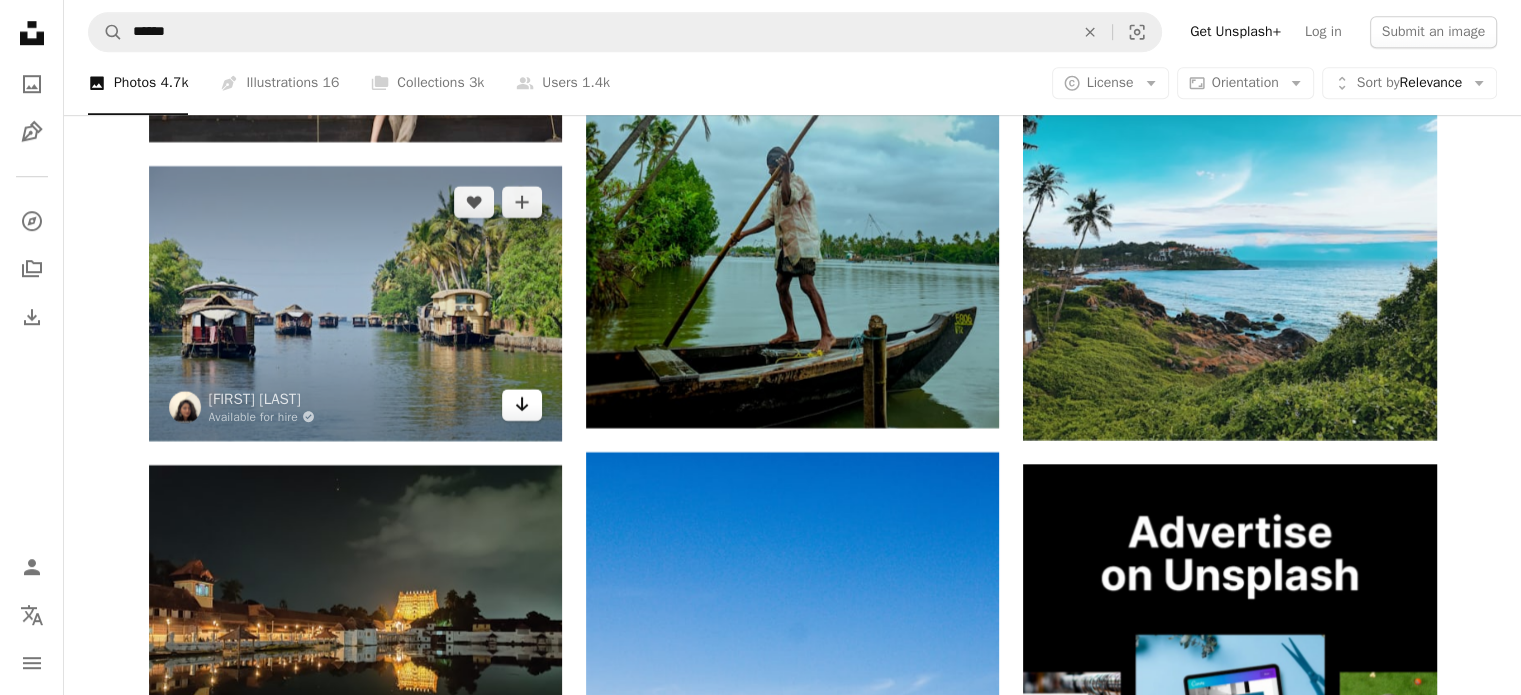 click 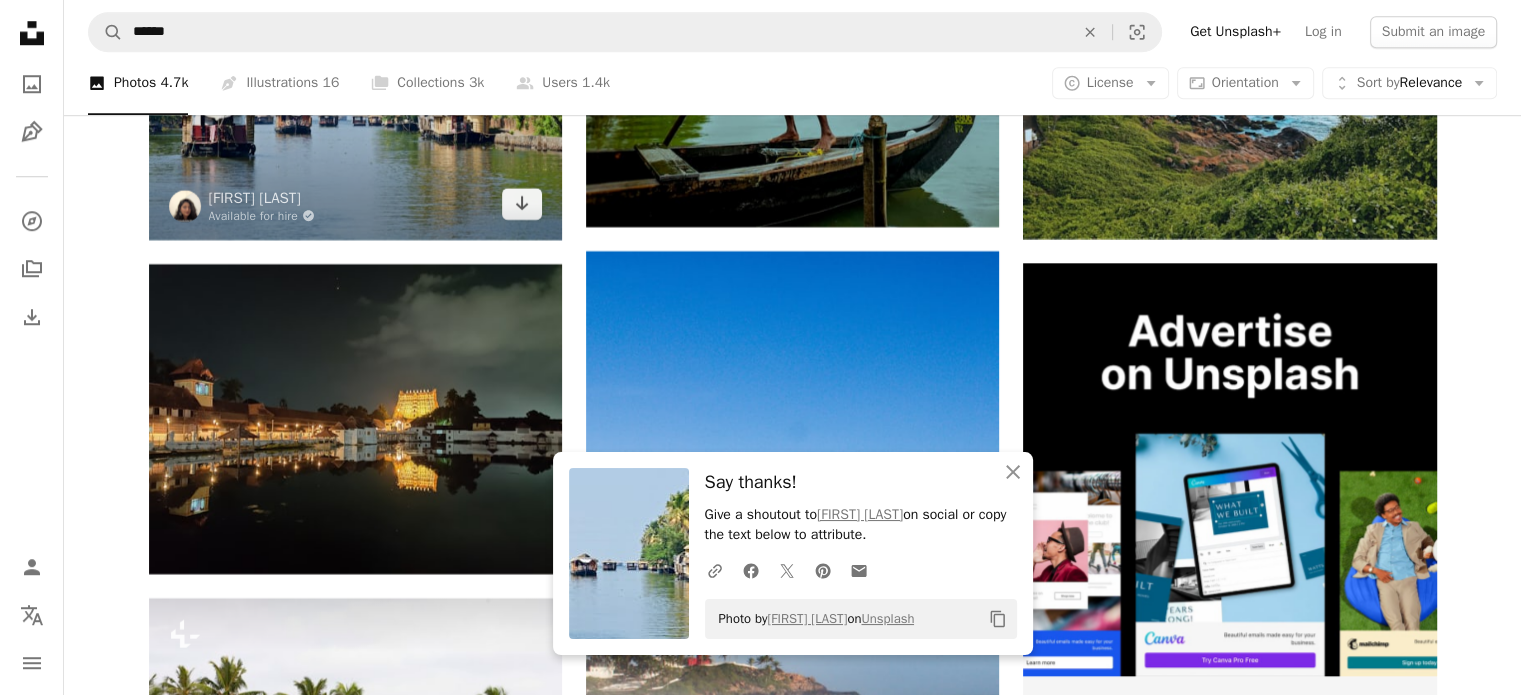 scroll, scrollTop: 9500, scrollLeft: 0, axis: vertical 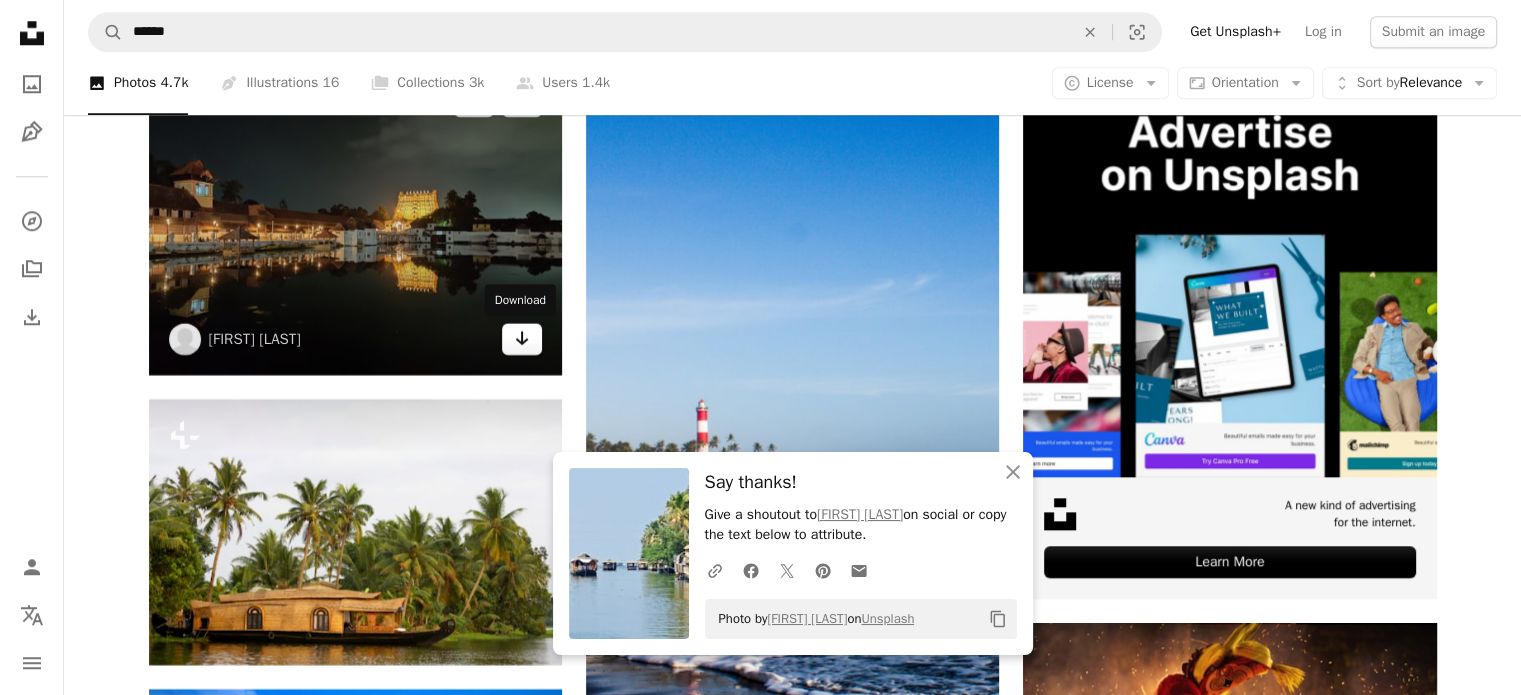 click on "Arrow pointing down" 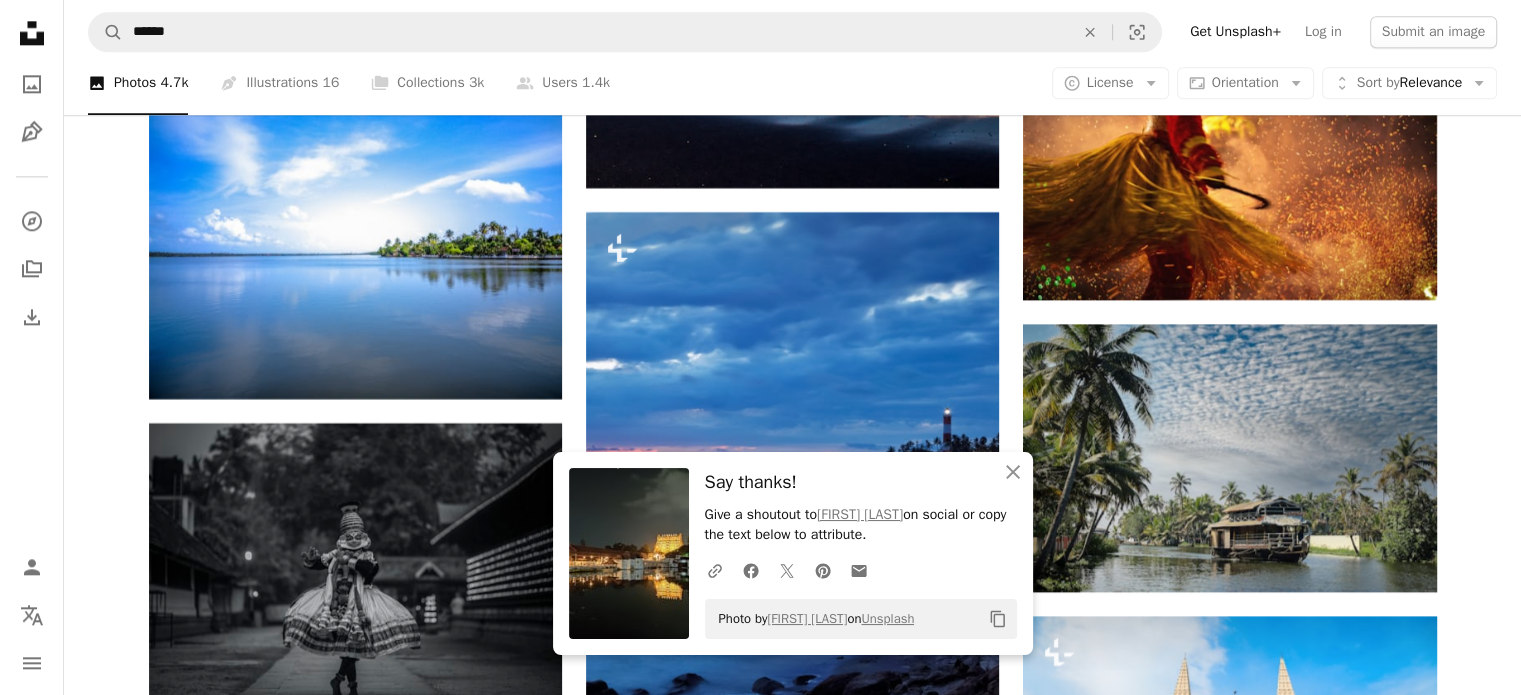 scroll, scrollTop: 10200, scrollLeft: 0, axis: vertical 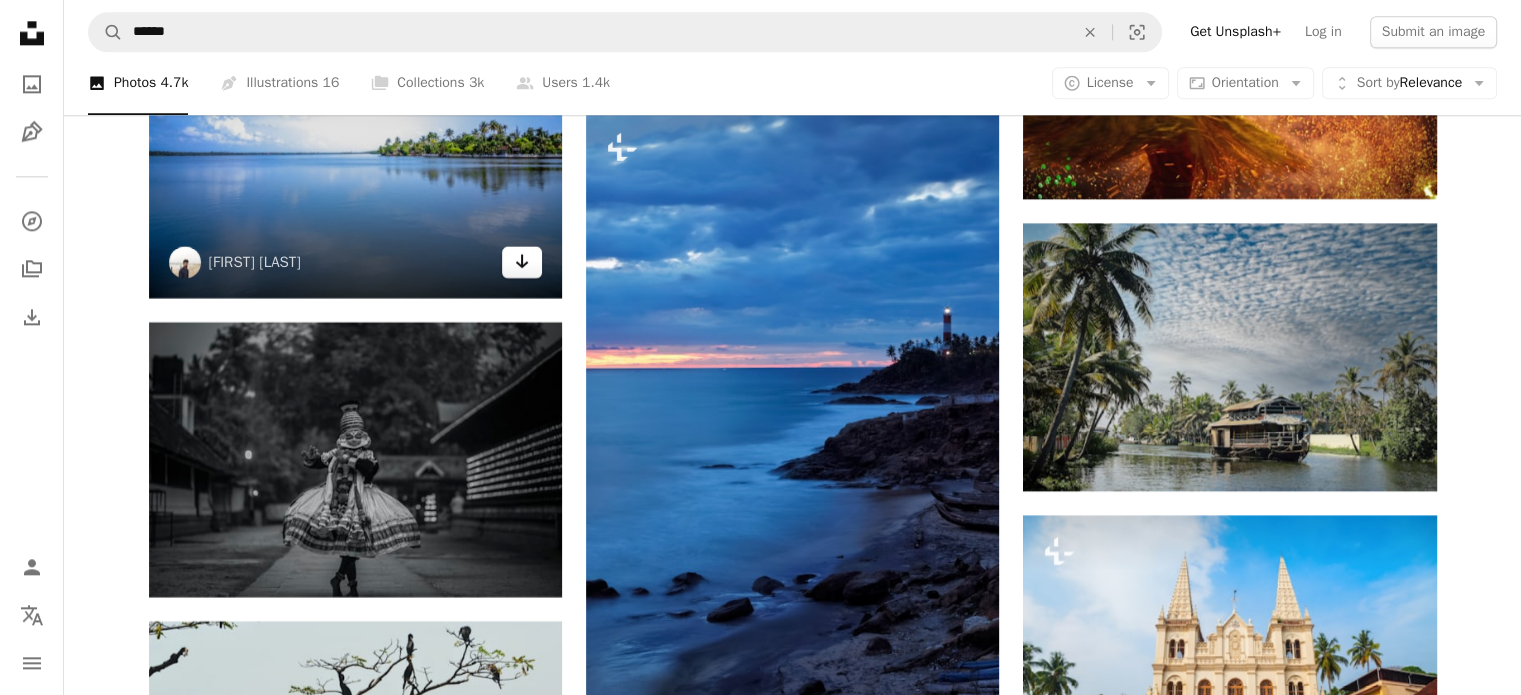 click on "Arrow pointing down" 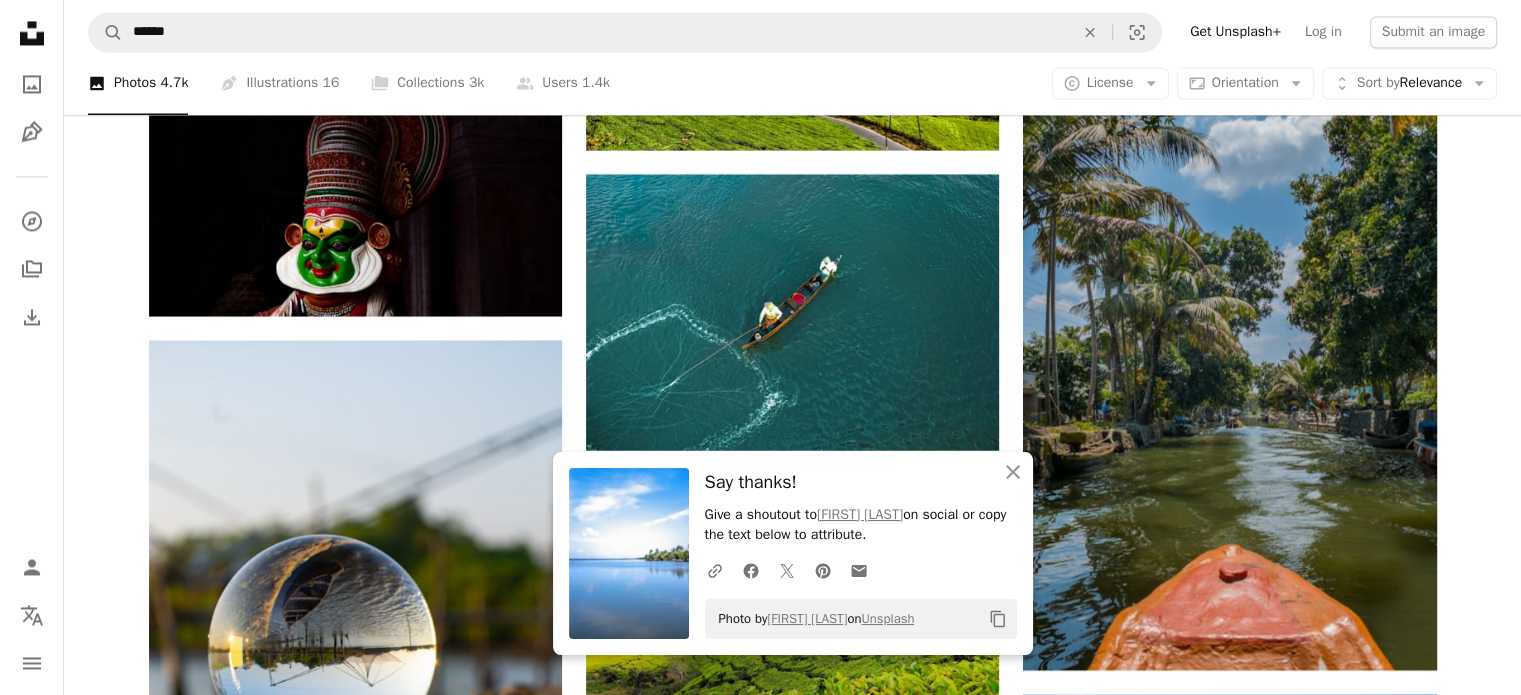 scroll, scrollTop: 11400, scrollLeft: 0, axis: vertical 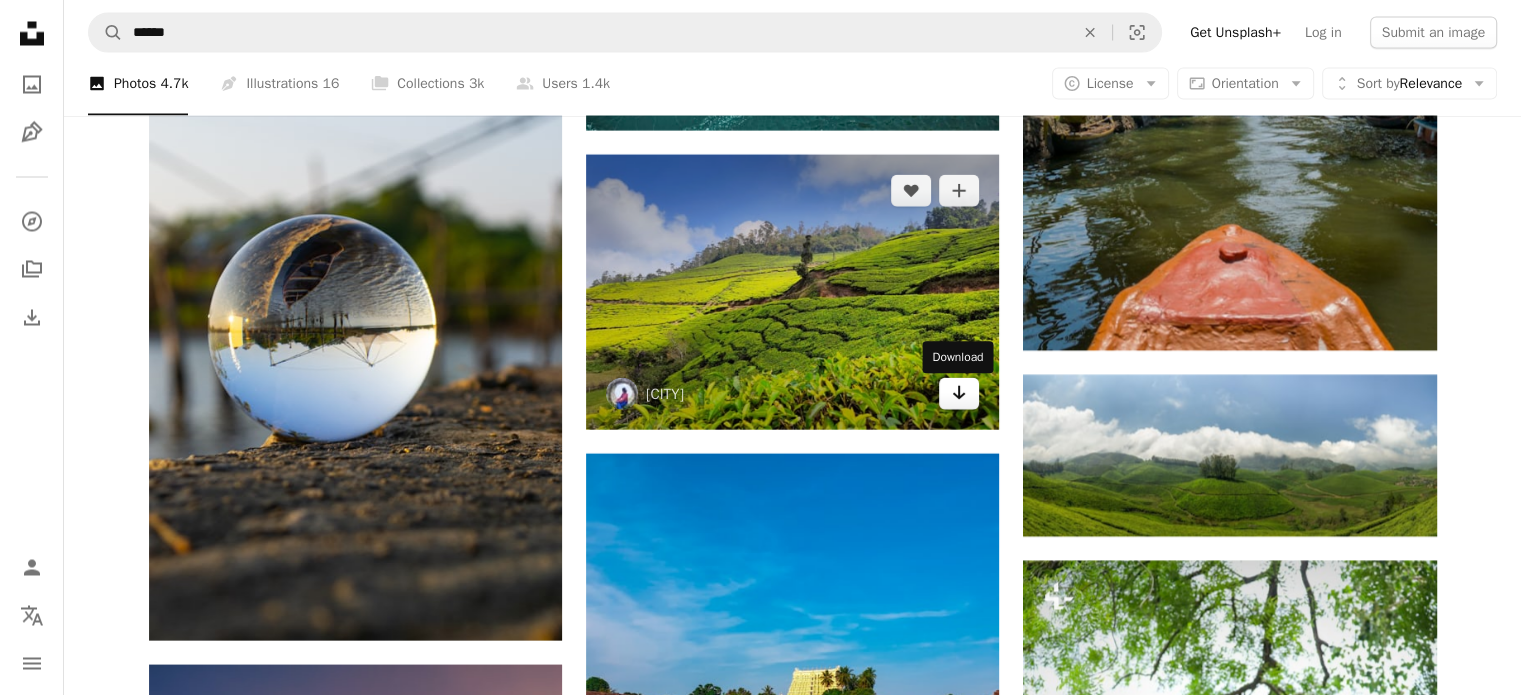 click 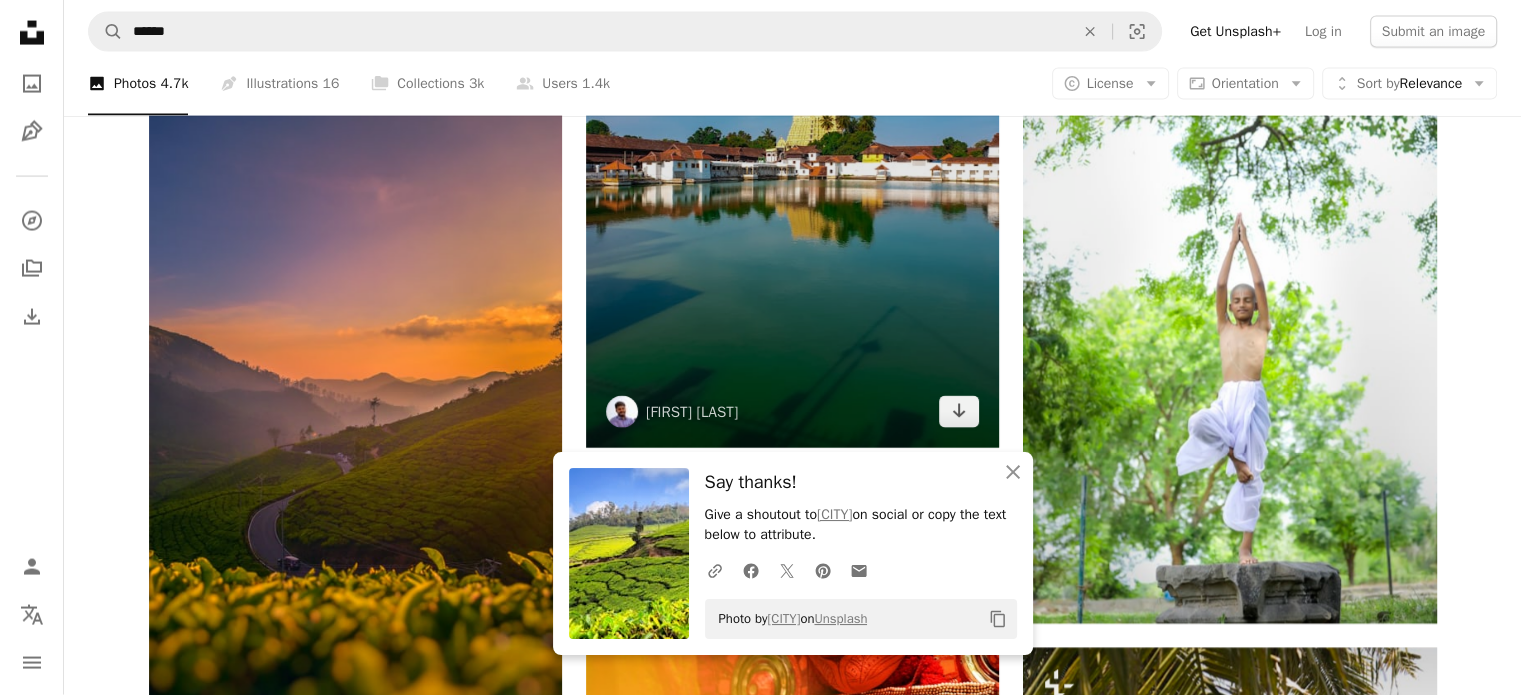 scroll, scrollTop: 12000, scrollLeft: 0, axis: vertical 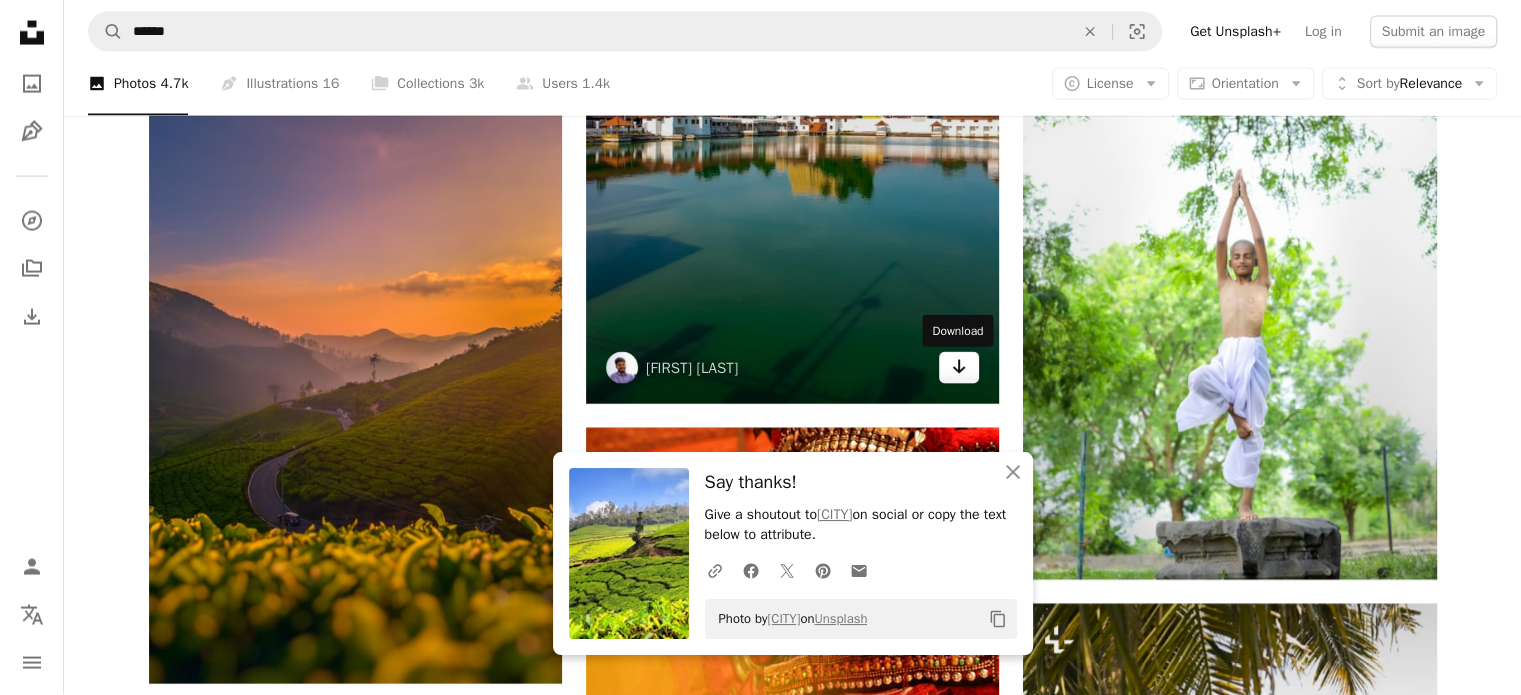 click on "Arrow pointing down" 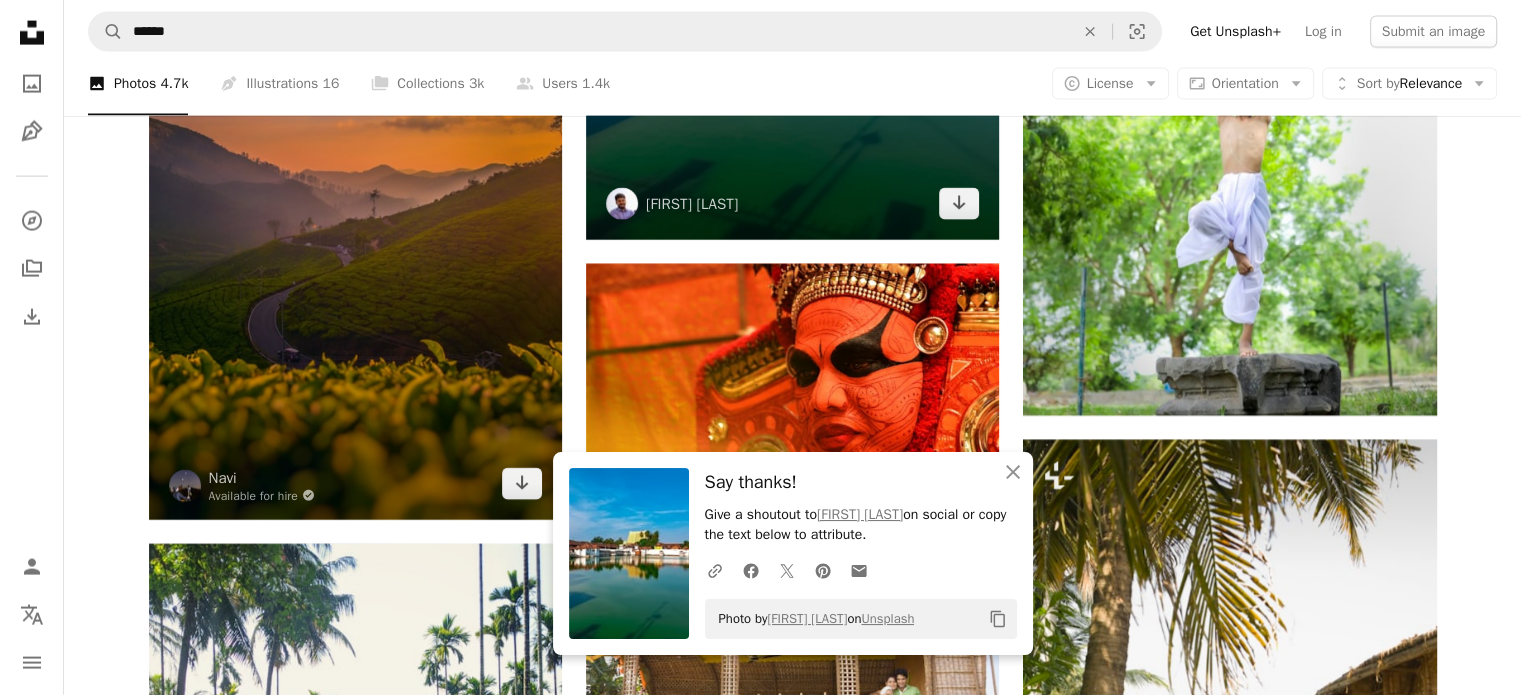 scroll, scrollTop: 12200, scrollLeft: 0, axis: vertical 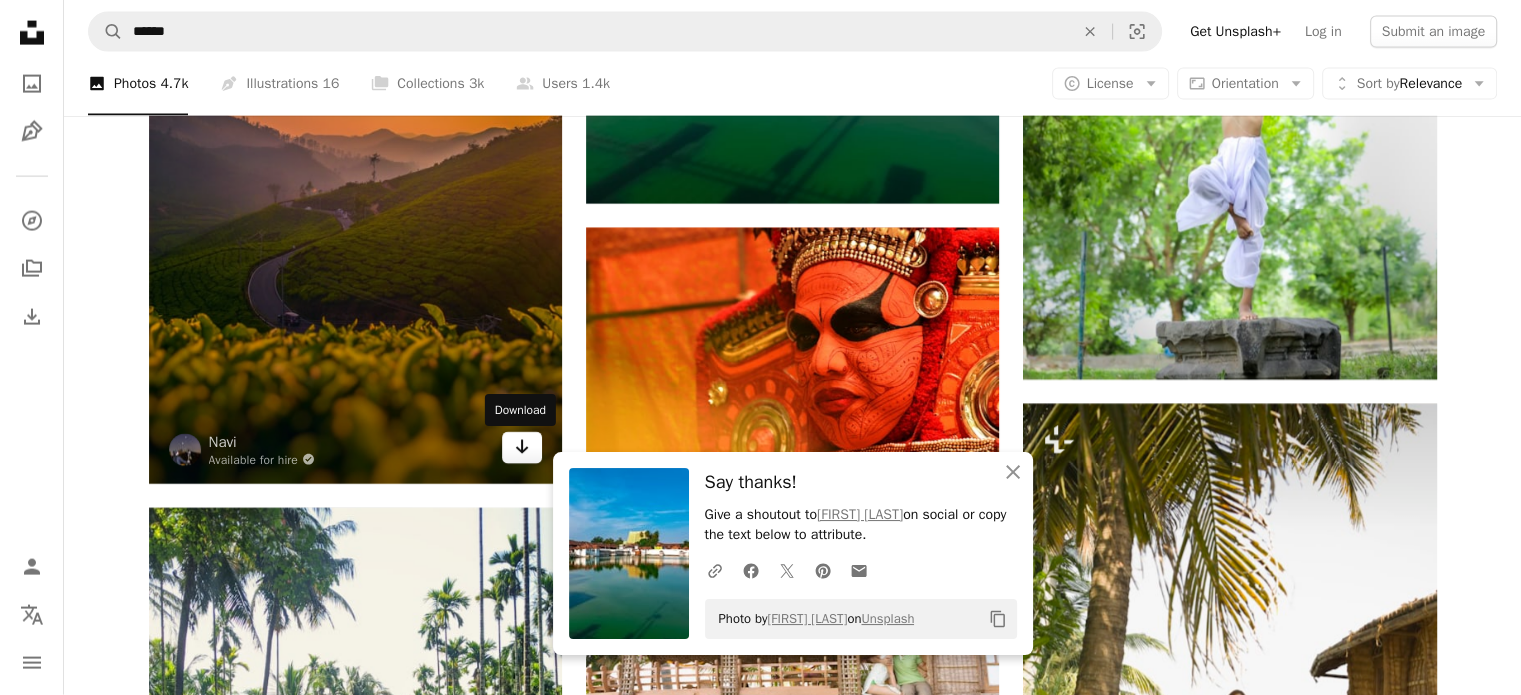 click on "Arrow pointing down" 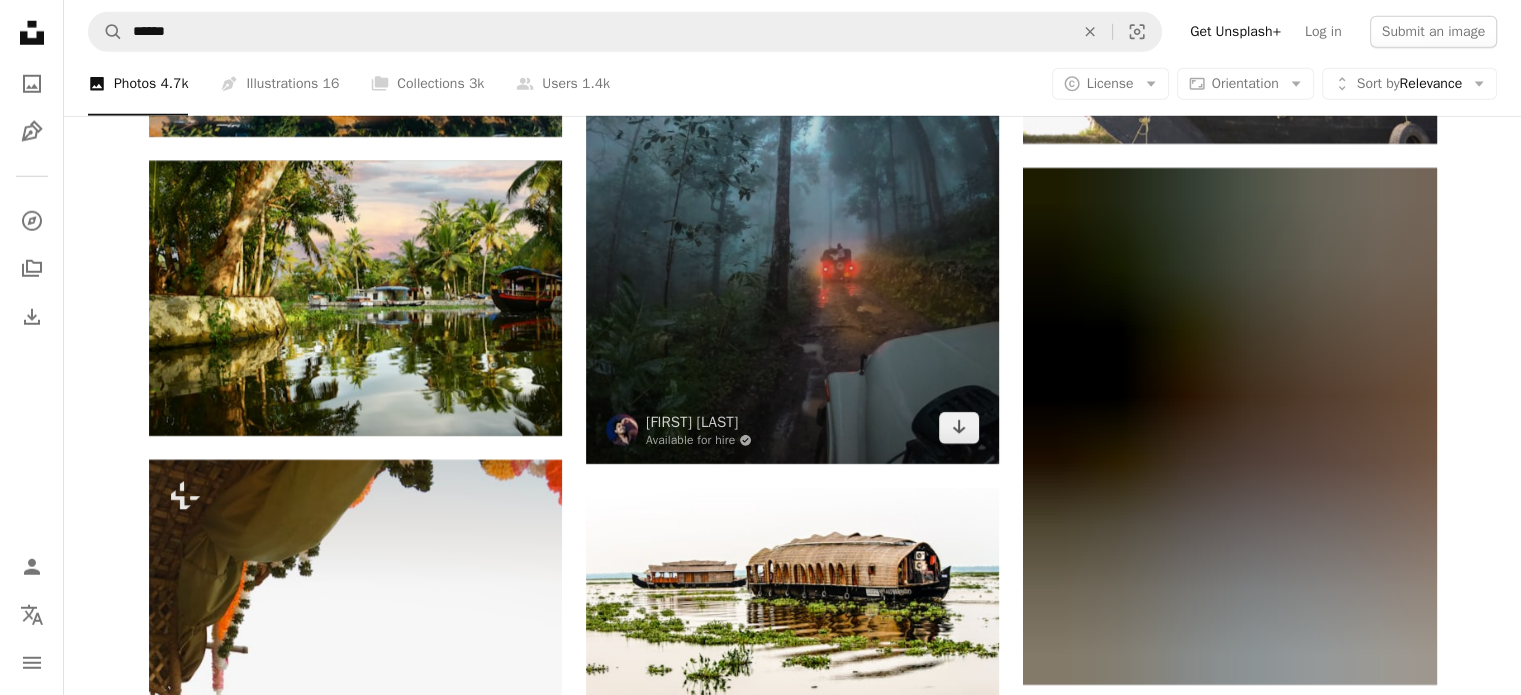 scroll, scrollTop: 13400, scrollLeft: 0, axis: vertical 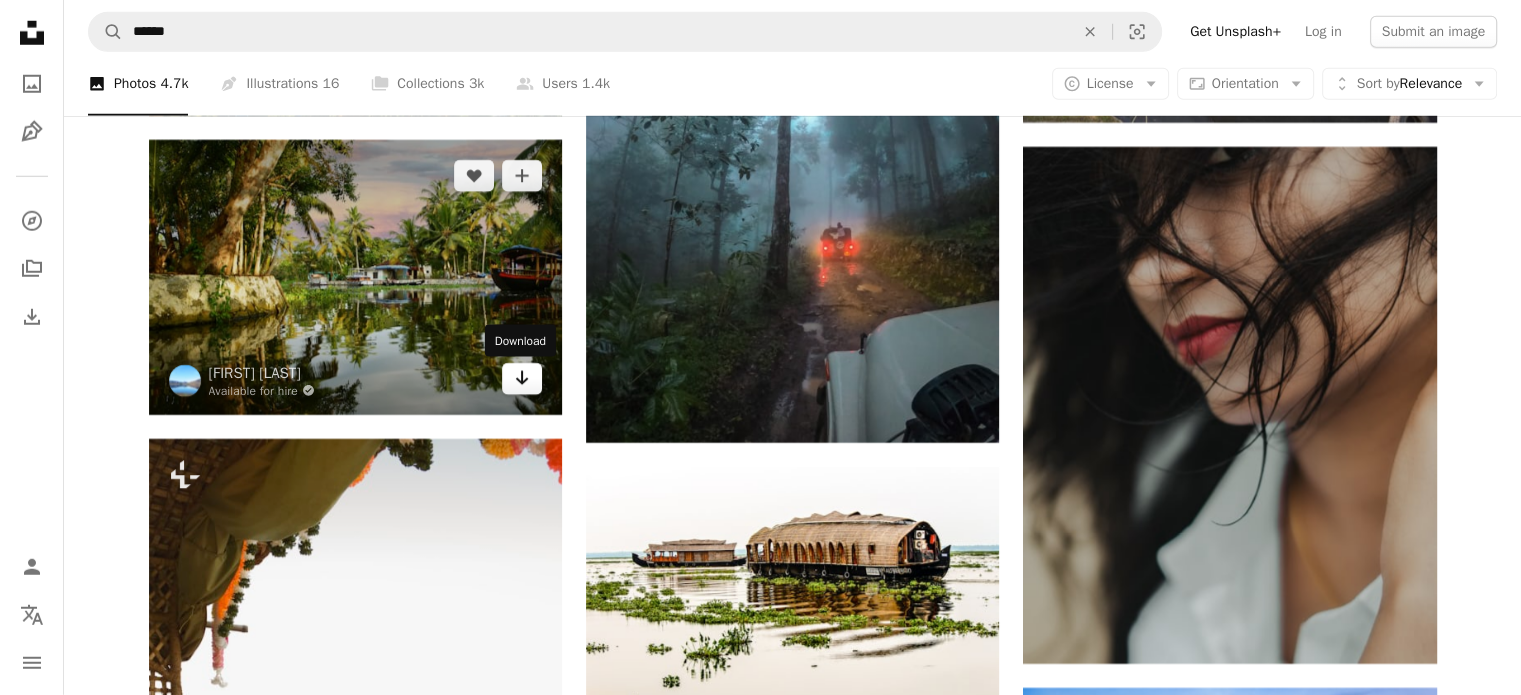 click on "Arrow pointing down" 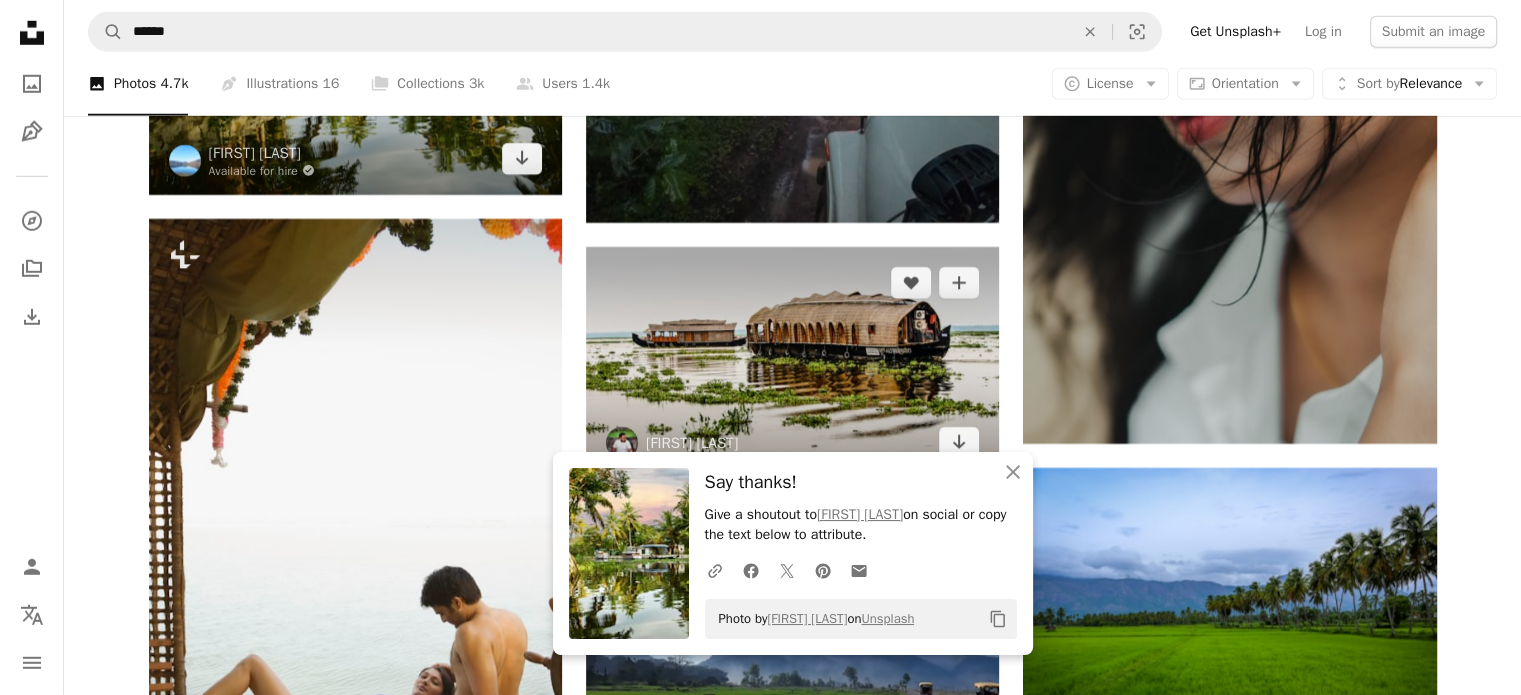 scroll, scrollTop: 13700, scrollLeft: 0, axis: vertical 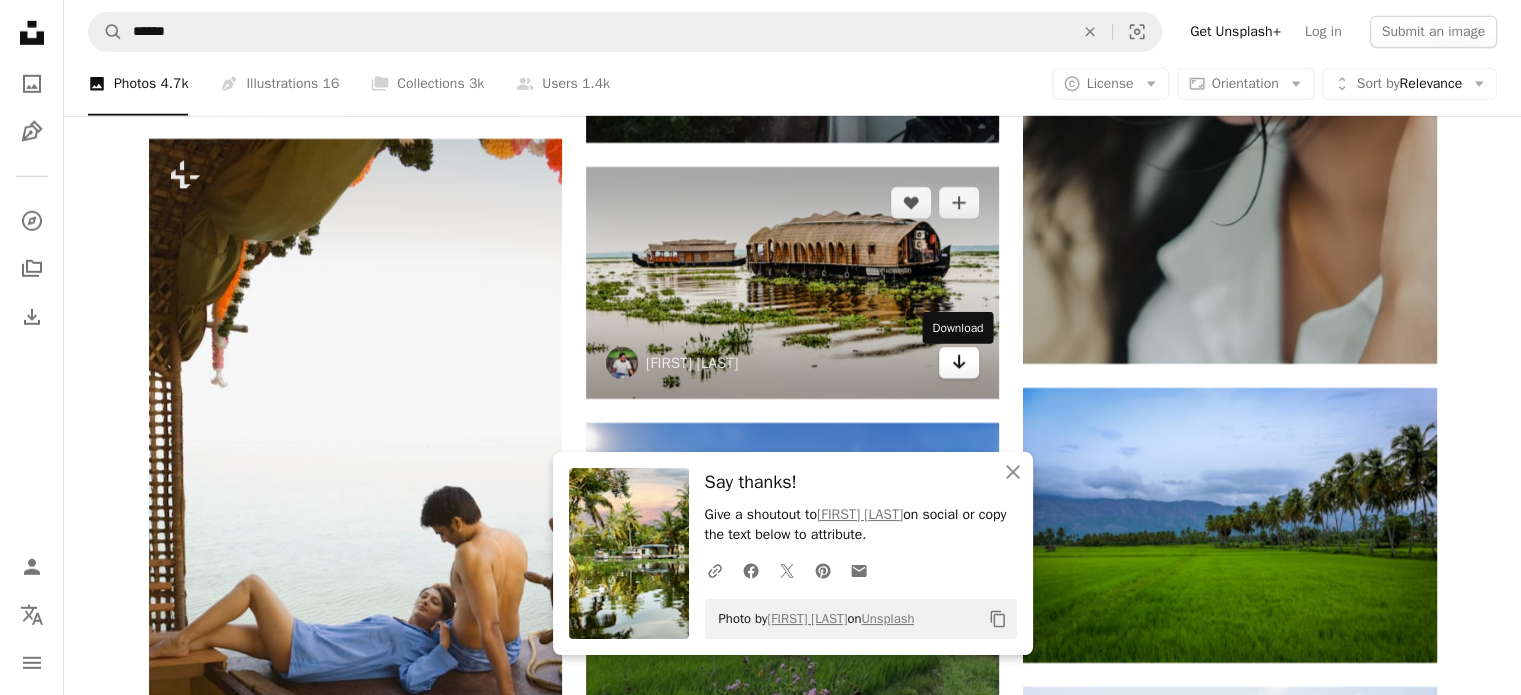 click on "Arrow pointing down" 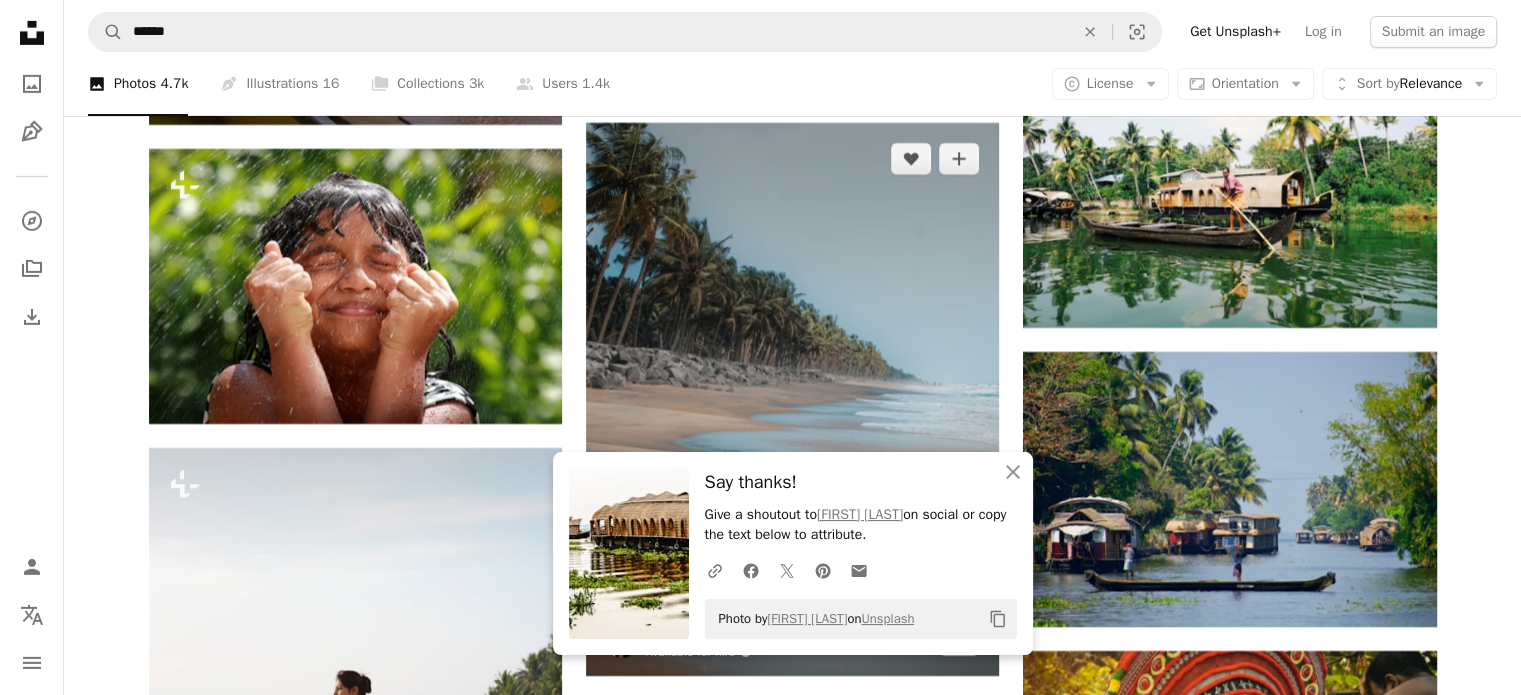 scroll, scrollTop: 14400, scrollLeft: 0, axis: vertical 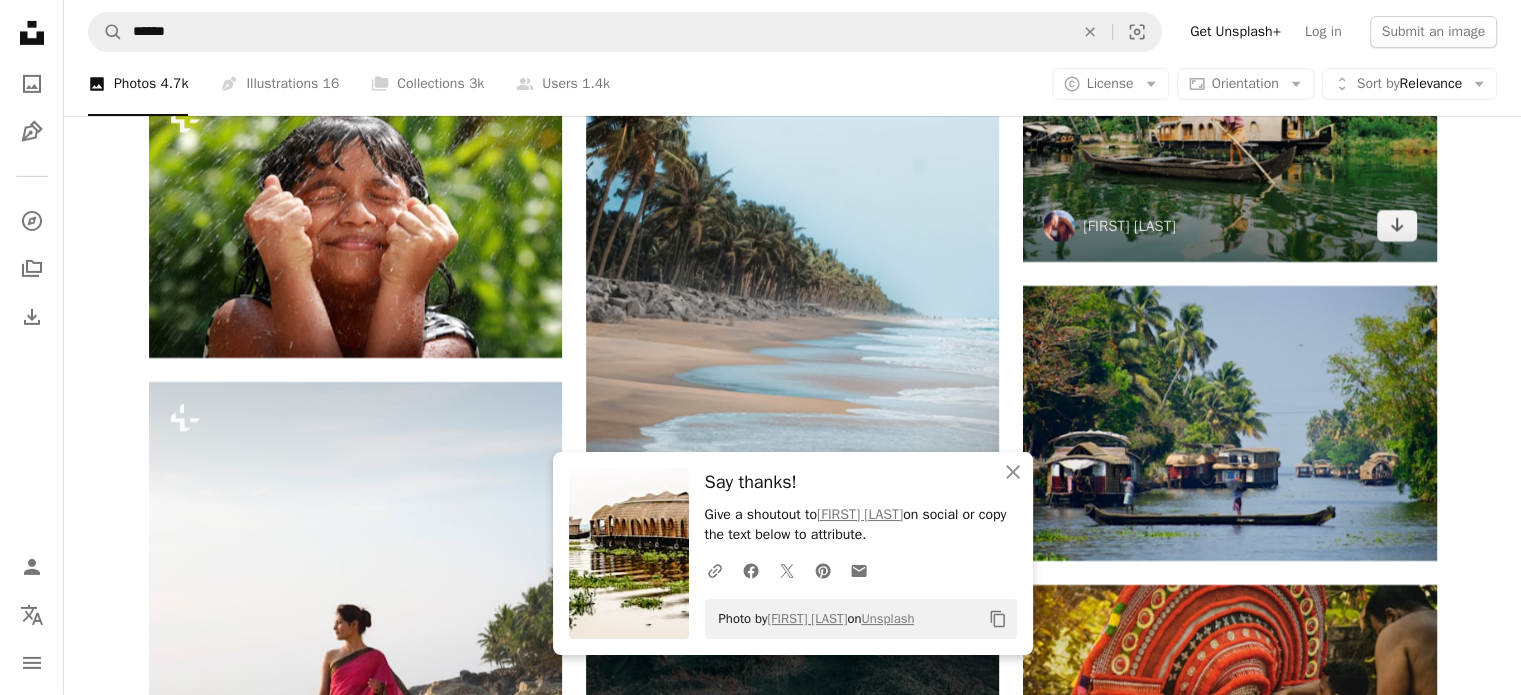 click at bounding box center [1229, 124] 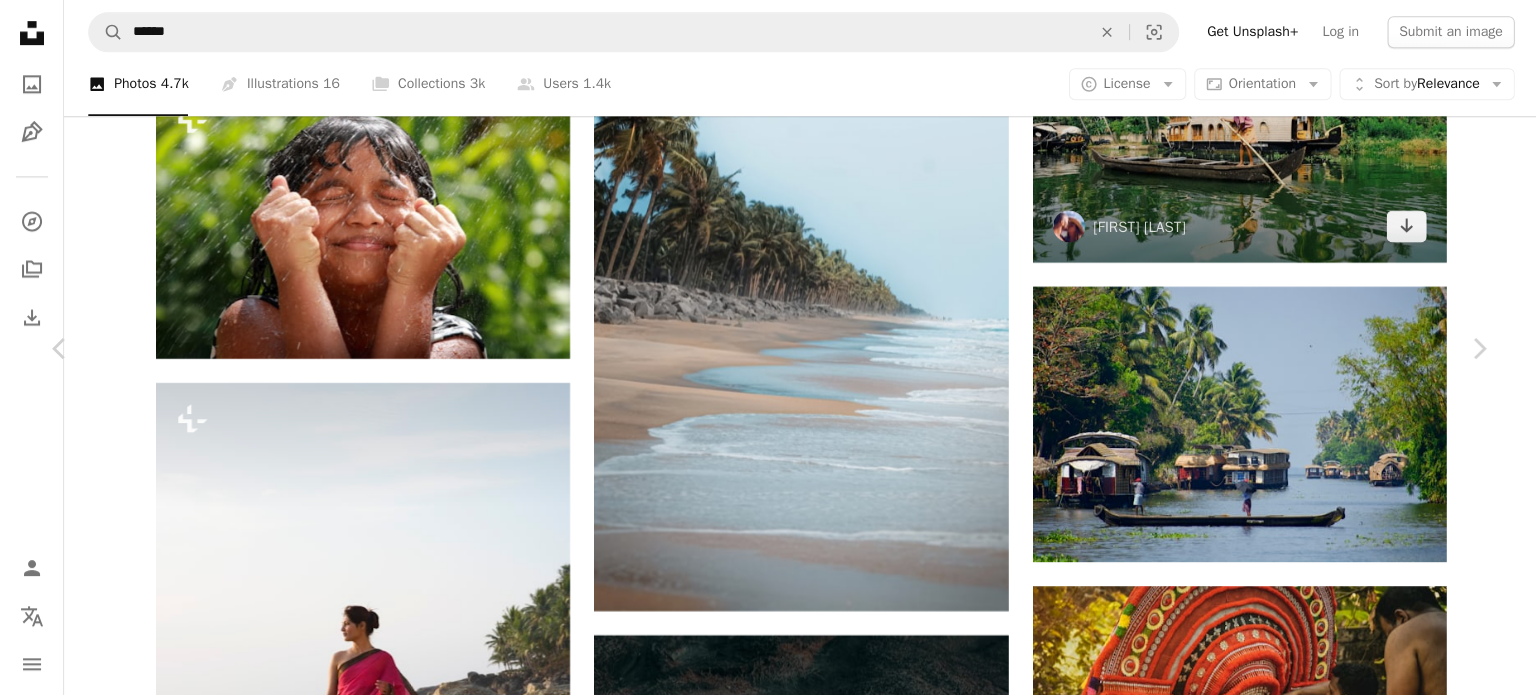 click on "An X shape Chevron left Chevron right" at bounding box center (768, 4849) 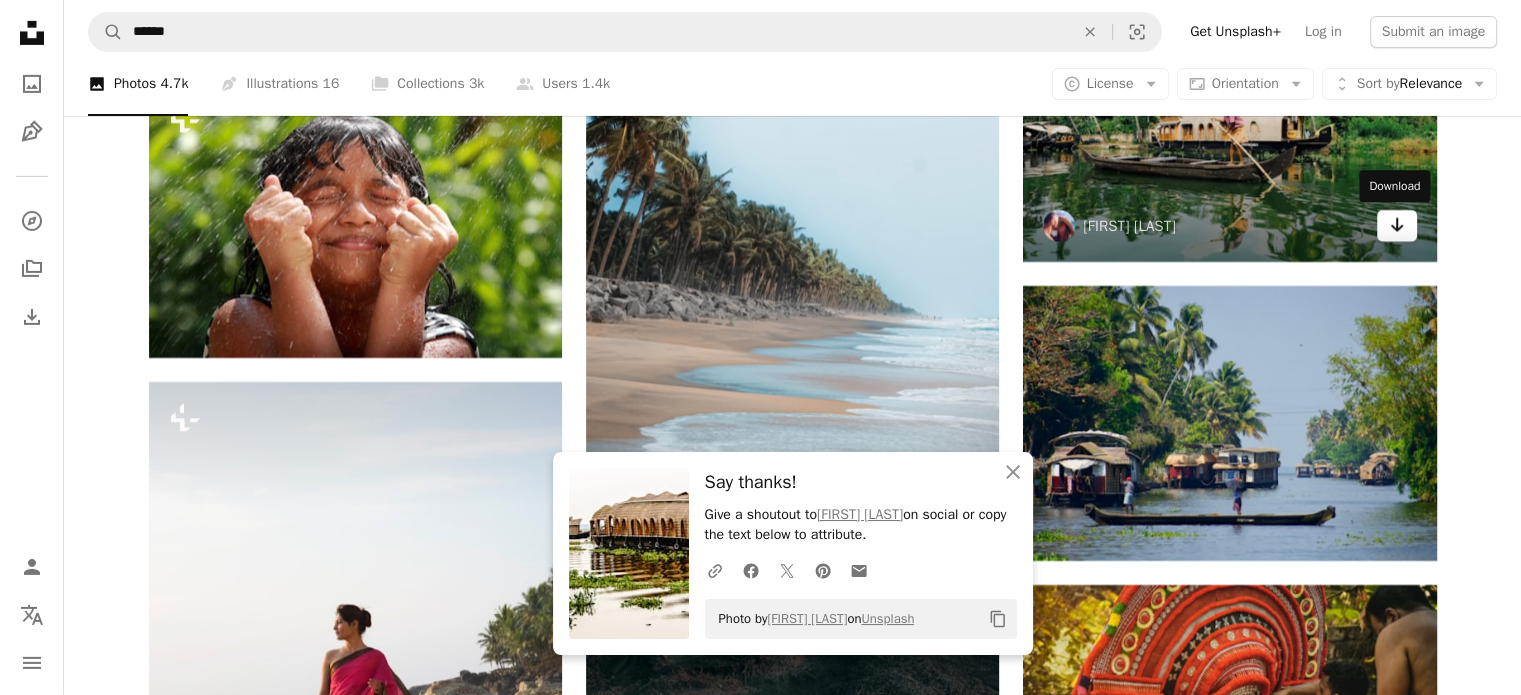 click 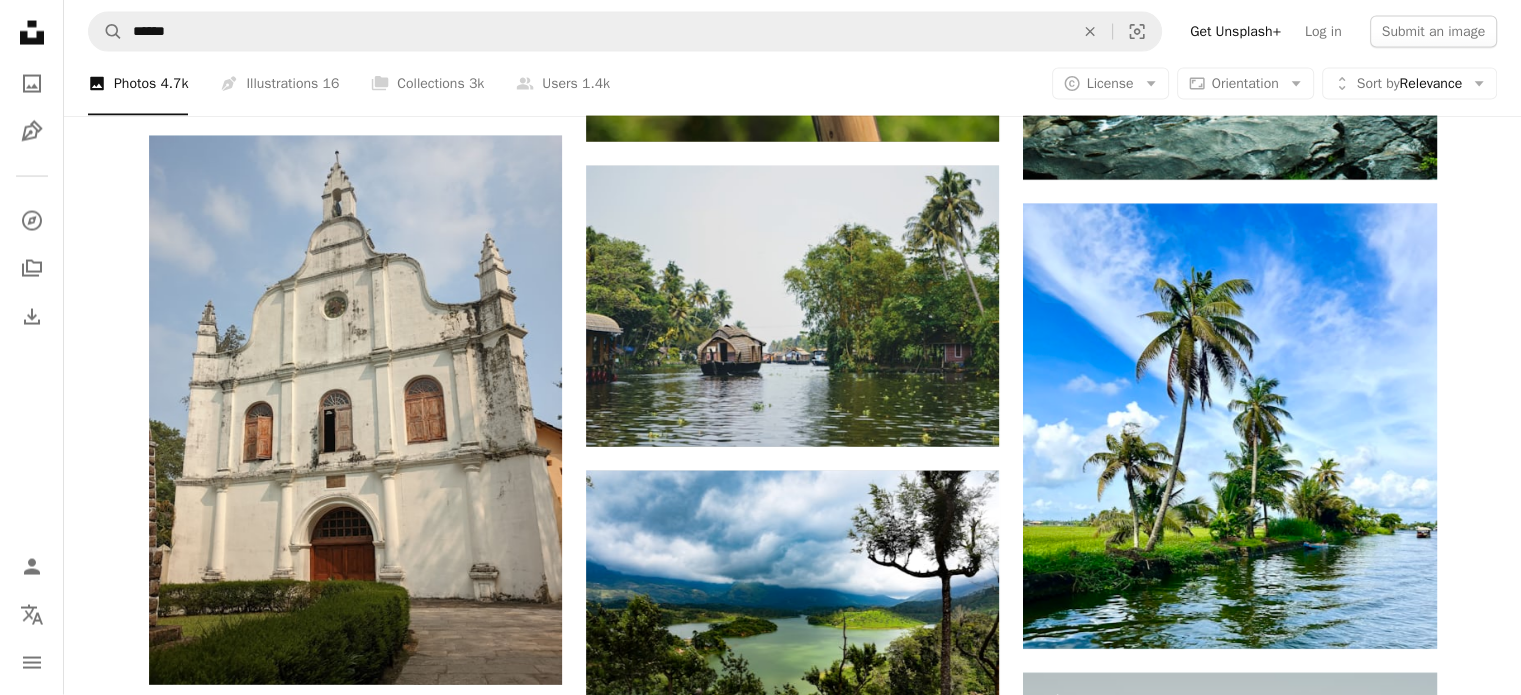 scroll, scrollTop: 19400, scrollLeft: 0, axis: vertical 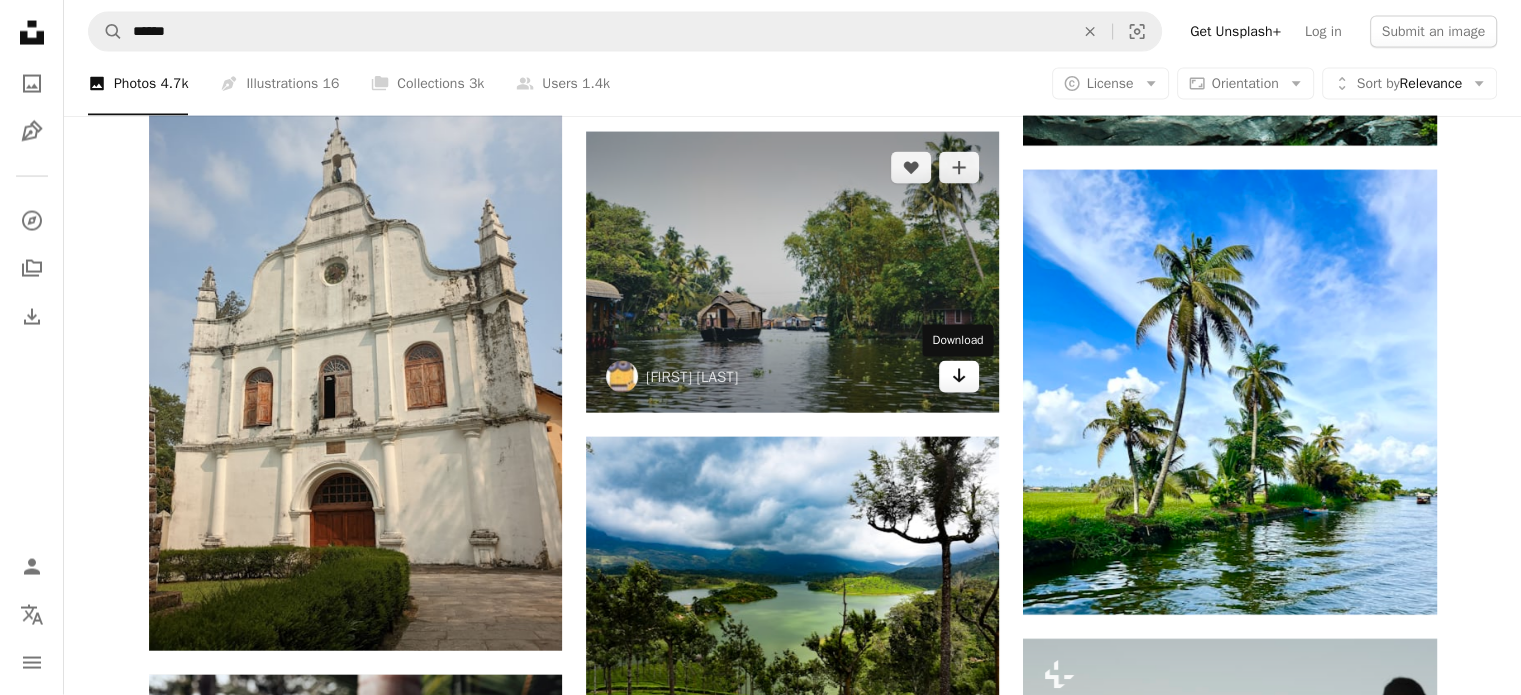 click on "Arrow pointing down" 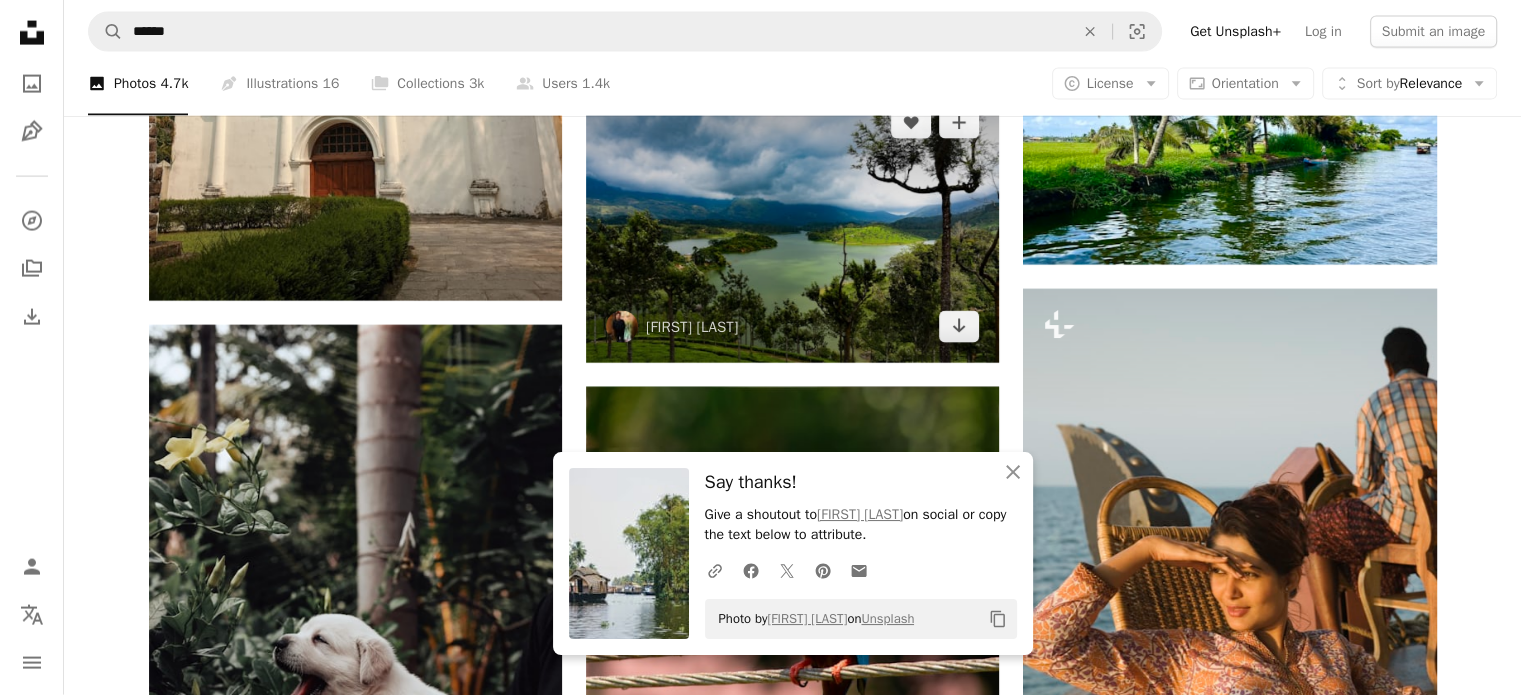 scroll, scrollTop: 19700, scrollLeft: 0, axis: vertical 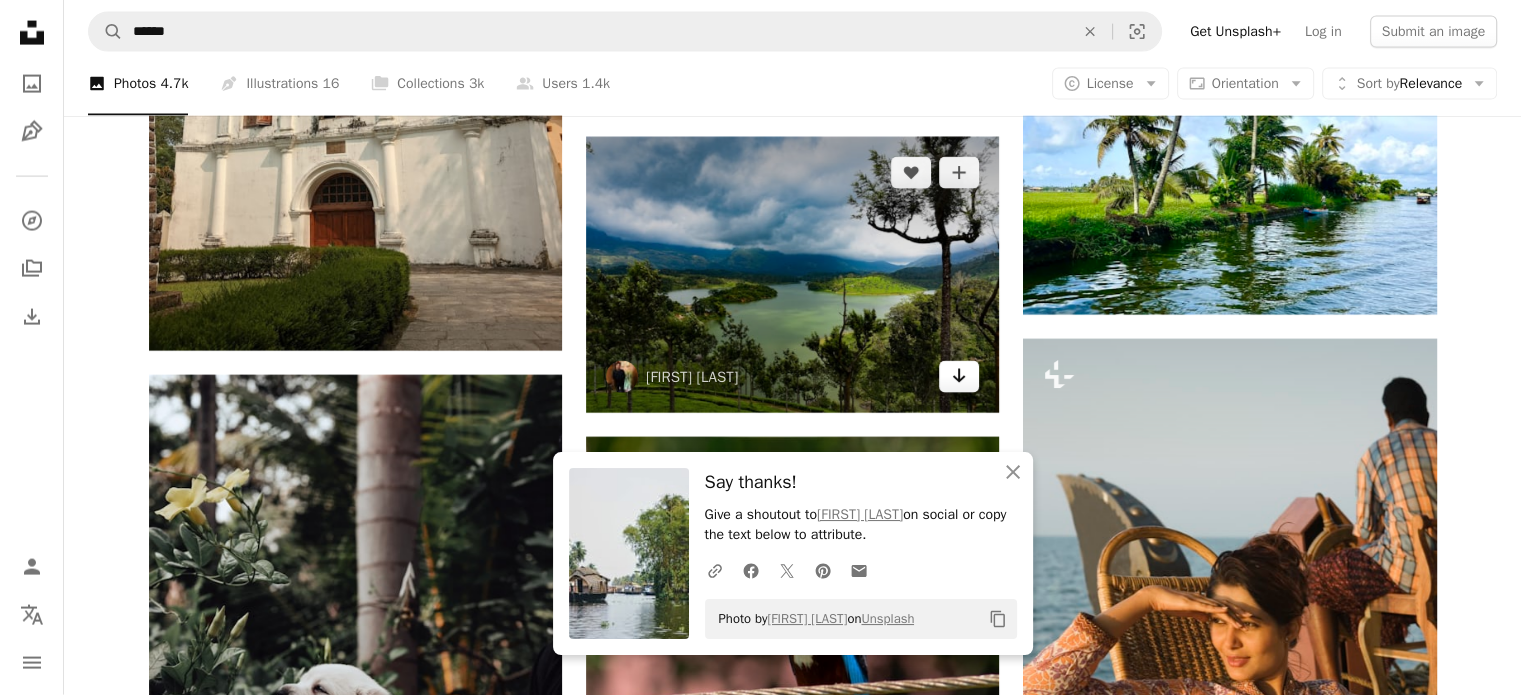 click on "Arrow pointing down" 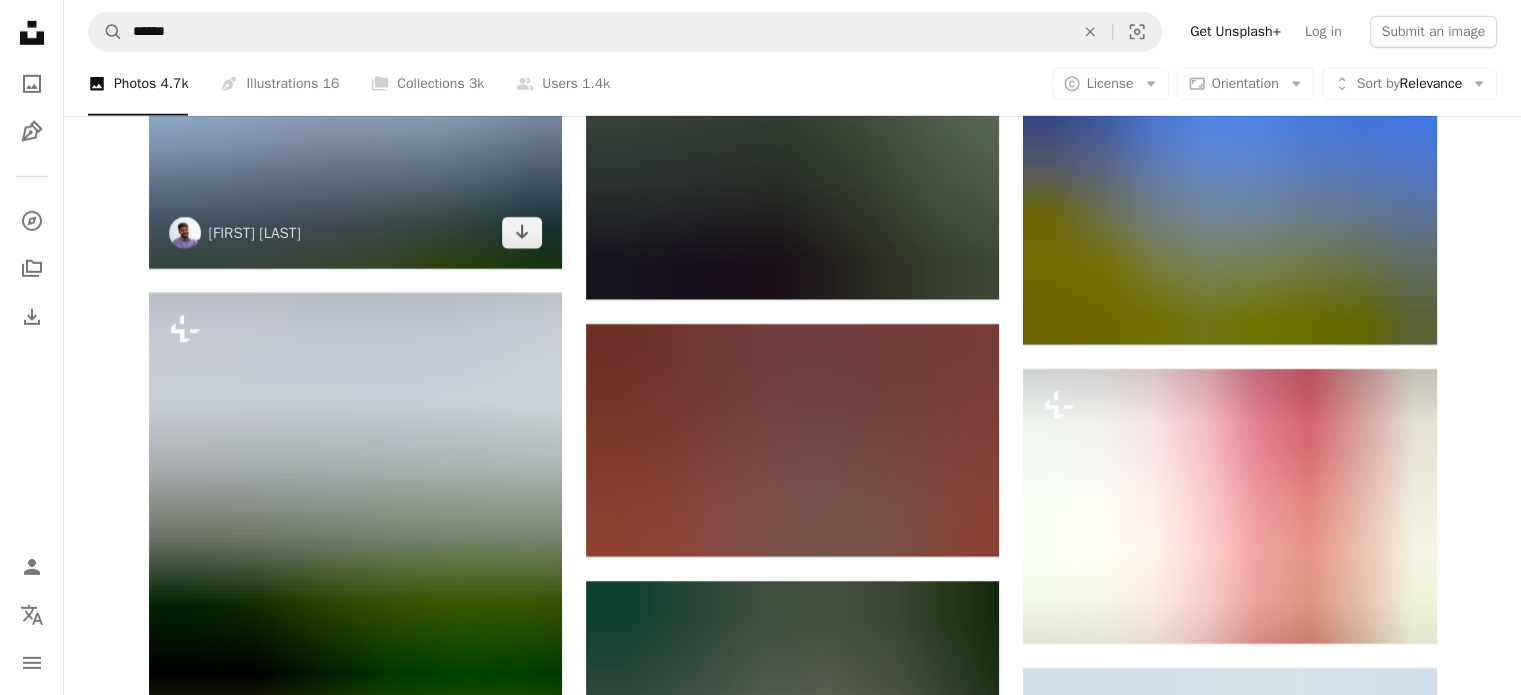 scroll, scrollTop: 21400, scrollLeft: 0, axis: vertical 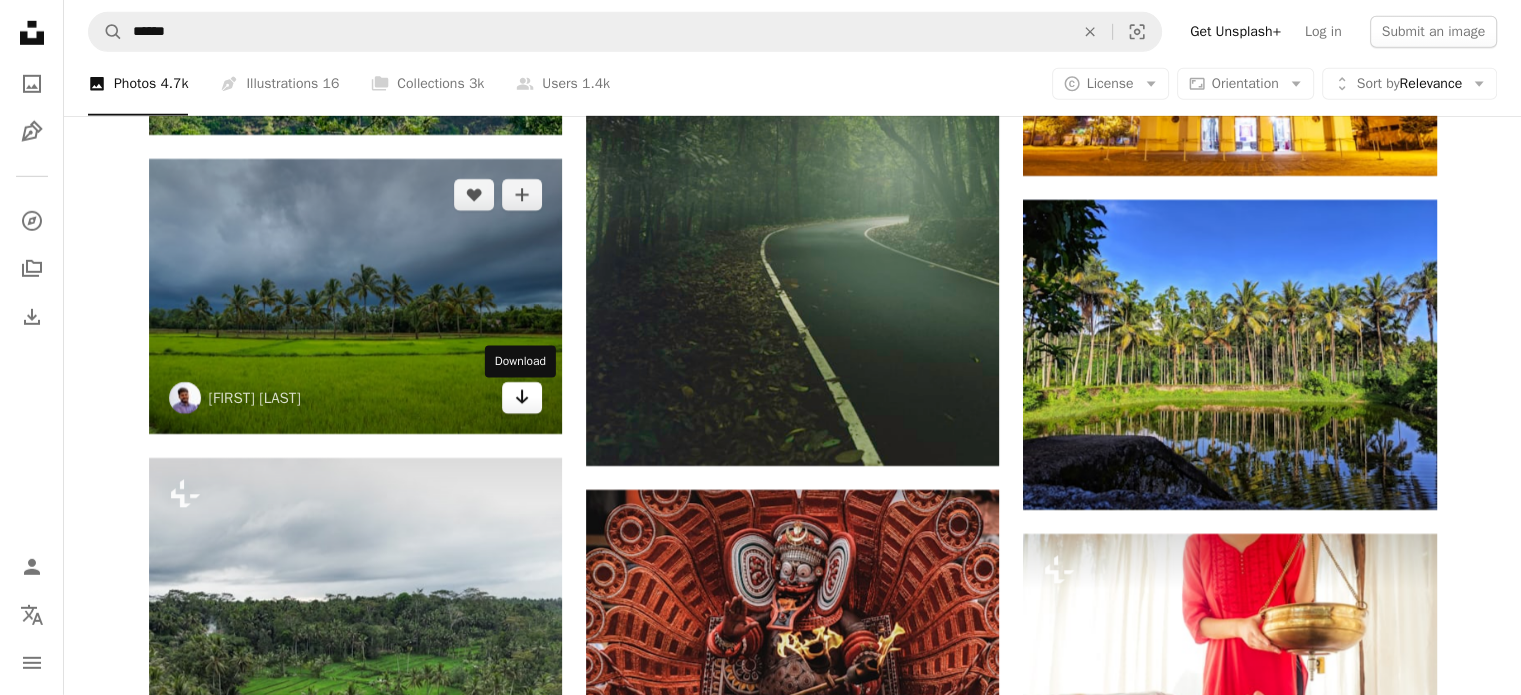 click on "Arrow pointing down" 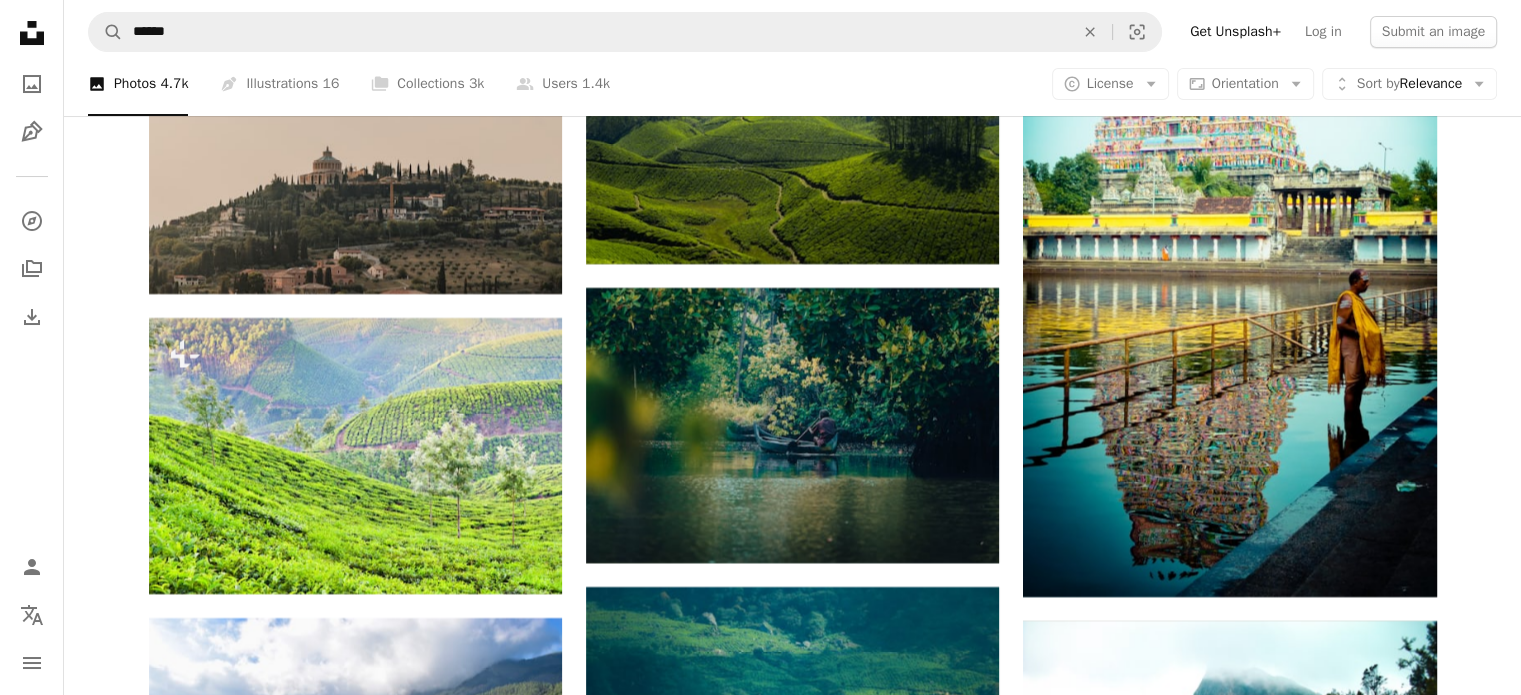 scroll, scrollTop: 22900, scrollLeft: 0, axis: vertical 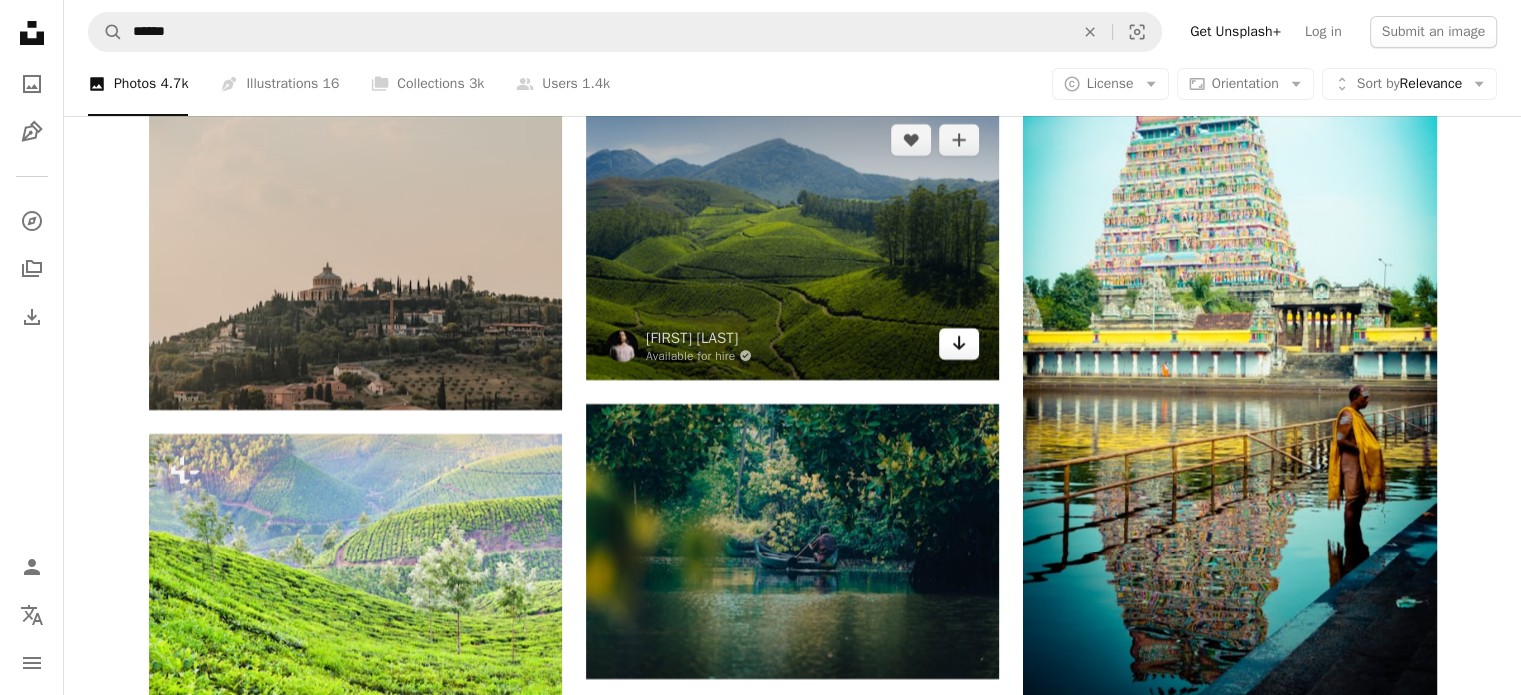 click on "Arrow pointing down" 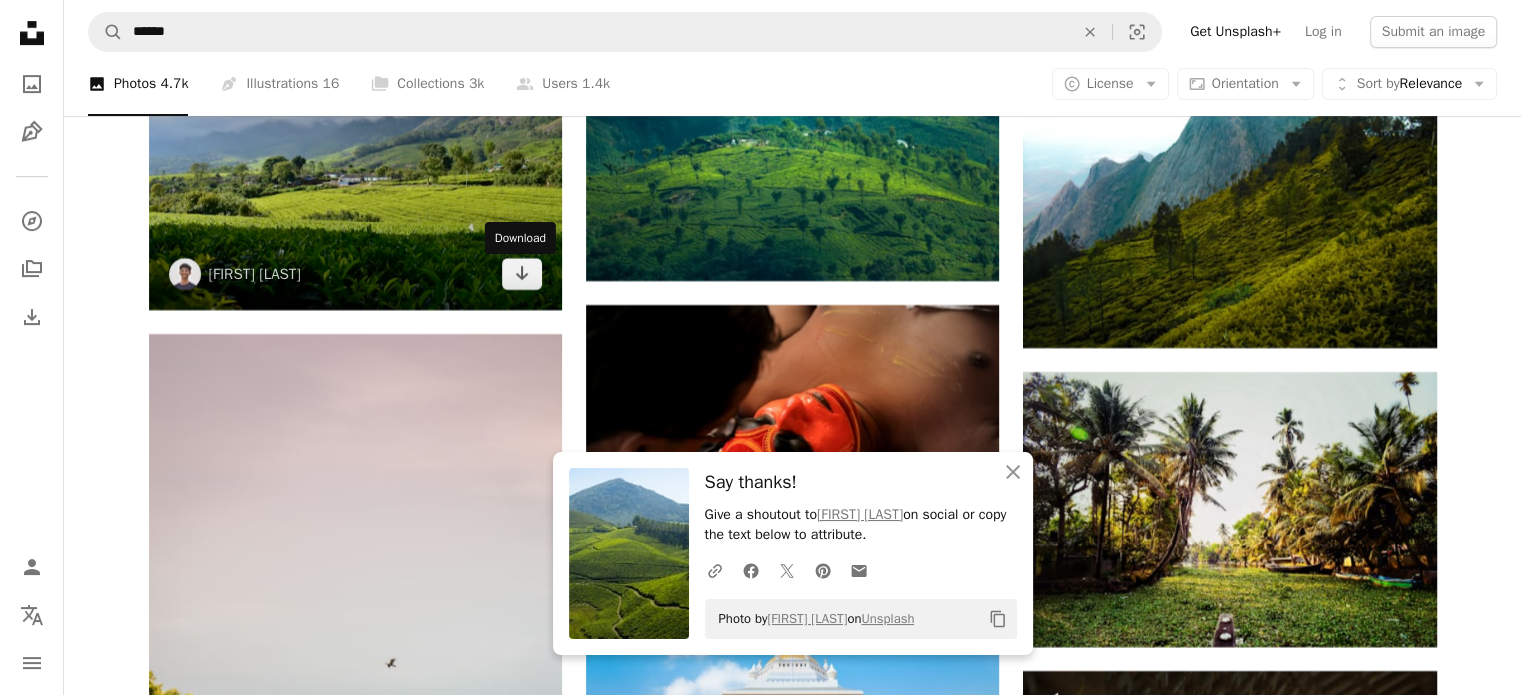 scroll, scrollTop: 23600, scrollLeft: 0, axis: vertical 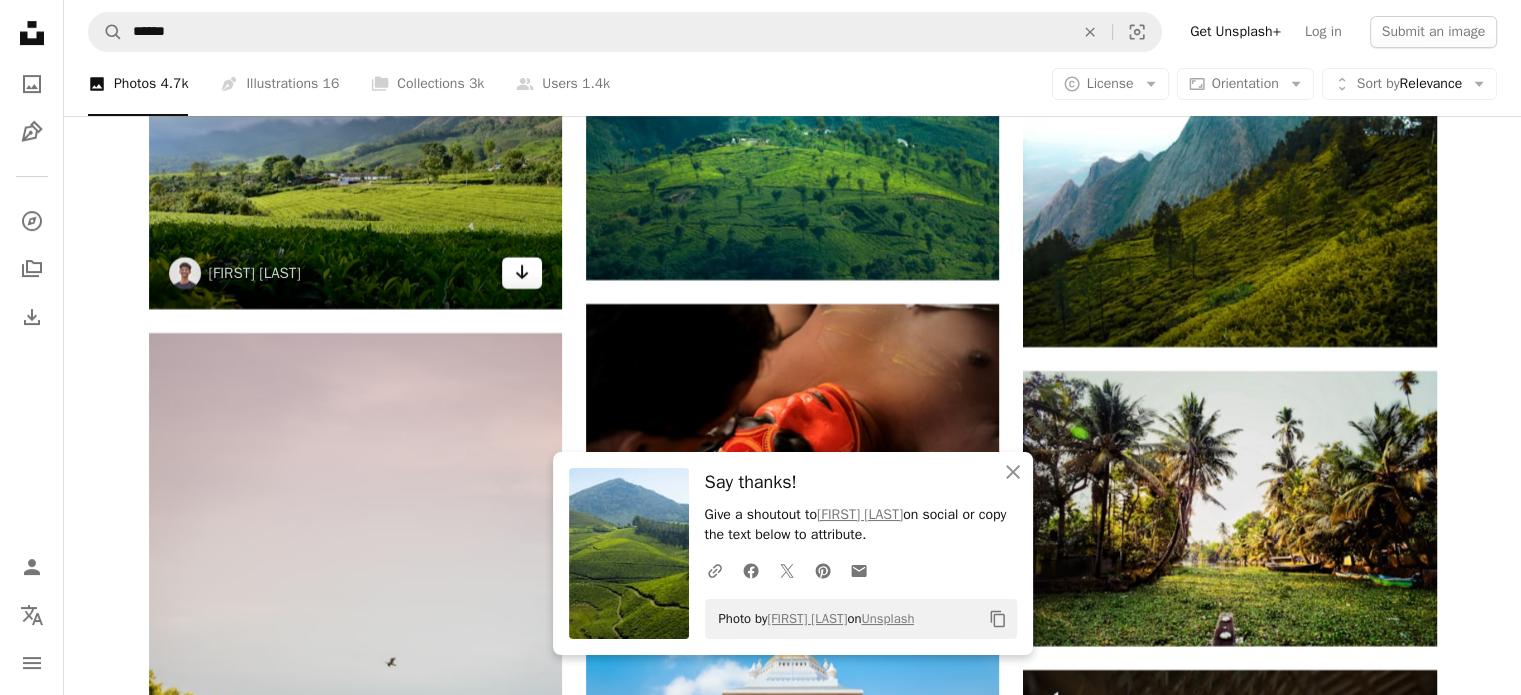 click on "Arrow pointing down" 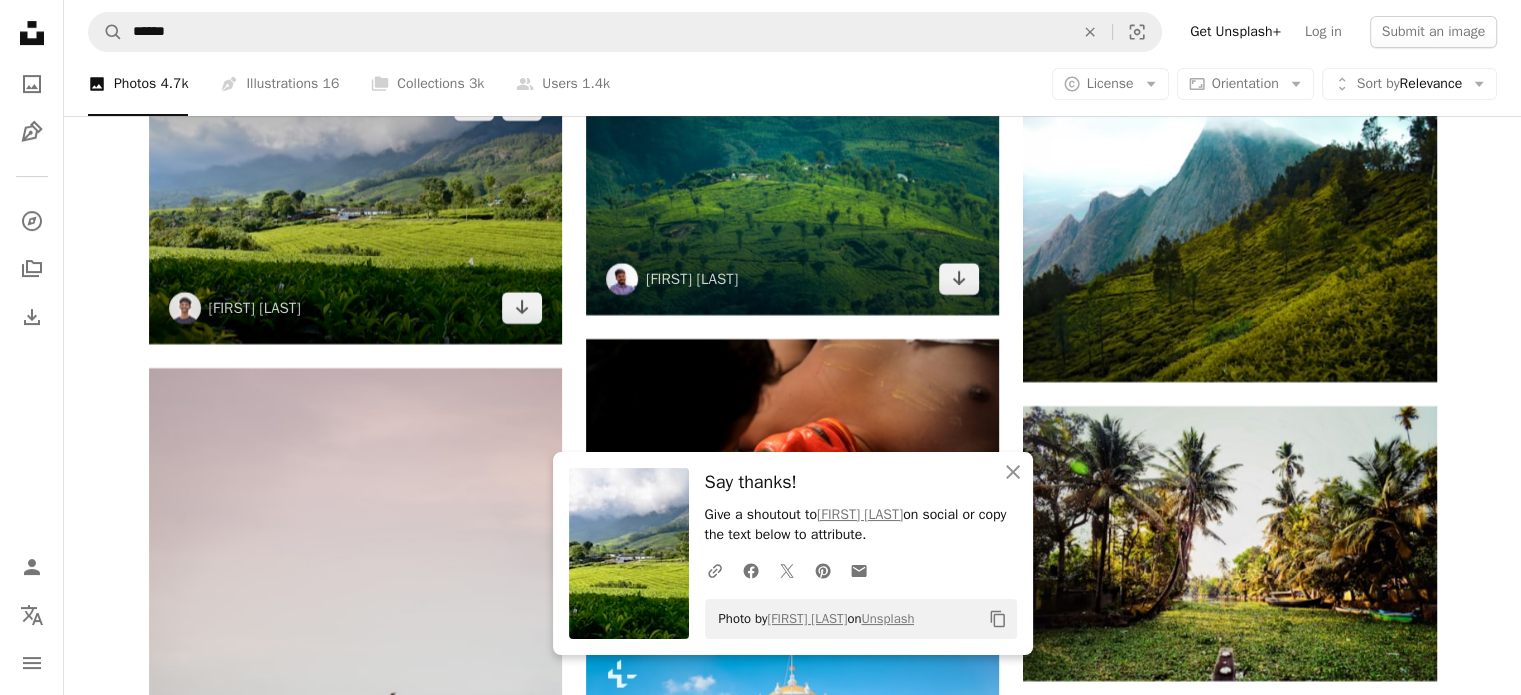 scroll, scrollTop: 23600, scrollLeft: 0, axis: vertical 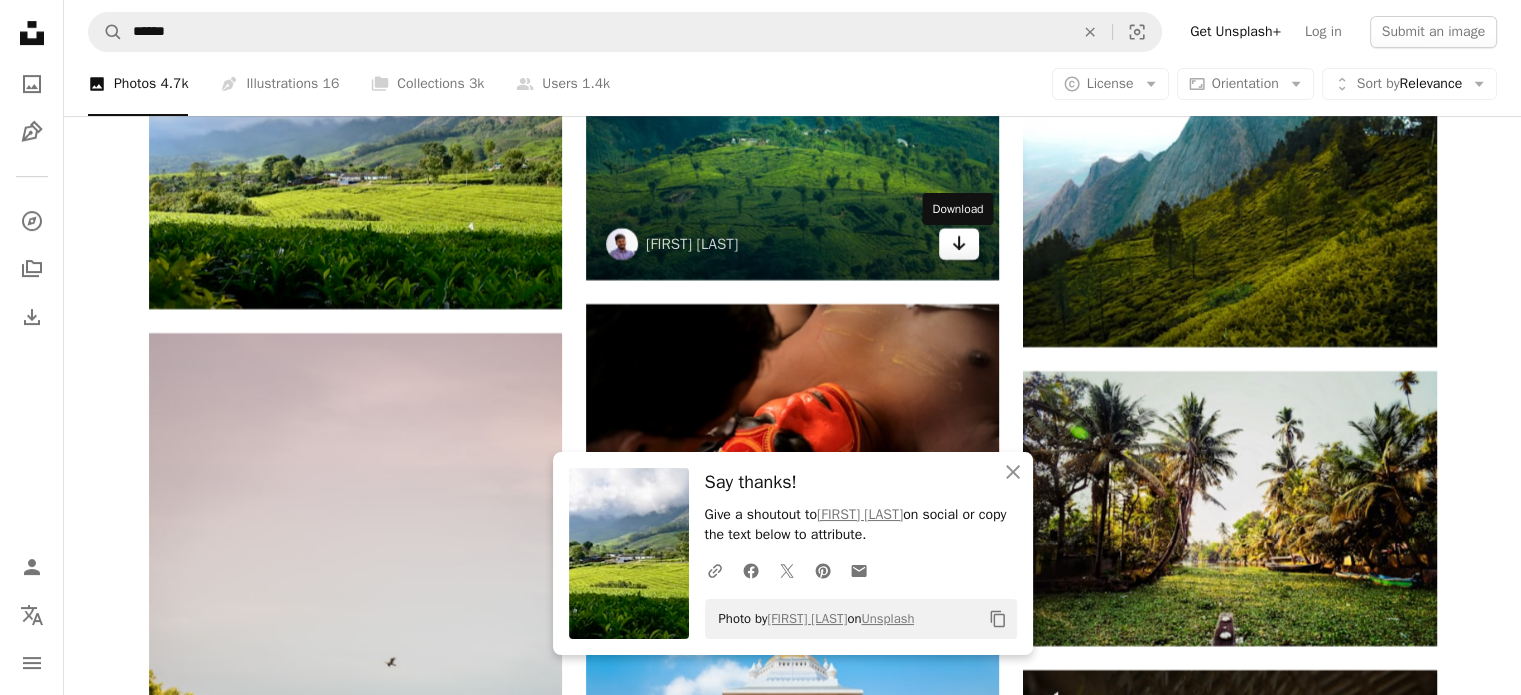 click on "Arrow pointing down" 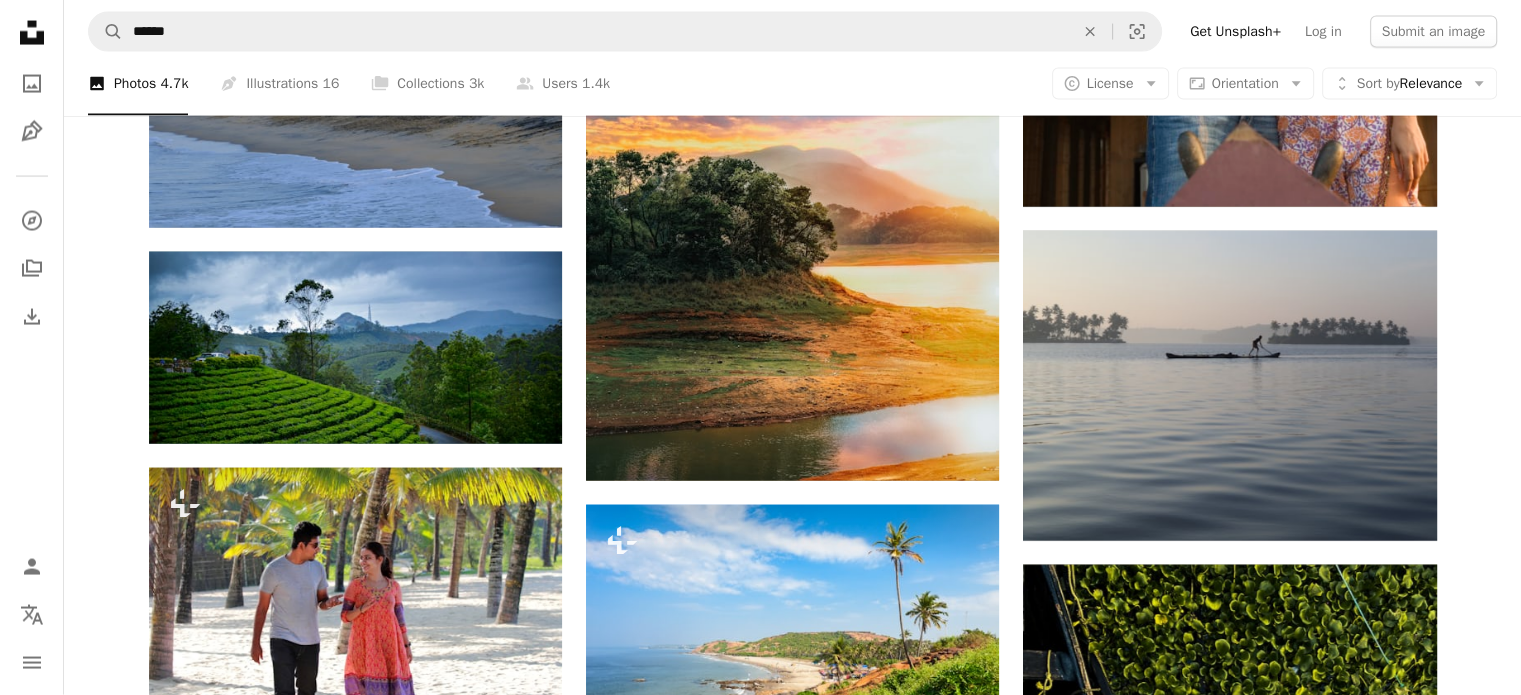 scroll, scrollTop: 27100, scrollLeft: 0, axis: vertical 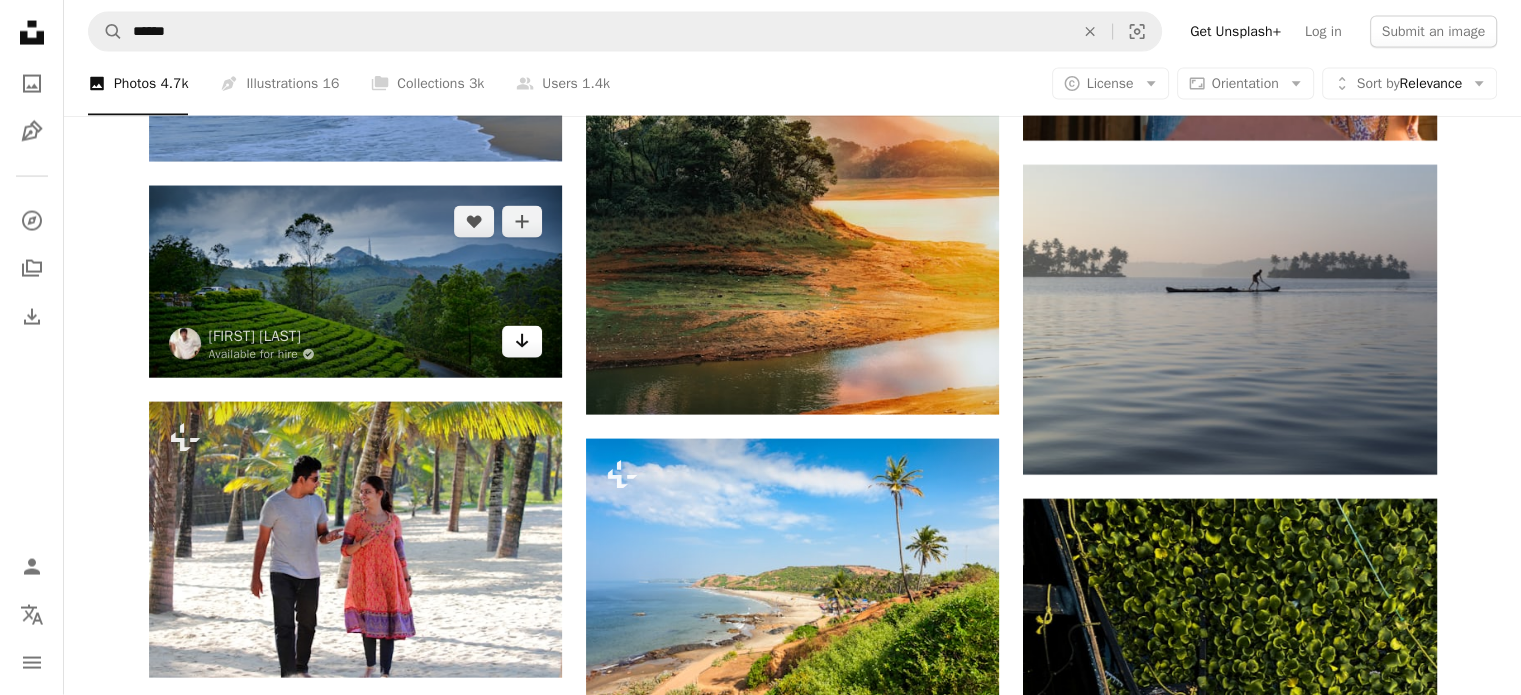 click on "Arrow pointing down" 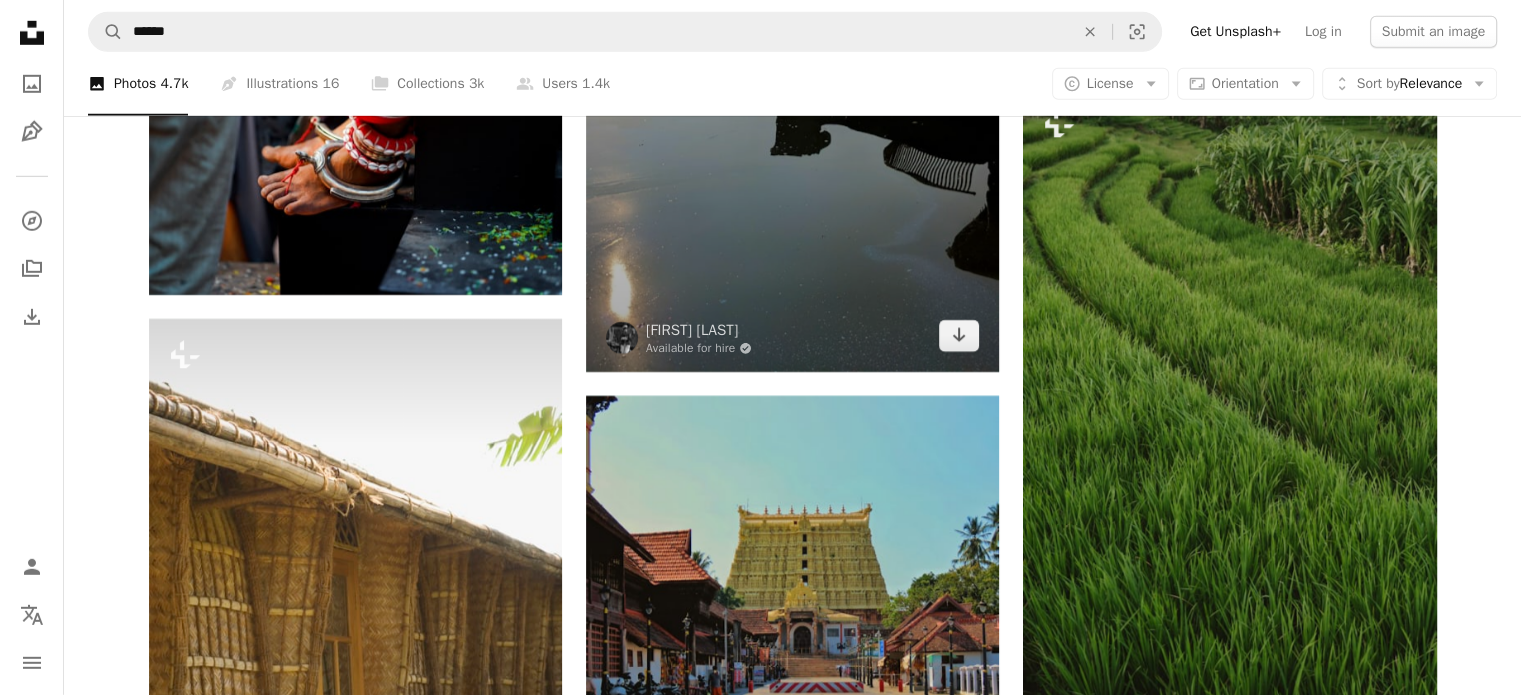 scroll, scrollTop: 29100, scrollLeft: 0, axis: vertical 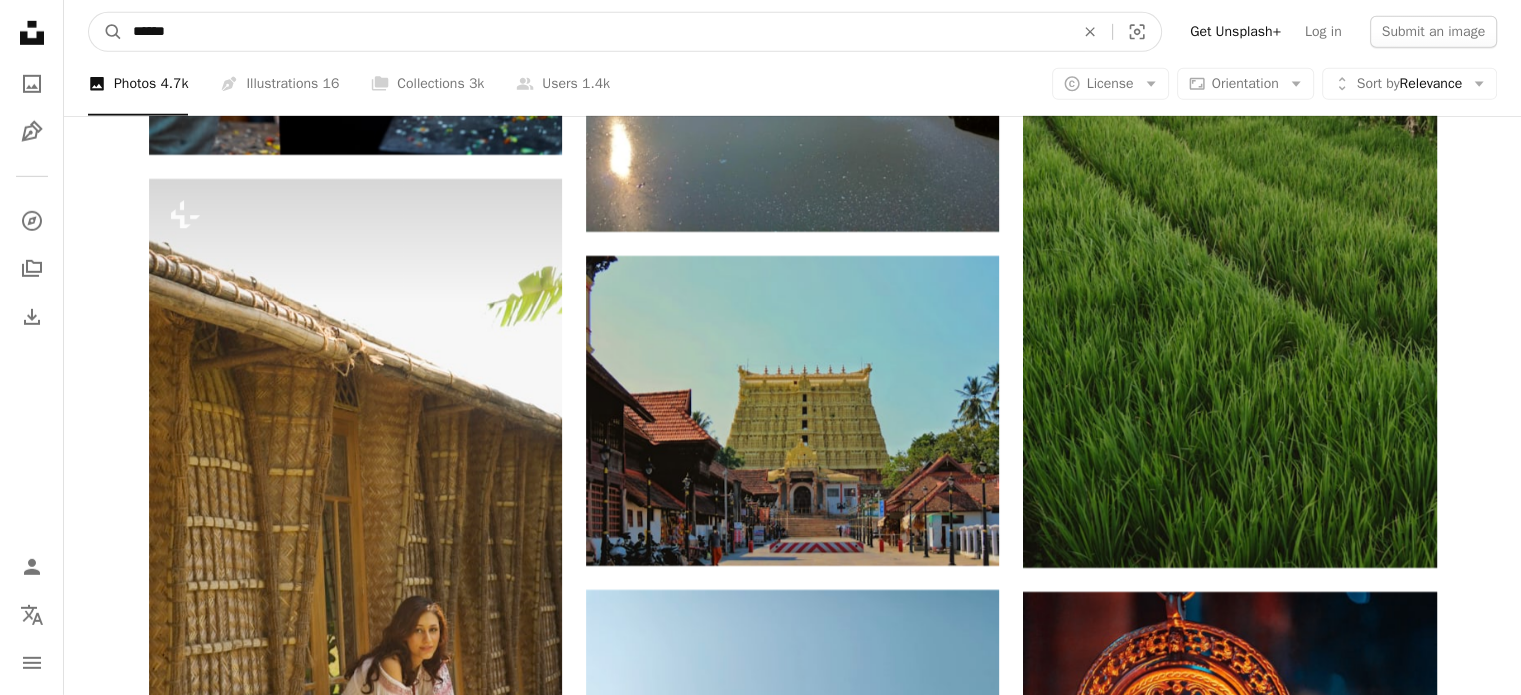 click on "******" at bounding box center [595, 32] 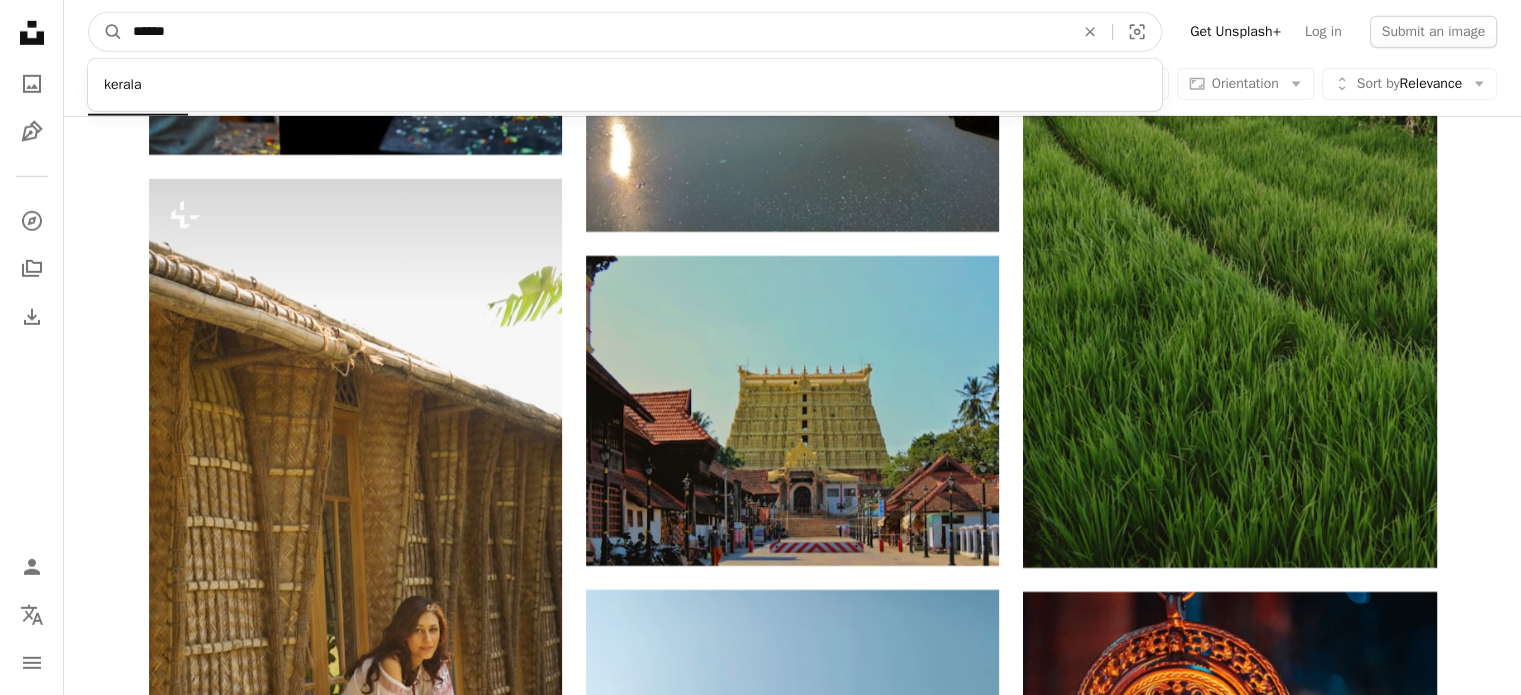 click on "******" at bounding box center (595, 32) 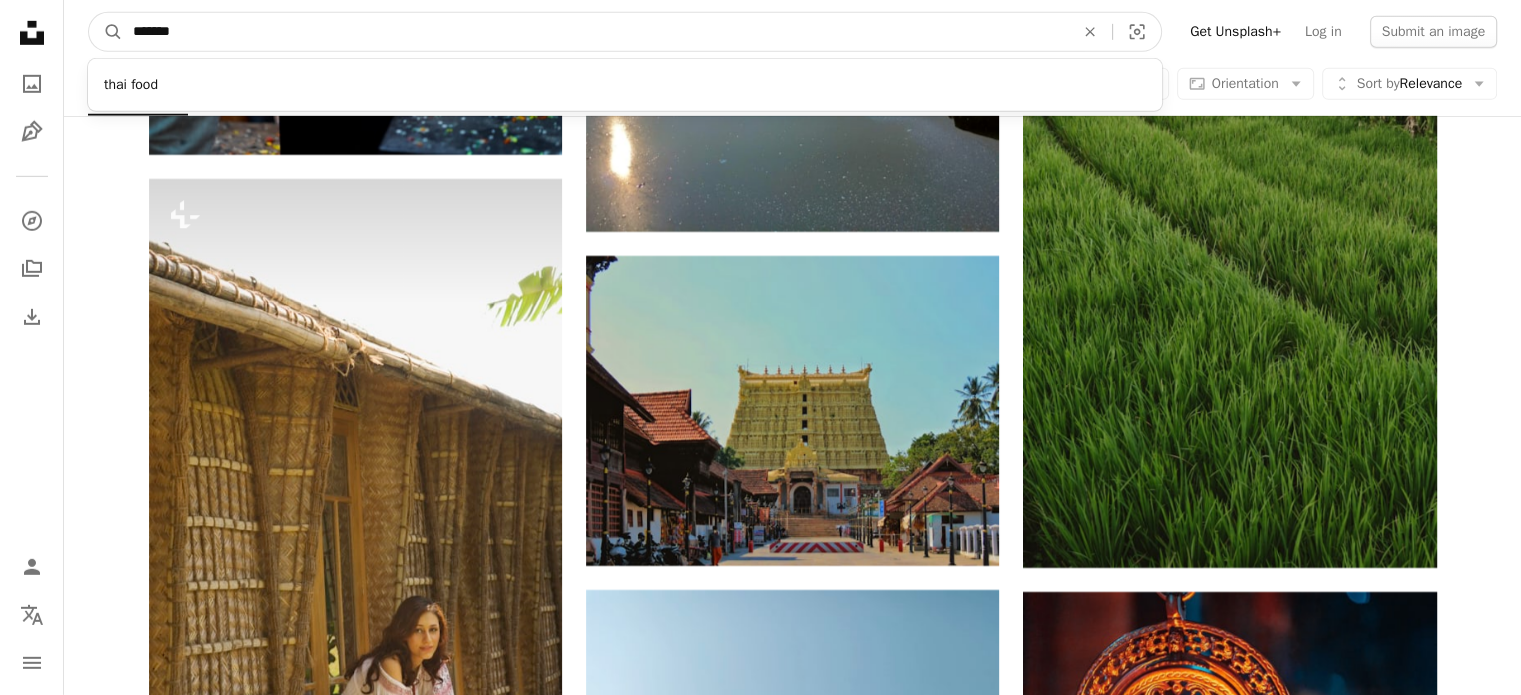 type on "********" 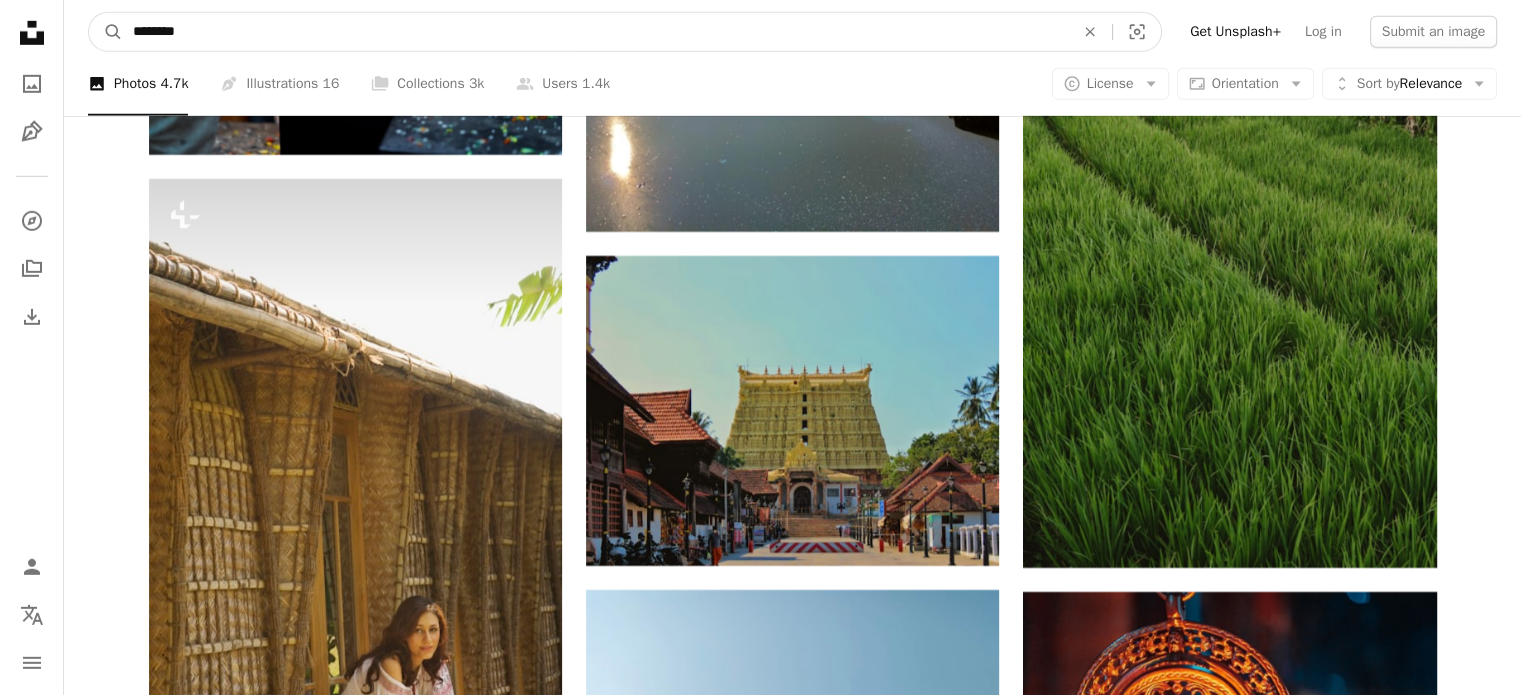 click on "A magnifying glass" at bounding box center (106, 32) 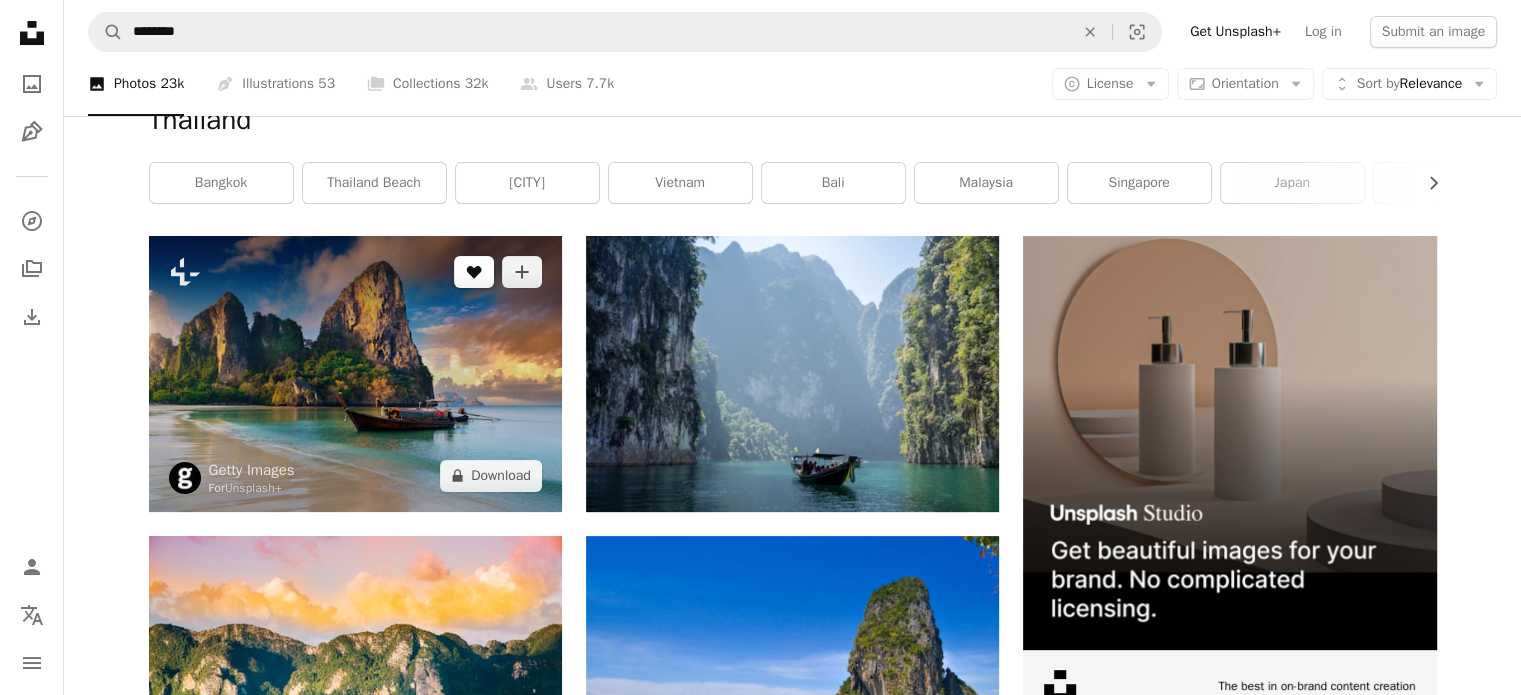 scroll, scrollTop: 300, scrollLeft: 0, axis: vertical 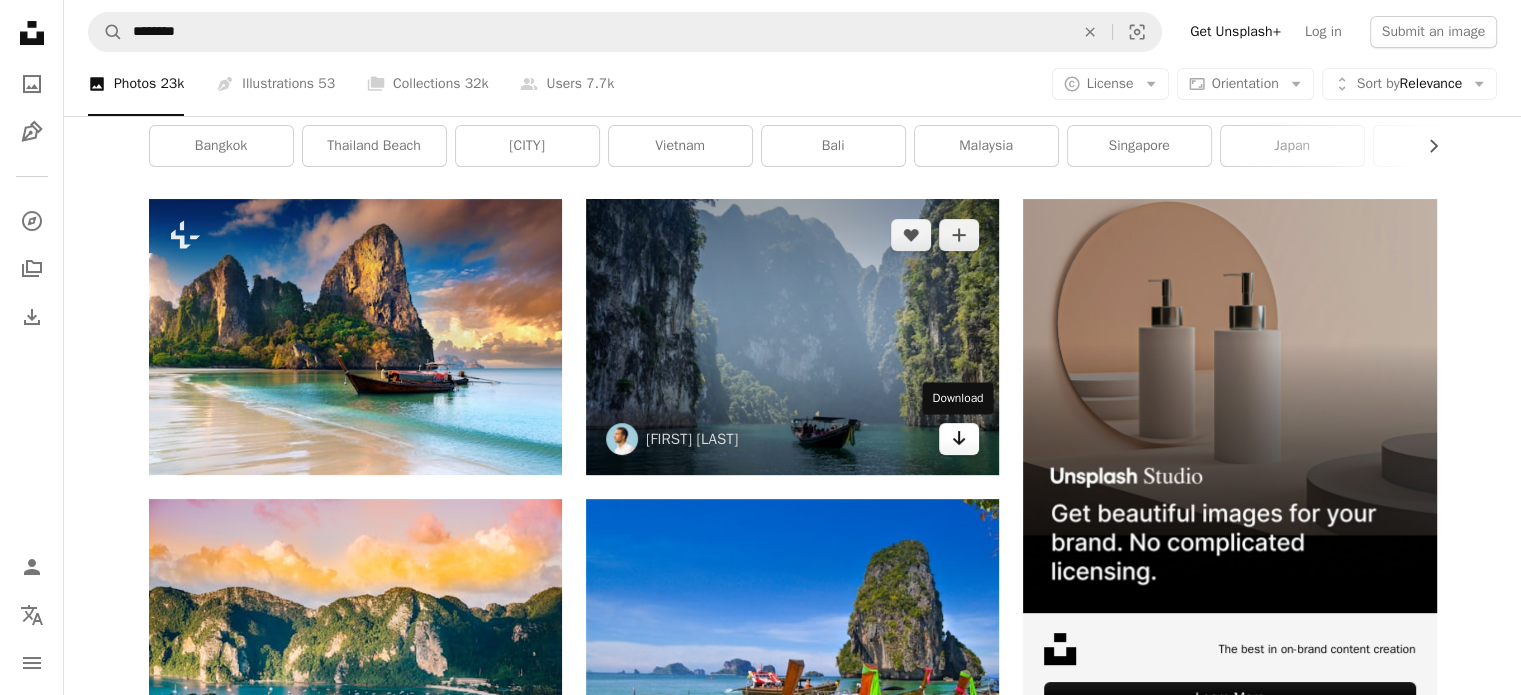 click on "Arrow pointing down" 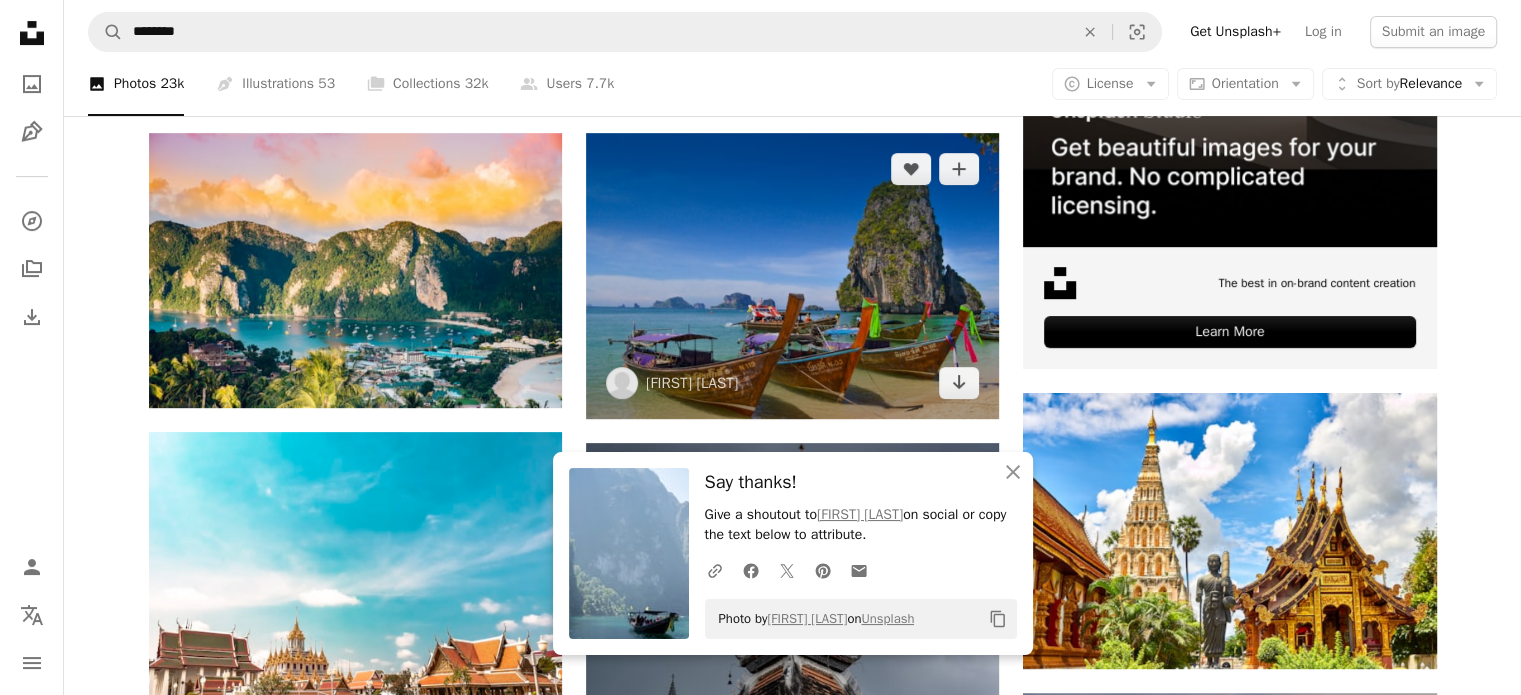 scroll, scrollTop: 700, scrollLeft: 0, axis: vertical 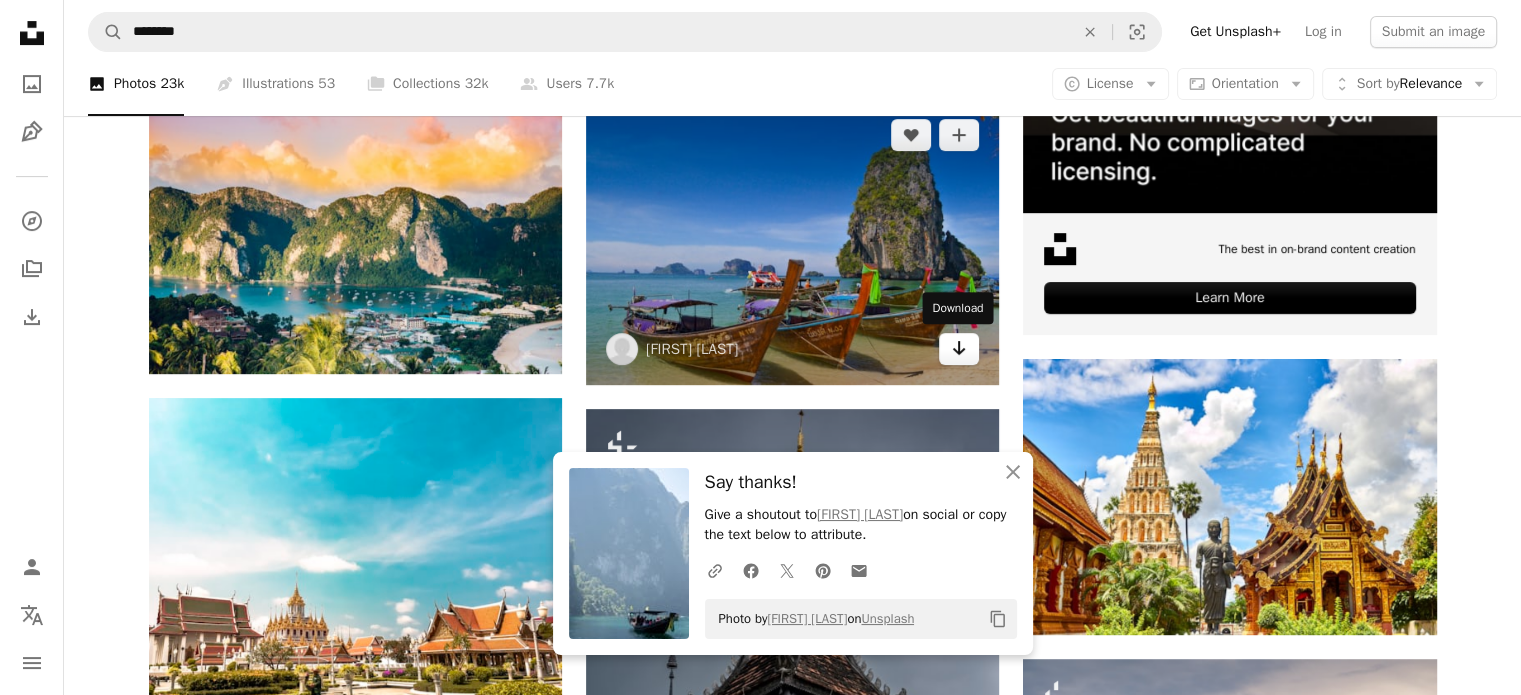 click on "Arrow pointing down" 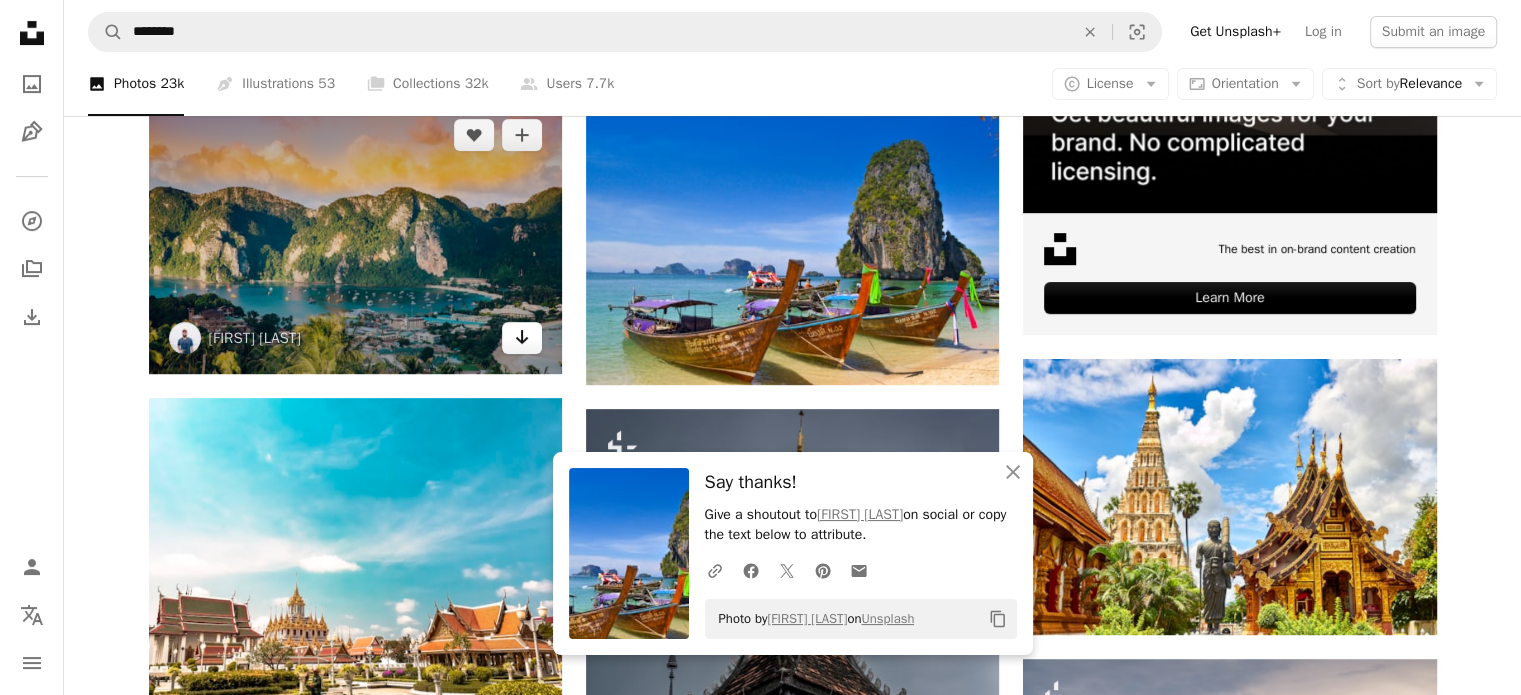 click on "Arrow pointing down" 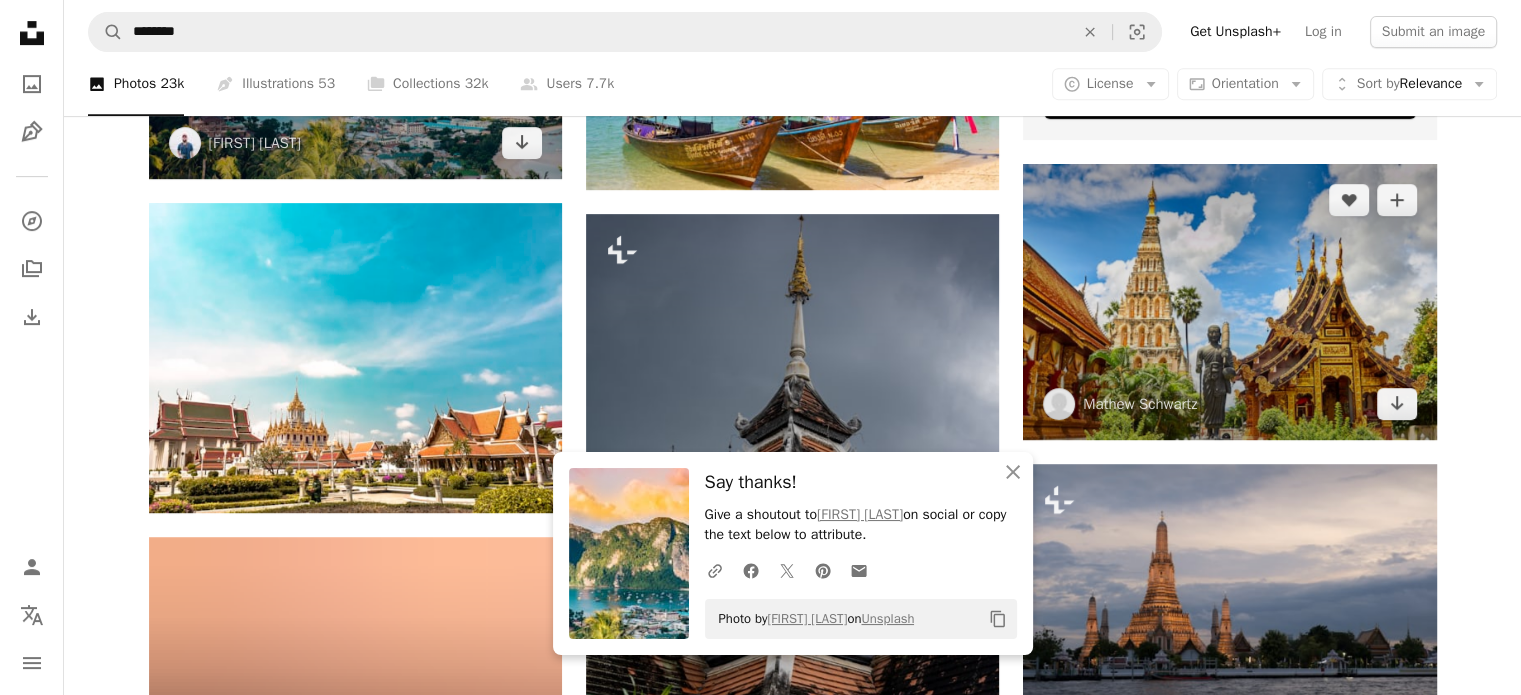 scroll, scrollTop: 900, scrollLeft: 0, axis: vertical 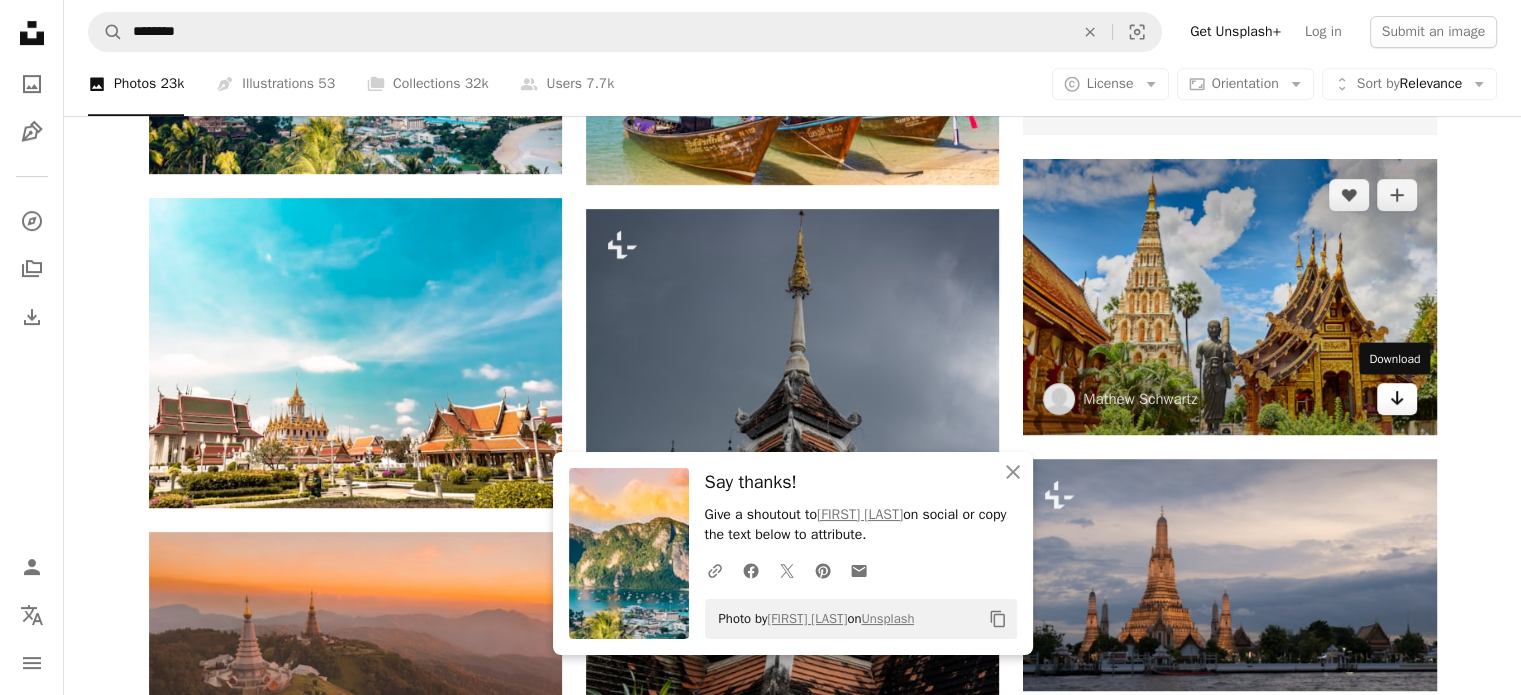 click on "Arrow pointing down" 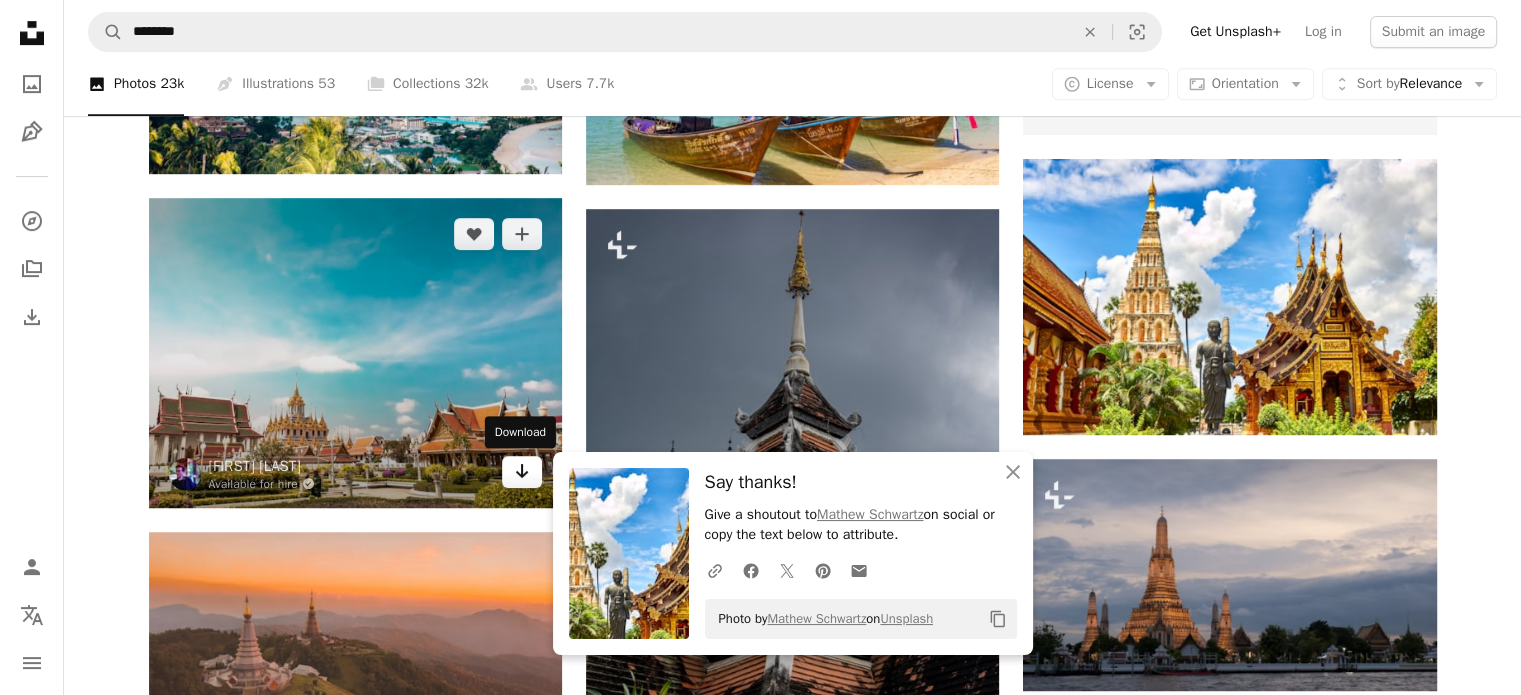 click on "Arrow pointing down" at bounding box center [522, 472] 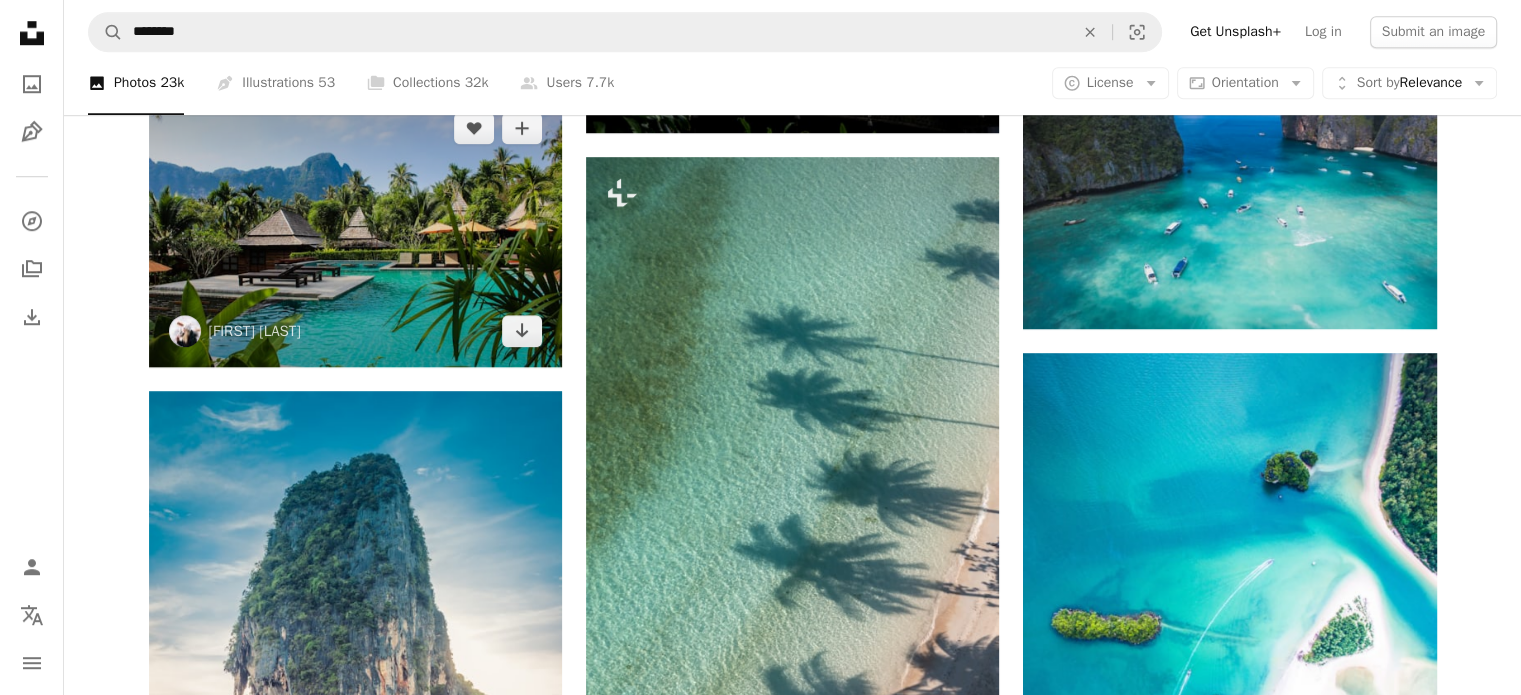 scroll, scrollTop: 1600, scrollLeft: 0, axis: vertical 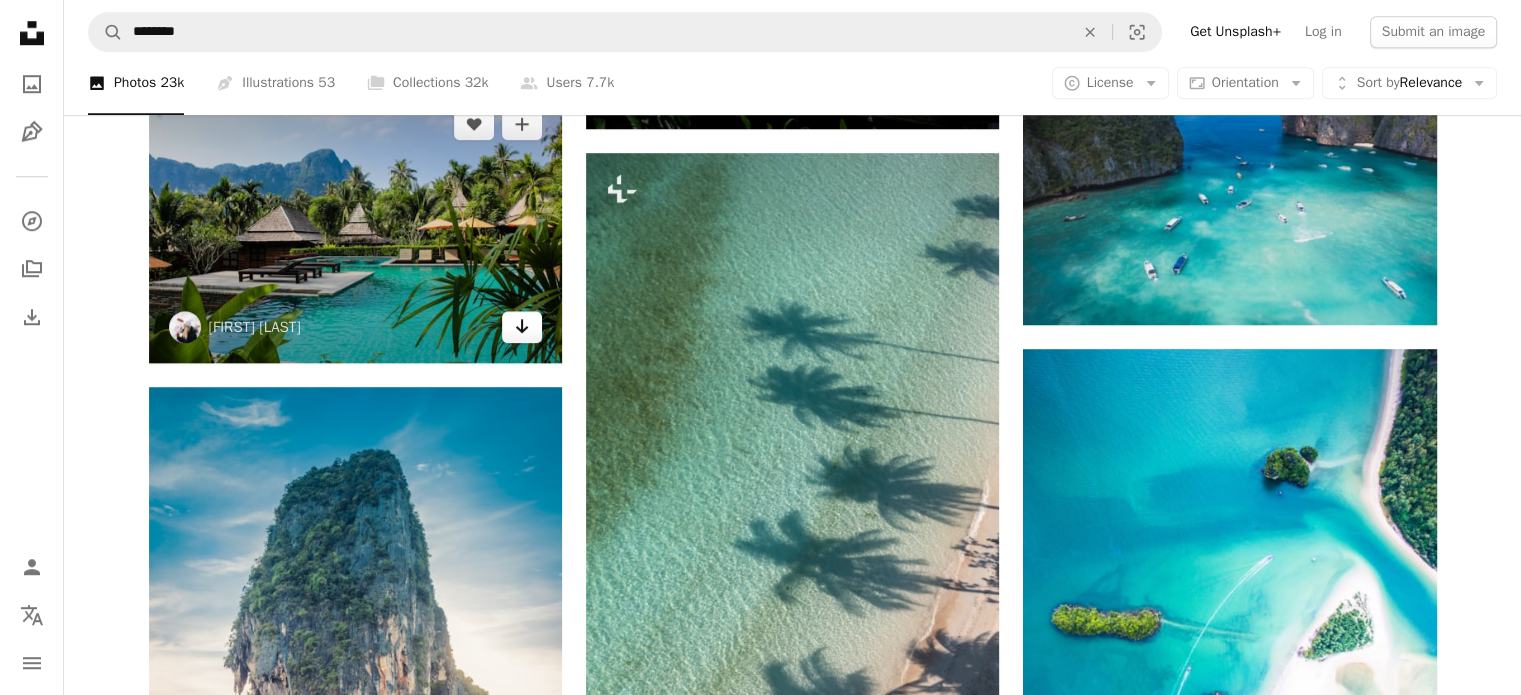 click on "Arrow pointing down" 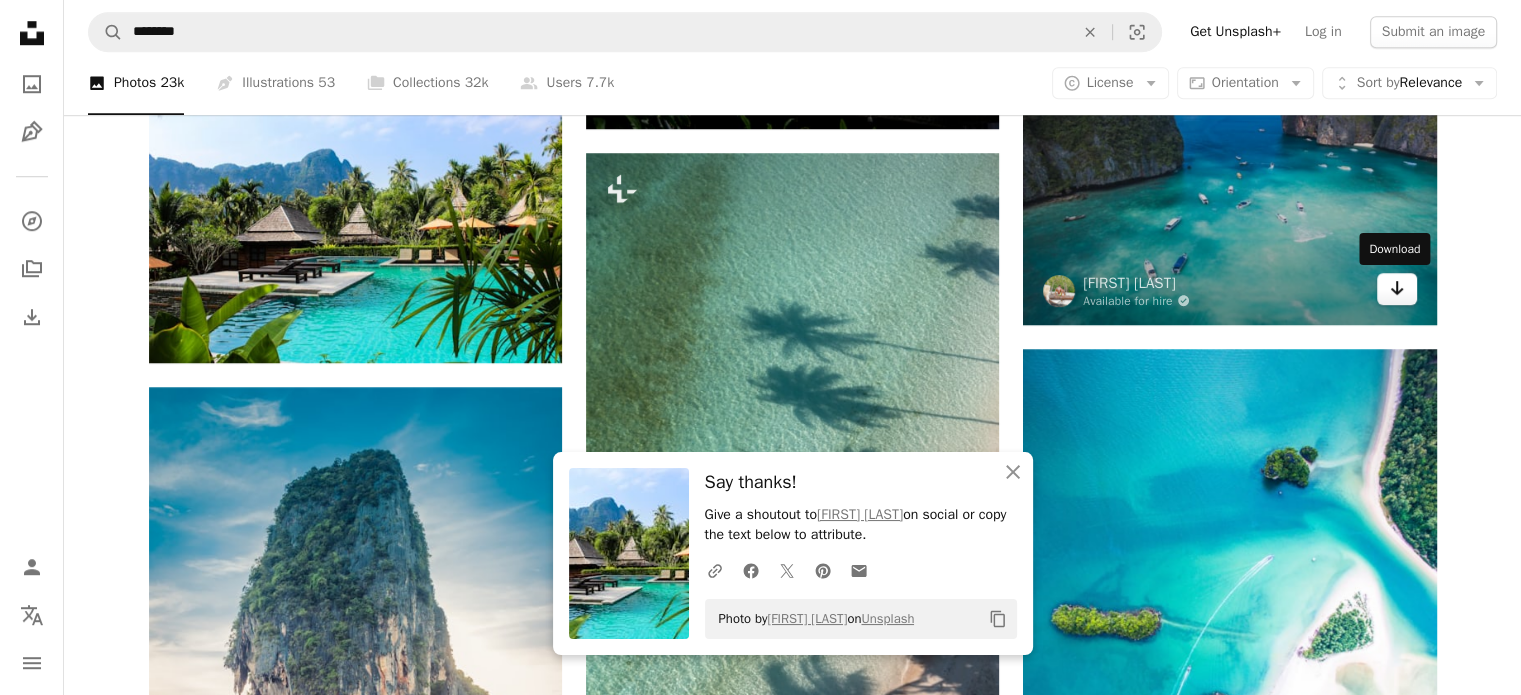 click on "Arrow pointing down" 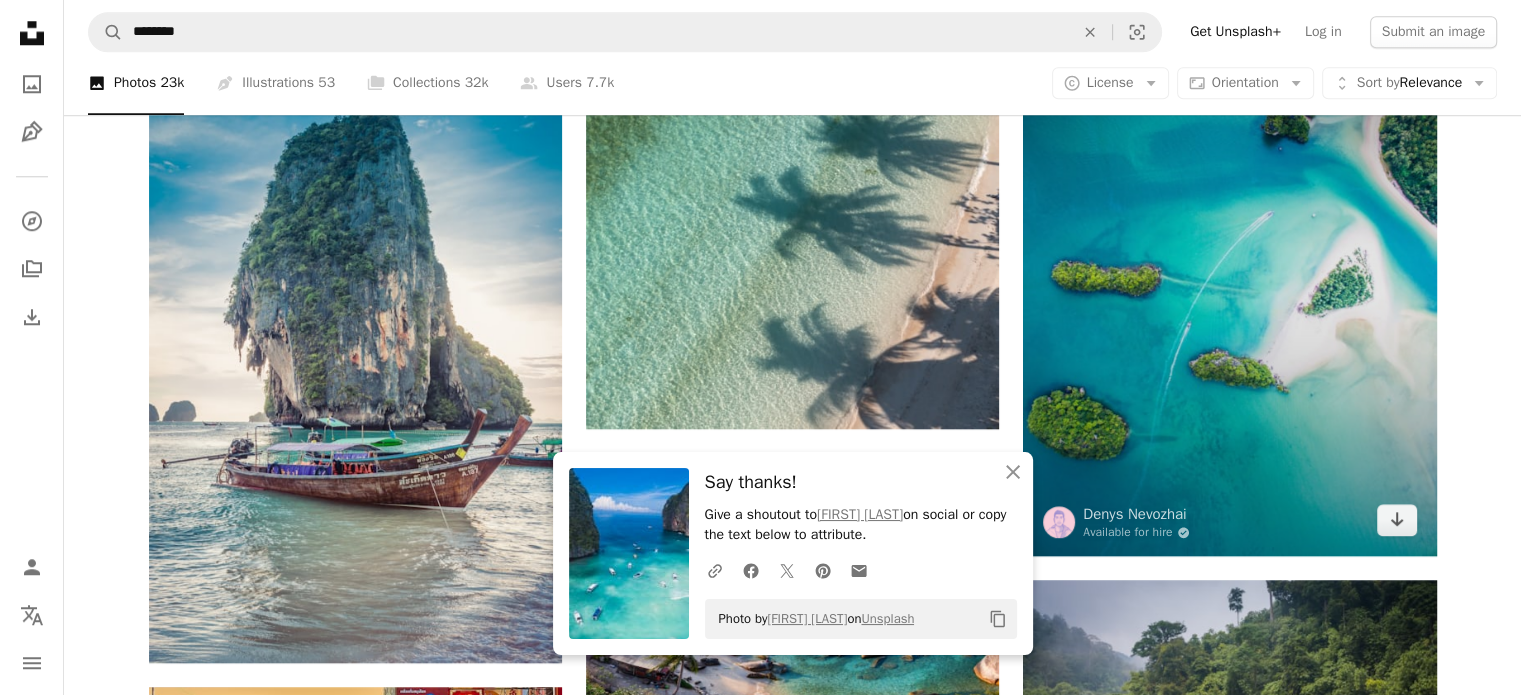 scroll, scrollTop: 2100, scrollLeft: 0, axis: vertical 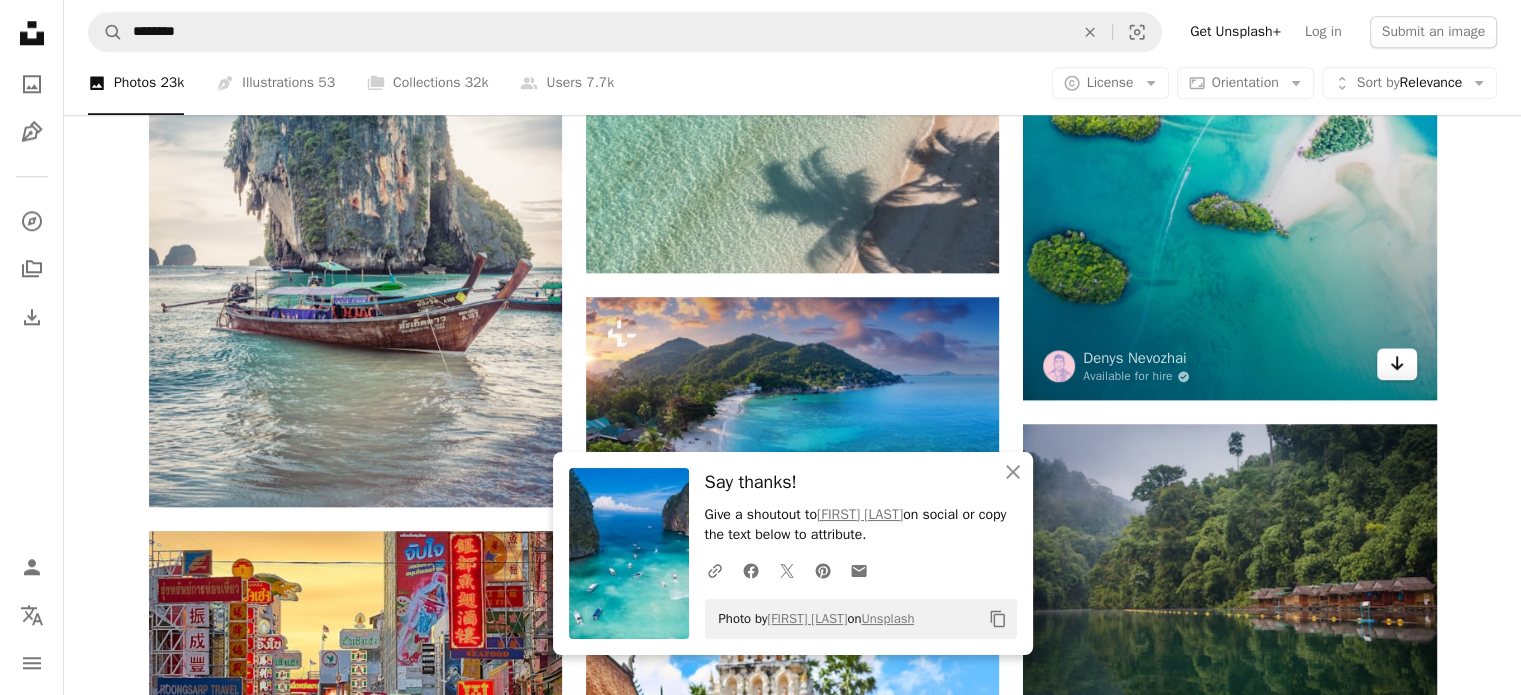 click on "Arrow pointing down" 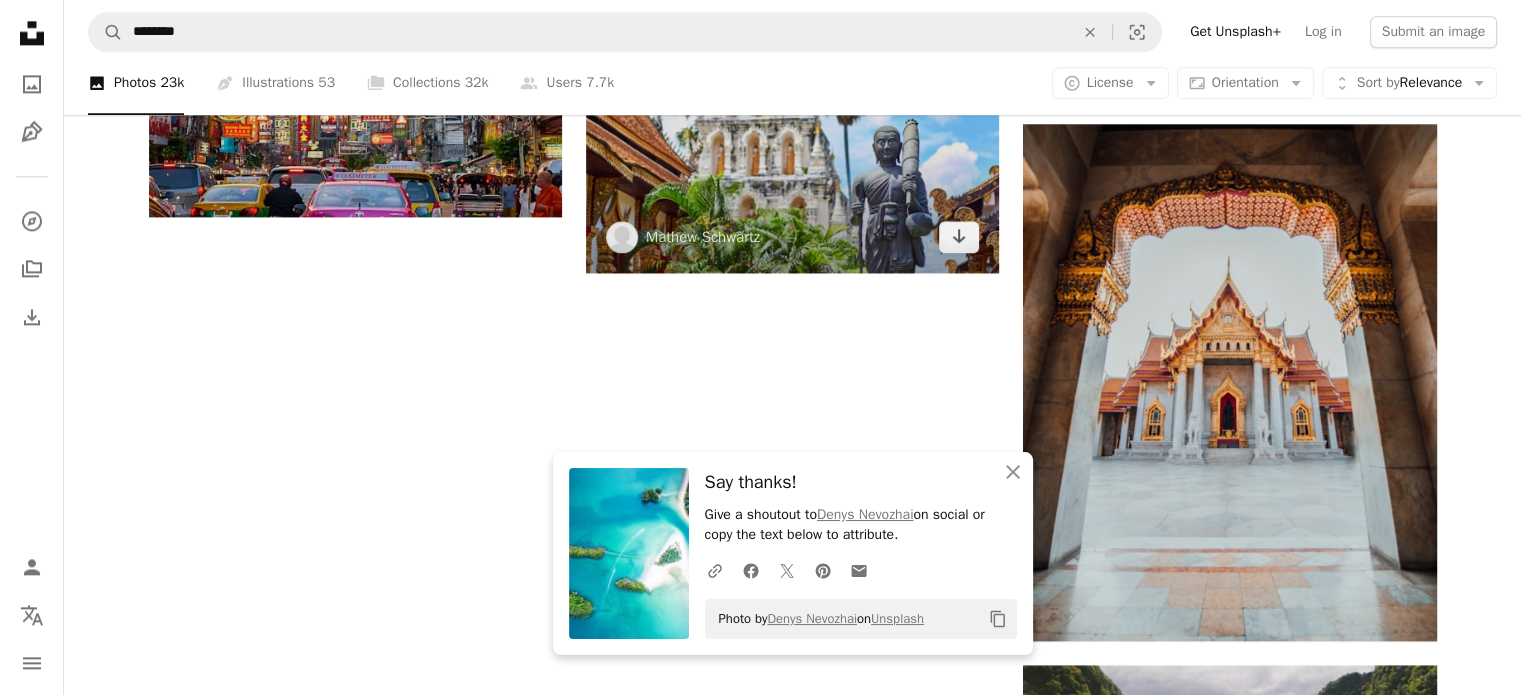 scroll, scrollTop: 2700, scrollLeft: 0, axis: vertical 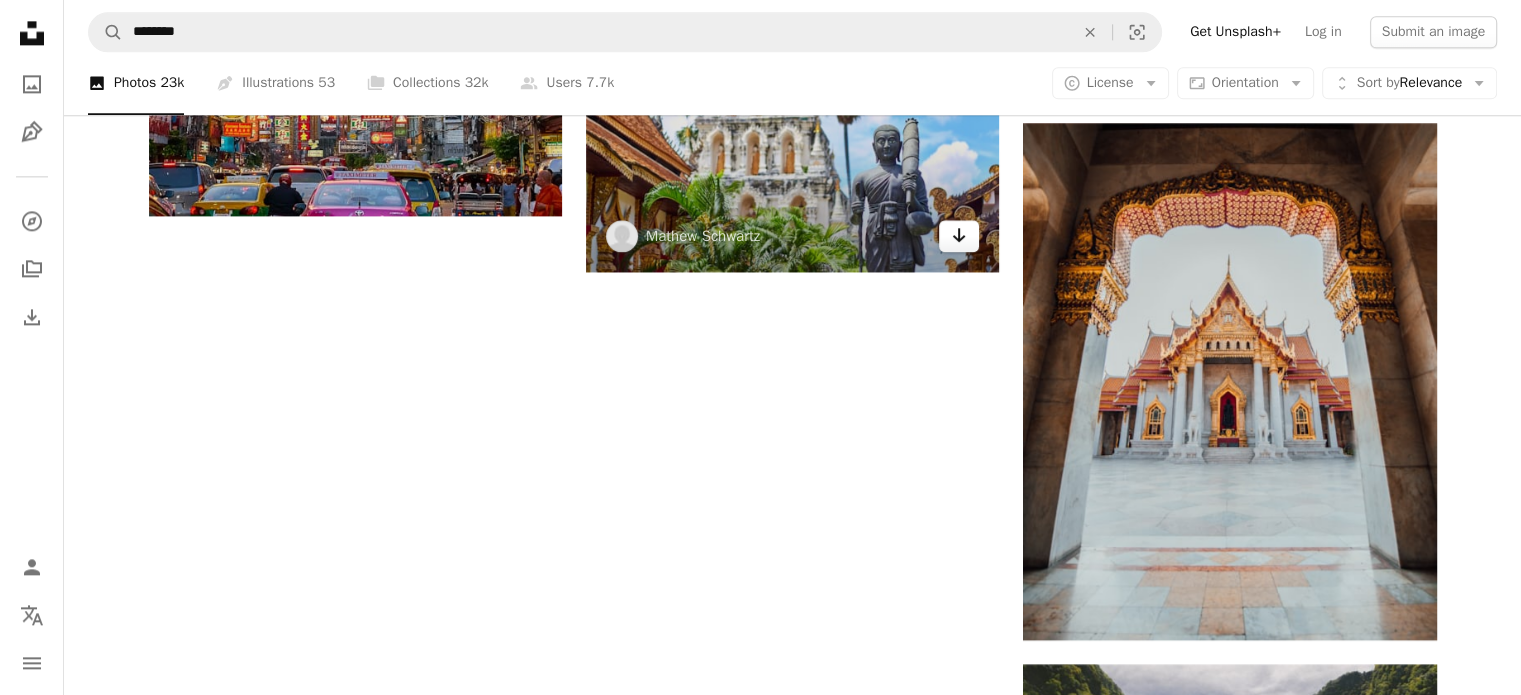 click 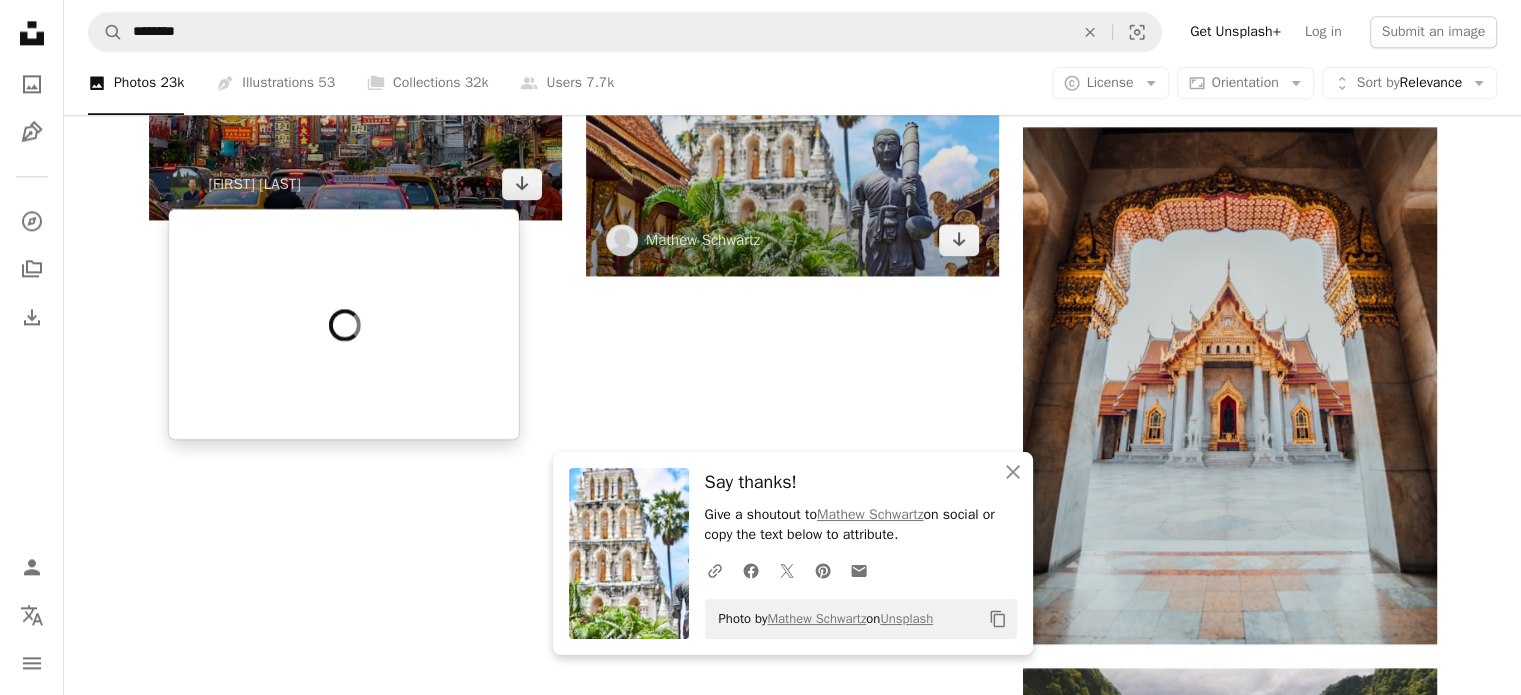 scroll, scrollTop: 2700, scrollLeft: 0, axis: vertical 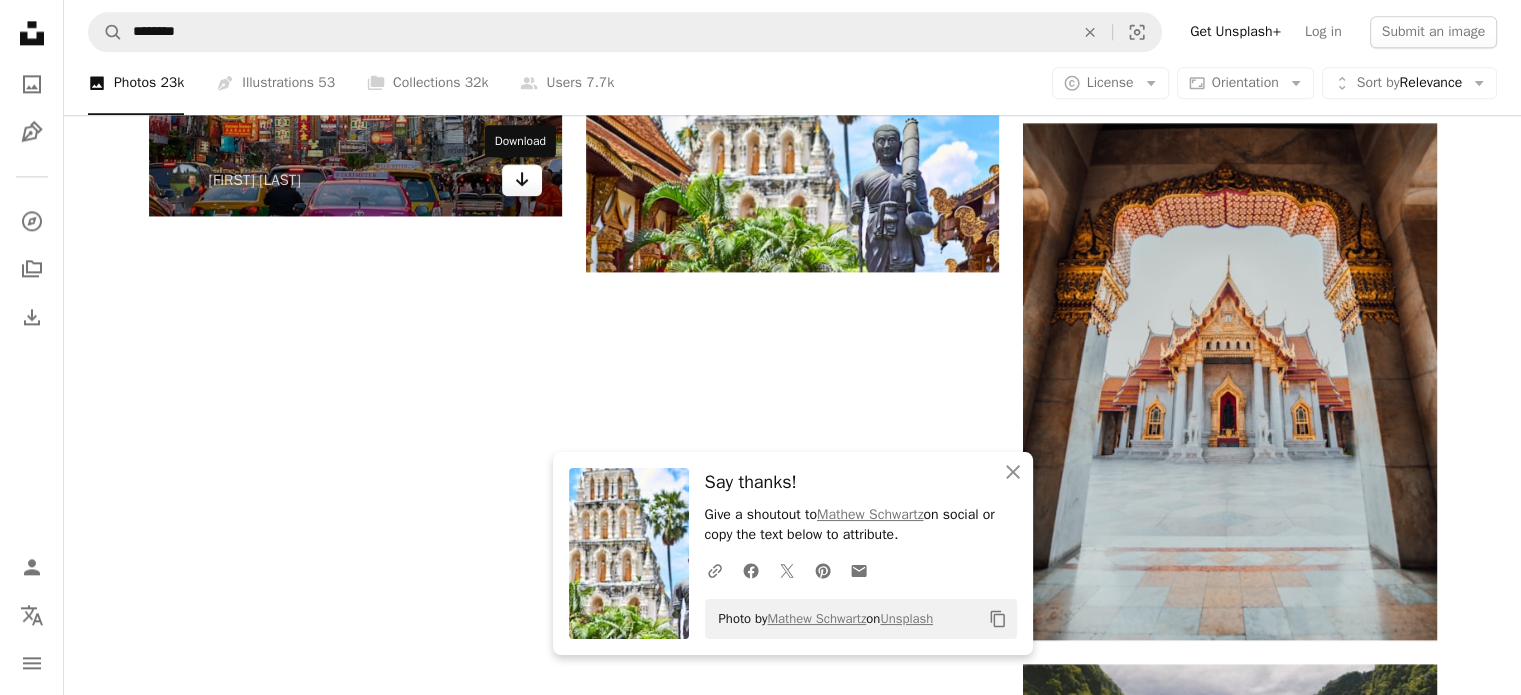 click 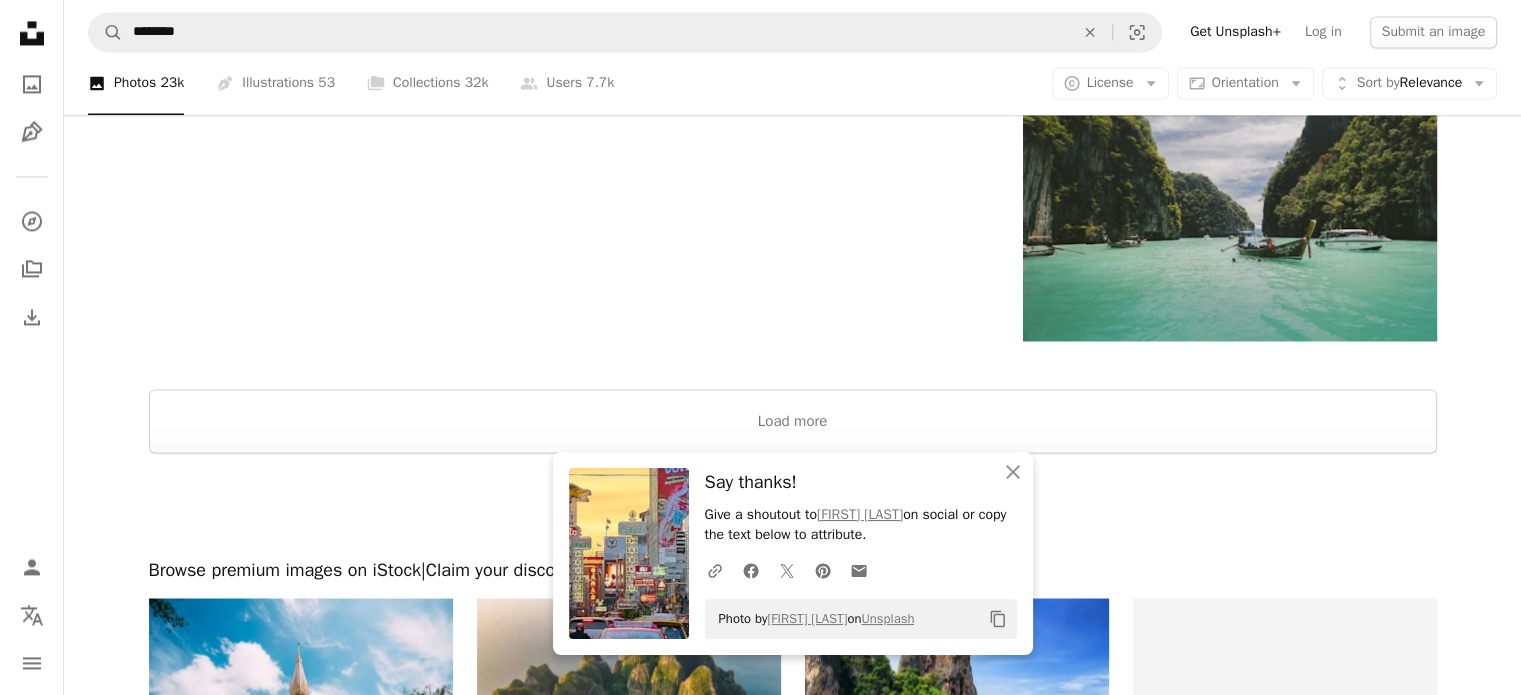 scroll, scrollTop: 3300, scrollLeft: 0, axis: vertical 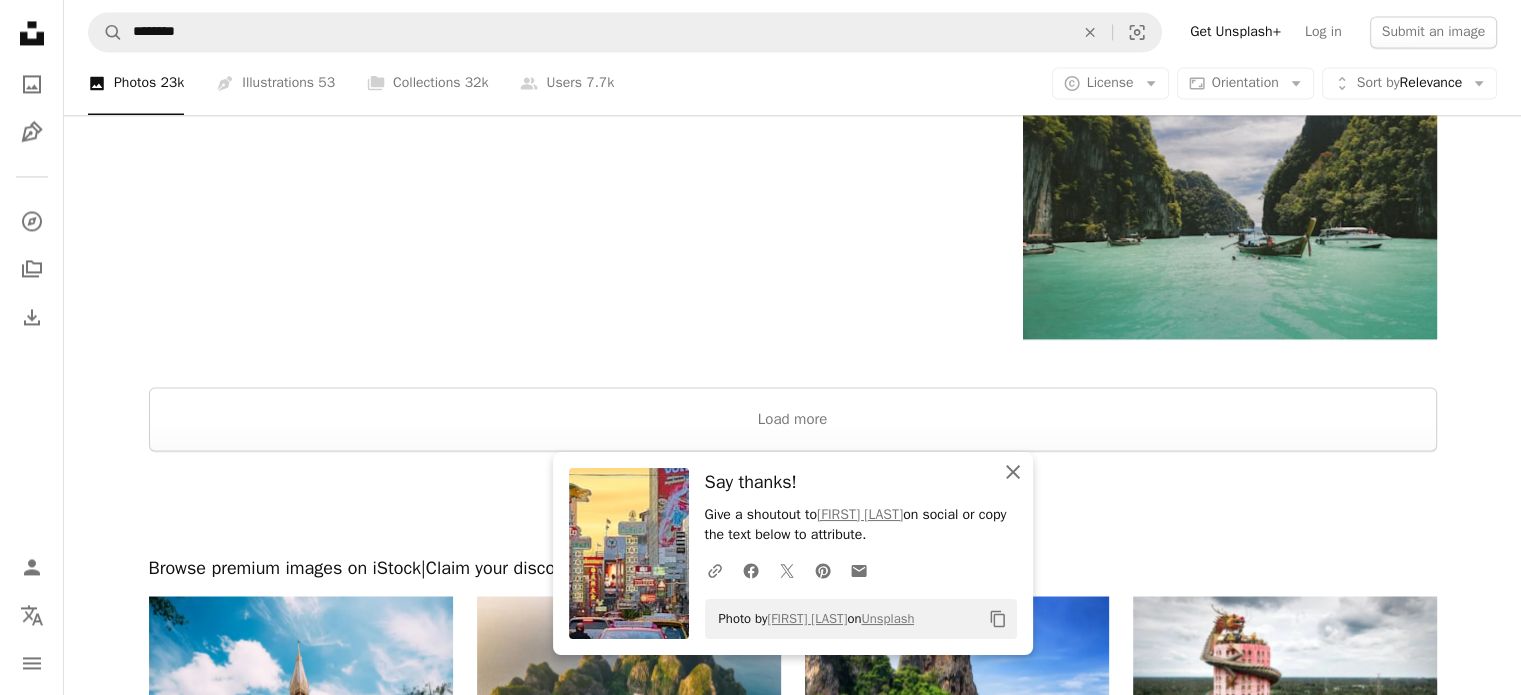 click on "An X shape" 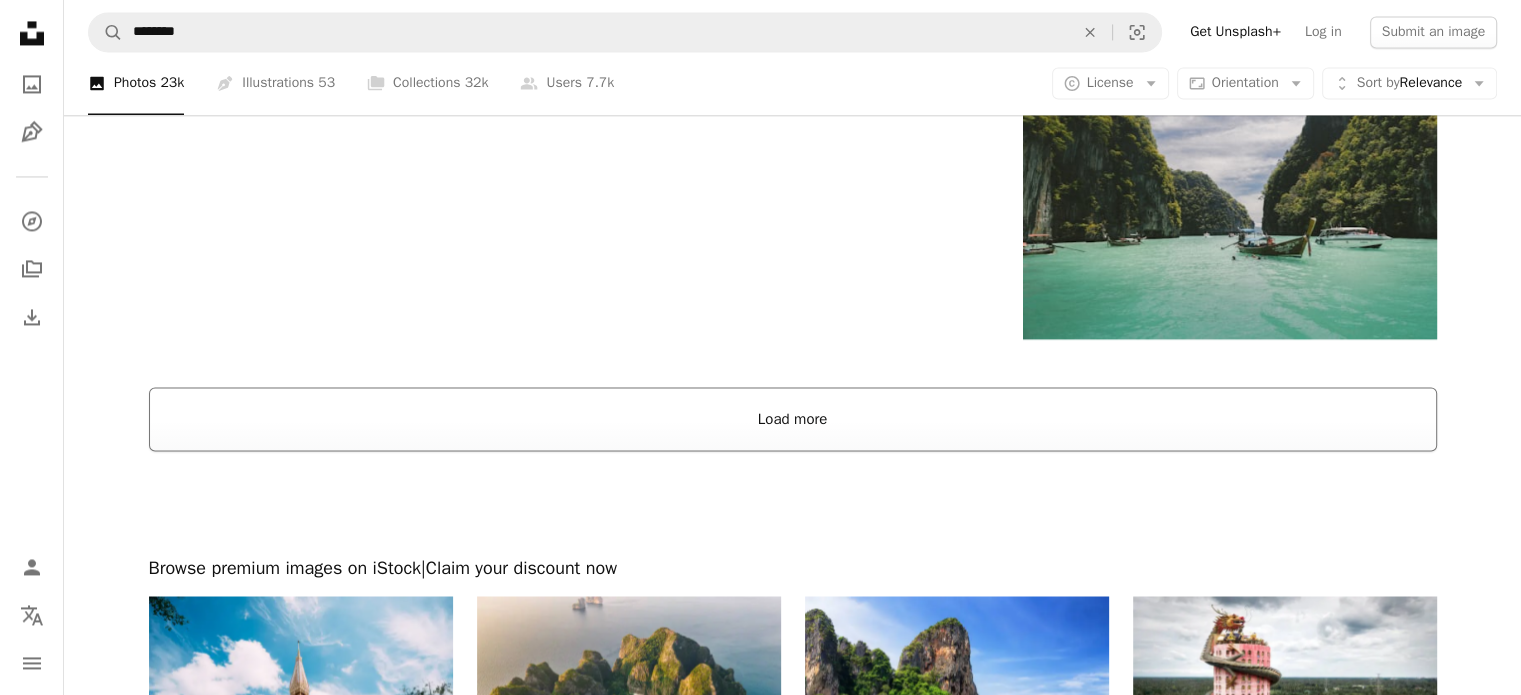 click on "Load more" at bounding box center [793, 419] 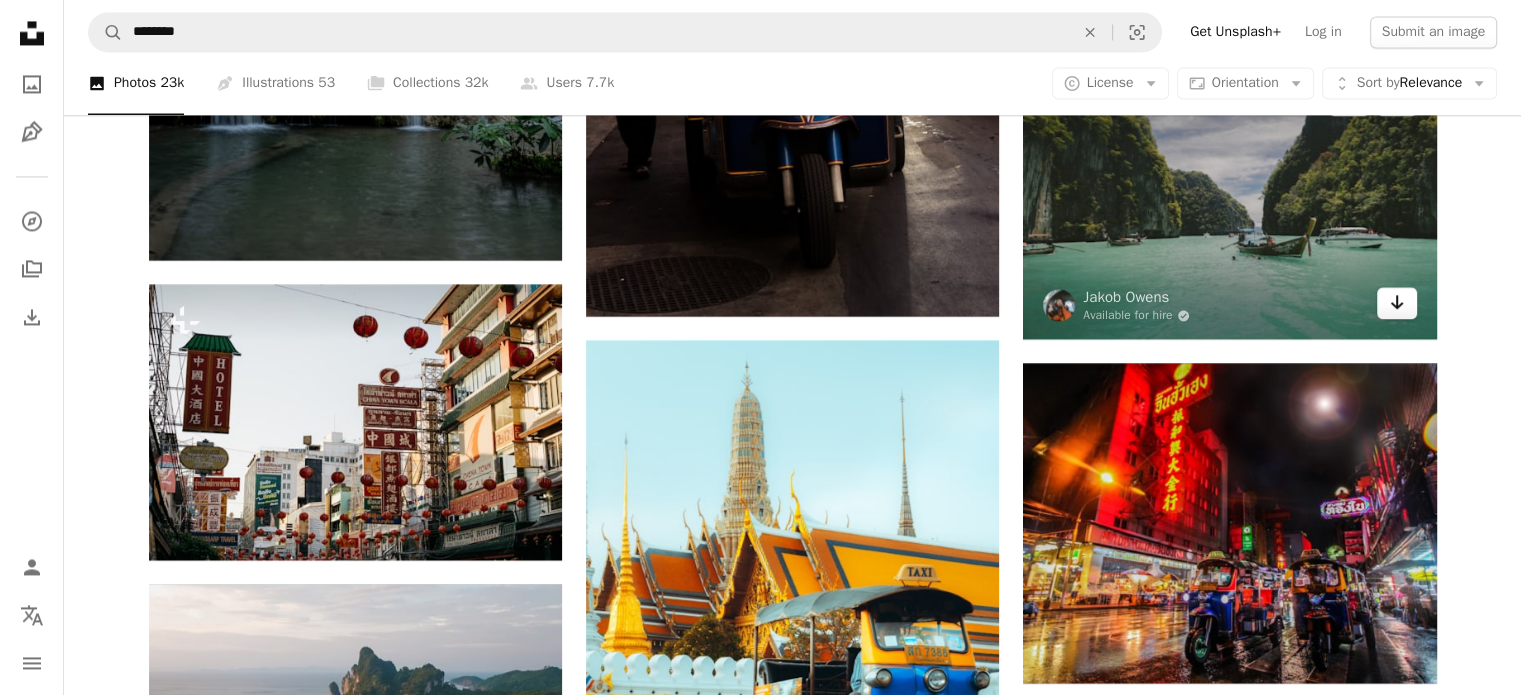 click on "Arrow pointing down" 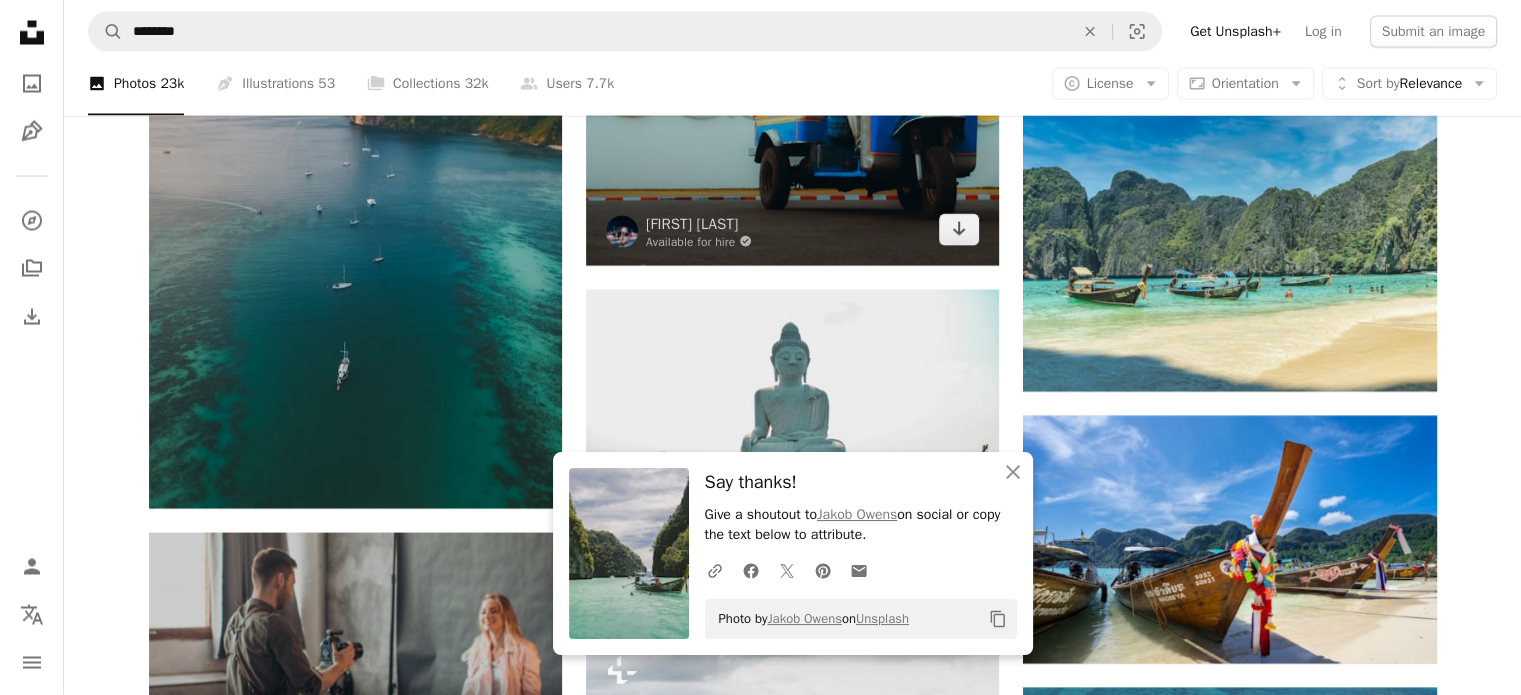 scroll, scrollTop: 3900, scrollLeft: 0, axis: vertical 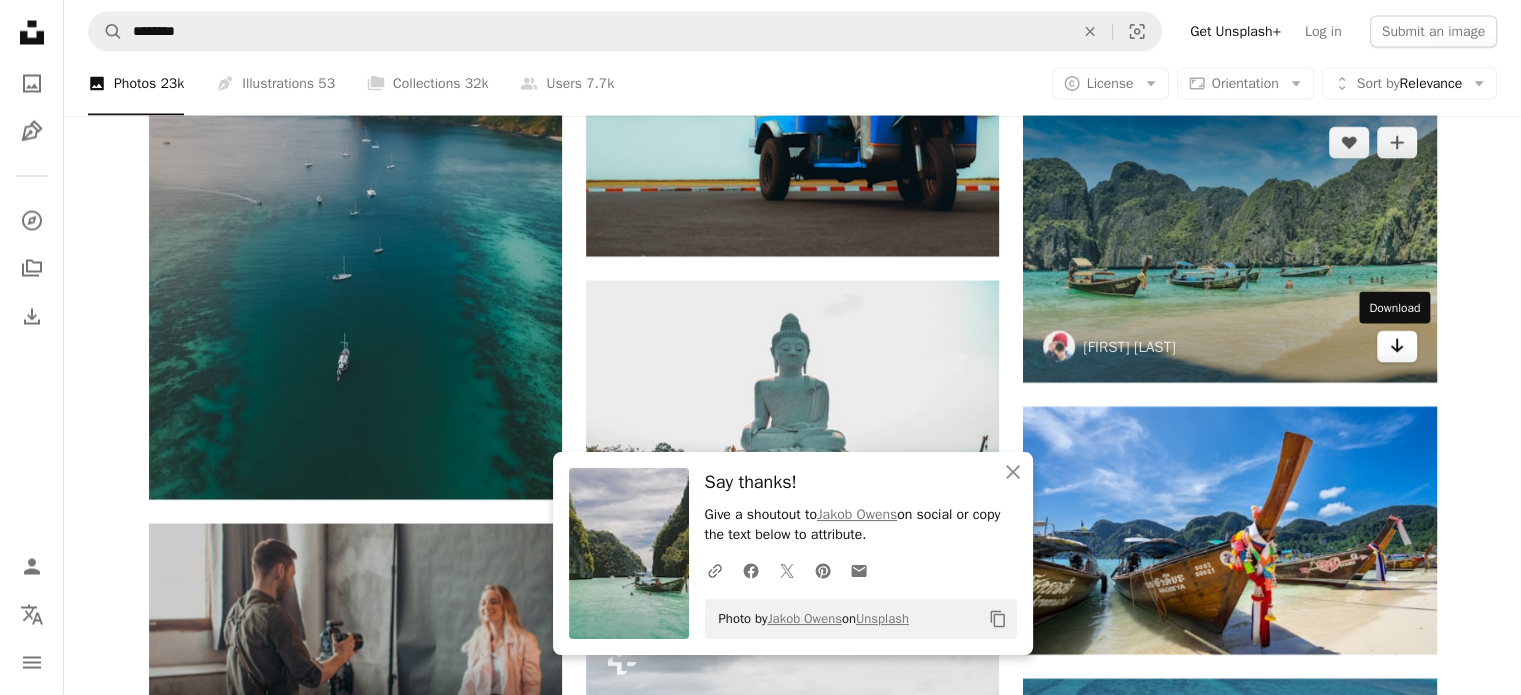 click on "Arrow pointing down" at bounding box center (1397, 347) 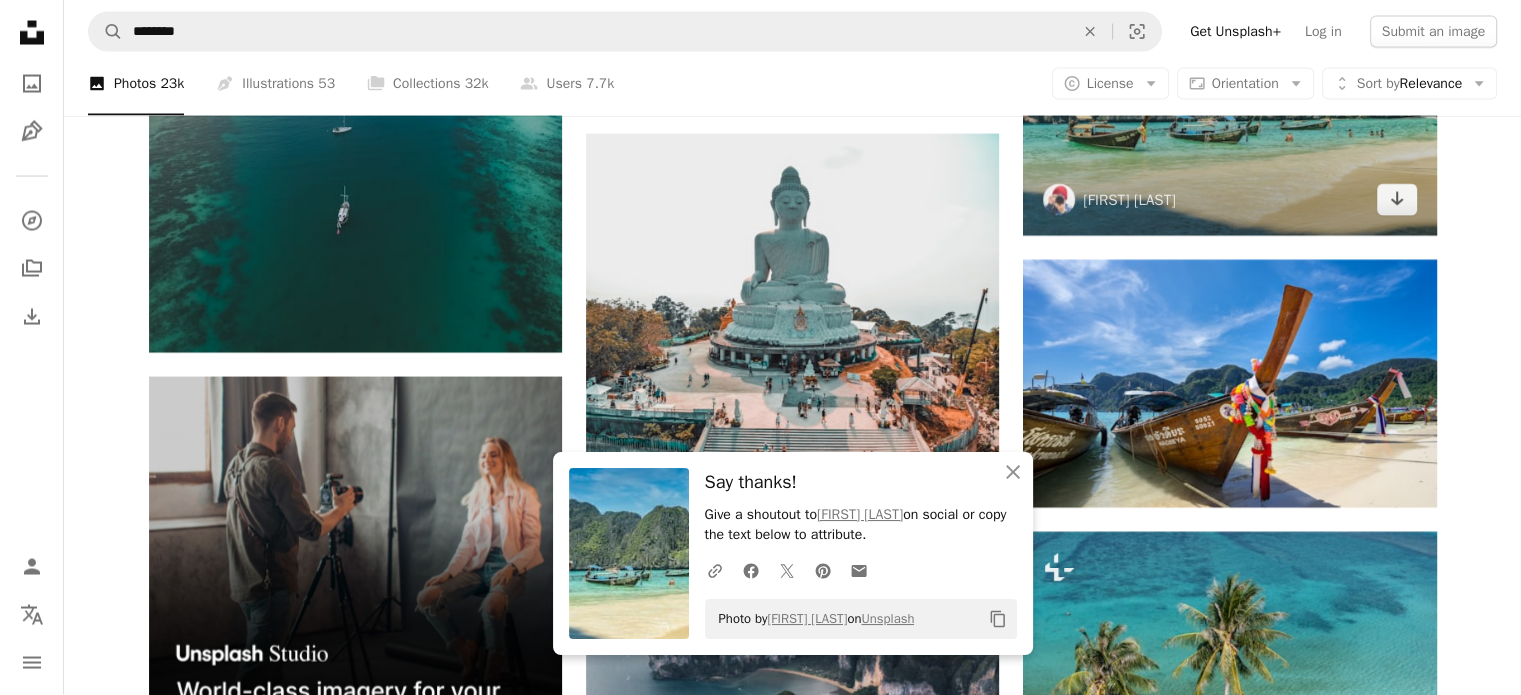 scroll, scrollTop: 4100, scrollLeft: 0, axis: vertical 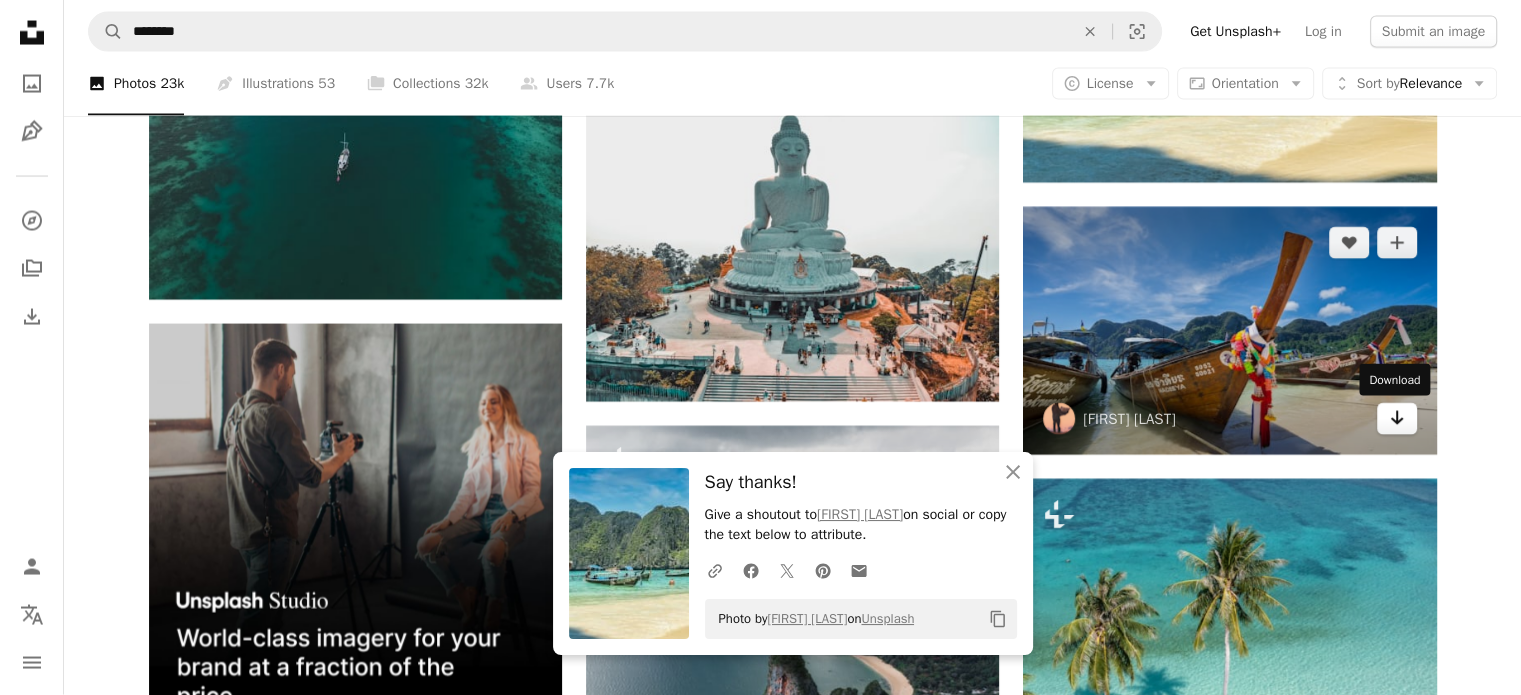 click on "Arrow pointing down" 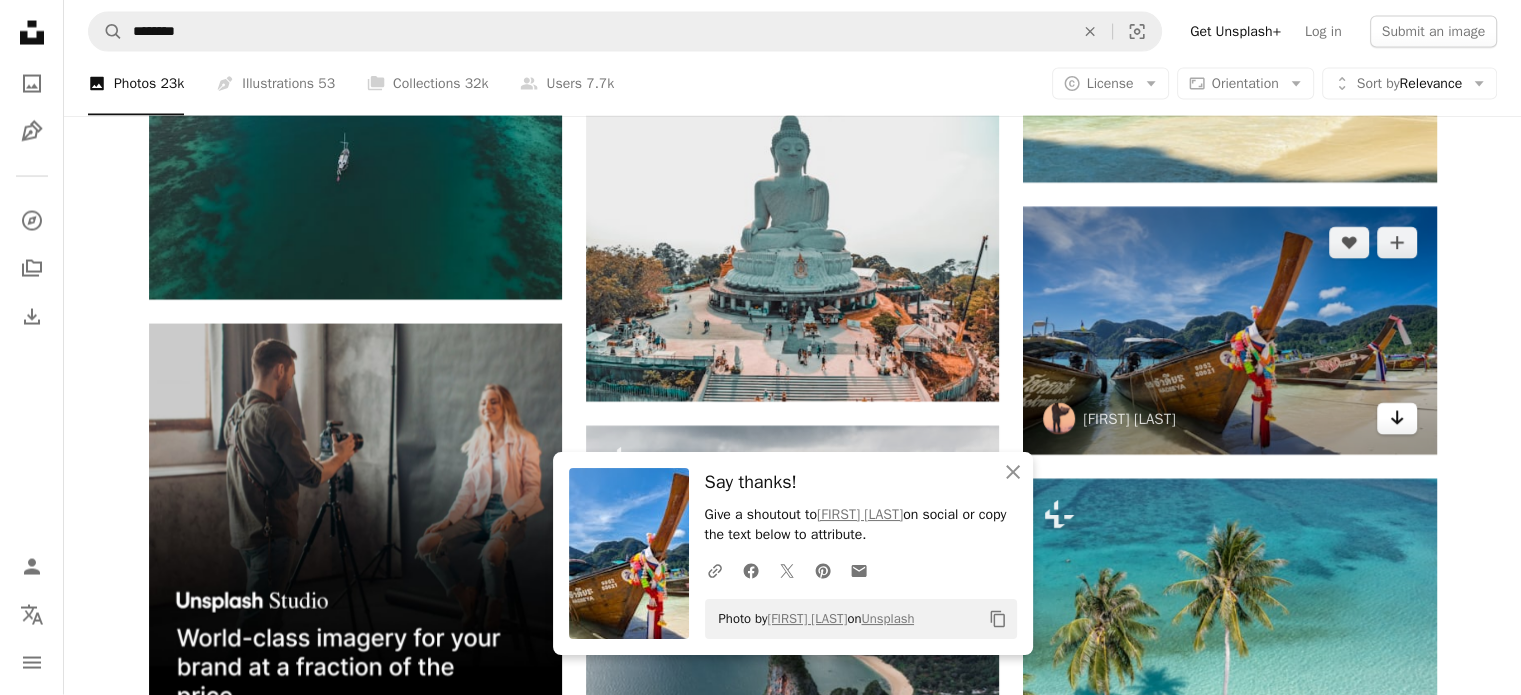 click on "Arrow pointing down" 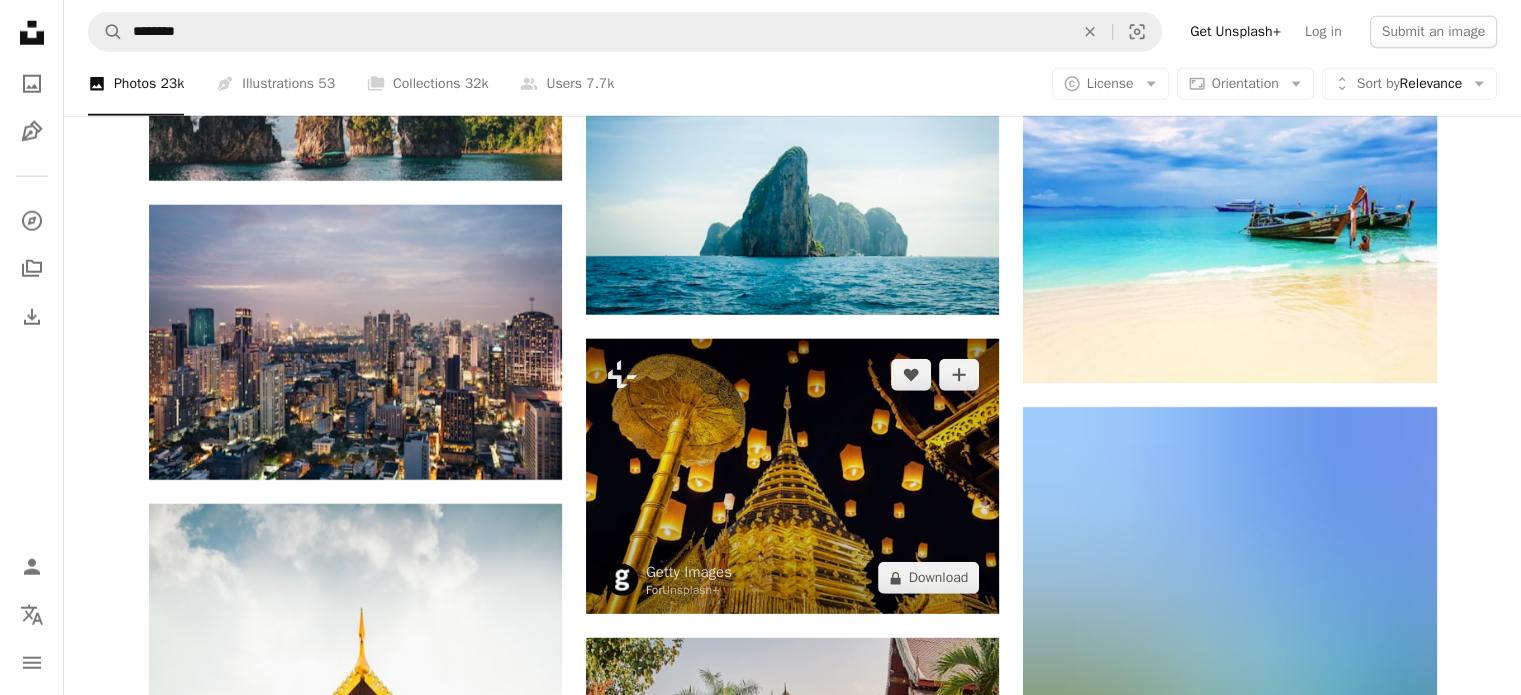 scroll, scrollTop: 5400, scrollLeft: 0, axis: vertical 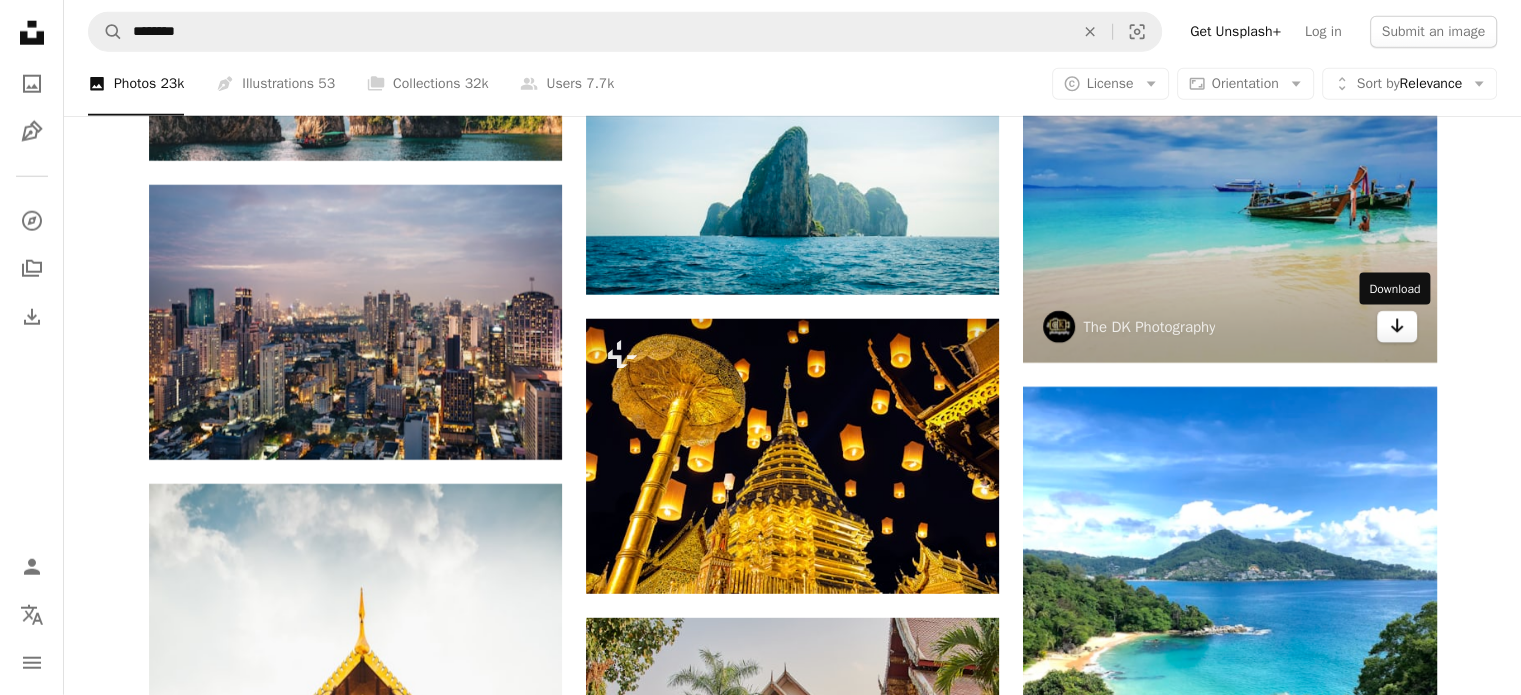 click on "Arrow pointing down" 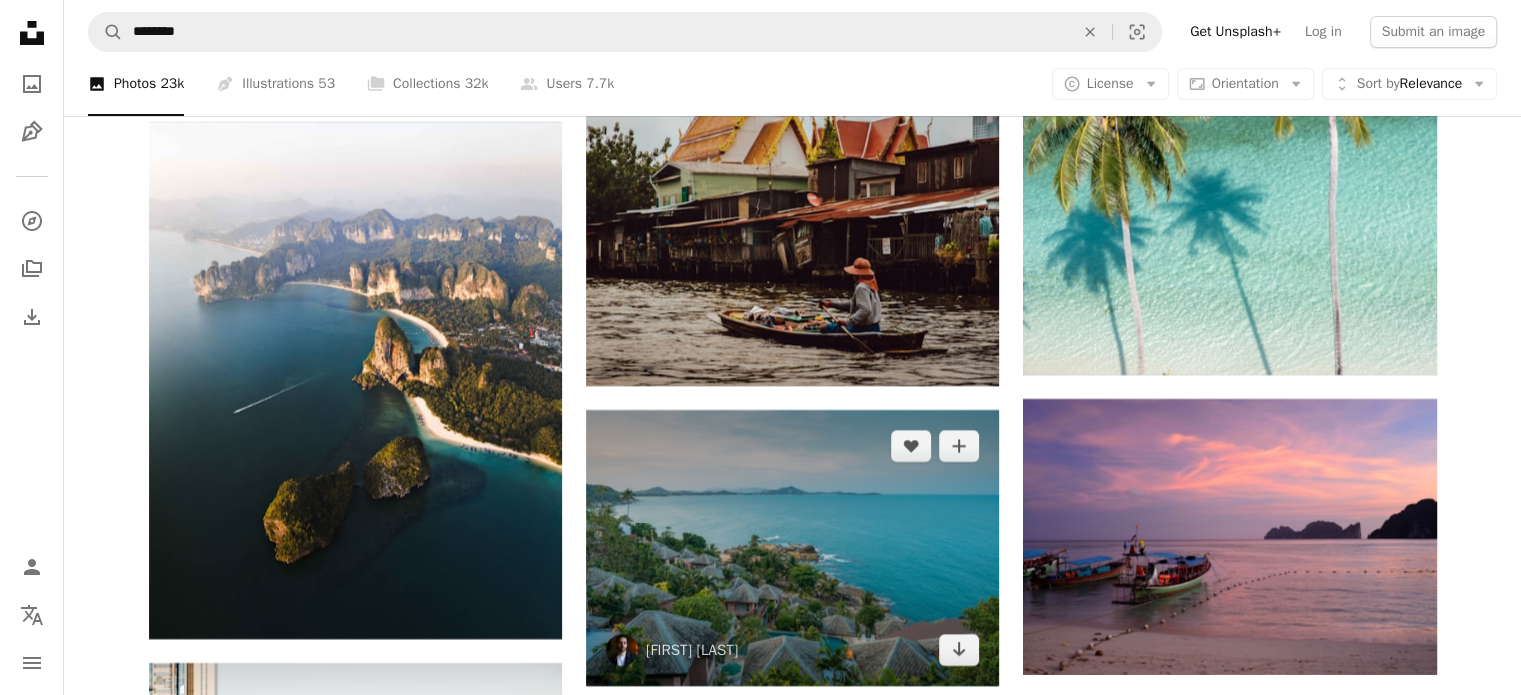 scroll, scrollTop: 7700, scrollLeft: 0, axis: vertical 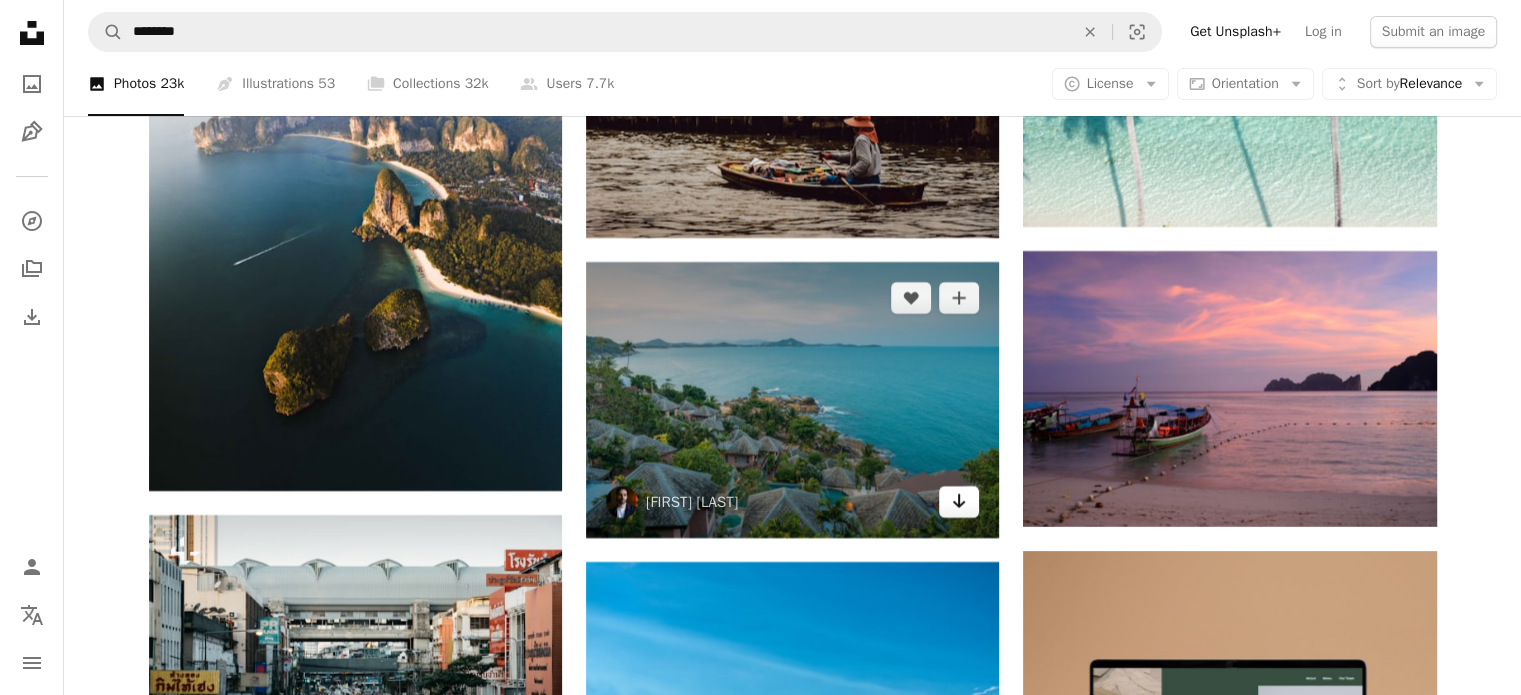 click on "Arrow pointing down" at bounding box center (959, 502) 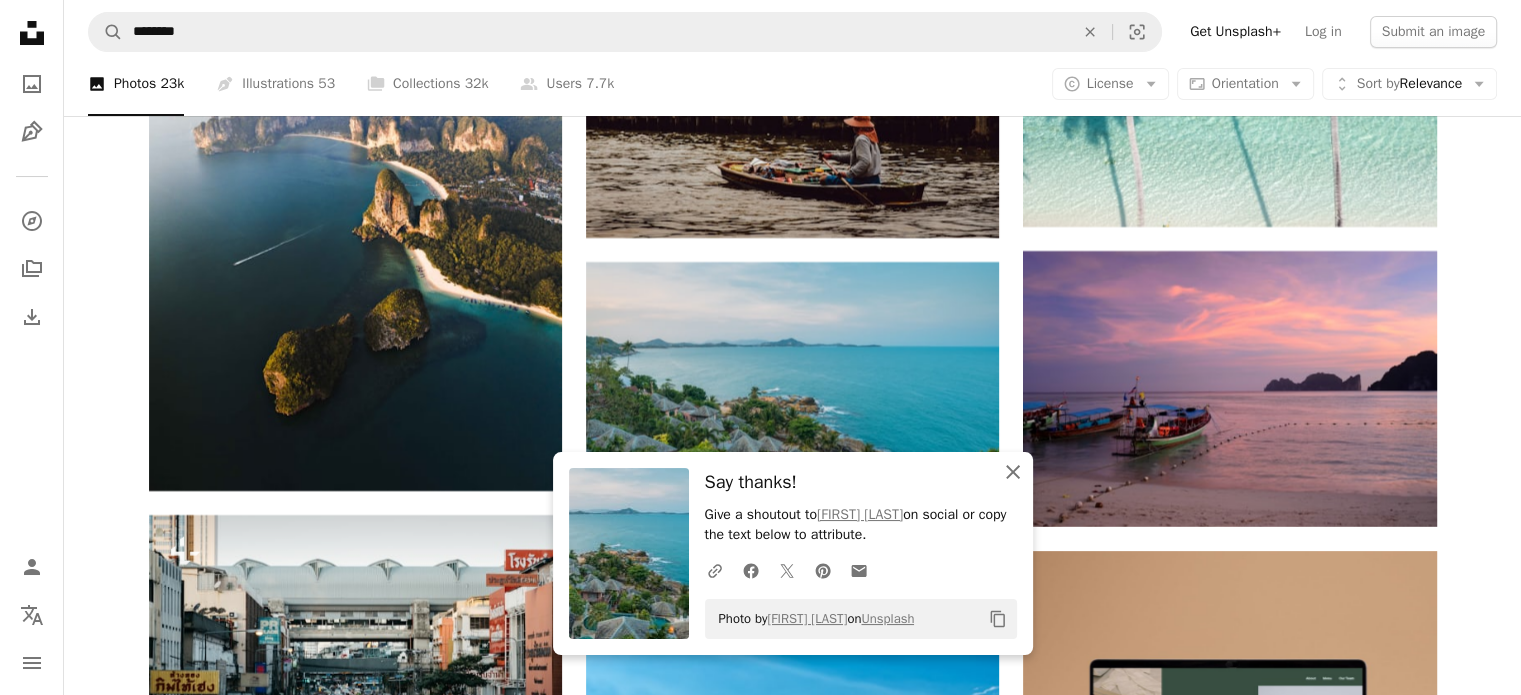click 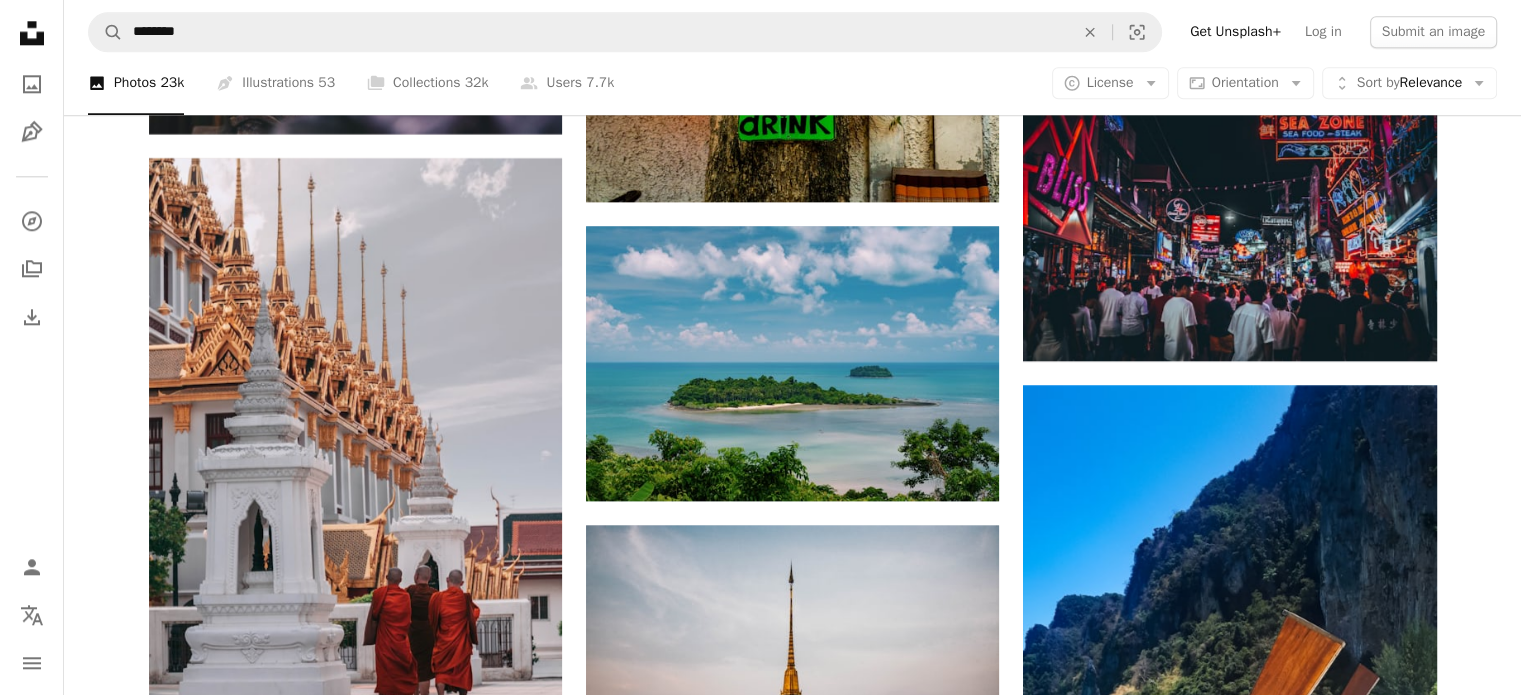 scroll, scrollTop: 9900, scrollLeft: 0, axis: vertical 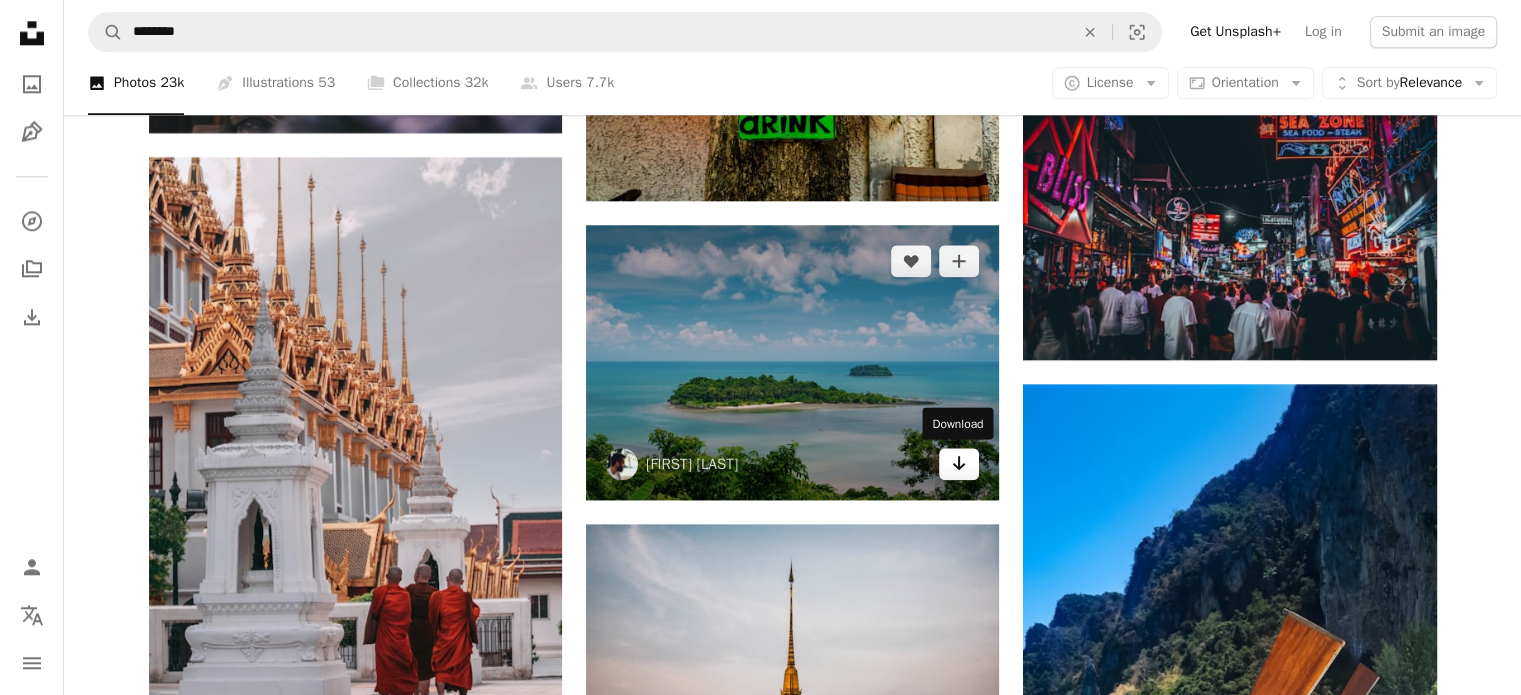 click on "Arrow pointing down" 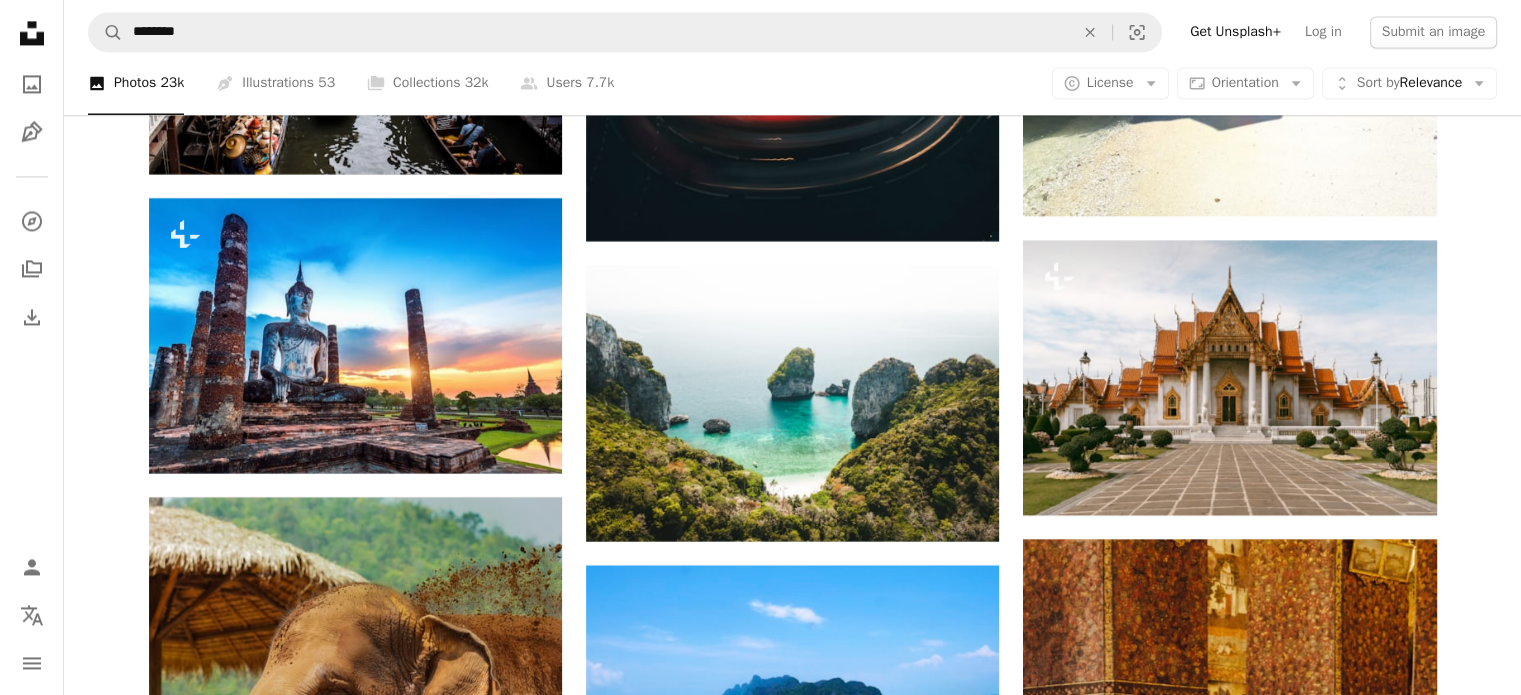scroll, scrollTop: 10800, scrollLeft: 0, axis: vertical 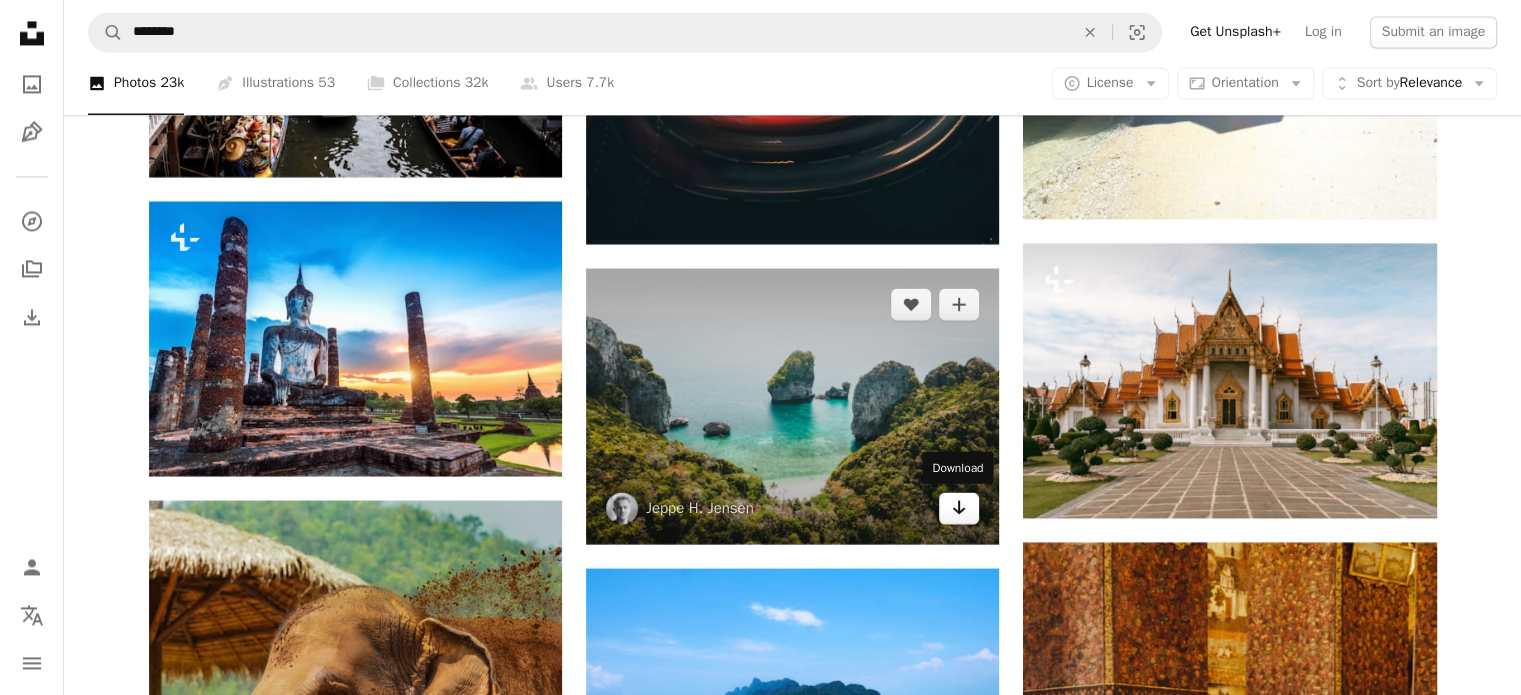 click on "Arrow pointing down" 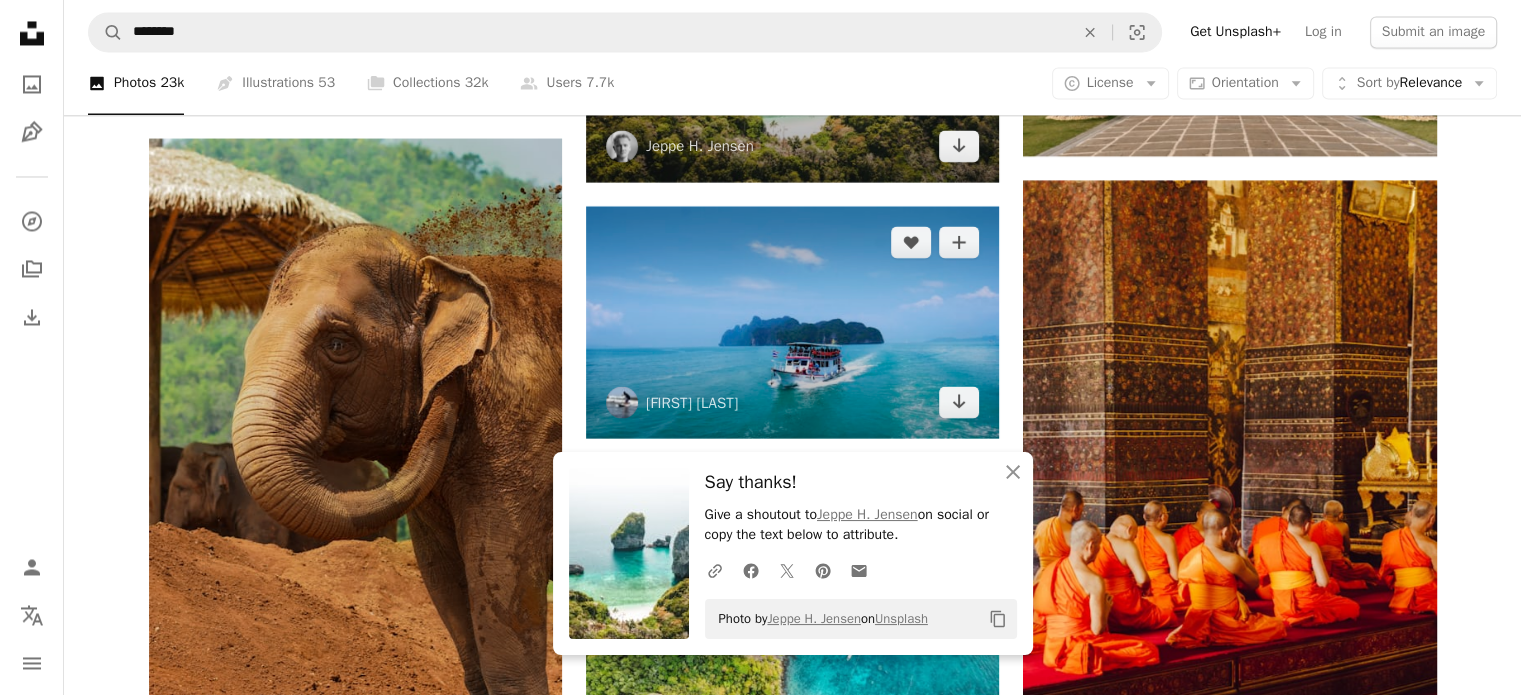 scroll, scrollTop: 11200, scrollLeft: 0, axis: vertical 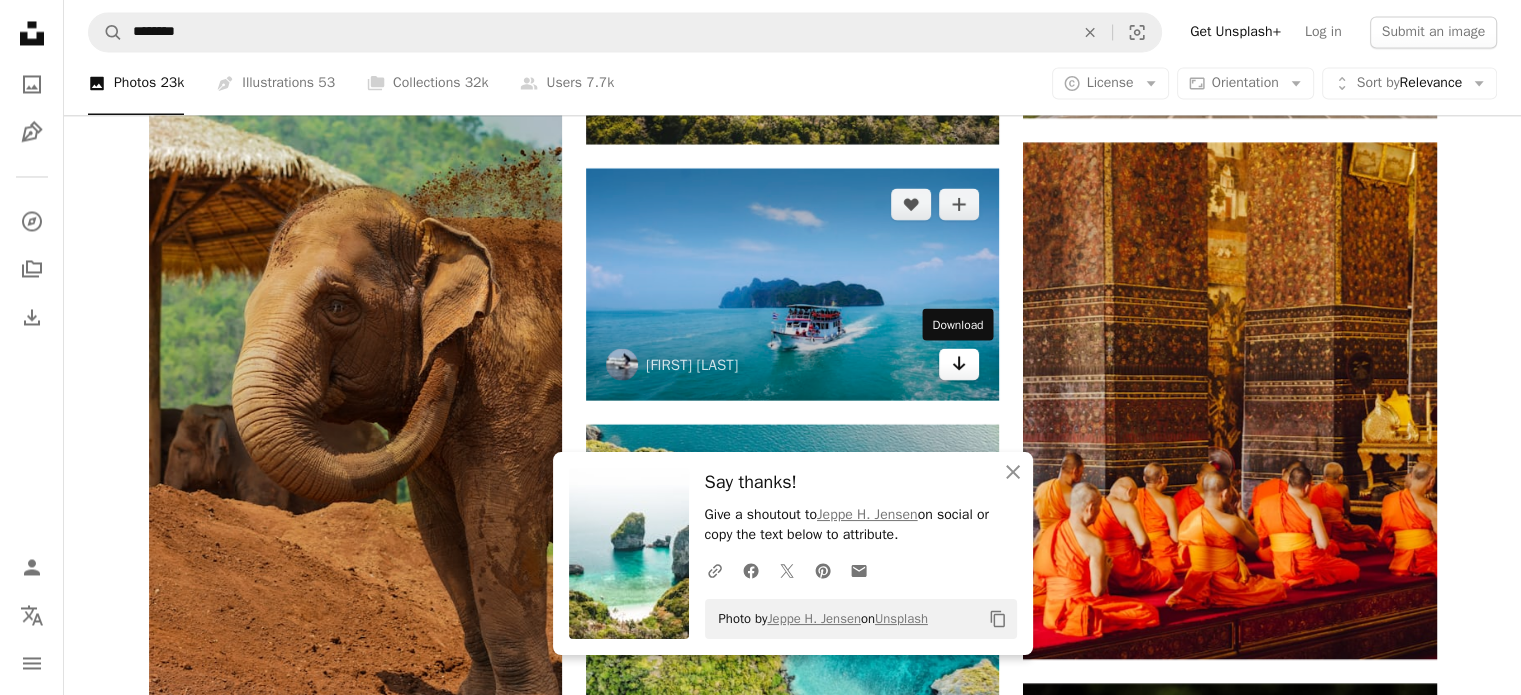 click on "Arrow pointing down" 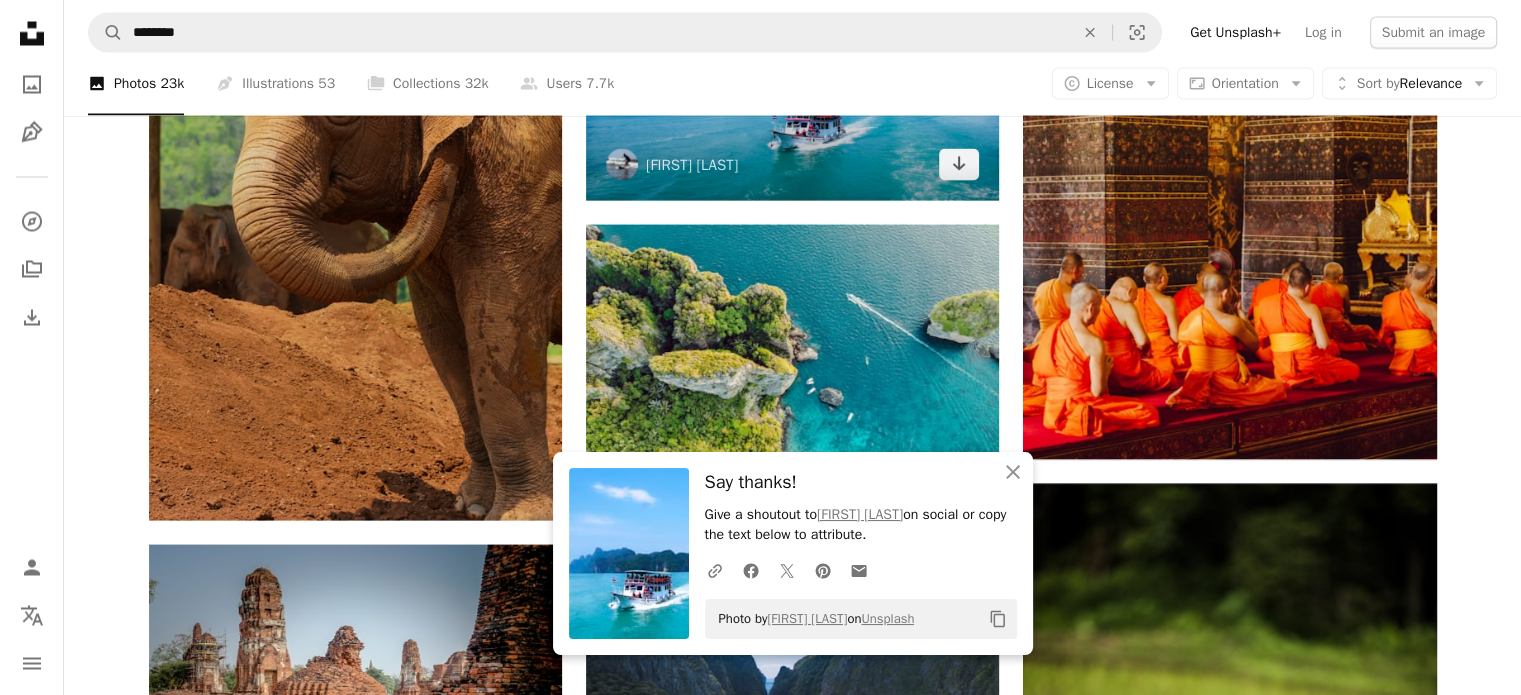 scroll, scrollTop: 11500, scrollLeft: 0, axis: vertical 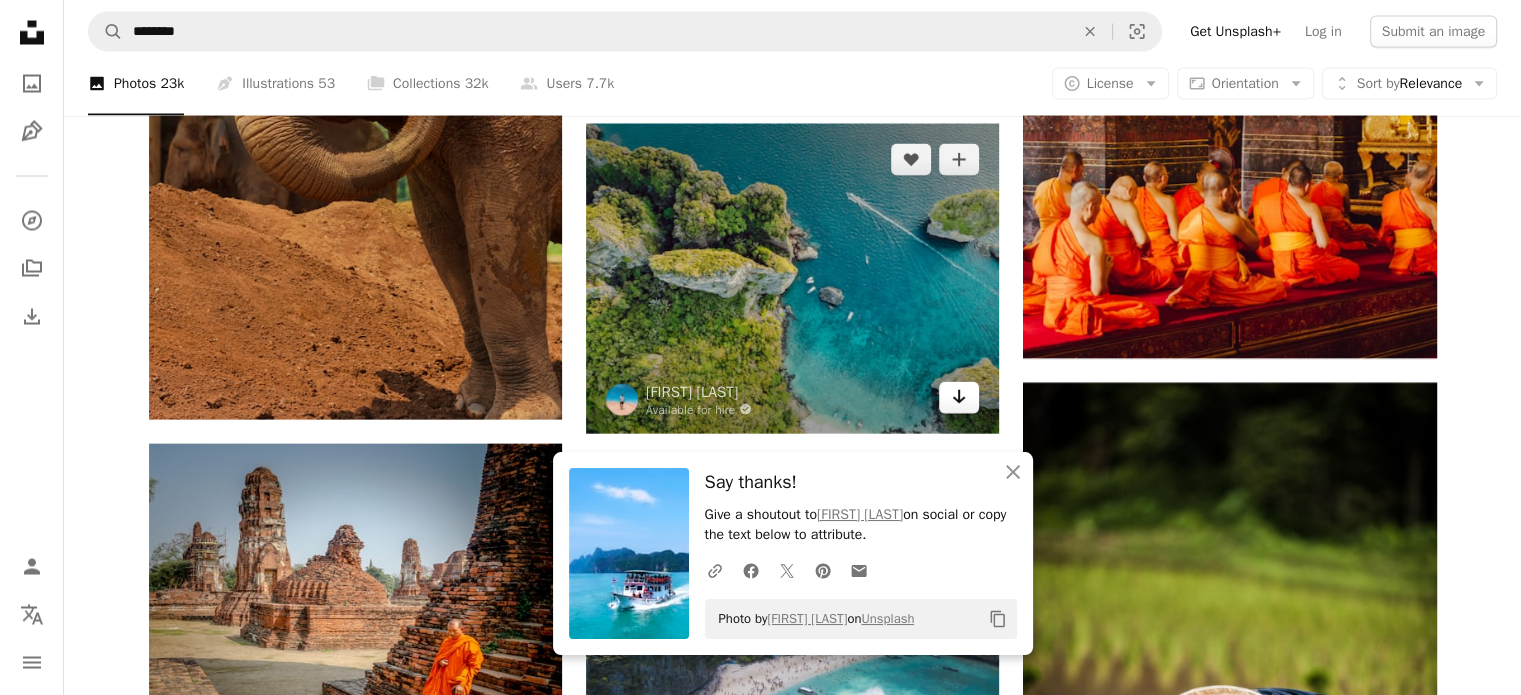click 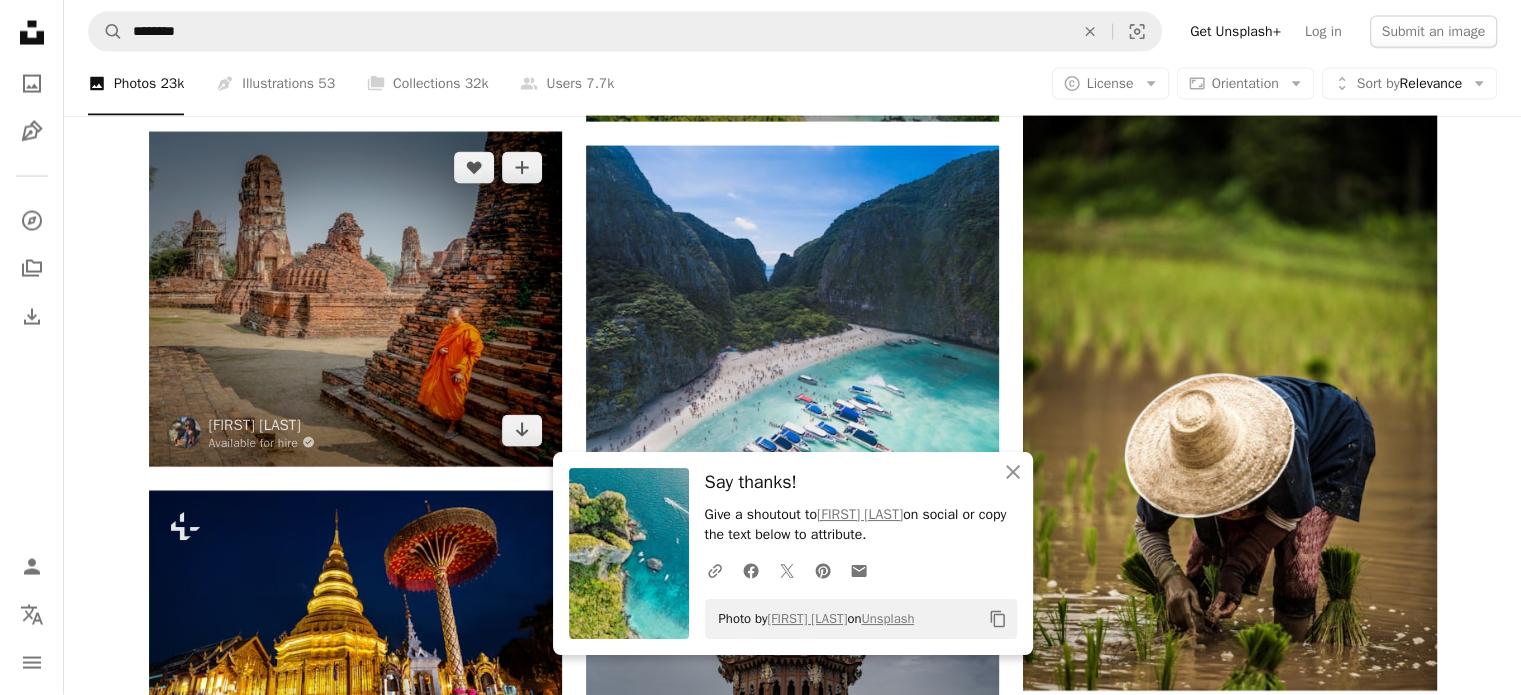 scroll, scrollTop: 11900, scrollLeft: 0, axis: vertical 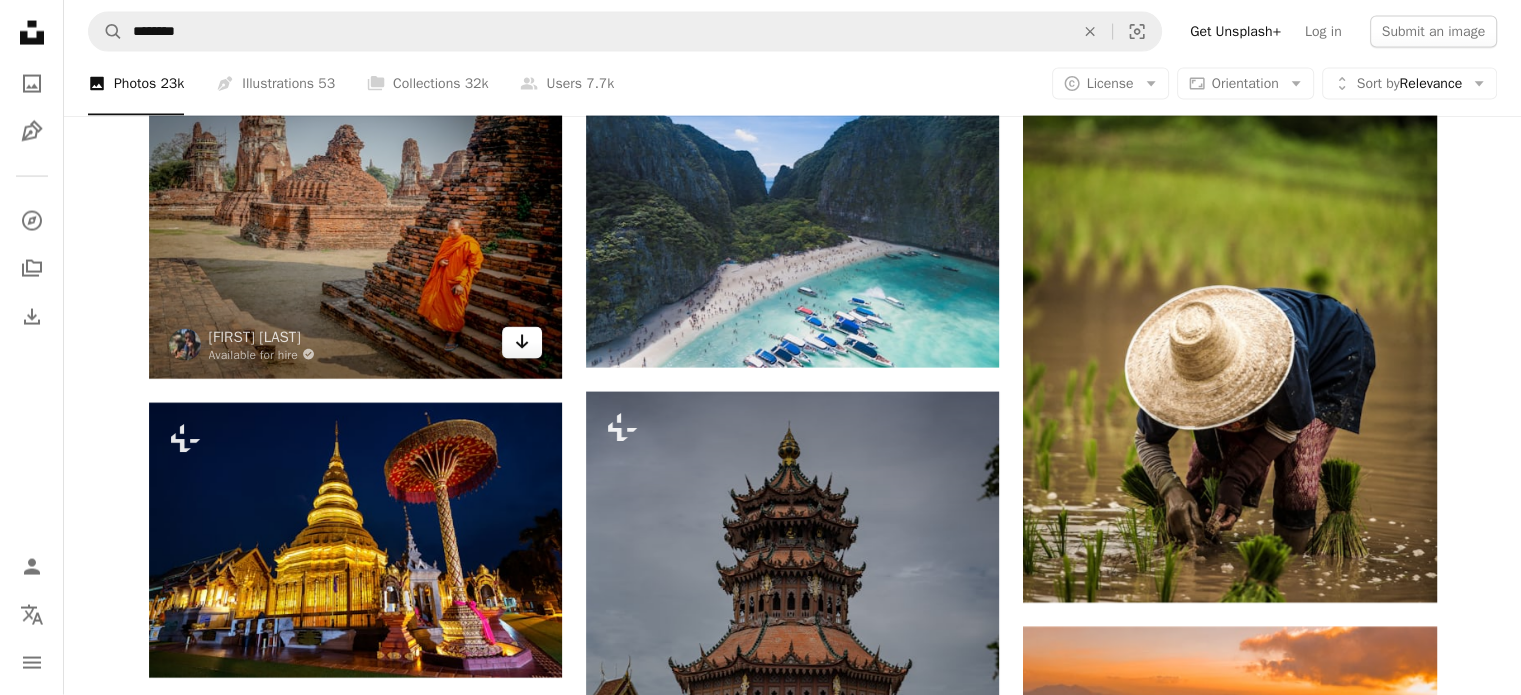 click on "Arrow pointing down" 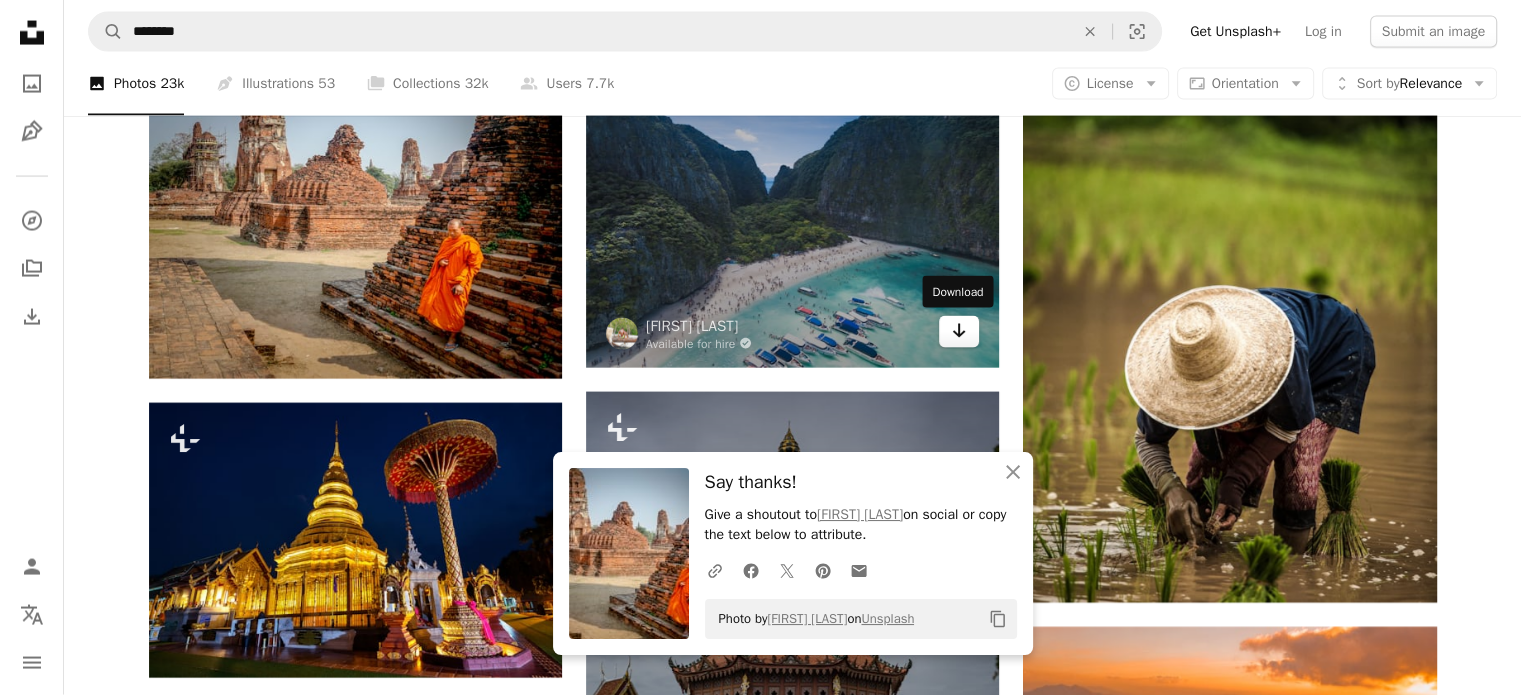click on "Arrow pointing down" 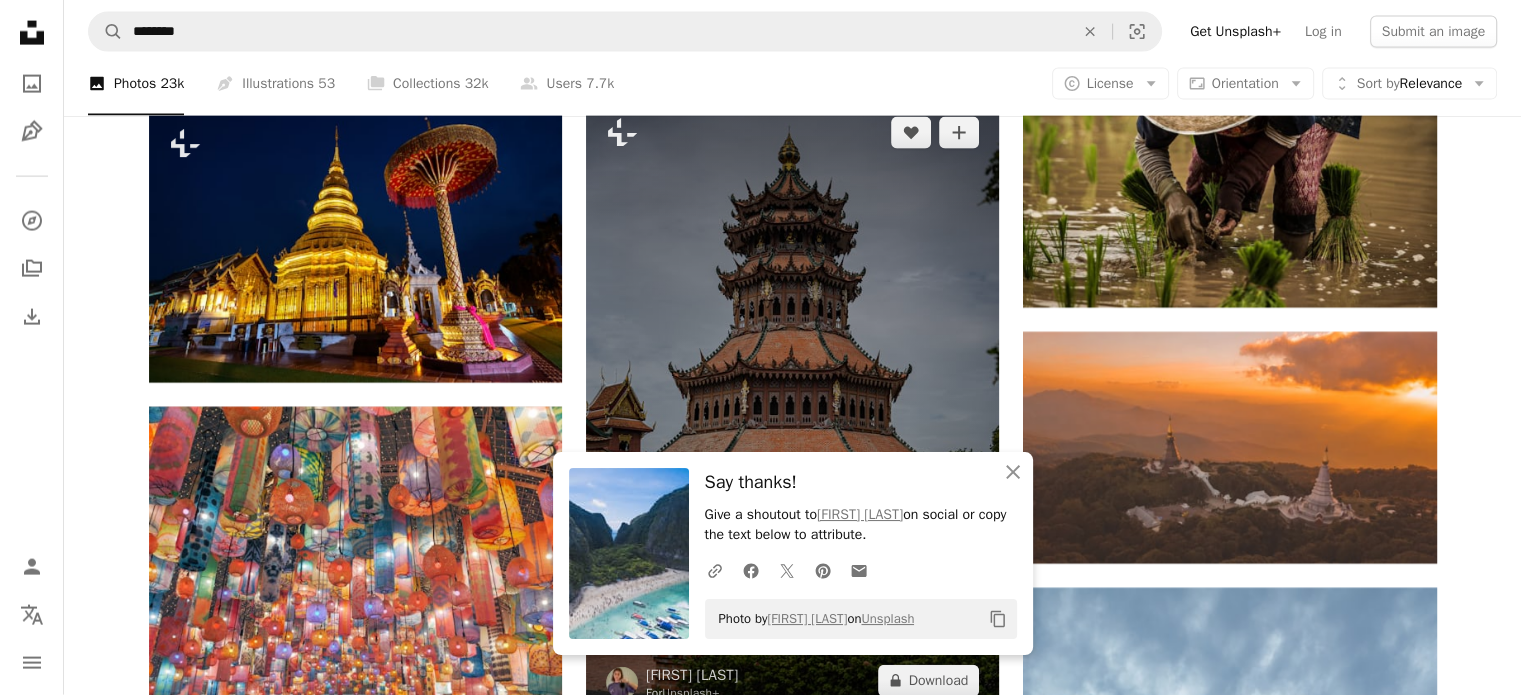 scroll, scrollTop: 12200, scrollLeft: 0, axis: vertical 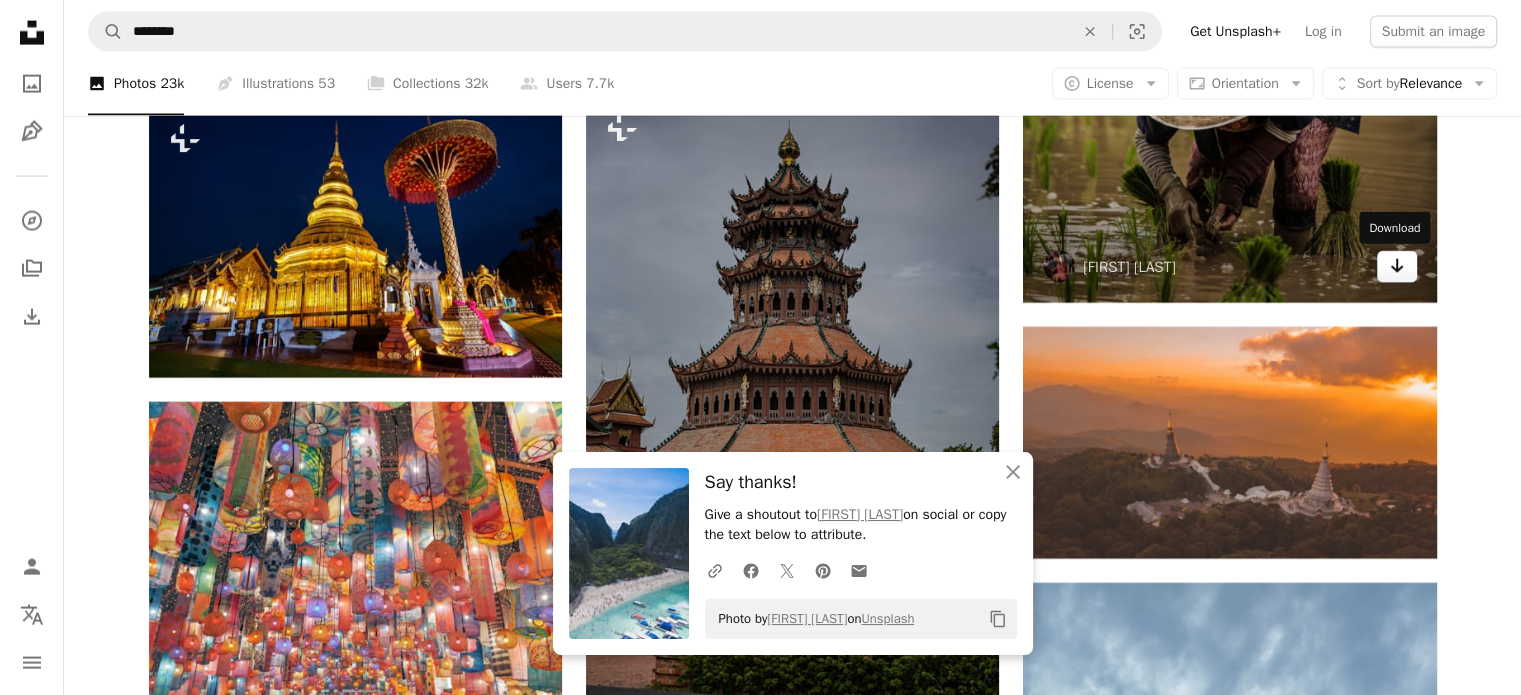 click on "Arrow pointing down" 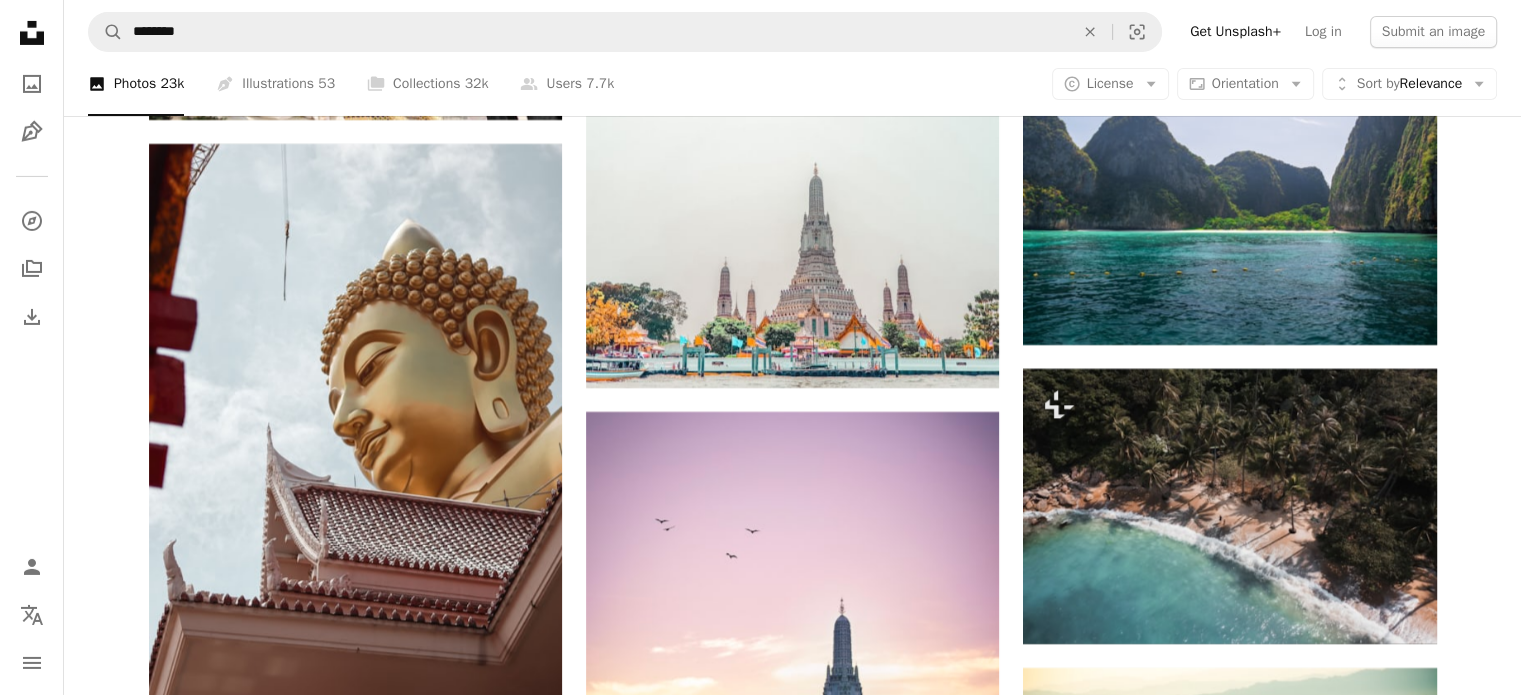 scroll, scrollTop: 14600, scrollLeft: 0, axis: vertical 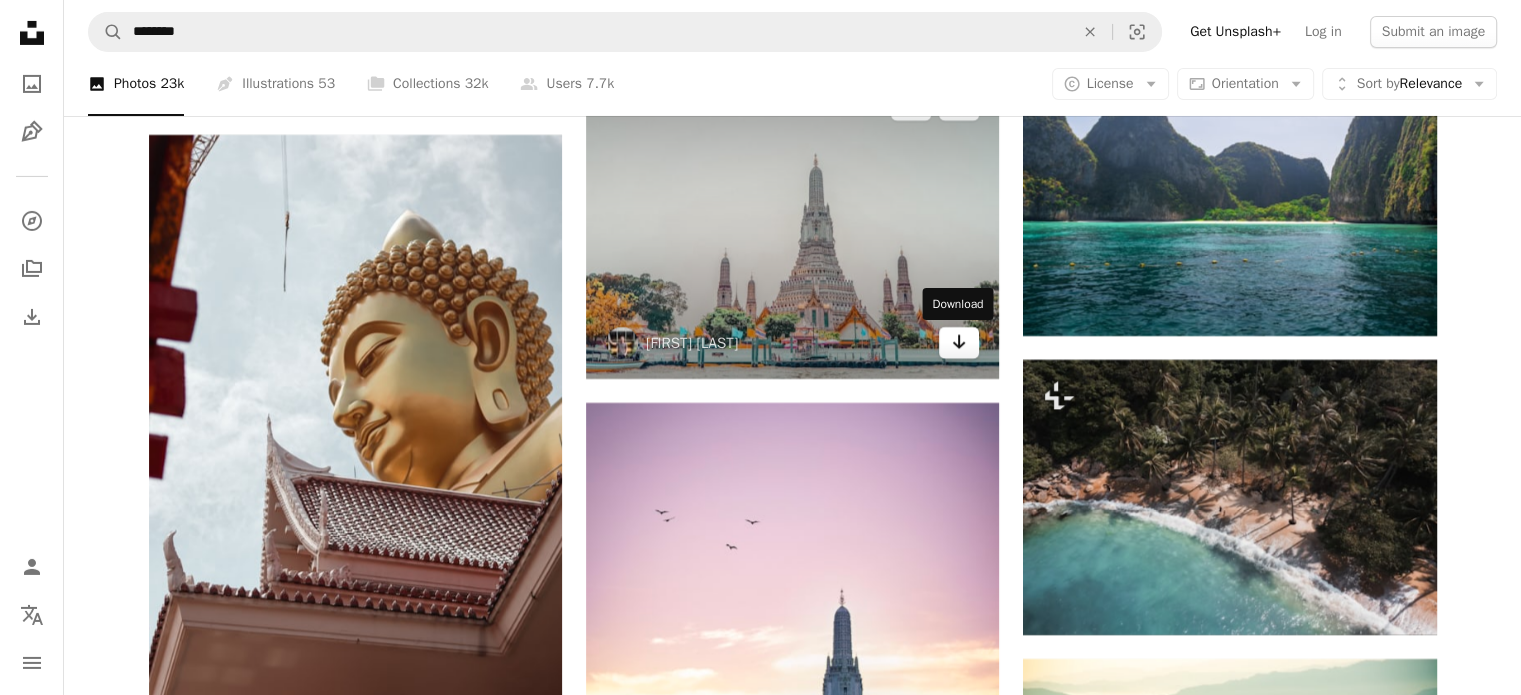click on "Arrow pointing down" at bounding box center [959, 343] 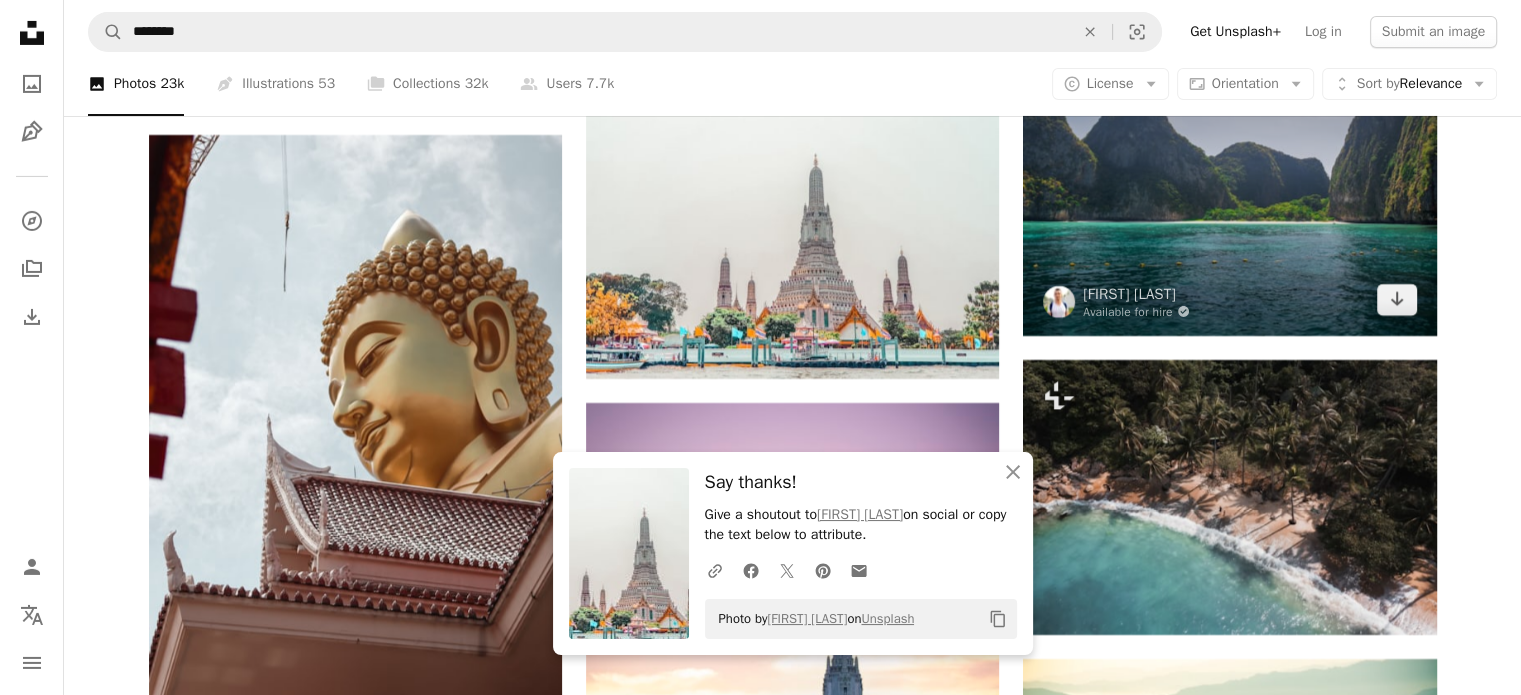 click at bounding box center (1229, 197) 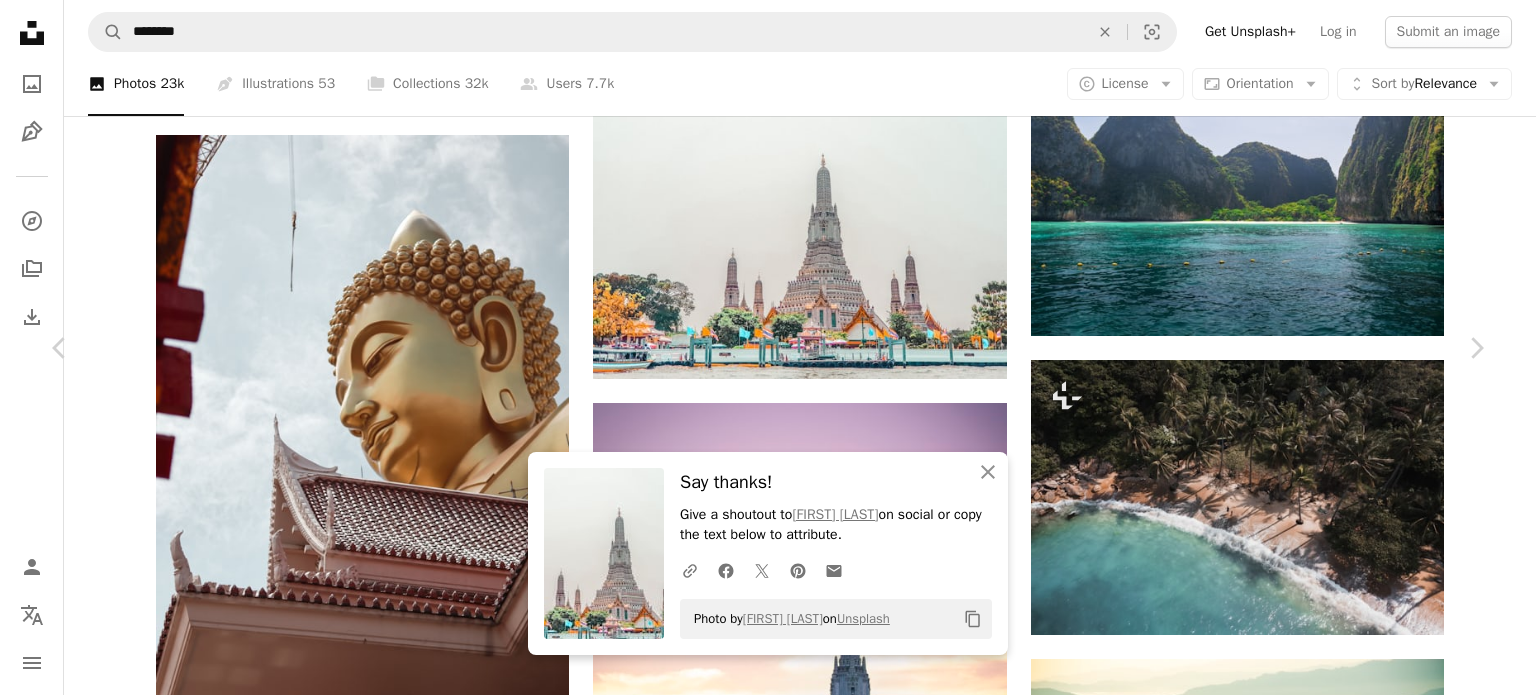 click on "An X shape Chevron left Chevron right An X shape Close Say thanks! Give a shoutout to [FIRST] [LAST] on social or copy the text below to attribute. A URL sharing icon (chains) Facebook icon X (formerly Twitter) icon Pinterest icon An envelope Photo by [FIRST] [LAST] on Unsplash
Copy content Ivan Nedelchev Available for hire A checkmark inside of a circle A heart A plus sign Edit image   Plus sign for Unsplash+ Download free Chevron down Zoom in Views 273,926 Downloads 1,957 A forward-right arrow Share Info icon Info More Actions Let's all contribute to keeping our nature beautiful!  A map marker Maya Bay, [STATE] Calendar outlined Published on  June 12, 2020 Camera NIKON CORPORATION, NIKON D3300 Safety Free to use under the  Unsplash License beach forest sea summer [STATE] island shore bay sandy beach crystal clear water maya bay land animal bird grey scenery lake outdoors coast cliff Creative Commons images Browse premium related images on iStock  |  Save 20% with code UNSPLASH20 A heart" at bounding box center (768, 3458) 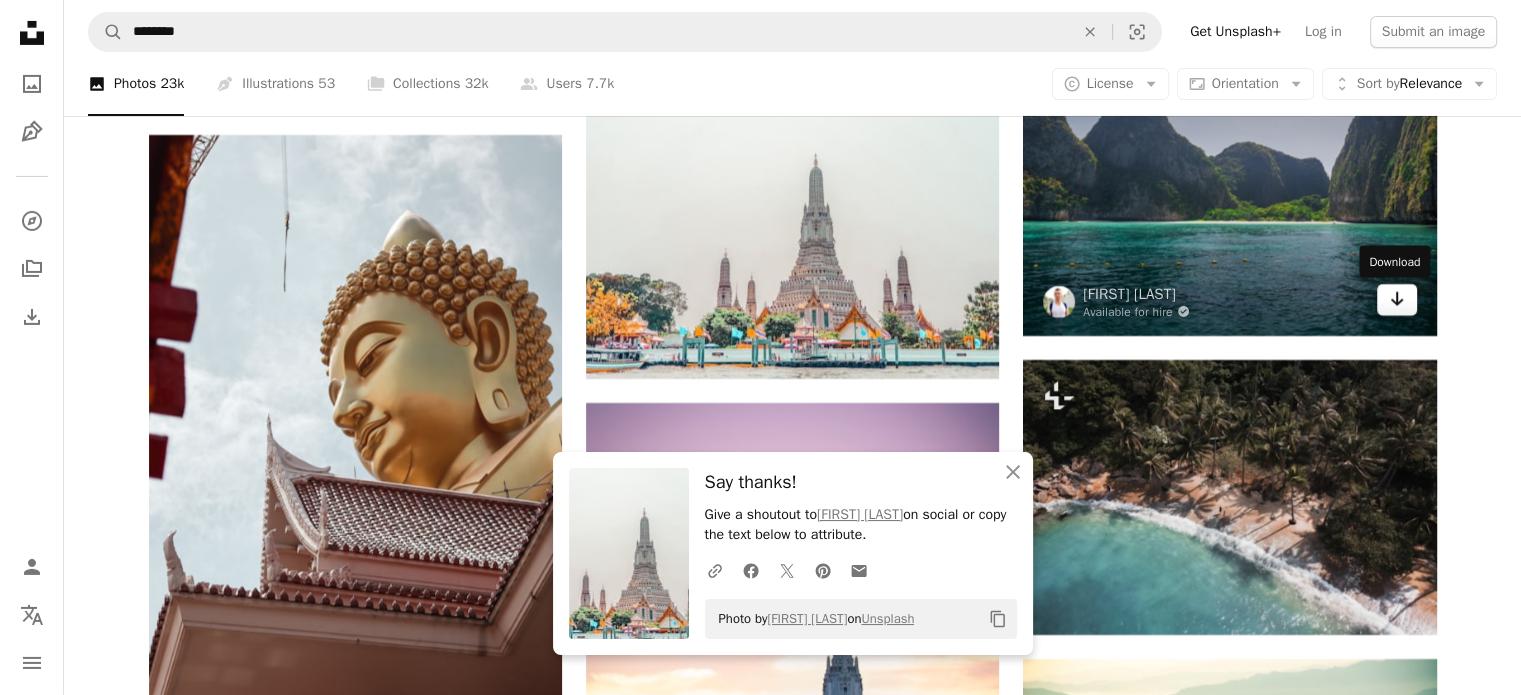 click on "Arrow pointing down" 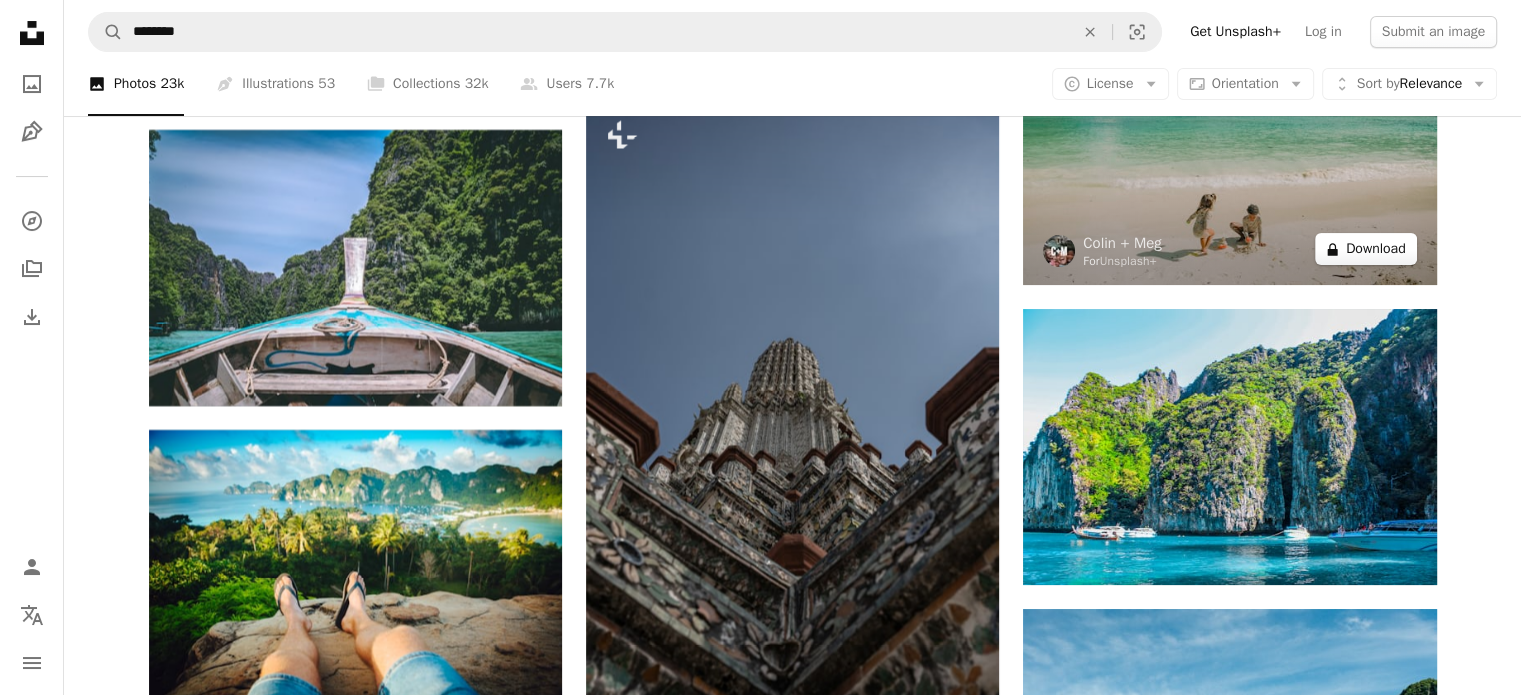 scroll, scrollTop: 15800, scrollLeft: 0, axis: vertical 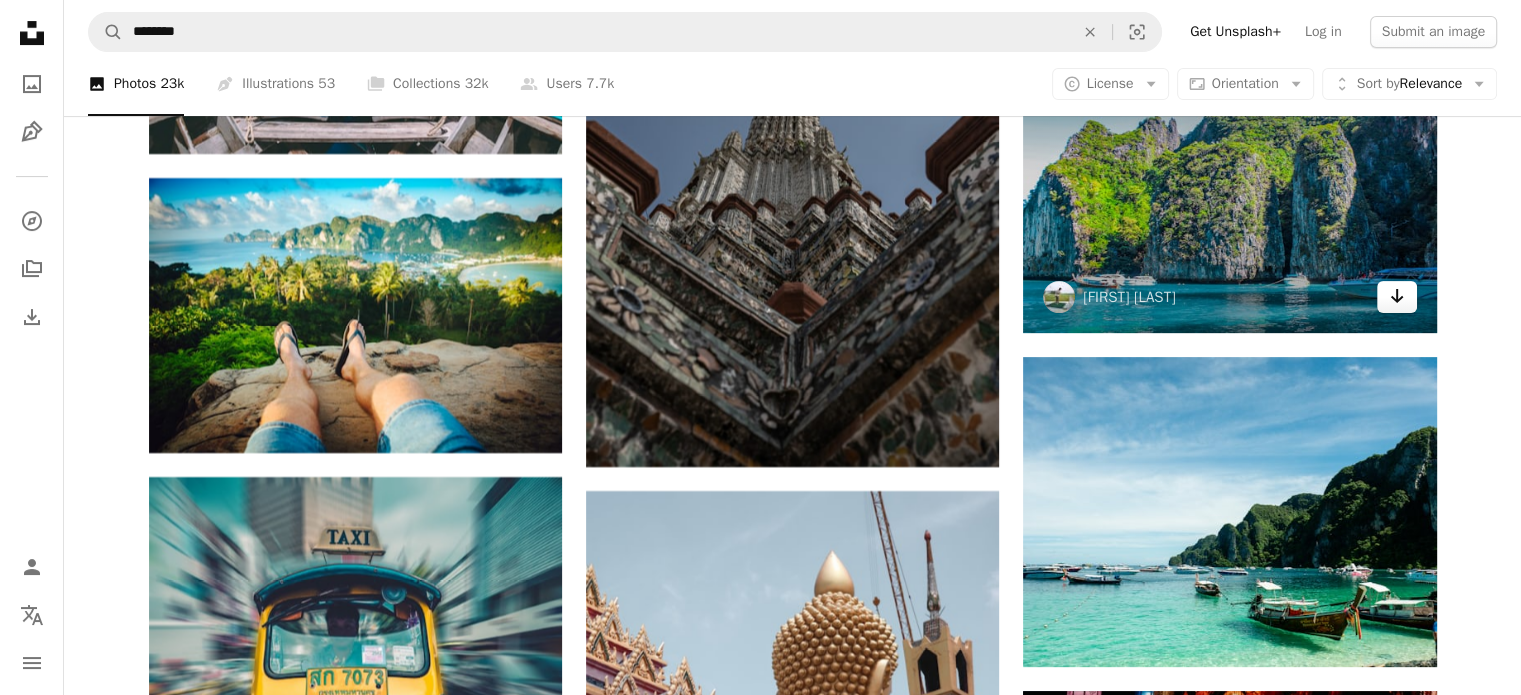 click on "Arrow pointing down" 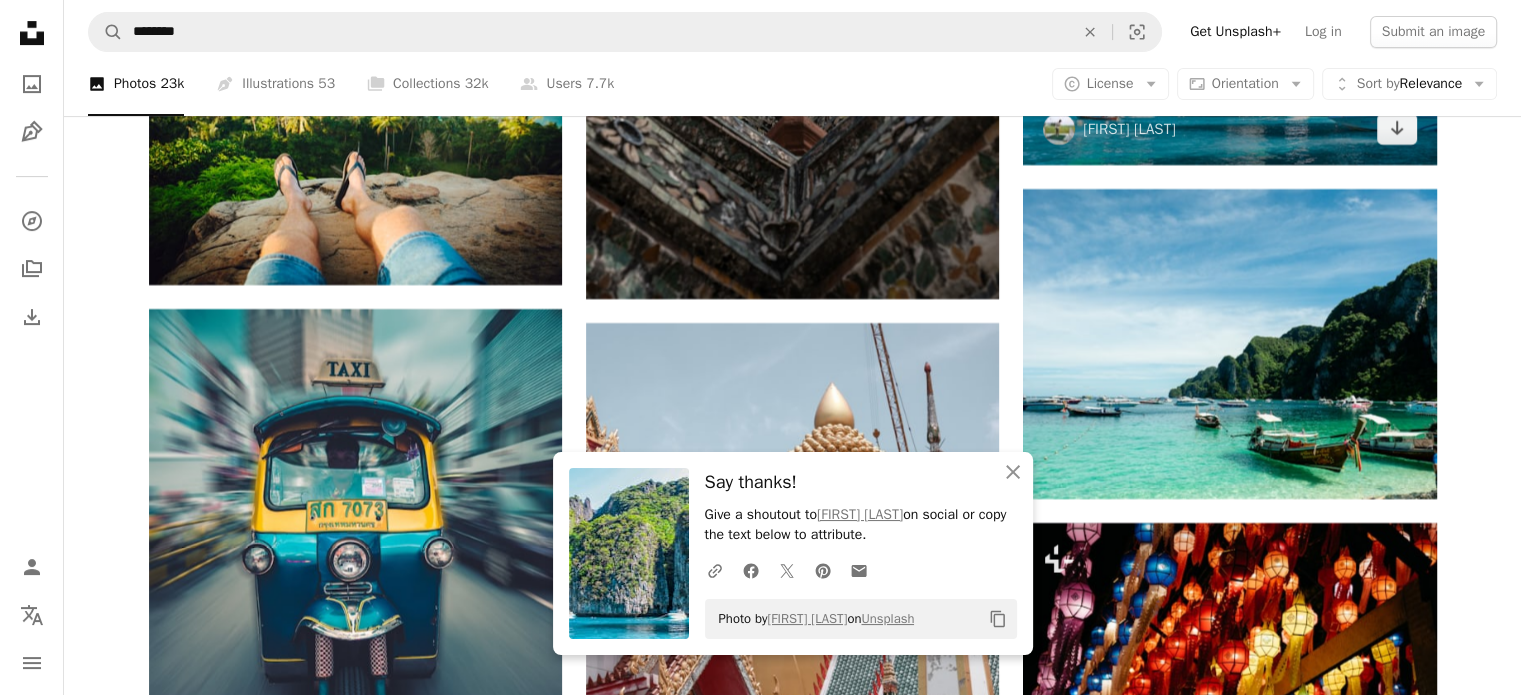 scroll, scrollTop: 16100, scrollLeft: 0, axis: vertical 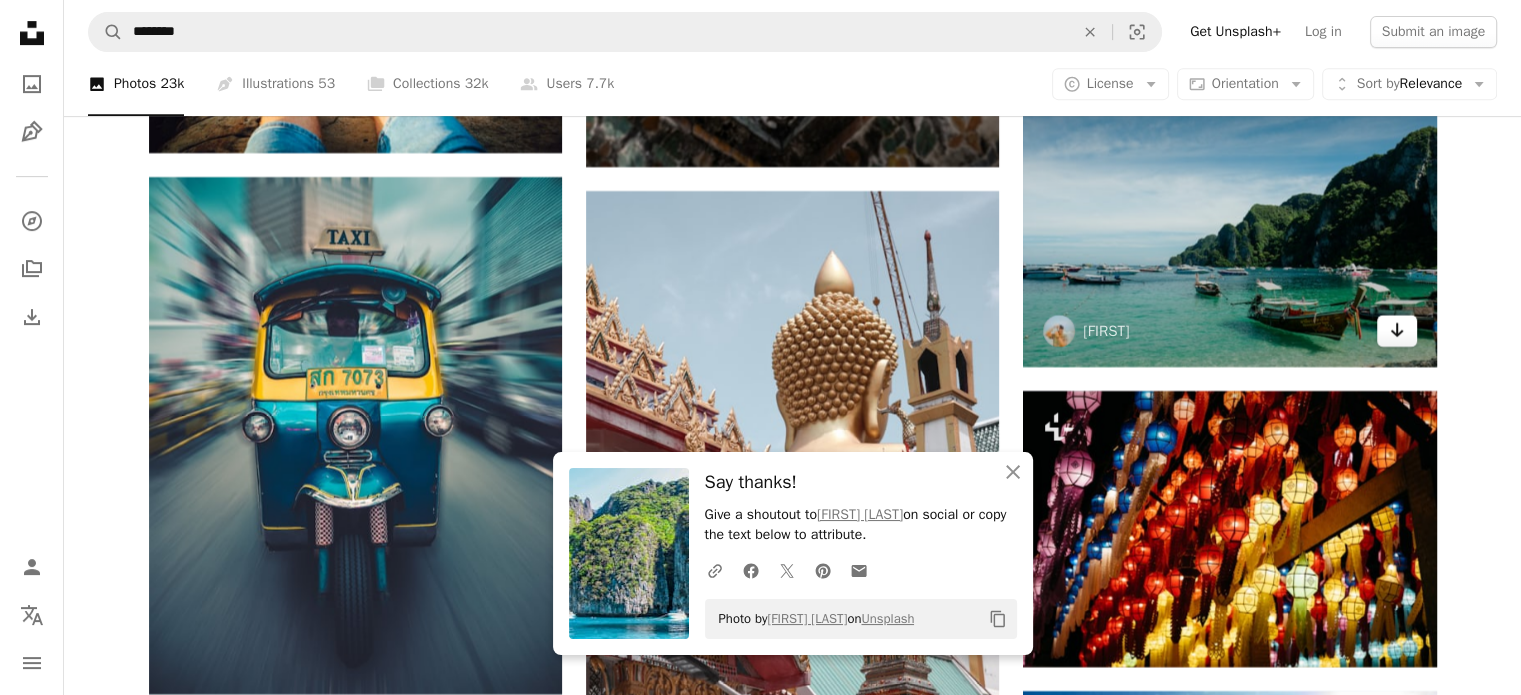 click on "Arrow pointing down" 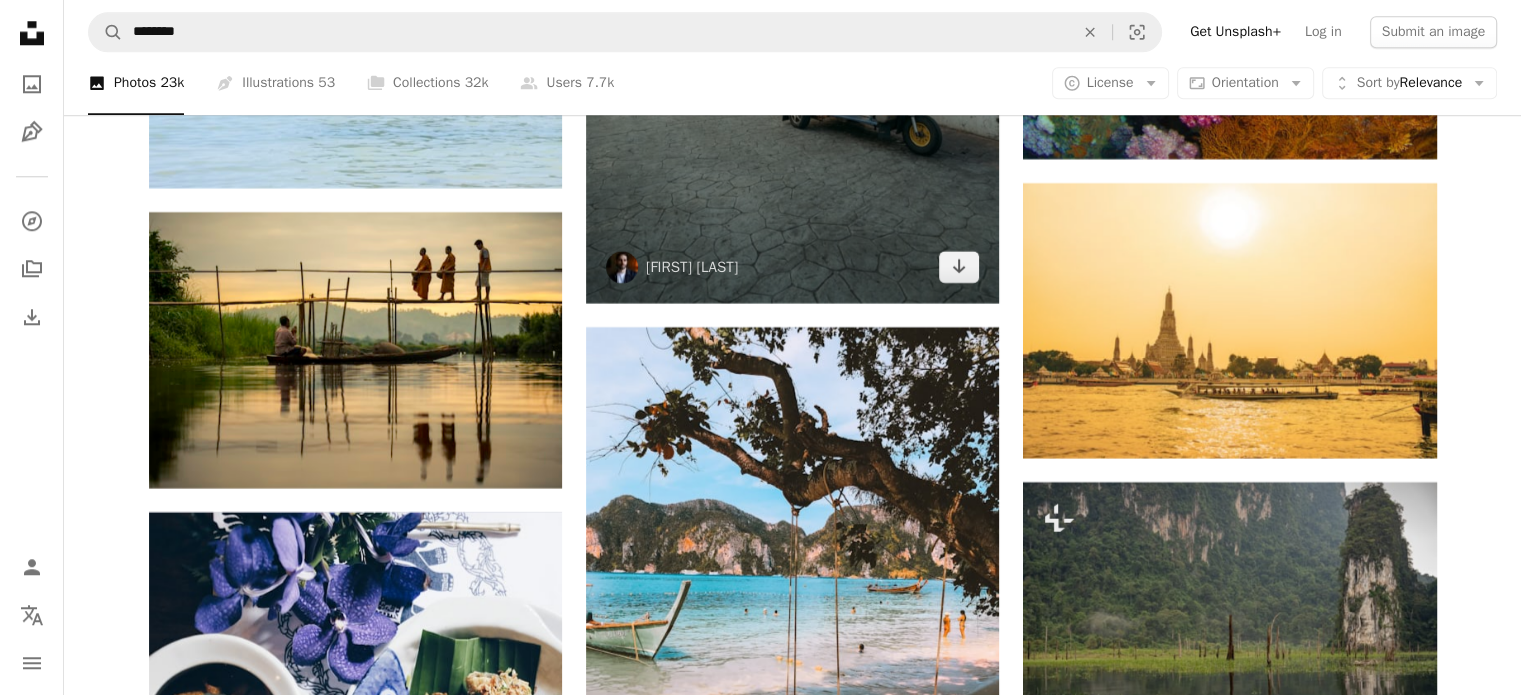 scroll, scrollTop: 17300, scrollLeft: 0, axis: vertical 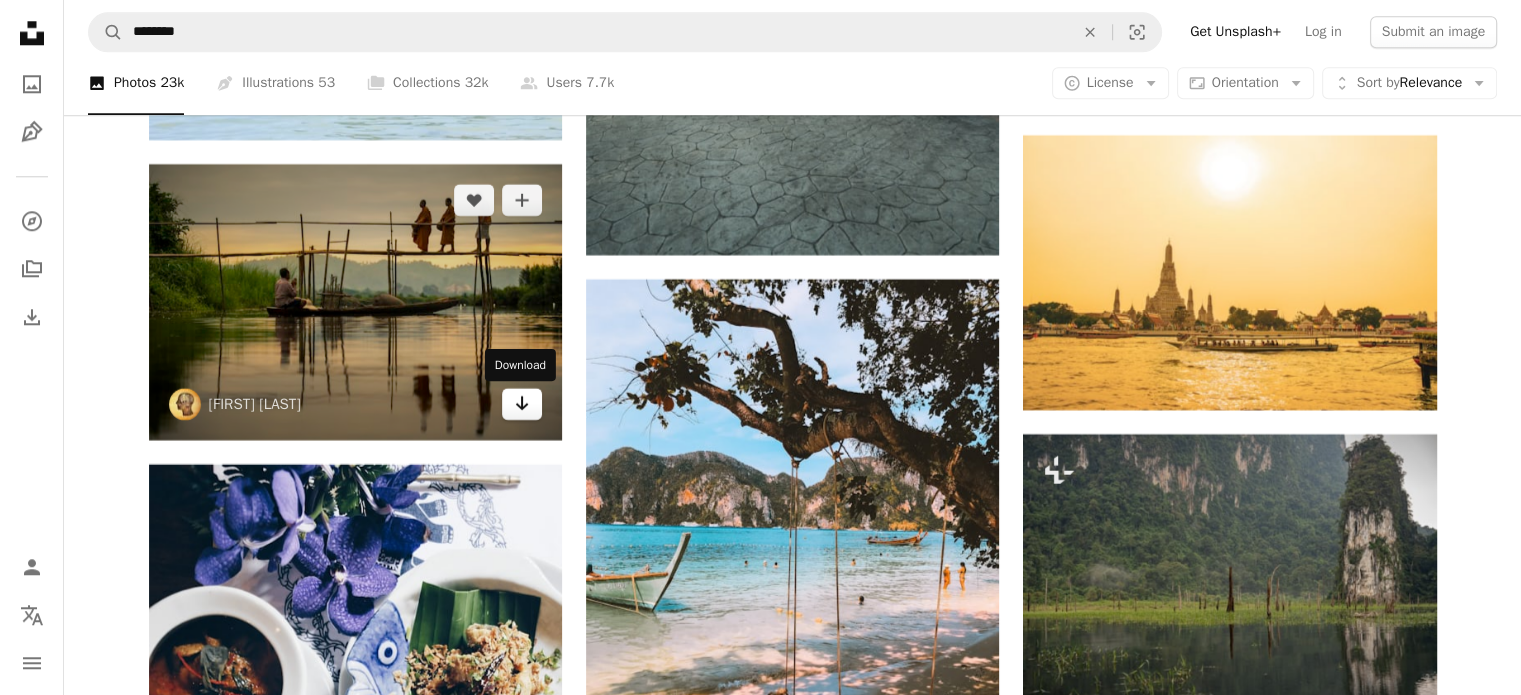 click on "Arrow pointing down" at bounding box center (522, 404) 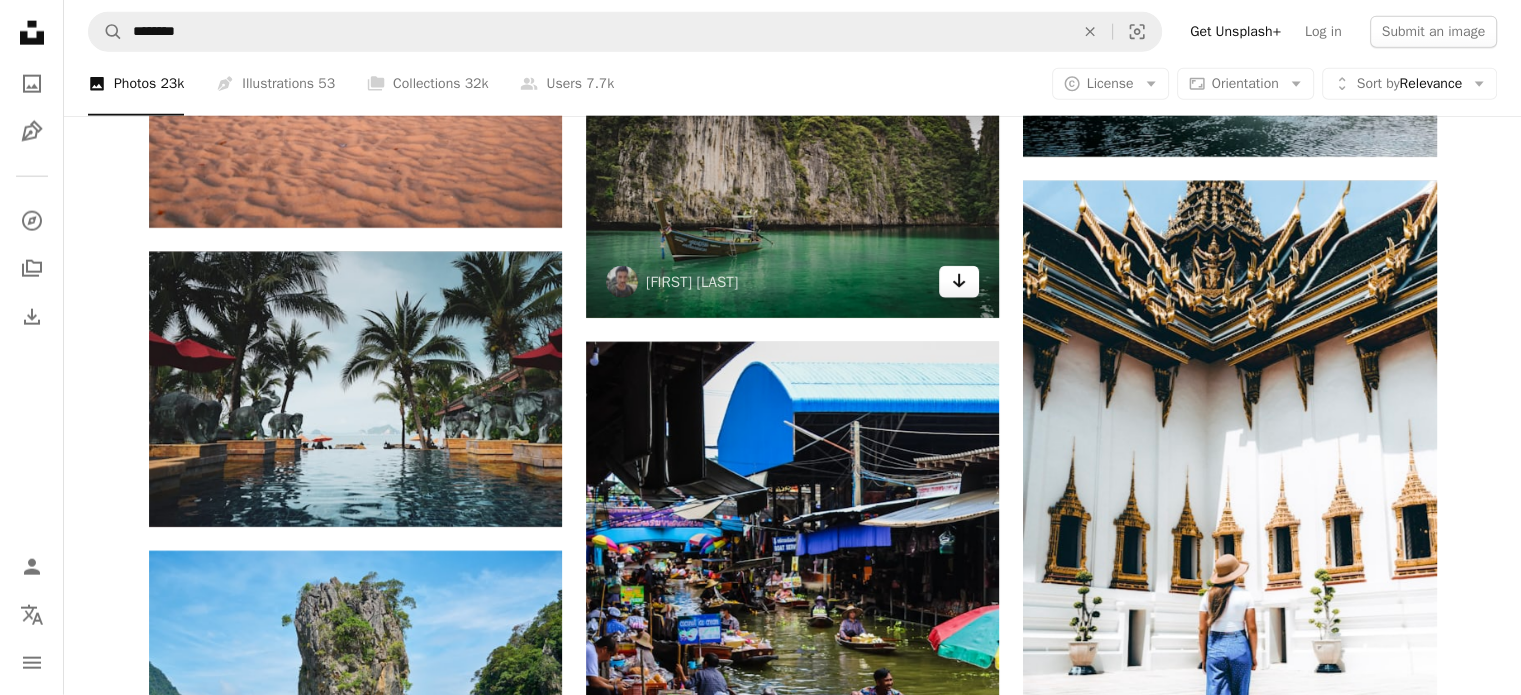 scroll, scrollTop: 20200, scrollLeft: 0, axis: vertical 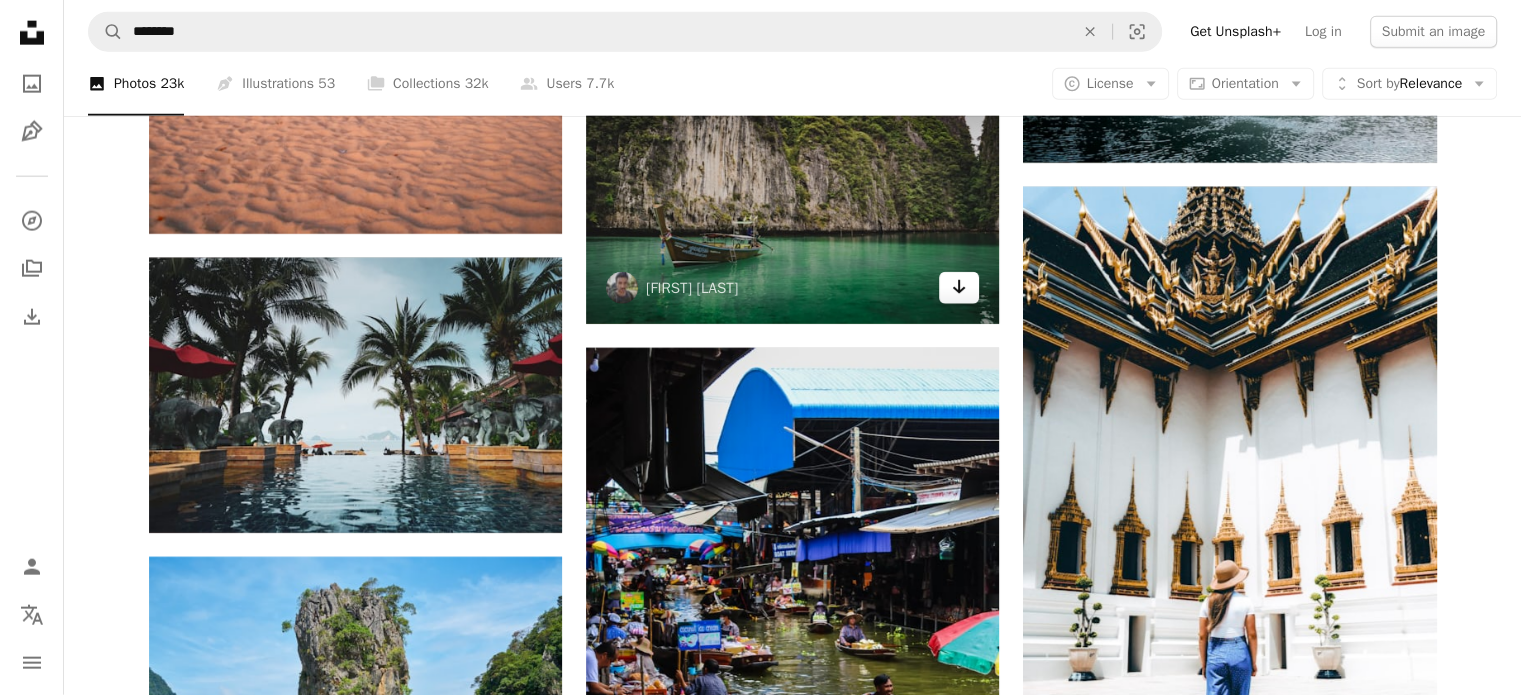 click on "Arrow pointing down" 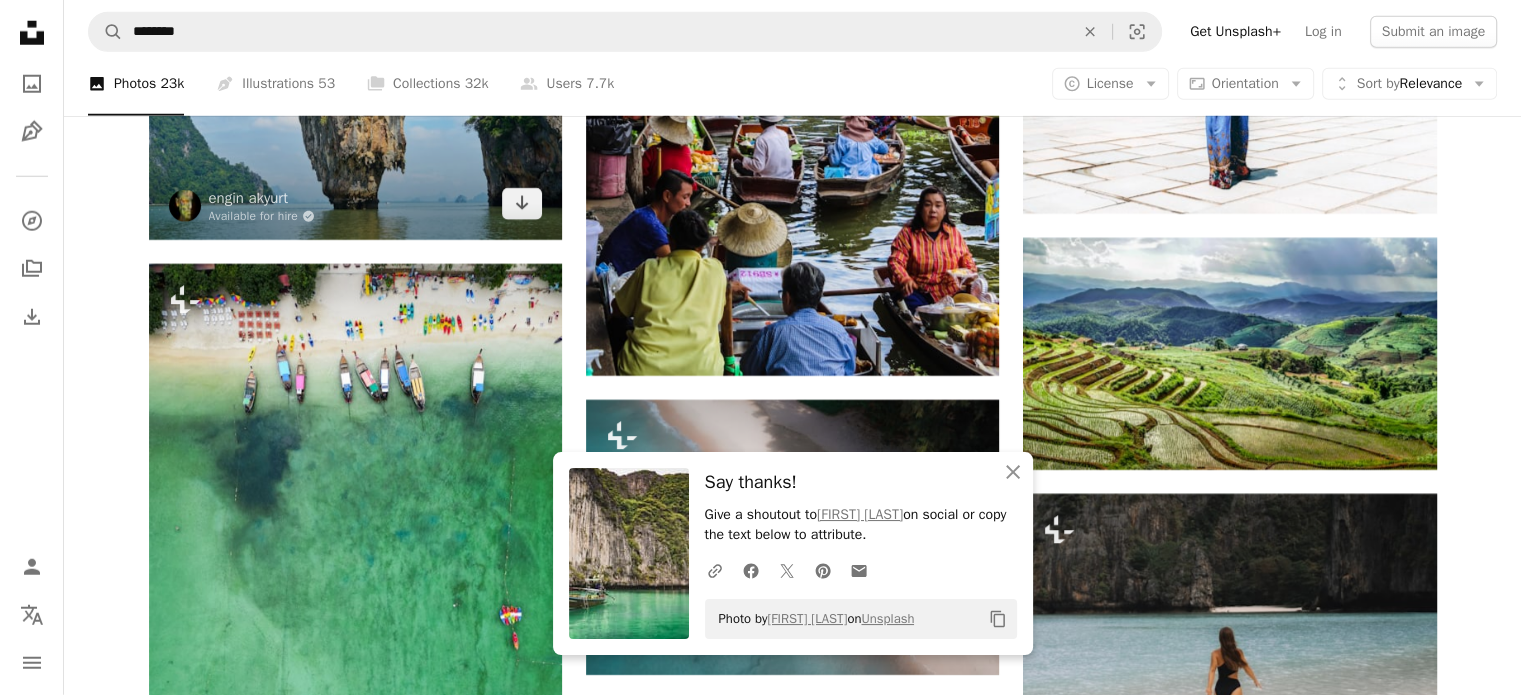 scroll, scrollTop: 20800, scrollLeft: 0, axis: vertical 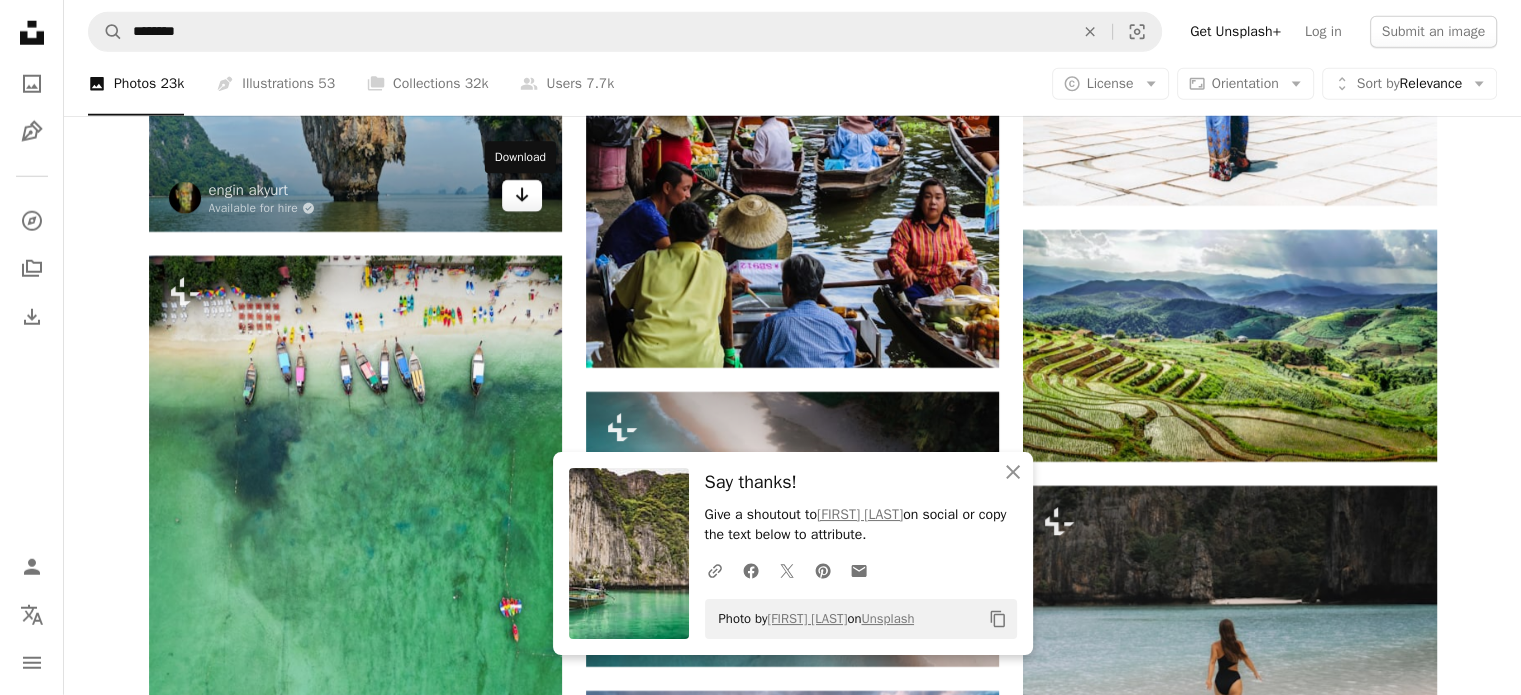 click on "Arrow pointing down" 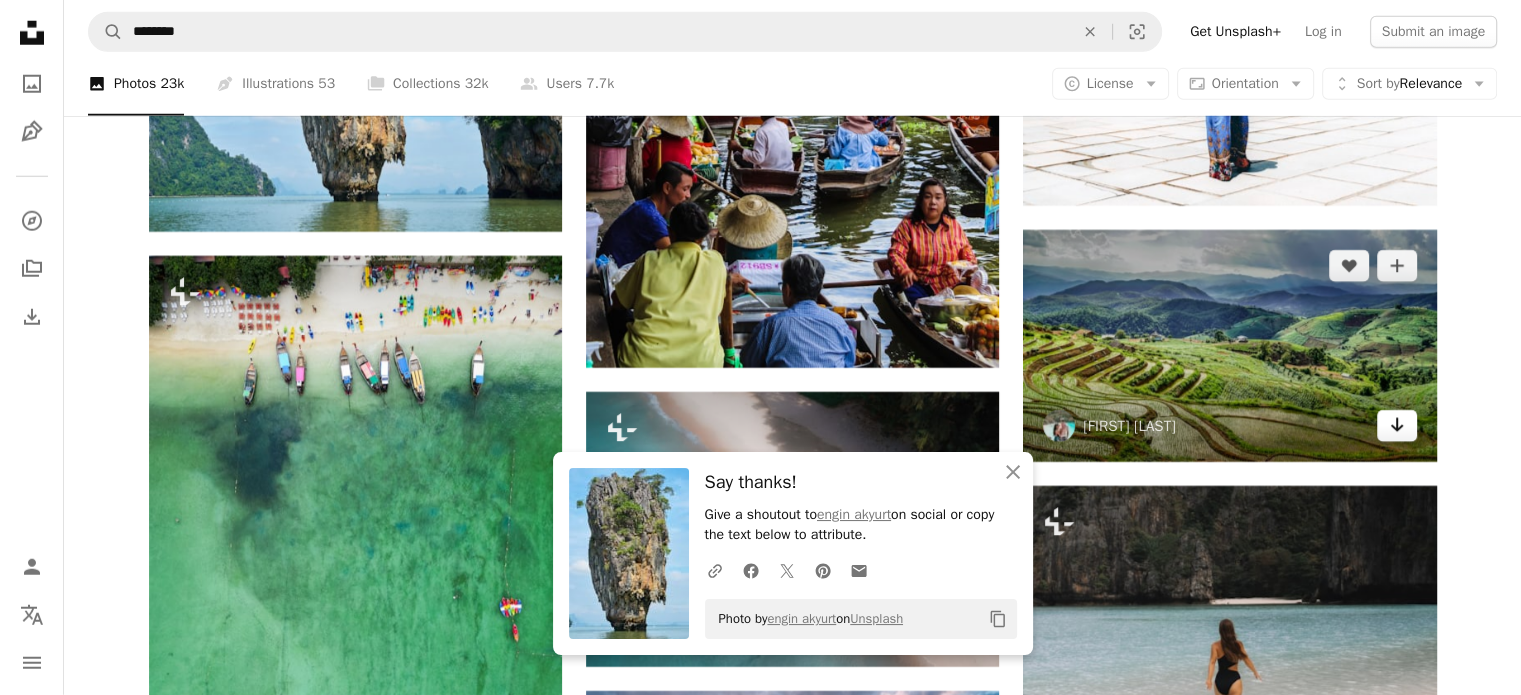click 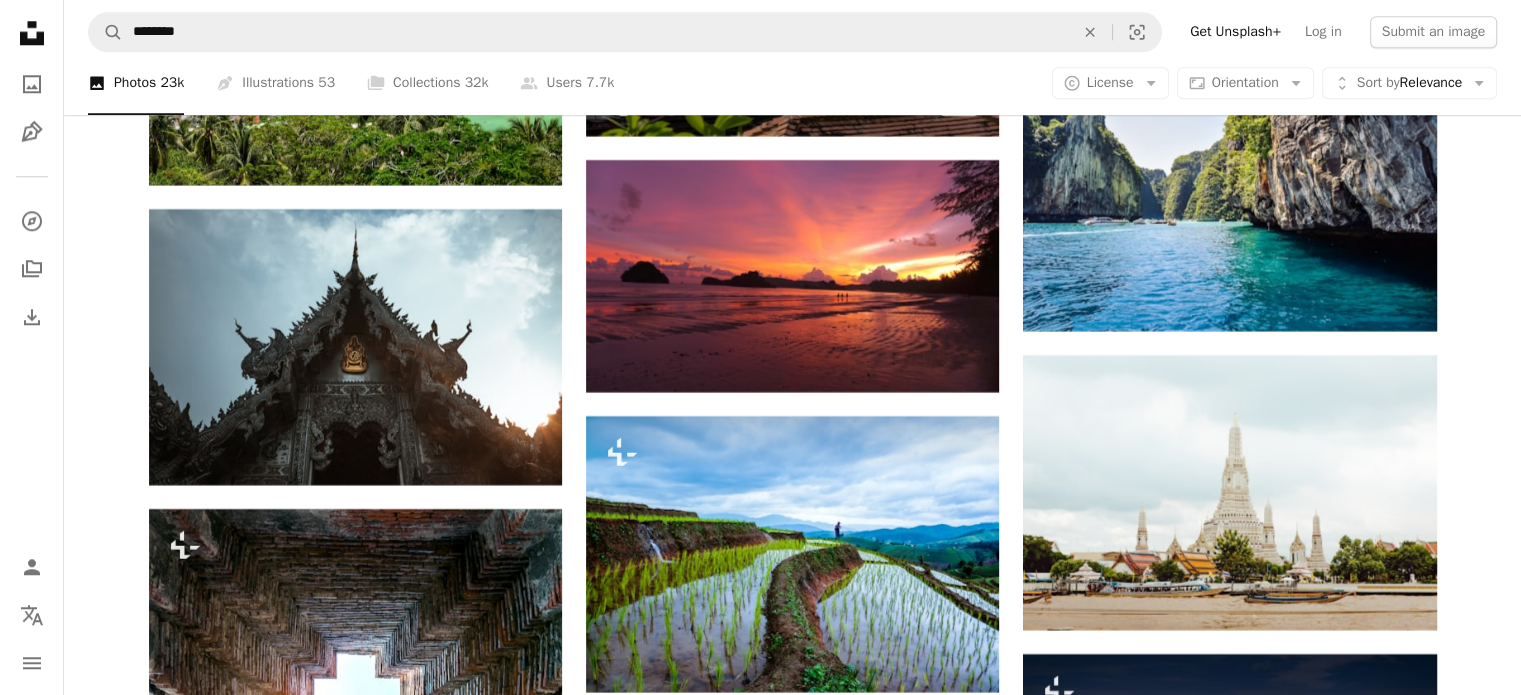 scroll, scrollTop: 24400, scrollLeft: 0, axis: vertical 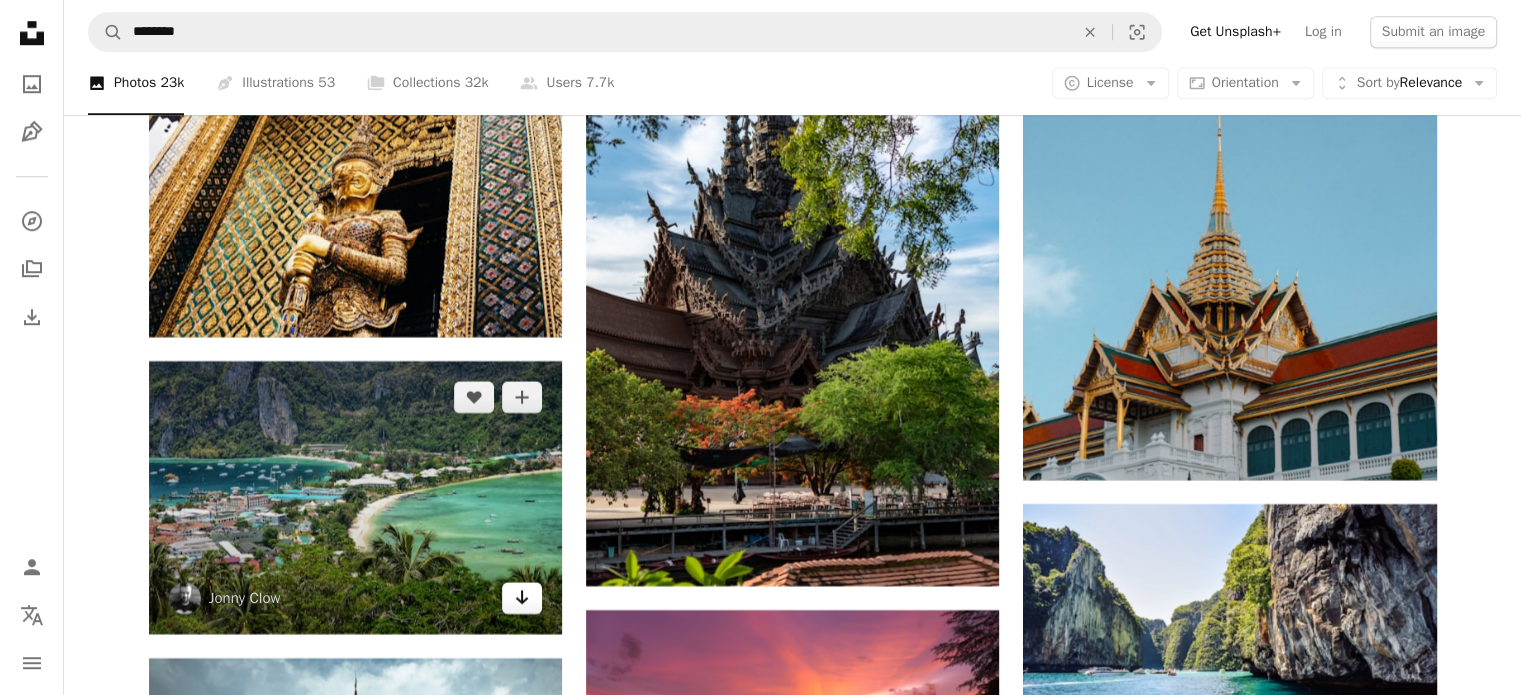 click on "Arrow pointing down" 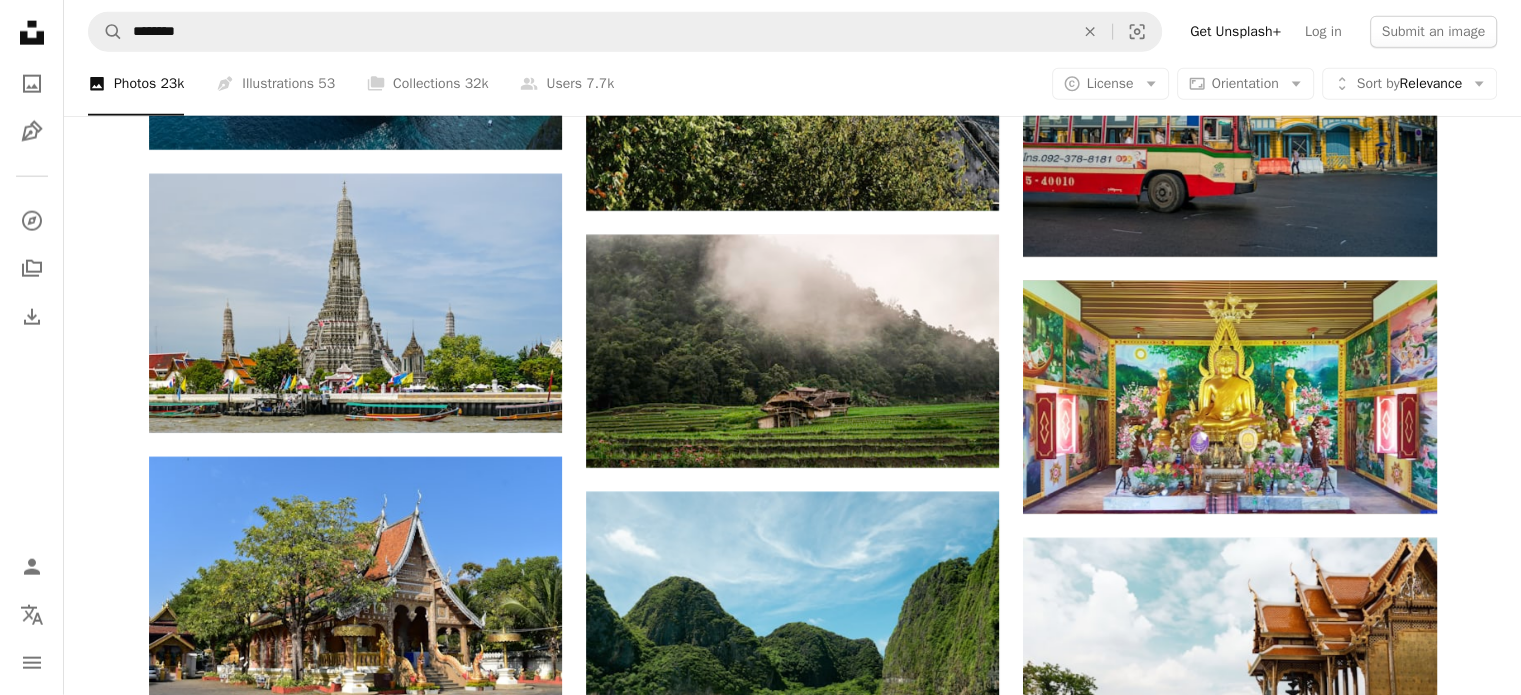 scroll, scrollTop: 27800, scrollLeft: 0, axis: vertical 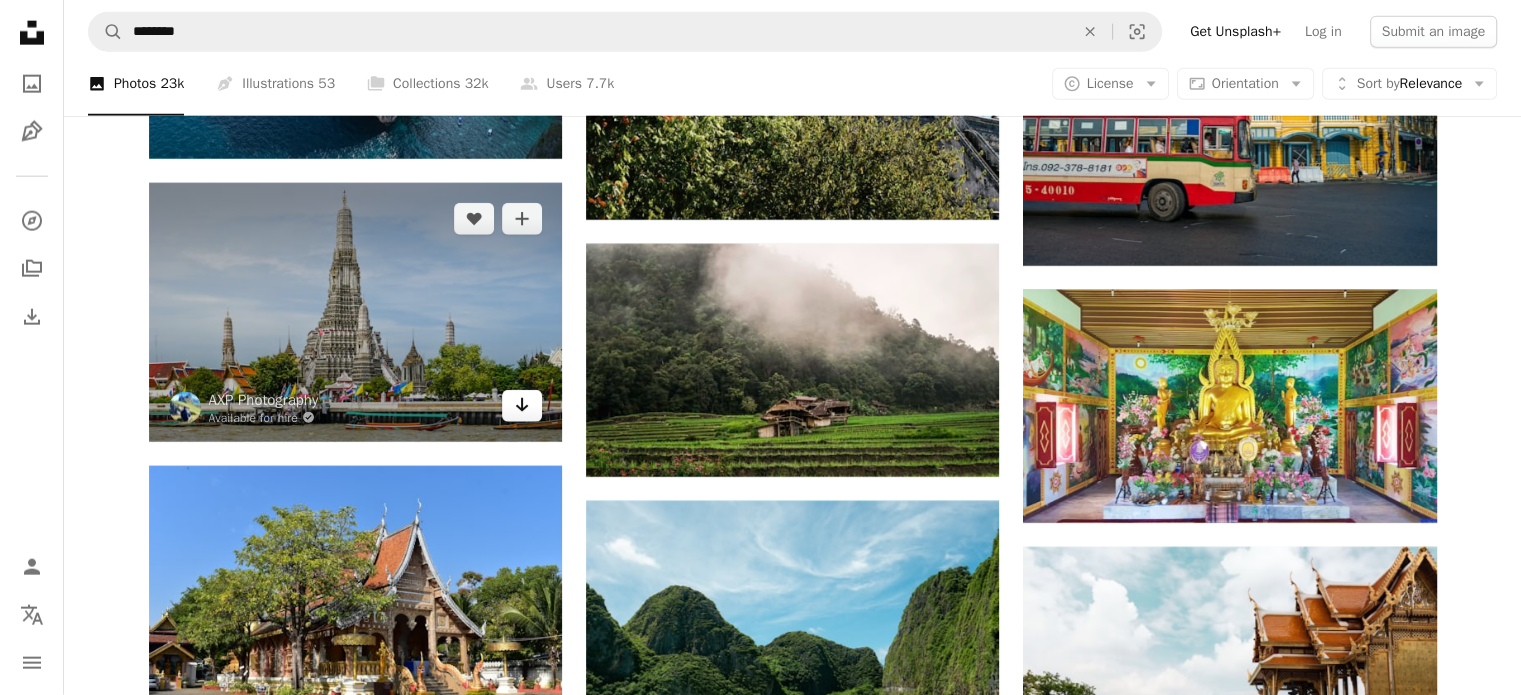 click on "Arrow pointing down" 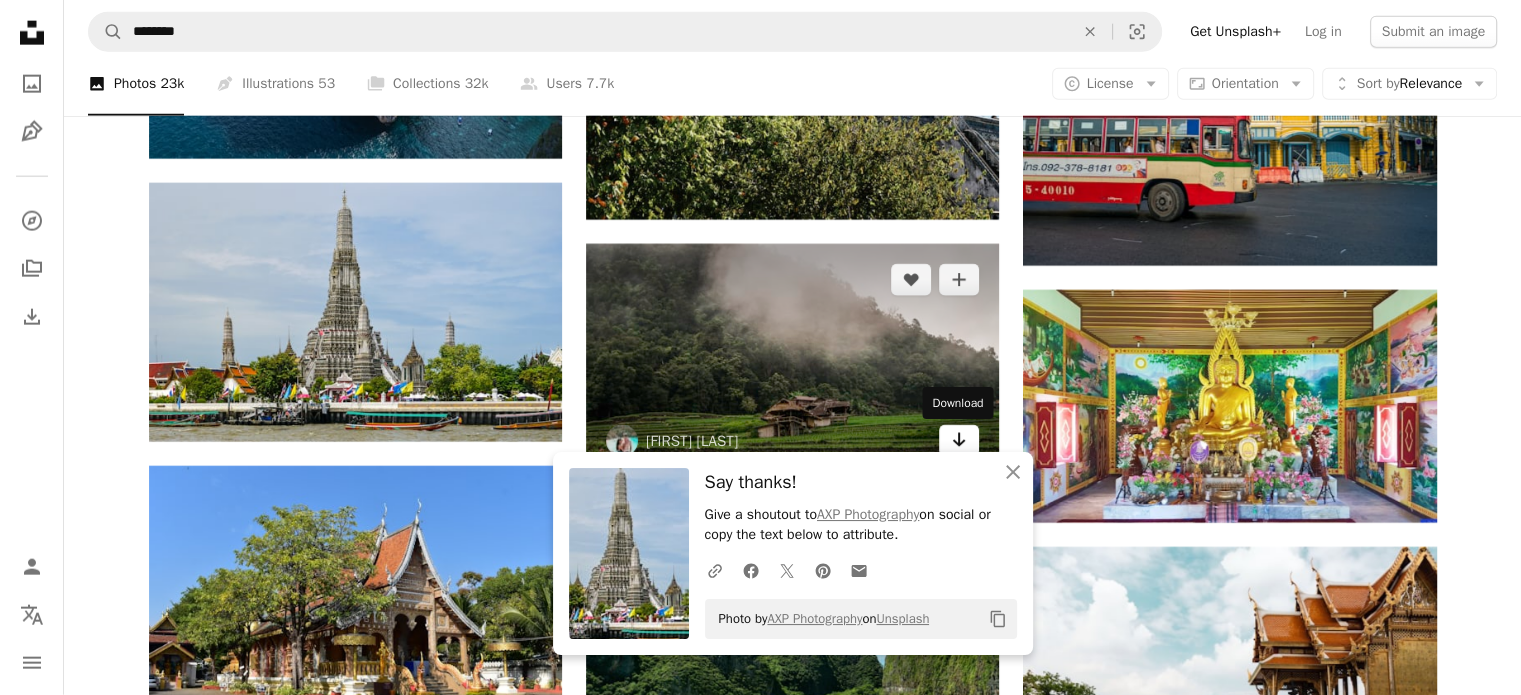 click on "Arrow pointing down" 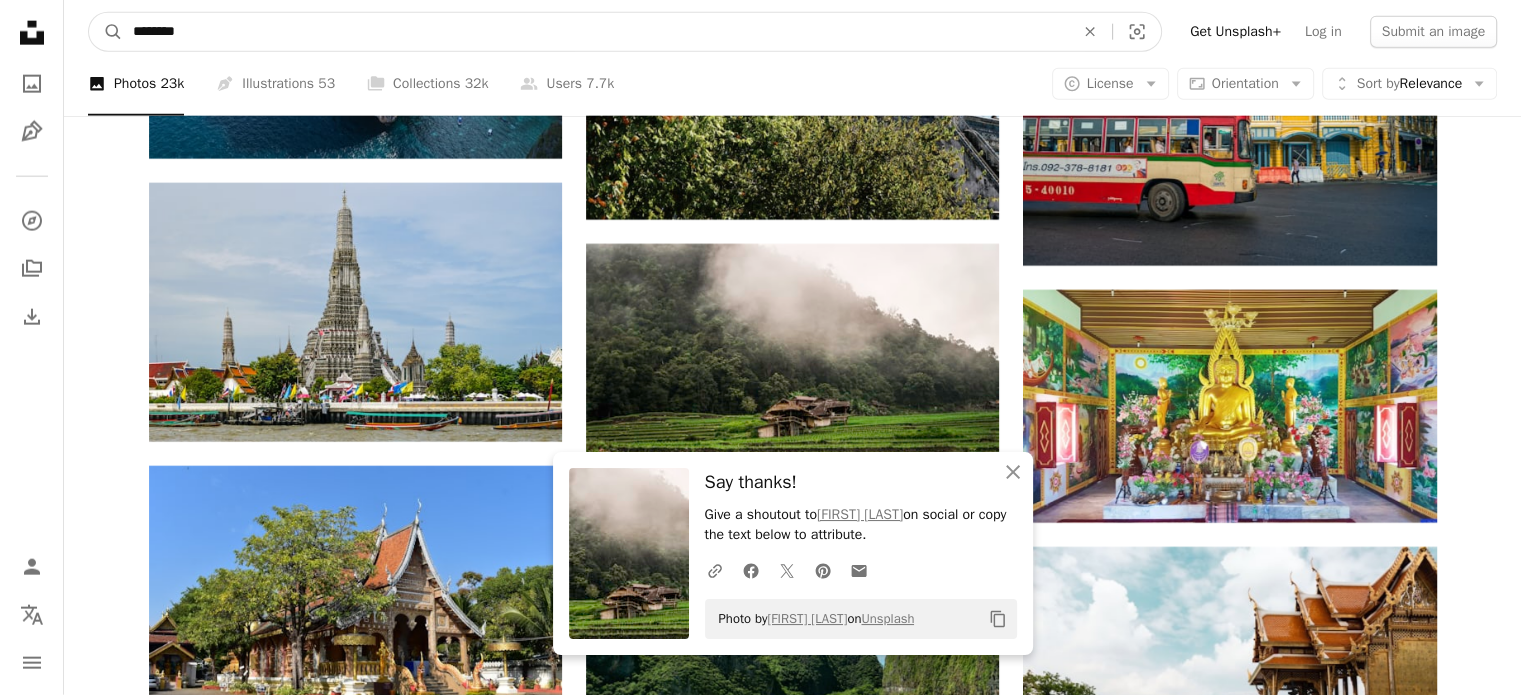drag, startPoint x: 422, startPoint y: 19, endPoint x: 6, endPoint y: 23, distance: 416.01923 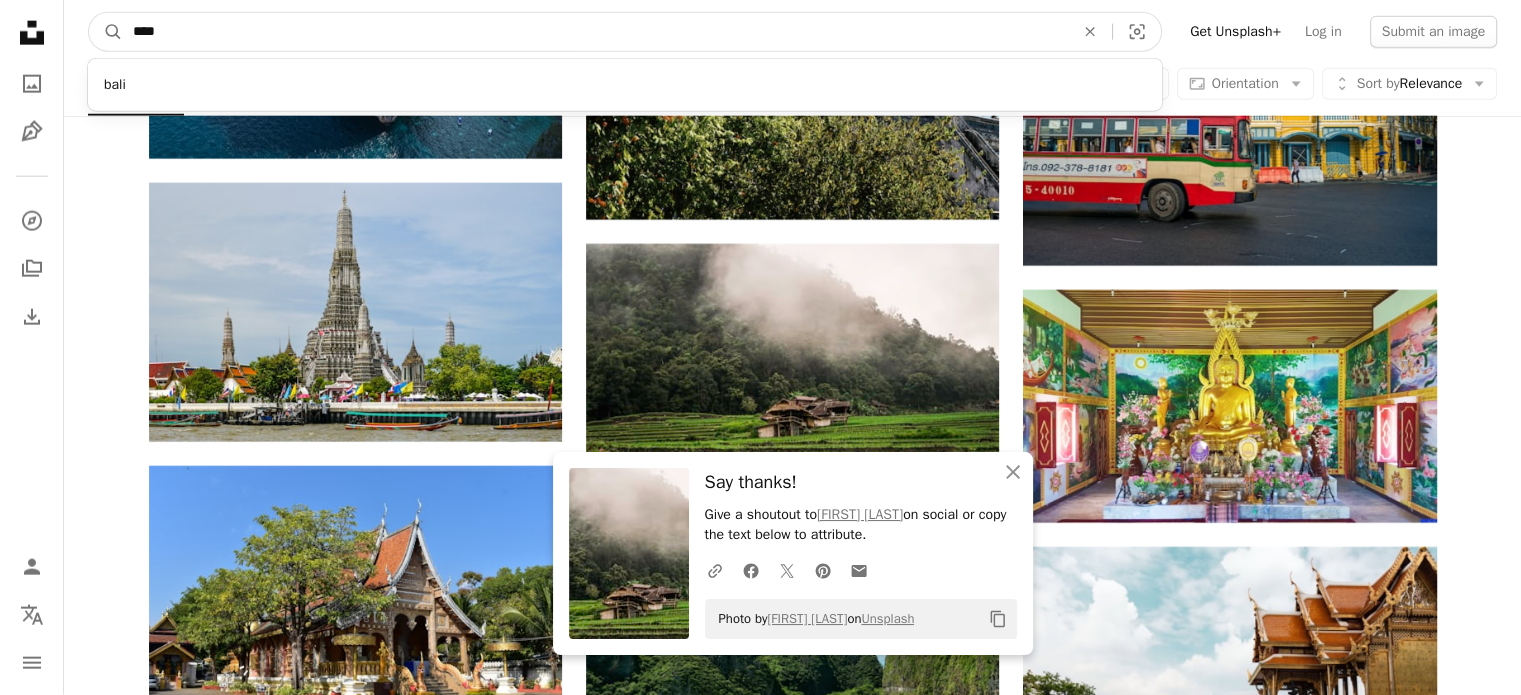 type on "****" 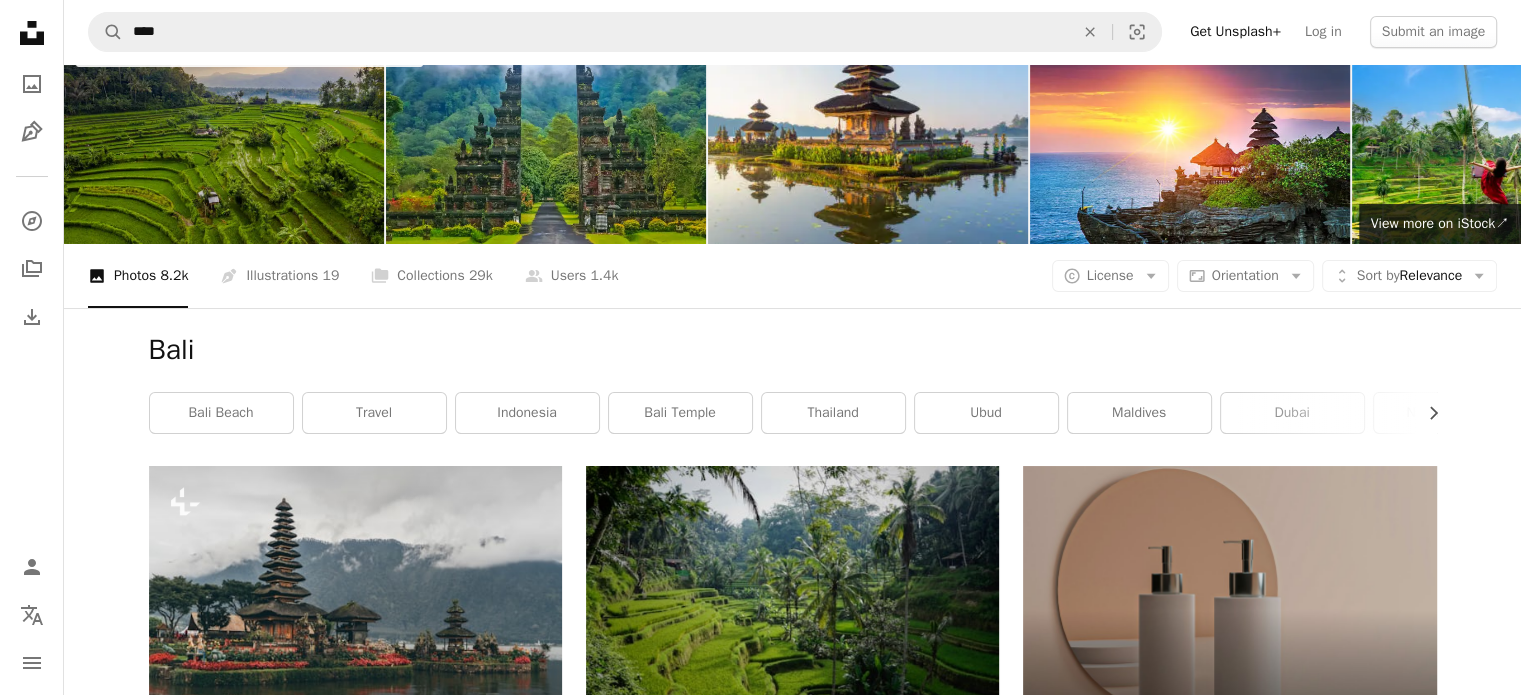 scroll, scrollTop: 0, scrollLeft: 0, axis: both 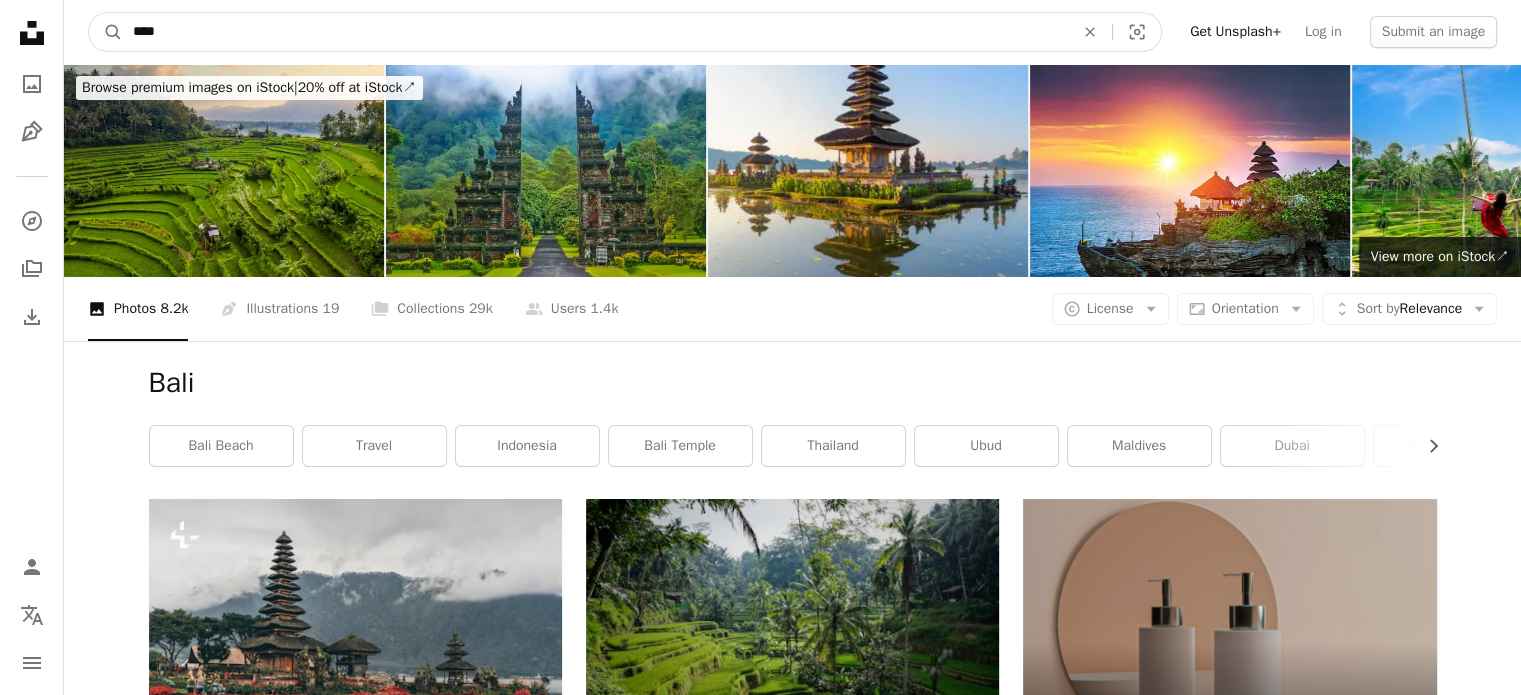 drag, startPoint x: 208, startPoint y: 22, endPoint x: 24, endPoint y: -8, distance: 186.42961 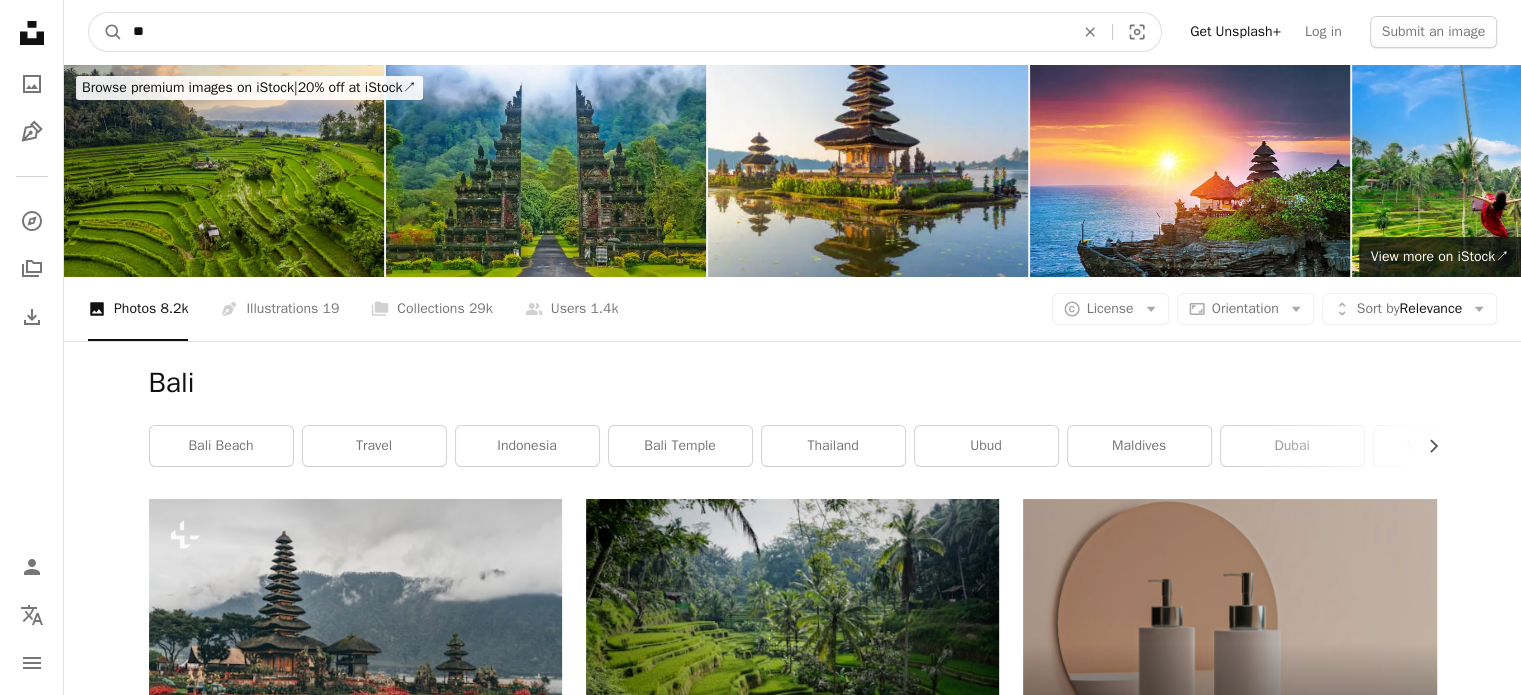 type on "*" 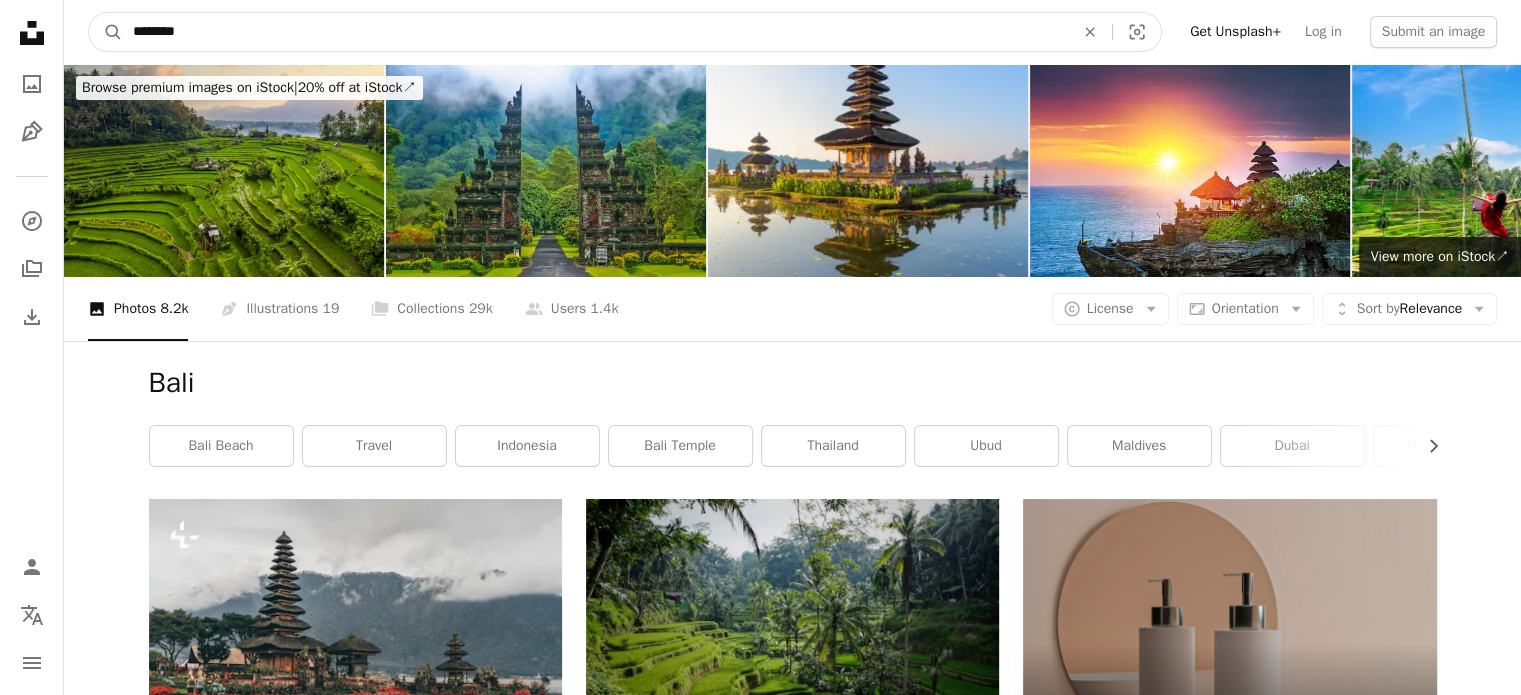 type on "********" 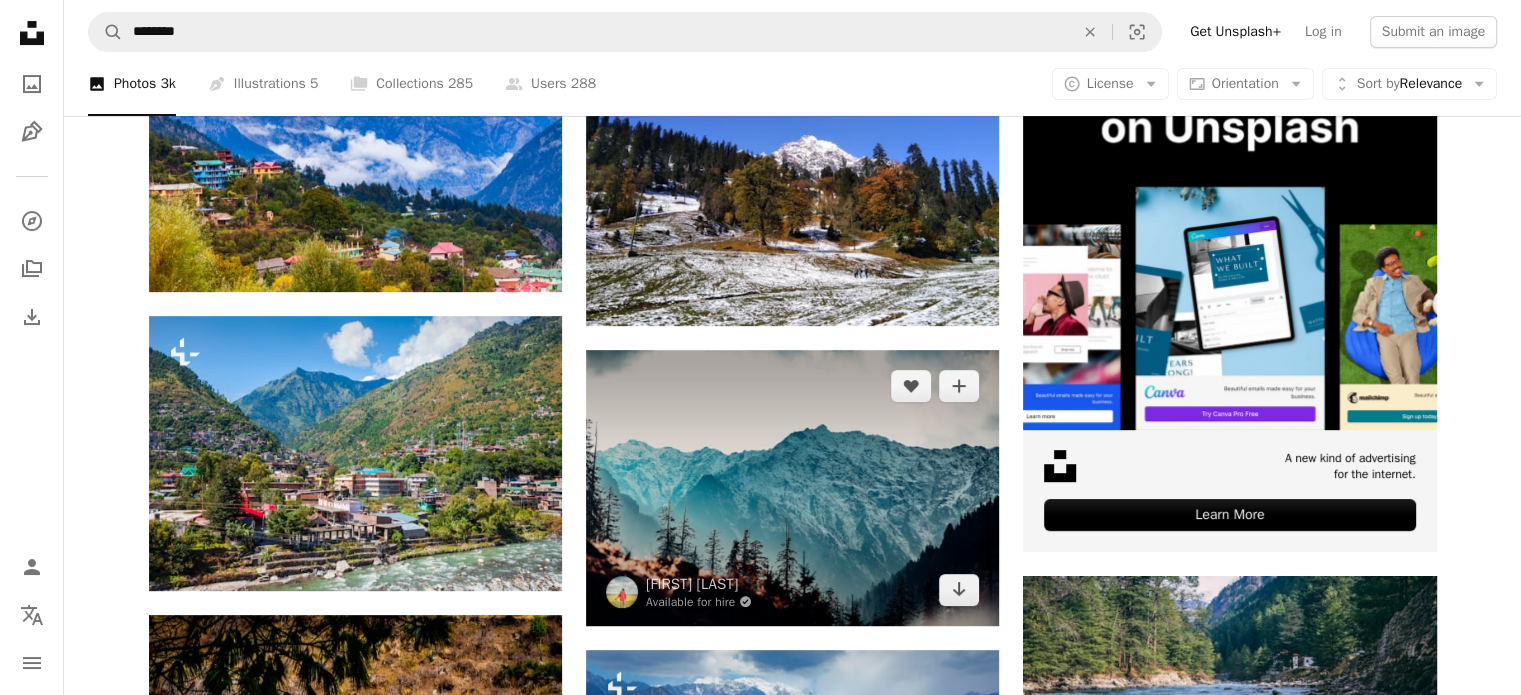 scroll, scrollTop: 700, scrollLeft: 0, axis: vertical 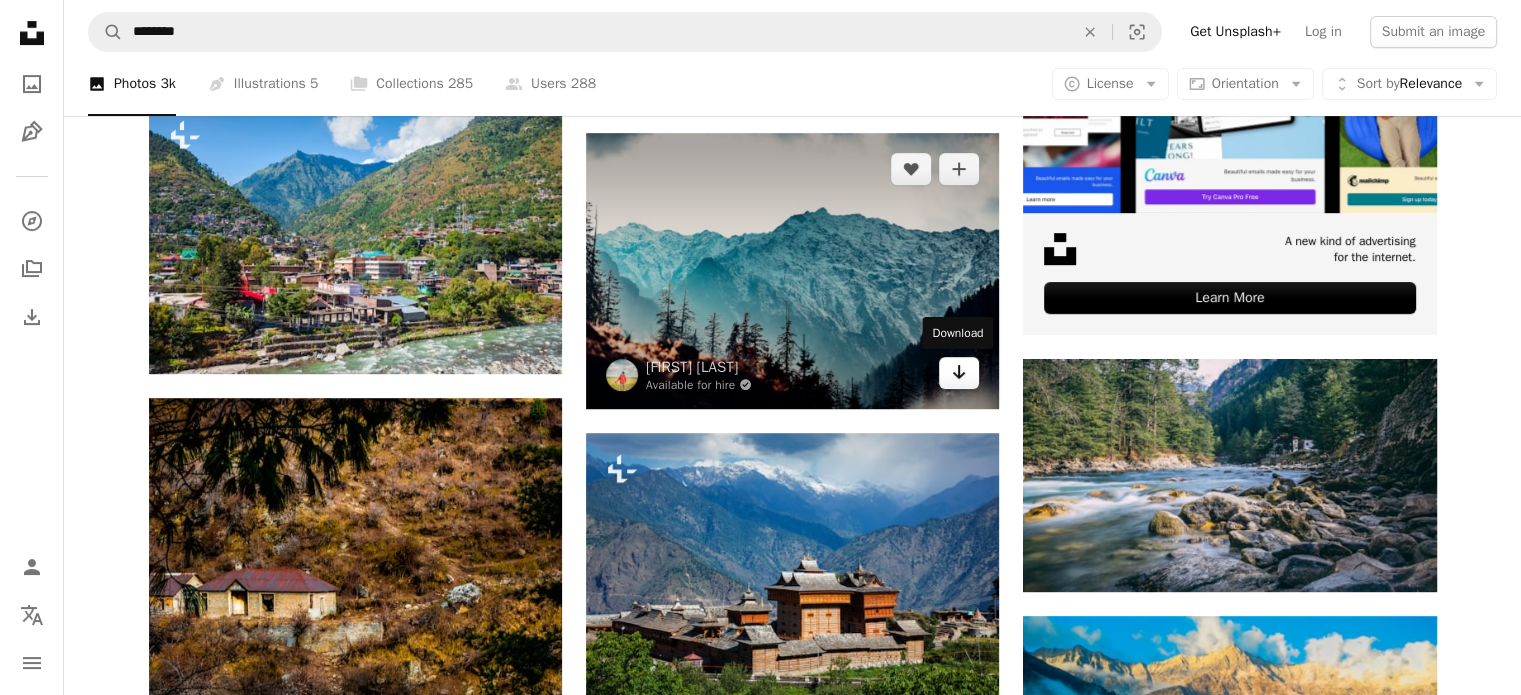 click on "Arrow pointing down" 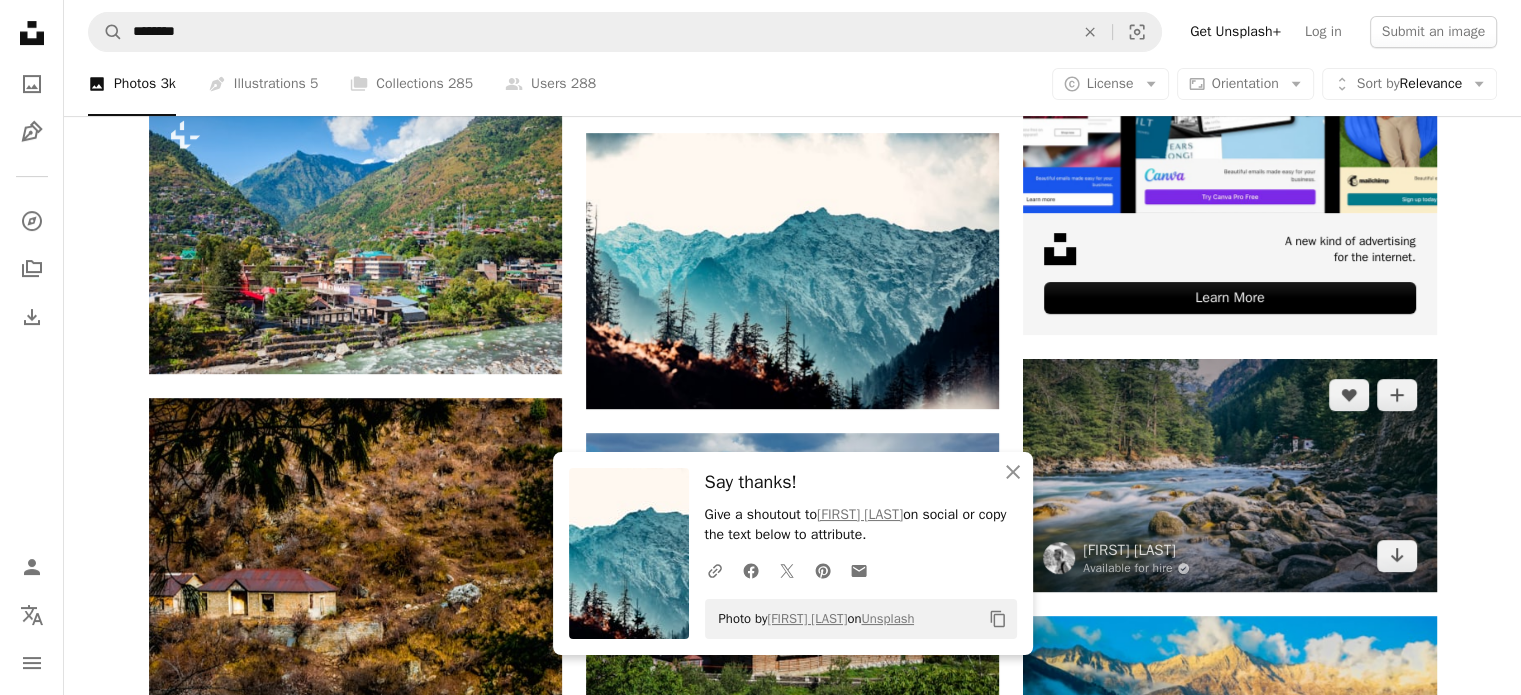 drag, startPoint x: 1400, startPoint y: 552, endPoint x: 1286, endPoint y: 538, distance: 114.85643 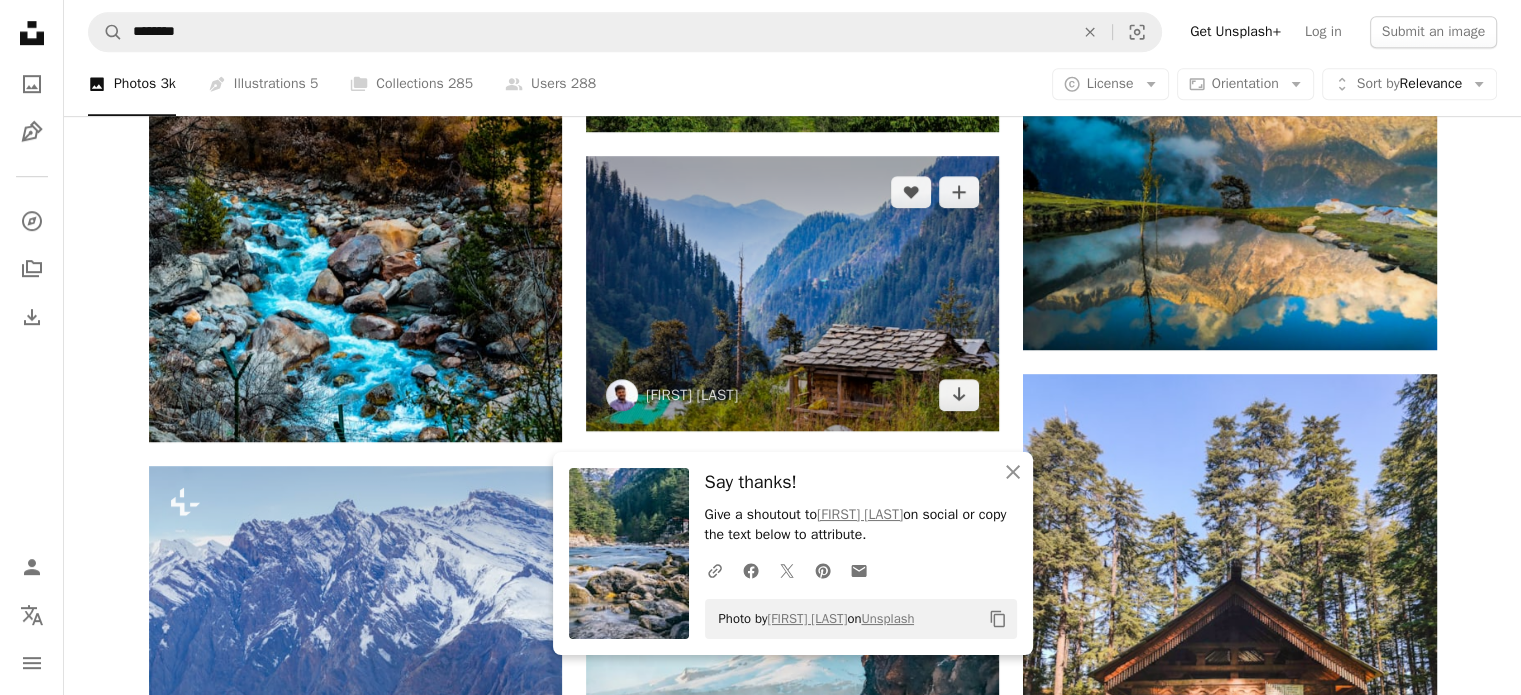 scroll, scrollTop: 1300, scrollLeft: 0, axis: vertical 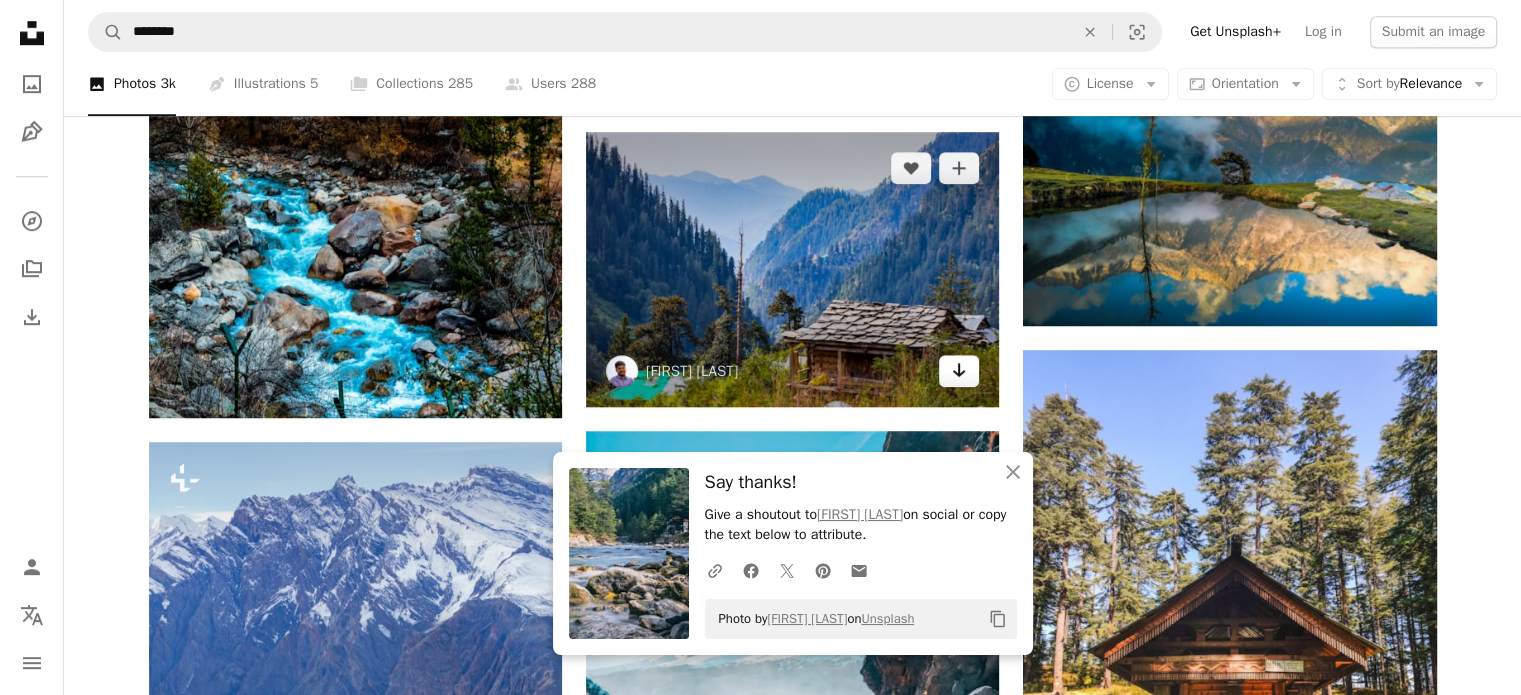 click on "Arrow pointing down" 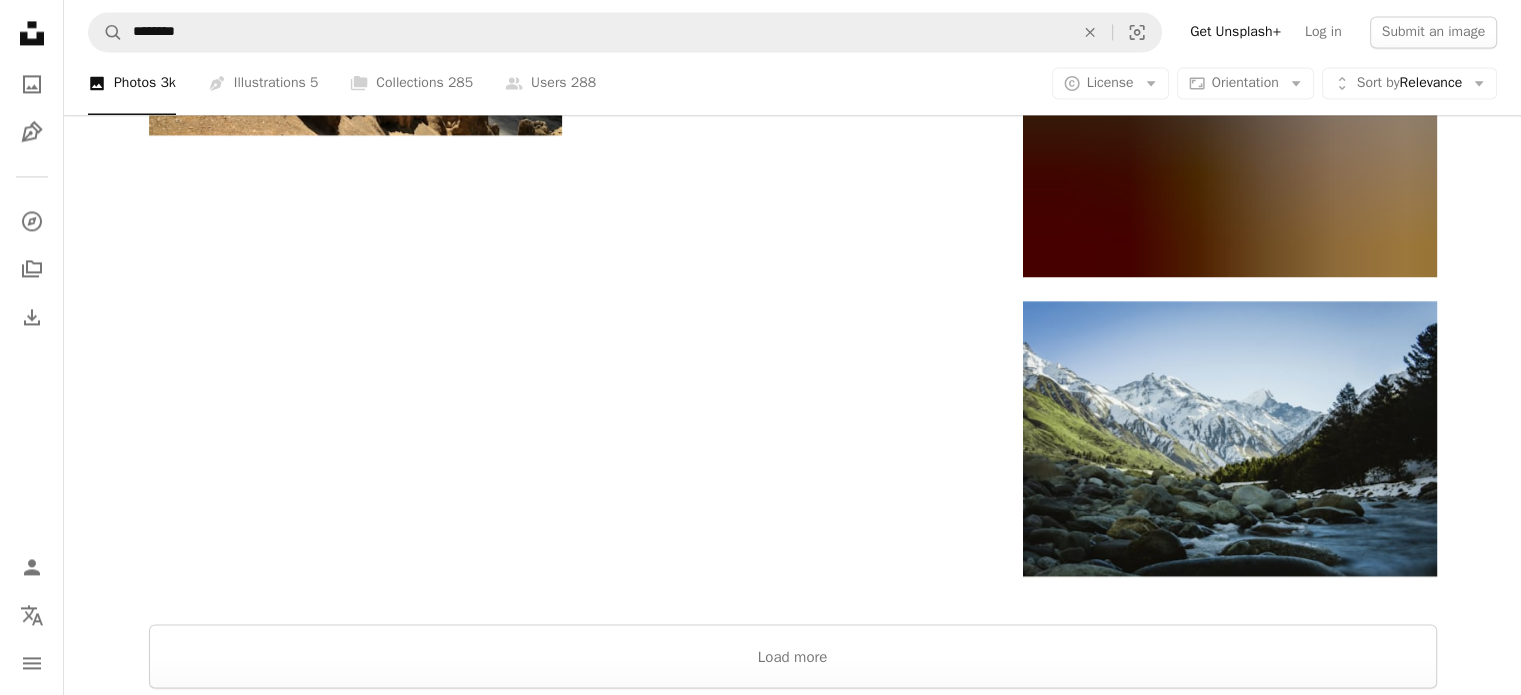 scroll, scrollTop: 3200, scrollLeft: 0, axis: vertical 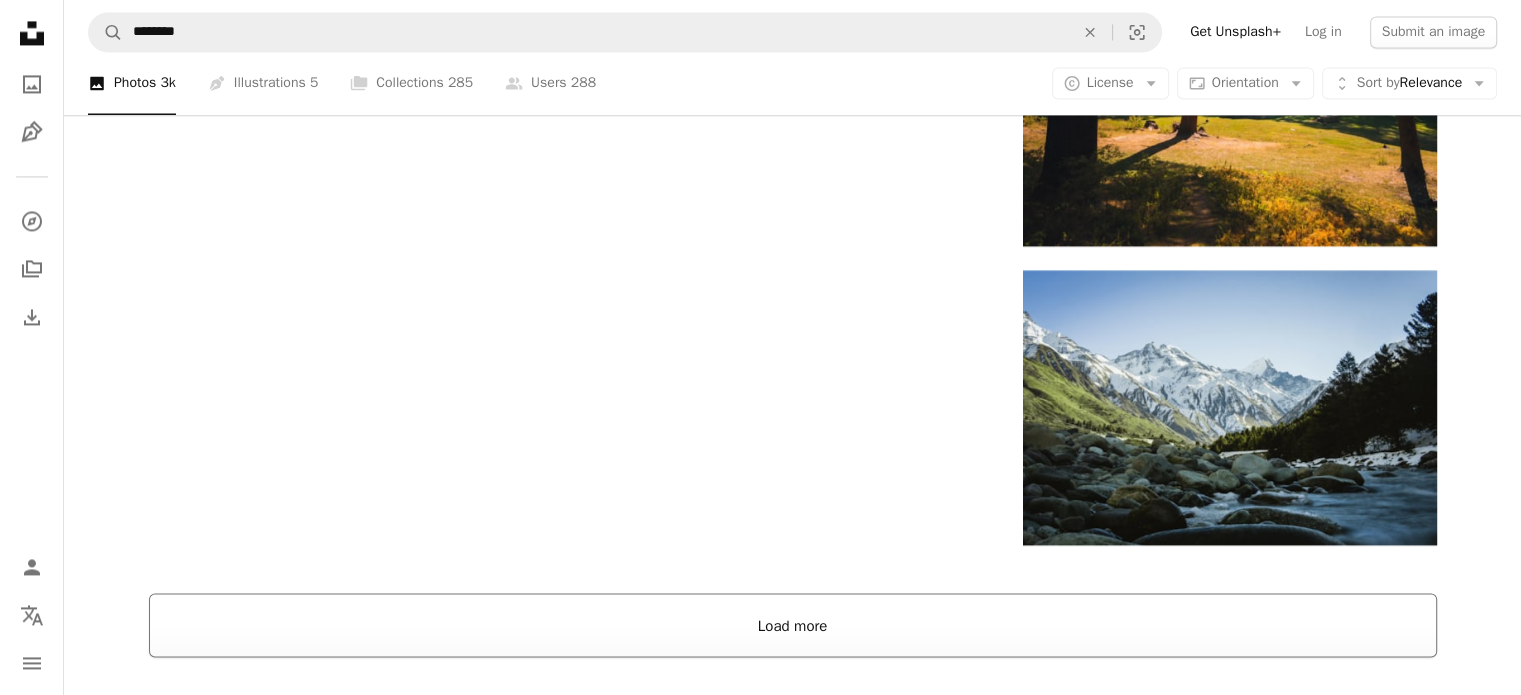 click on "Load more" at bounding box center [793, 625] 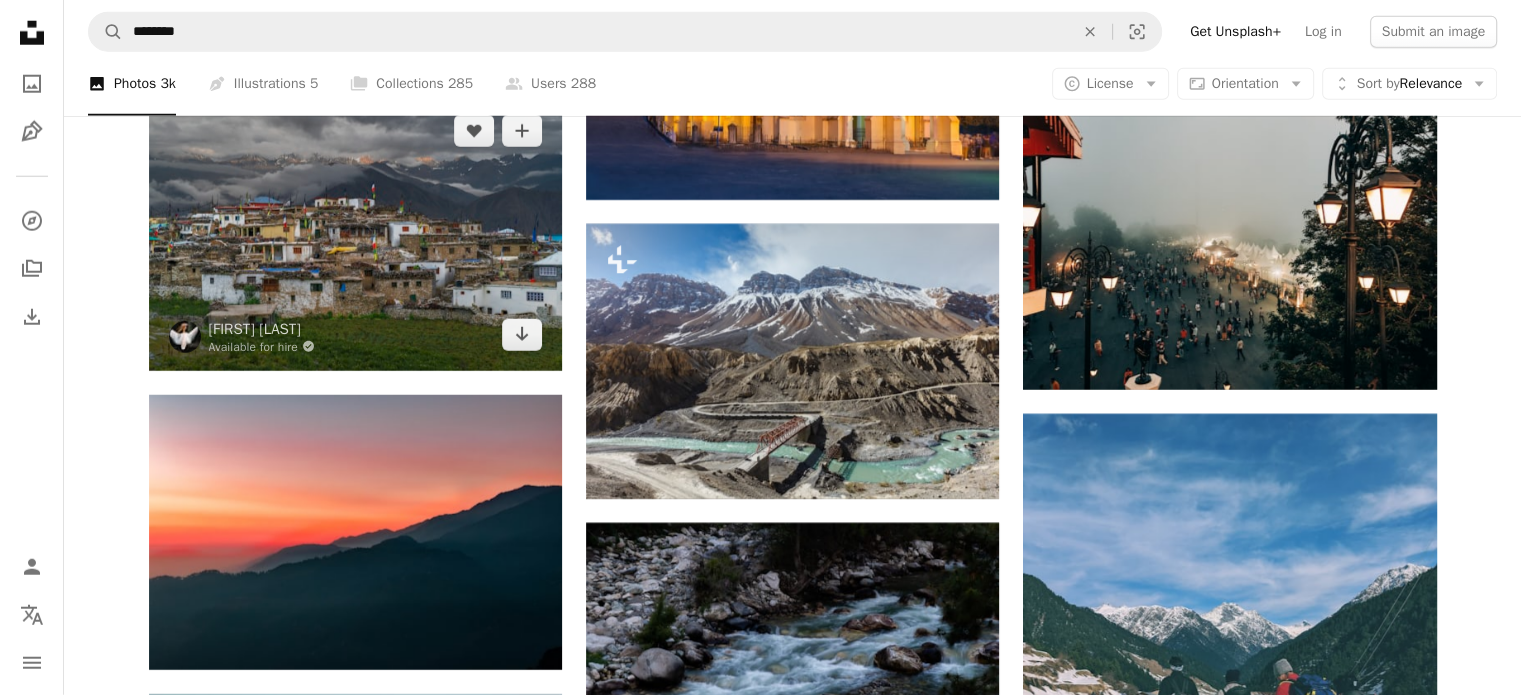 scroll, scrollTop: 5500, scrollLeft: 0, axis: vertical 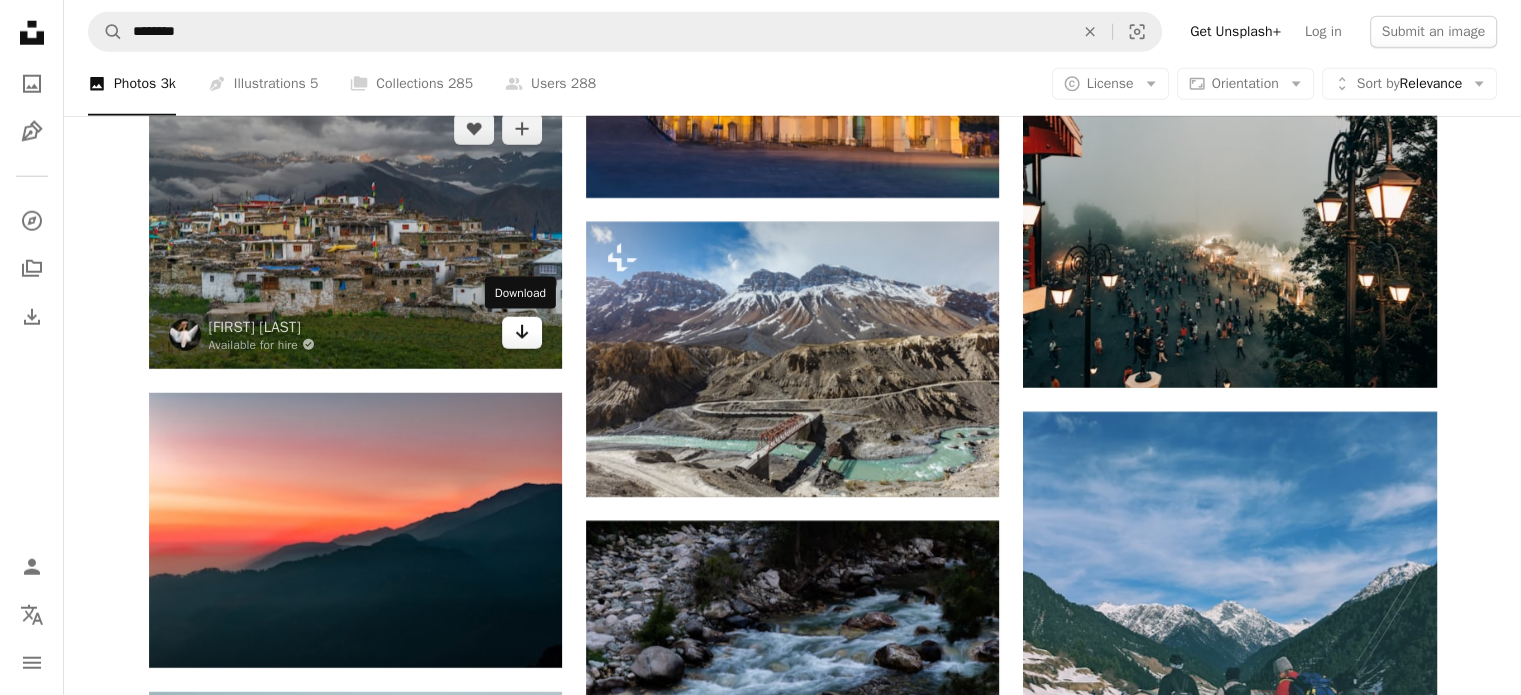 click on "Arrow pointing down" 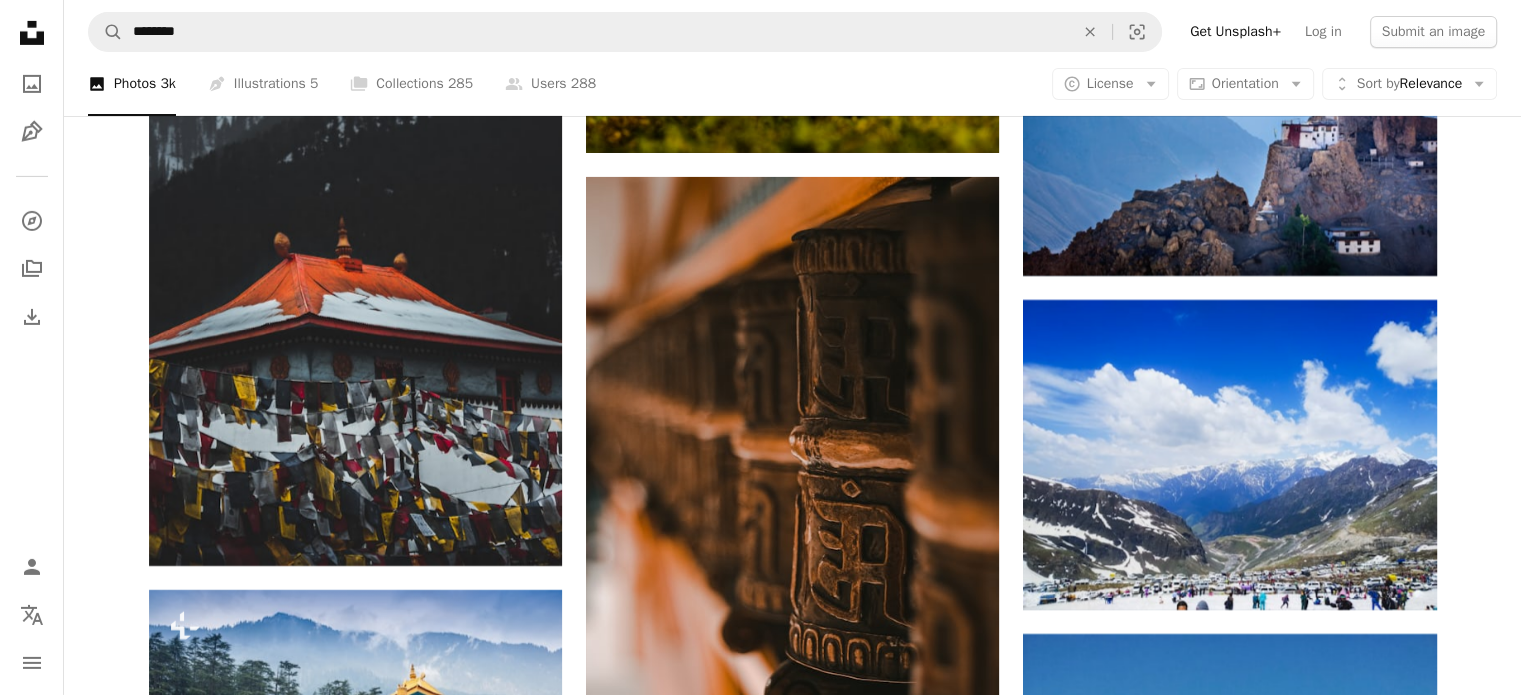 scroll, scrollTop: 6800, scrollLeft: 0, axis: vertical 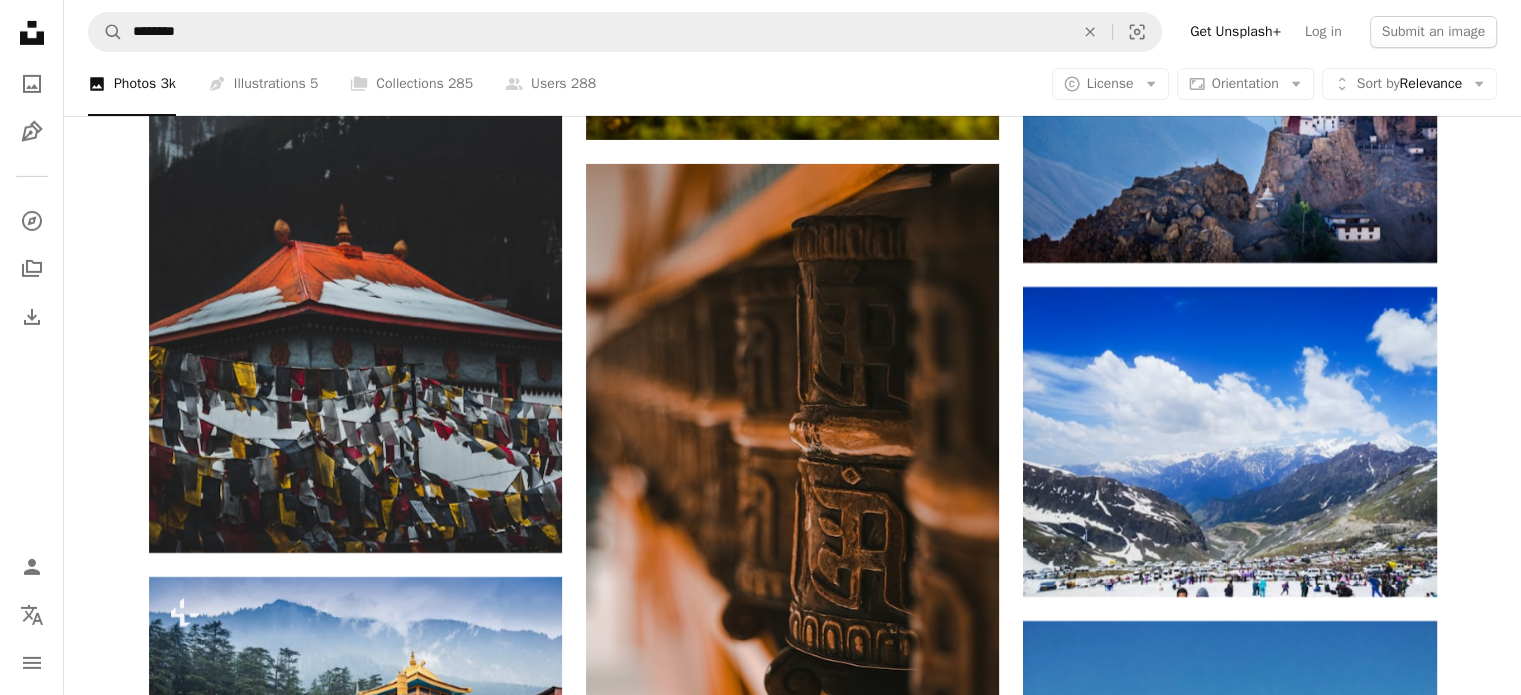 drag, startPoint x: 1500, startPoint y: 449, endPoint x: 1481, endPoint y: 449, distance: 19 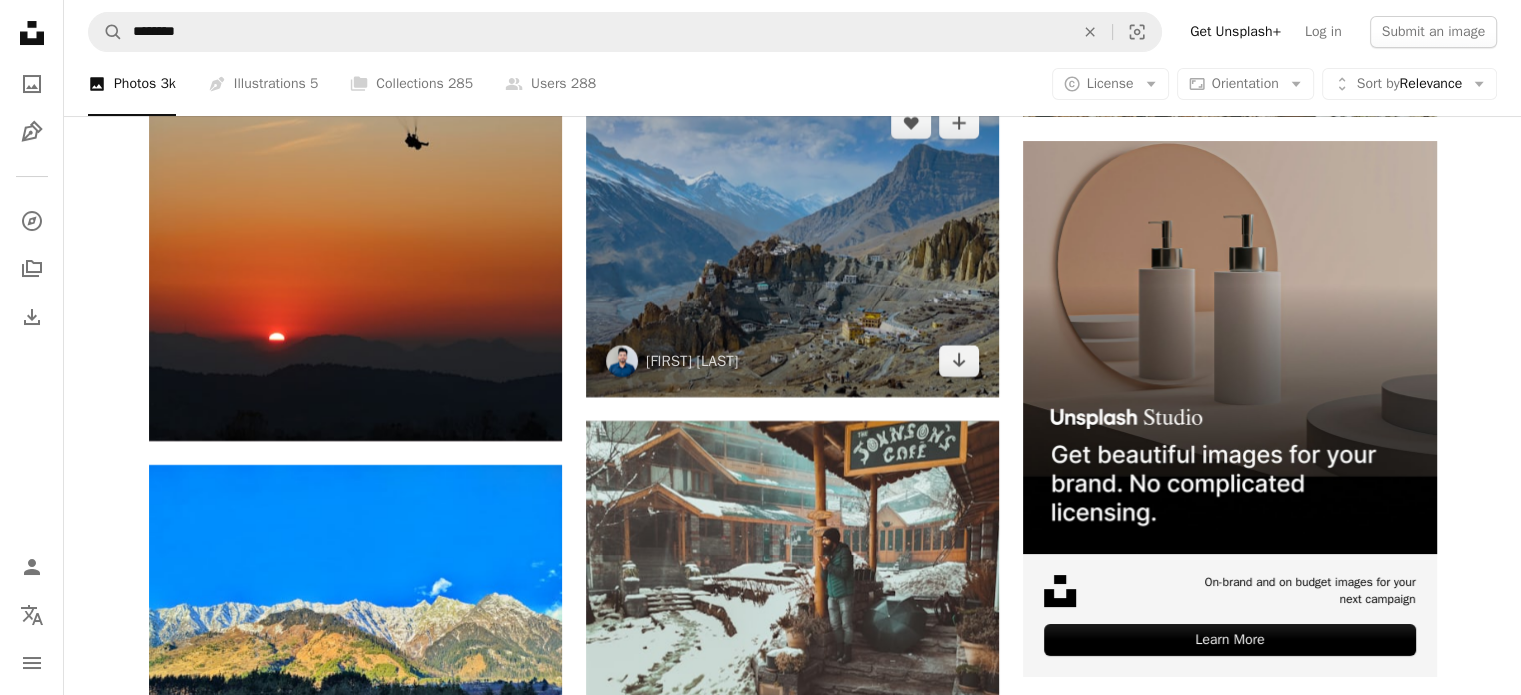 scroll, scrollTop: 7900, scrollLeft: 0, axis: vertical 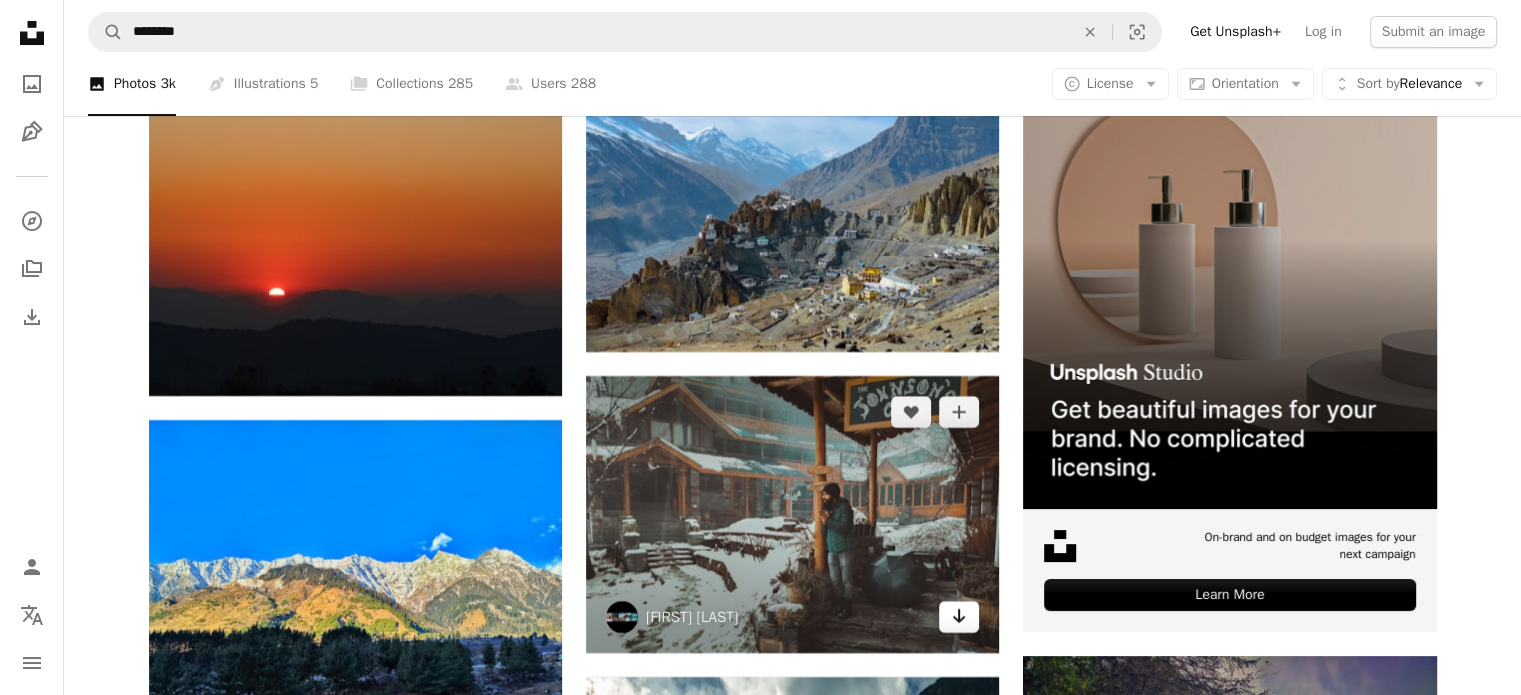 click on "Arrow pointing down" at bounding box center (959, 617) 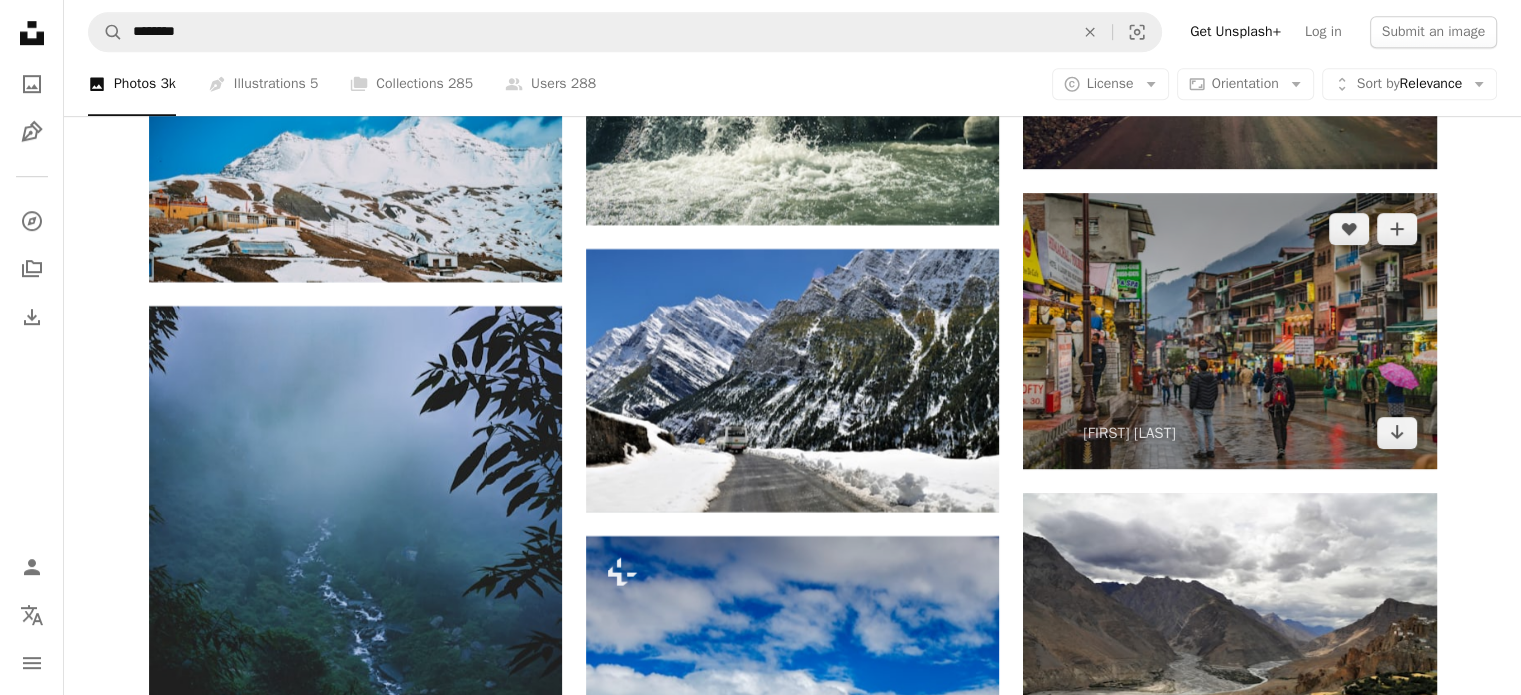 scroll, scrollTop: 8900, scrollLeft: 0, axis: vertical 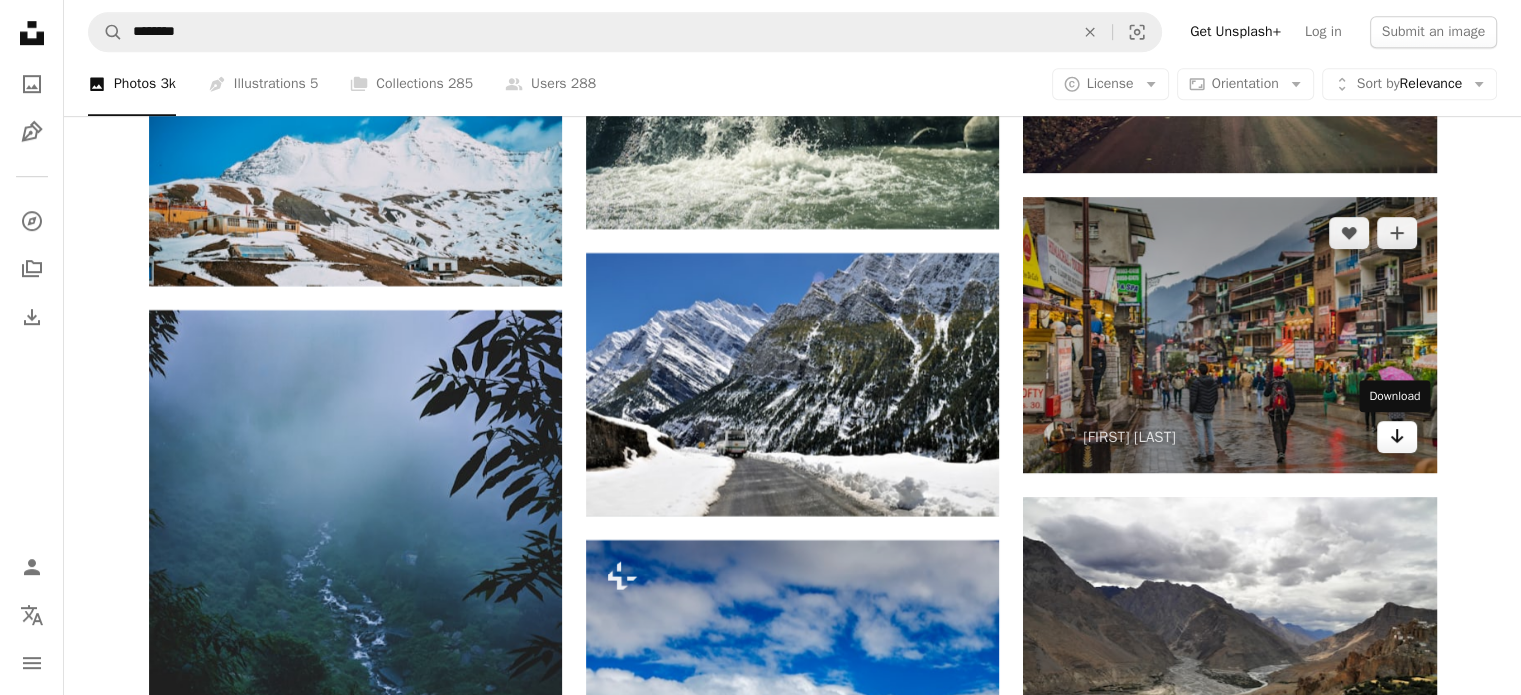 click on "Arrow pointing down" 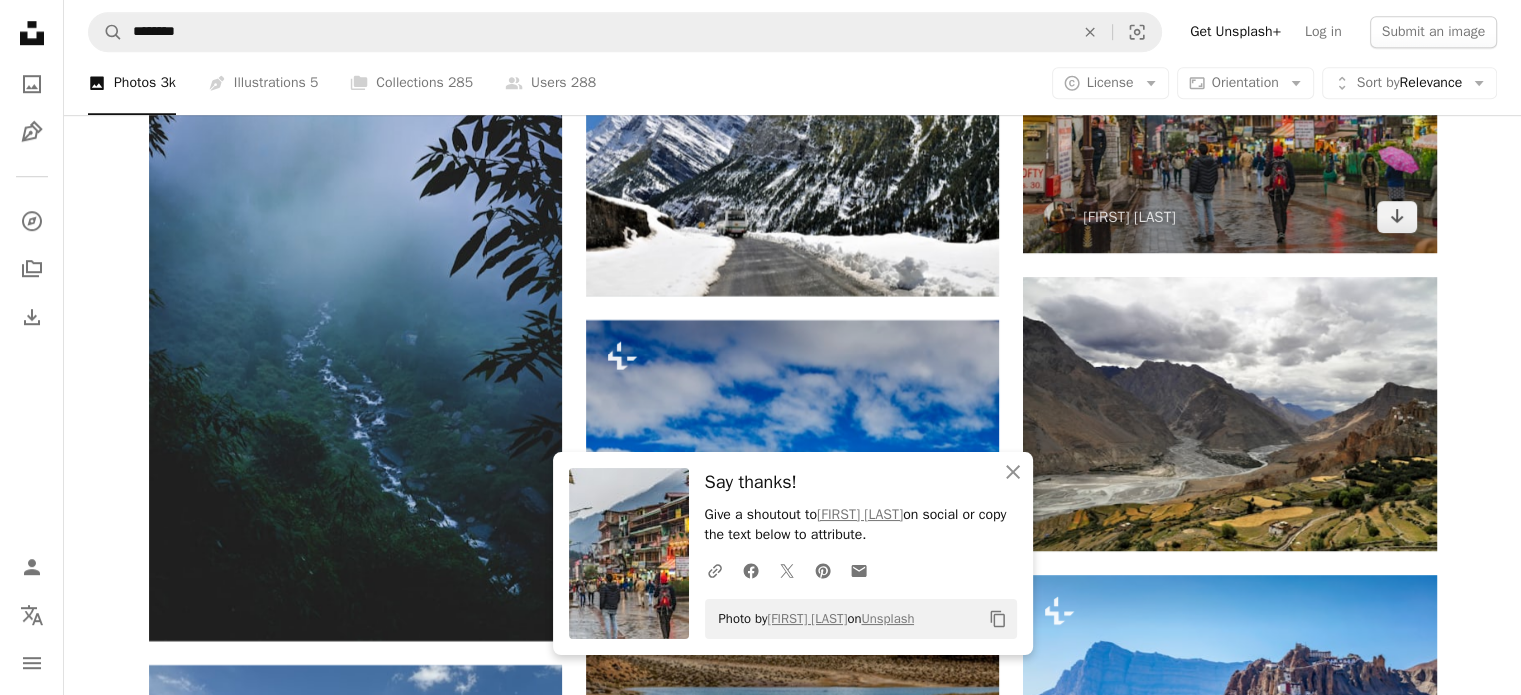 scroll, scrollTop: 9300, scrollLeft: 0, axis: vertical 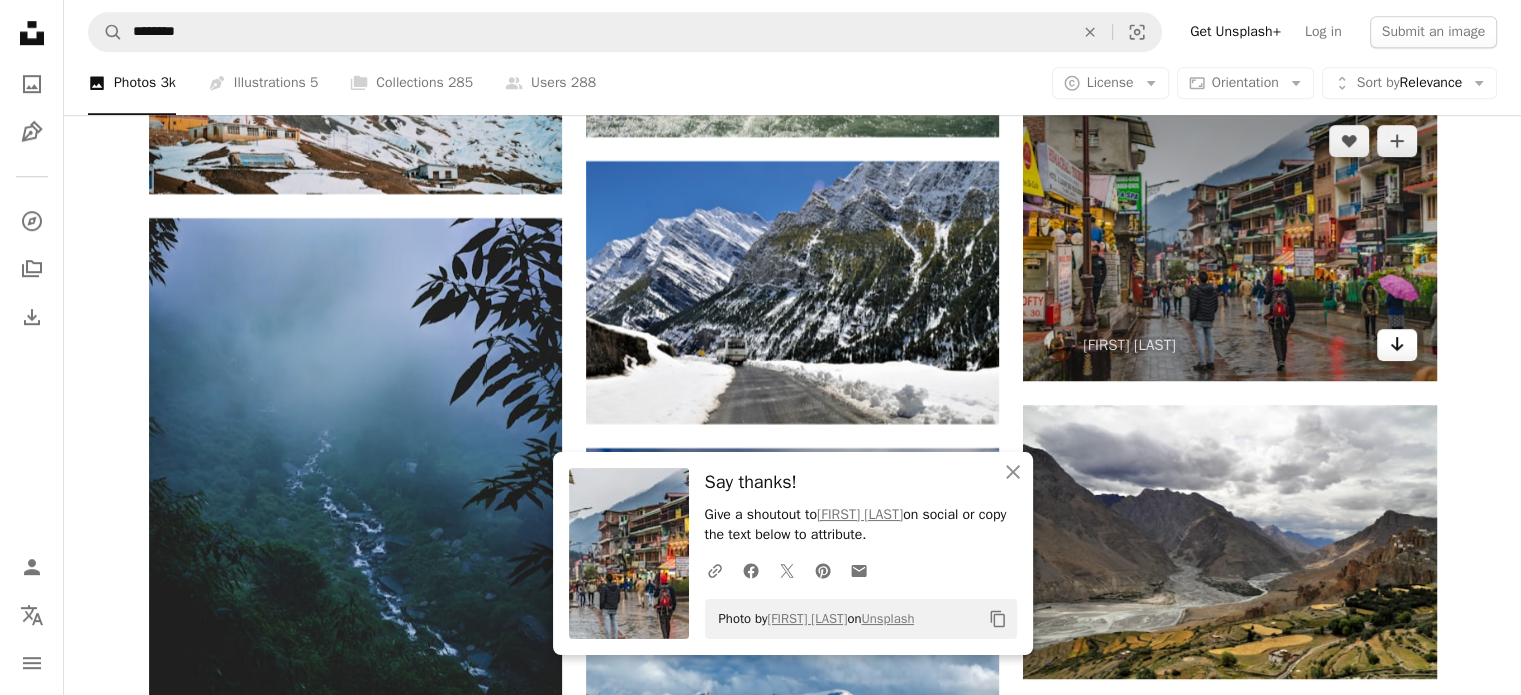 click 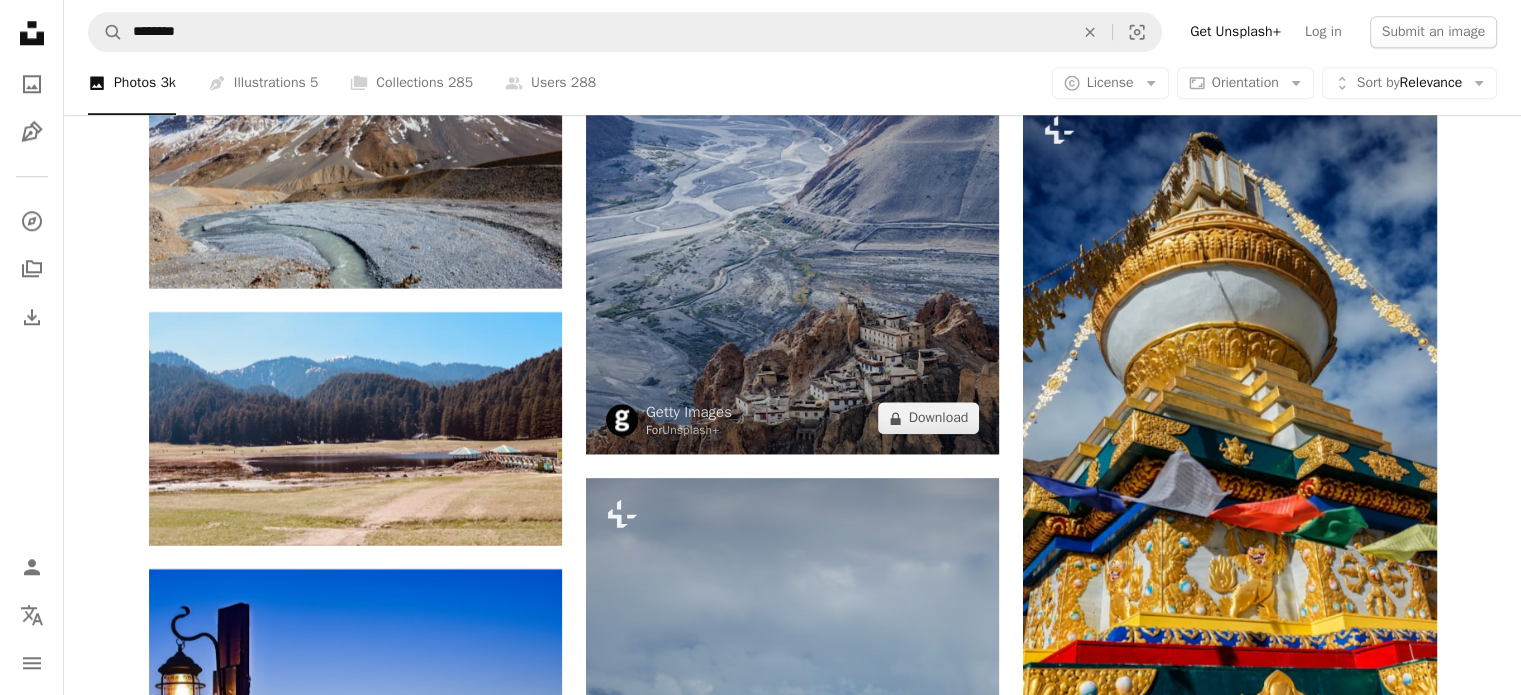 scroll, scrollTop: 17292, scrollLeft: 0, axis: vertical 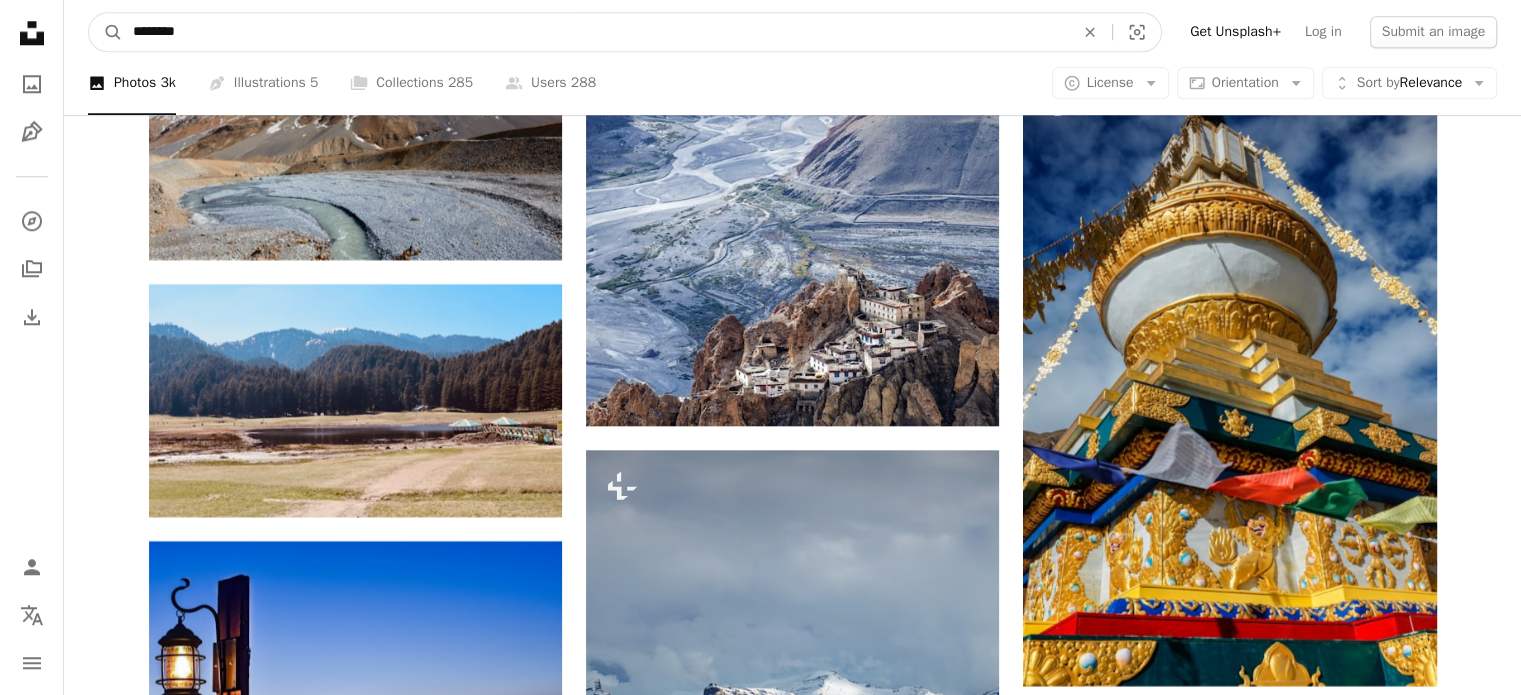click on "********" at bounding box center (595, 32) 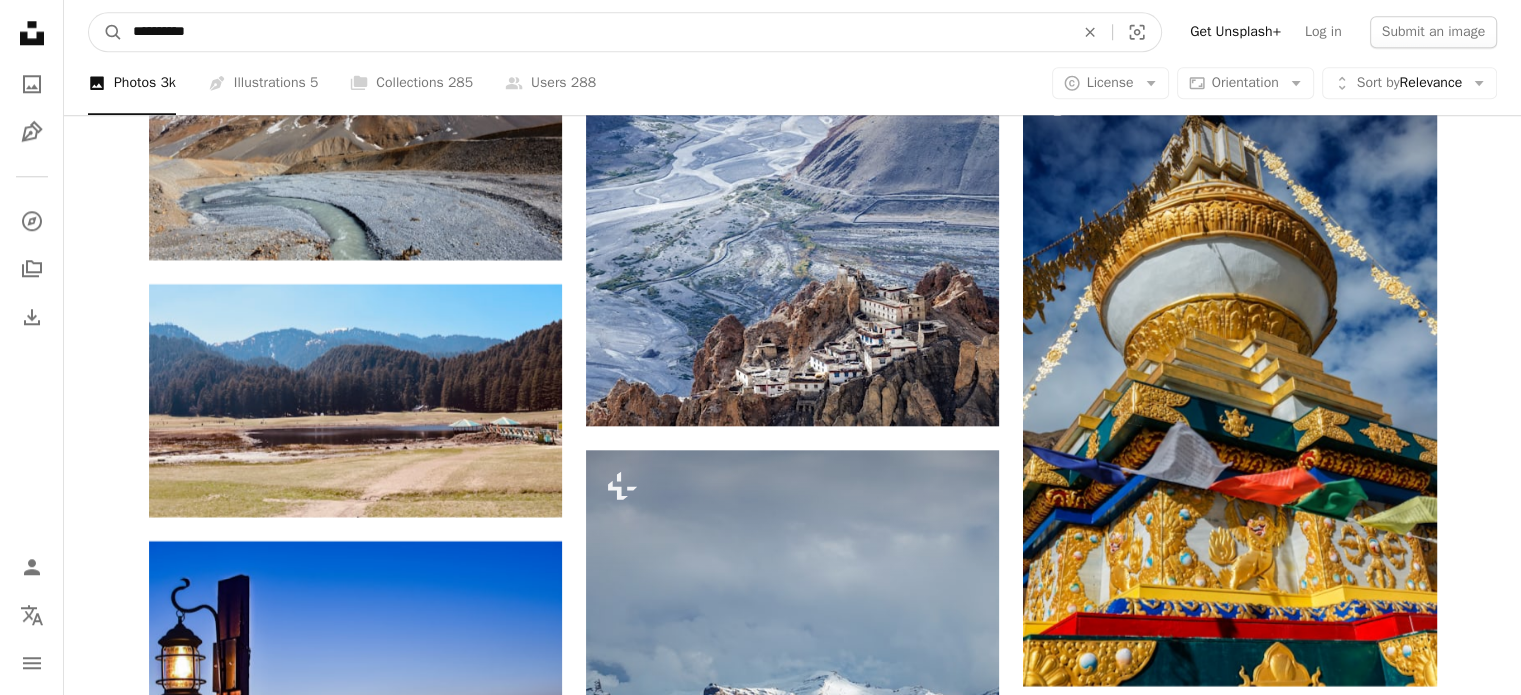 type on "**********" 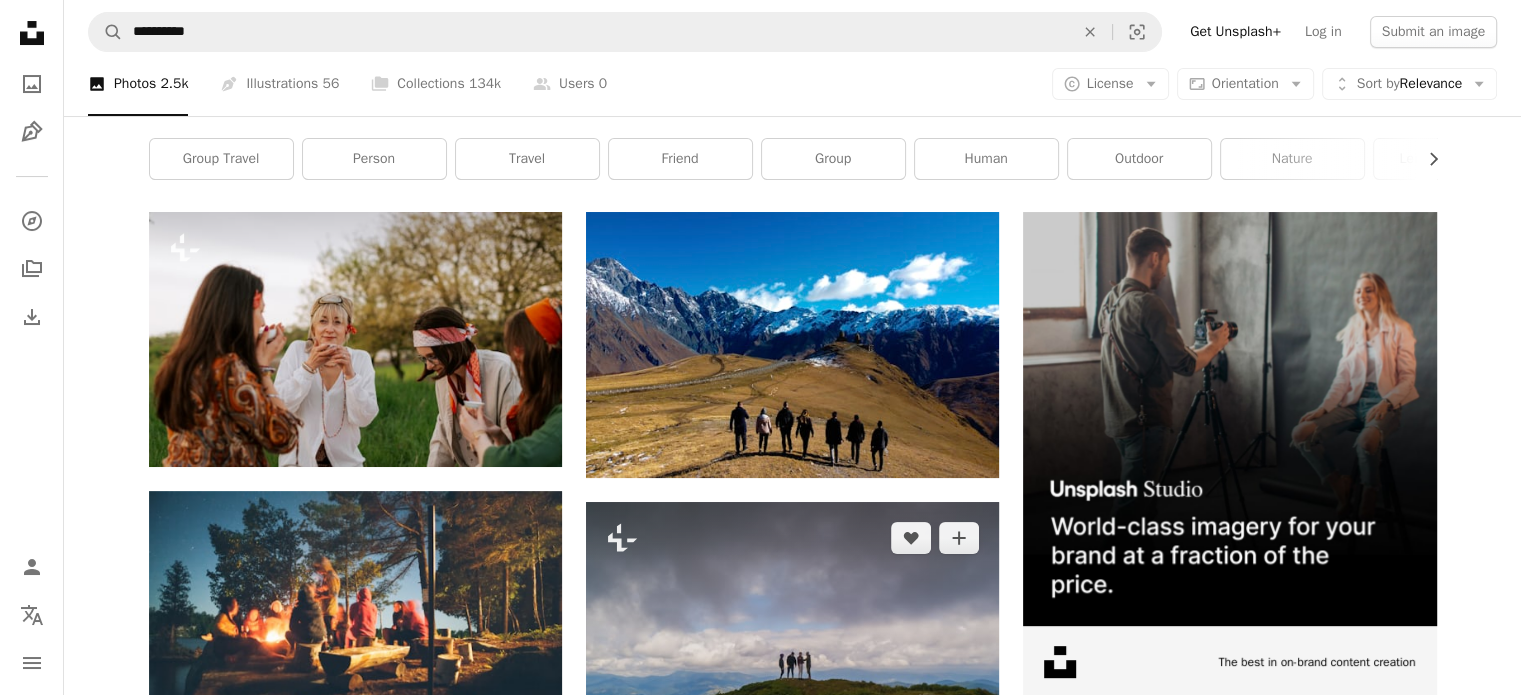 scroll, scrollTop: 400, scrollLeft: 0, axis: vertical 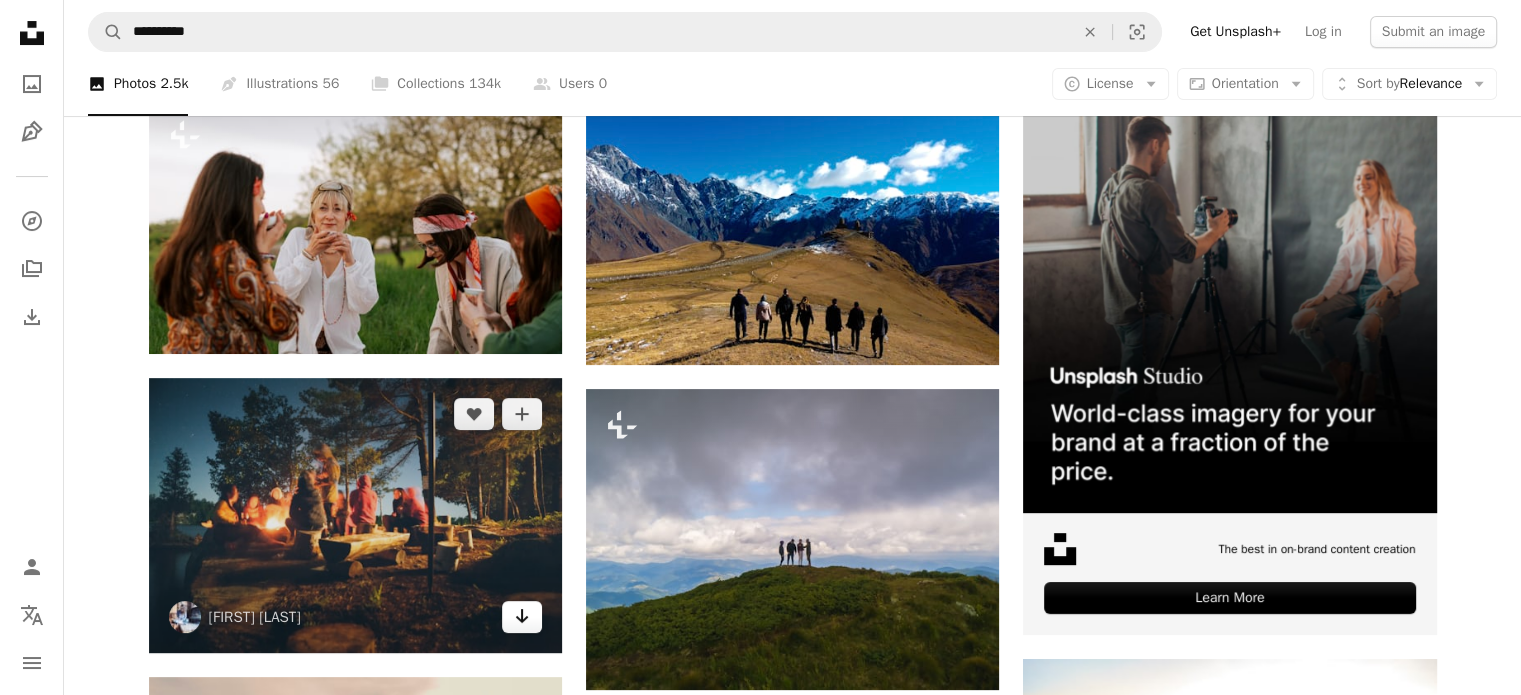 click on "Arrow pointing down" at bounding box center (522, 617) 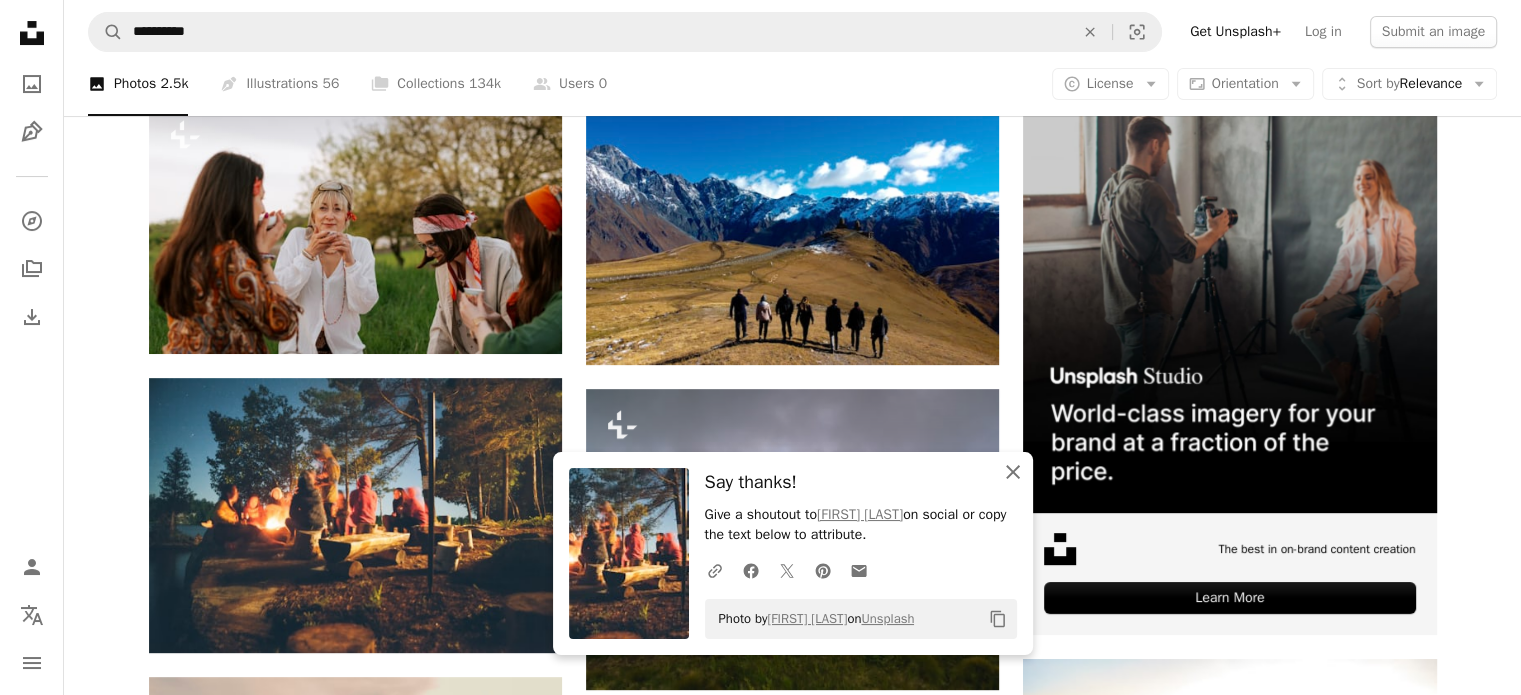 click on "An X shape" 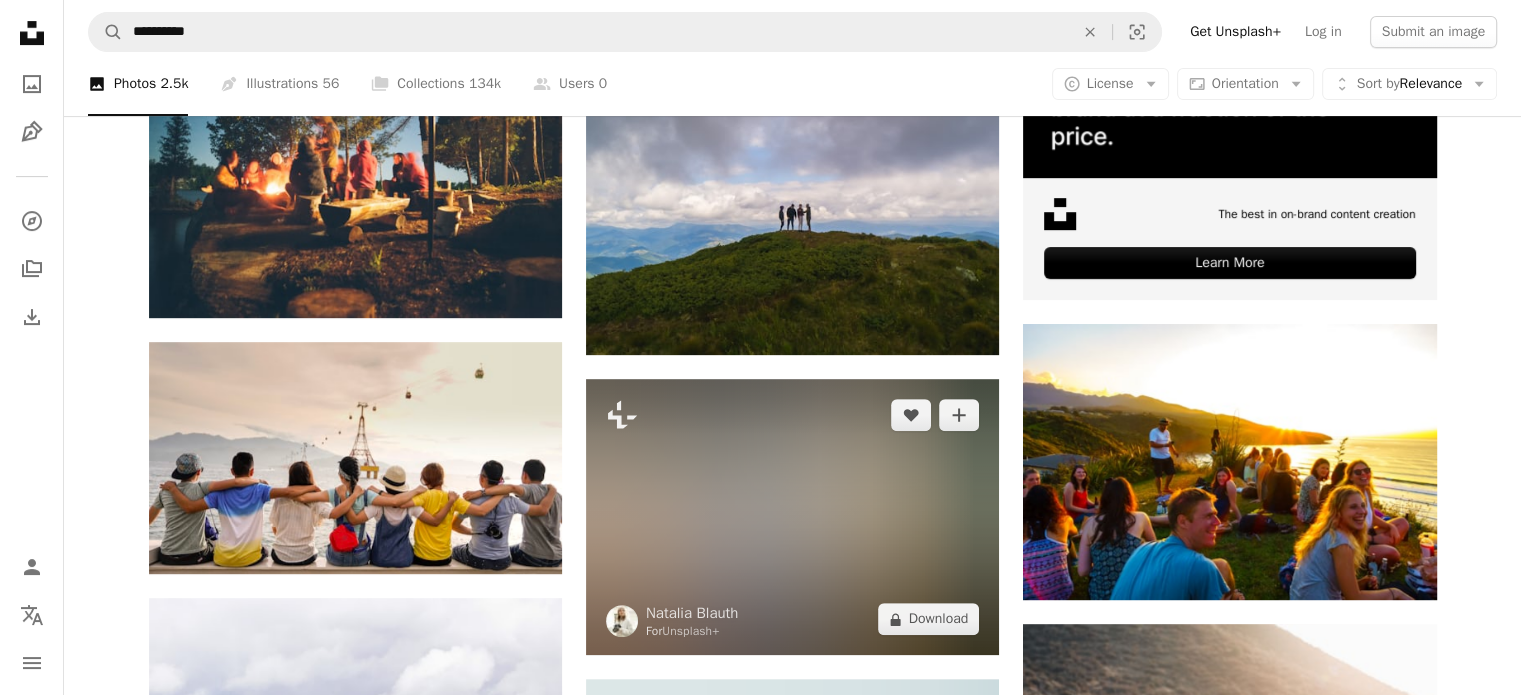 scroll, scrollTop: 800, scrollLeft: 0, axis: vertical 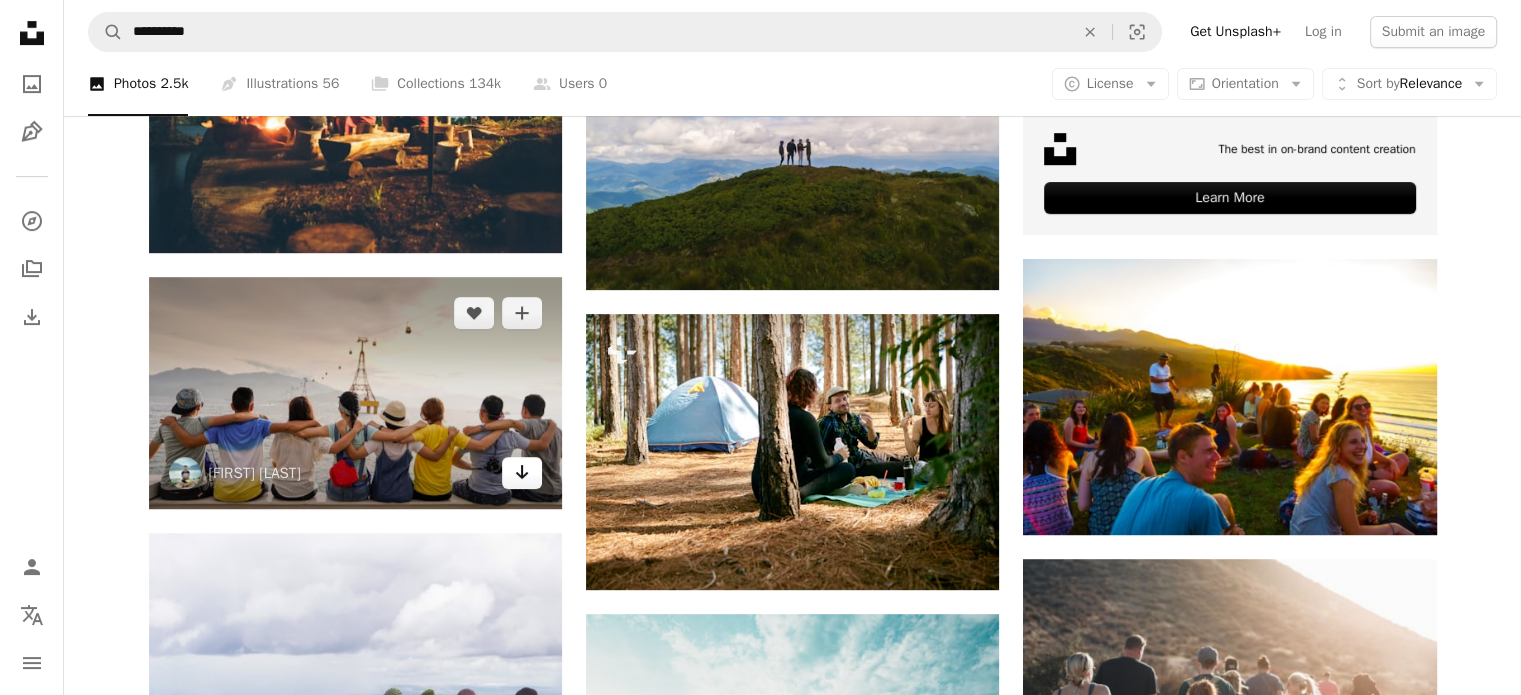 click on "Arrow pointing down" 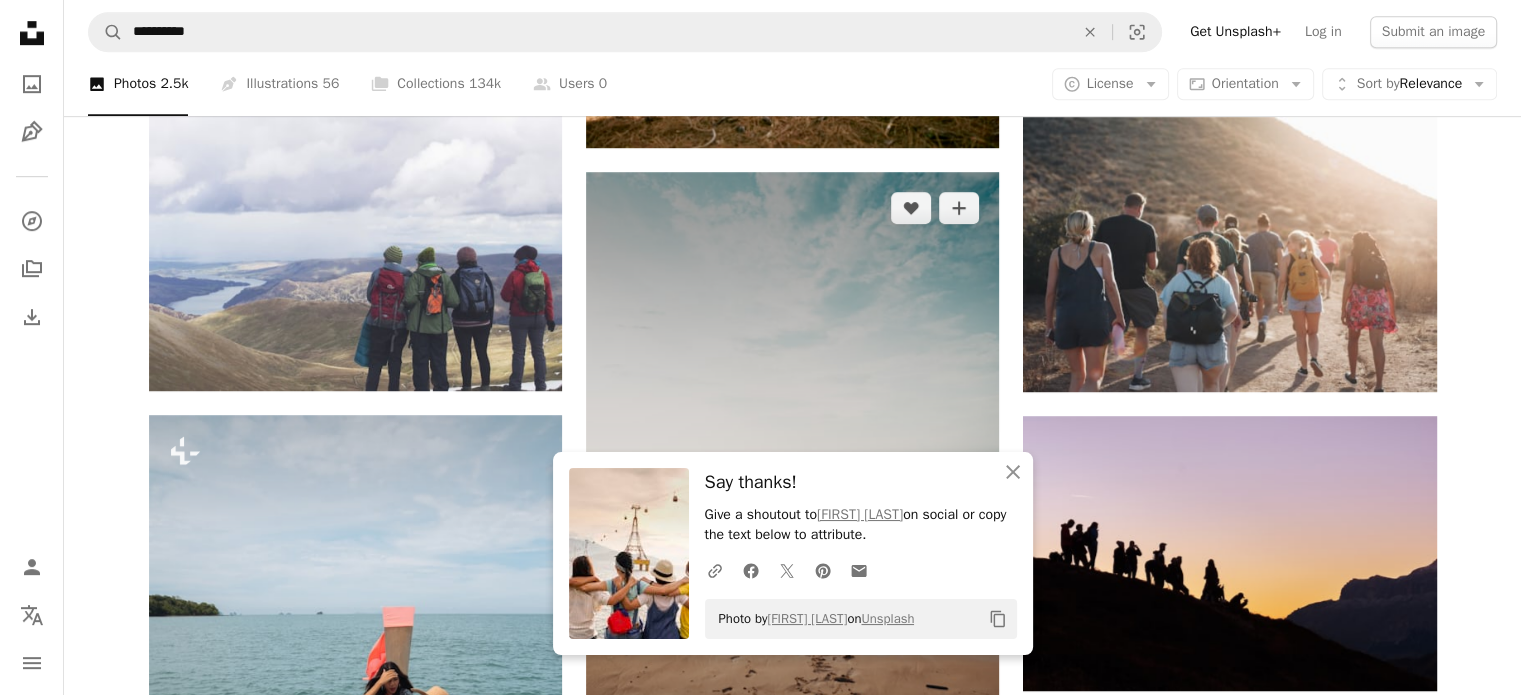 scroll, scrollTop: 1300, scrollLeft: 0, axis: vertical 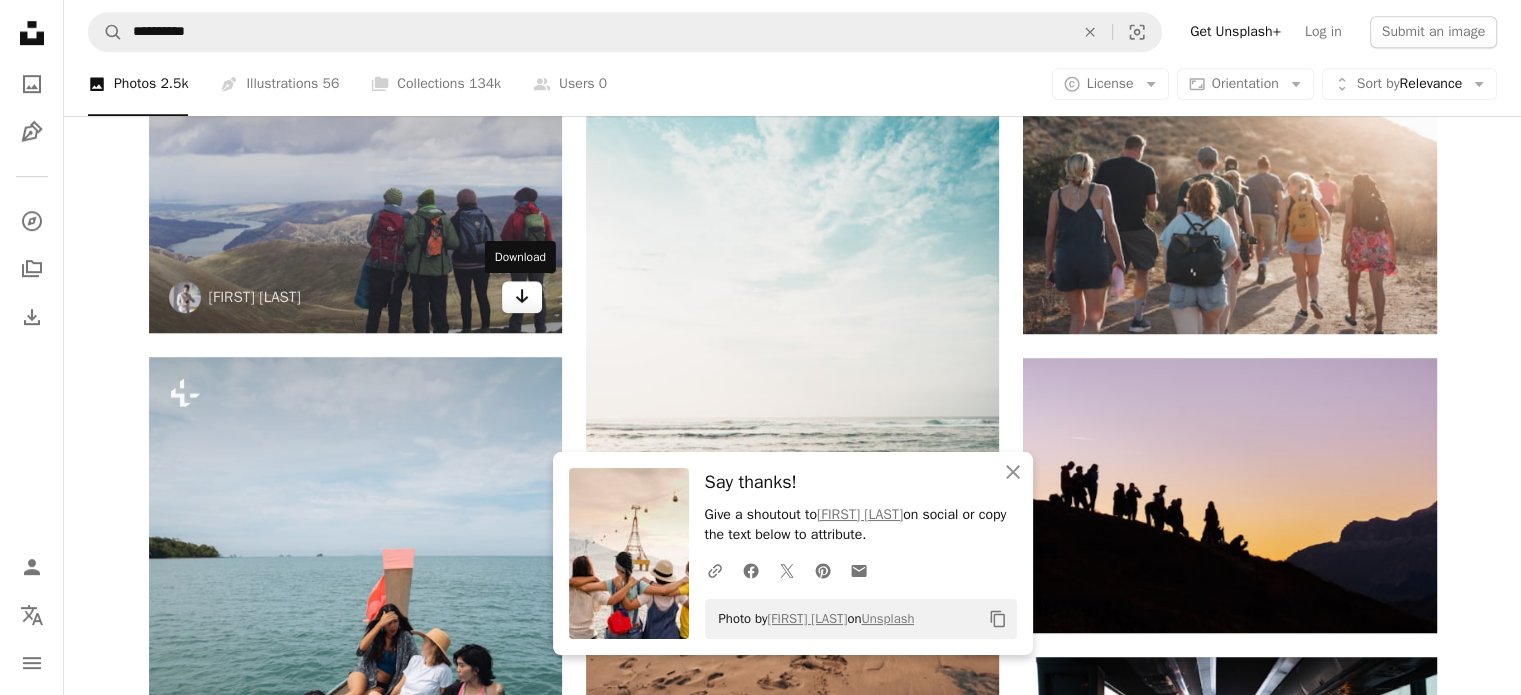 click on "Arrow pointing down" 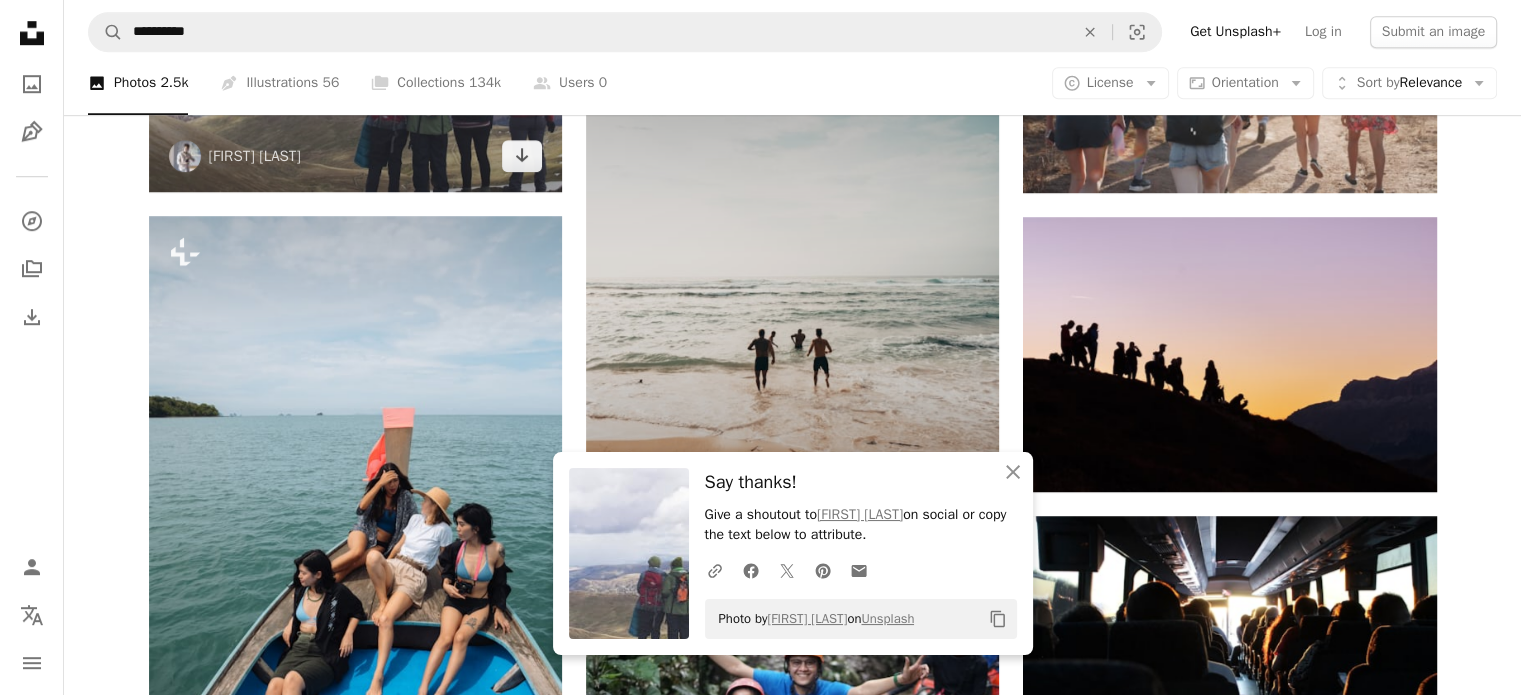 scroll, scrollTop: 1700, scrollLeft: 0, axis: vertical 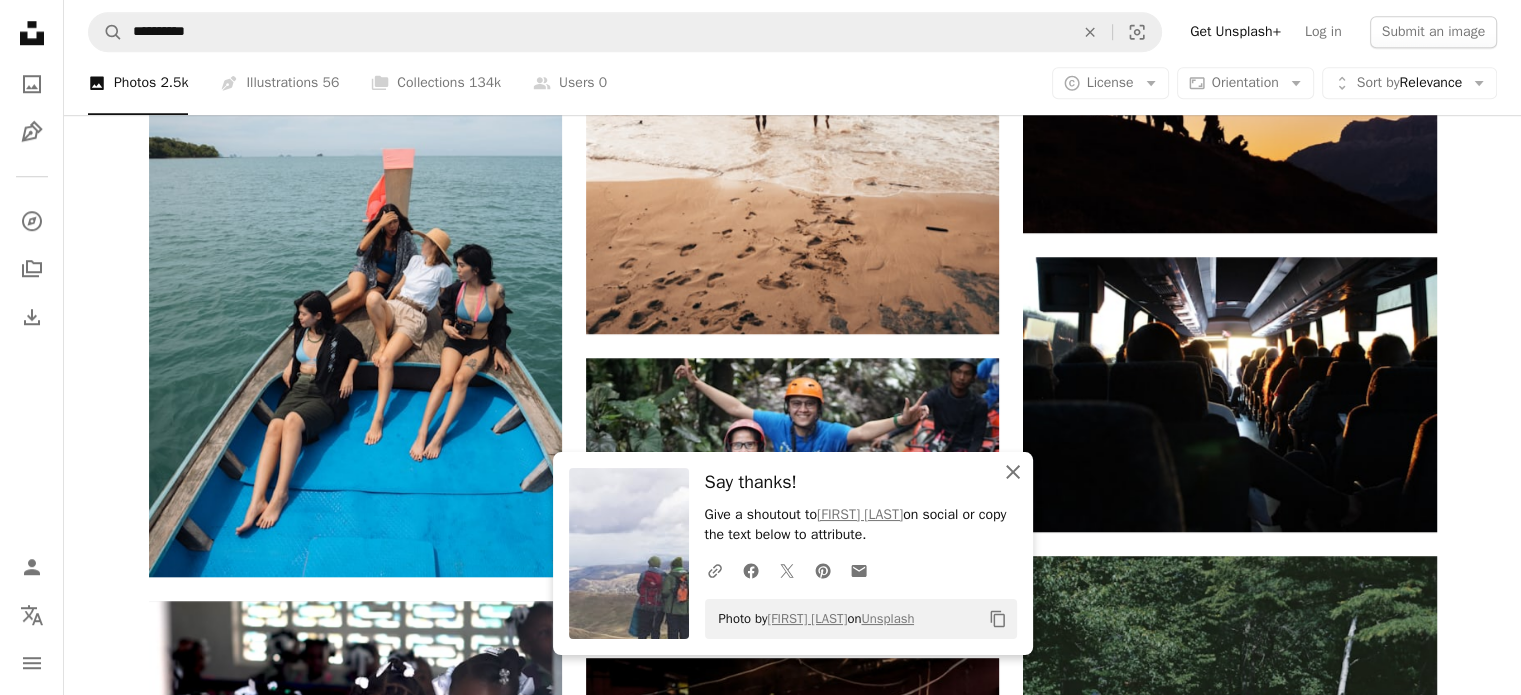 click on "An X shape" 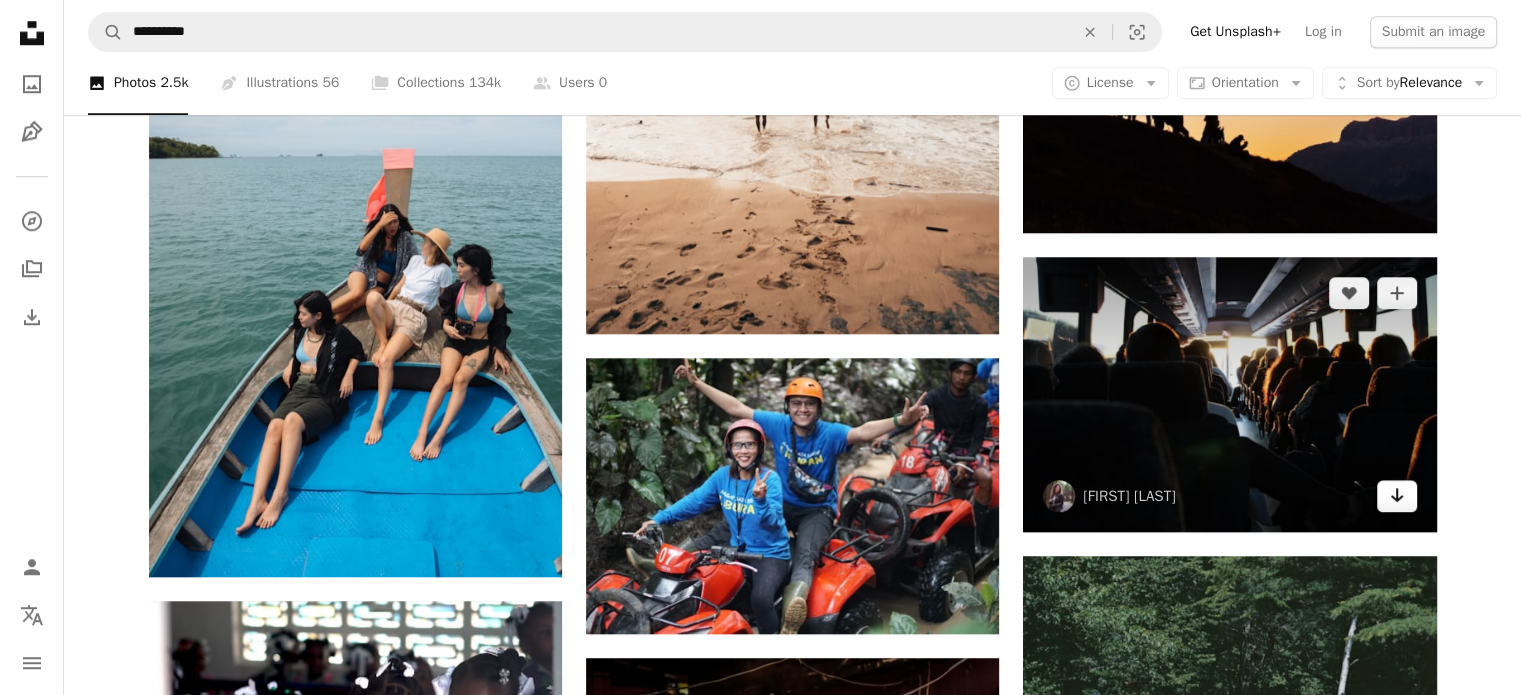click on "Arrow pointing down" 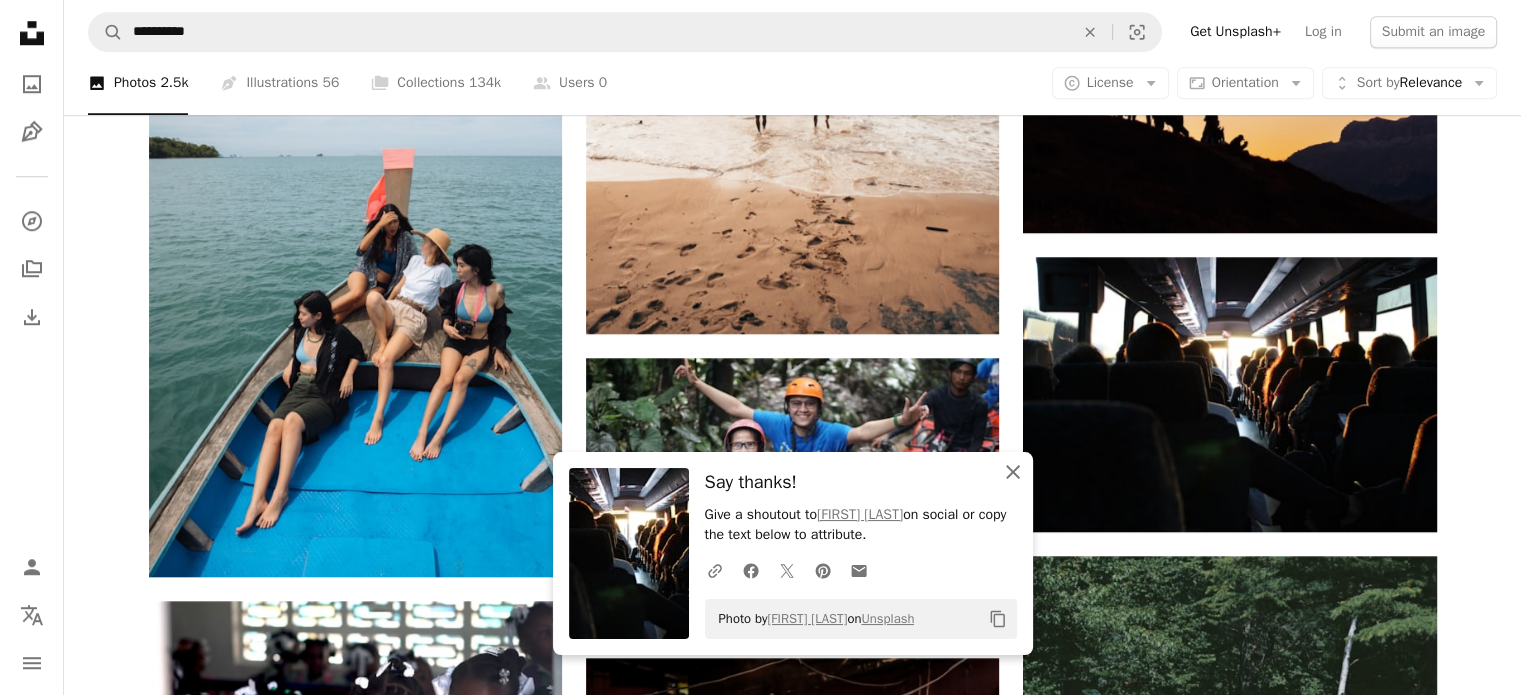 click on "An X shape" 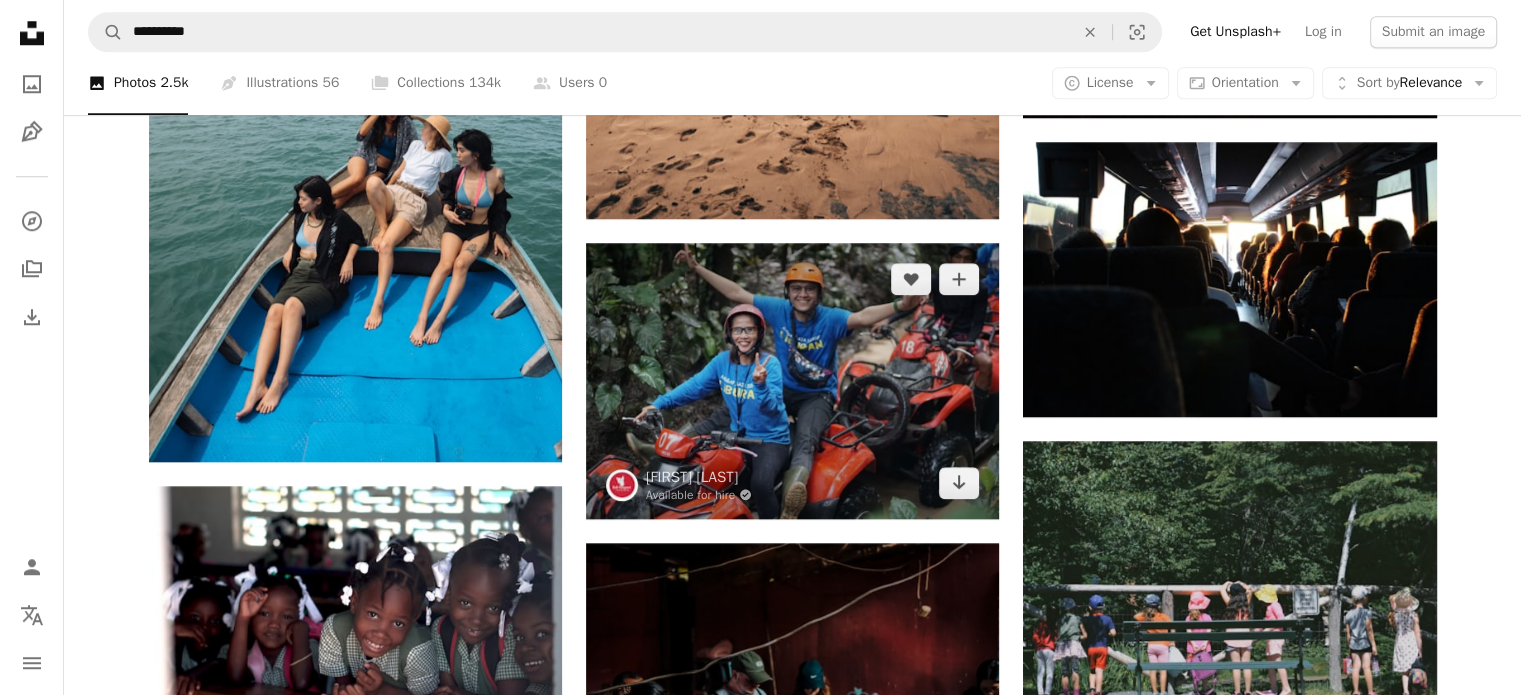 scroll, scrollTop: 1900, scrollLeft: 0, axis: vertical 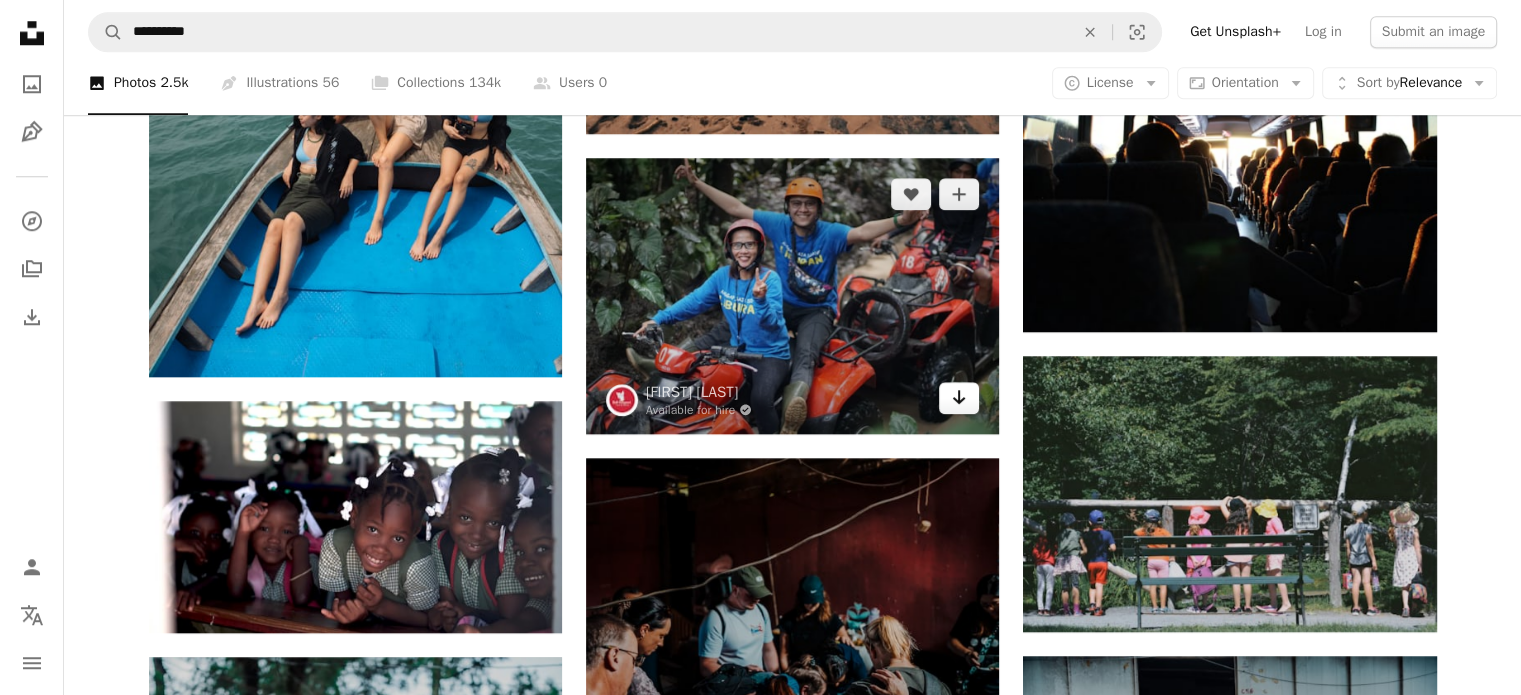 click on "Arrow pointing down" 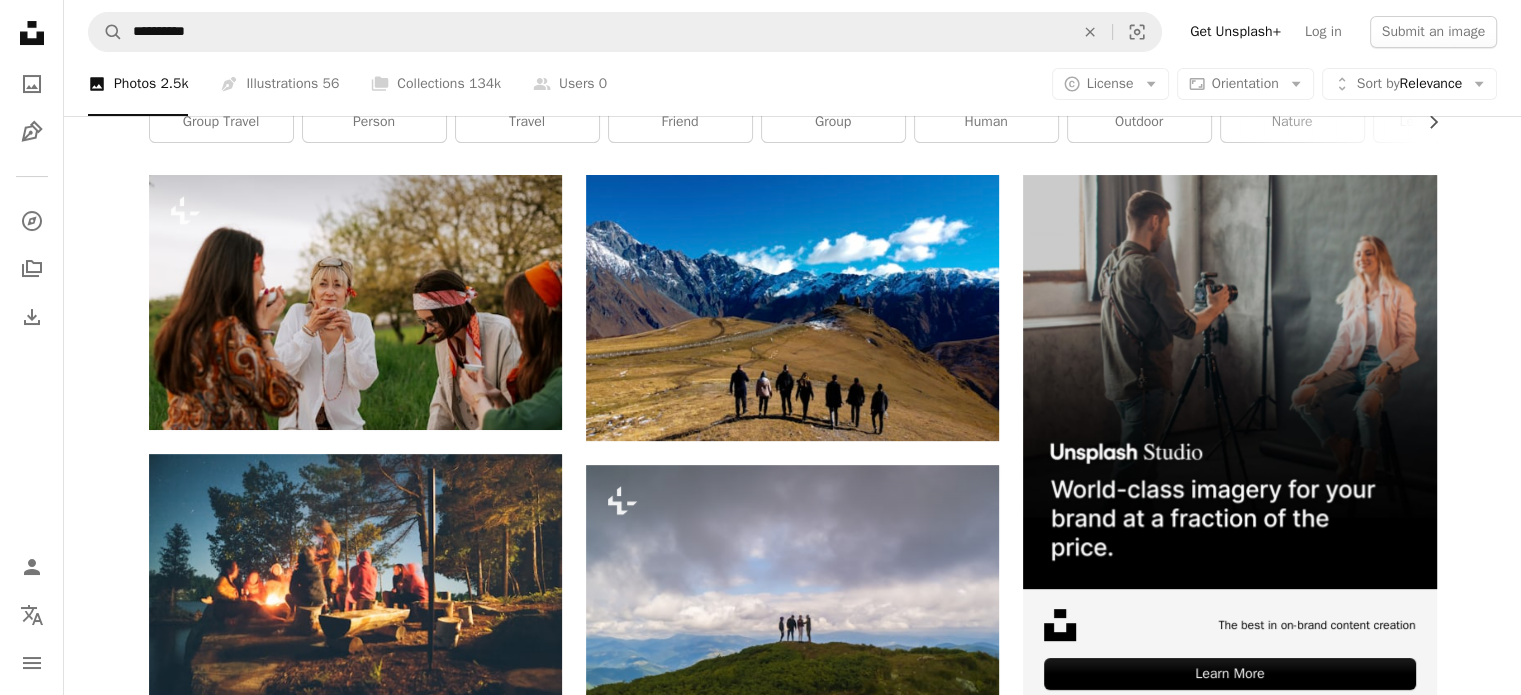 scroll, scrollTop: 200, scrollLeft: 0, axis: vertical 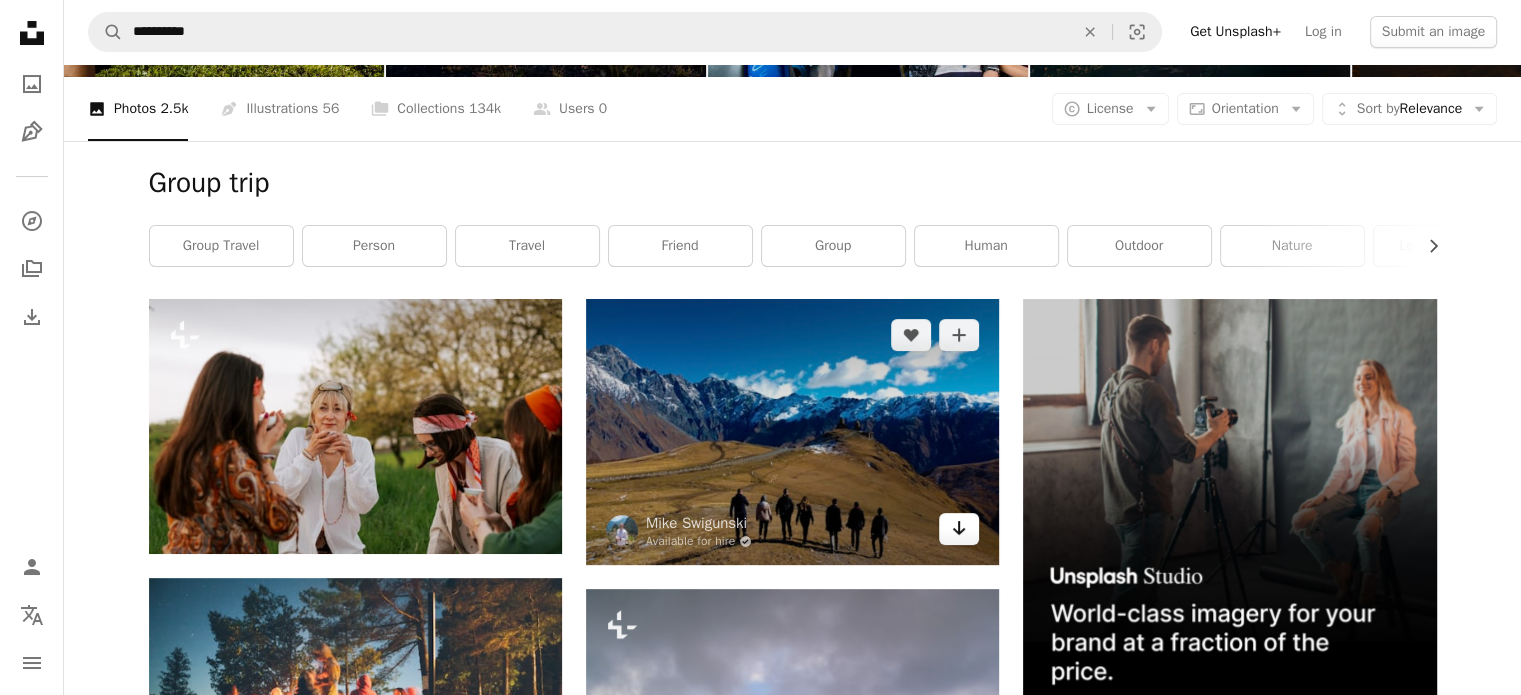 click on "Arrow pointing down" at bounding box center [959, 529] 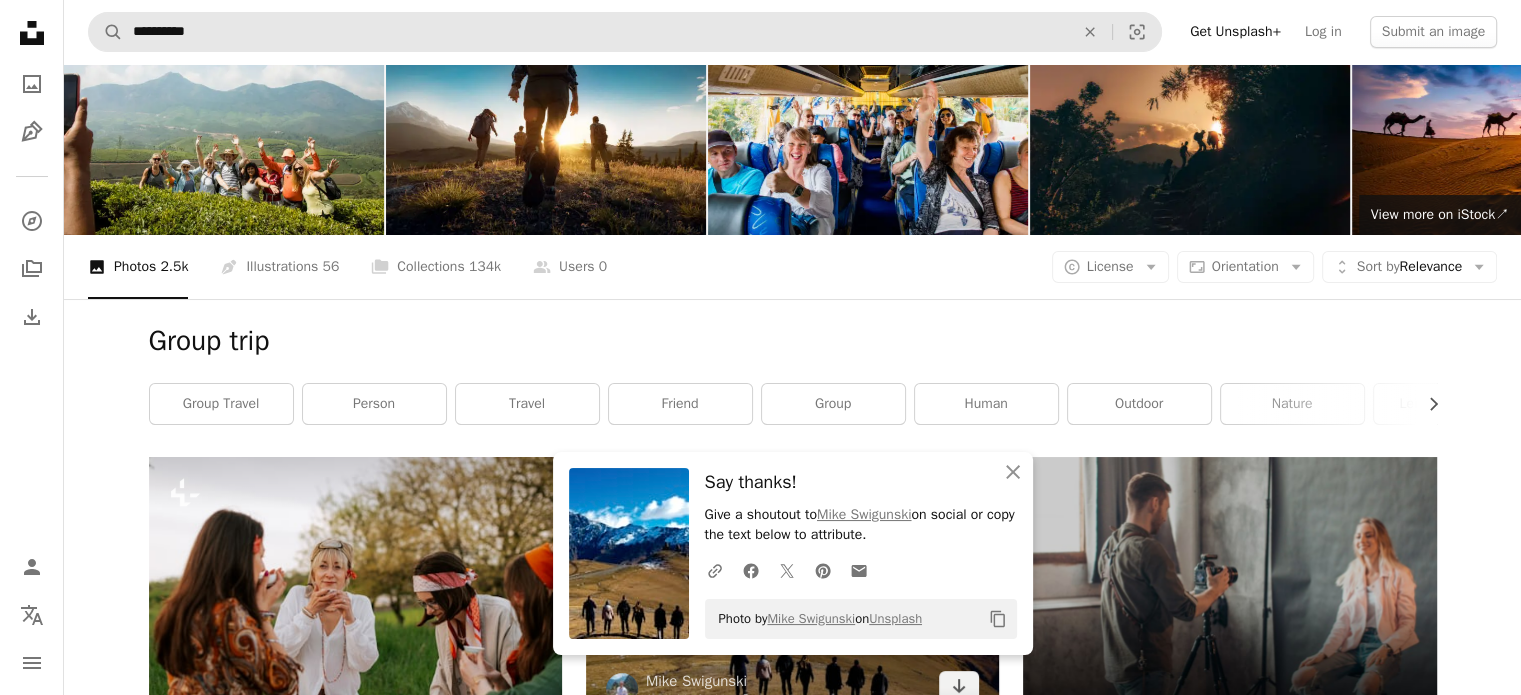 scroll, scrollTop: 0, scrollLeft: 0, axis: both 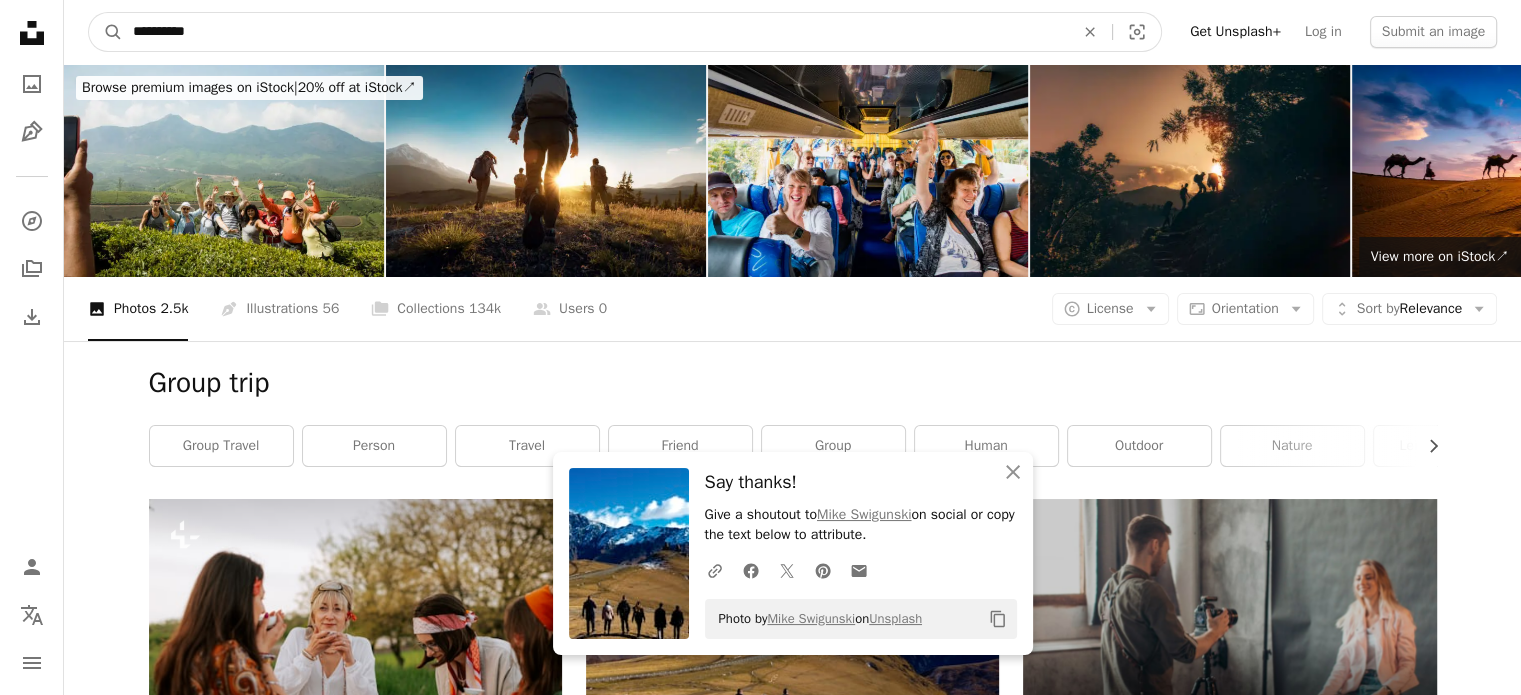 drag, startPoint x: 378, startPoint y: 26, endPoint x: 170, endPoint y: -31, distance: 215.66873 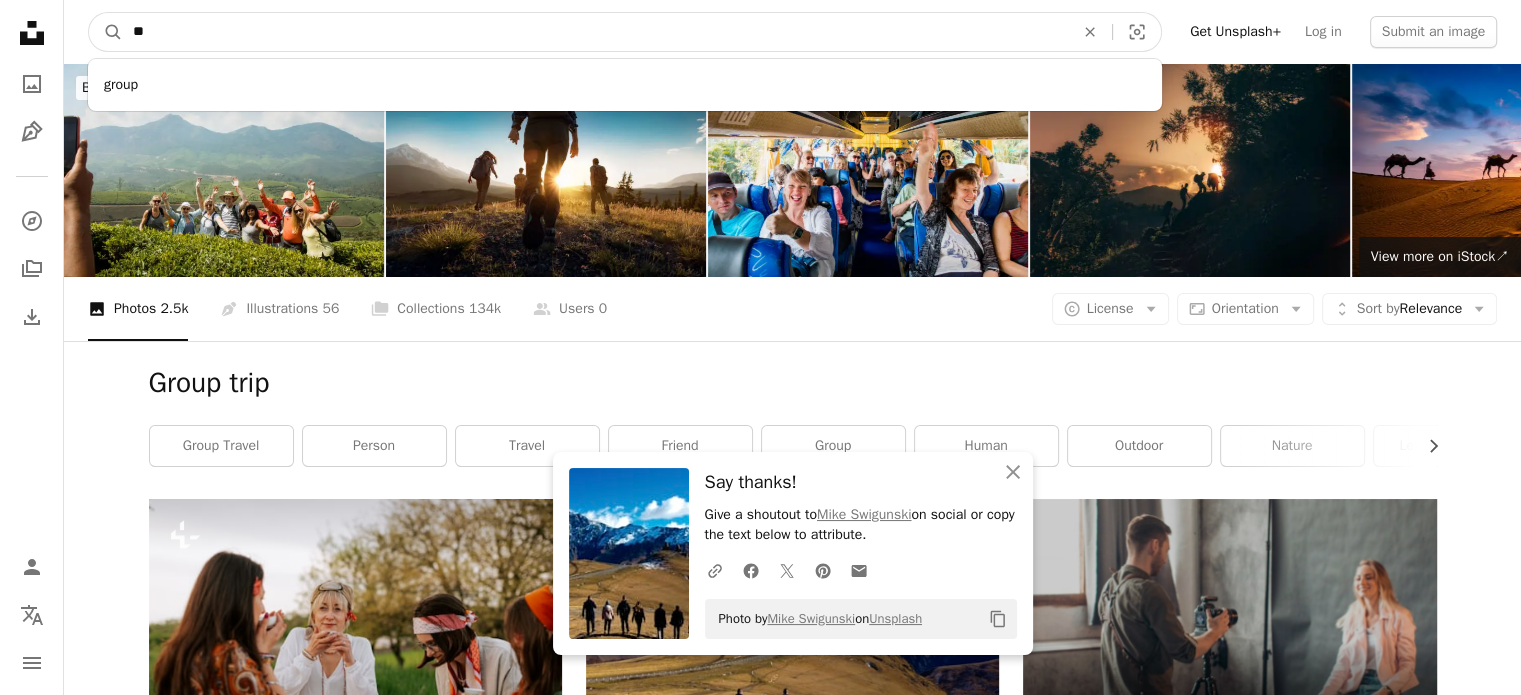 type on "*" 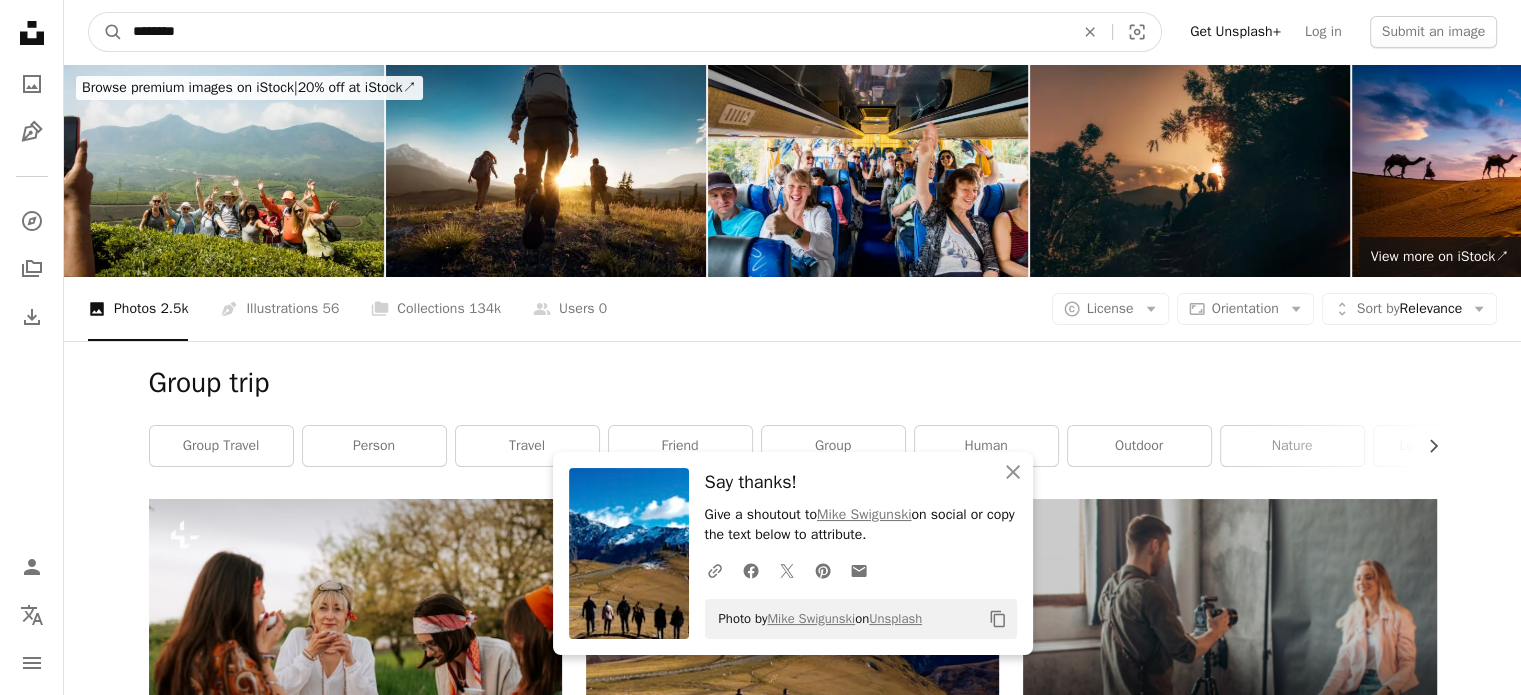 type on "********" 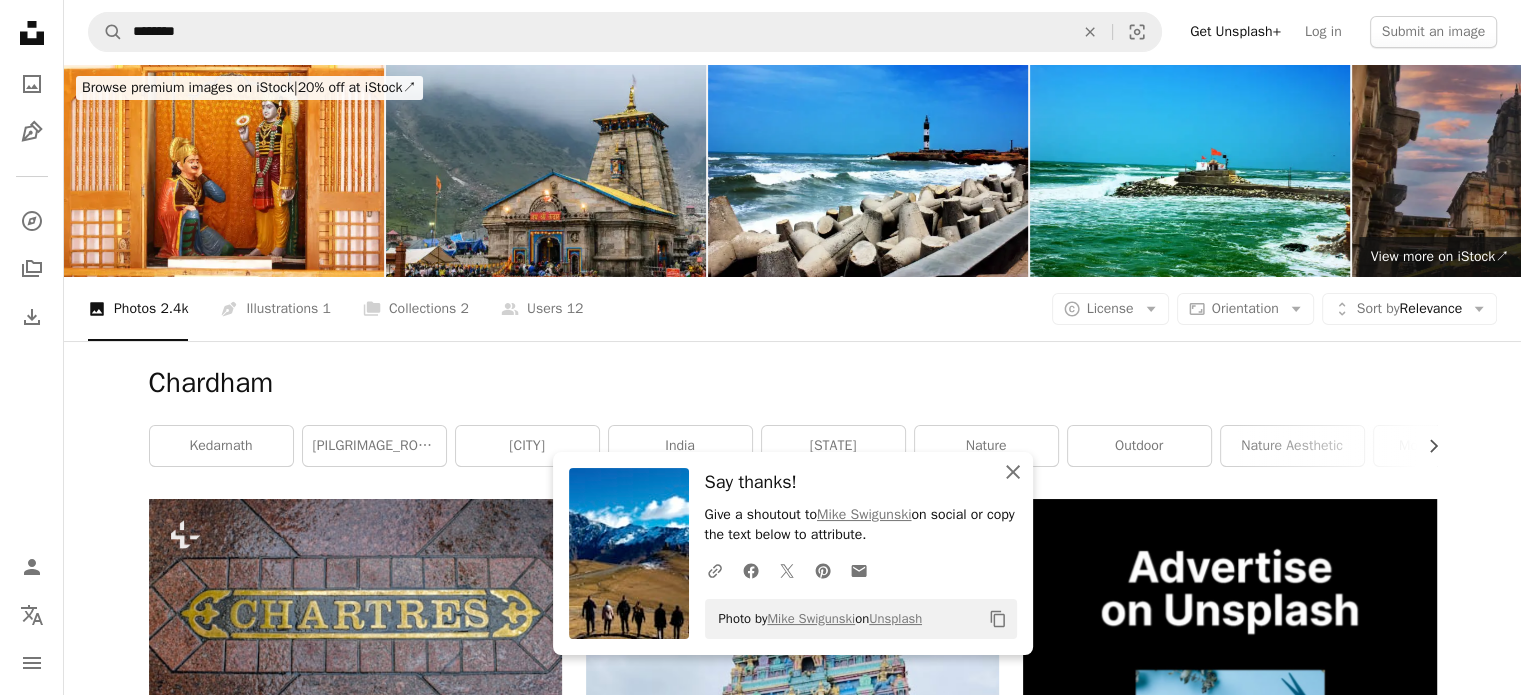 drag, startPoint x: 1023, startPoint y: 474, endPoint x: 1008, endPoint y: 467, distance: 16.552946 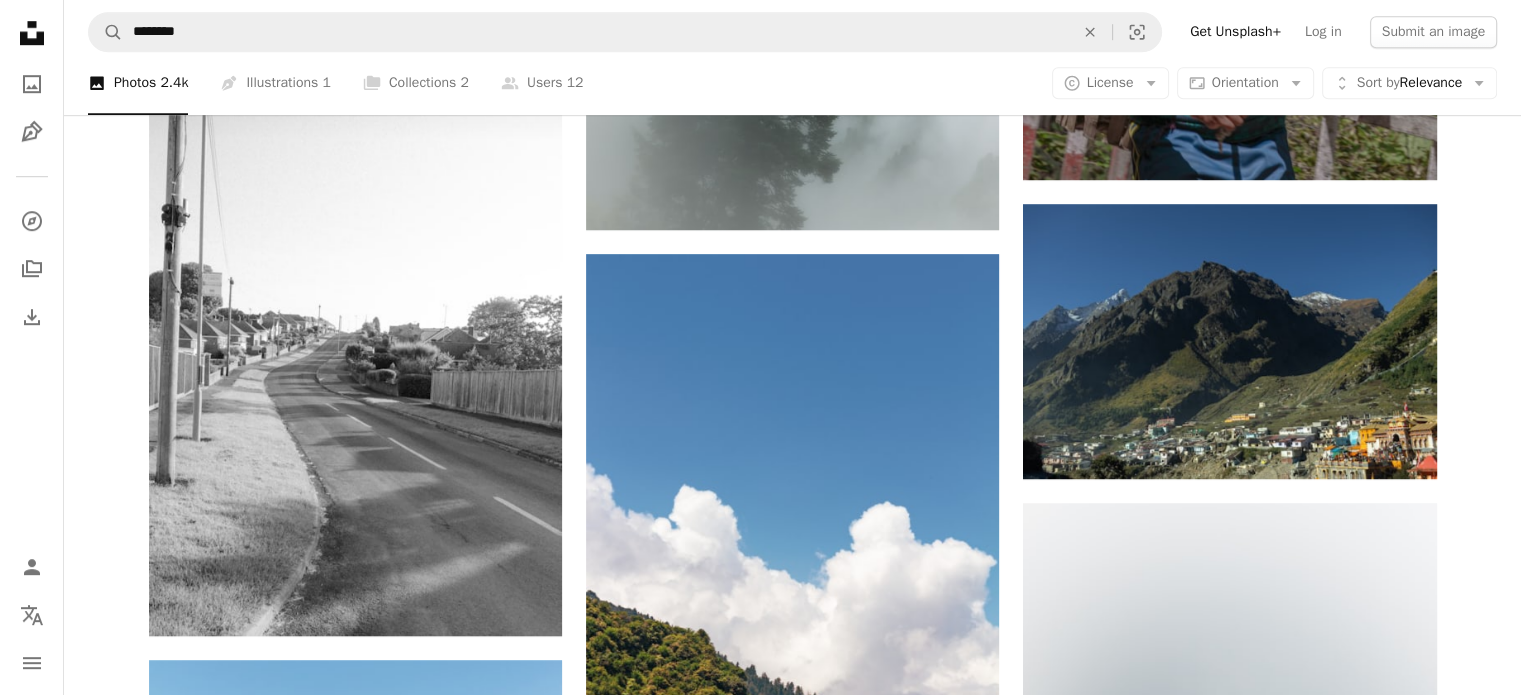 scroll, scrollTop: 1400, scrollLeft: 0, axis: vertical 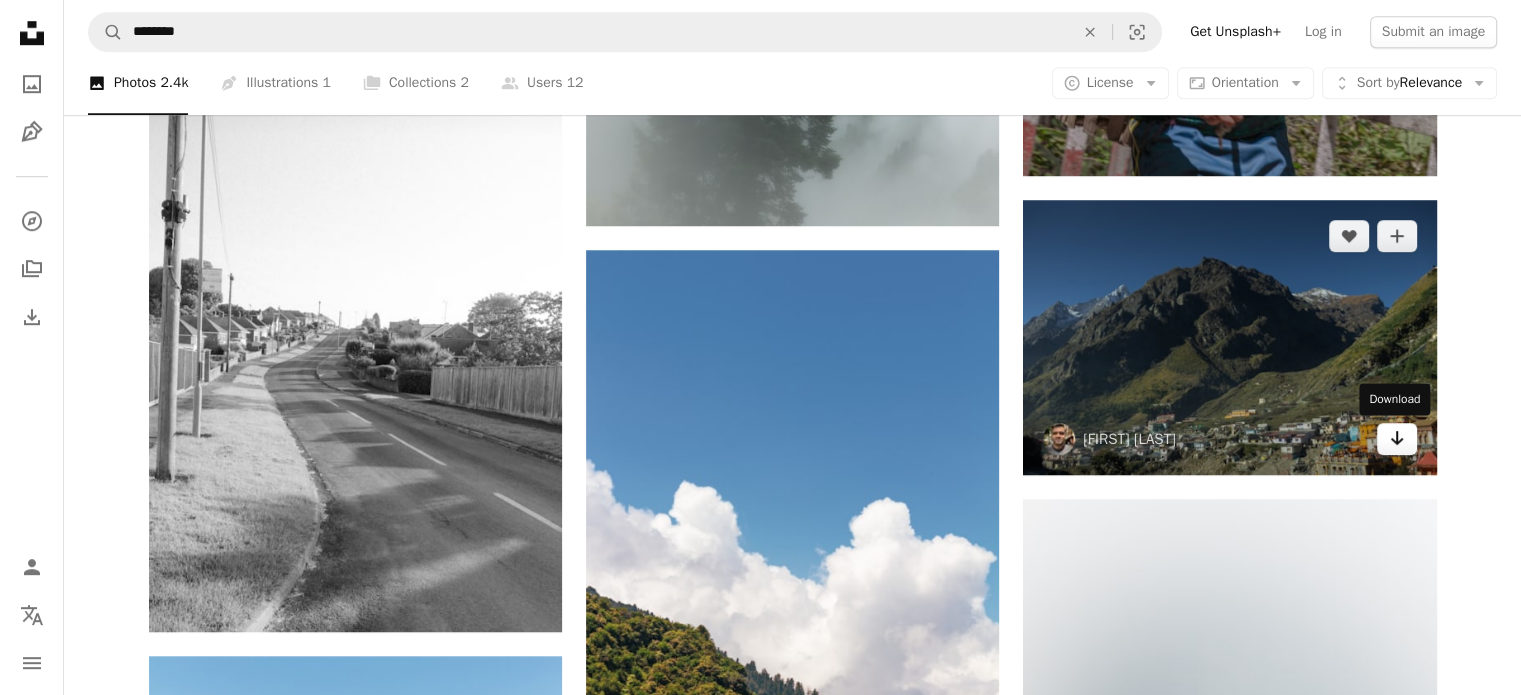 click 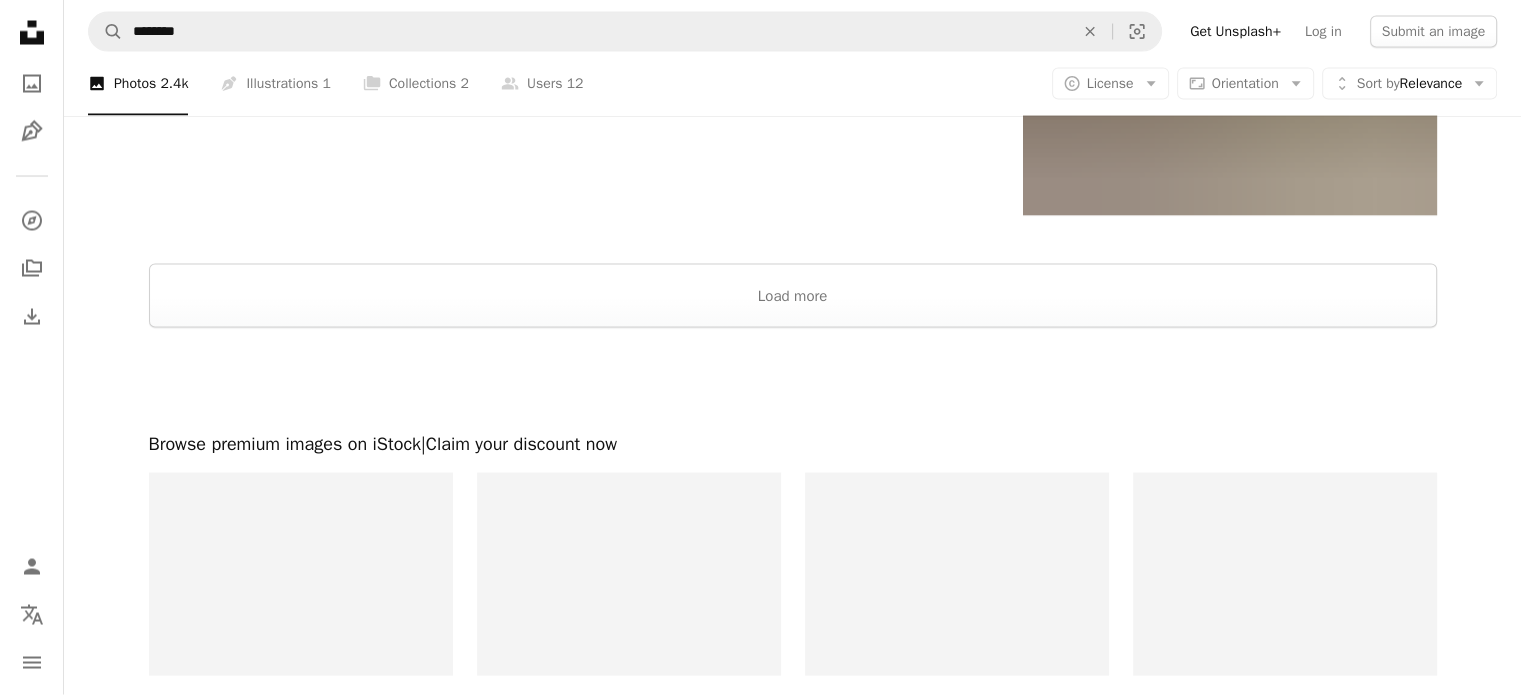 scroll, scrollTop: 3900, scrollLeft: 0, axis: vertical 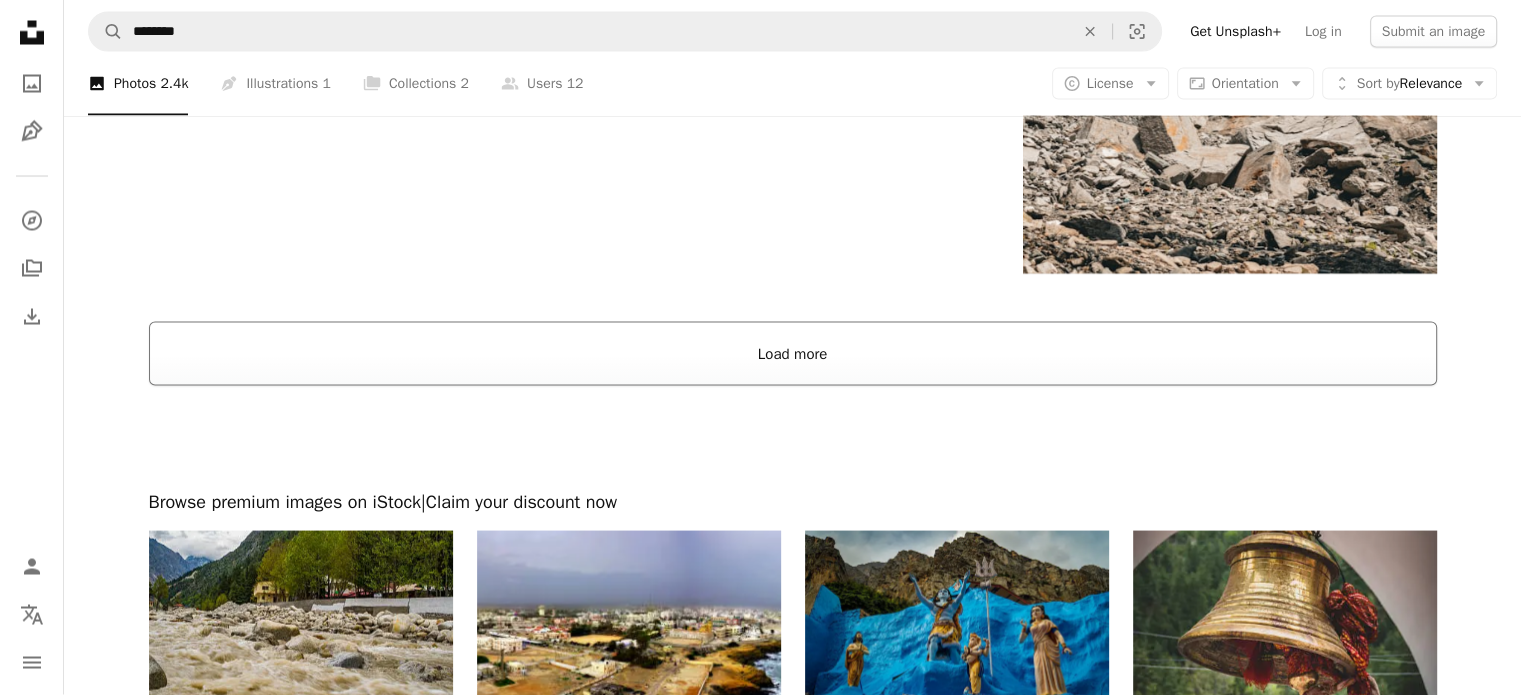 click on "Load more" at bounding box center (793, 354) 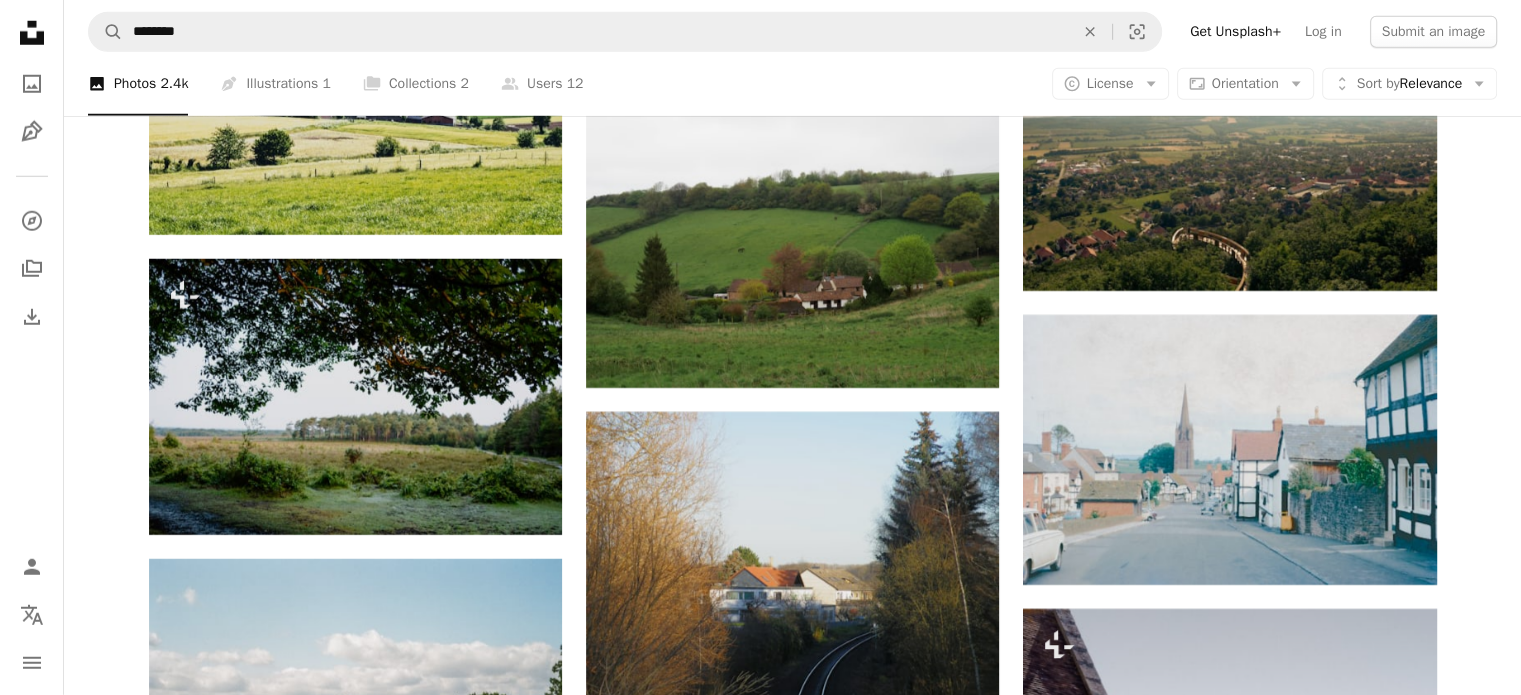 scroll, scrollTop: 5900, scrollLeft: 0, axis: vertical 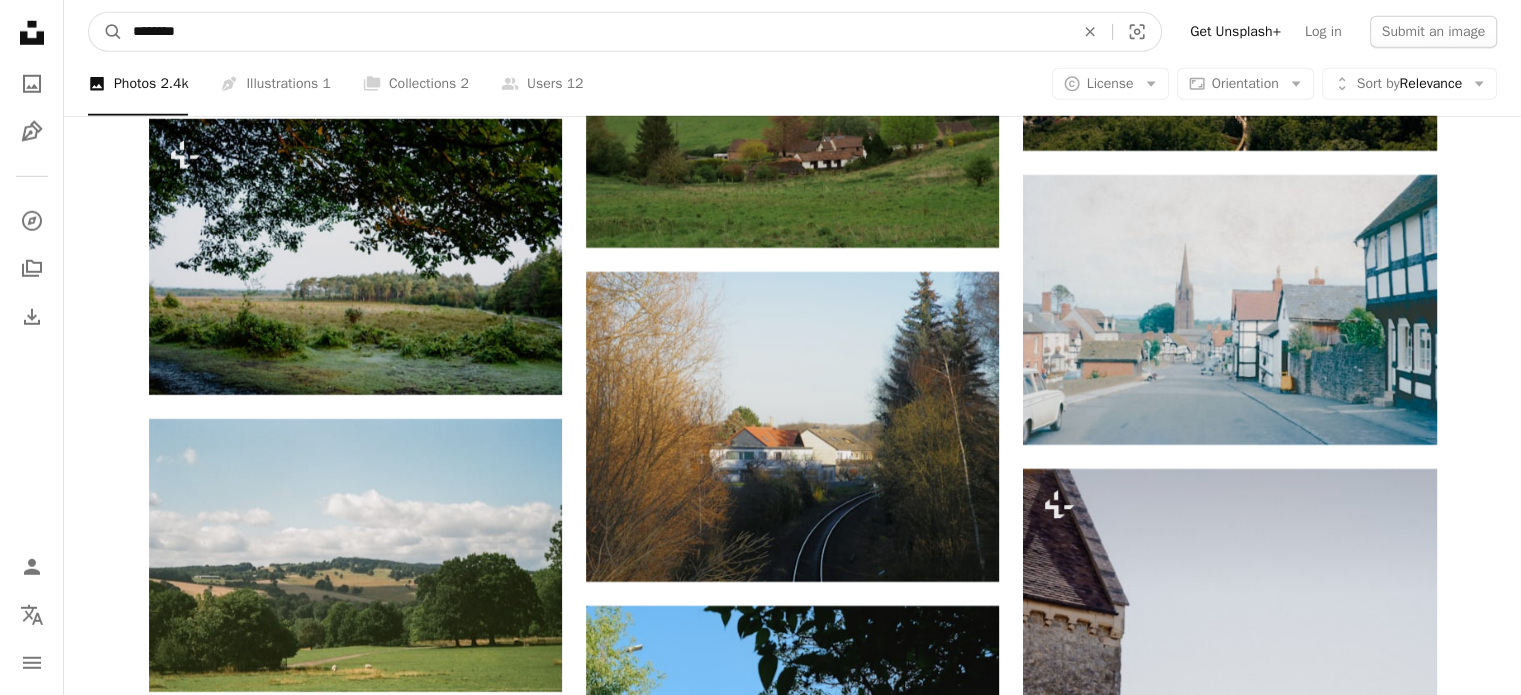 drag, startPoint x: 304, startPoint y: 33, endPoint x: 0, endPoint y: 59, distance: 305.1098 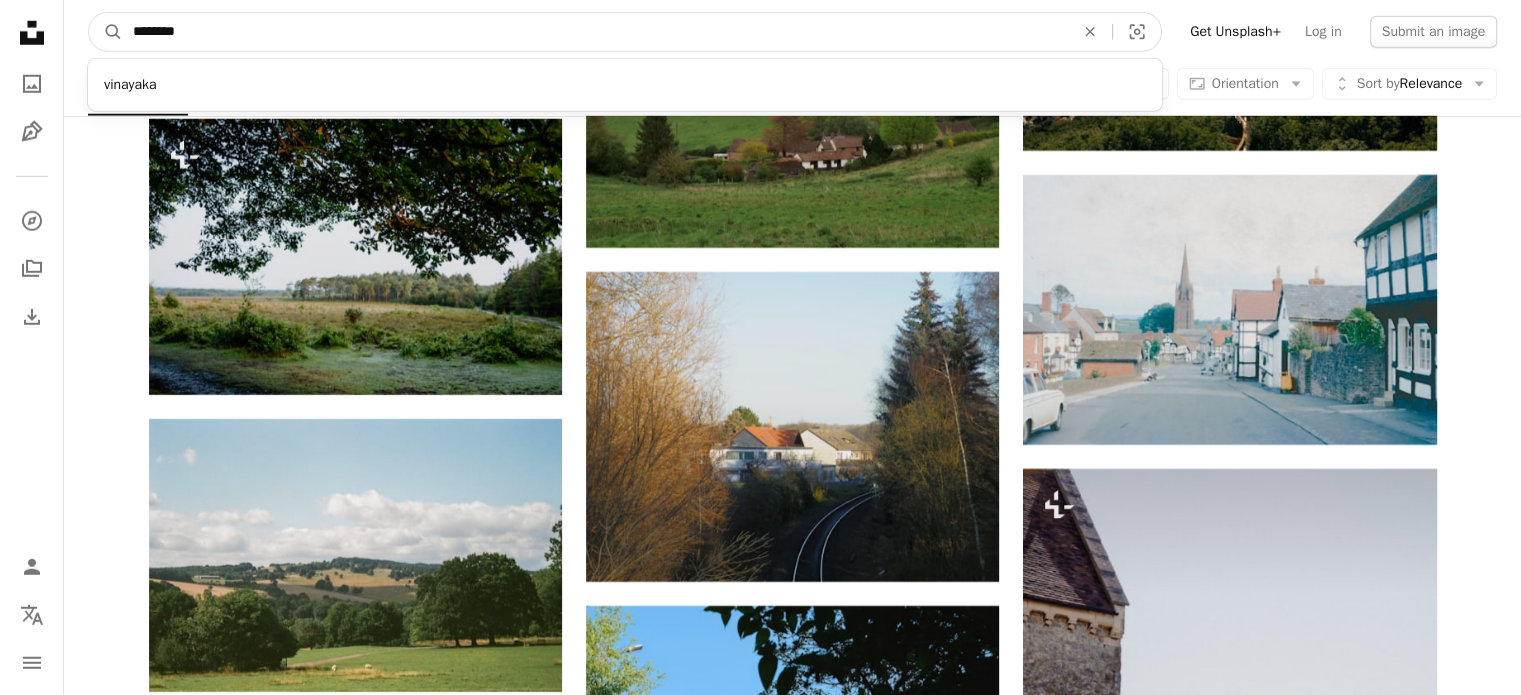 type on "*********" 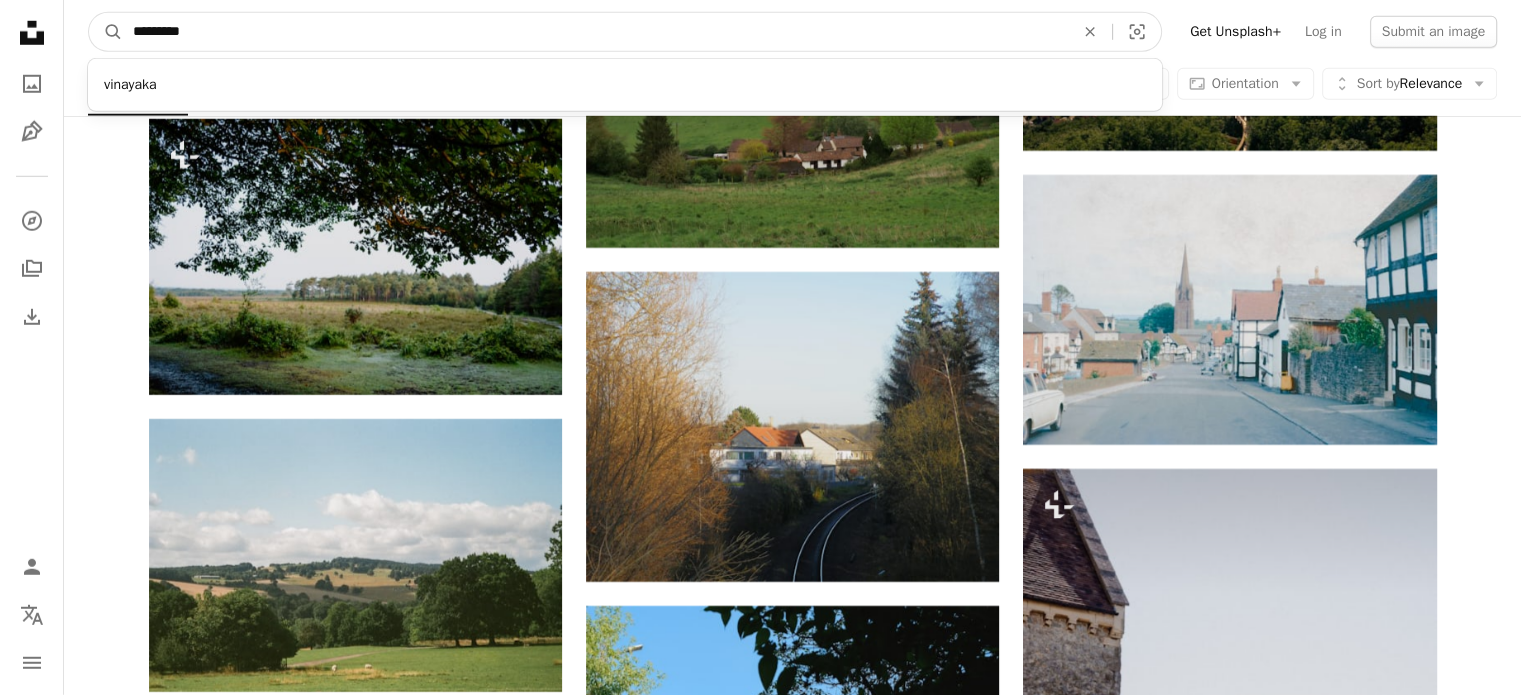 click on "A magnifying glass" at bounding box center (106, 32) 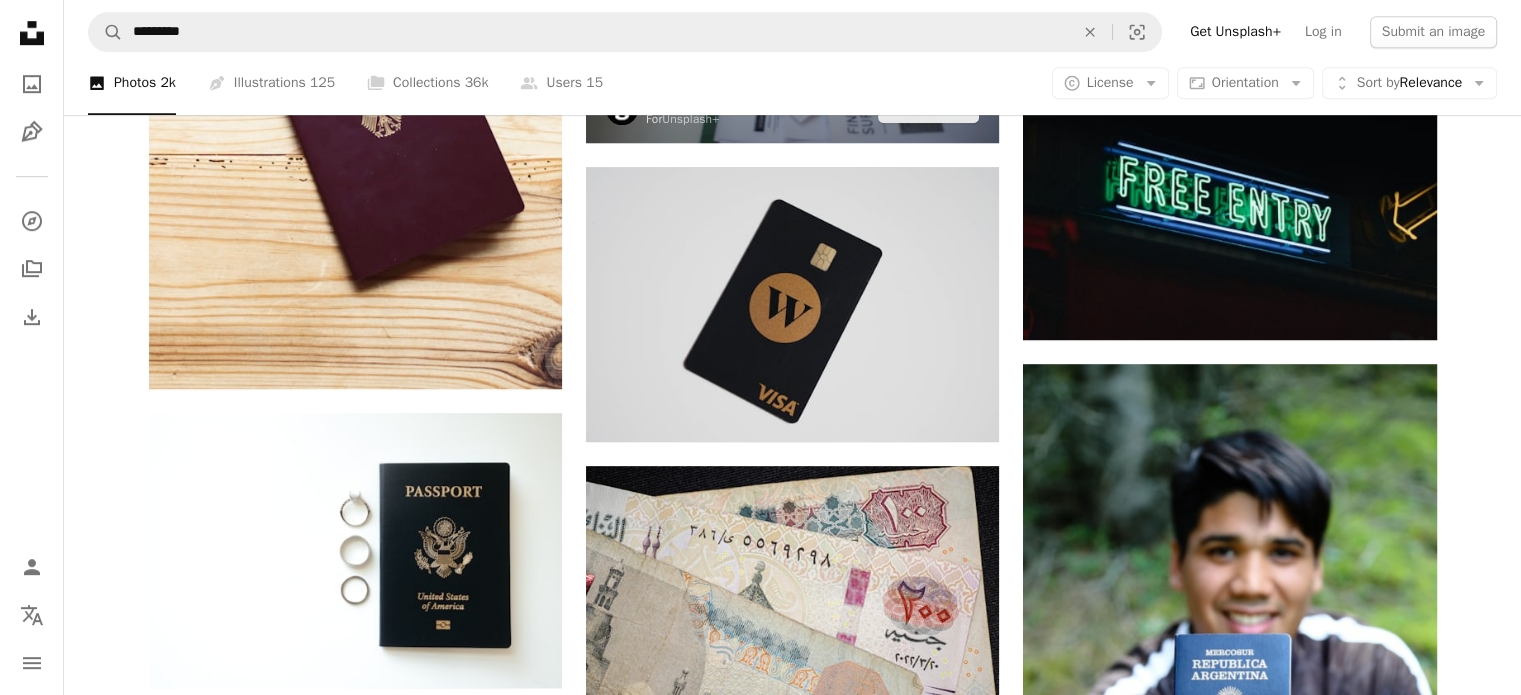 scroll, scrollTop: 1200, scrollLeft: 0, axis: vertical 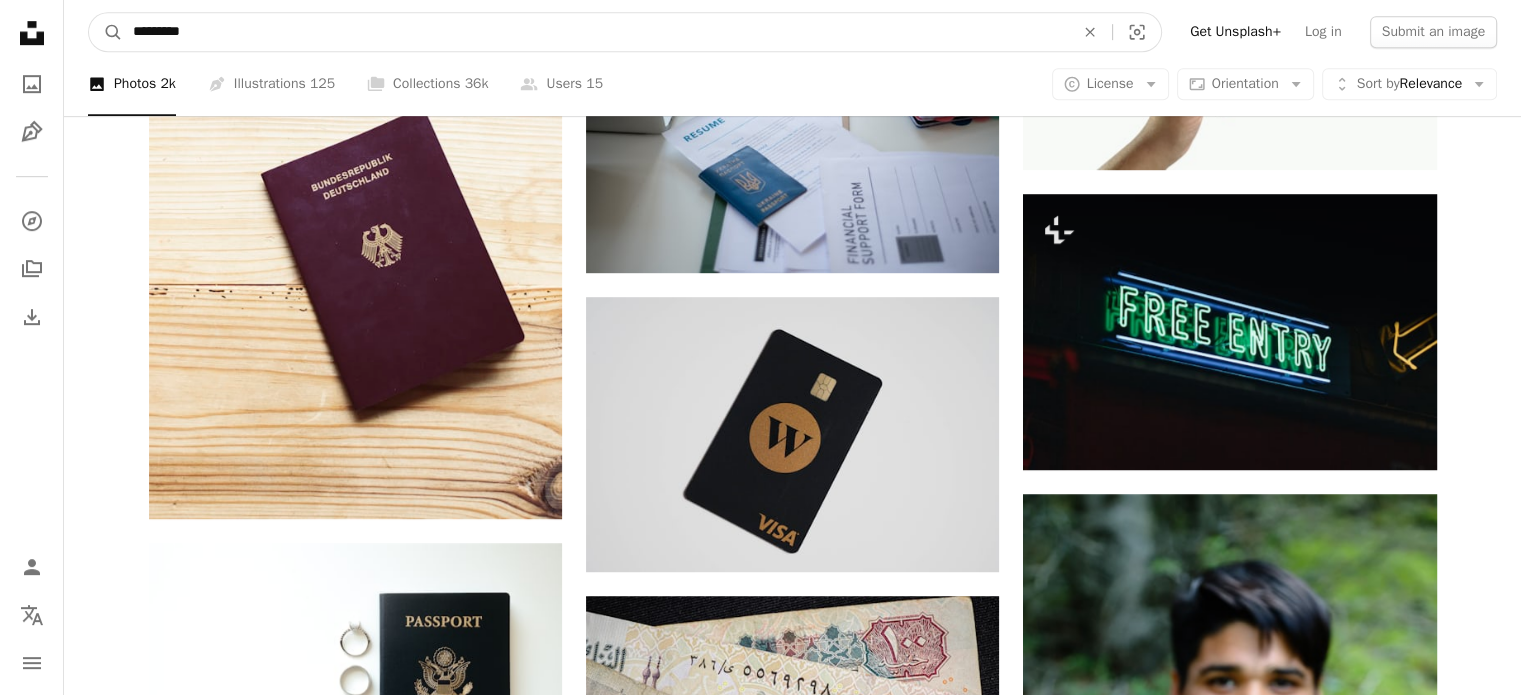 drag, startPoint x: 276, startPoint y: 4, endPoint x: 148, endPoint y: 18, distance: 128.76335 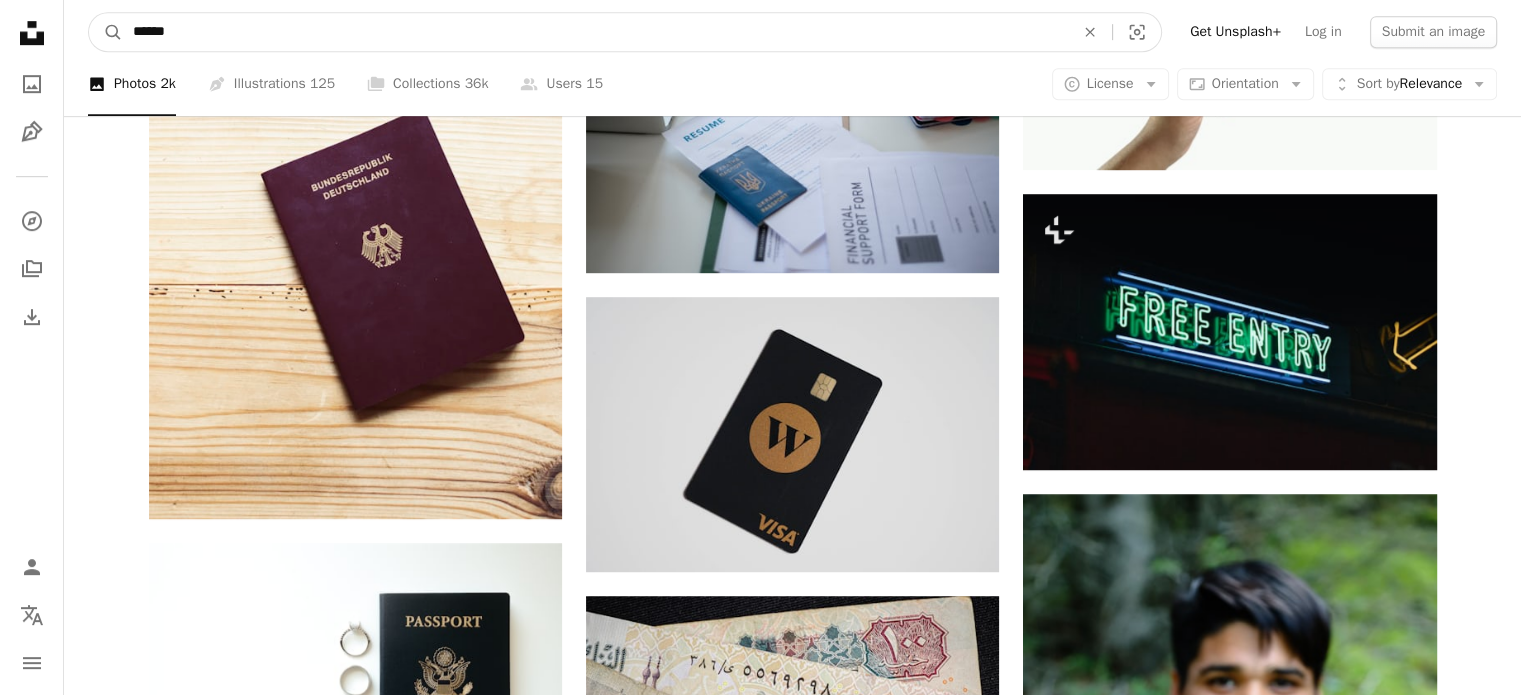 type on "*******" 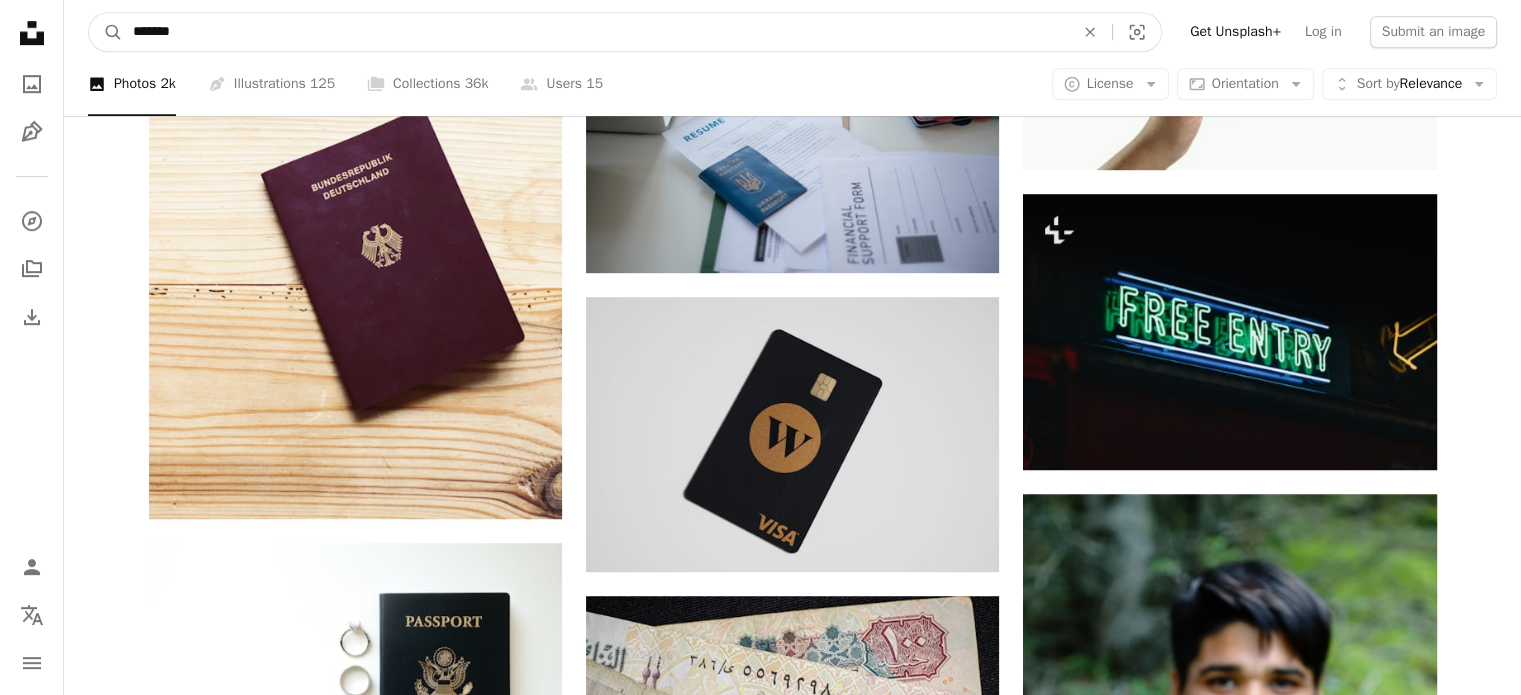 click on "A magnifying glass" at bounding box center (106, 32) 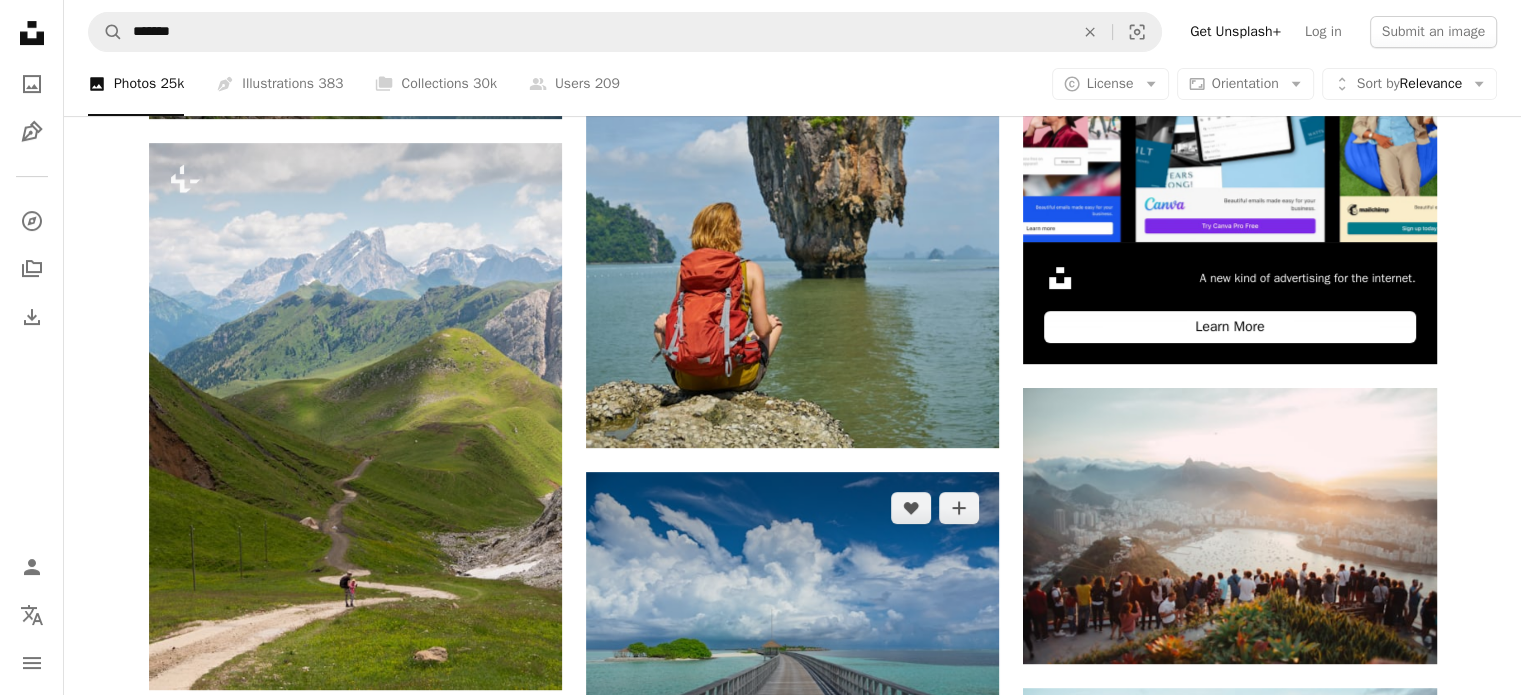 scroll, scrollTop: 900, scrollLeft: 0, axis: vertical 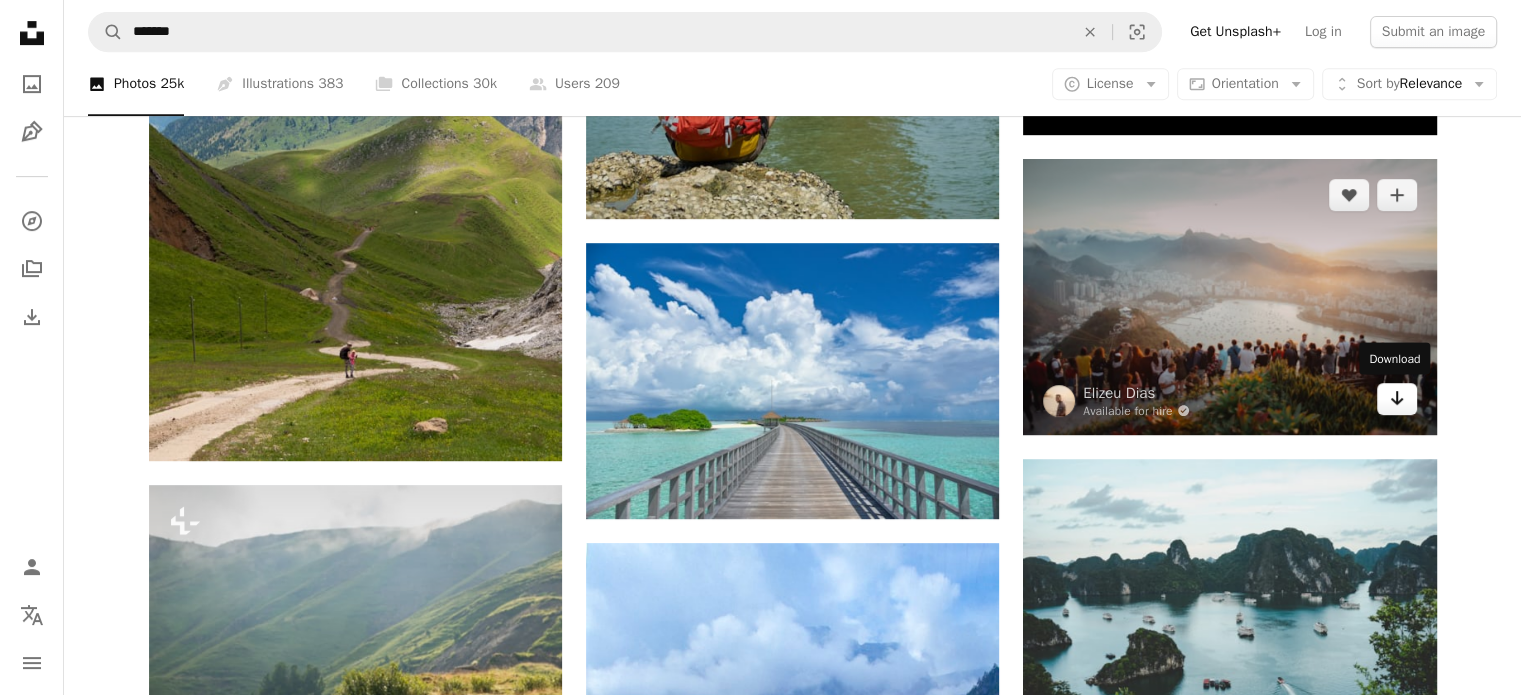 click on "Arrow pointing down" at bounding box center (1397, 399) 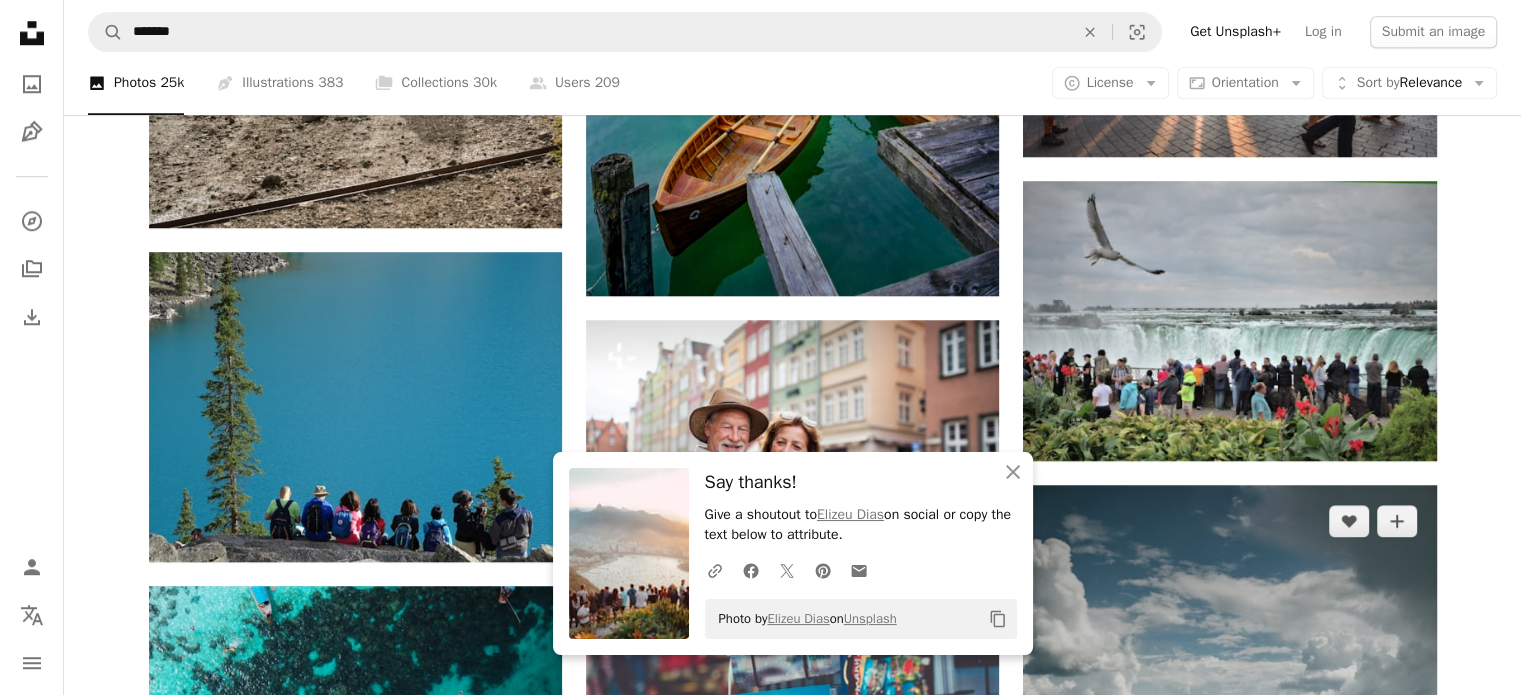 scroll, scrollTop: 1900, scrollLeft: 0, axis: vertical 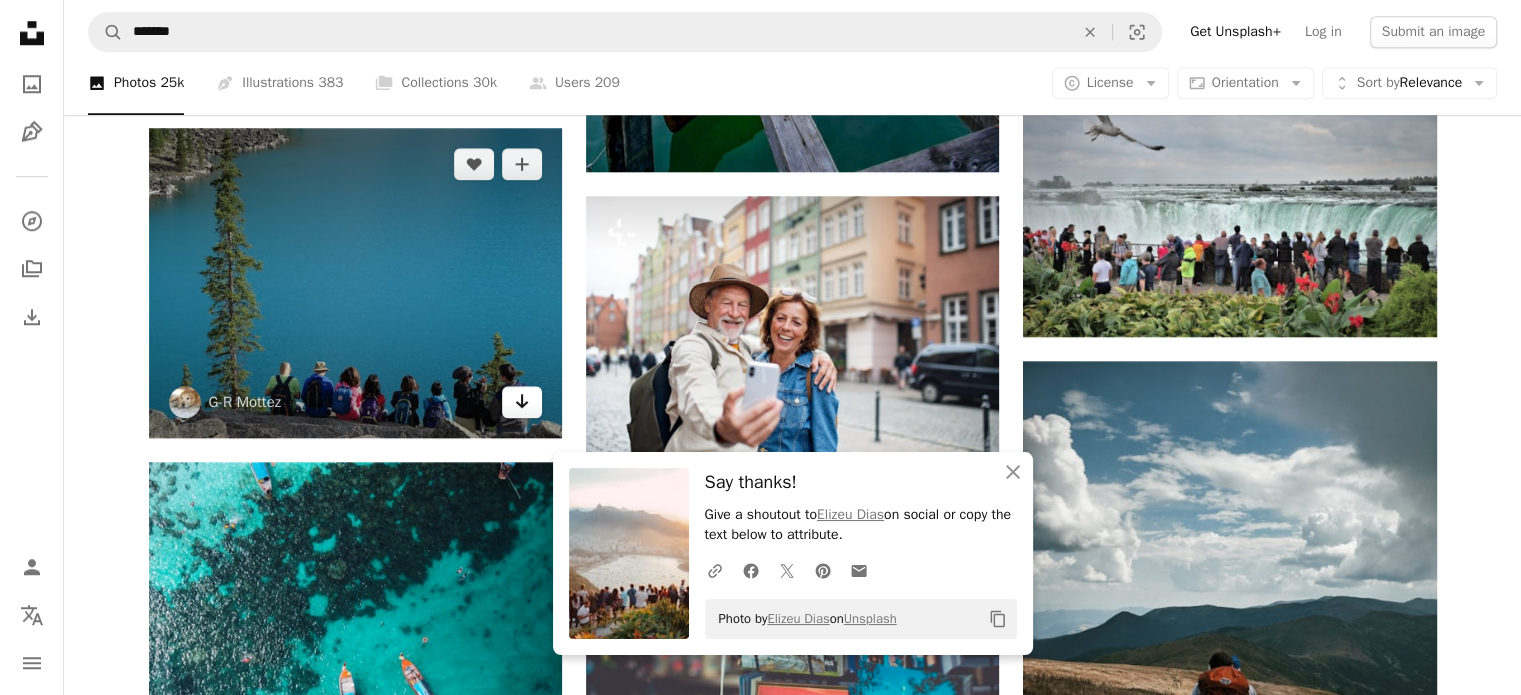 click on "Arrow pointing down" 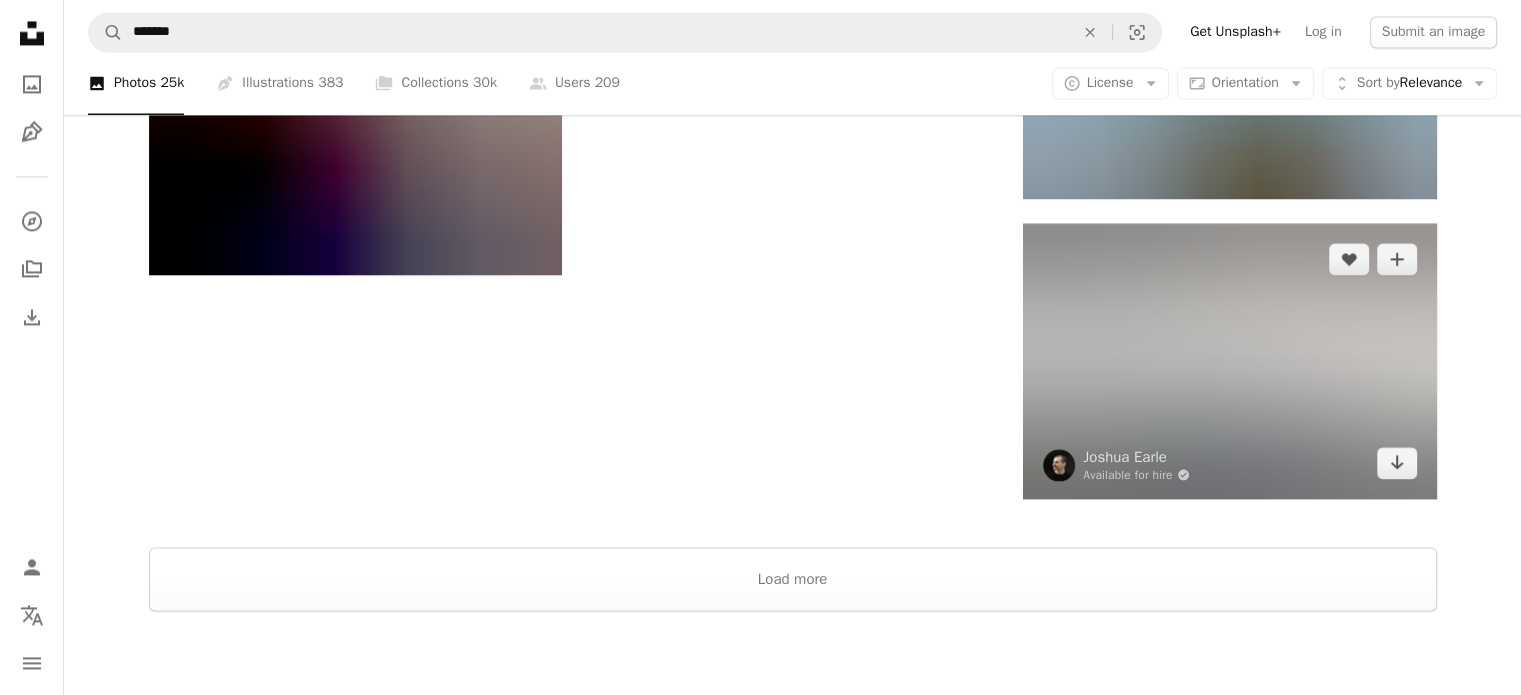 scroll, scrollTop: 3300, scrollLeft: 0, axis: vertical 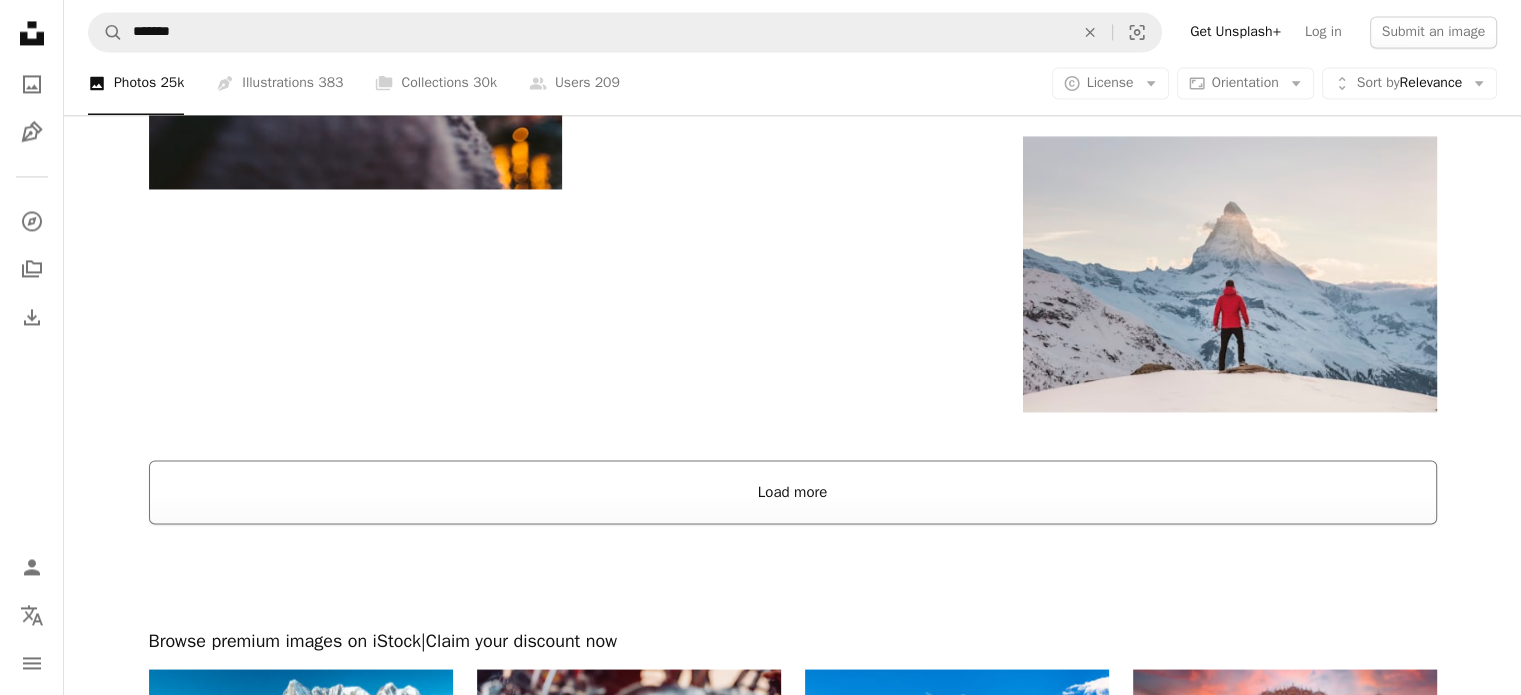 click on "Load more" at bounding box center [793, 492] 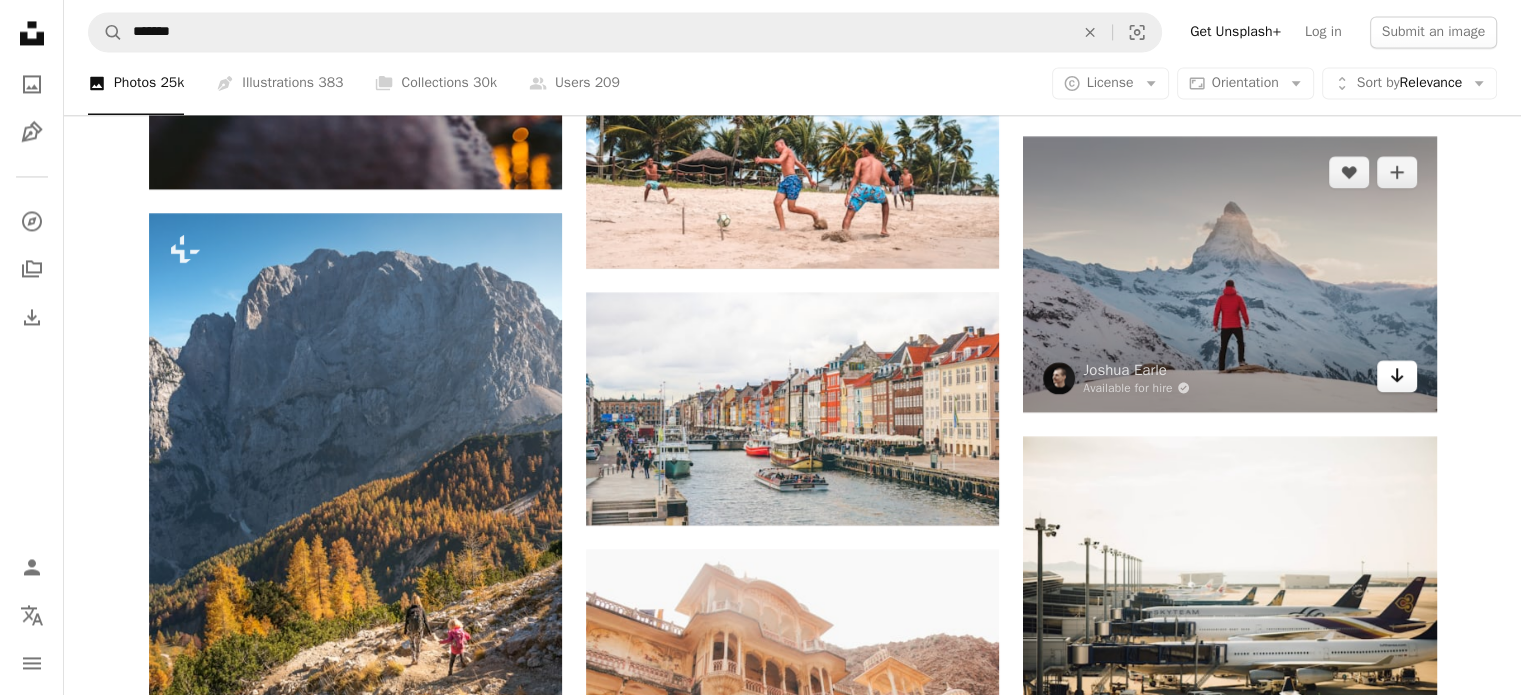click on "Arrow pointing down" 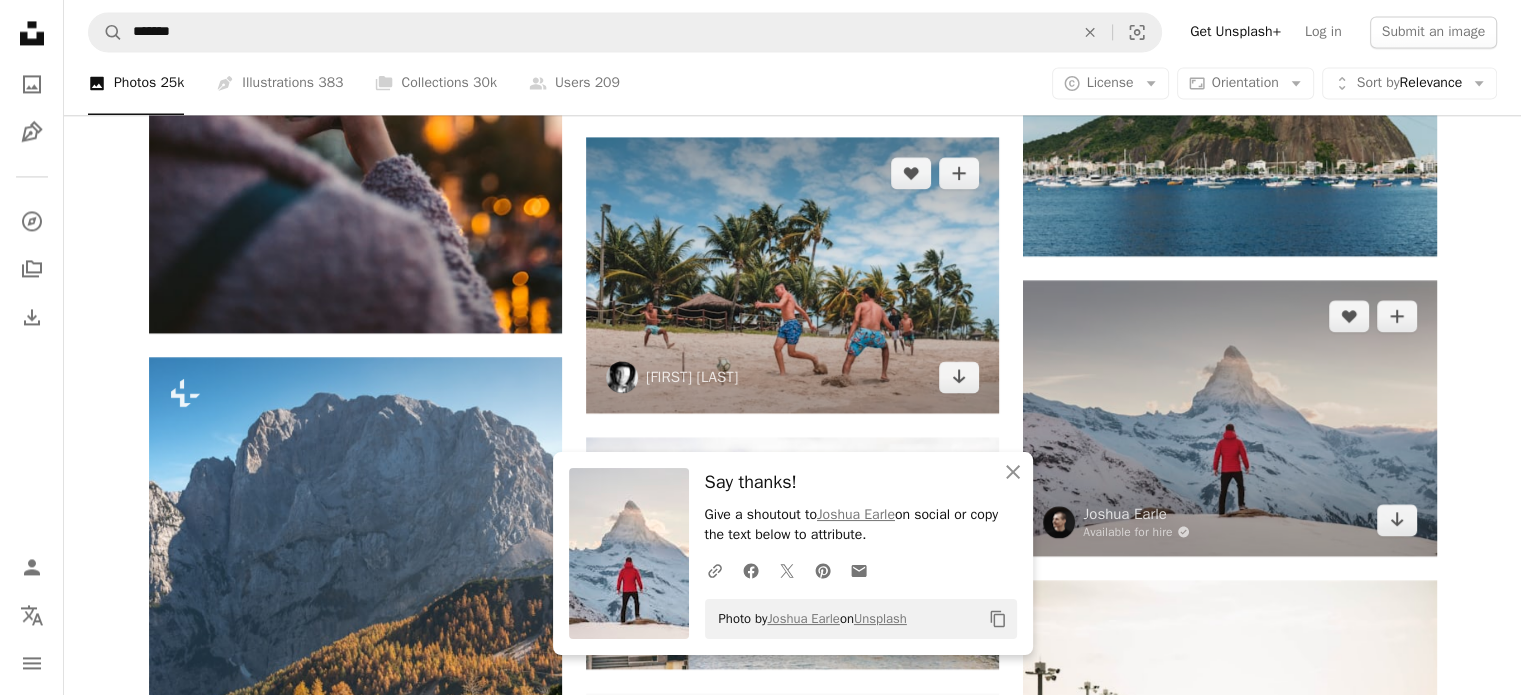 scroll, scrollTop: 3100, scrollLeft: 0, axis: vertical 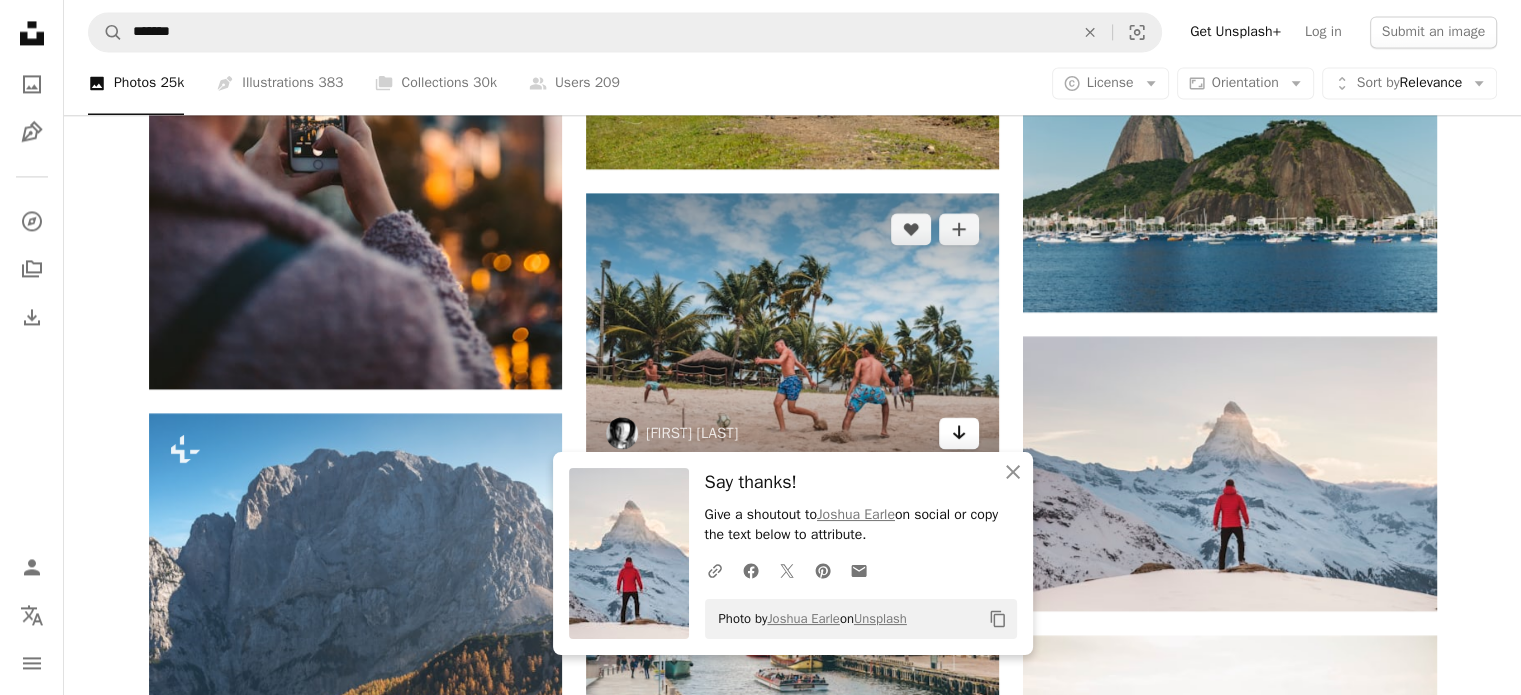 click on "Arrow pointing down" at bounding box center [959, 433] 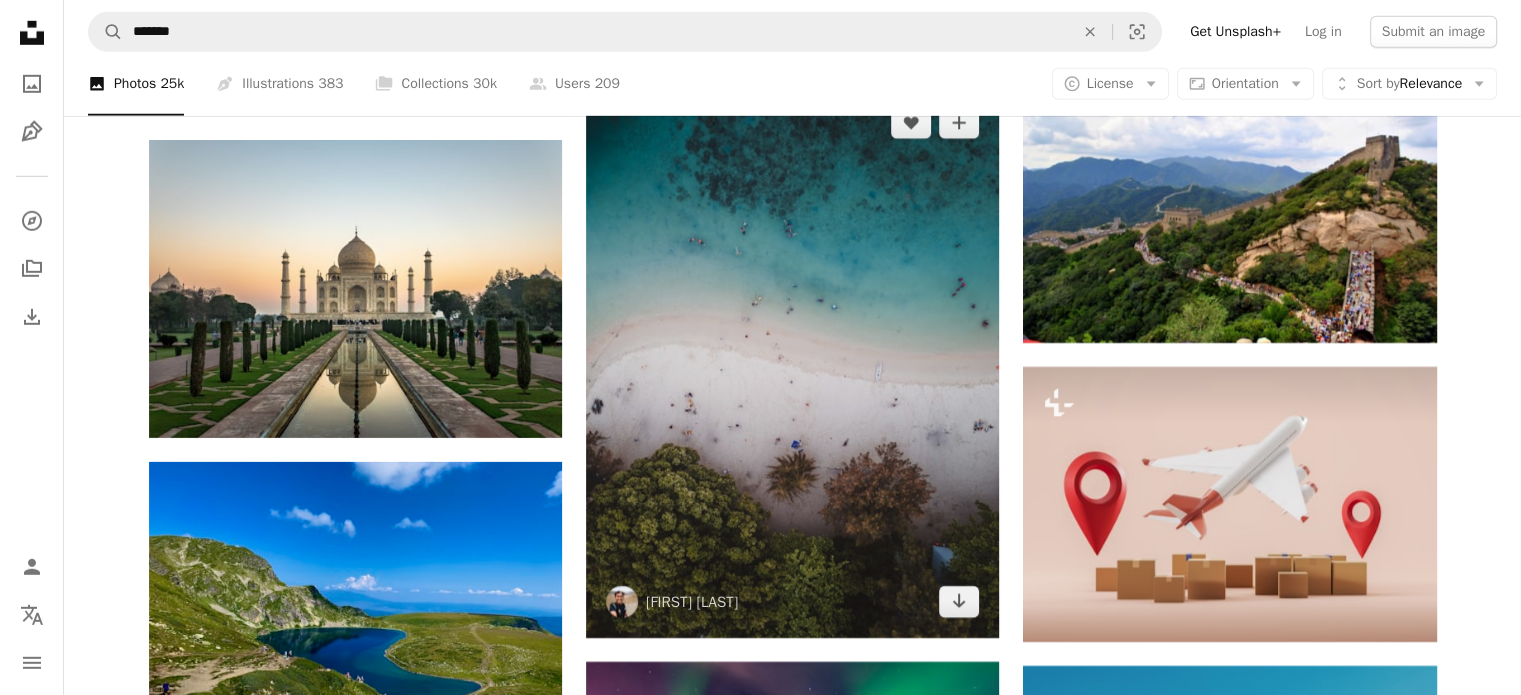 scroll, scrollTop: 6300, scrollLeft: 0, axis: vertical 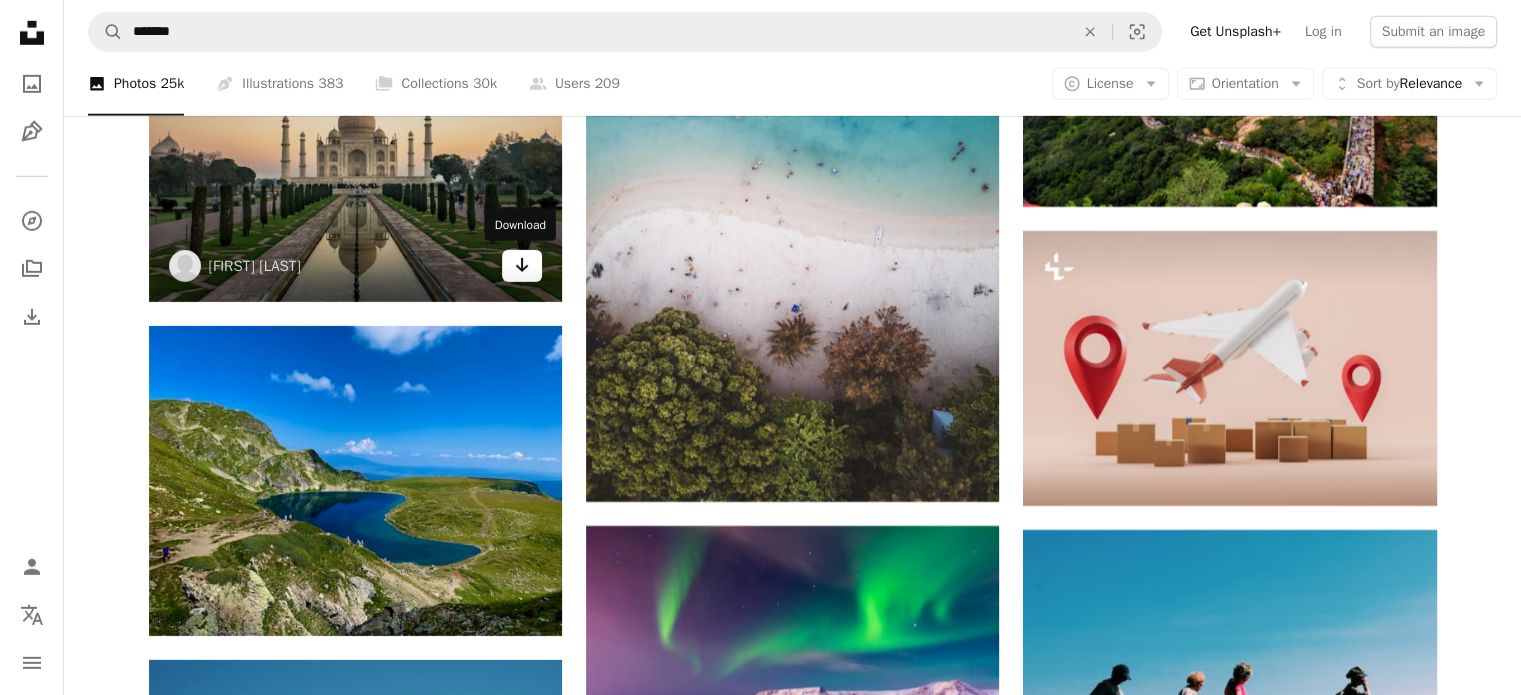 click on "Arrow pointing down" 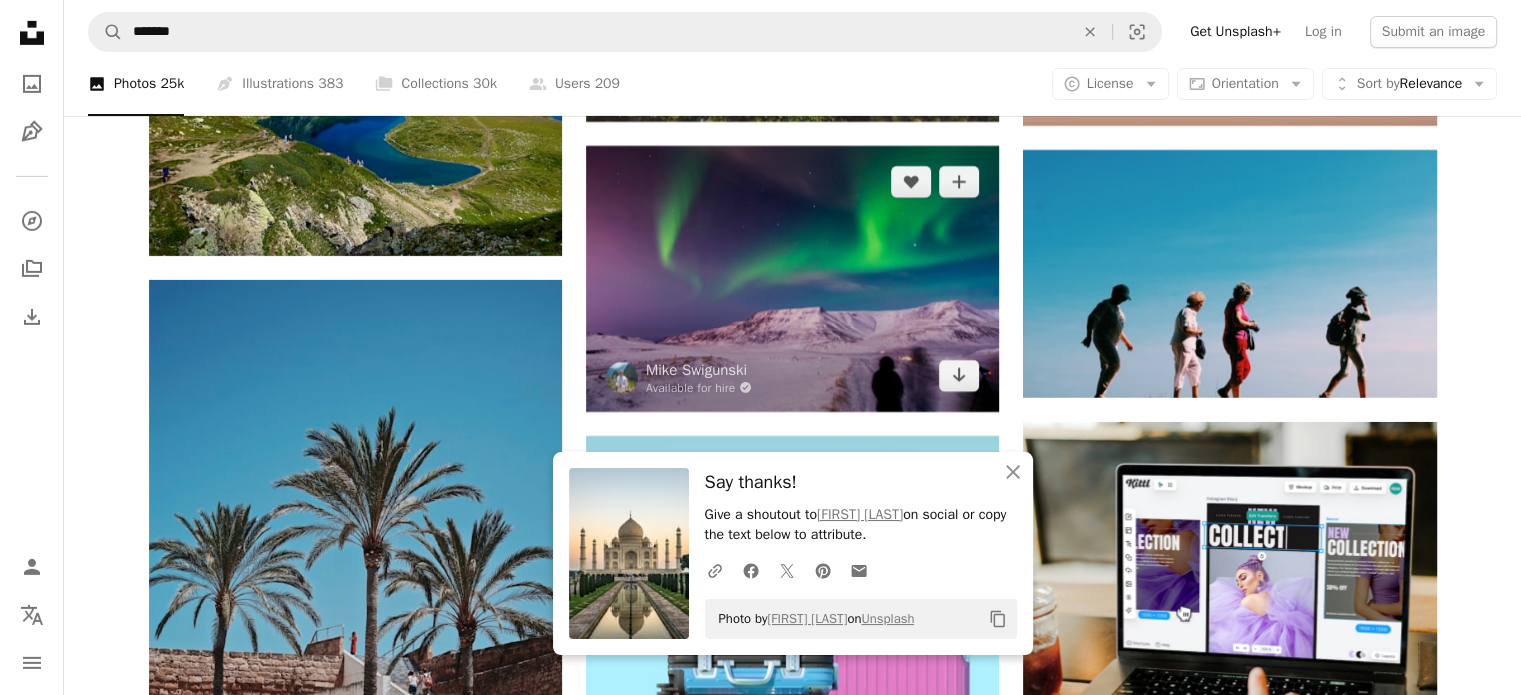 scroll, scrollTop: 6700, scrollLeft: 0, axis: vertical 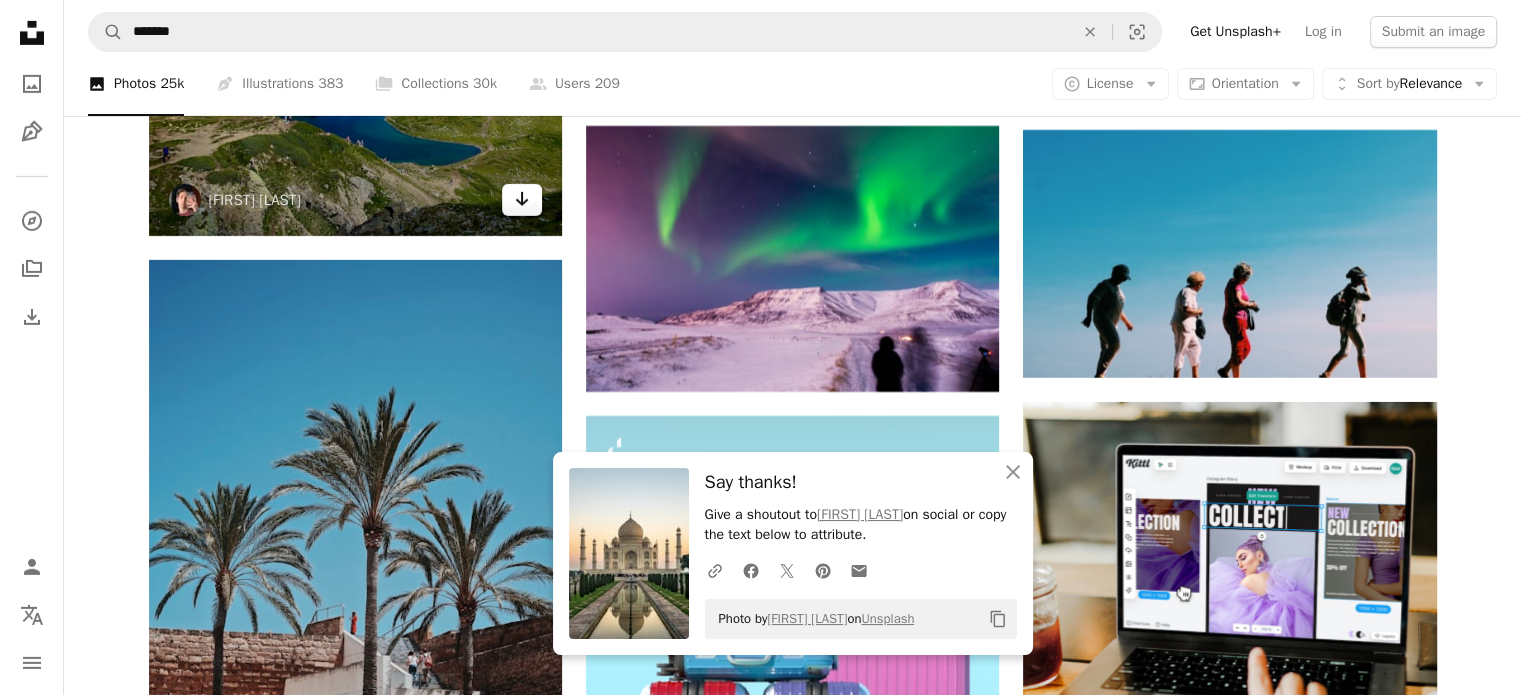 click on "Arrow pointing down" 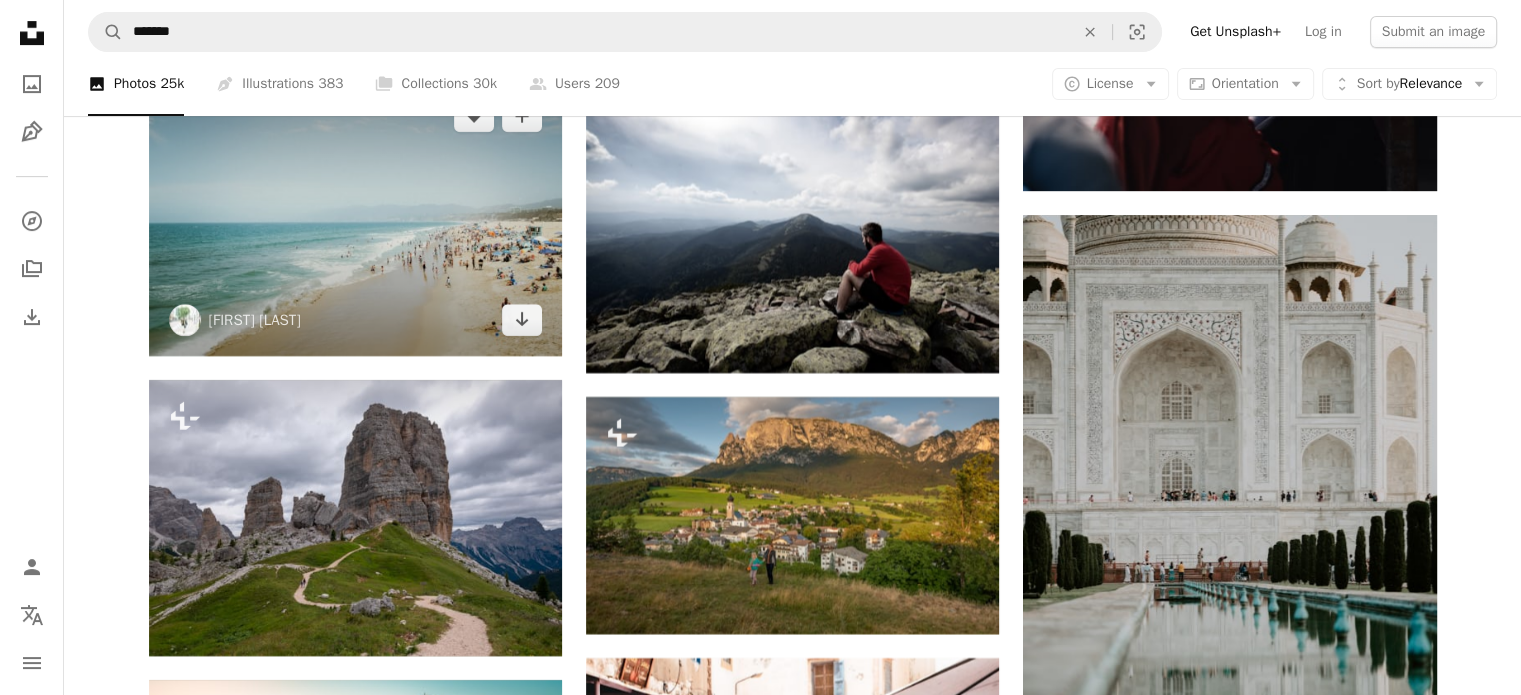 scroll, scrollTop: 8300, scrollLeft: 0, axis: vertical 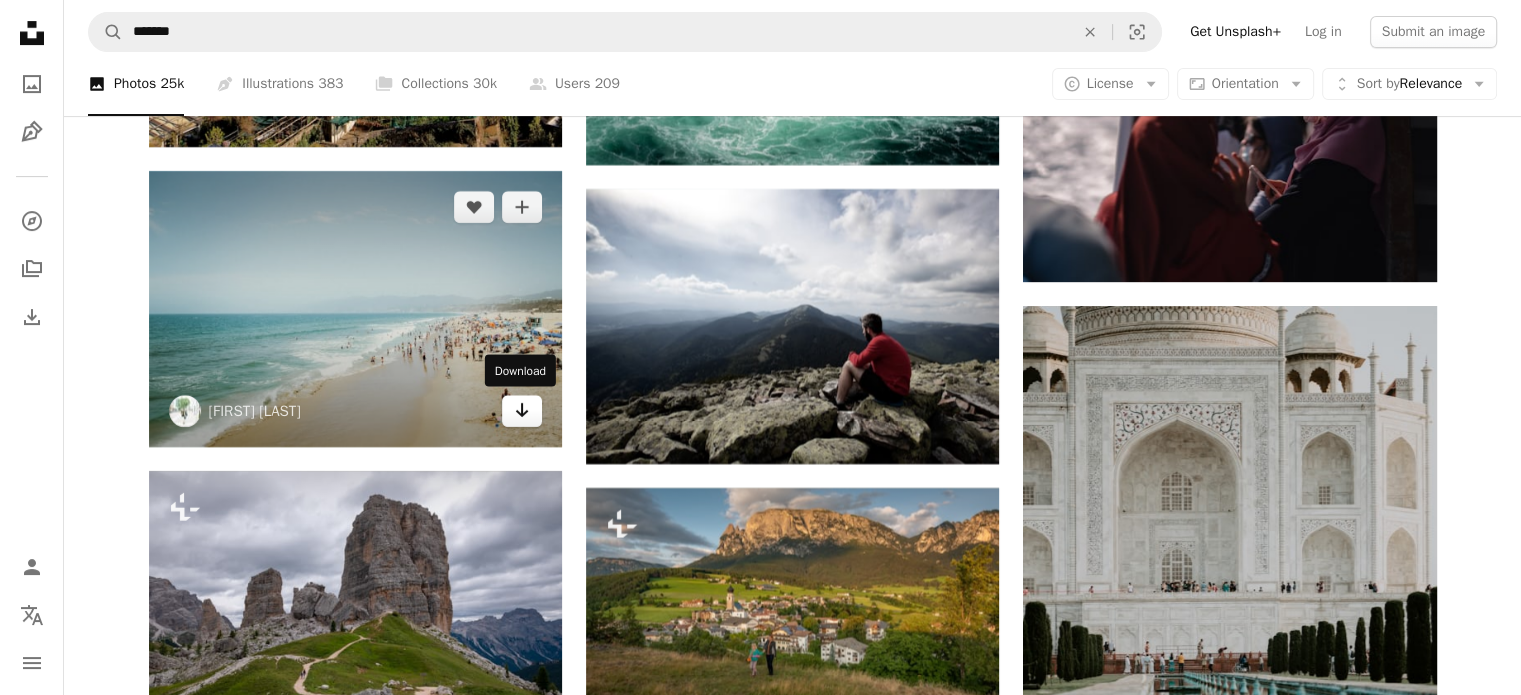 drag, startPoint x: 514, startPoint y: 408, endPoint x: 533, endPoint y: 400, distance: 20.615528 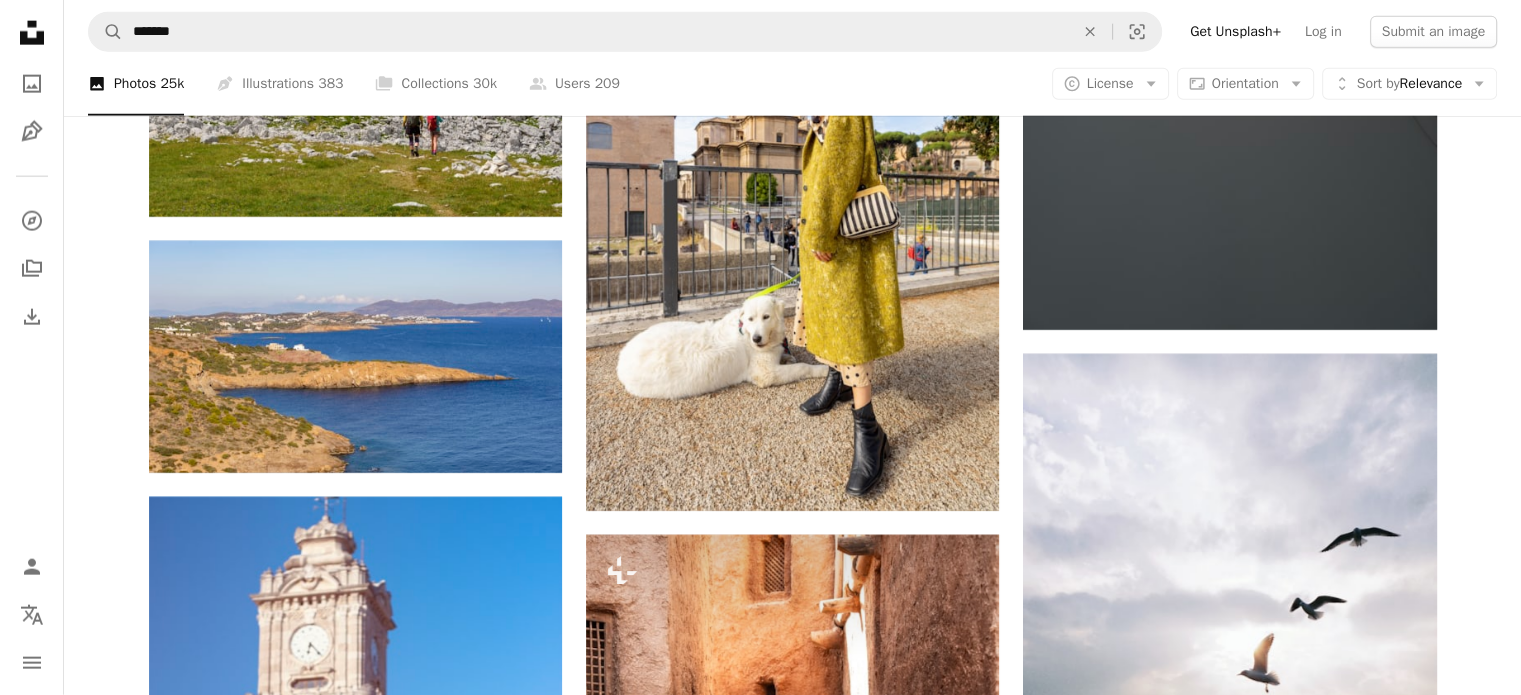 scroll, scrollTop: 27600, scrollLeft: 0, axis: vertical 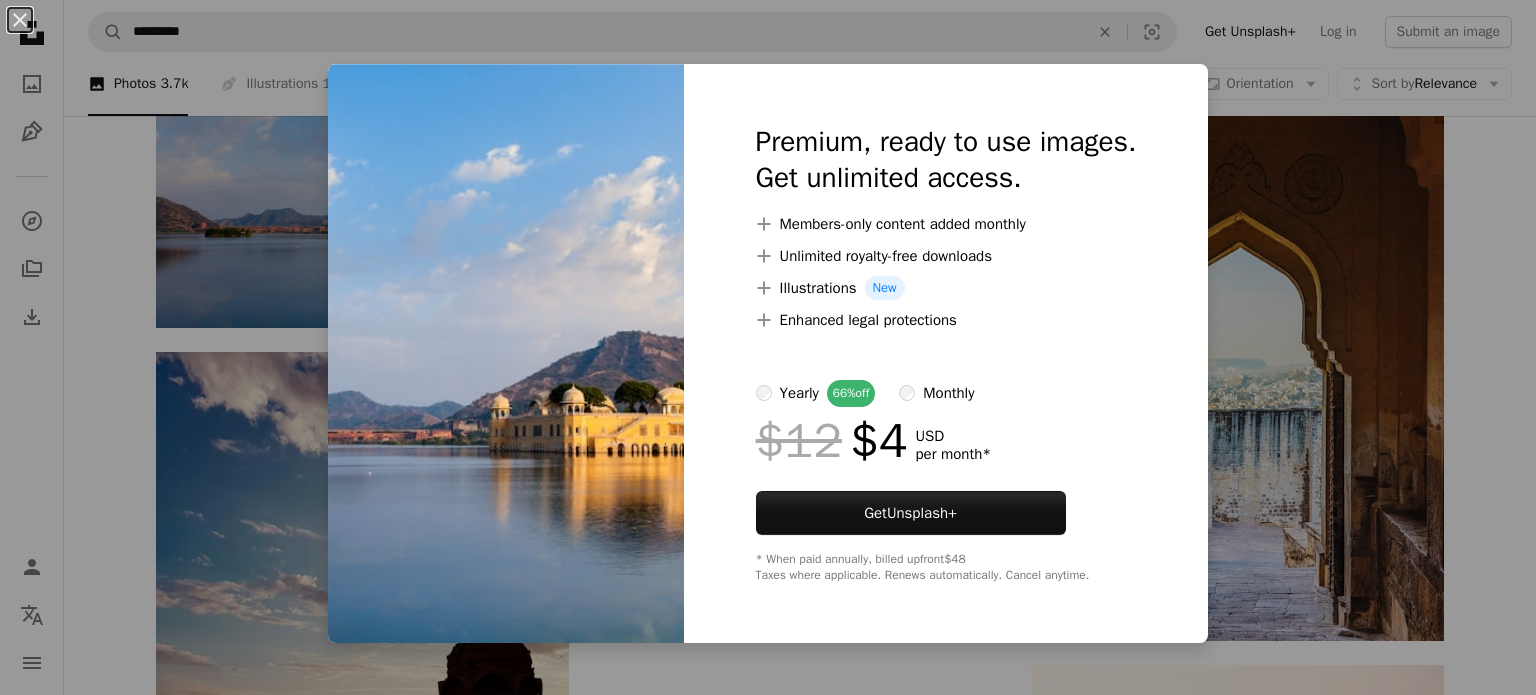 click on "Unsplash logo Unsplash Home A photo Pen Tool A compass A stack of folders Download Person Localization icon navigation menu A magnifying glass ********* An X shape Visual search Get Unsplash+ Log in Submit an image Browse premium images on iStock  |  20% off at iStock  ↗ Browse premium images on iStock 20% off at iStock  ↗ View more  ↗ View more on iStock  ↗ A photo Photos   3.7k Pen Tool Illustrations   10 A stack of folders Collections   1.9k A group of people Users   1.8k A copyright icon © License Arrow down Aspect ratio Orientation Arrow down Unfold Sort by  Relevance Arrow down Filters Filters [CITY] [COUNTRY] [CITY] [CITY] [CITY] [CITY] [CITY] [CITY] [CITY] [CITY] Plus sign for Unsplash+ A heart A plus sign Getty Images For  Unsplash+ A lock   Download A heart A plus sign [FIRST] [LAST] Arrow pointing down A heart A plus sign AXP Photography Available for hire A checkmark inside of a circle Arrow pointing down A heart For" at bounding box center [768, -448] 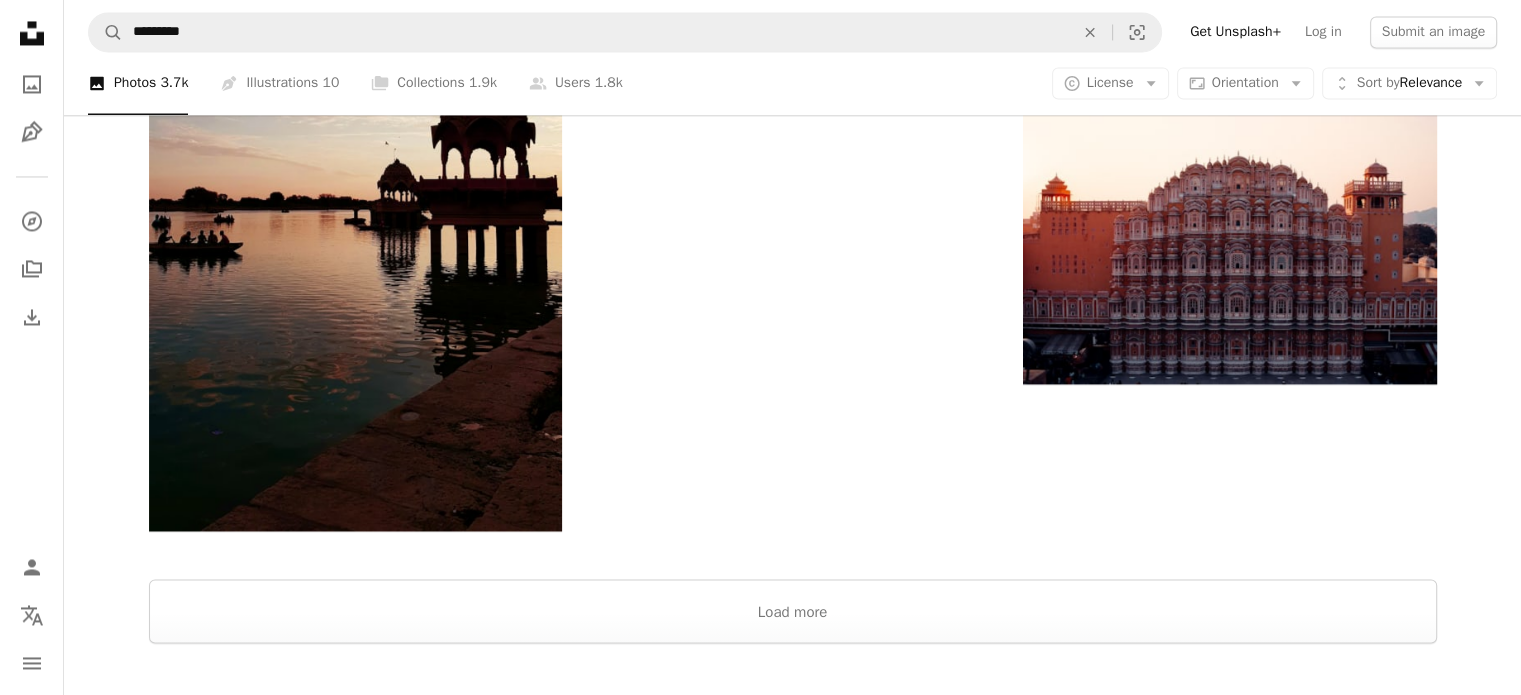 scroll, scrollTop: 3400, scrollLeft: 0, axis: vertical 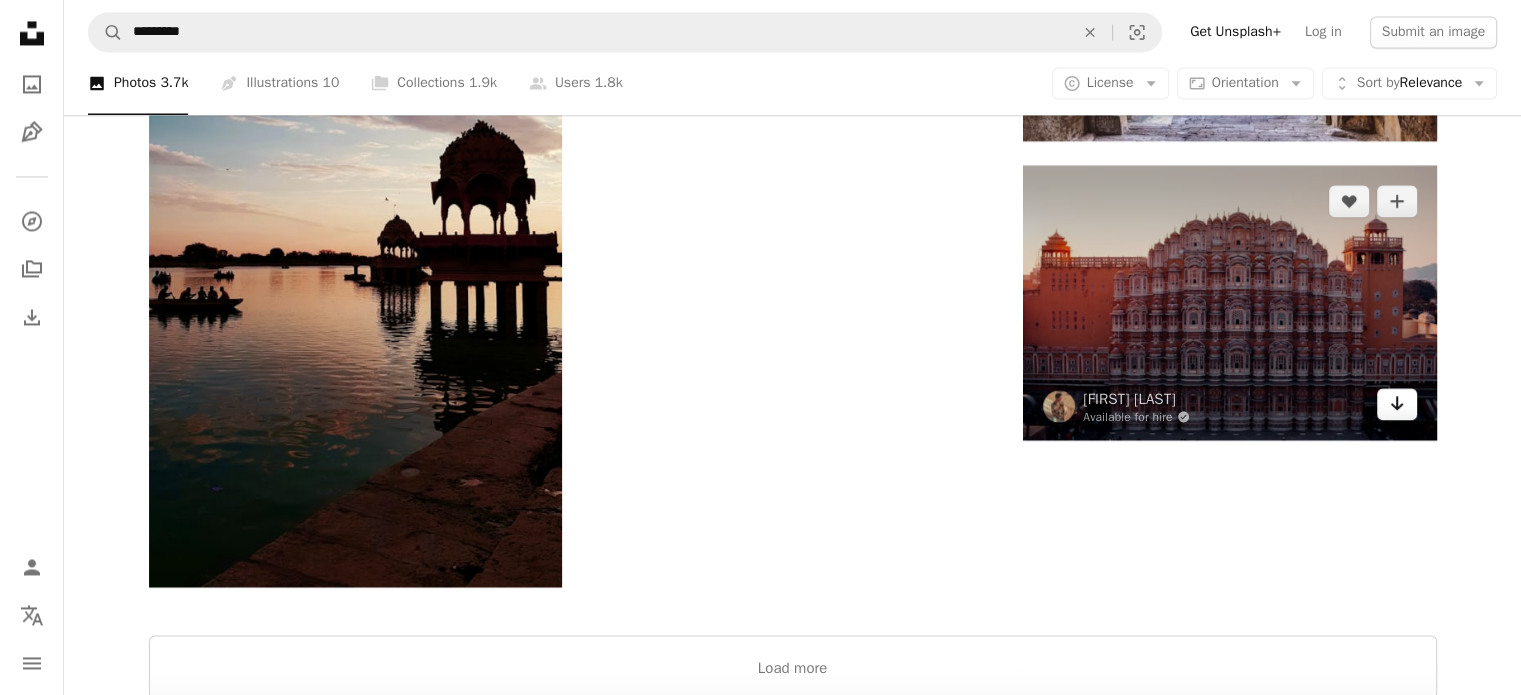 click on "Arrow pointing down" at bounding box center (1397, 404) 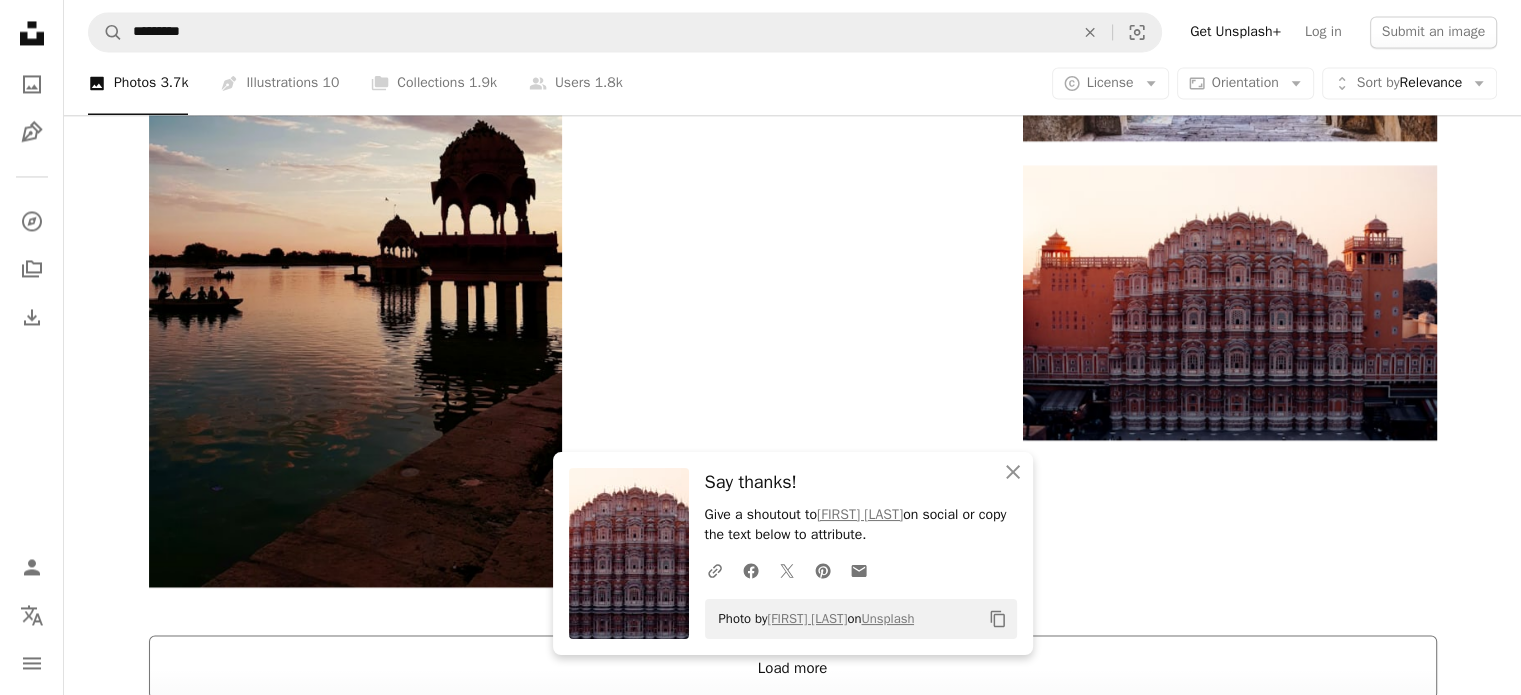 click on "Load more" at bounding box center (793, 667) 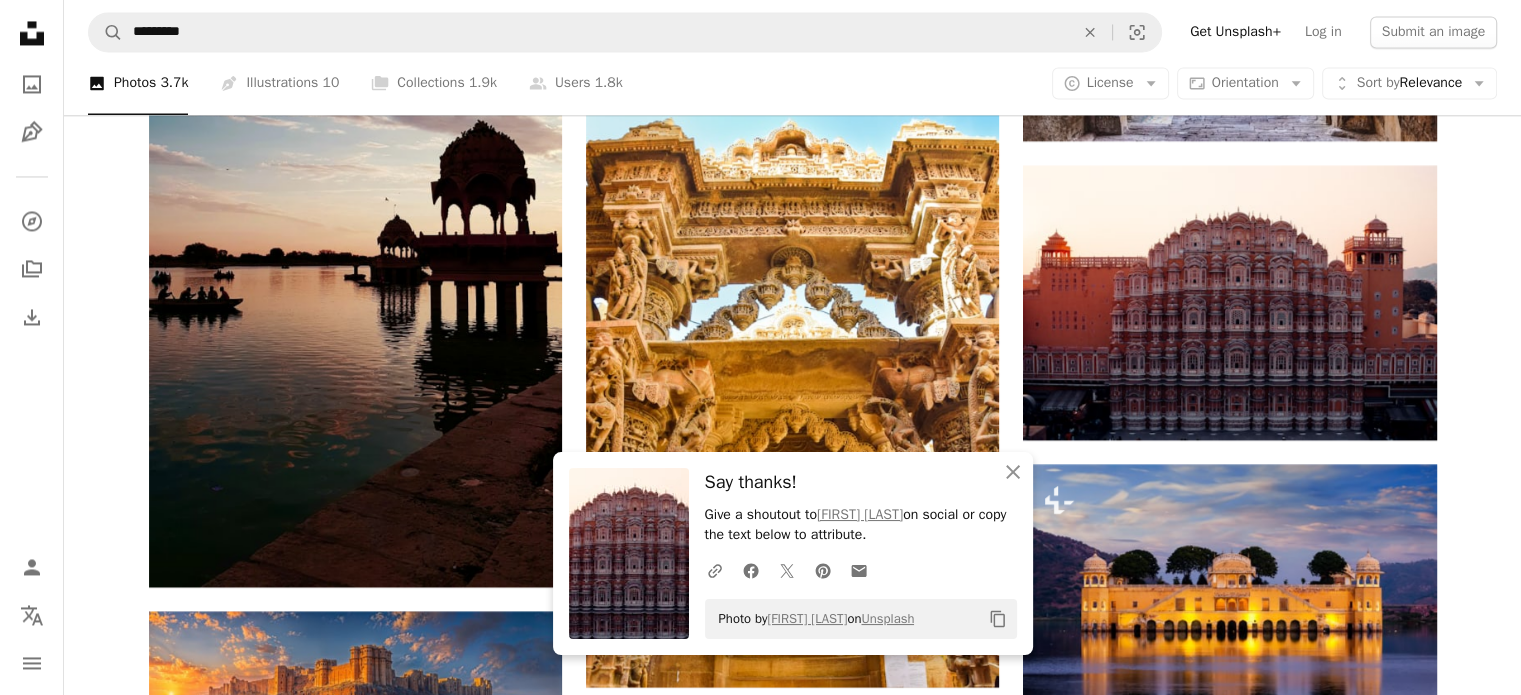 scroll, scrollTop: 3700, scrollLeft: 0, axis: vertical 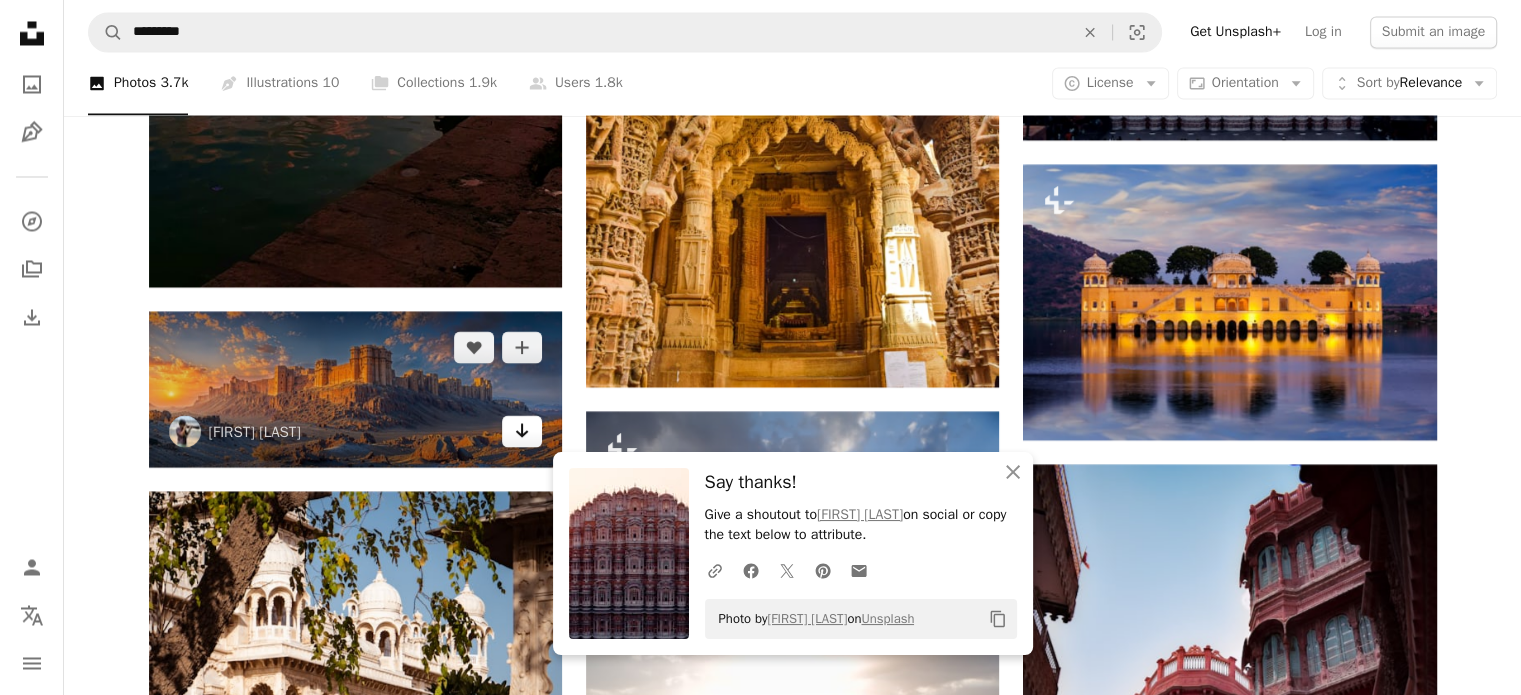 click on "Arrow pointing down" 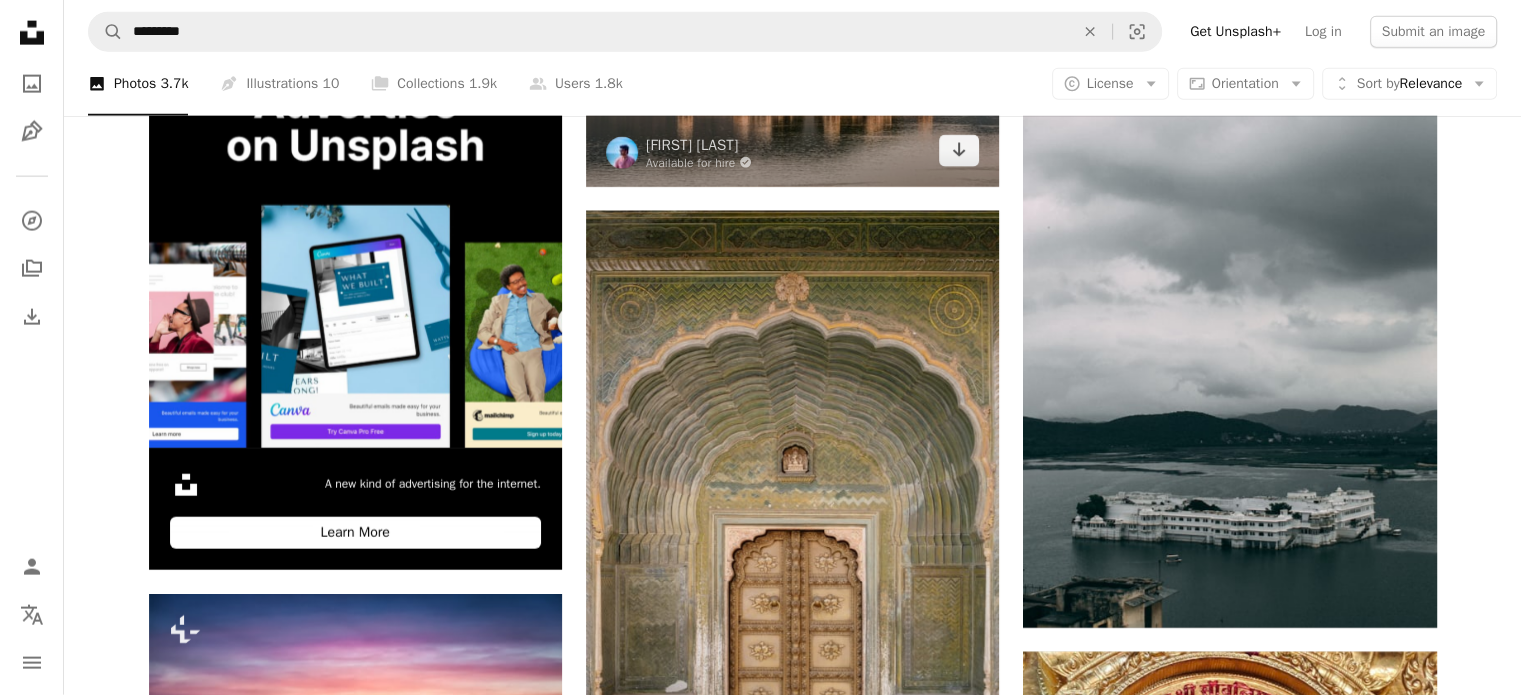 scroll, scrollTop: 4500, scrollLeft: 0, axis: vertical 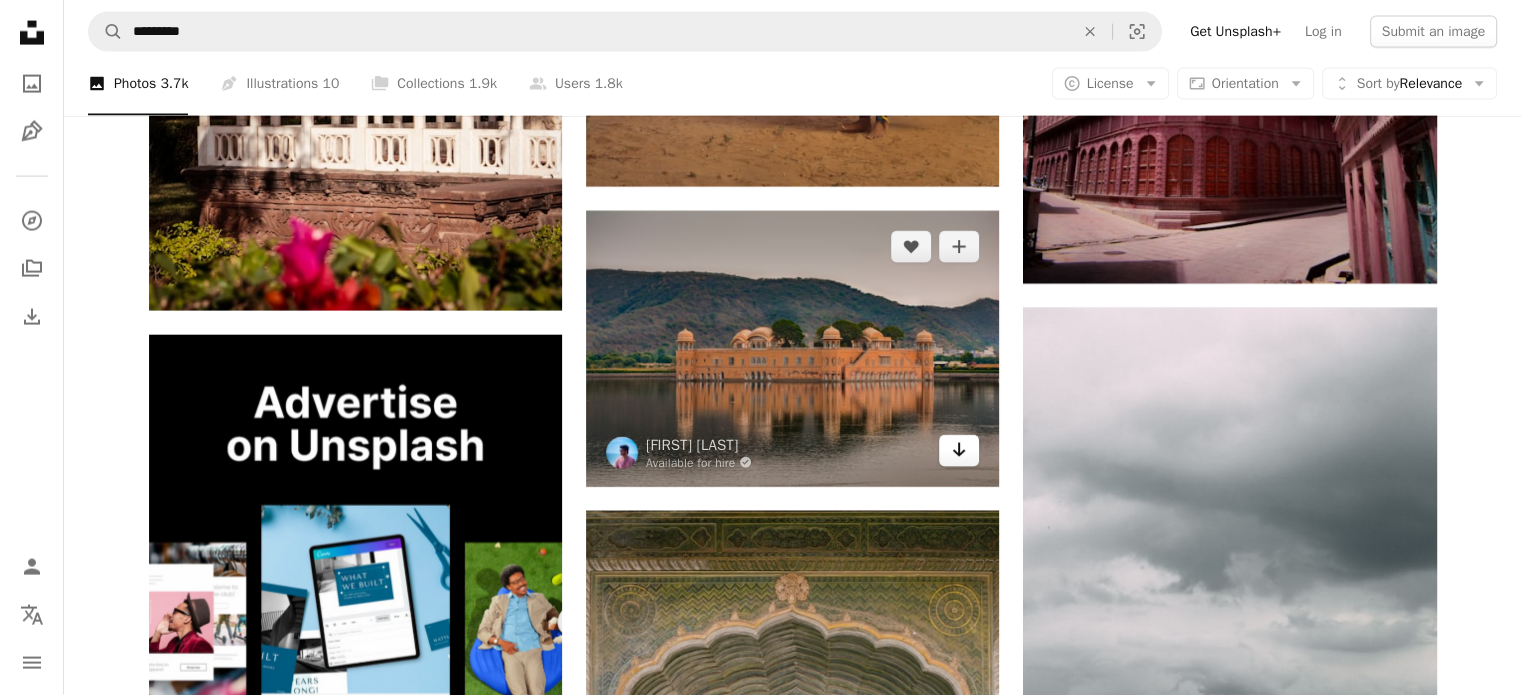 click on "Arrow pointing down" 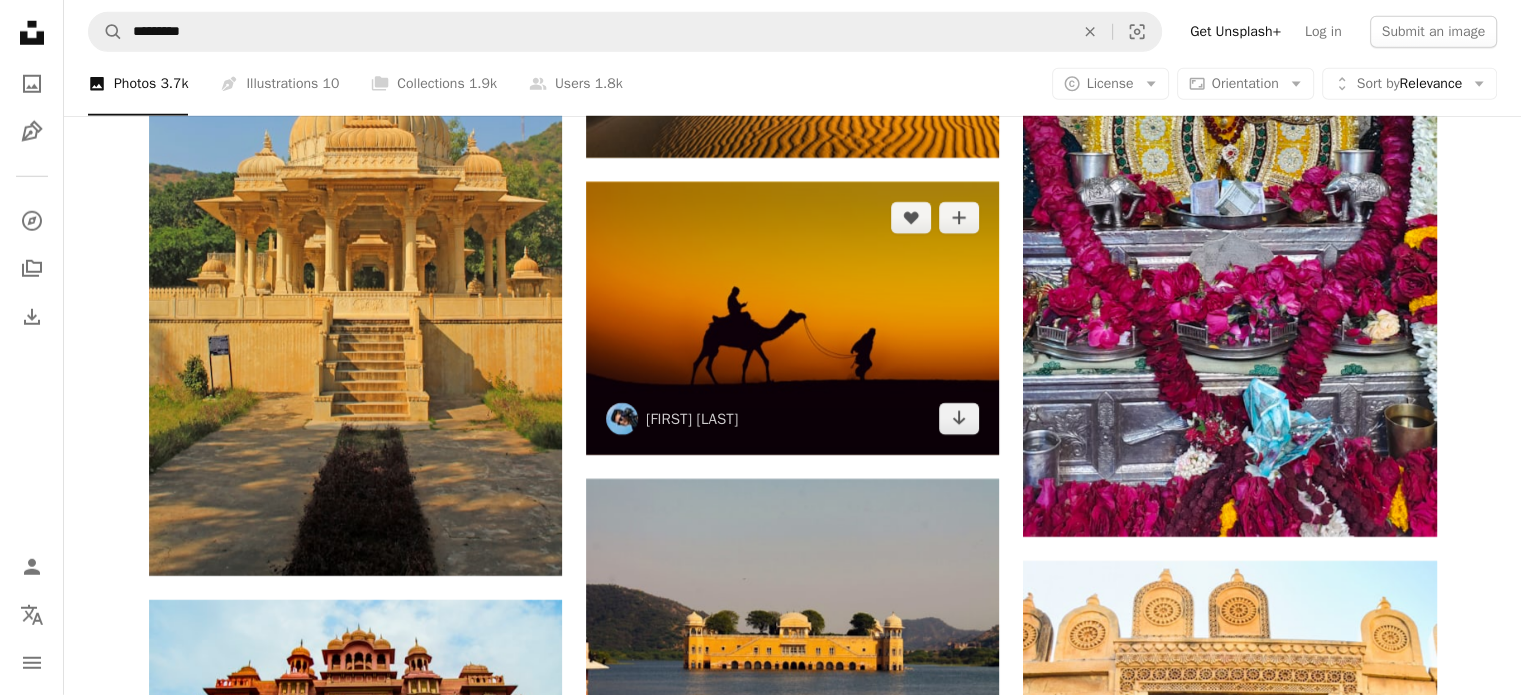 scroll, scrollTop: 5800, scrollLeft: 0, axis: vertical 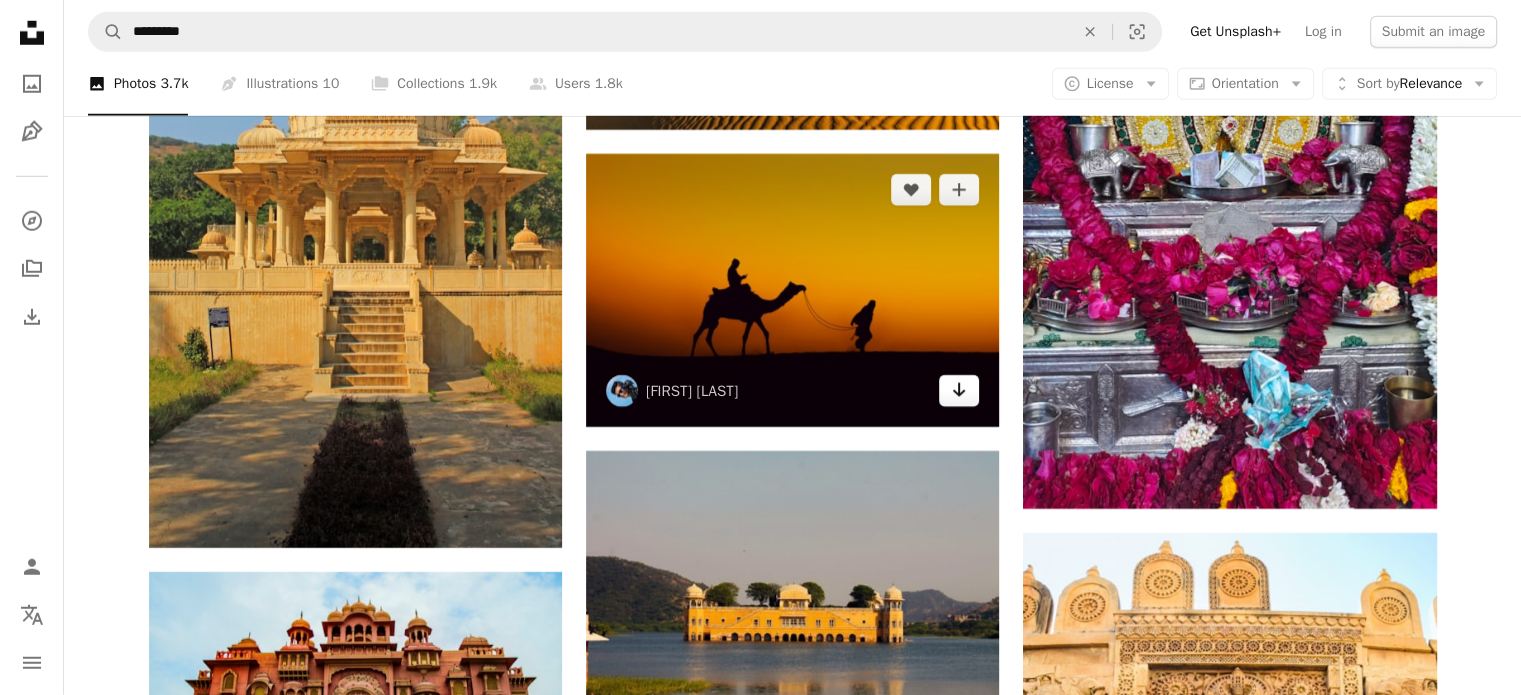 click on "Arrow pointing down" at bounding box center [959, 391] 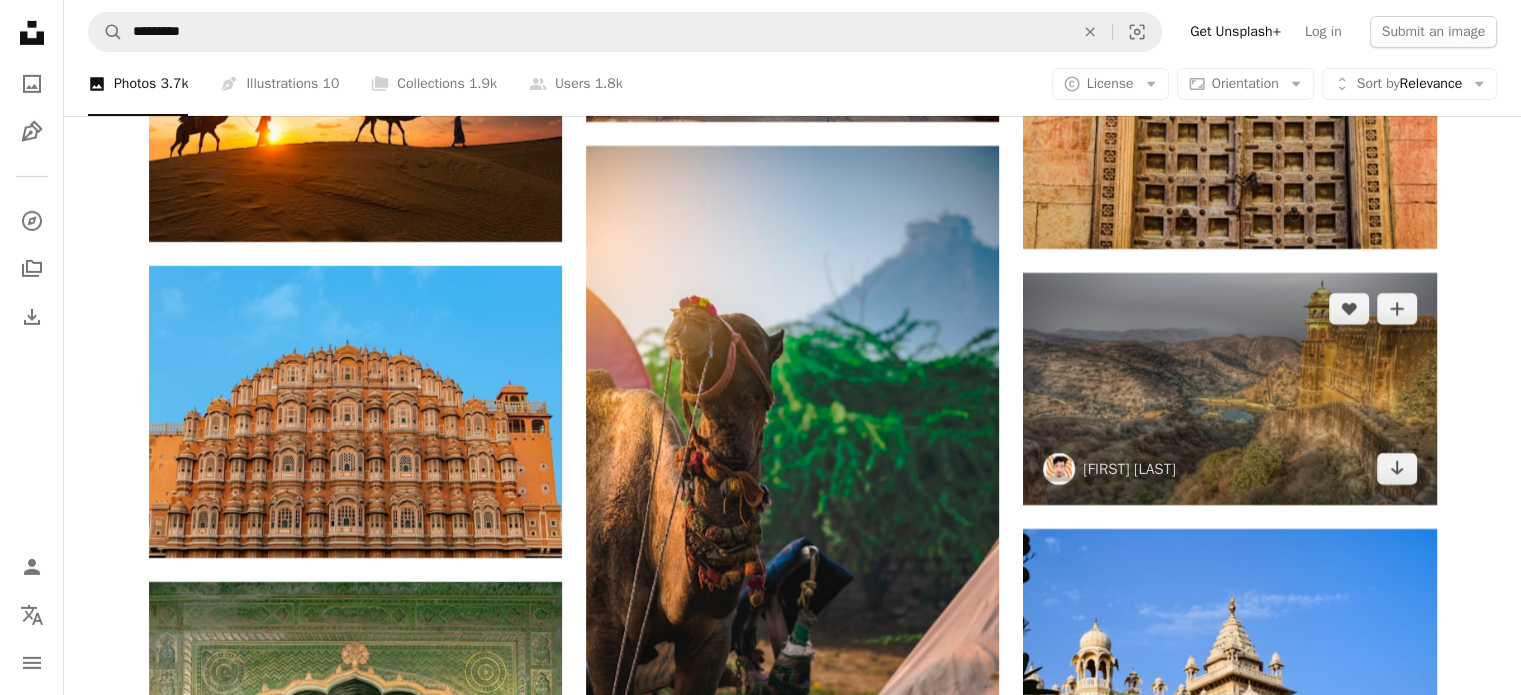 scroll, scrollTop: 6700, scrollLeft: 0, axis: vertical 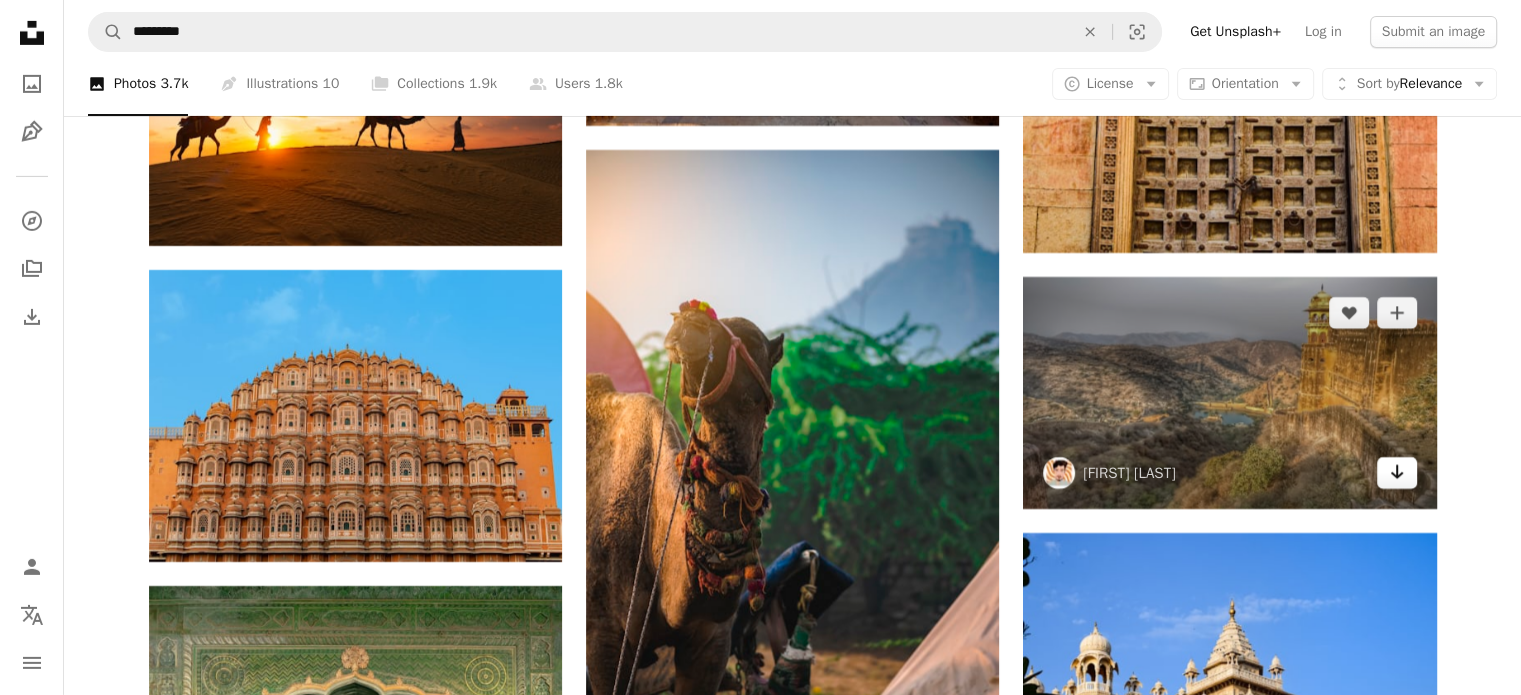 click on "Arrow pointing down" 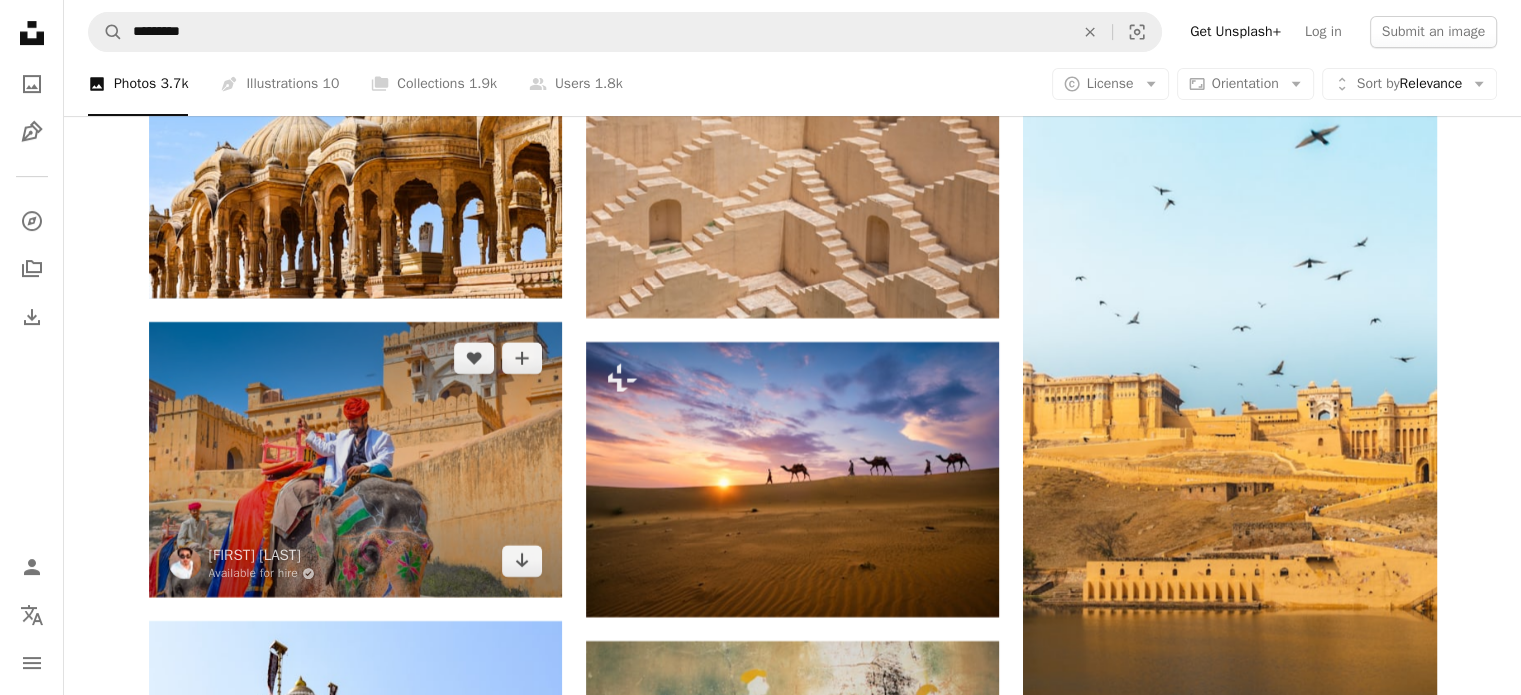scroll, scrollTop: 8400, scrollLeft: 0, axis: vertical 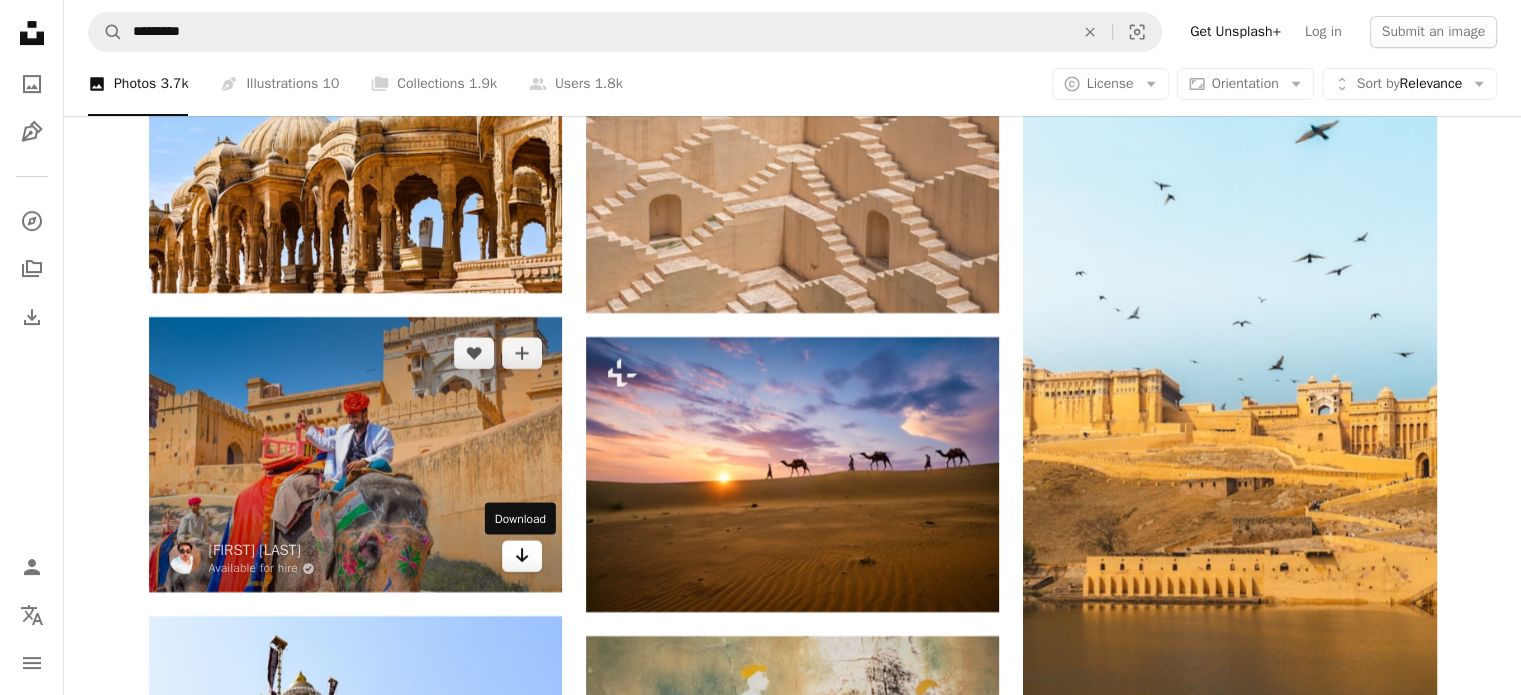 click on "Arrow pointing down" at bounding box center [522, 556] 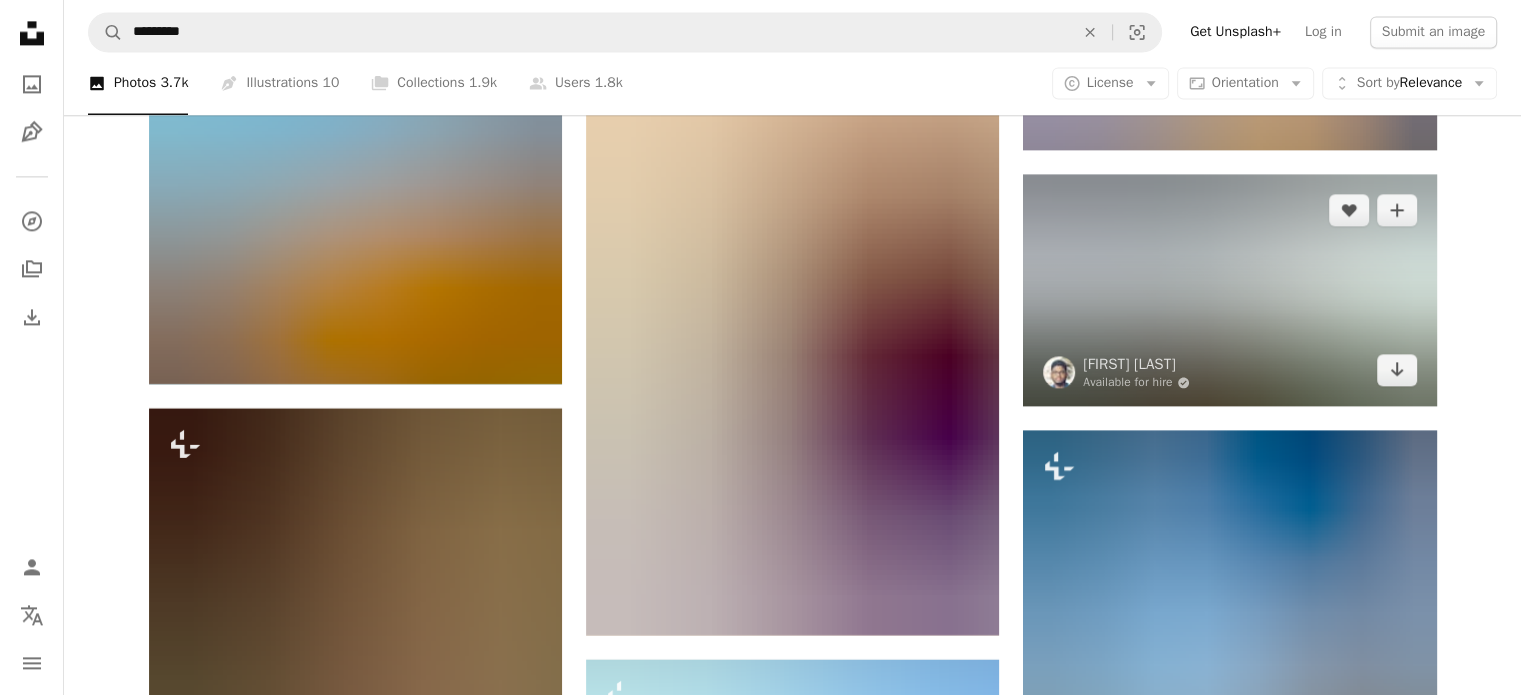 scroll, scrollTop: 10400, scrollLeft: 0, axis: vertical 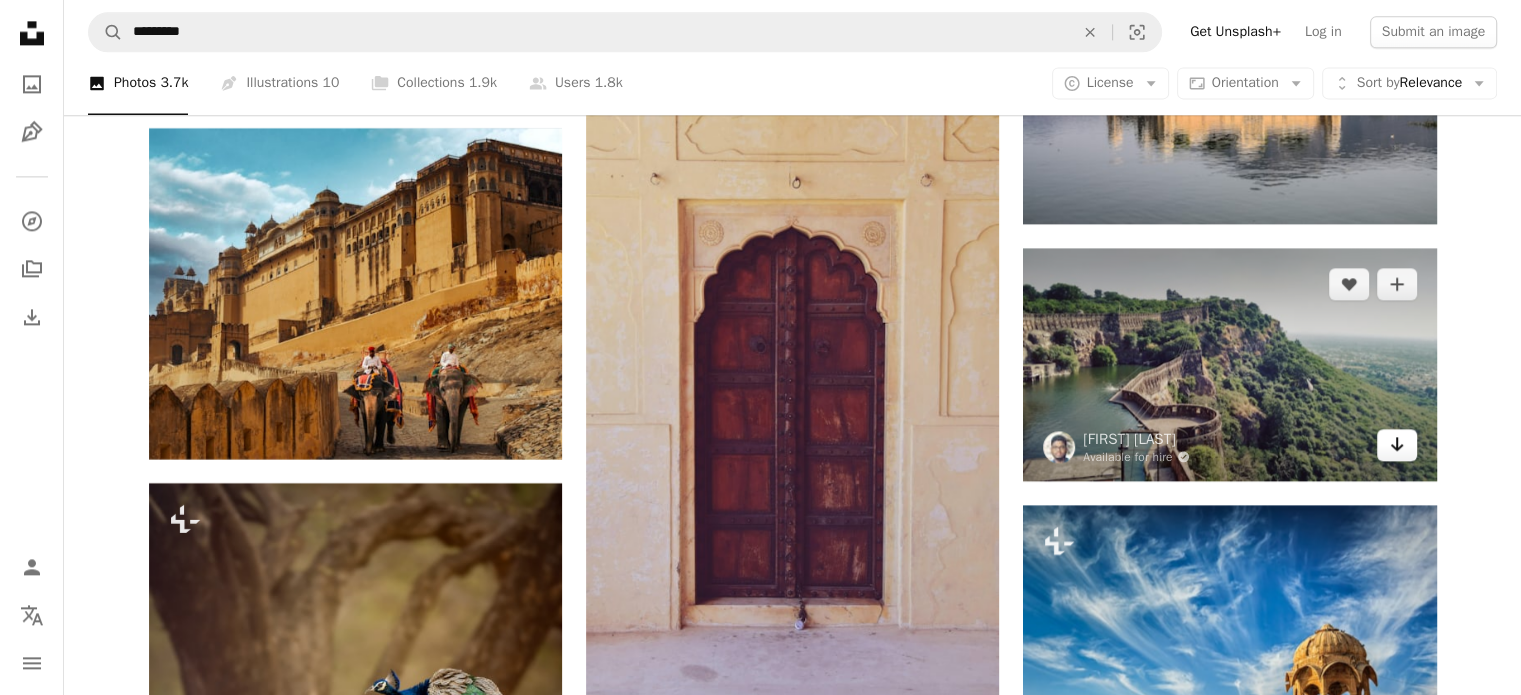 click on "Arrow pointing down" 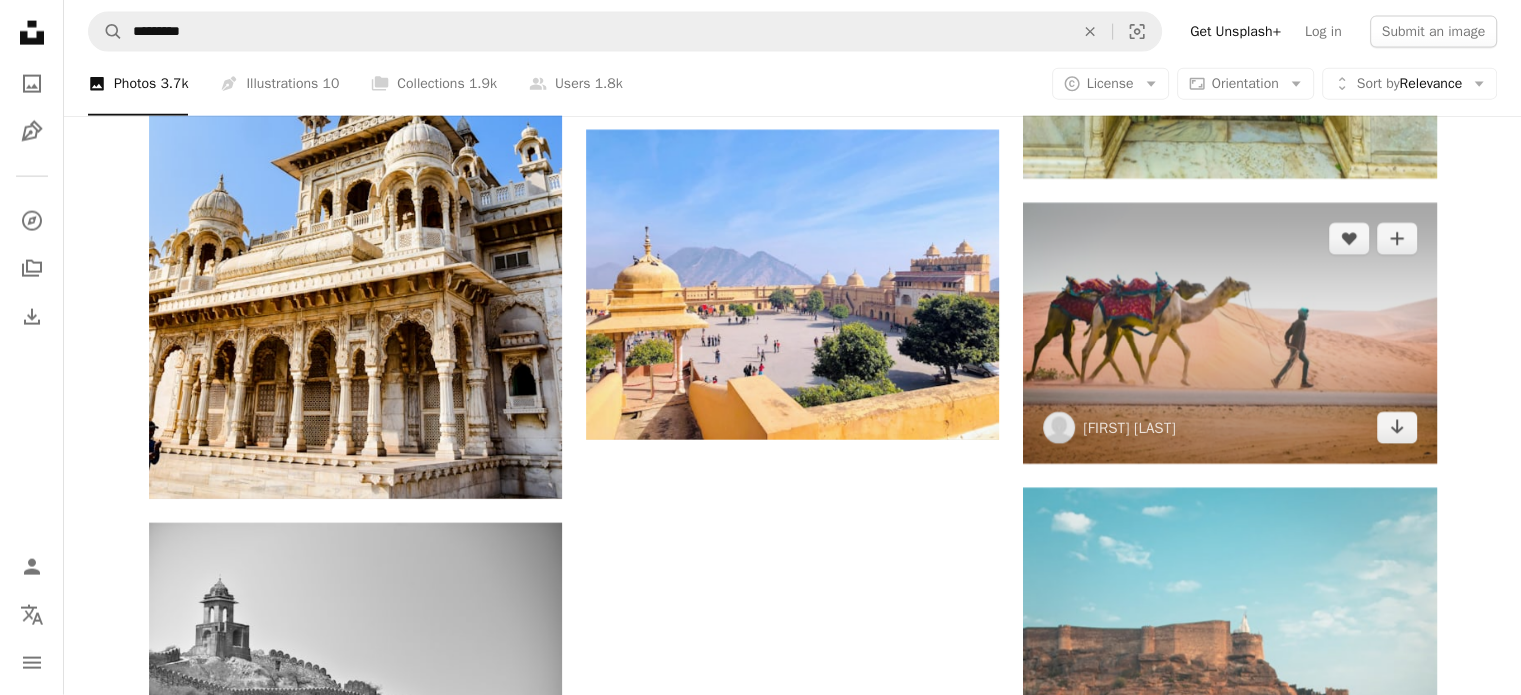 scroll, scrollTop: 12300, scrollLeft: 0, axis: vertical 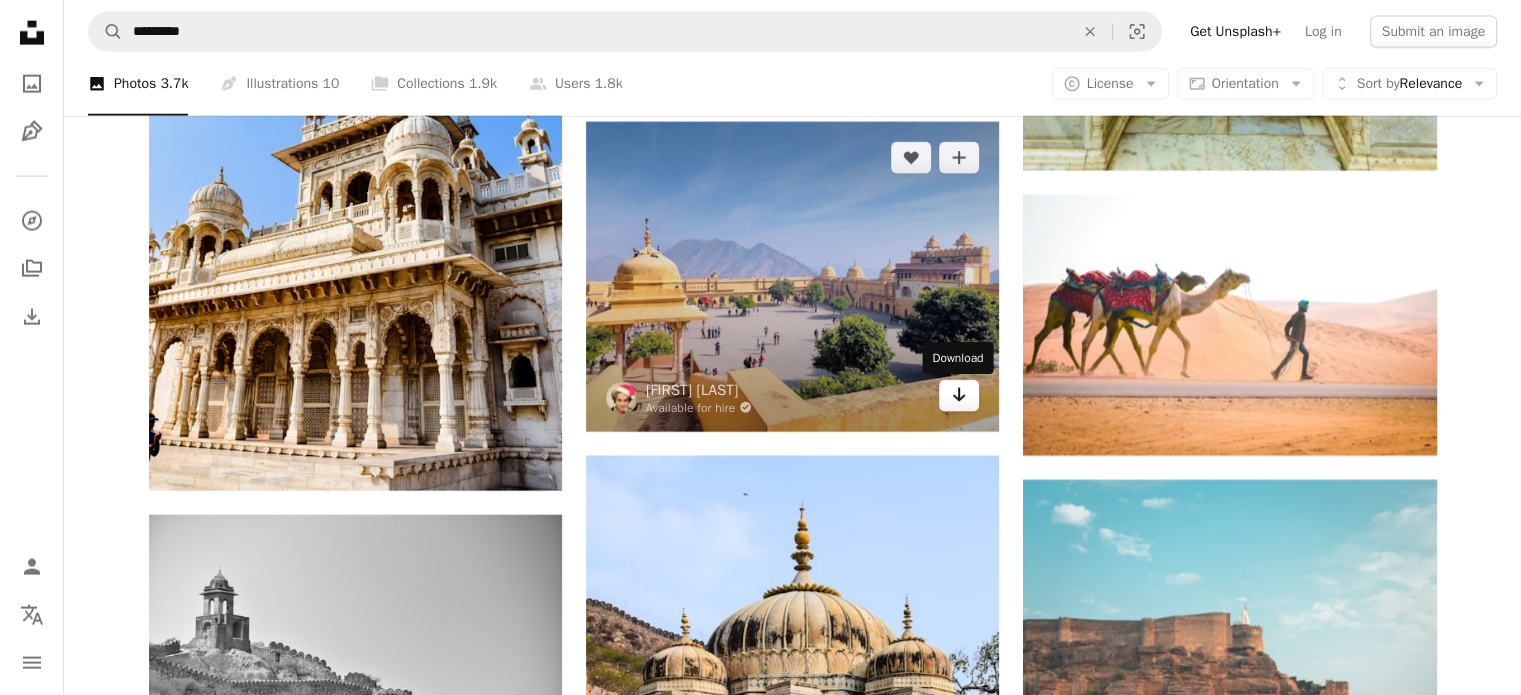 click on "Arrow pointing down" 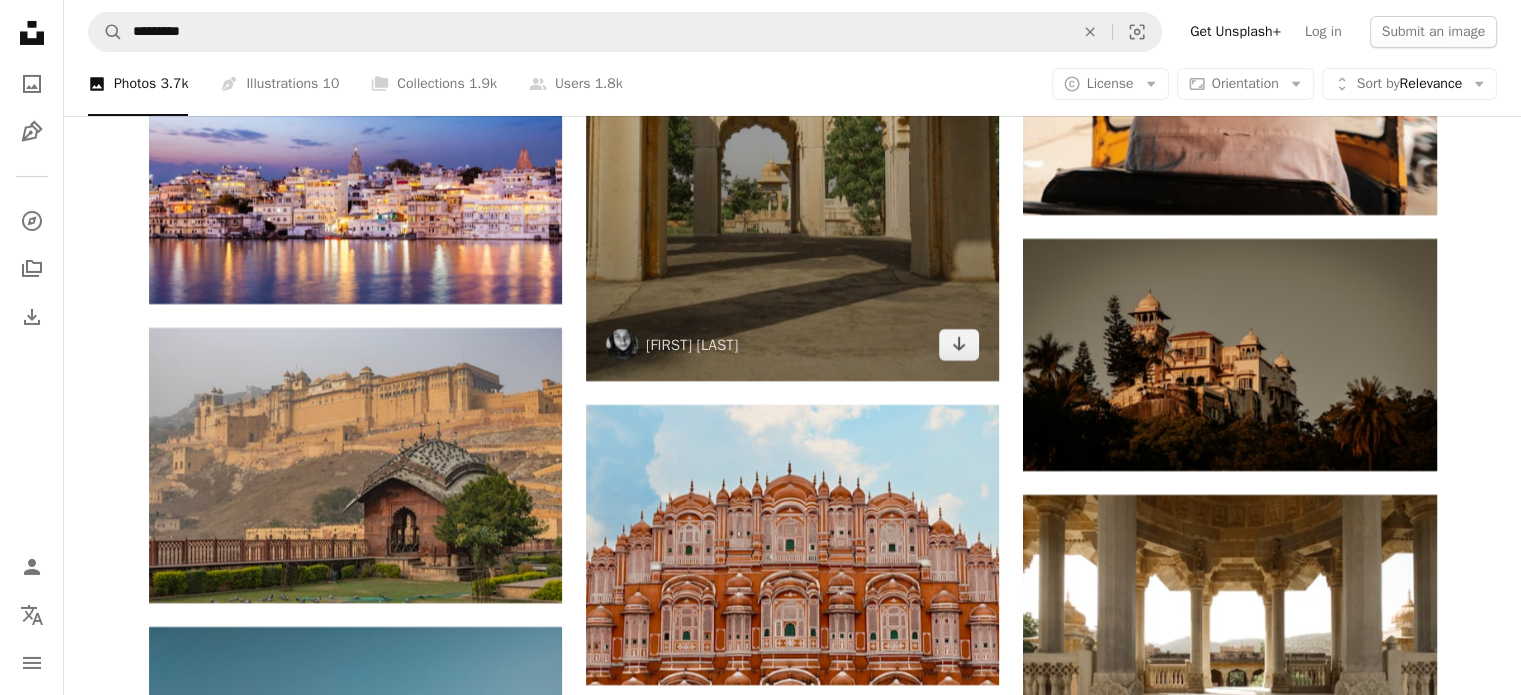 scroll, scrollTop: 14800, scrollLeft: 0, axis: vertical 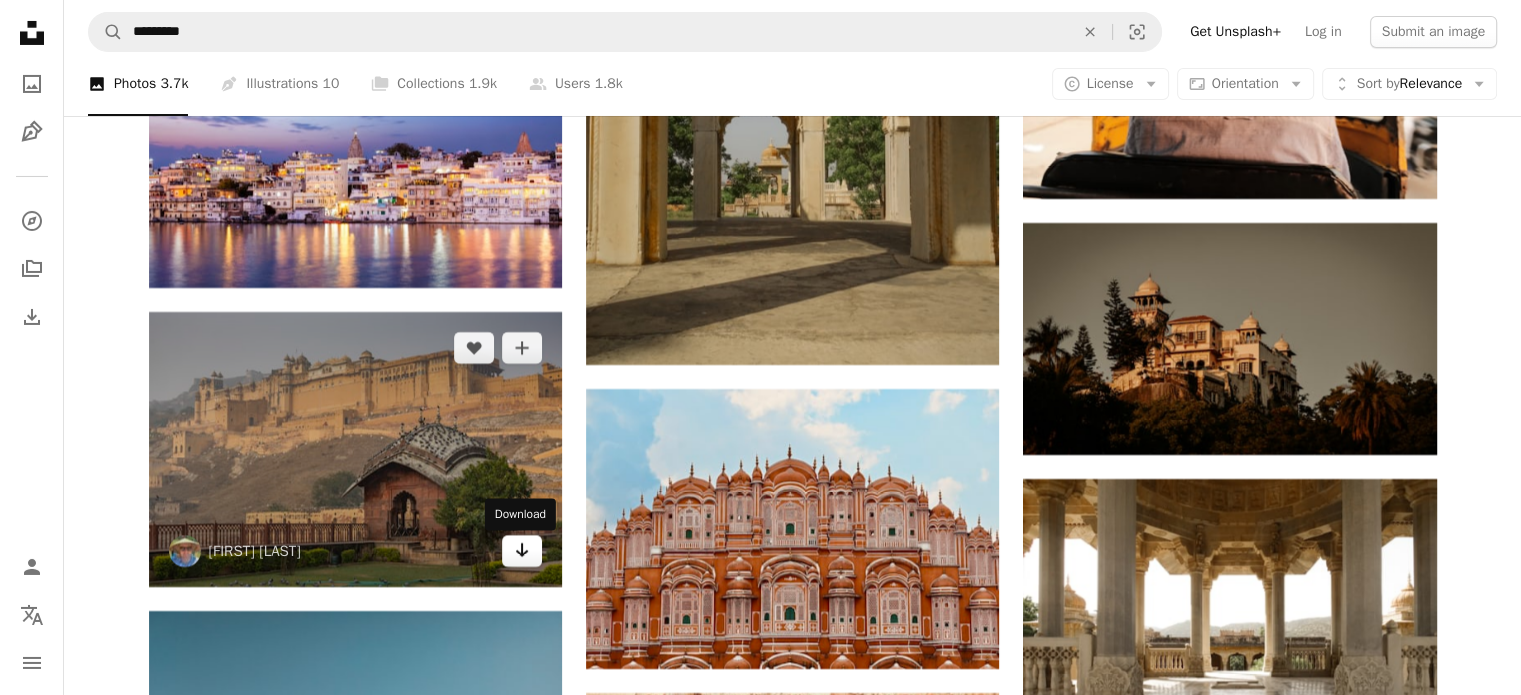 click on "Arrow pointing down" at bounding box center [522, 551] 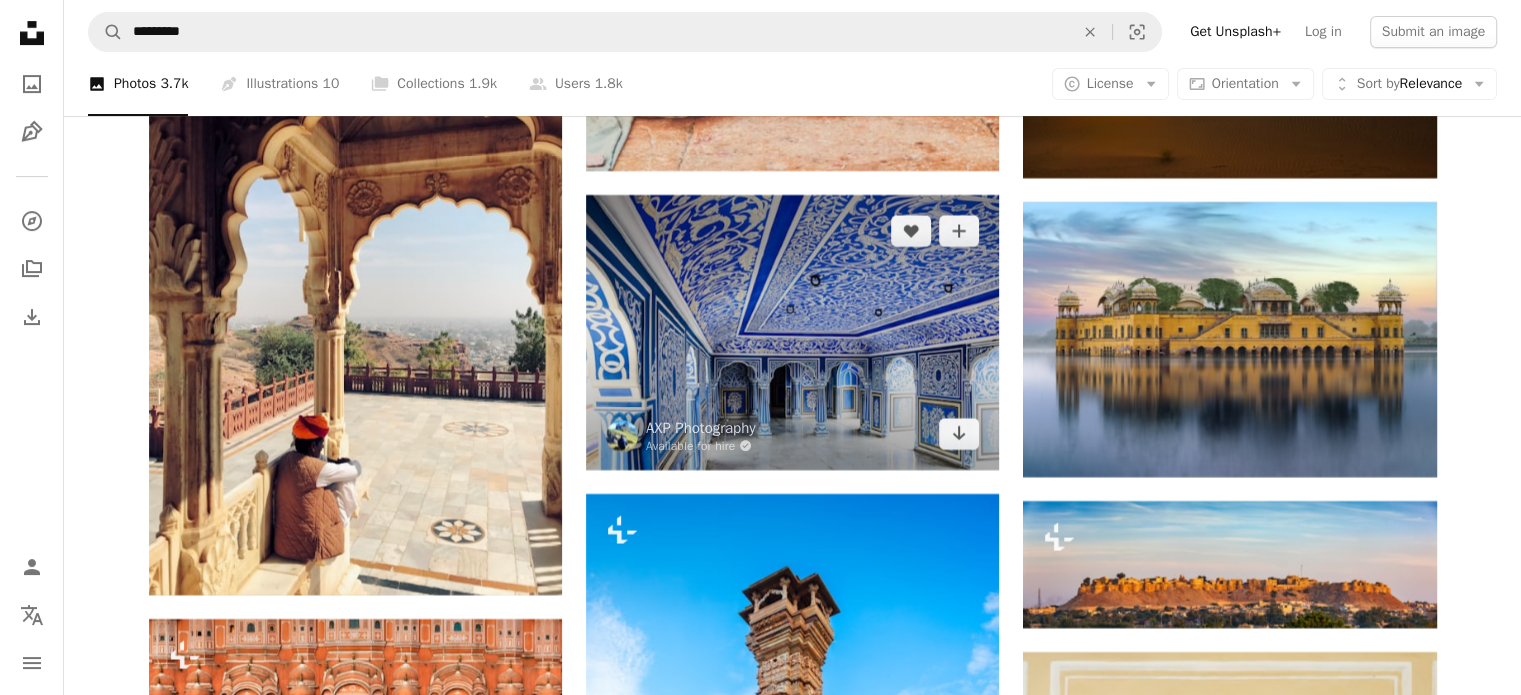 scroll, scrollTop: 16100, scrollLeft: 0, axis: vertical 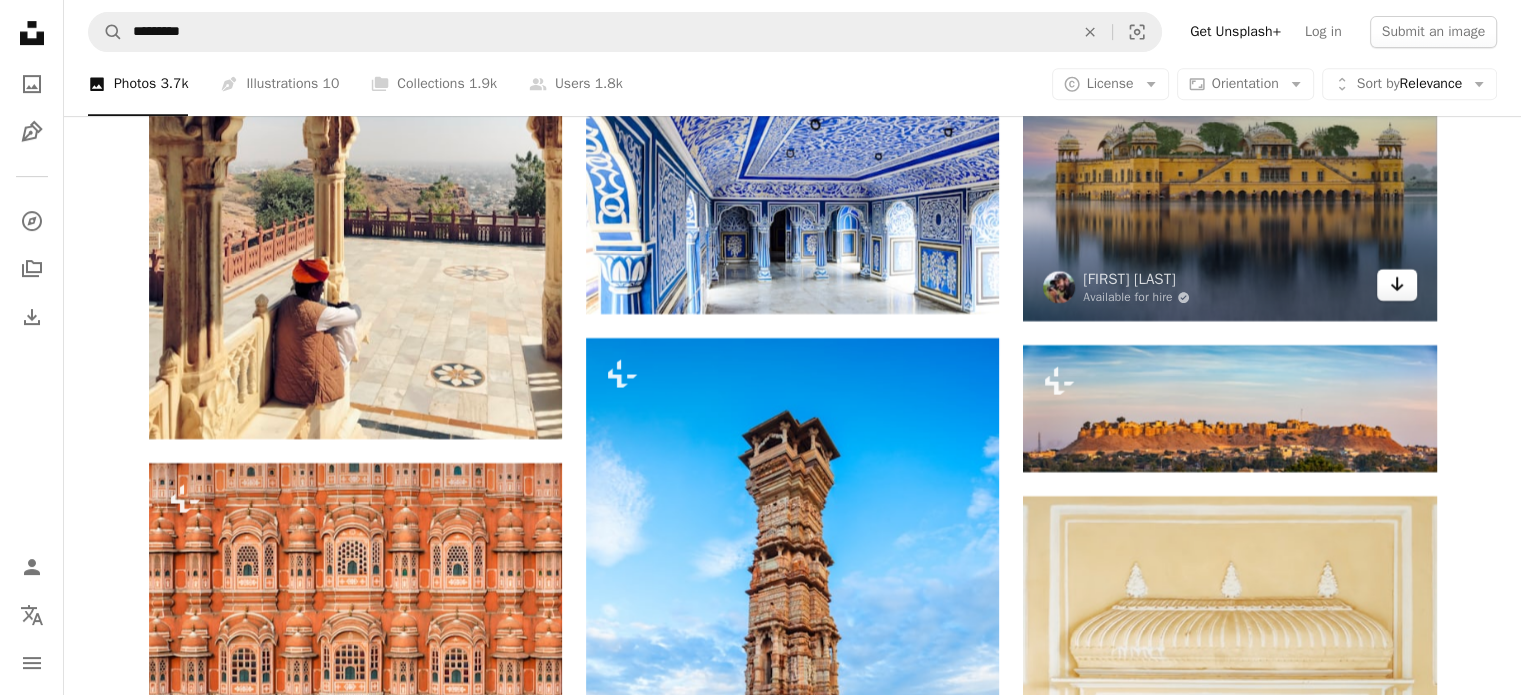 click 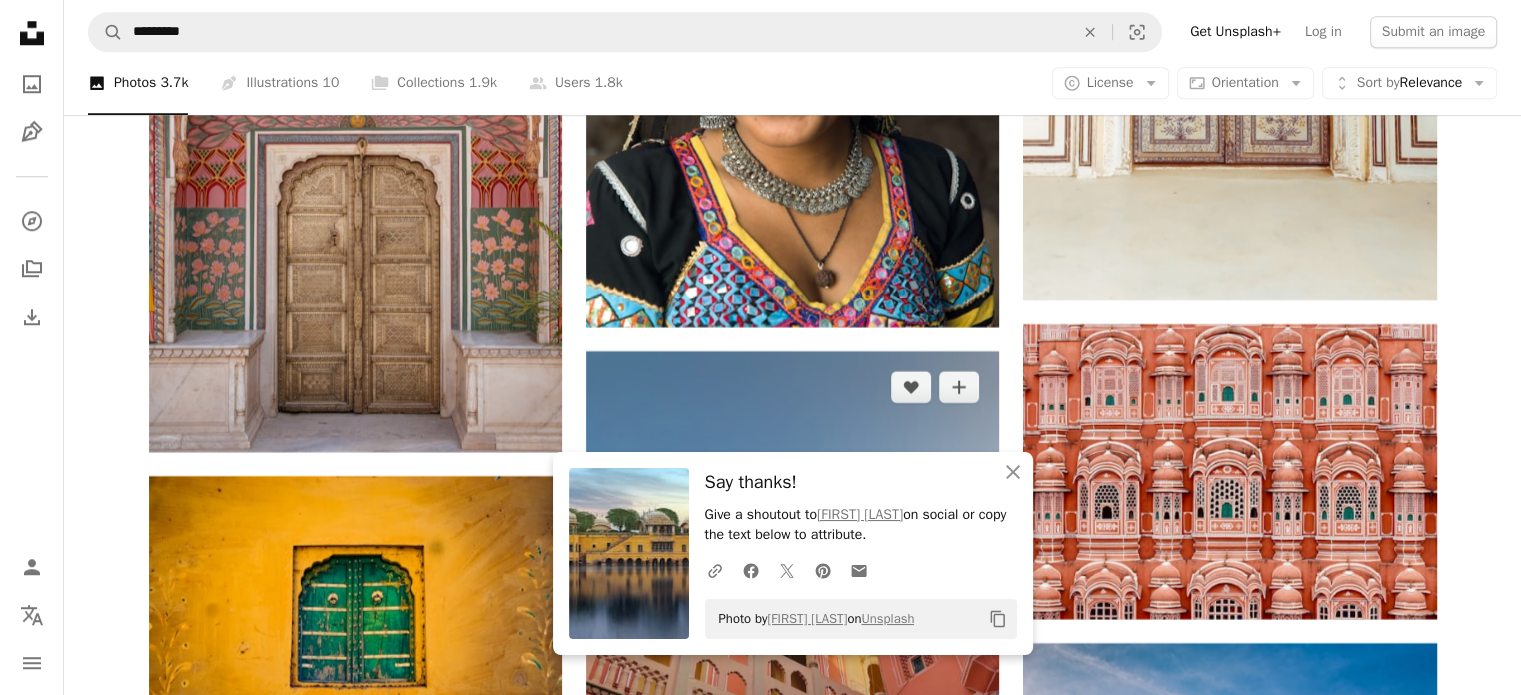 scroll, scrollTop: 17100, scrollLeft: 0, axis: vertical 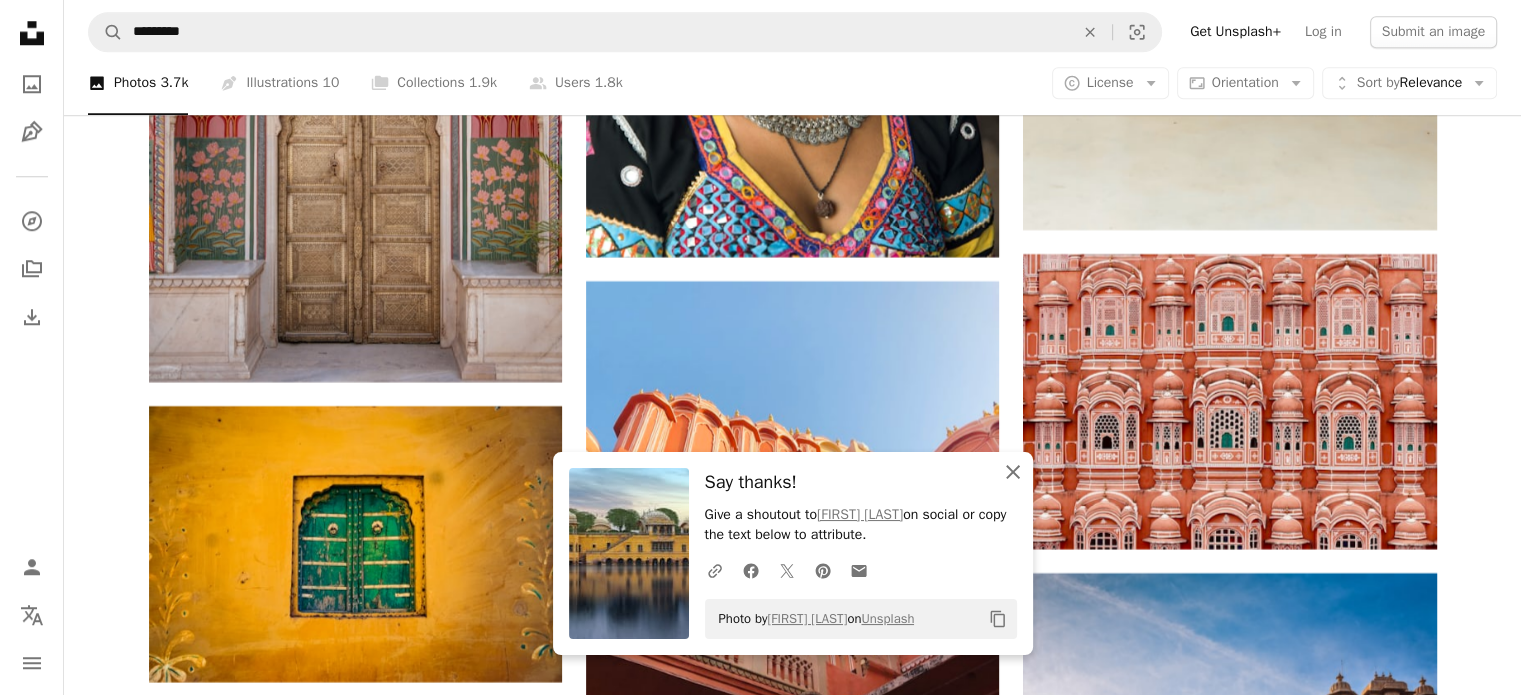 click 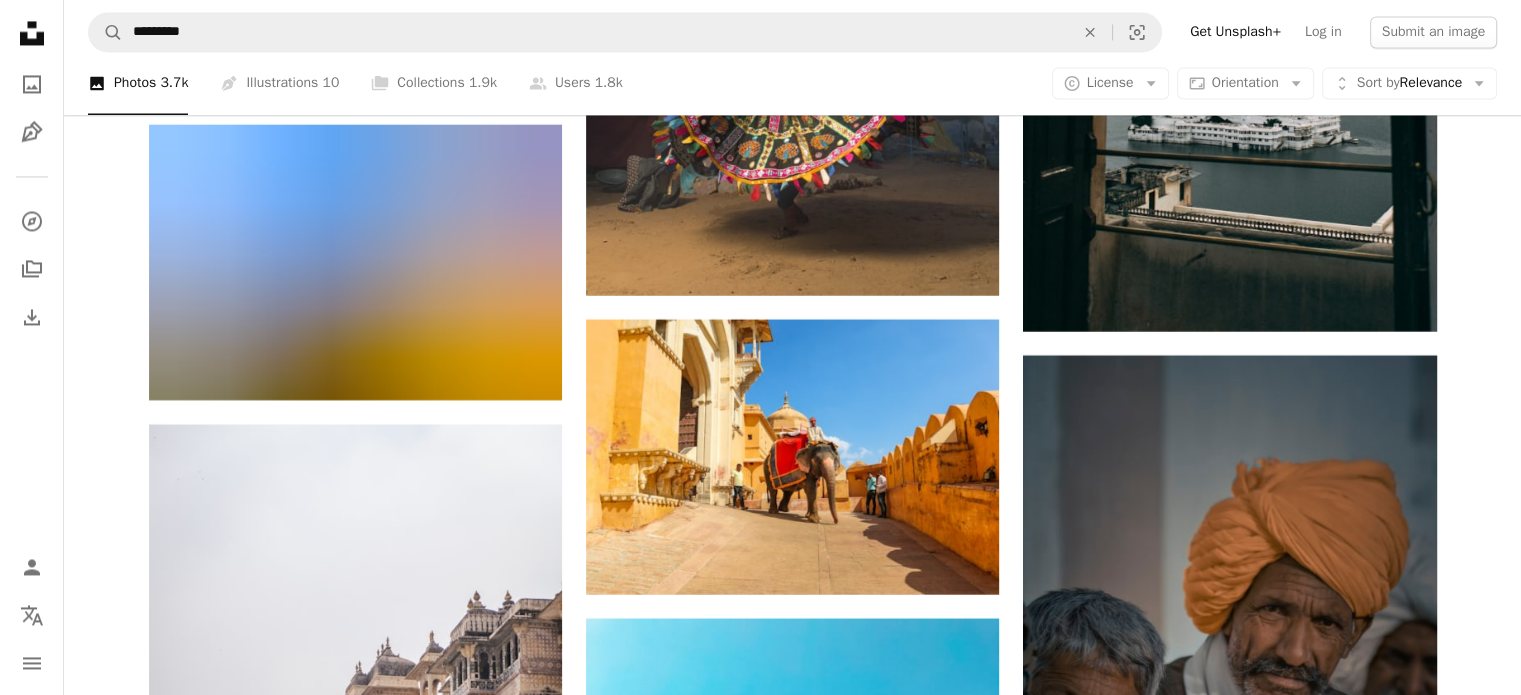 scroll, scrollTop: 18600, scrollLeft: 0, axis: vertical 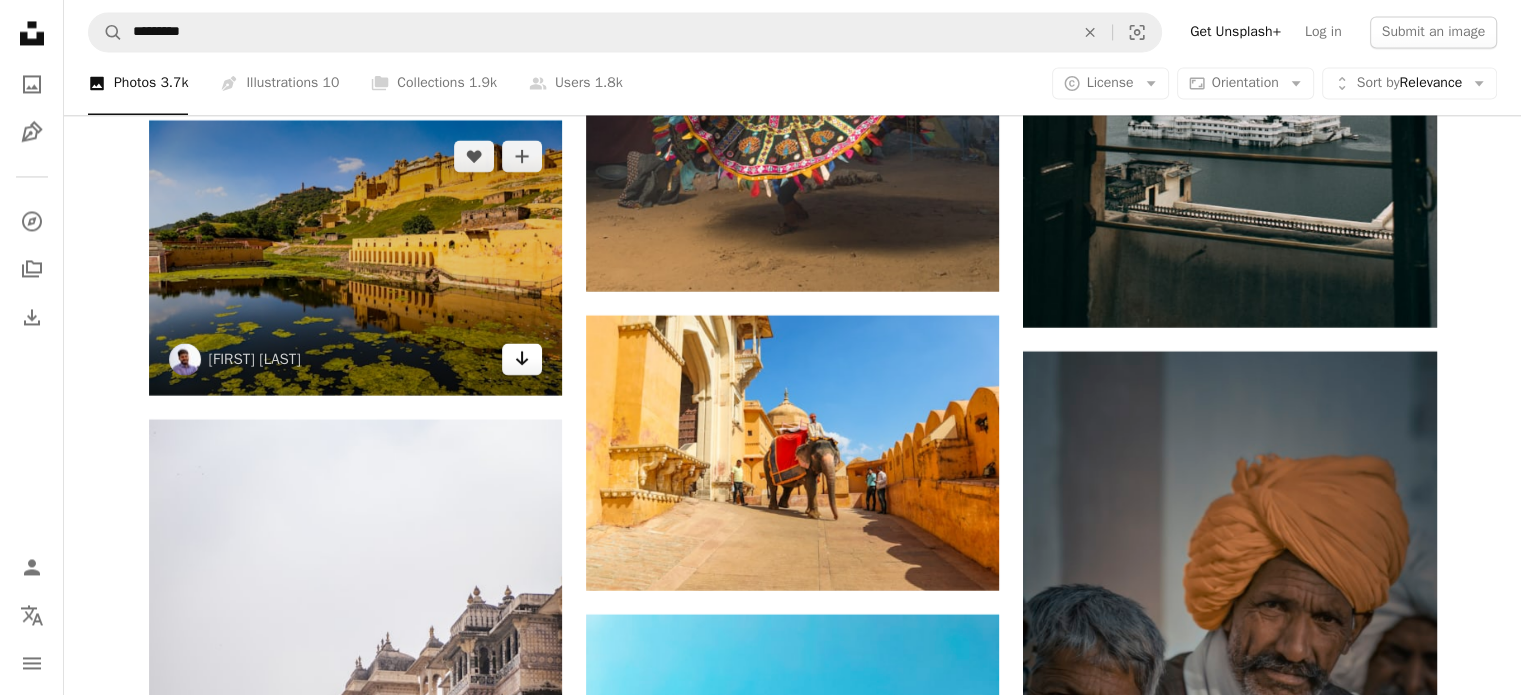 click on "Arrow pointing down" 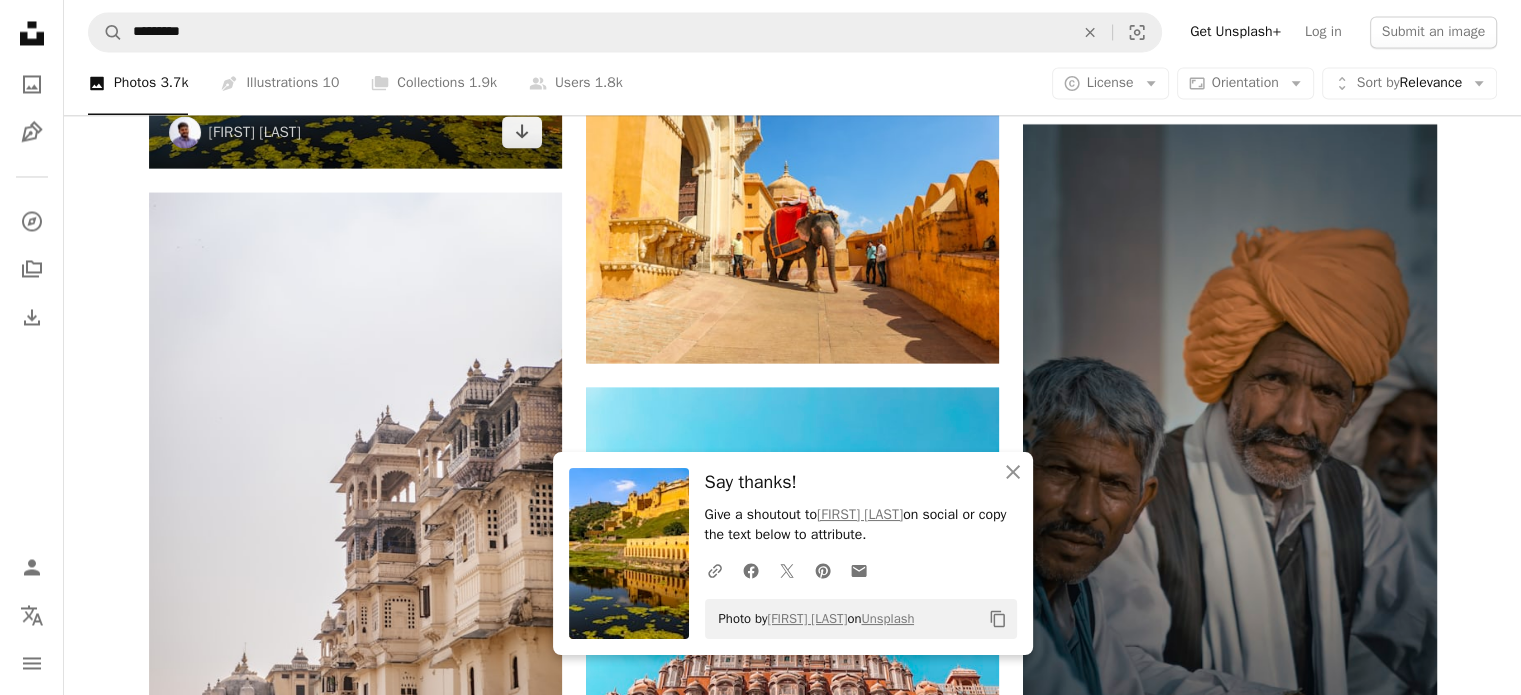 scroll, scrollTop: 19000, scrollLeft: 0, axis: vertical 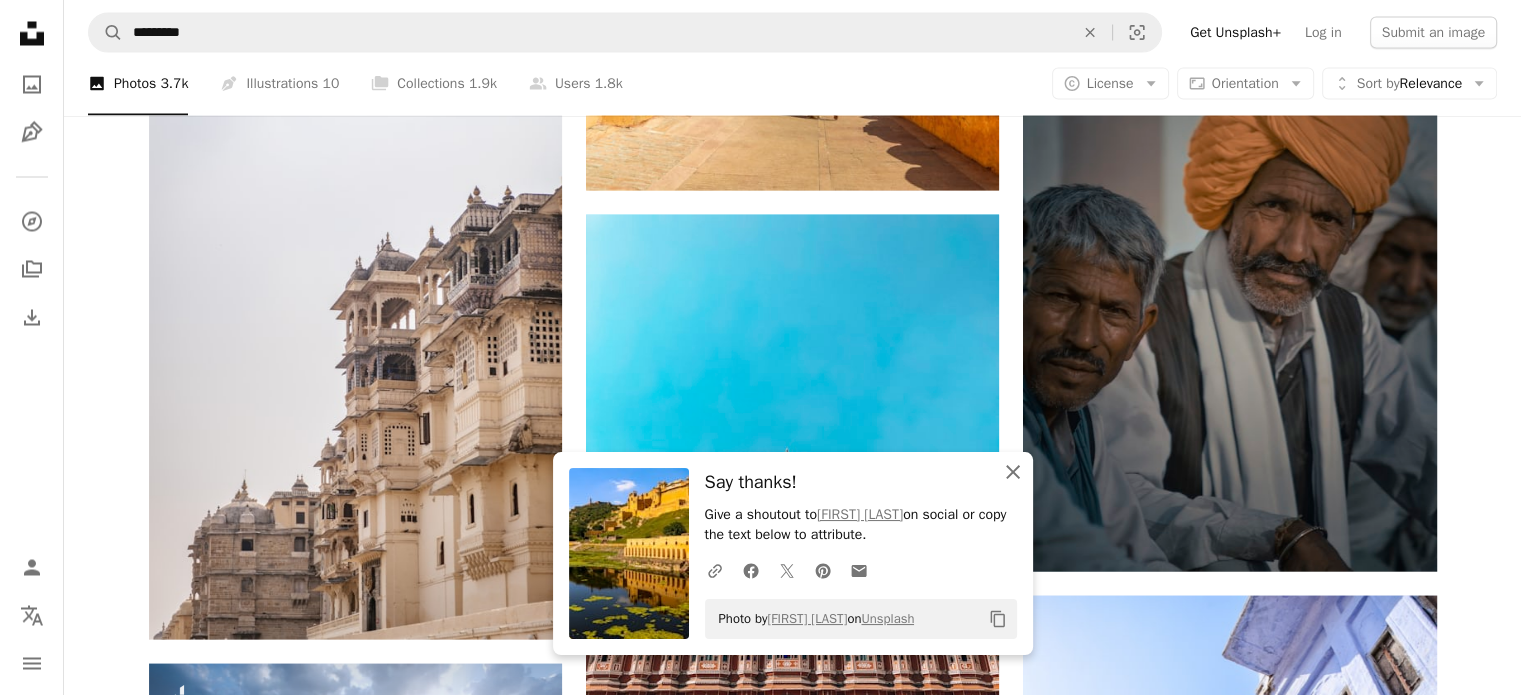 click 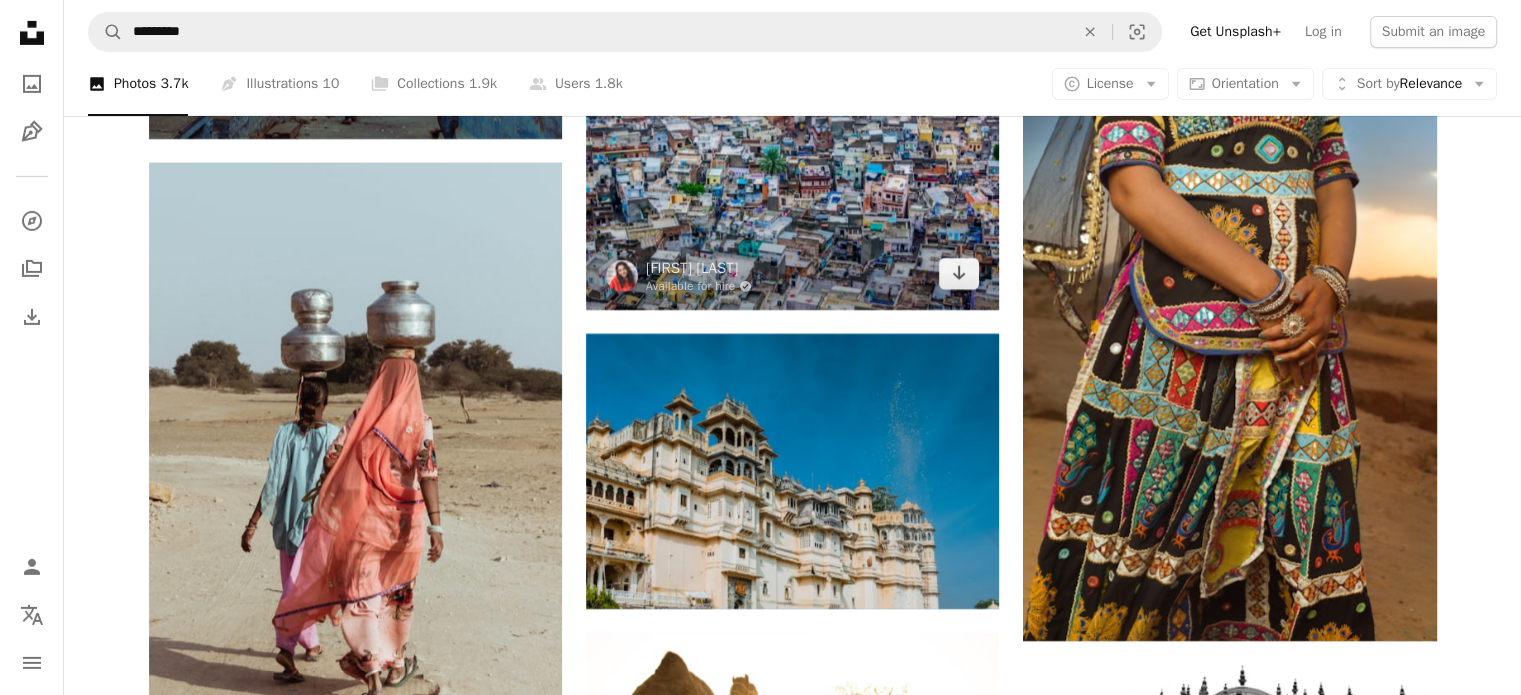 scroll, scrollTop: 21900, scrollLeft: 0, axis: vertical 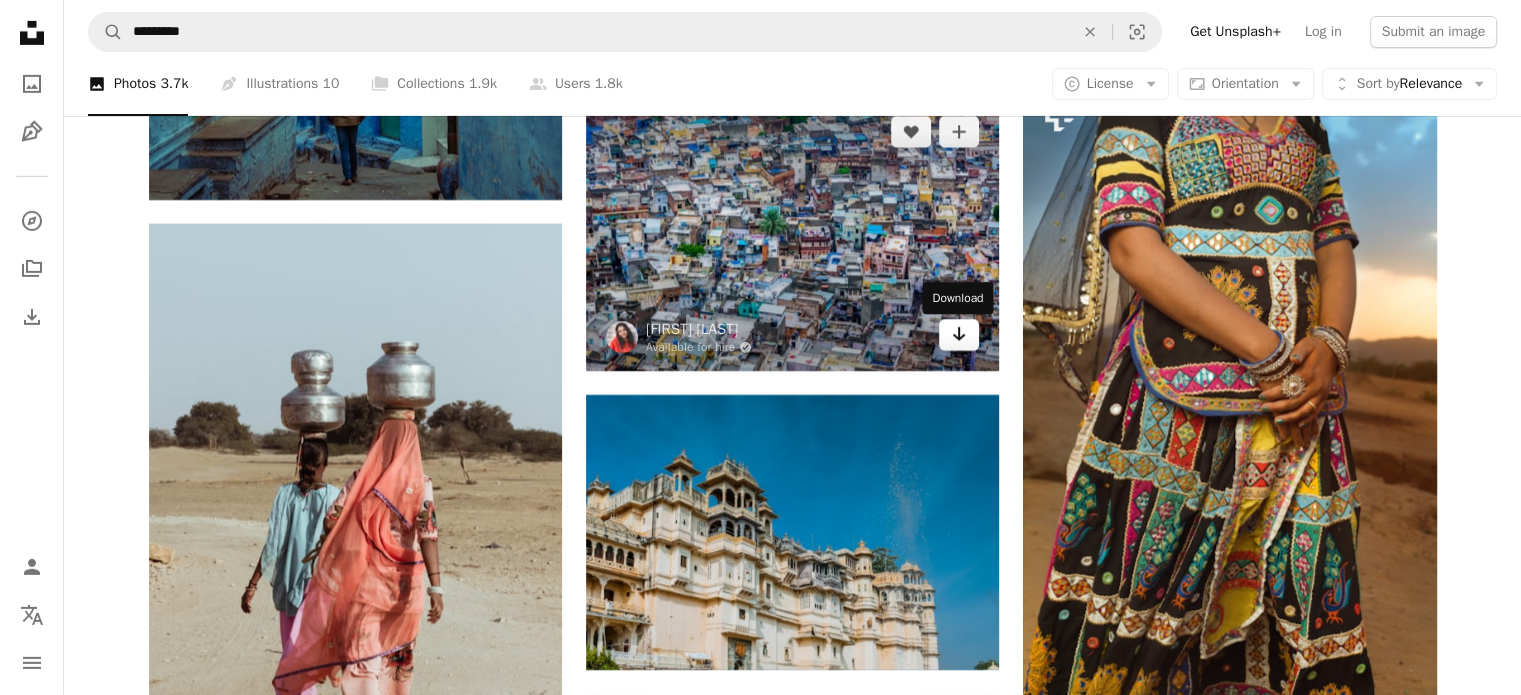 click on "Arrow pointing down" 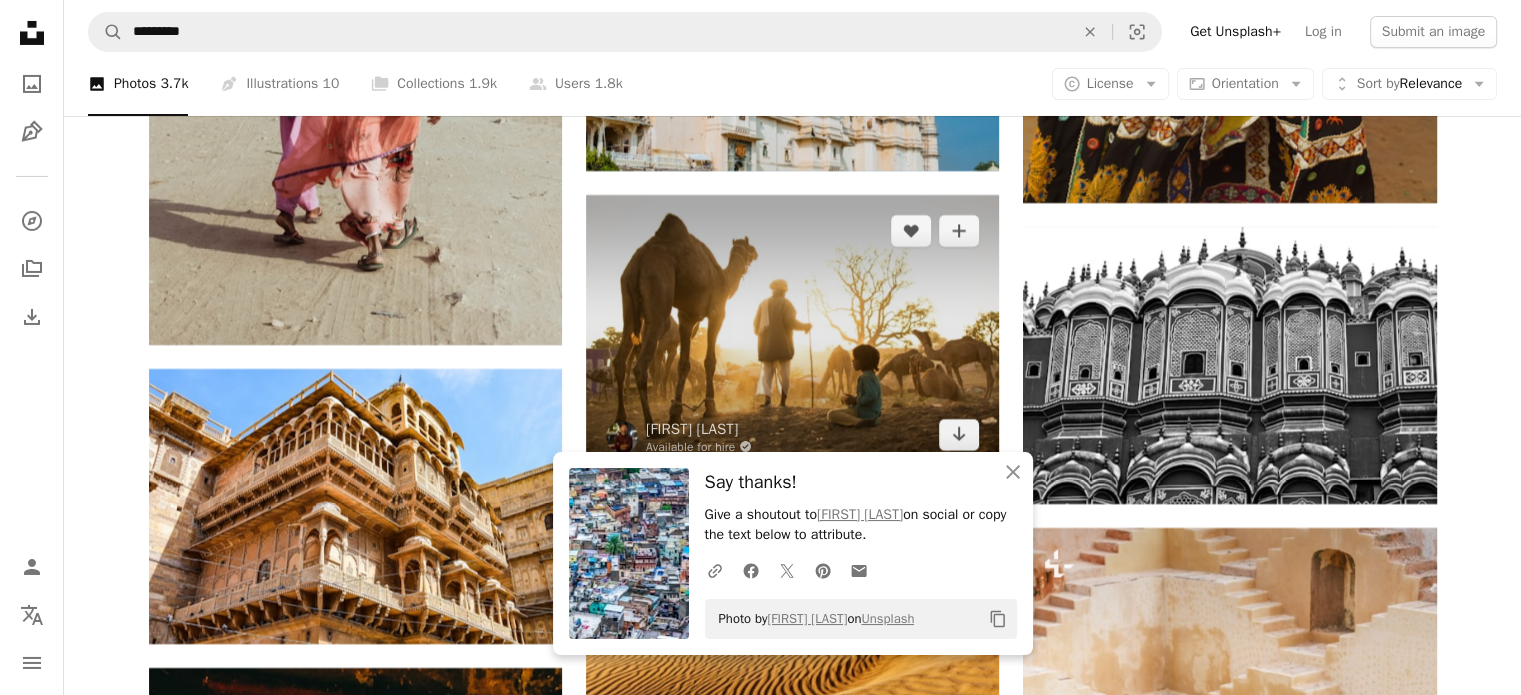 scroll, scrollTop: 22400, scrollLeft: 0, axis: vertical 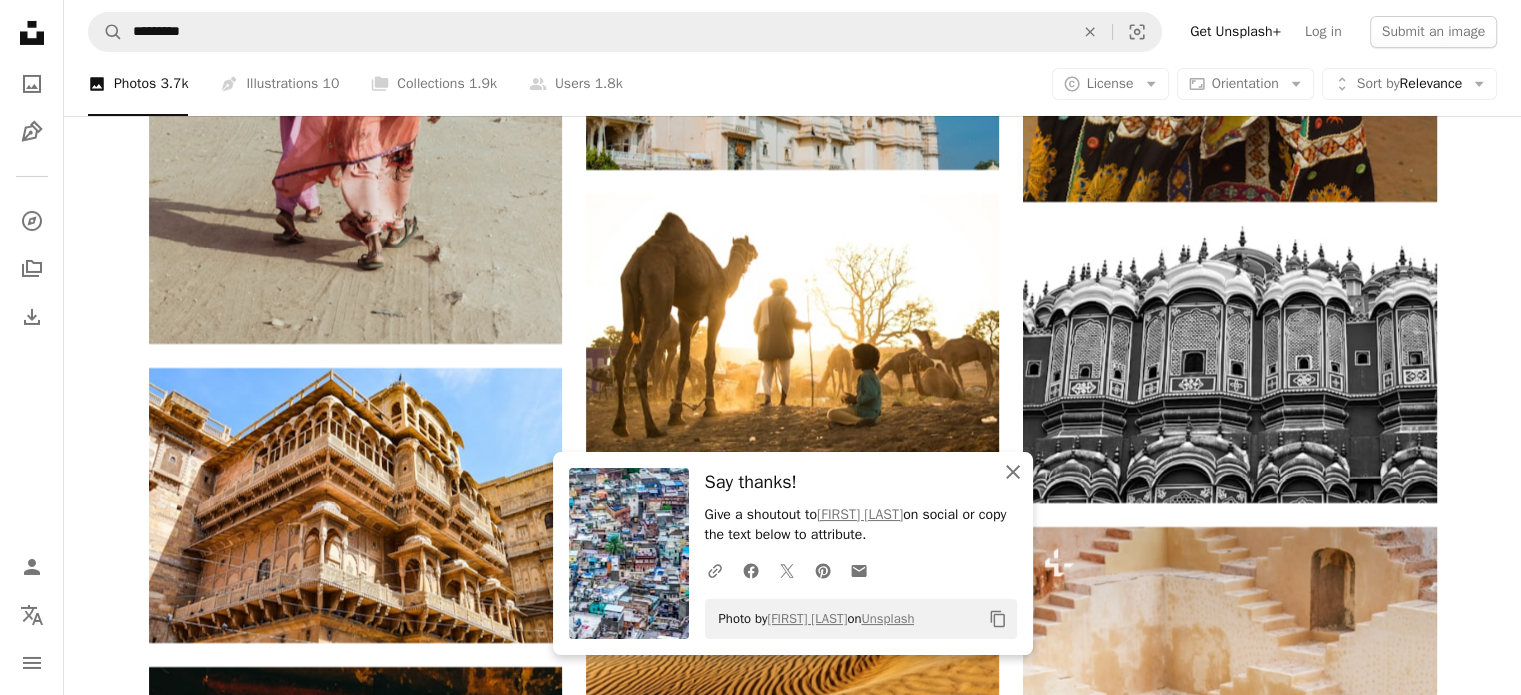 click on "An X shape" 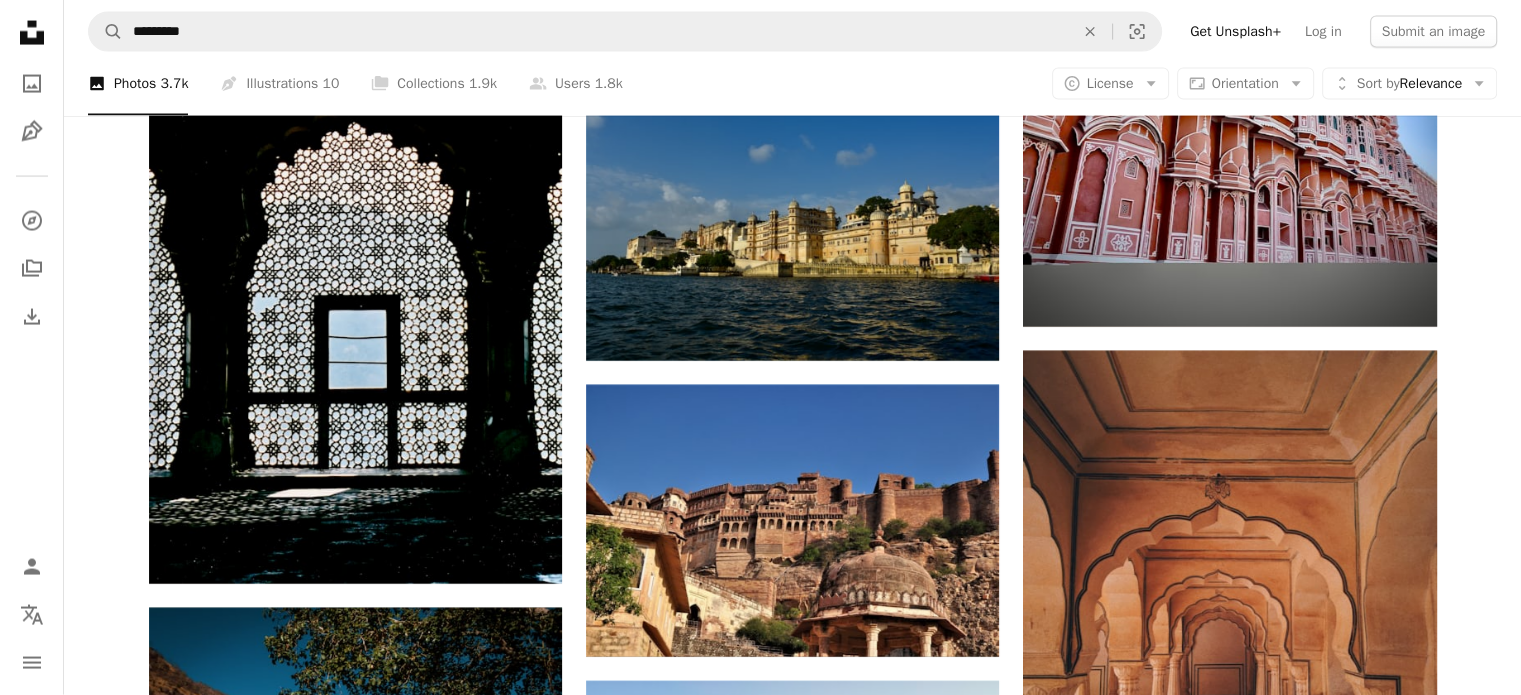 scroll, scrollTop: 27100, scrollLeft: 0, axis: vertical 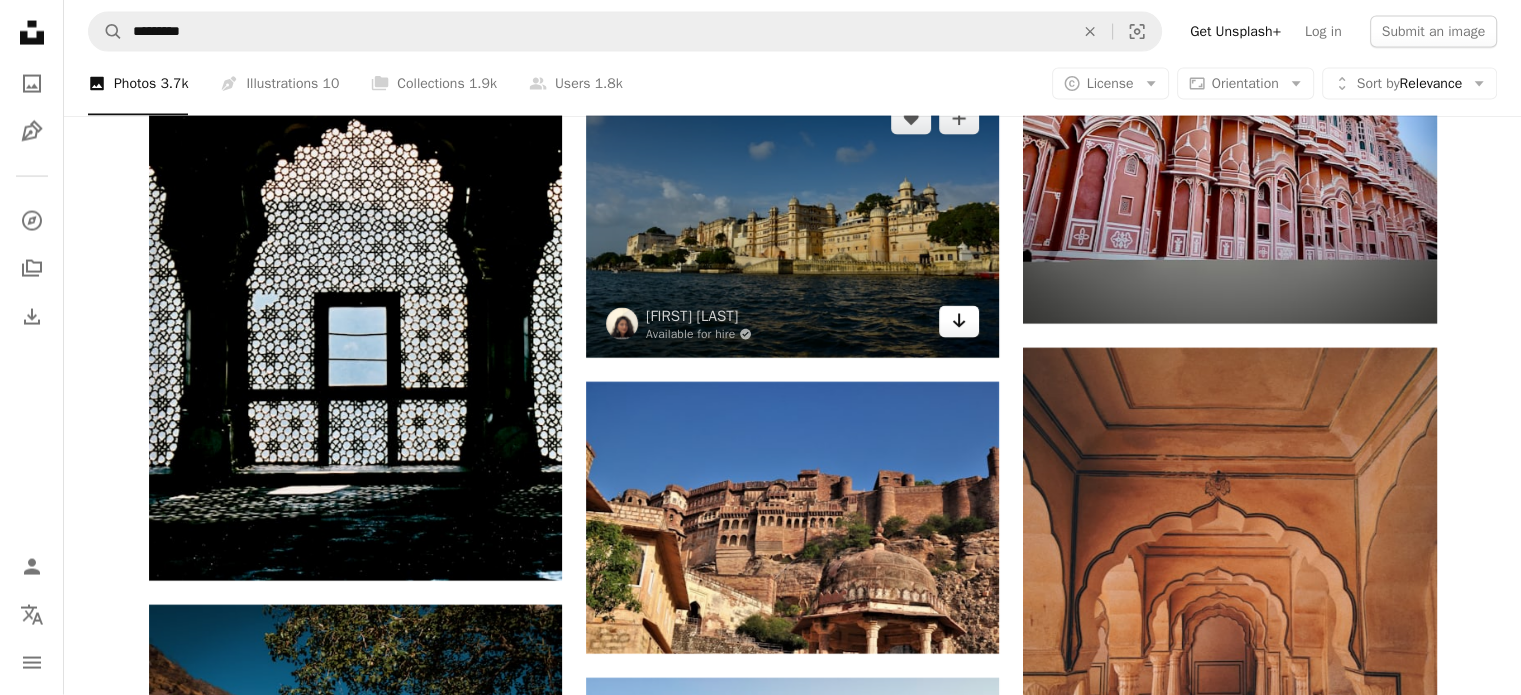 click 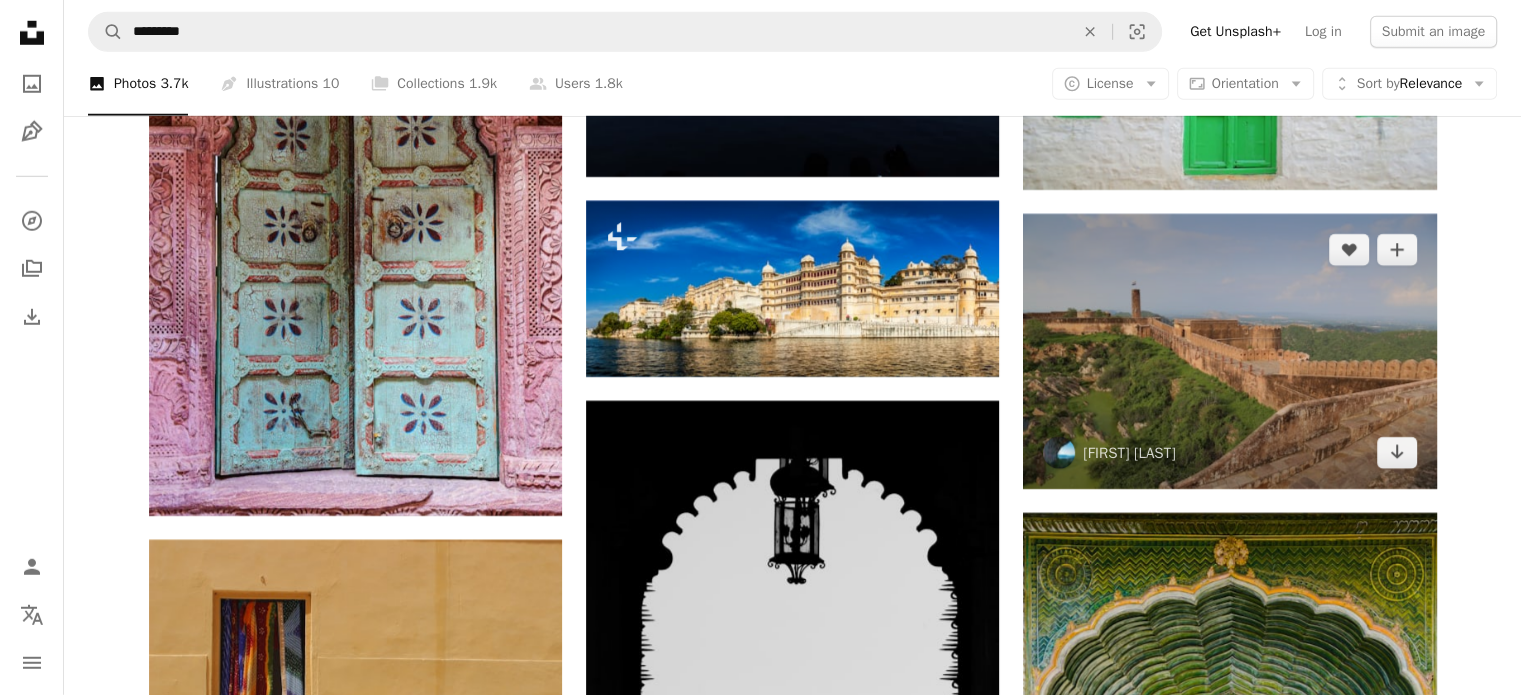scroll, scrollTop: 28700, scrollLeft: 0, axis: vertical 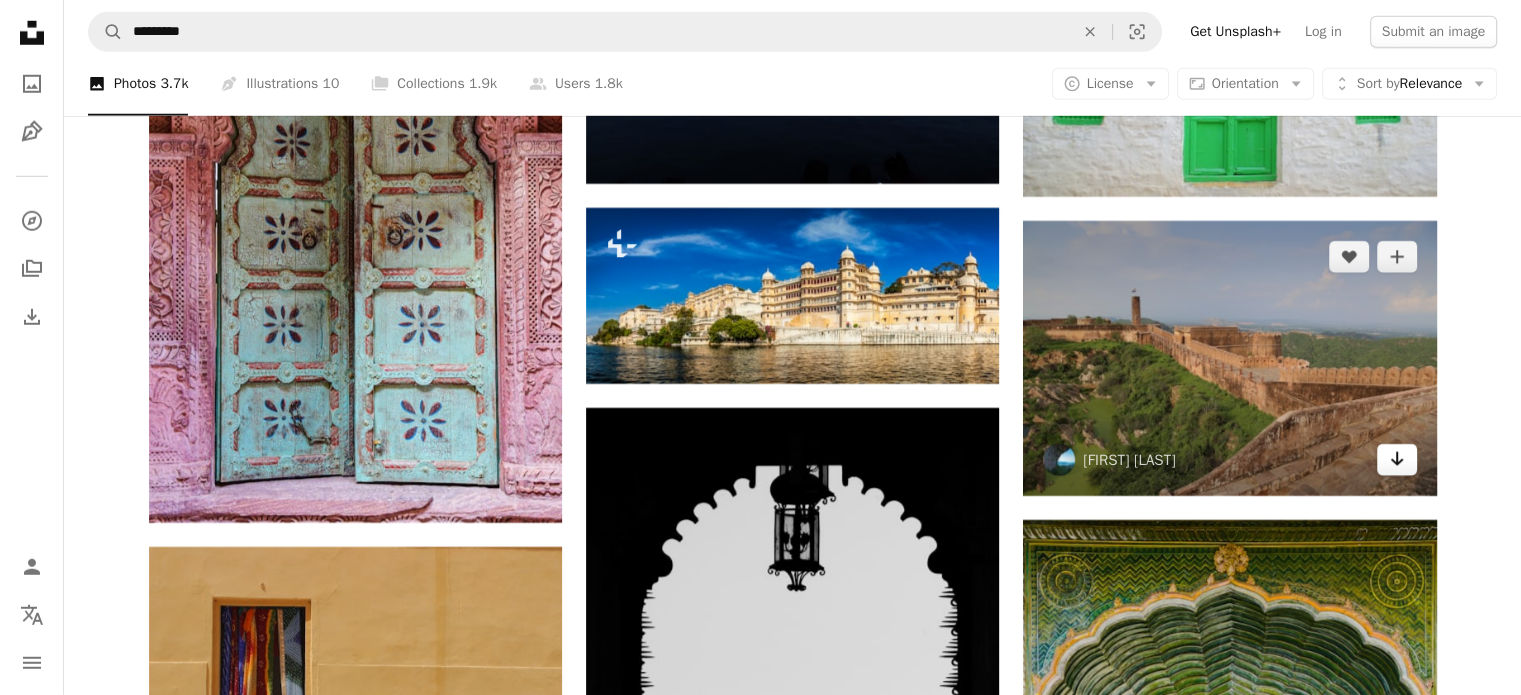 click 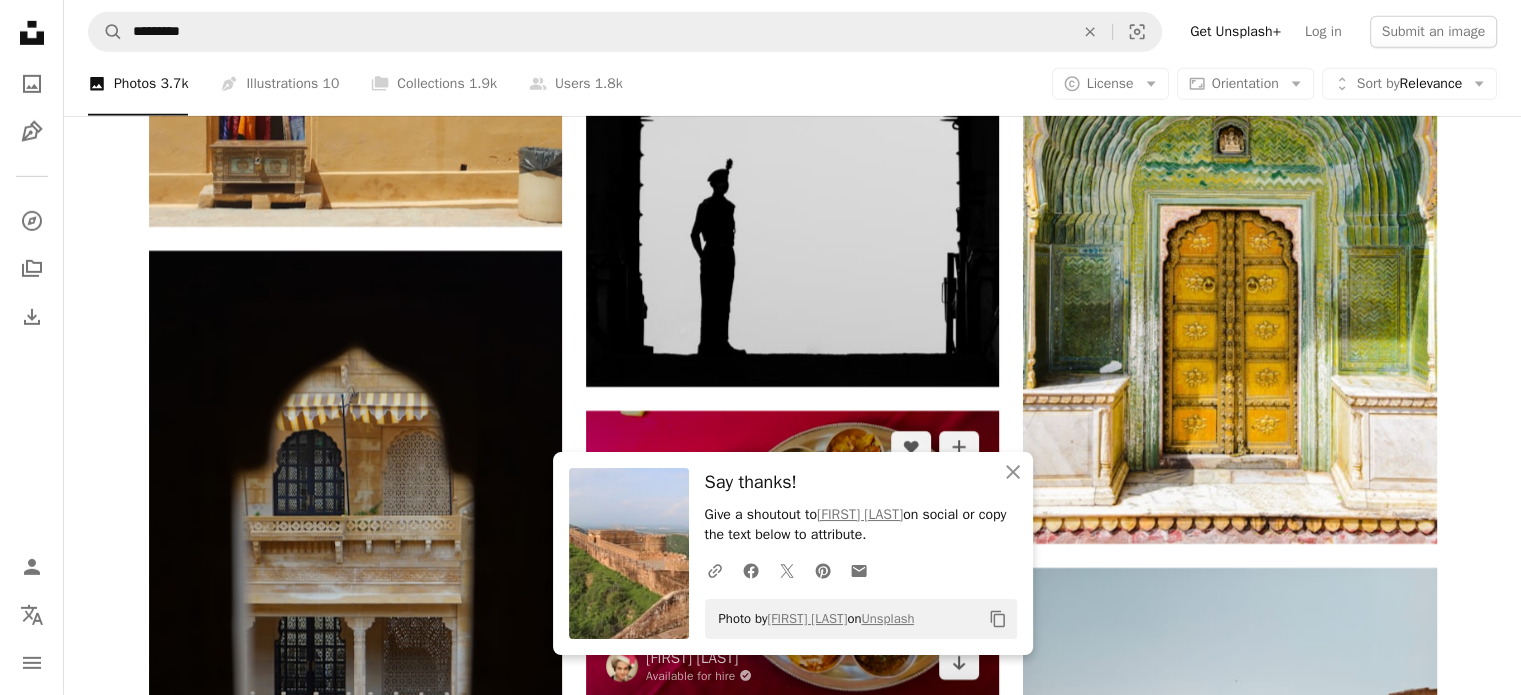 scroll, scrollTop: 29400, scrollLeft: 0, axis: vertical 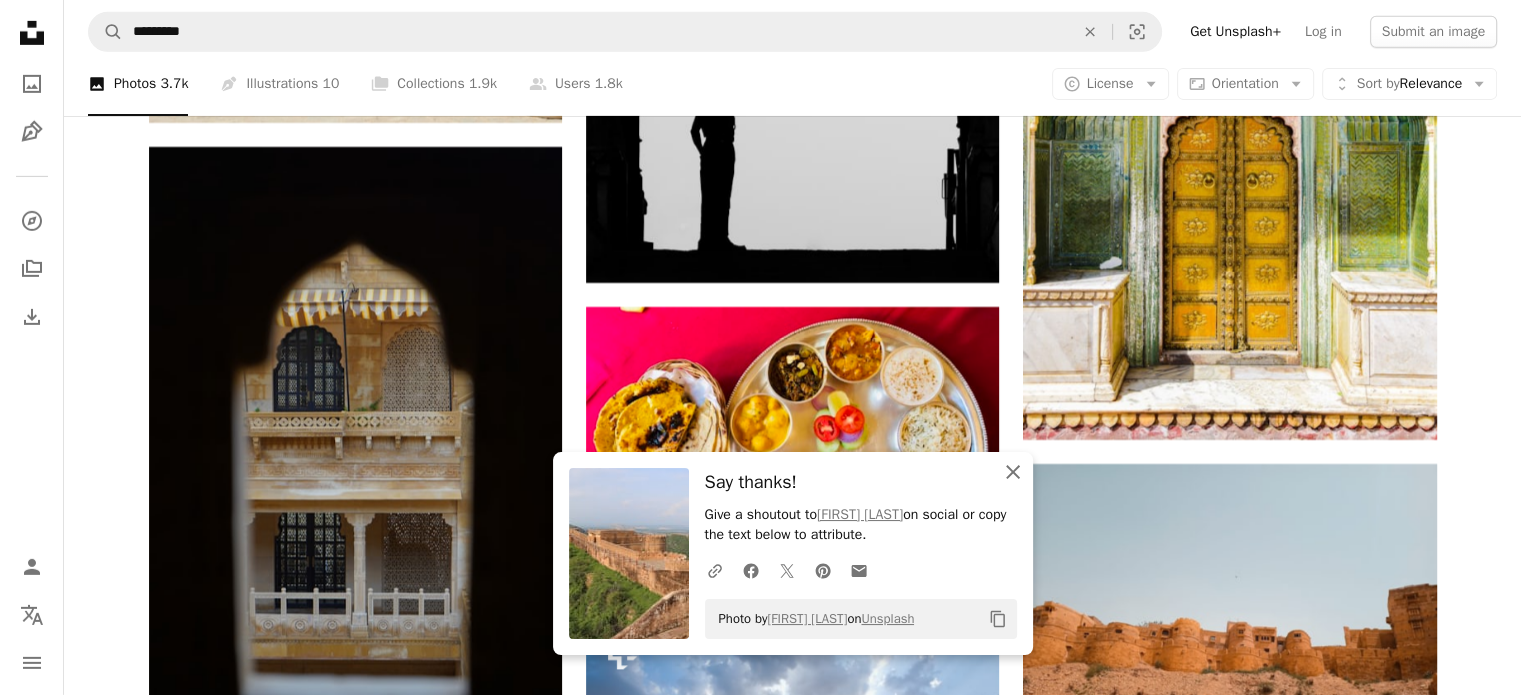 click on "An X shape" 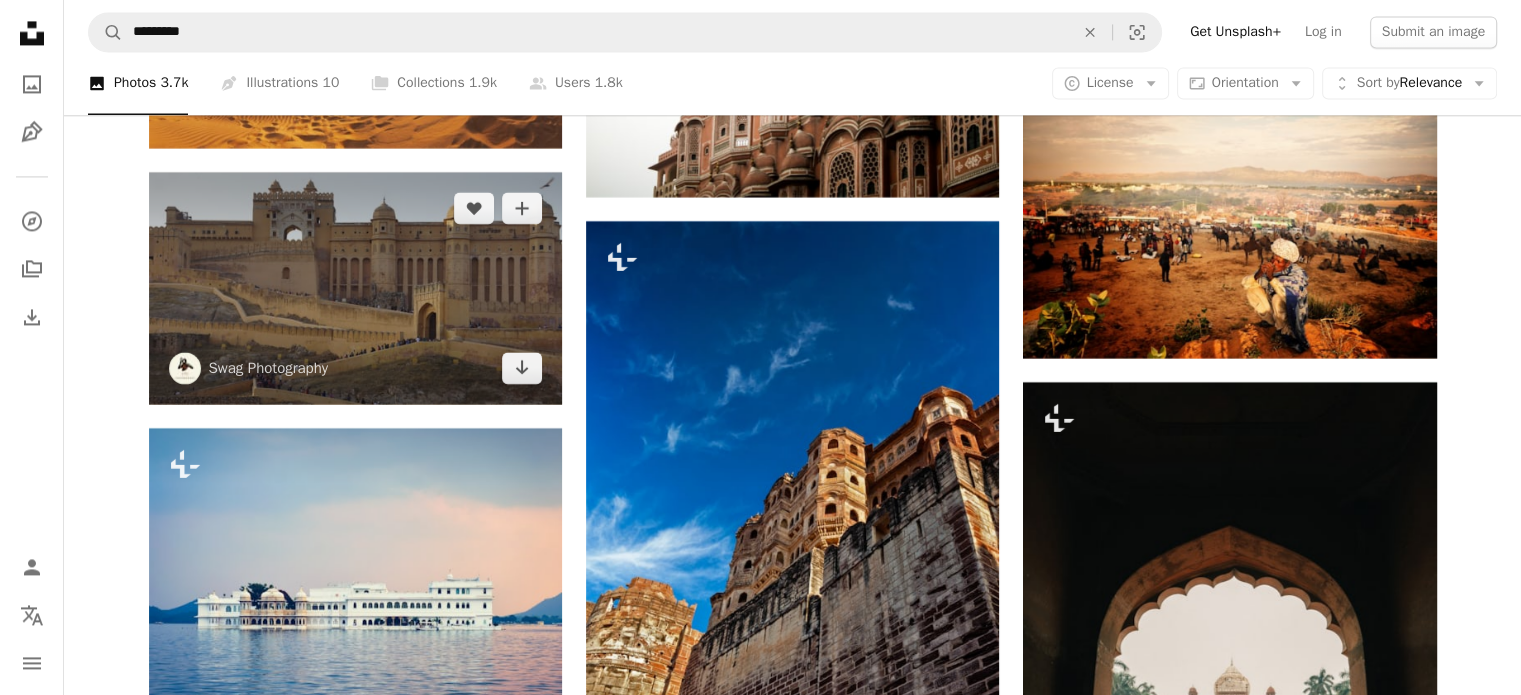 scroll, scrollTop: 33500, scrollLeft: 0, axis: vertical 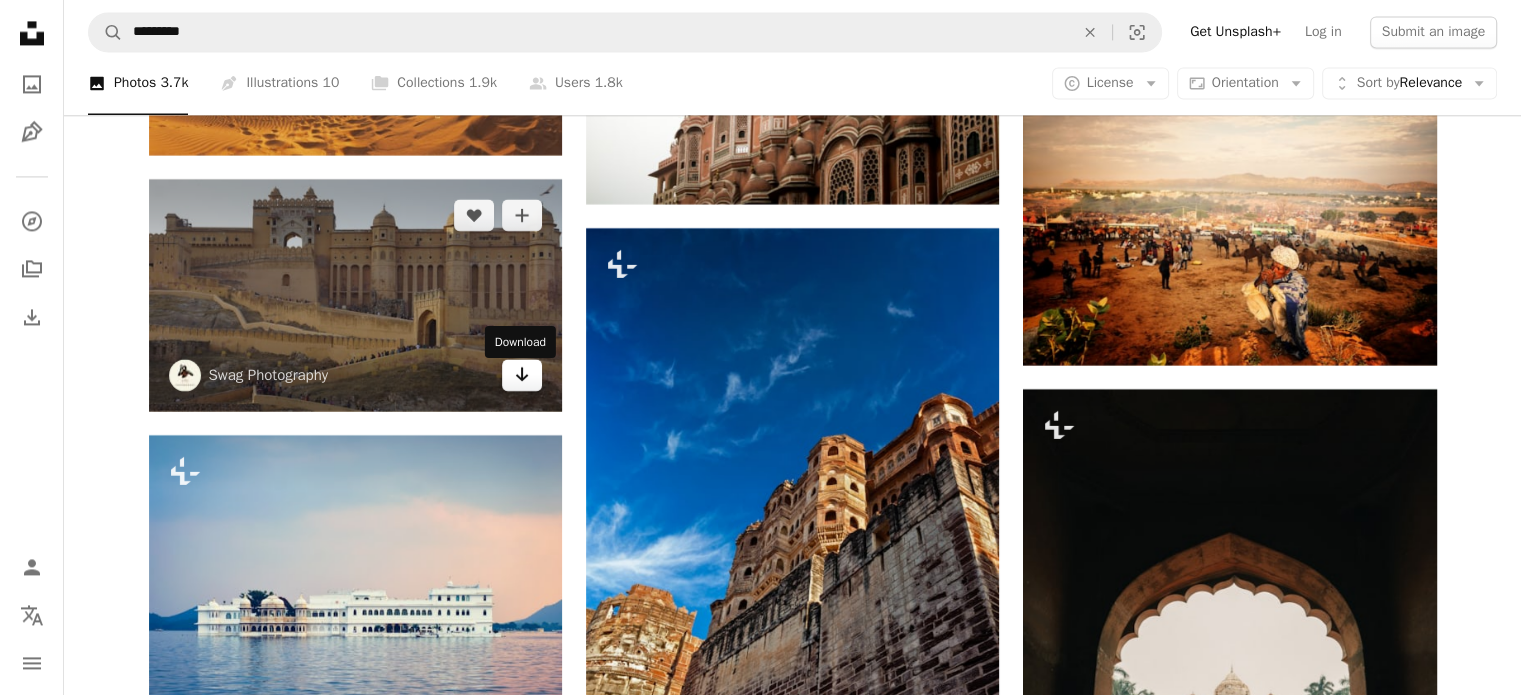 click on "Arrow pointing down" at bounding box center [522, 375] 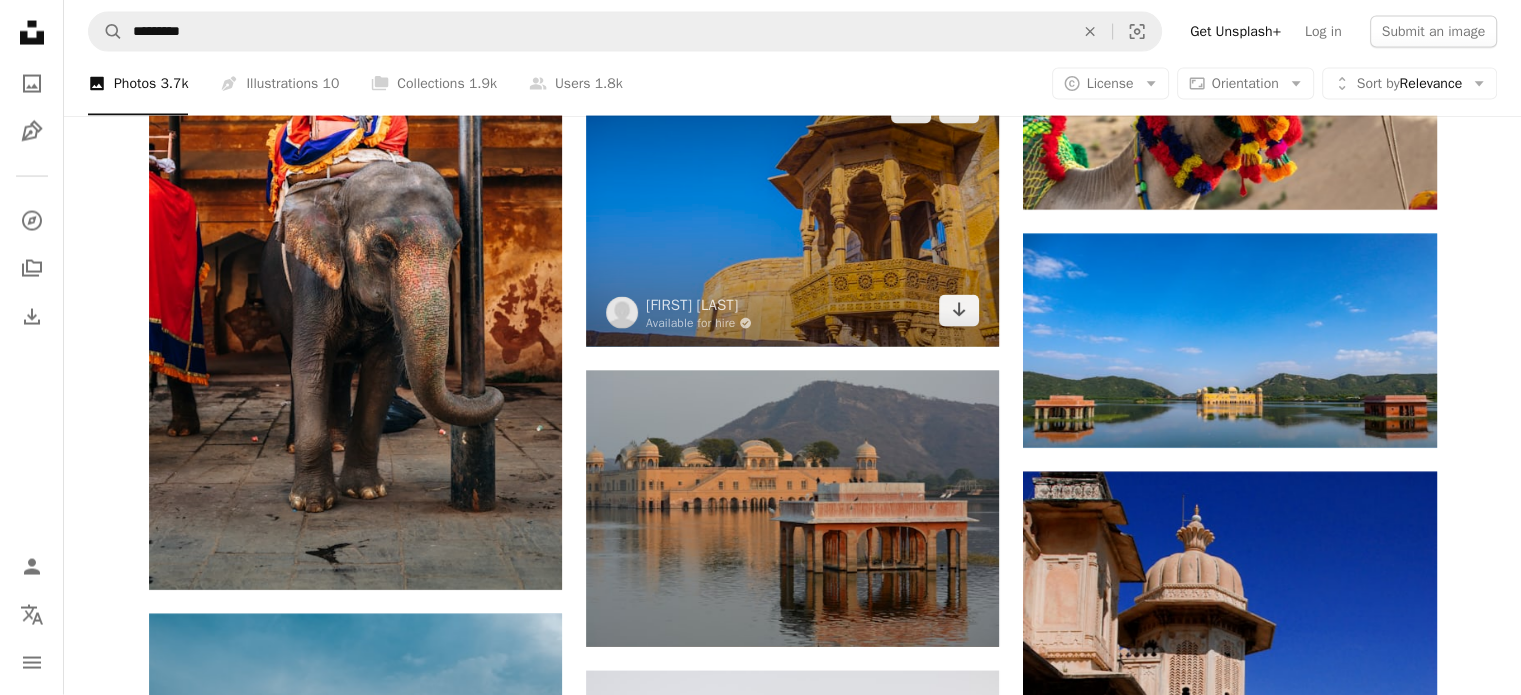 scroll, scrollTop: 34600, scrollLeft: 0, axis: vertical 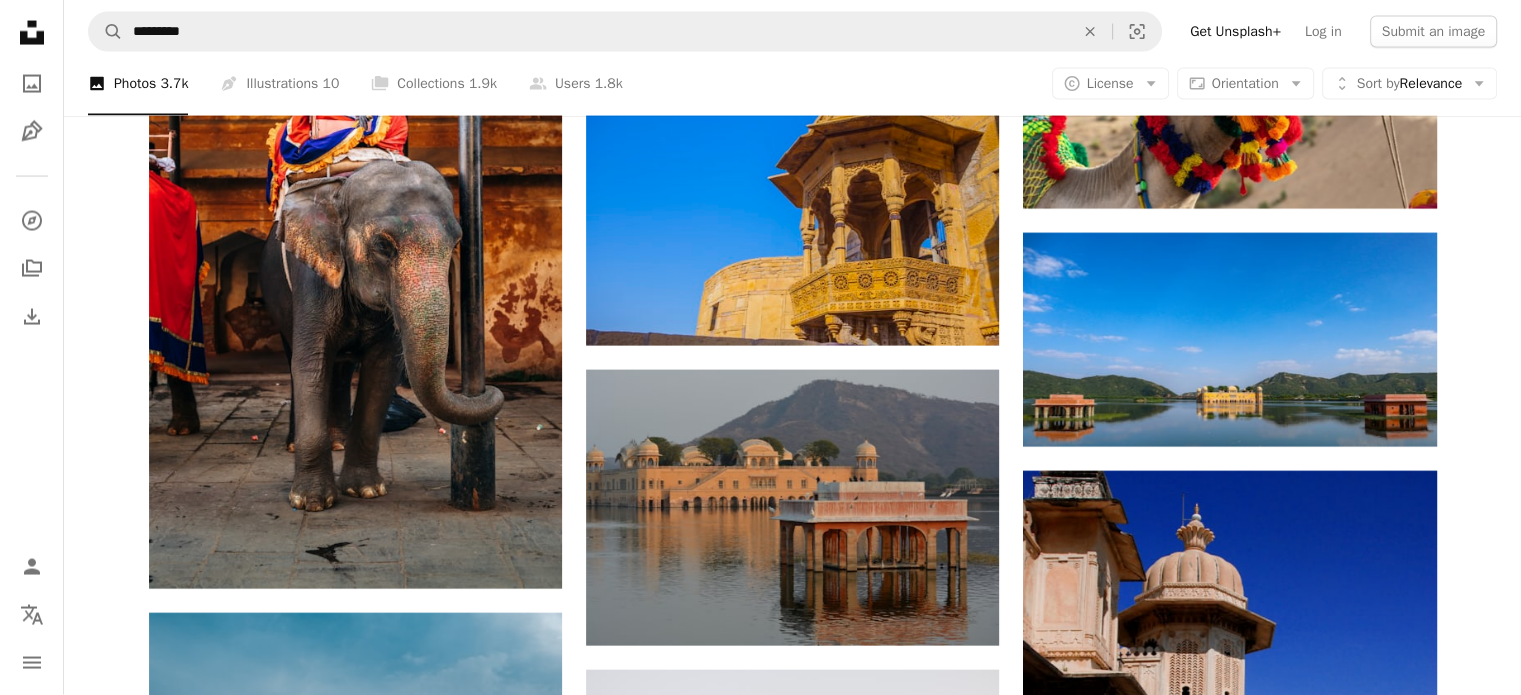 click on "Plus sign for Unsplash+ A heart A plus sign Getty Images For  Unsplash+ A lock   Download A heart A plus sign Sreehari Devadas Arrow pointing down A heart A plus sign AXP Photography Available for hire A checkmark inside of a circle Arrow pointing down A heart A plus sign Gaurav Sharma Arrow pointing down Plus sign for Unsplash+ A heart A plus sign Getty Images For  Unsplash+ A lock   Download A heart A plus sign Ravi Khandelwal Available for hire A checkmark inside of a circle Arrow pointing down Plus sign for Unsplash+ A heart A plus sign Getty Images For  Unsplash+ A lock   Download A heart A plus sign Karan Kartikeya Available for hire A checkmark inside of a circle Arrow pointing down A heart A plus sign Shikhar Bhatnagar Arrow pointing down A heart A plus sign yezir Available for hire A checkmark inside of a circle Arrow pointing down –– ––– –––  –– ––– –  ––– –––  ––––  –   – –– –––  – – ––– –– –– –––– –– For" at bounding box center (792, -15148) 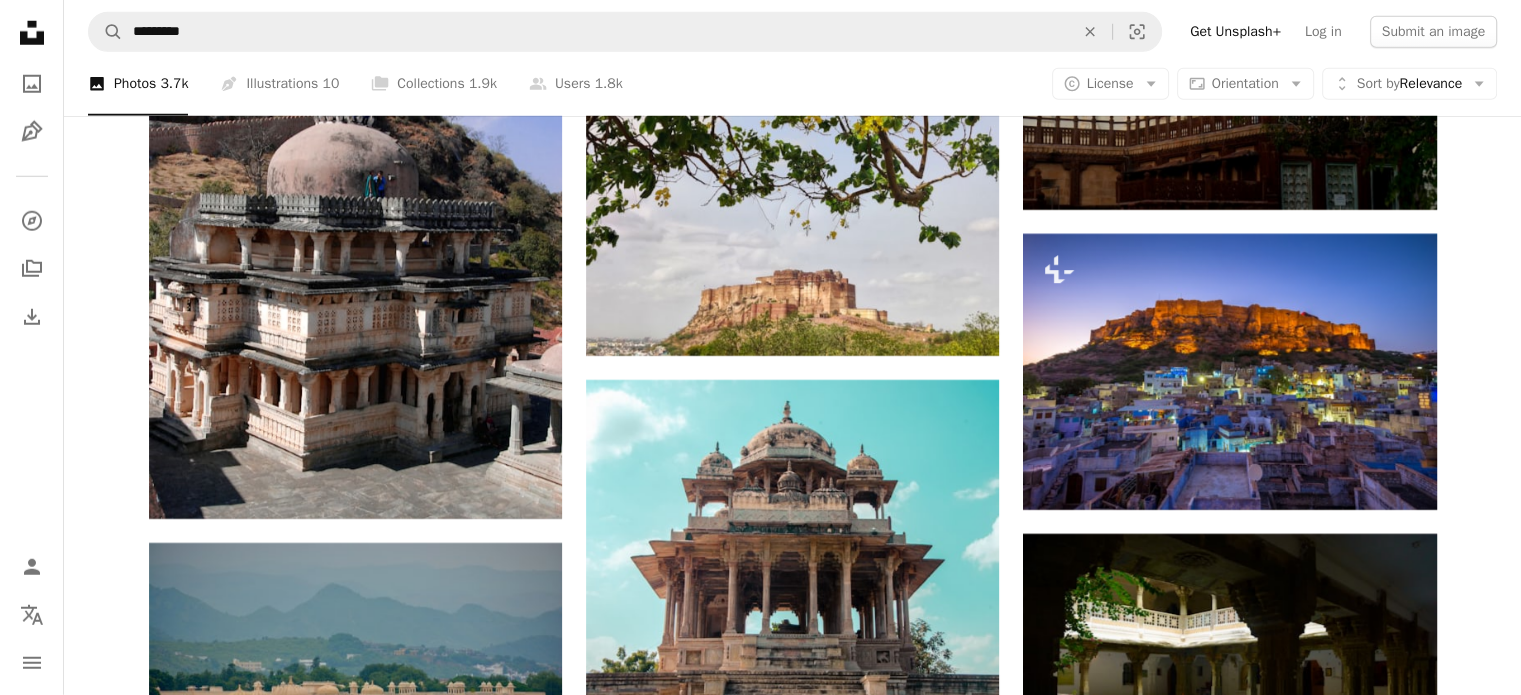 scroll, scrollTop: 36200, scrollLeft: 0, axis: vertical 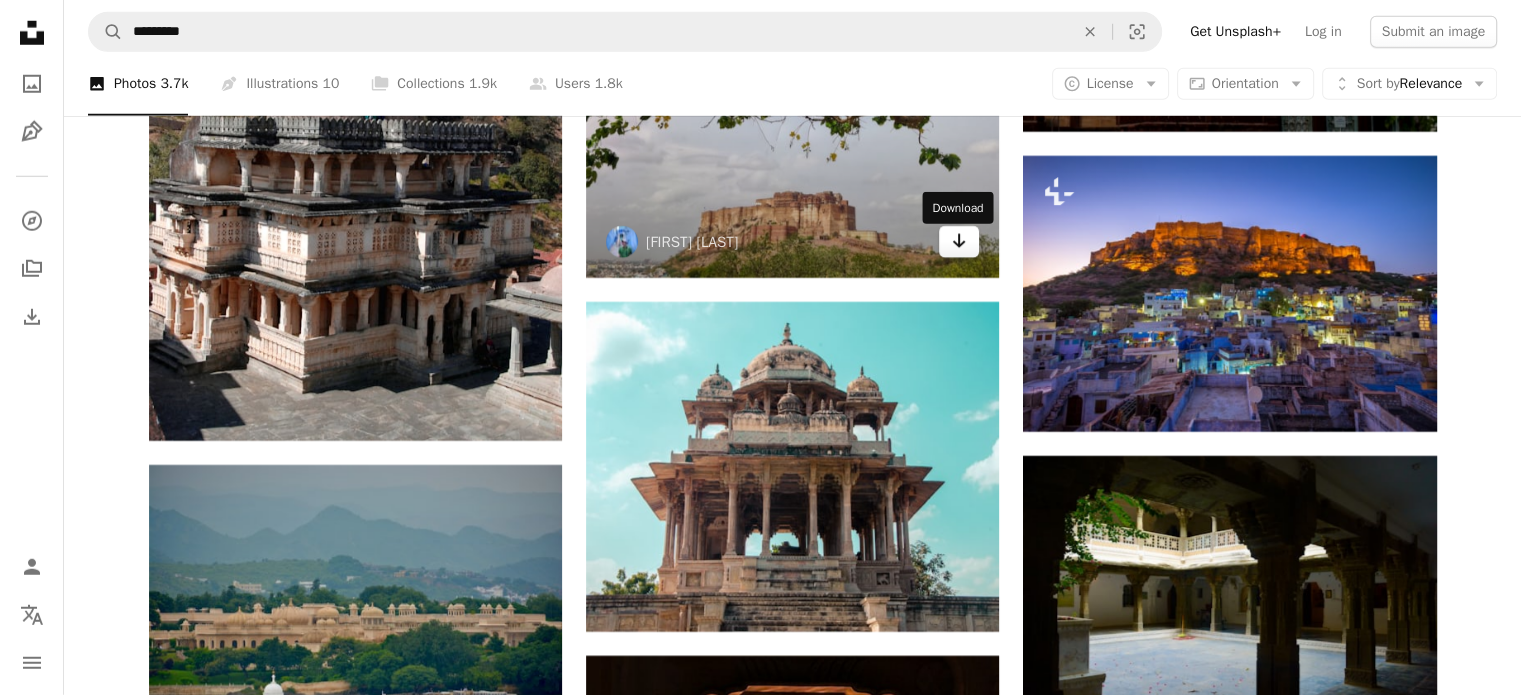 click on "Arrow pointing down" 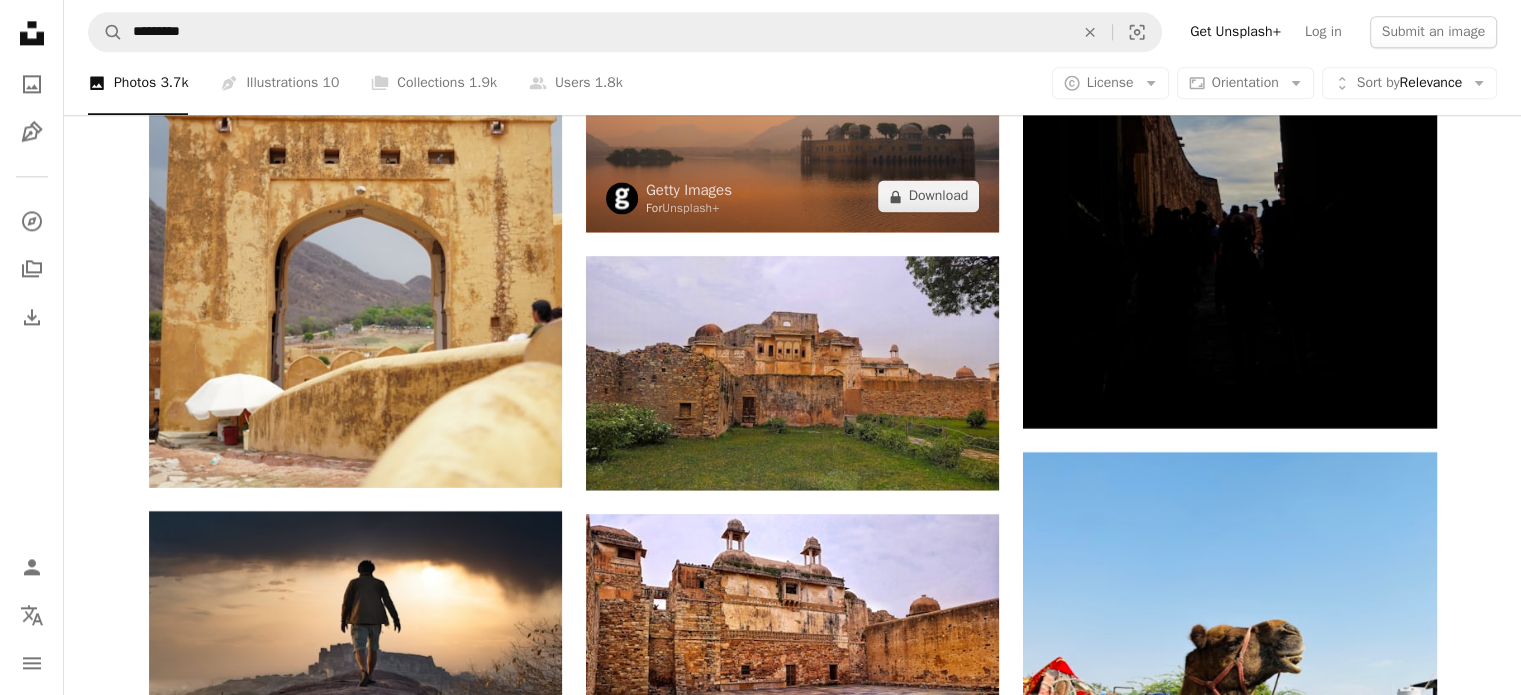 scroll, scrollTop: 40800, scrollLeft: 0, axis: vertical 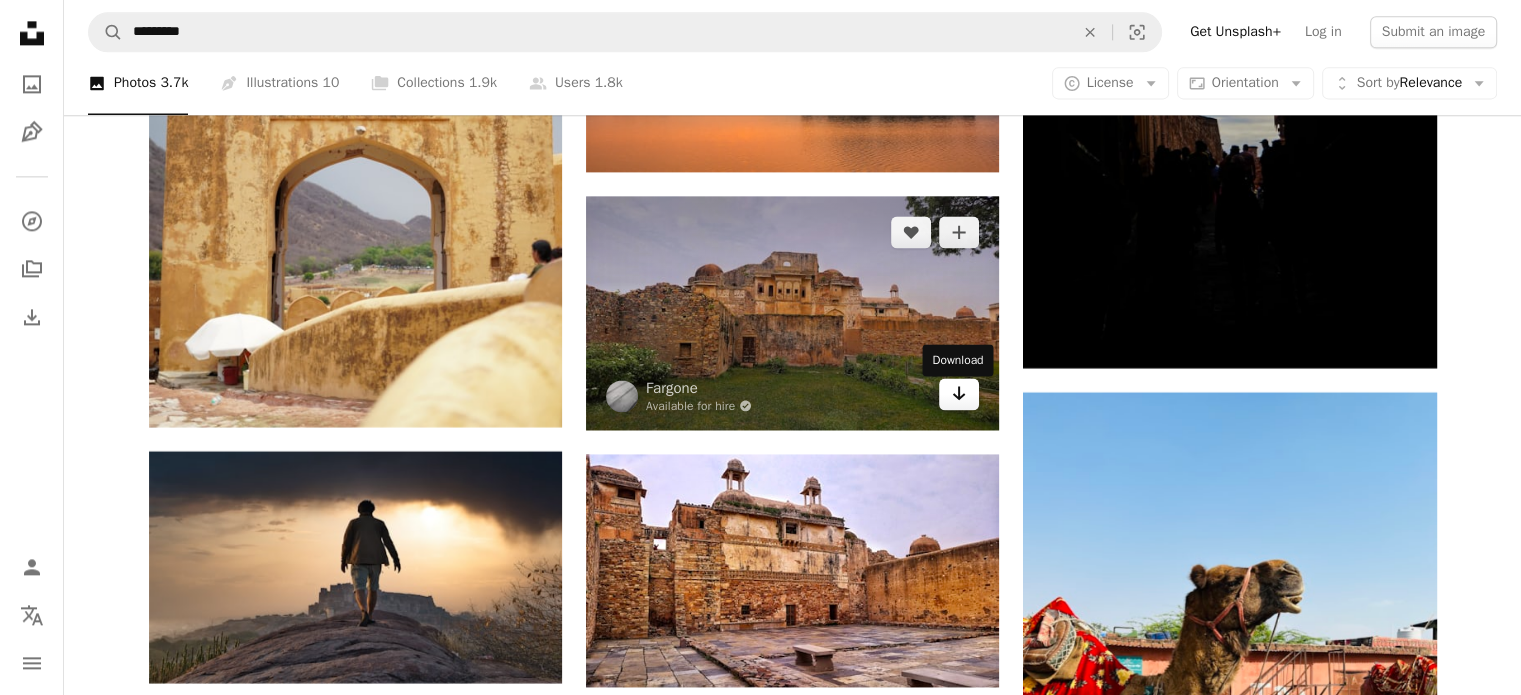 click on "Arrow pointing down" at bounding box center [959, 394] 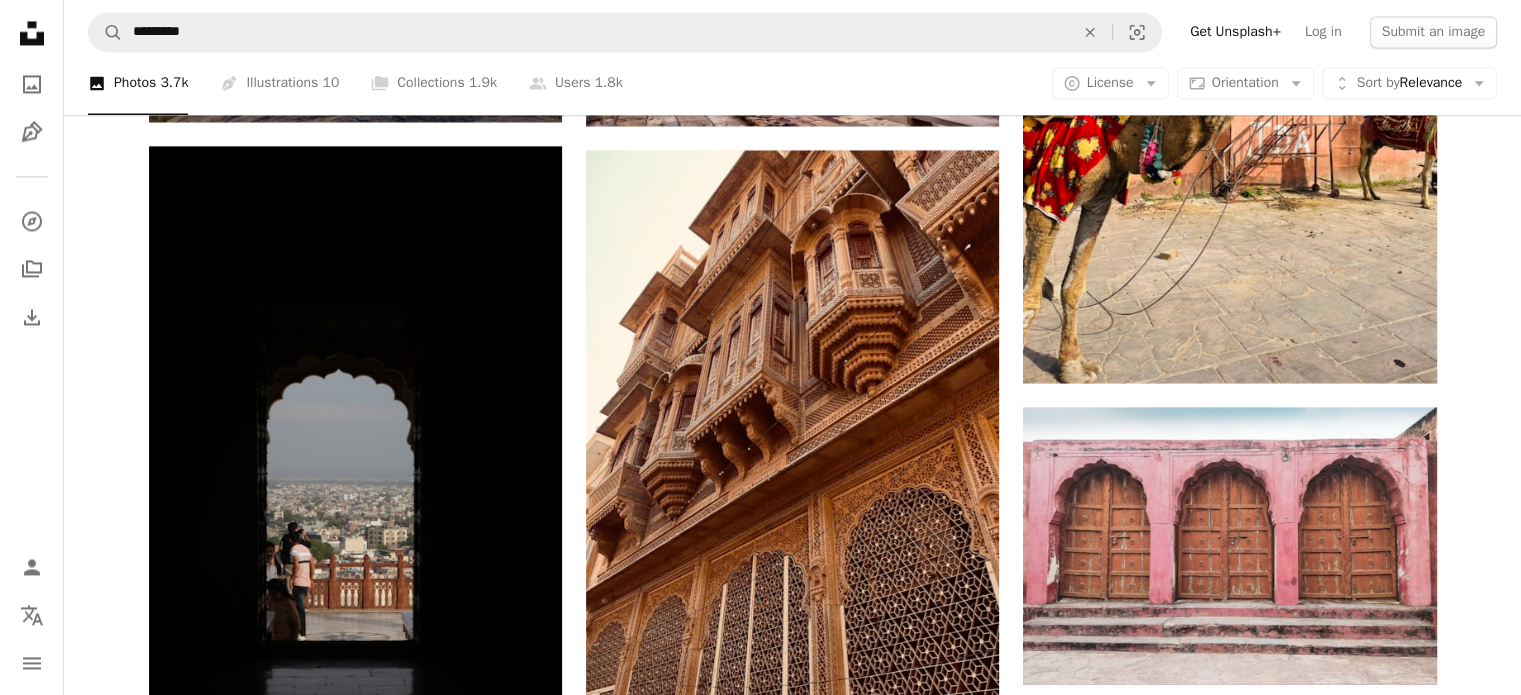 scroll, scrollTop: 41900, scrollLeft: 0, axis: vertical 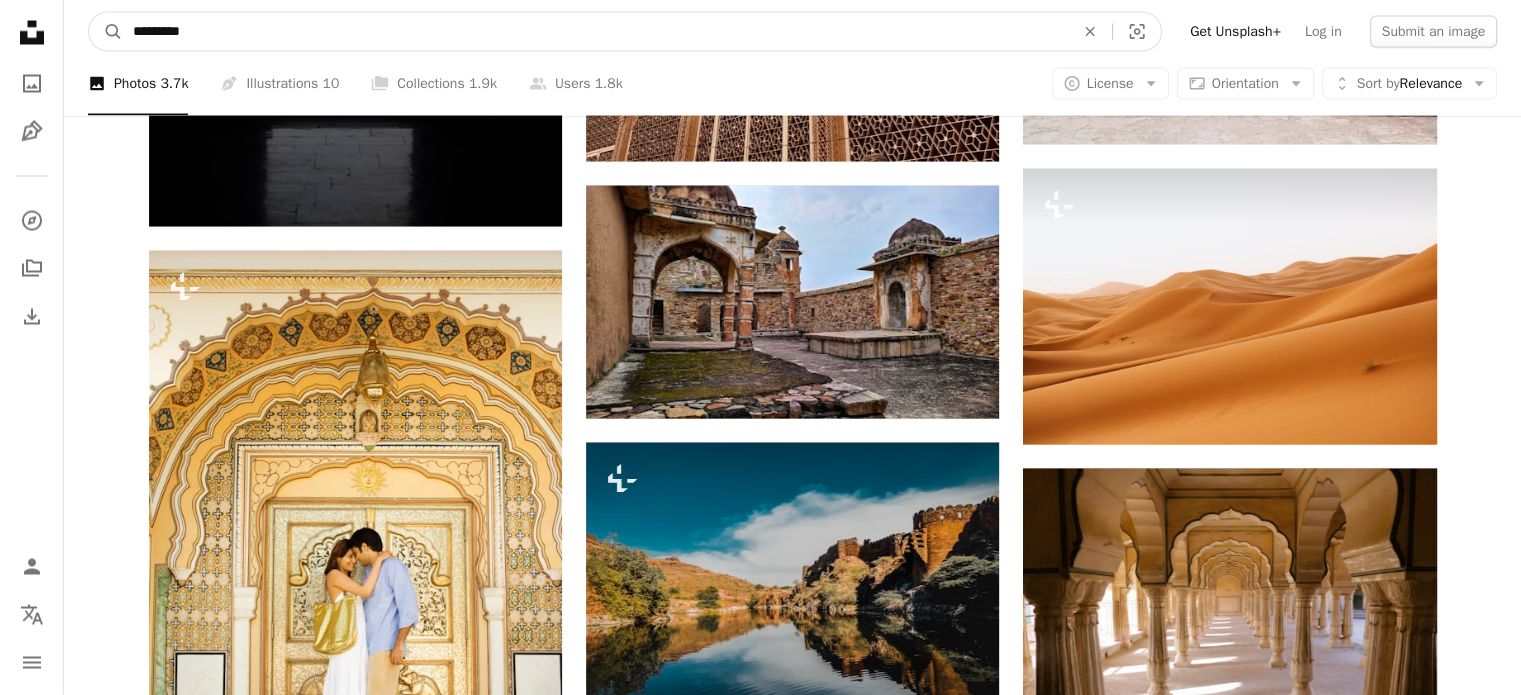 click on "*********" at bounding box center (595, 32) 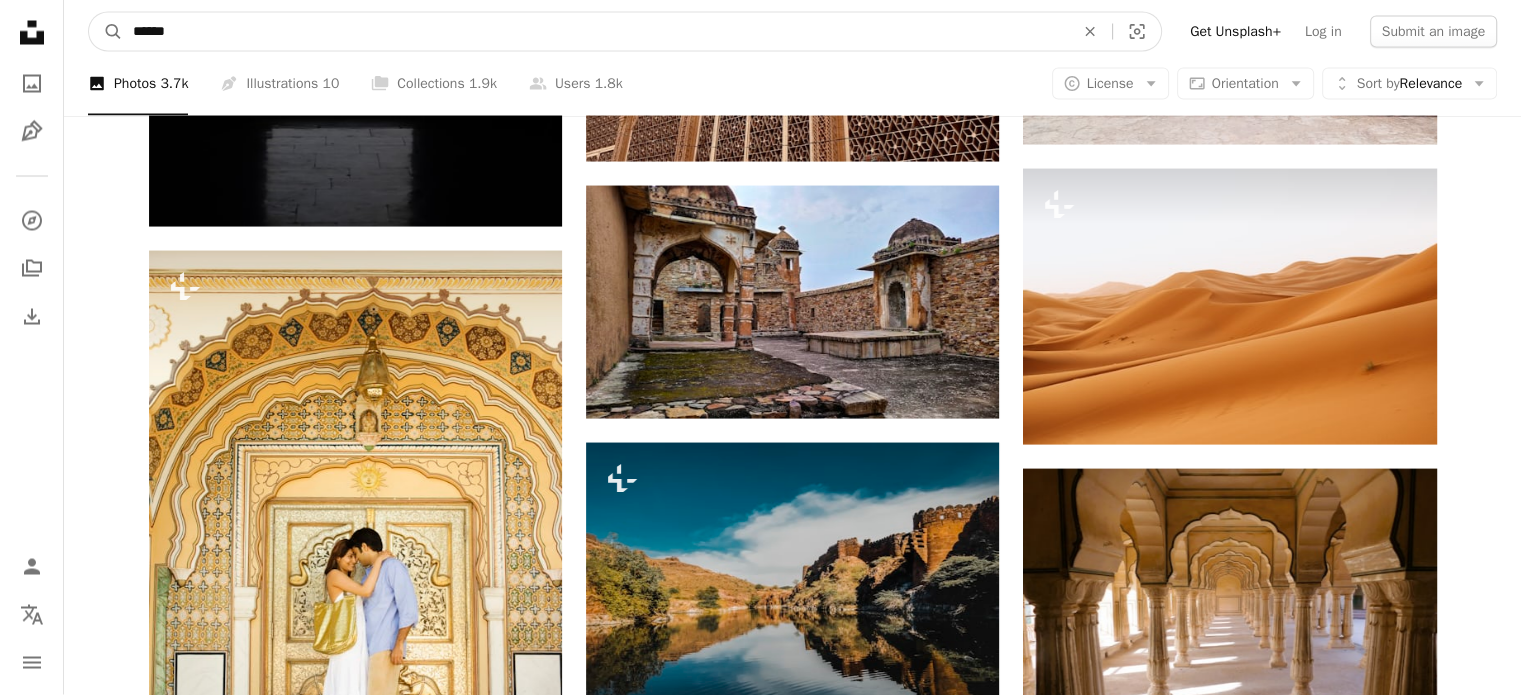 type on "******" 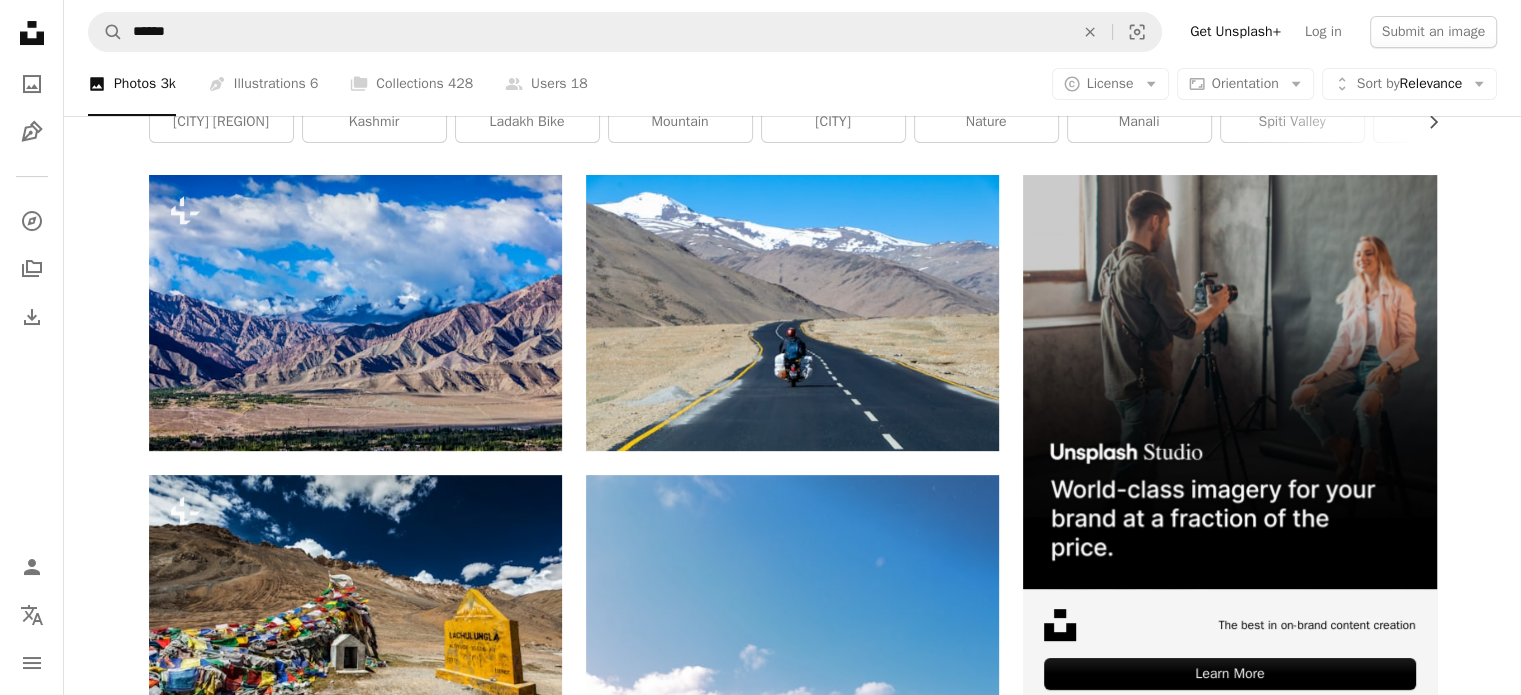 scroll, scrollTop: 400, scrollLeft: 0, axis: vertical 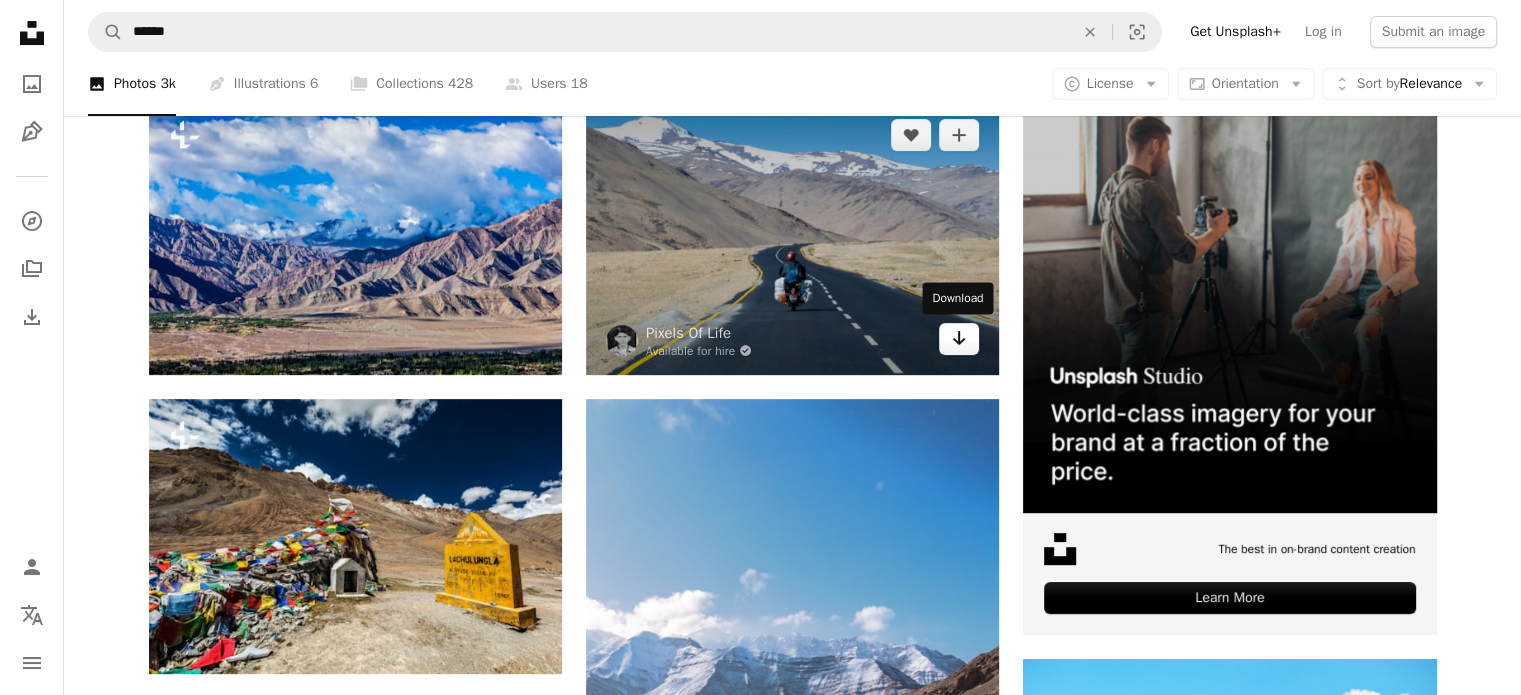 click on "Arrow pointing down" at bounding box center [959, 339] 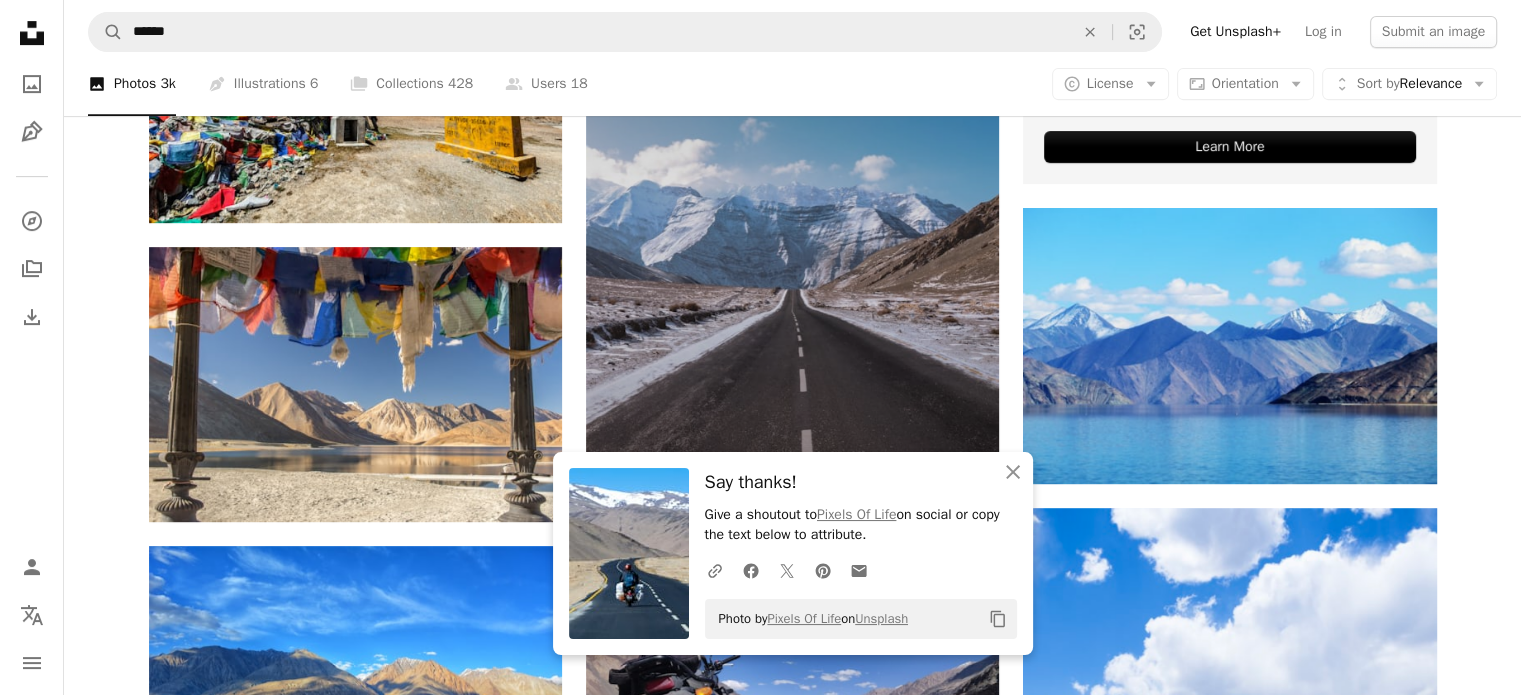 scroll, scrollTop: 900, scrollLeft: 0, axis: vertical 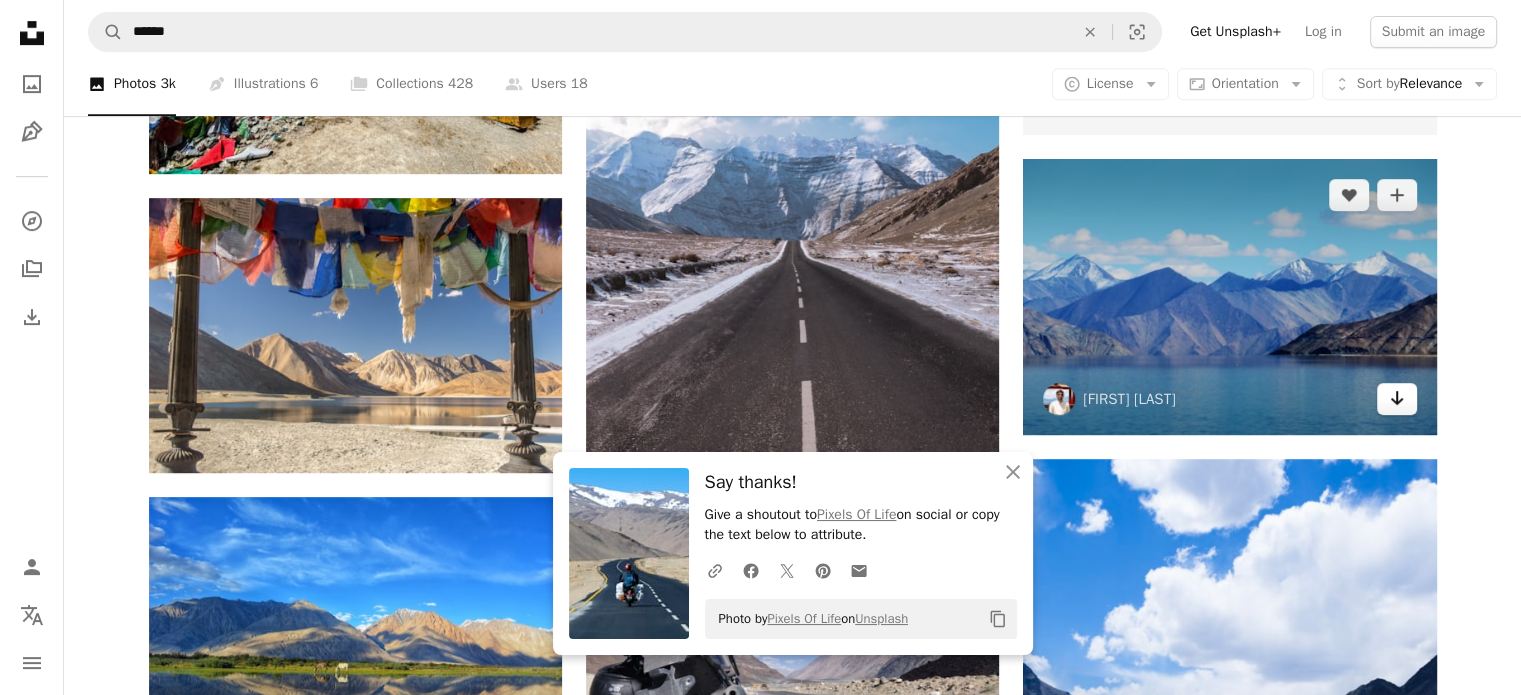 click on "Arrow pointing down" 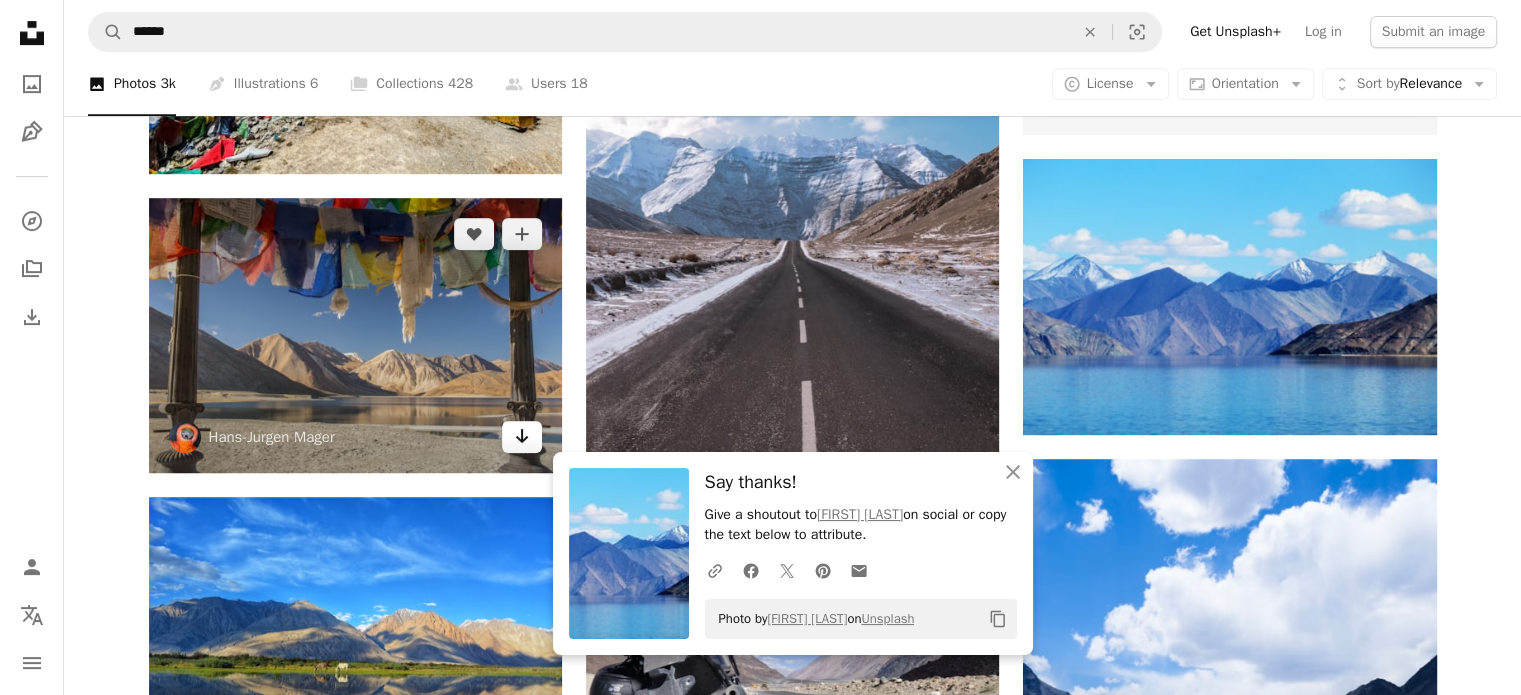 click on "Arrow pointing down" 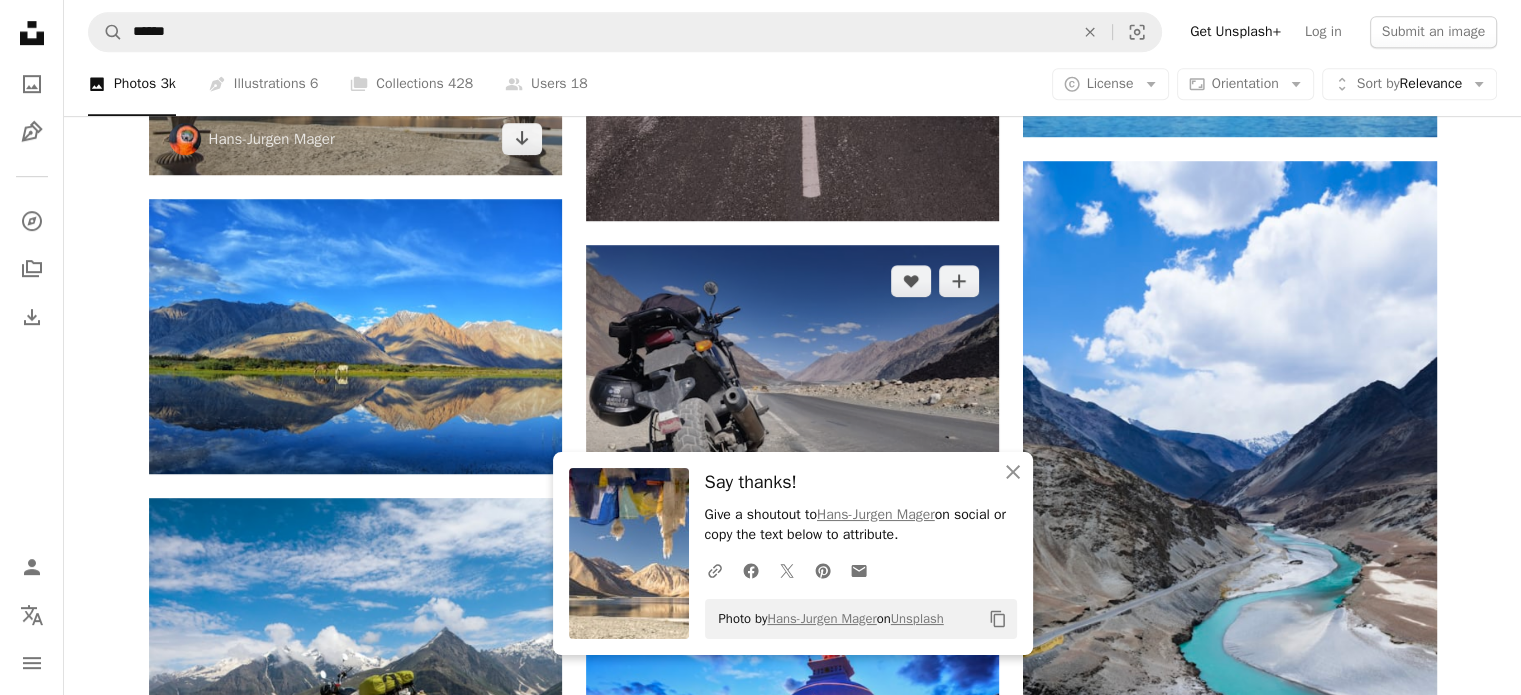 scroll, scrollTop: 1200, scrollLeft: 0, axis: vertical 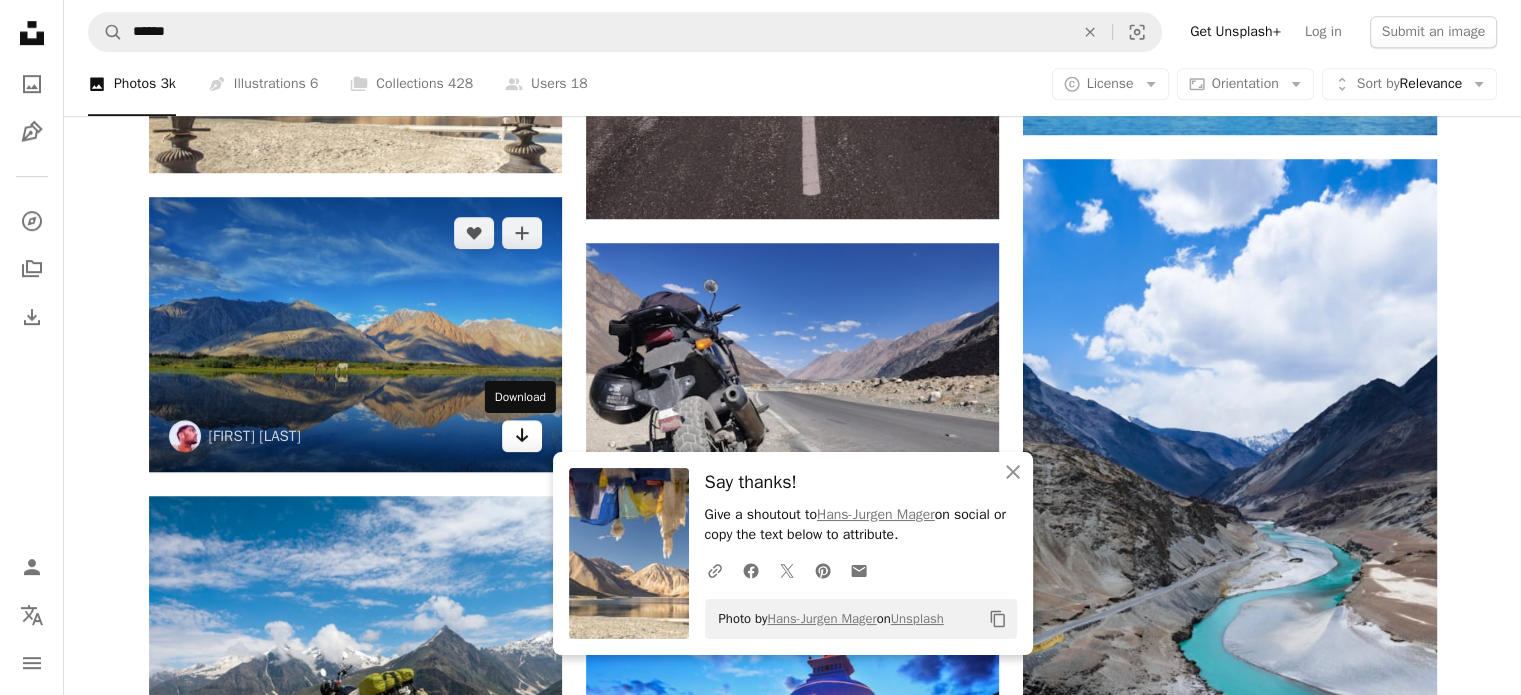 click on "Arrow pointing down" 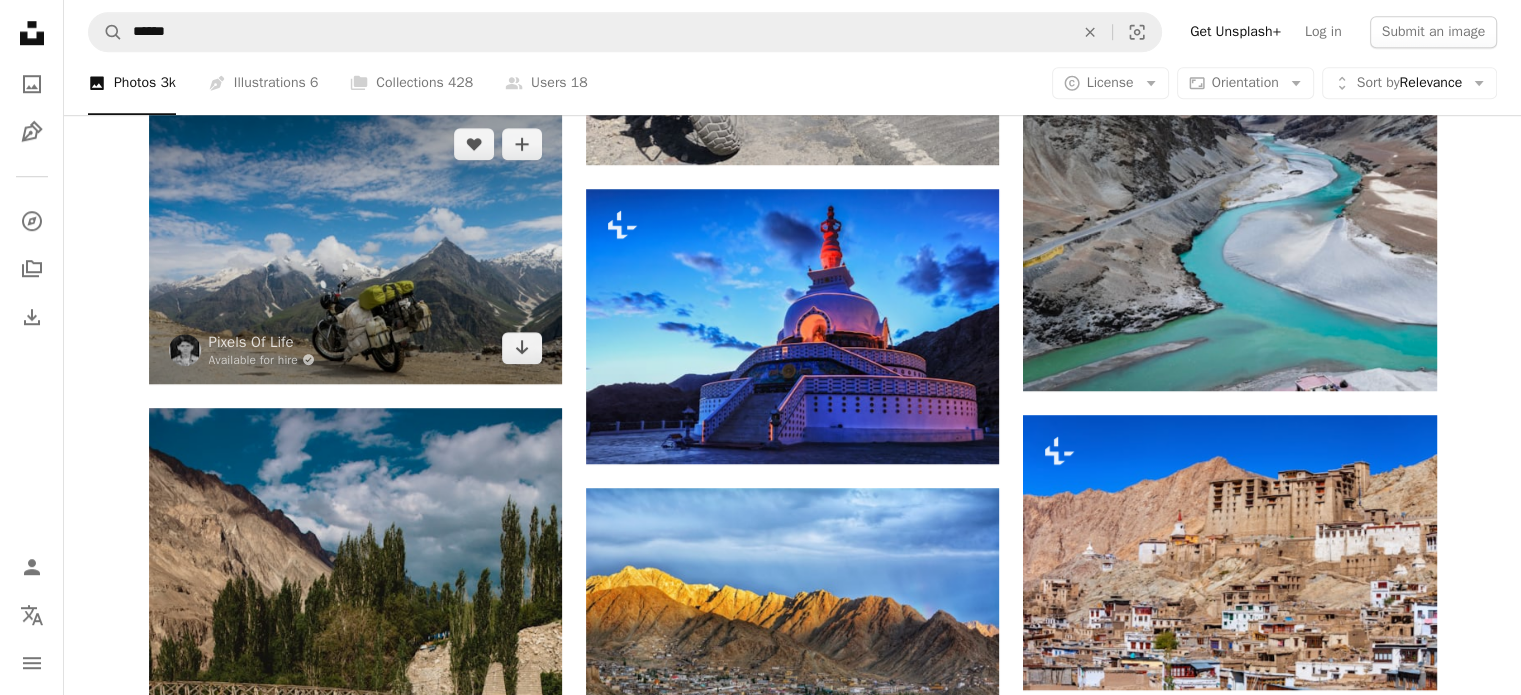 scroll, scrollTop: 1600, scrollLeft: 0, axis: vertical 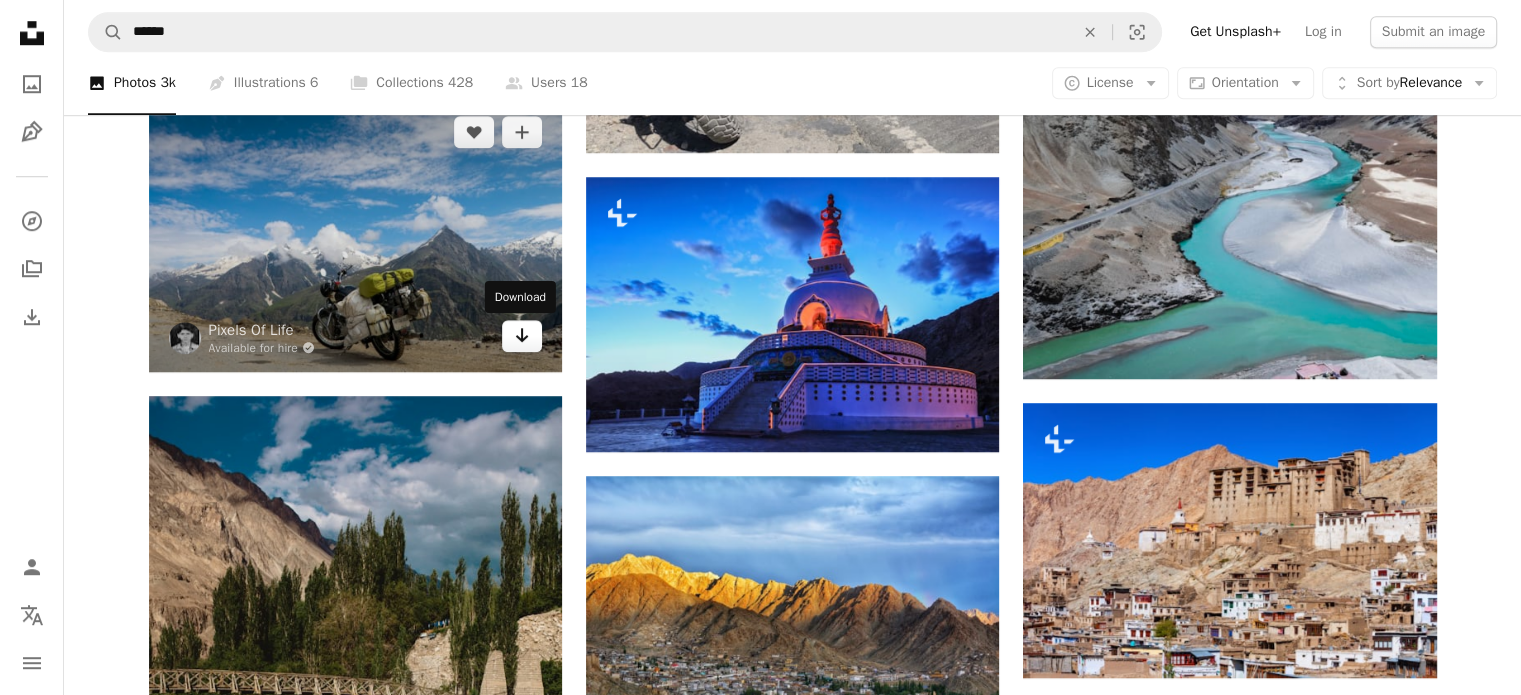 click 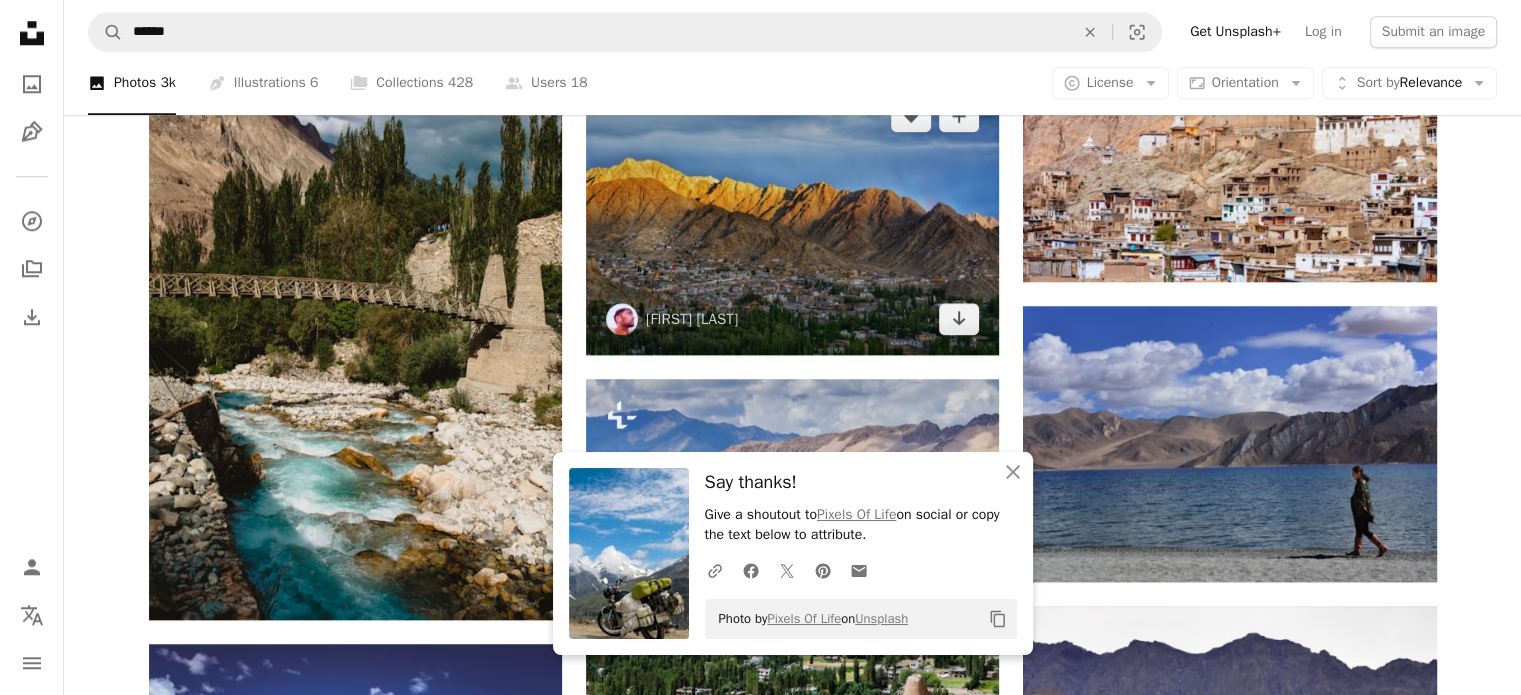 scroll, scrollTop: 2000, scrollLeft: 0, axis: vertical 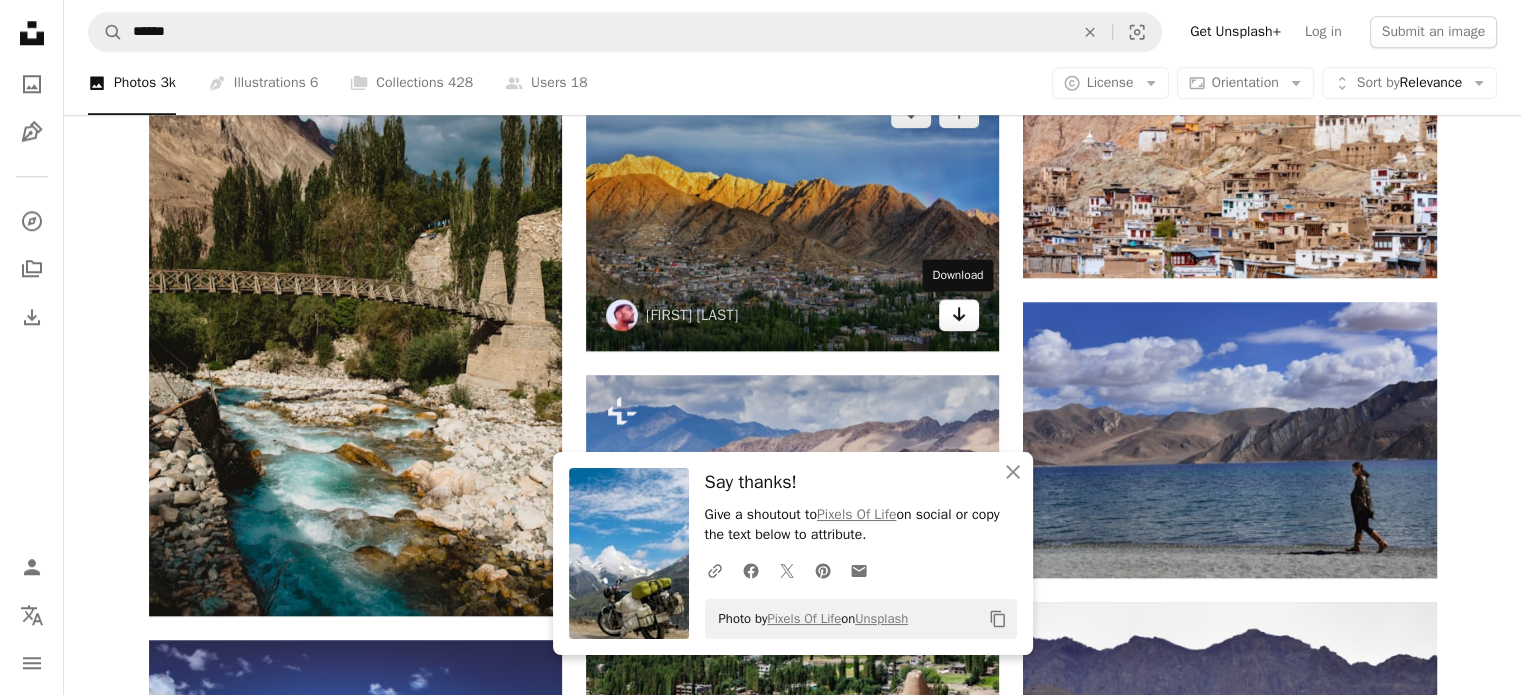 click on "Arrow pointing down" at bounding box center [959, 315] 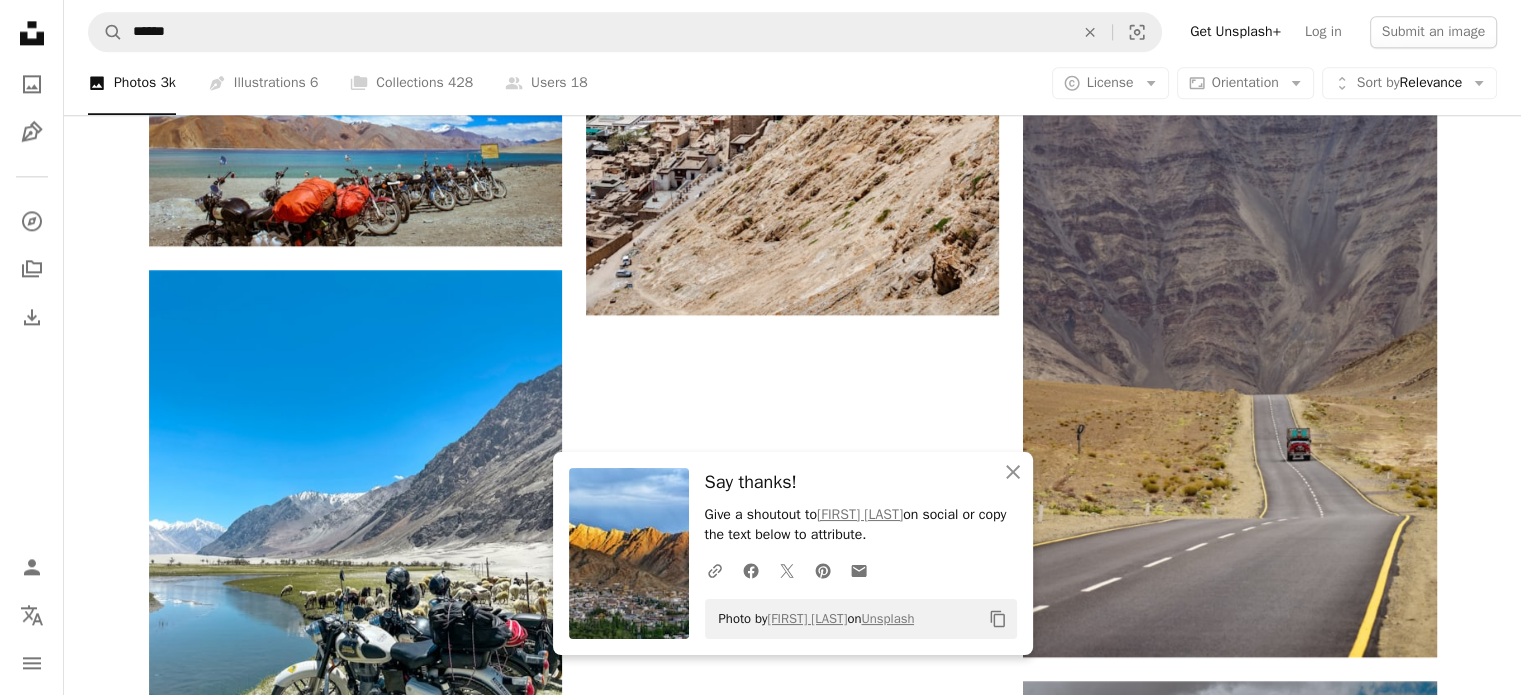 scroll, scrollTop: 2700, scrollLeft: 0, axis: vertical 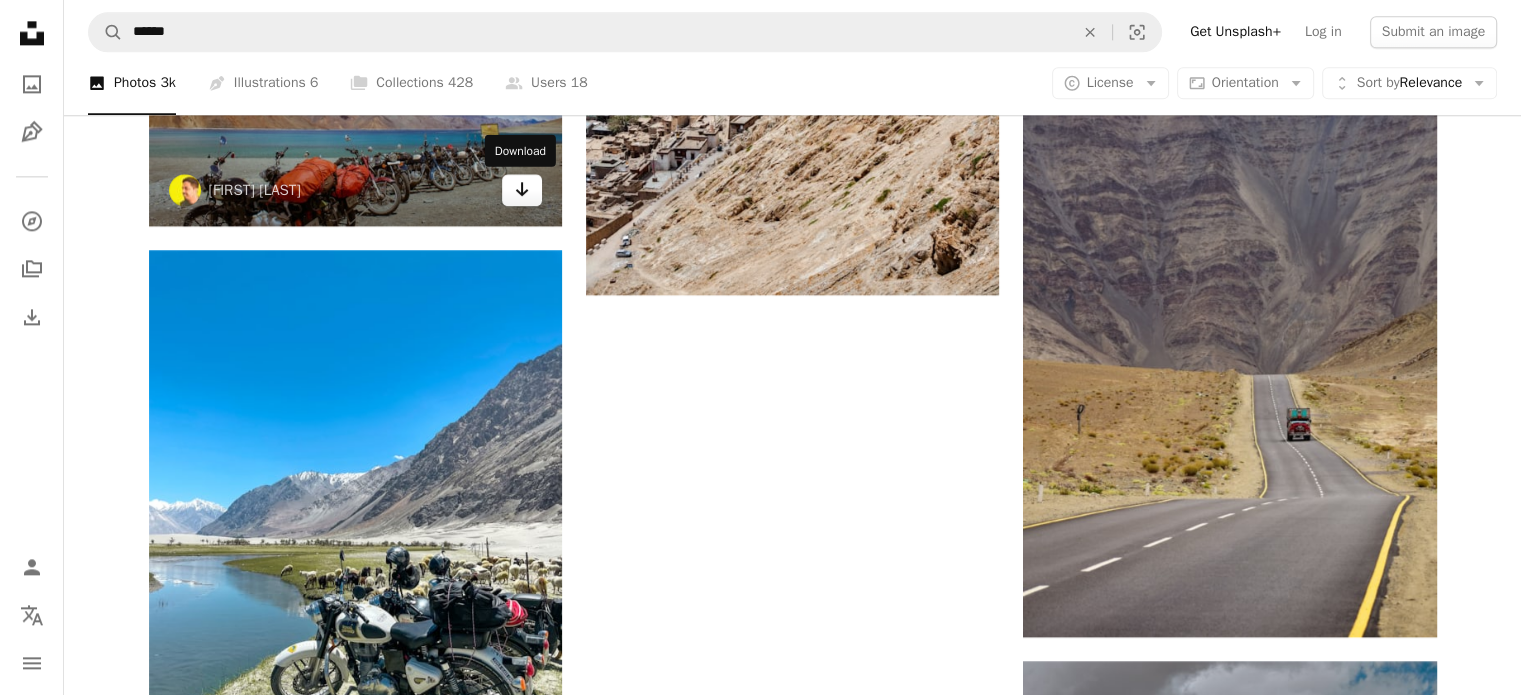 click on "Arrow pointing down" 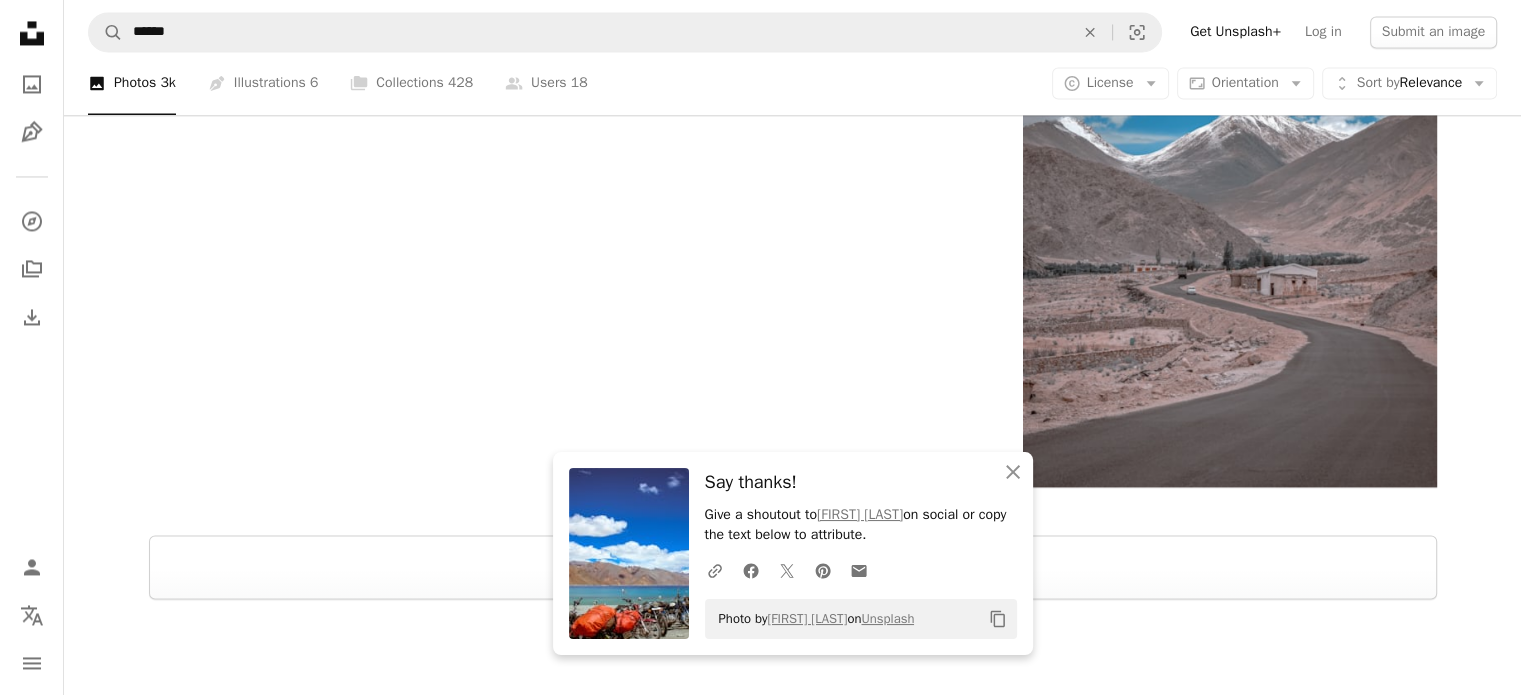 scroll, scrollTop: 3500, scrollLeft: 0, axis: vertical 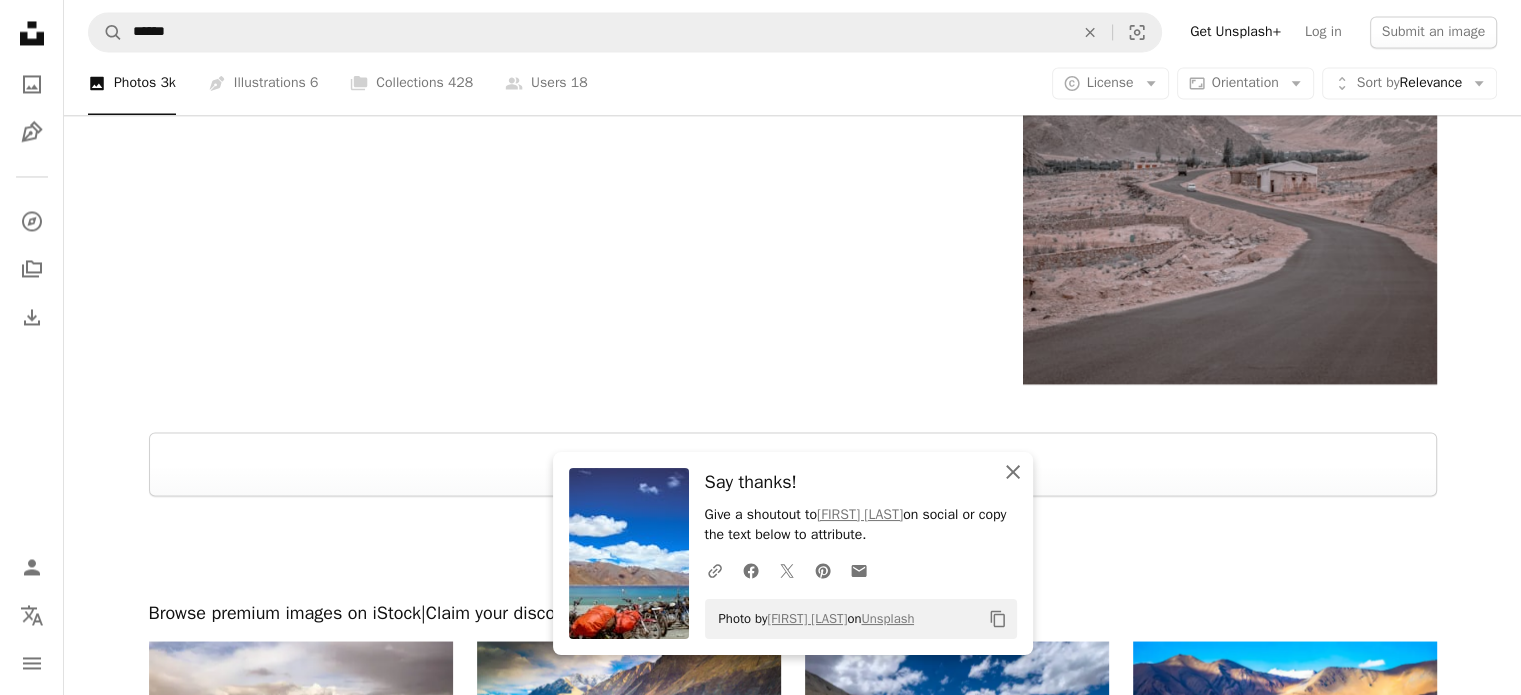 click on "An X shape" 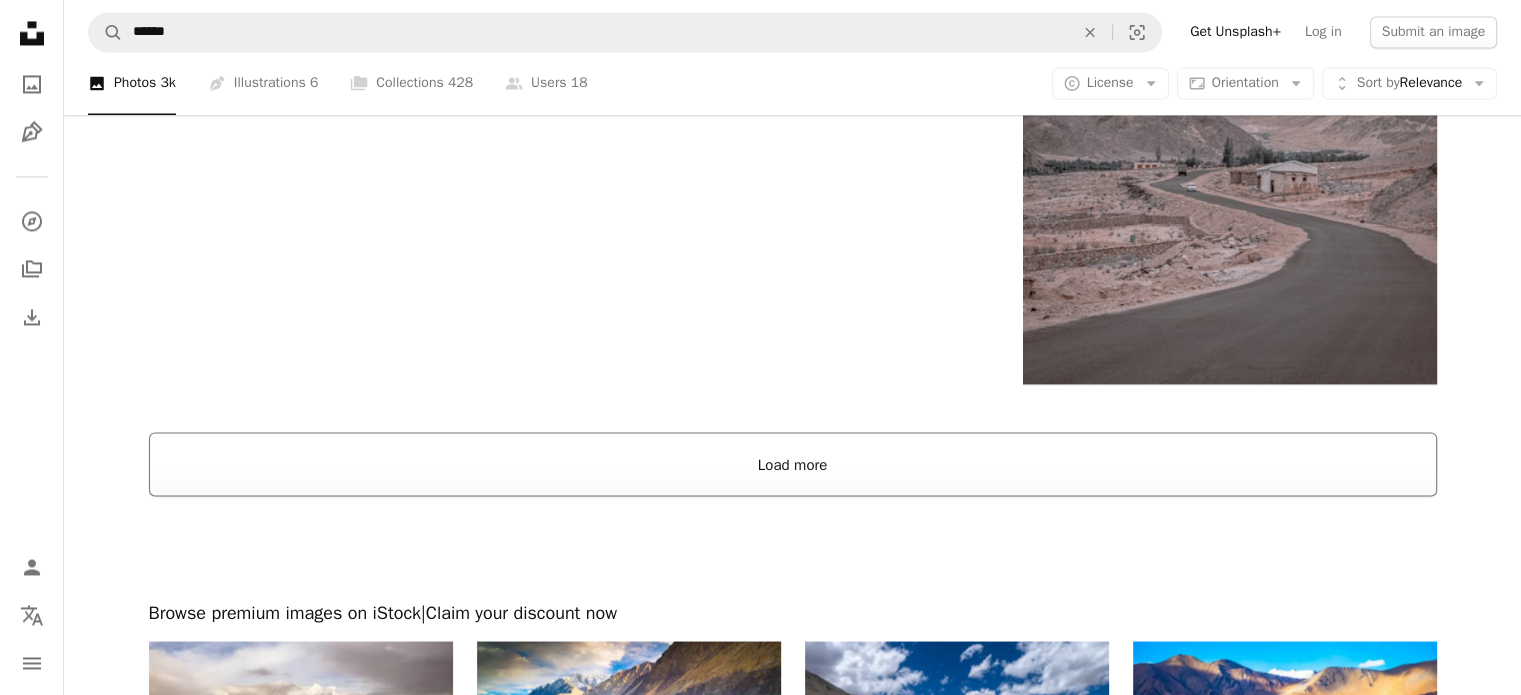 click on "Load more" at bounding box center (793, 464) 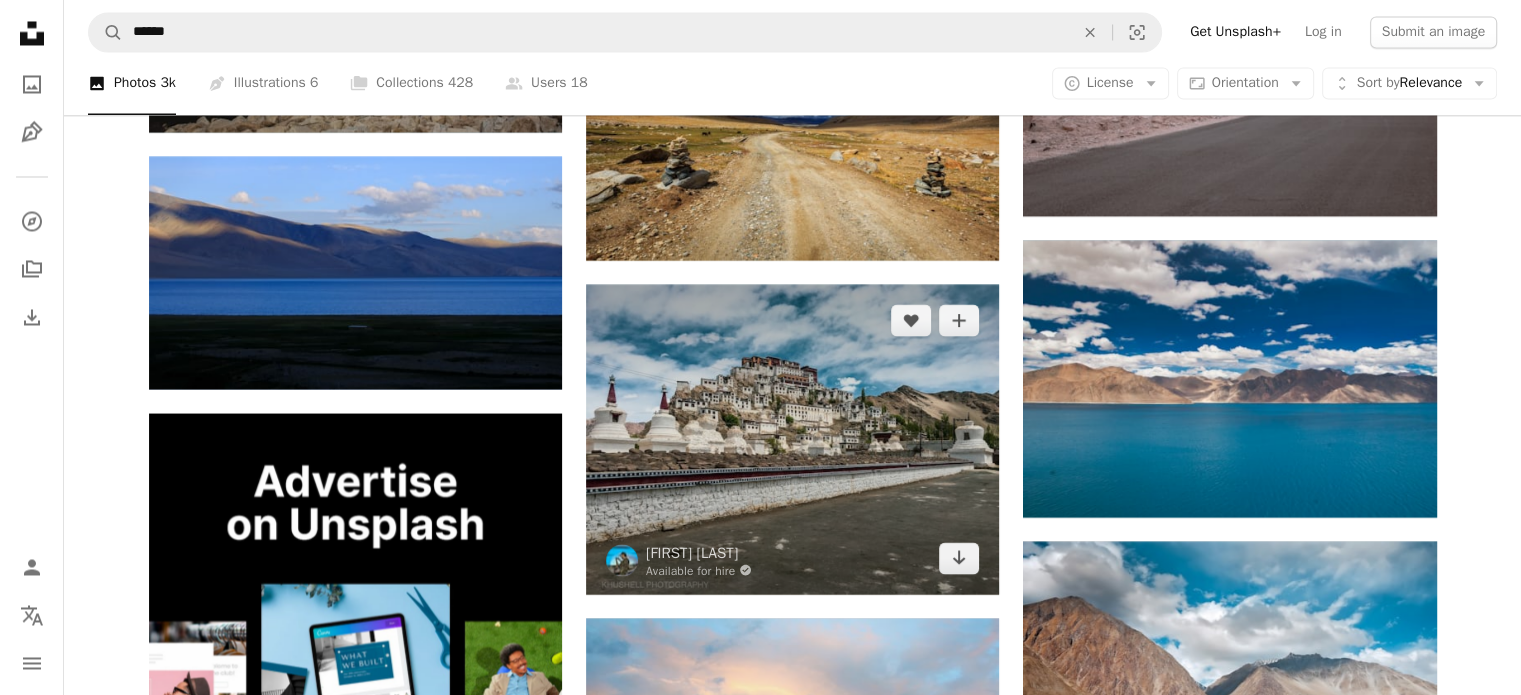 scroll, scrollTop: 3800, scrollLeft: 0, axis: vertical 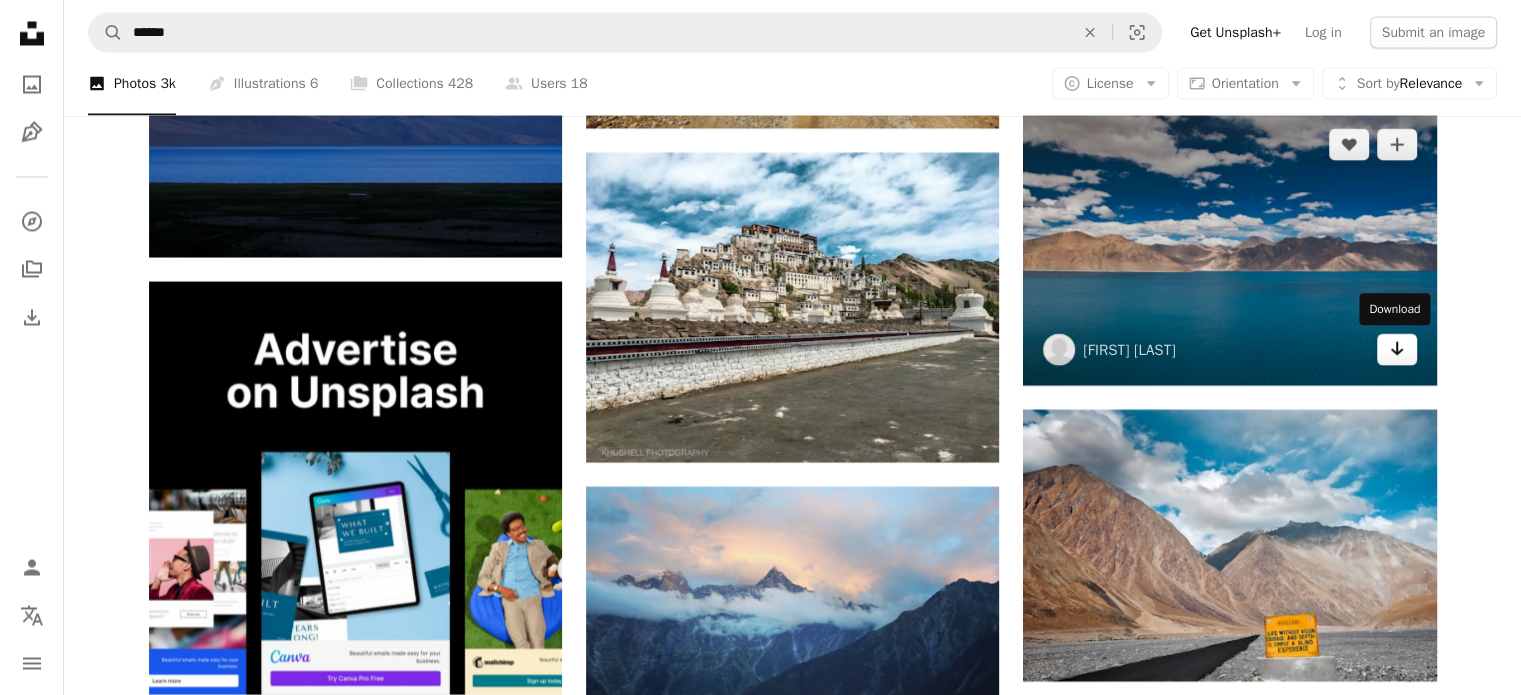 click on "Arrow pointing down" 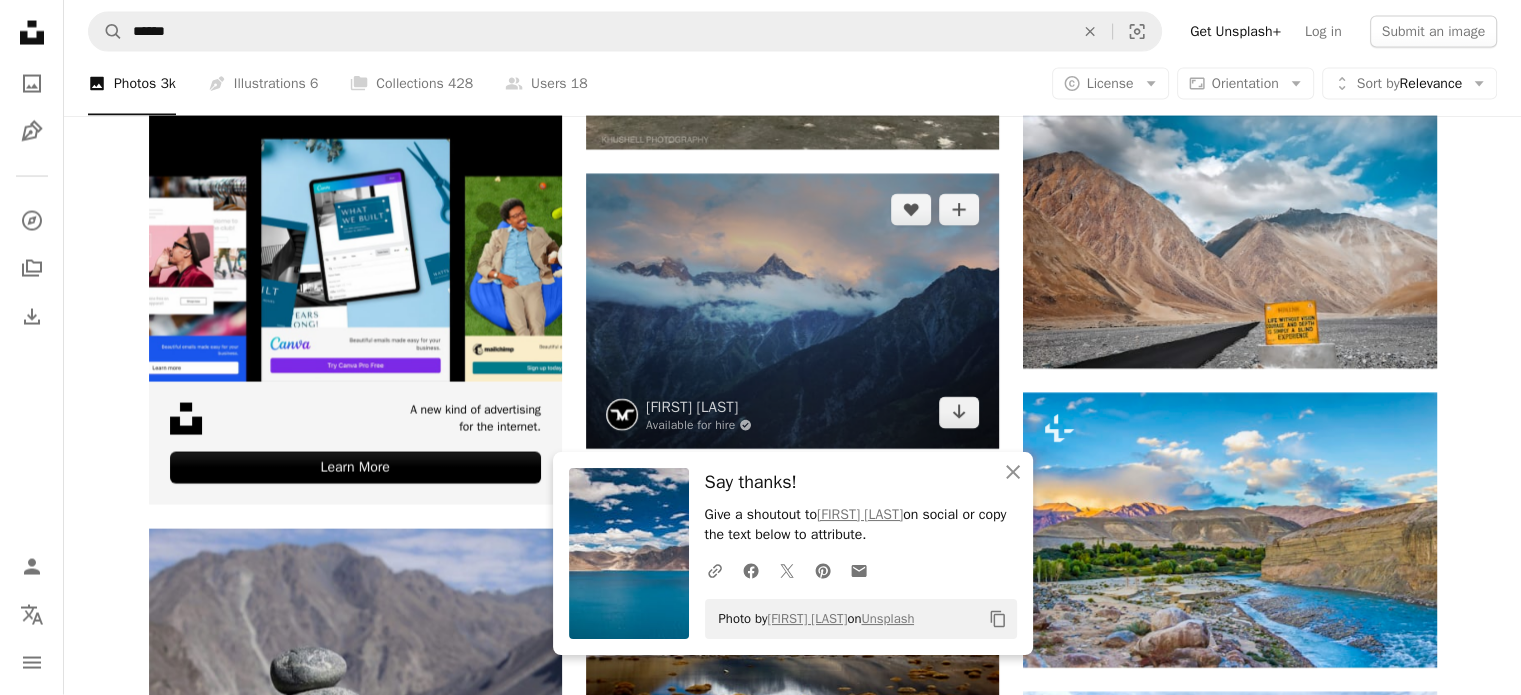 scroll, scrollTop: 4200, scrollLeft: 0, axis: vertical 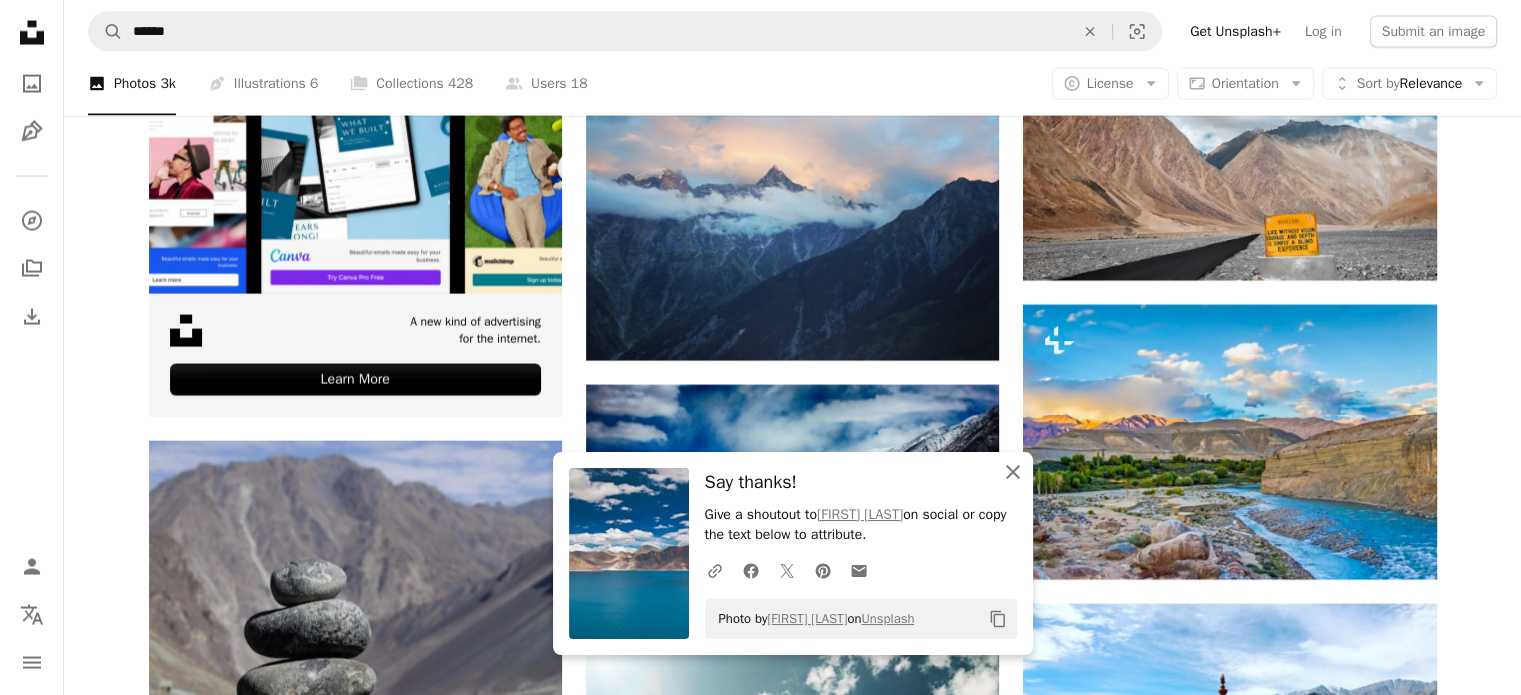 click on "An X shape" 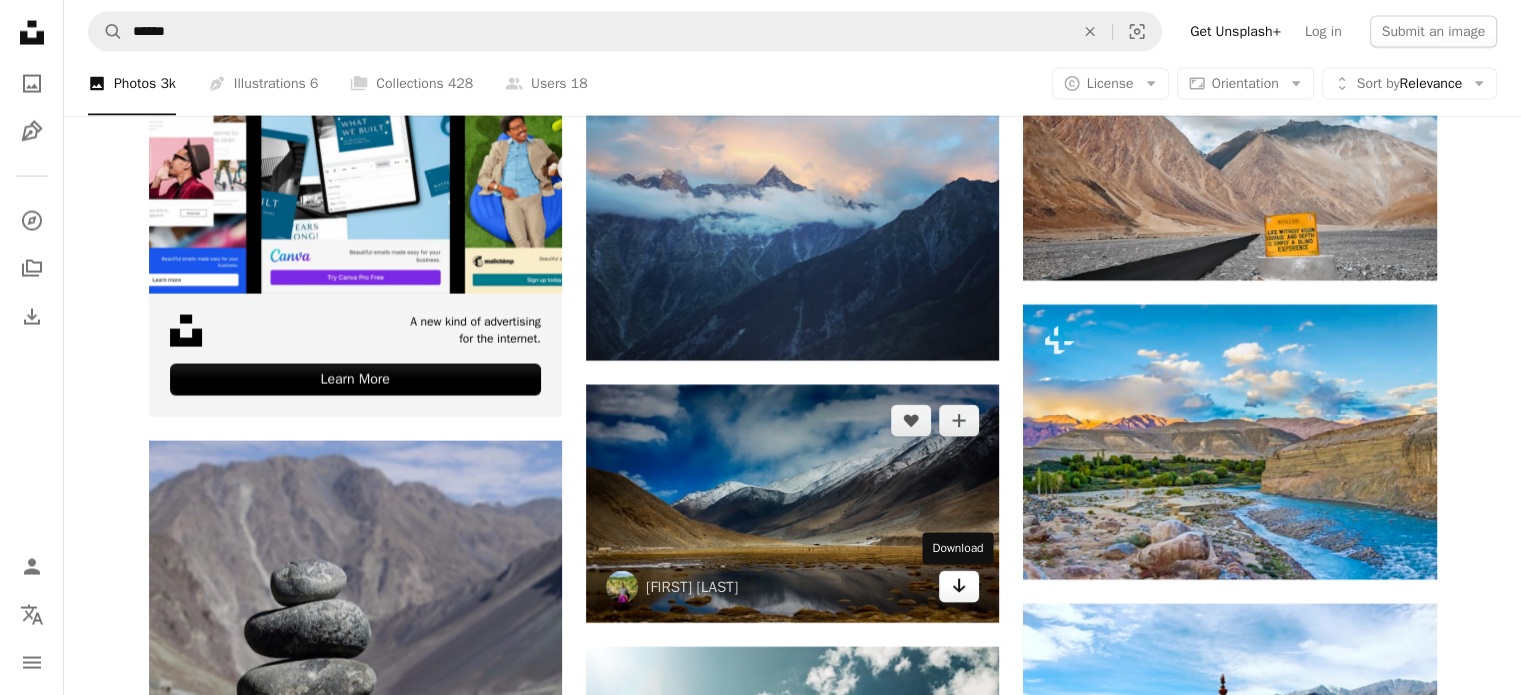 click on "Arrow pointing down" 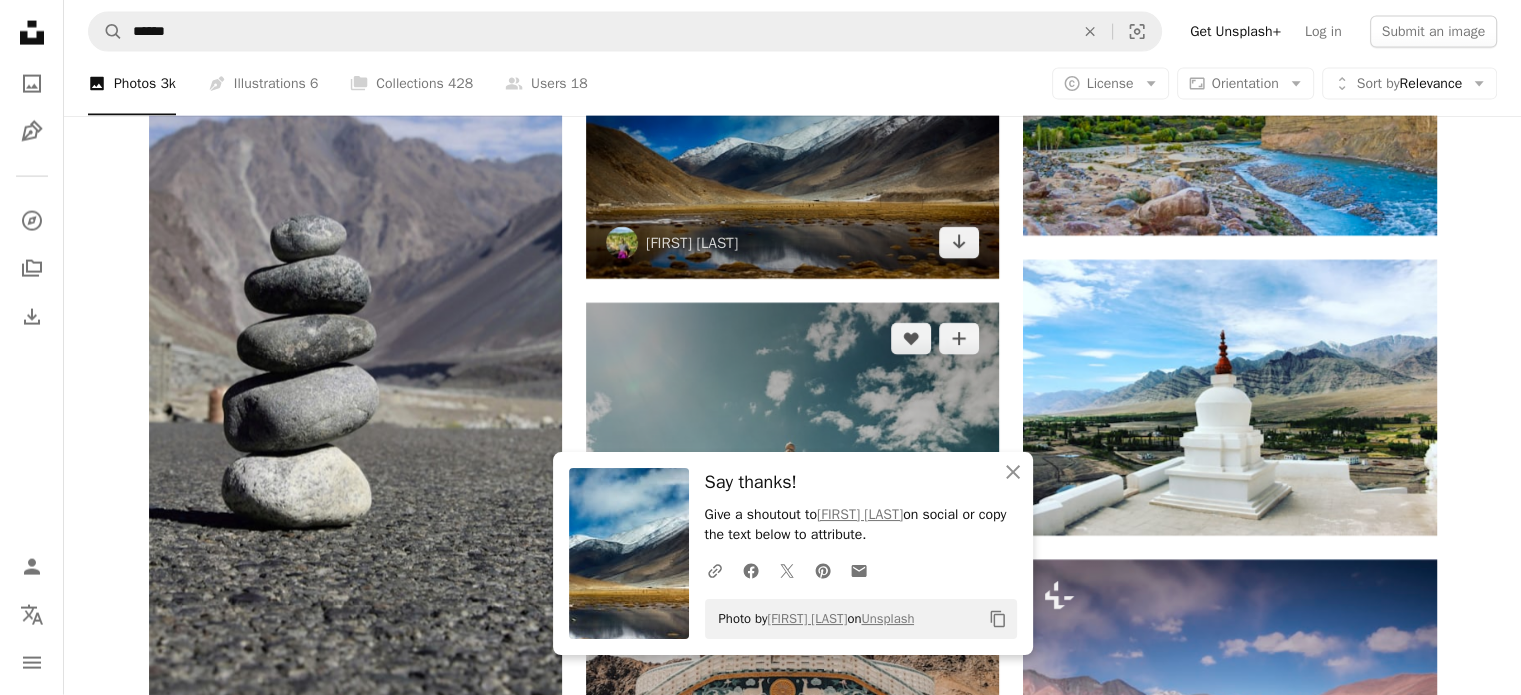 scroll, scrollTop: 4600, scrollLeft: 0, axis: vertical 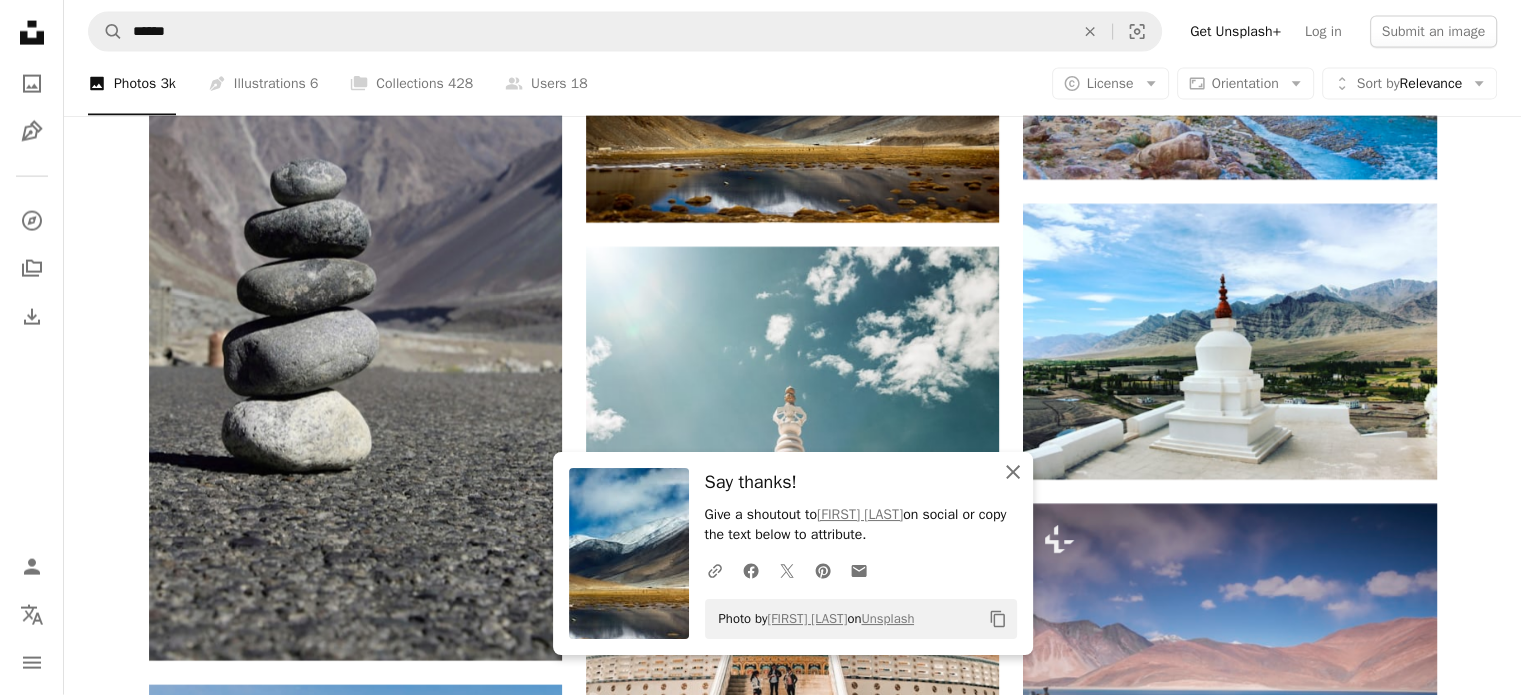 click 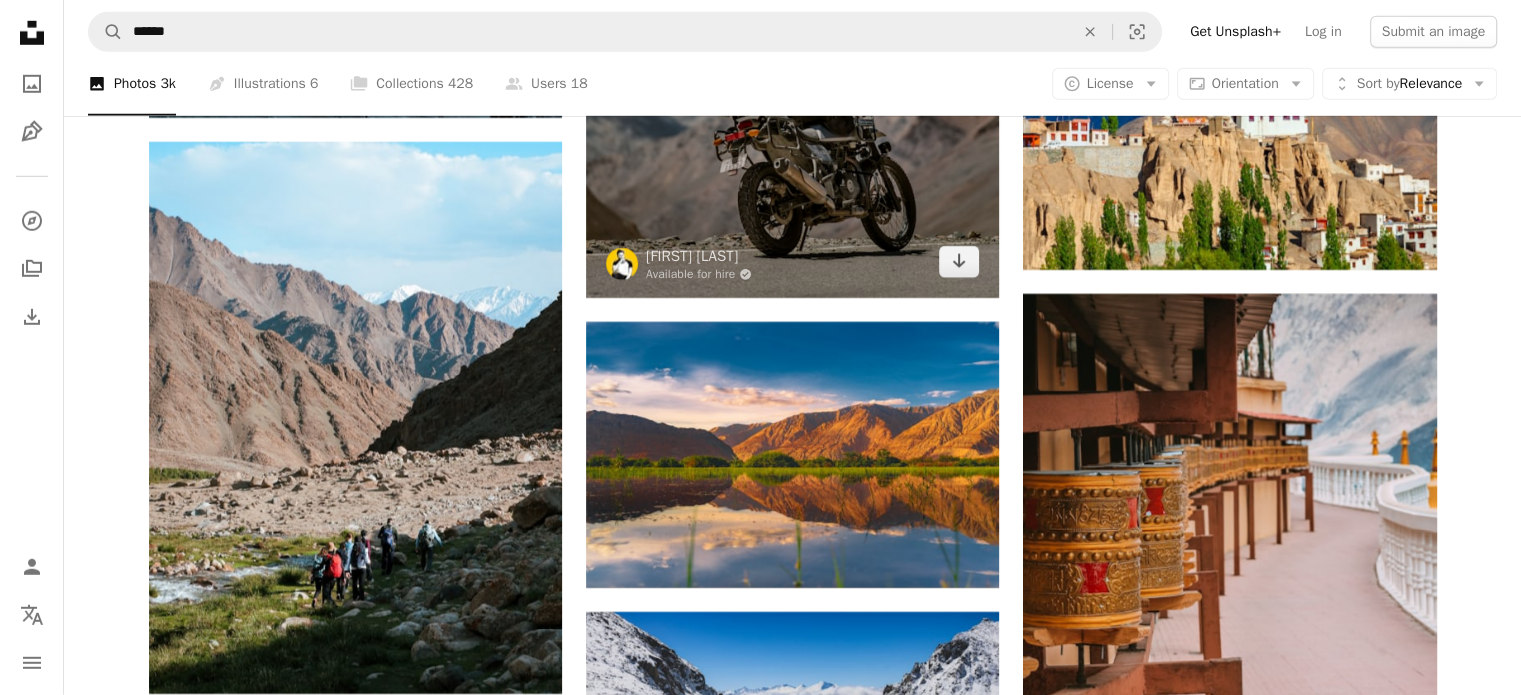 scroll, scrollTop: 6200, scrollLeft: 0, axis: vertical 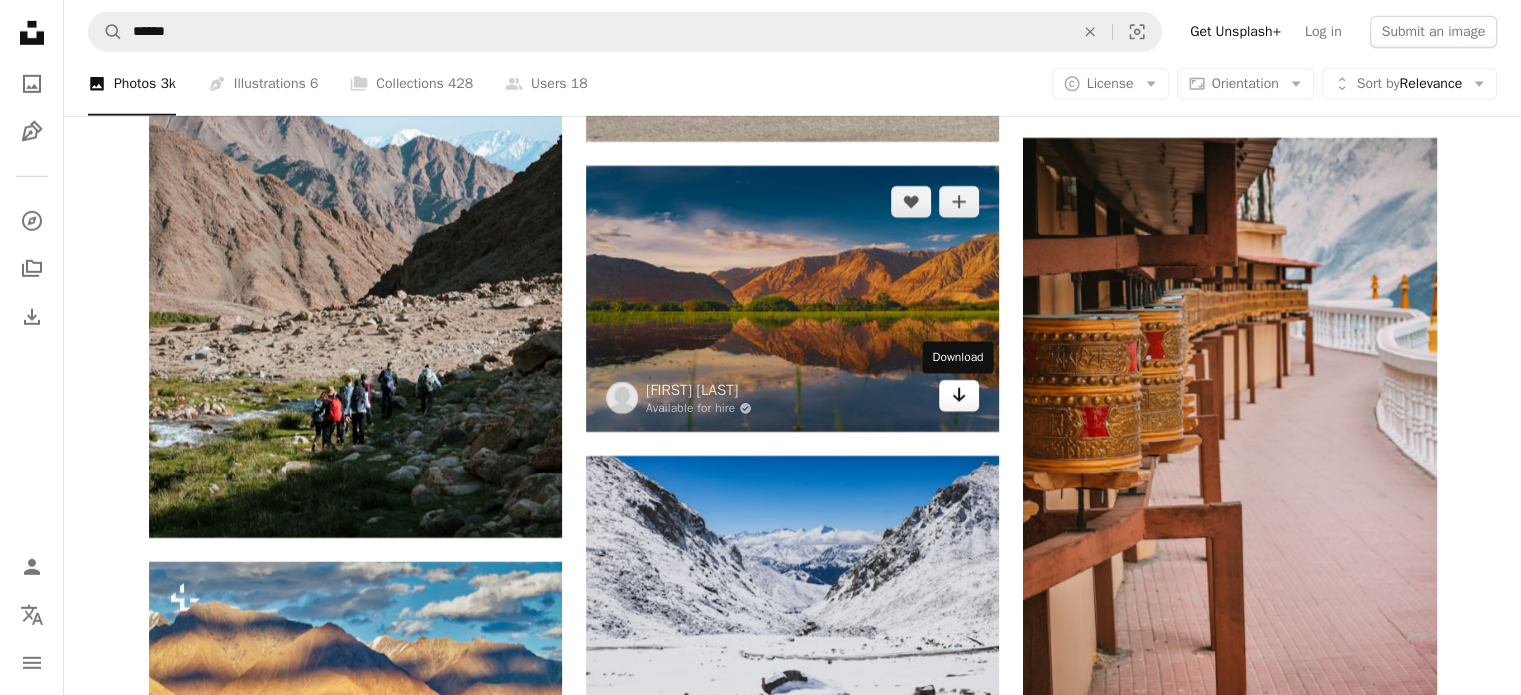 click 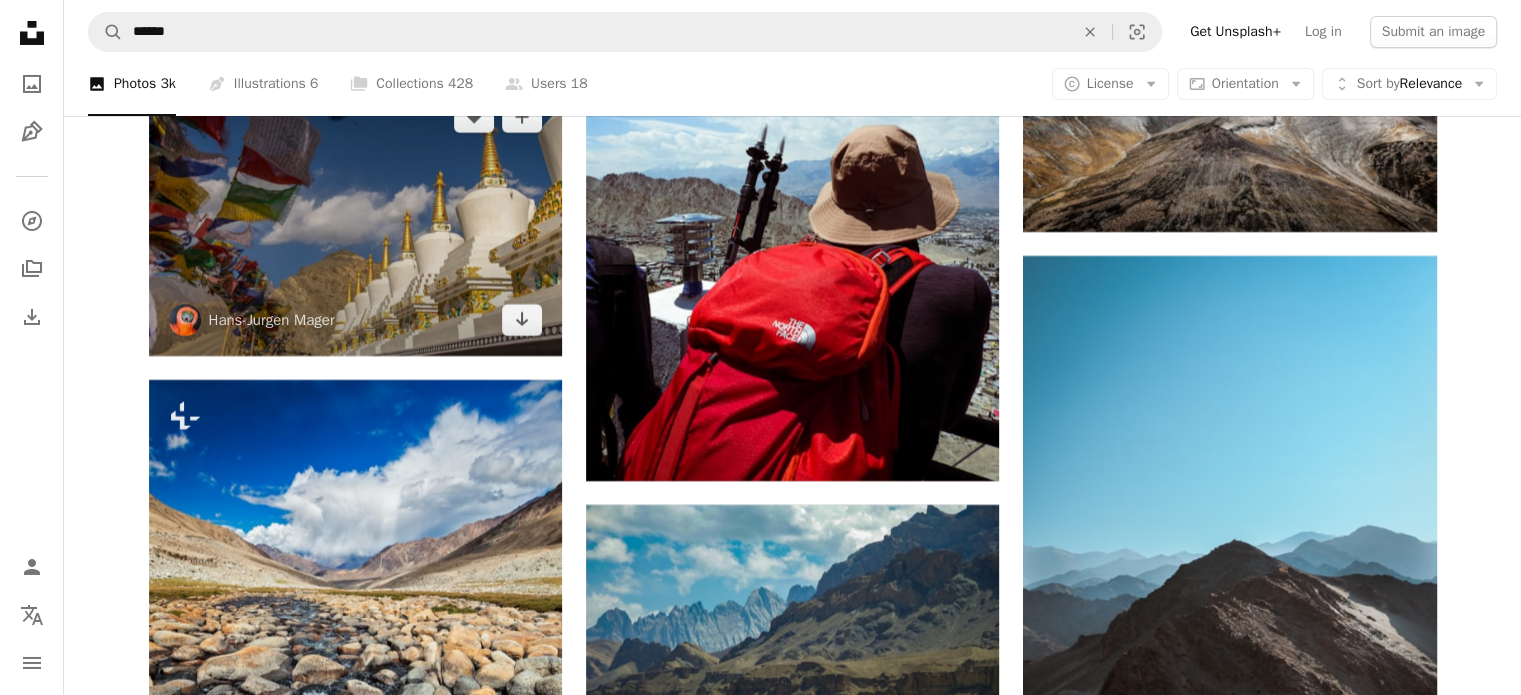 scroll, scrollTop: 7300, scrollLeft: 0, axis: vertical 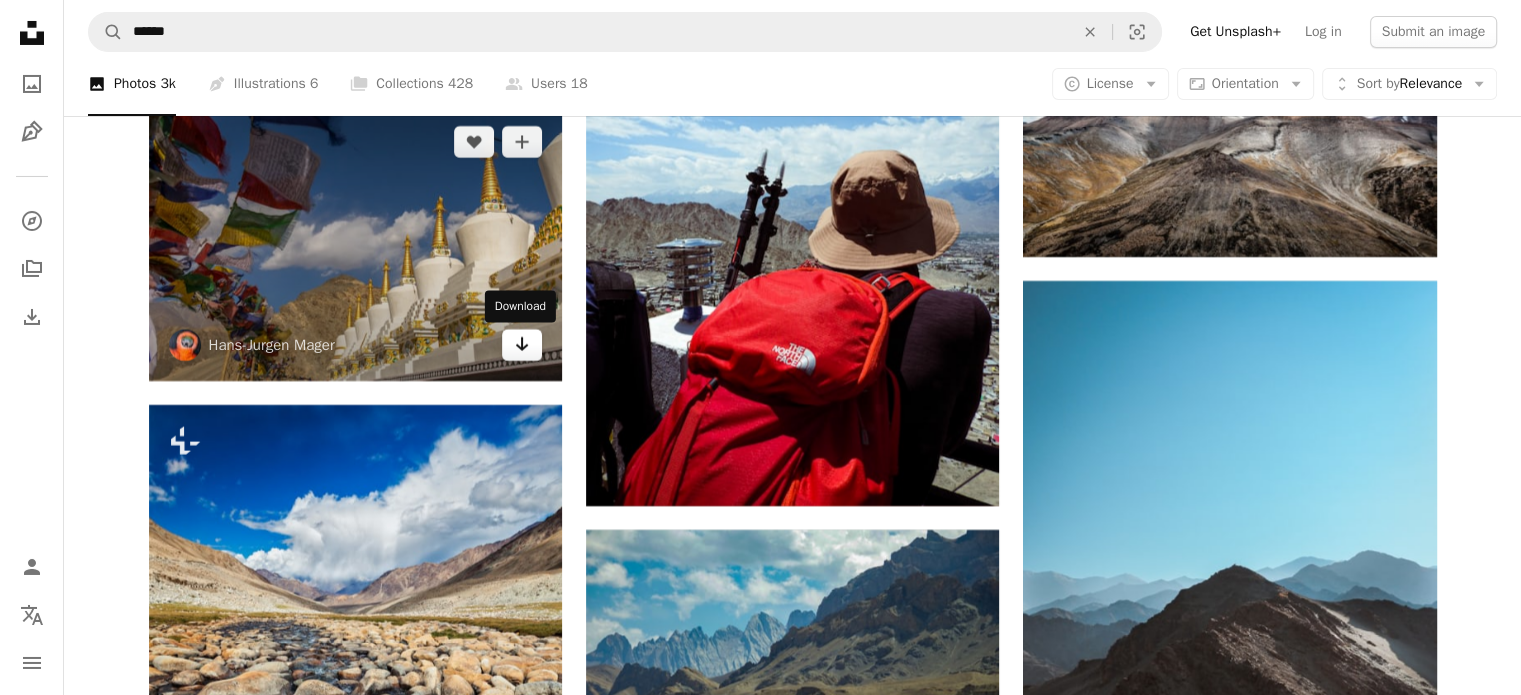 click on "Arrow pointing down" 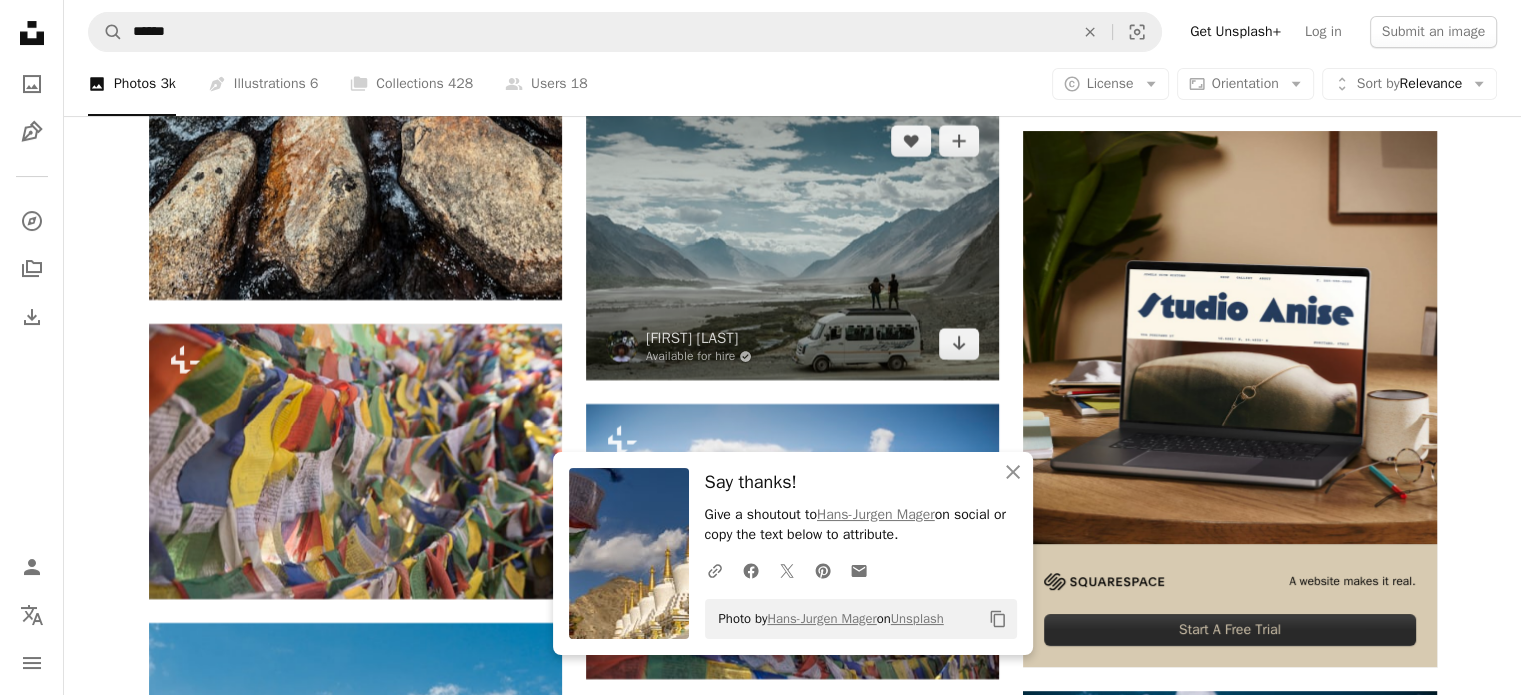 scroll, scrollTop: 8000, scrollLeft: 0, axis: vertical 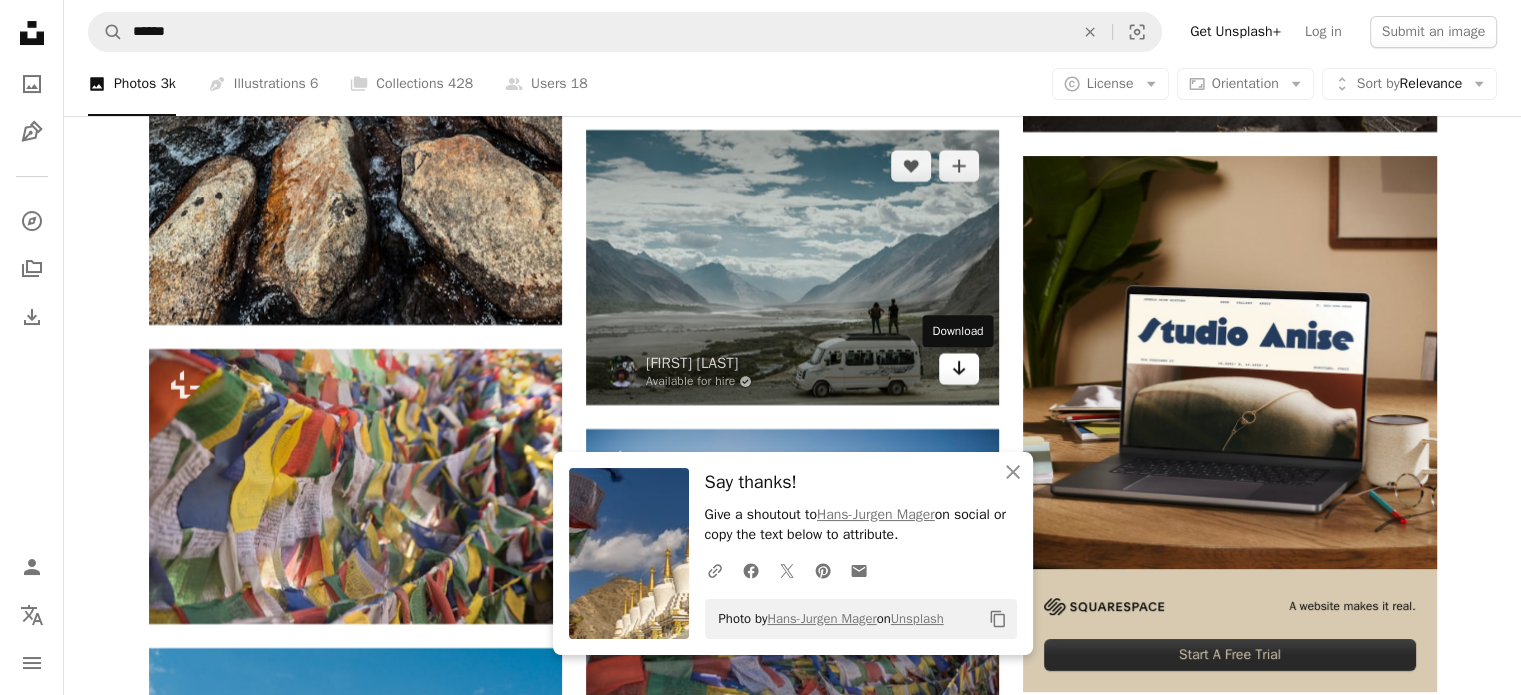 click on "Arrow pointing down" 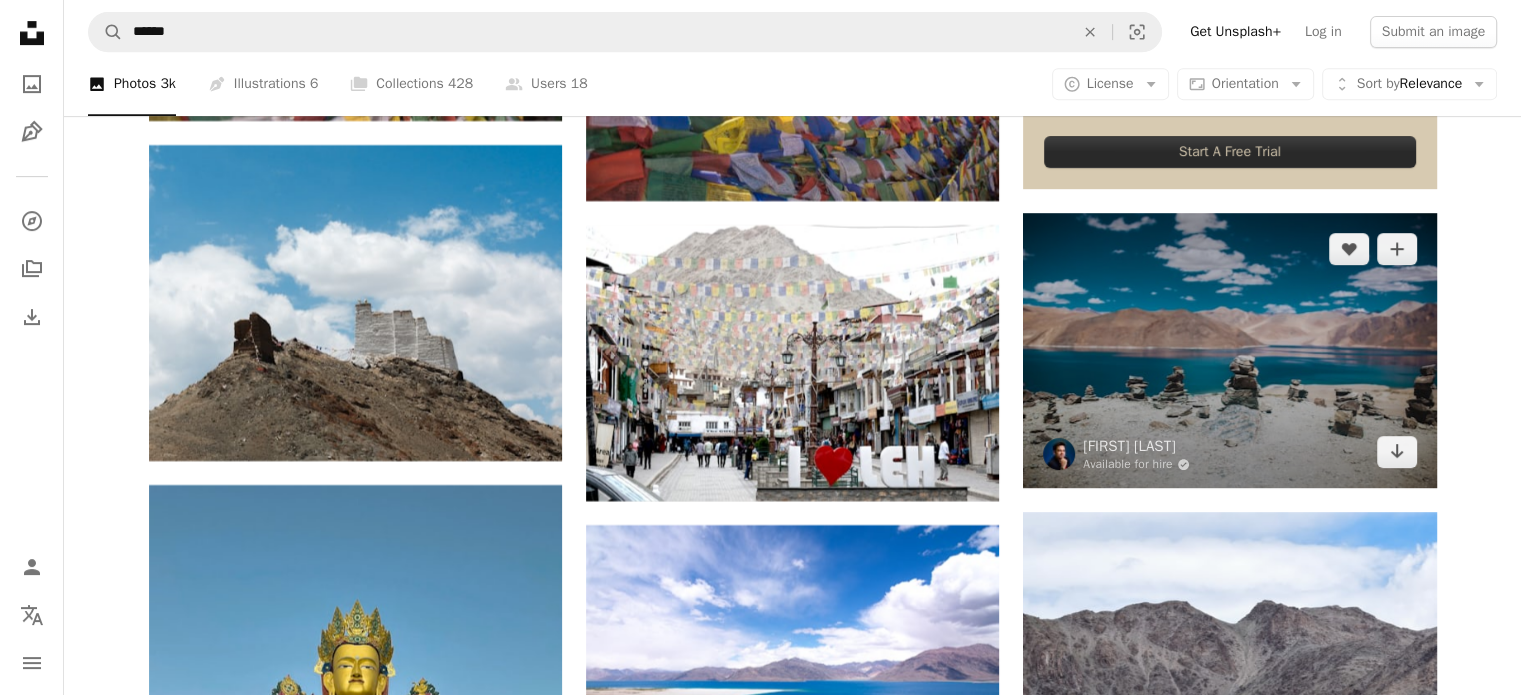 scroll, scrollTop: 8500, scrollLeft: 0, axis: vertical 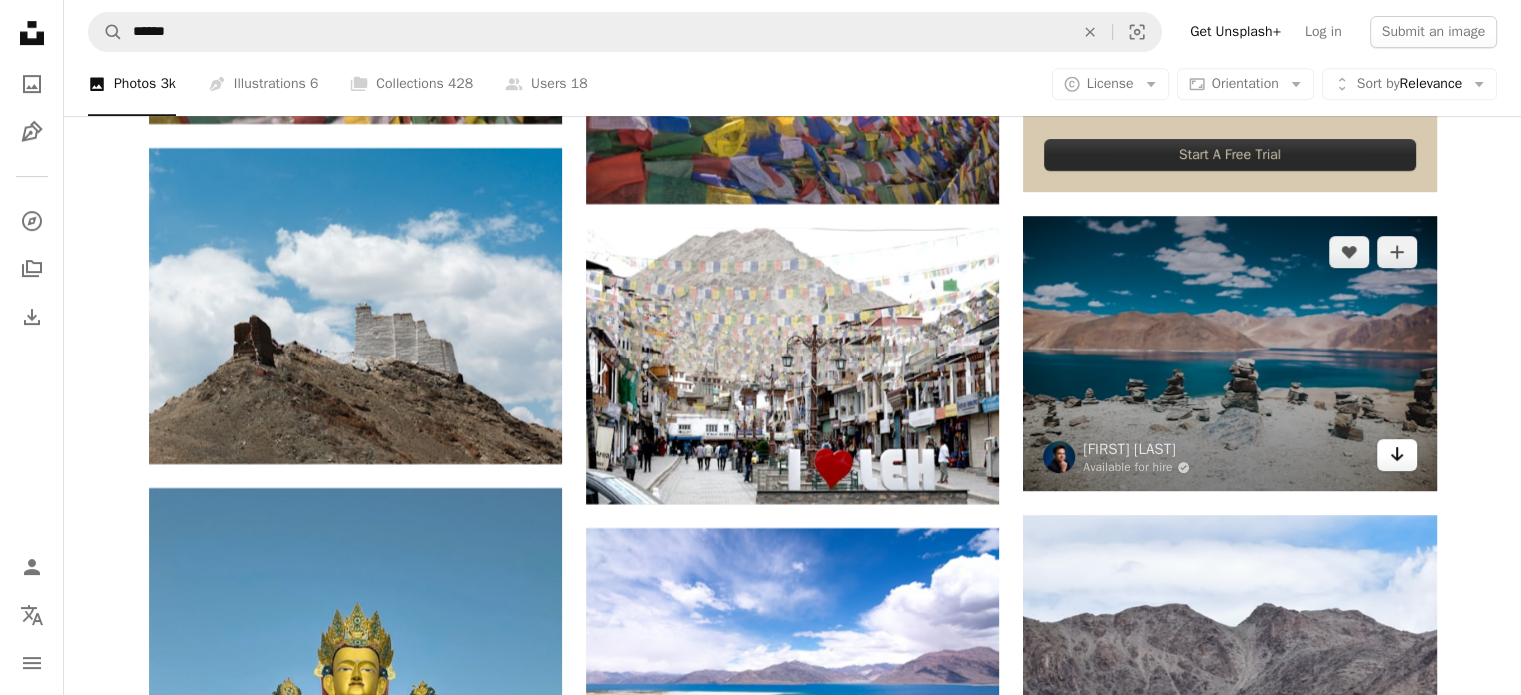 click 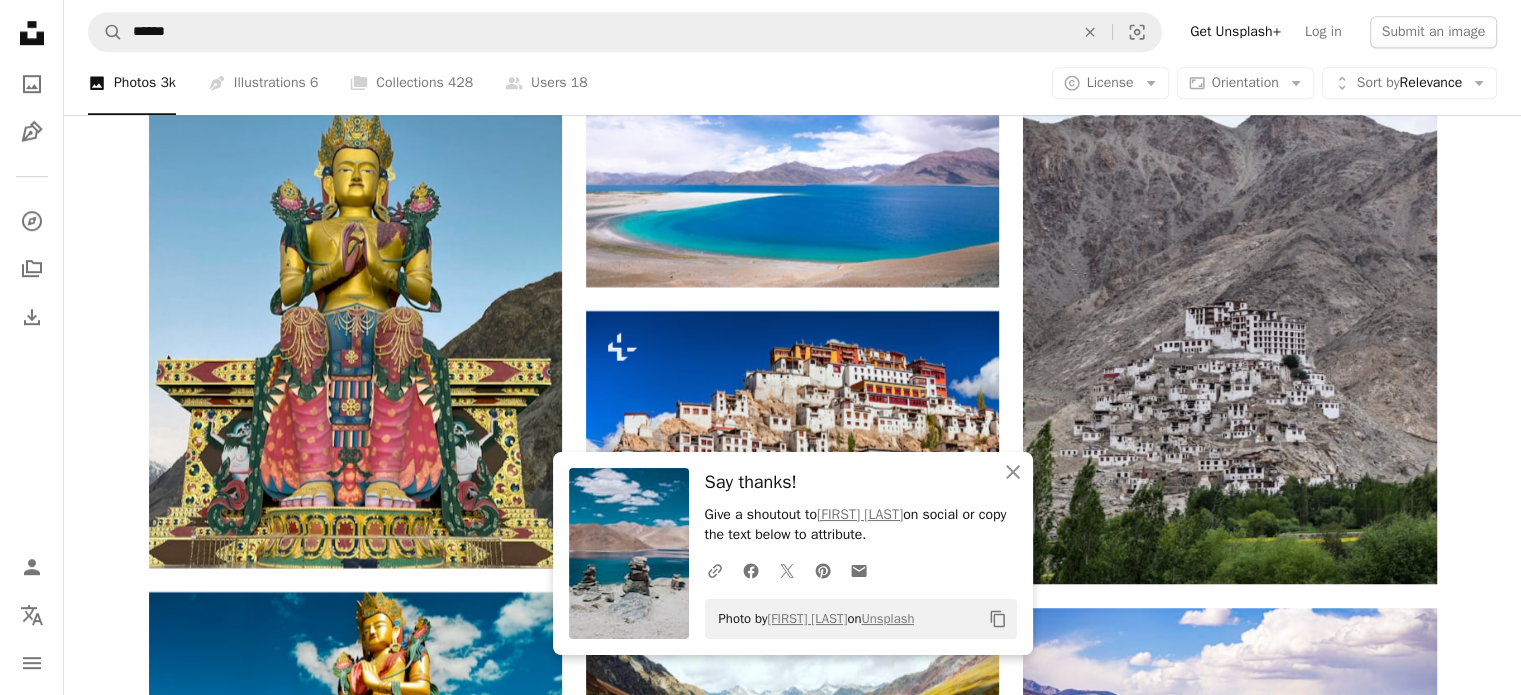 scroll, scrollTop: 9000, scrollLeft: 0, axis: vertical 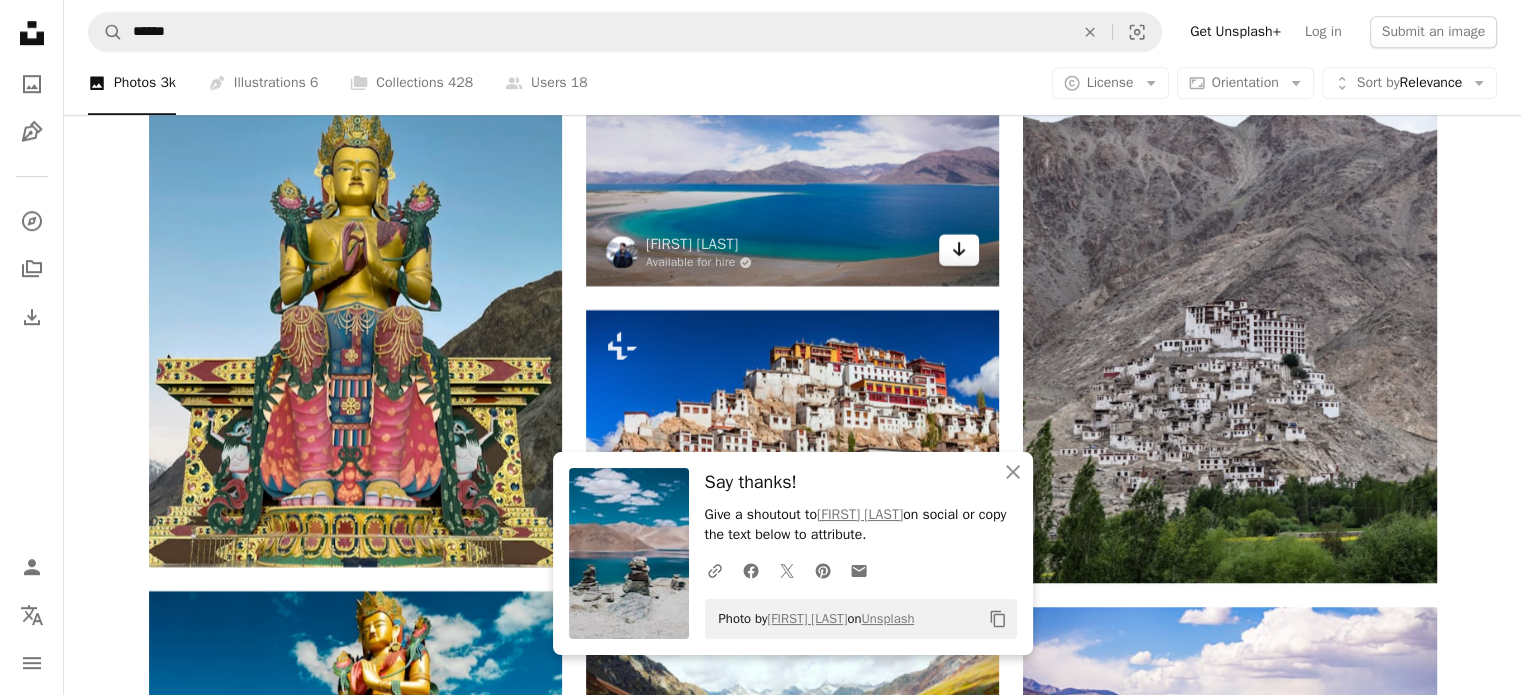 click on "Arrow pointing down" 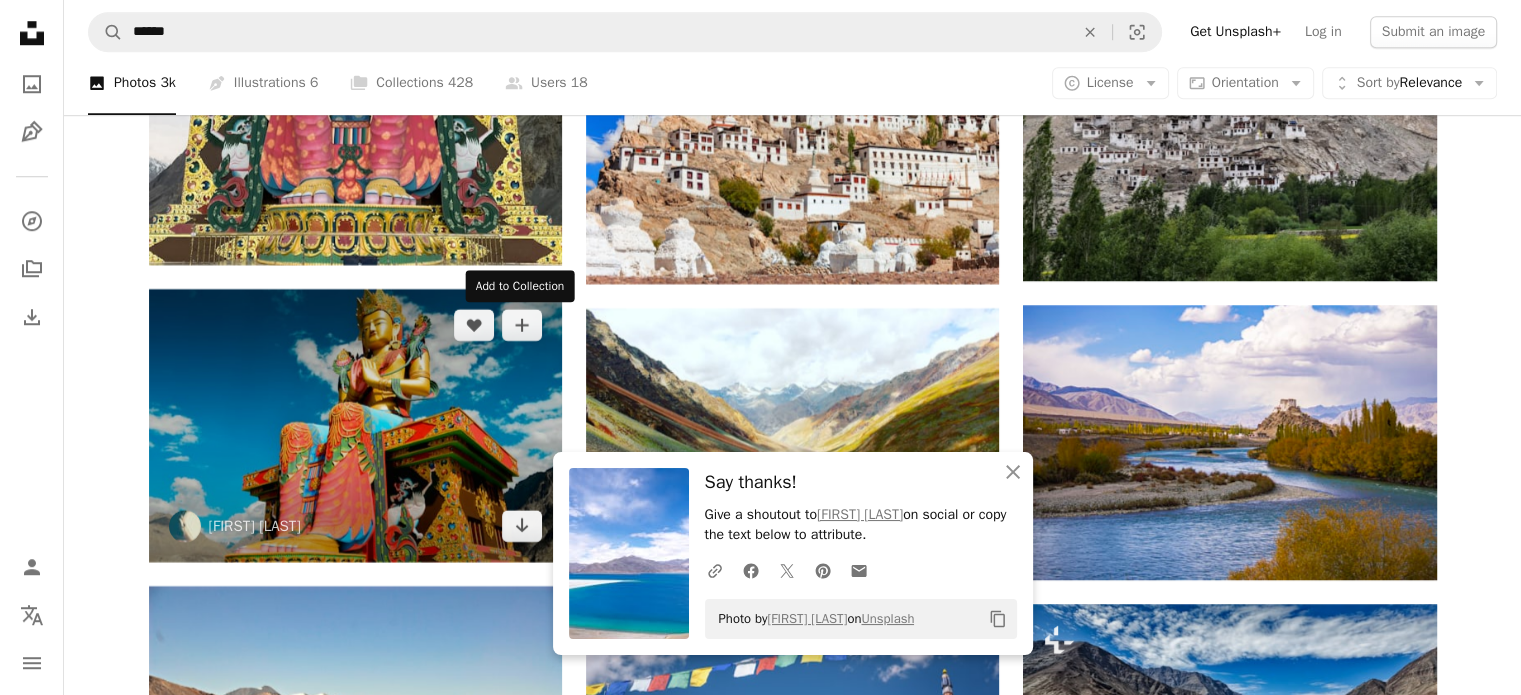 scroll, scrollTop: 9400, scrollLeft: 0, axis: vertical 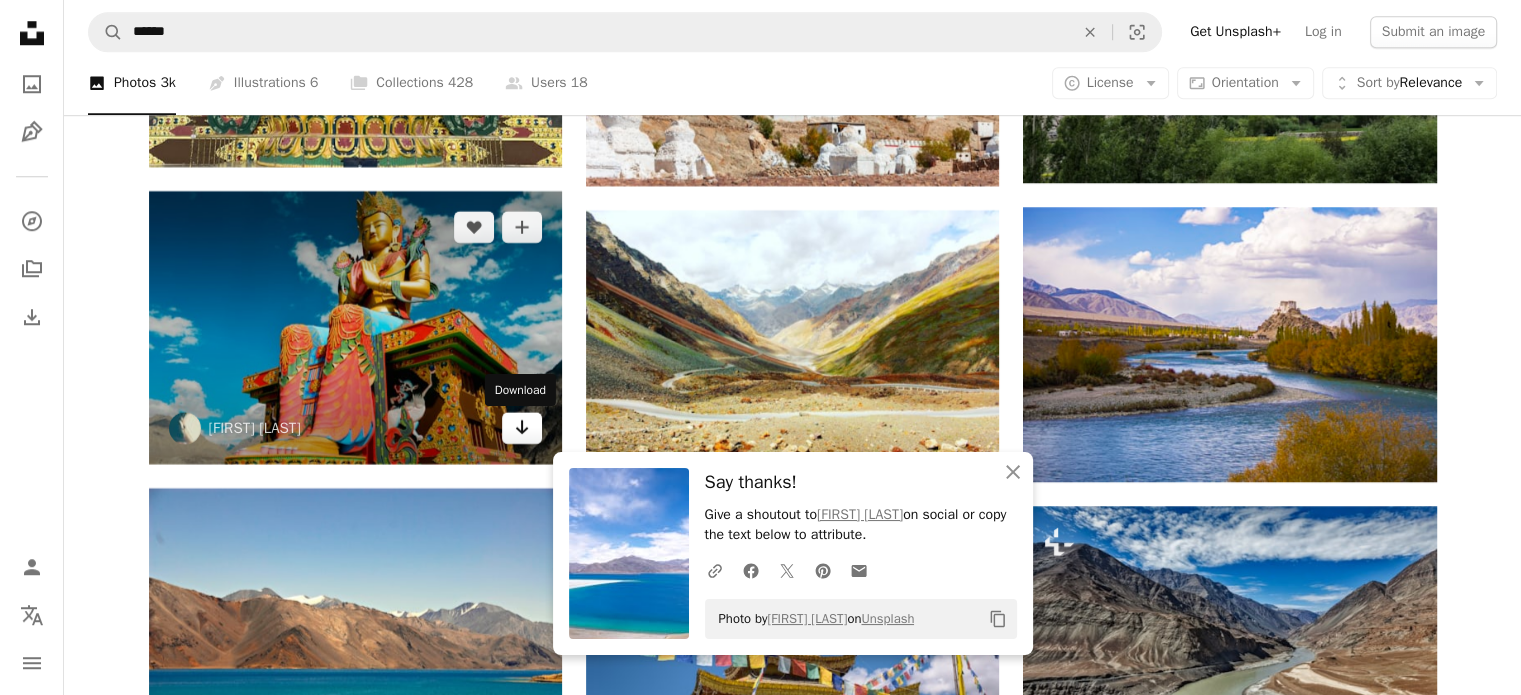 click 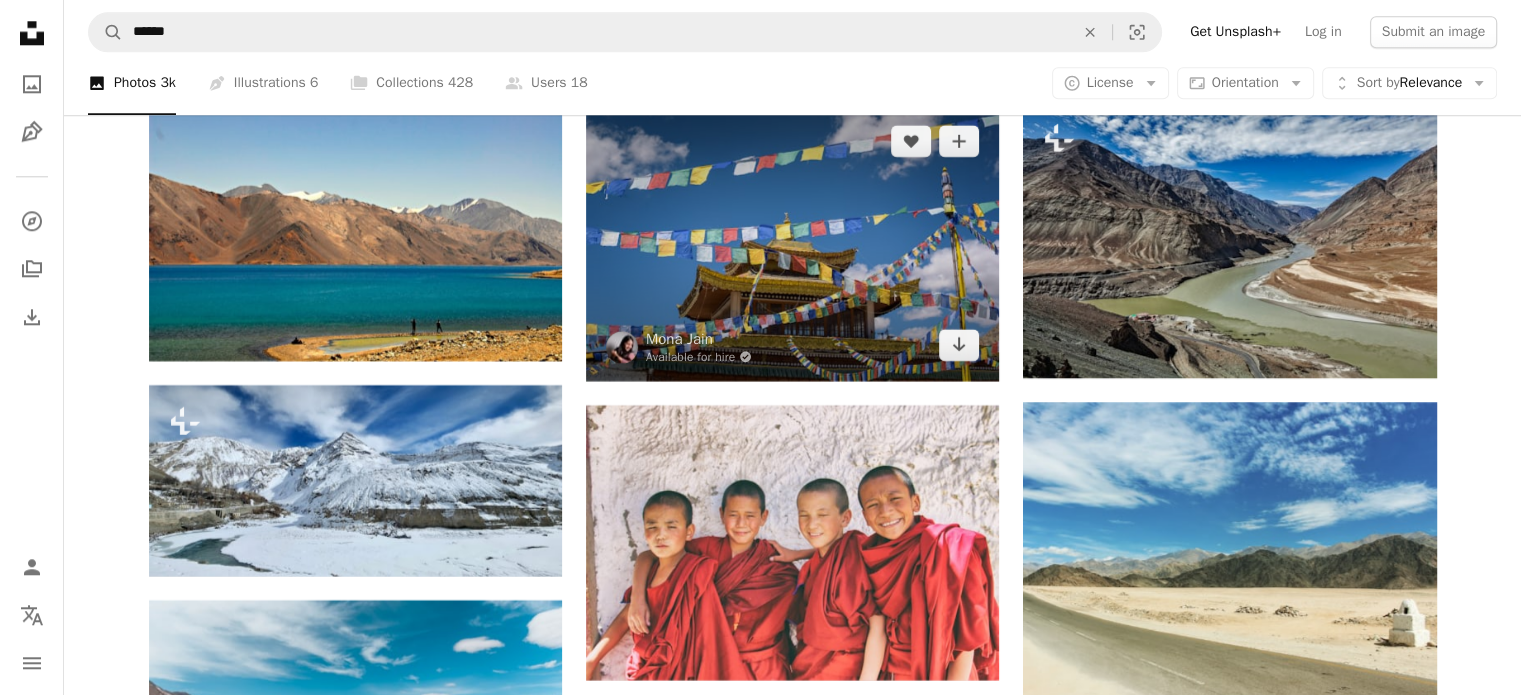scroll, scrollTop: 9800, scrollLeft: 0, axis: vertical 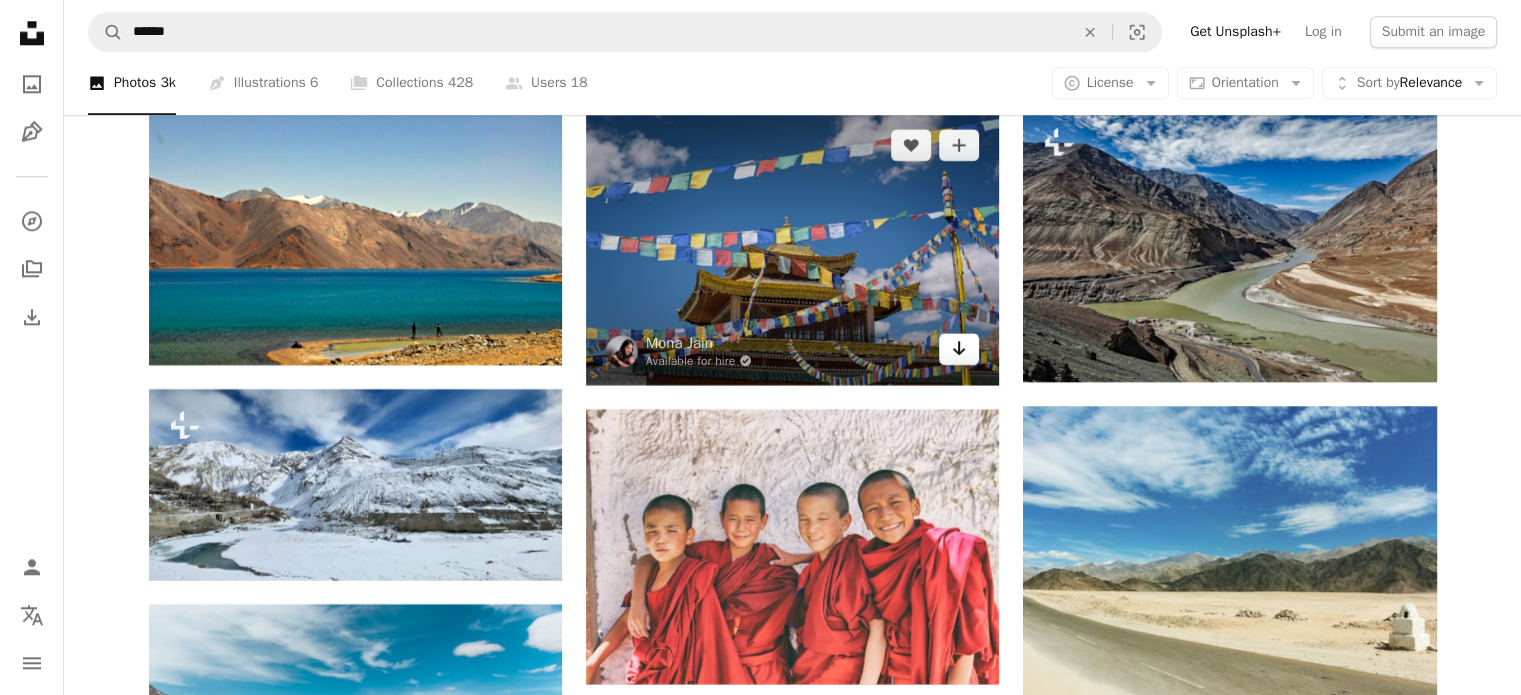 click on "Arrow pointing down" 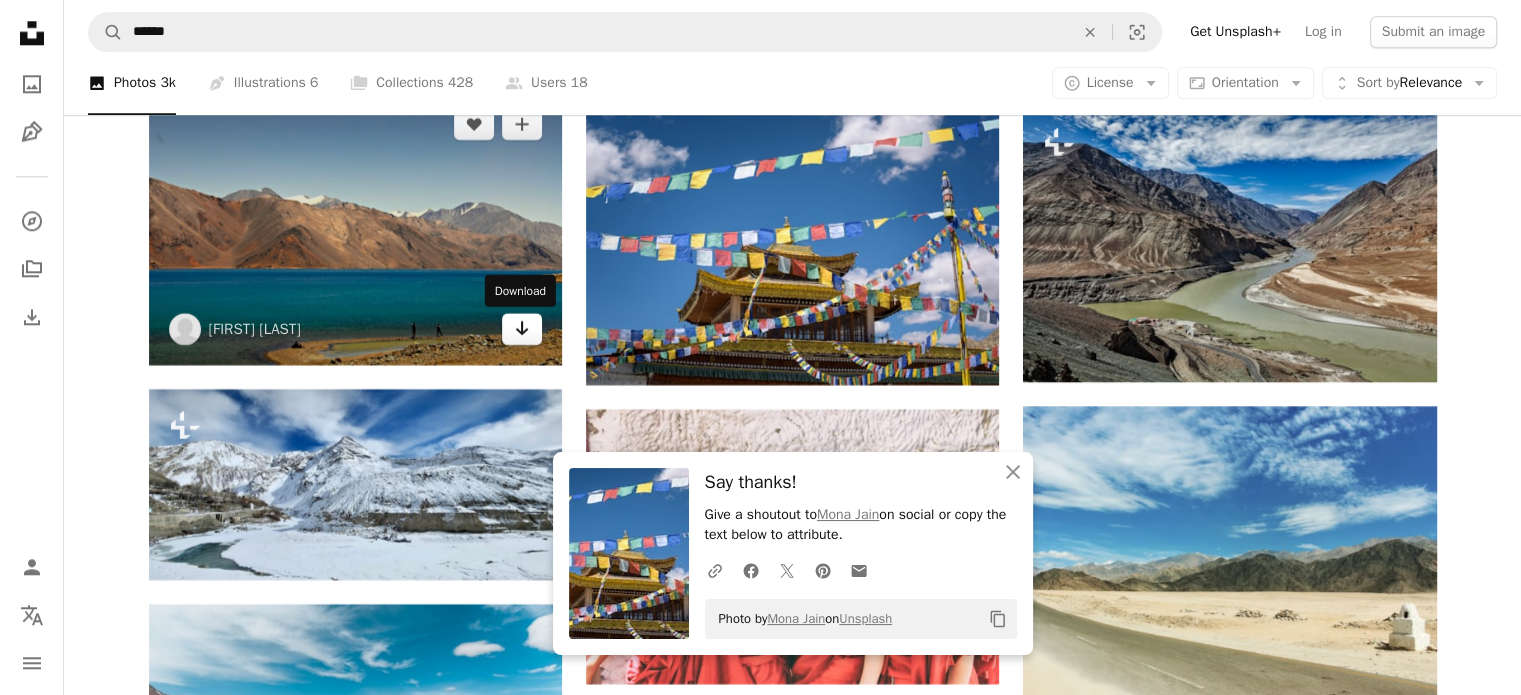 click on "Arrow pointing down" 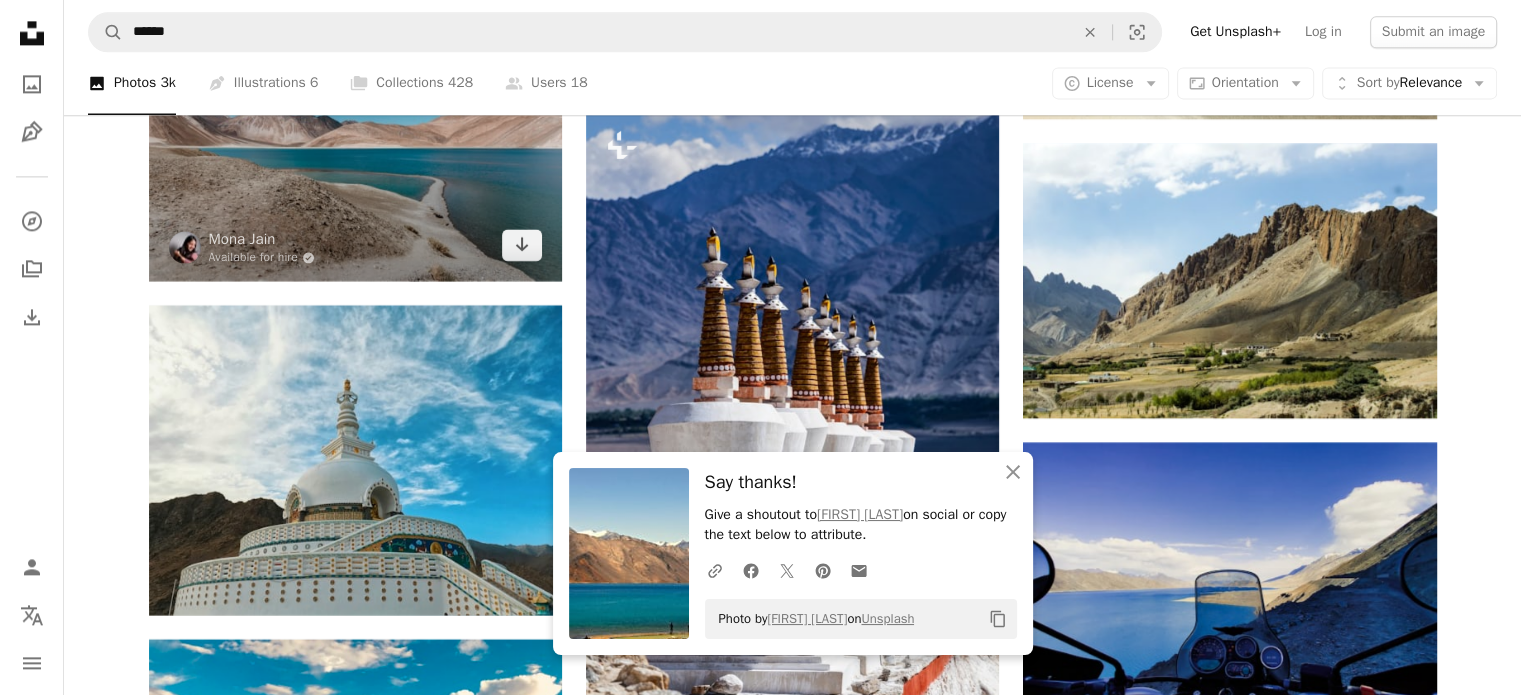 scroll, scrollTop: 10400, scrollLeft: 0, axis: vertical 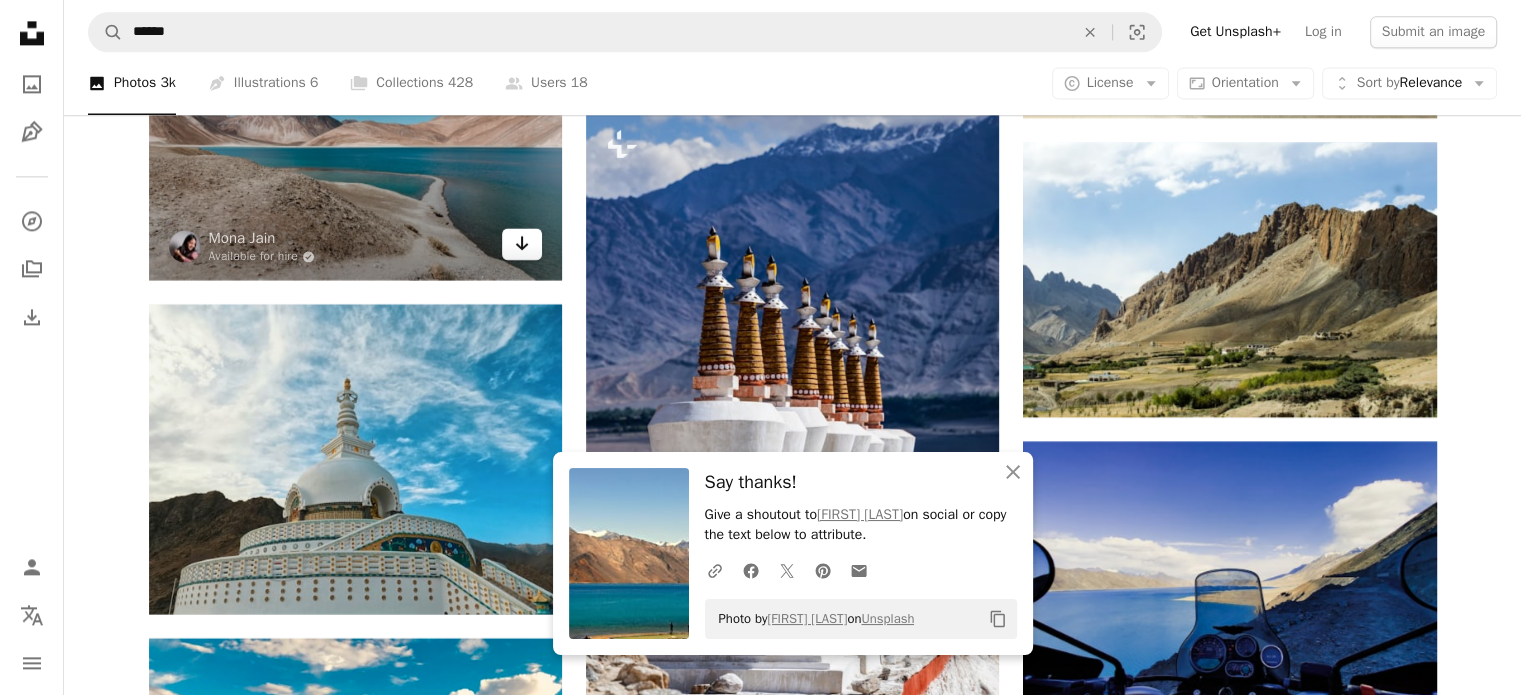 click on "Arrow pointing down" at bounding box center [522, 244] 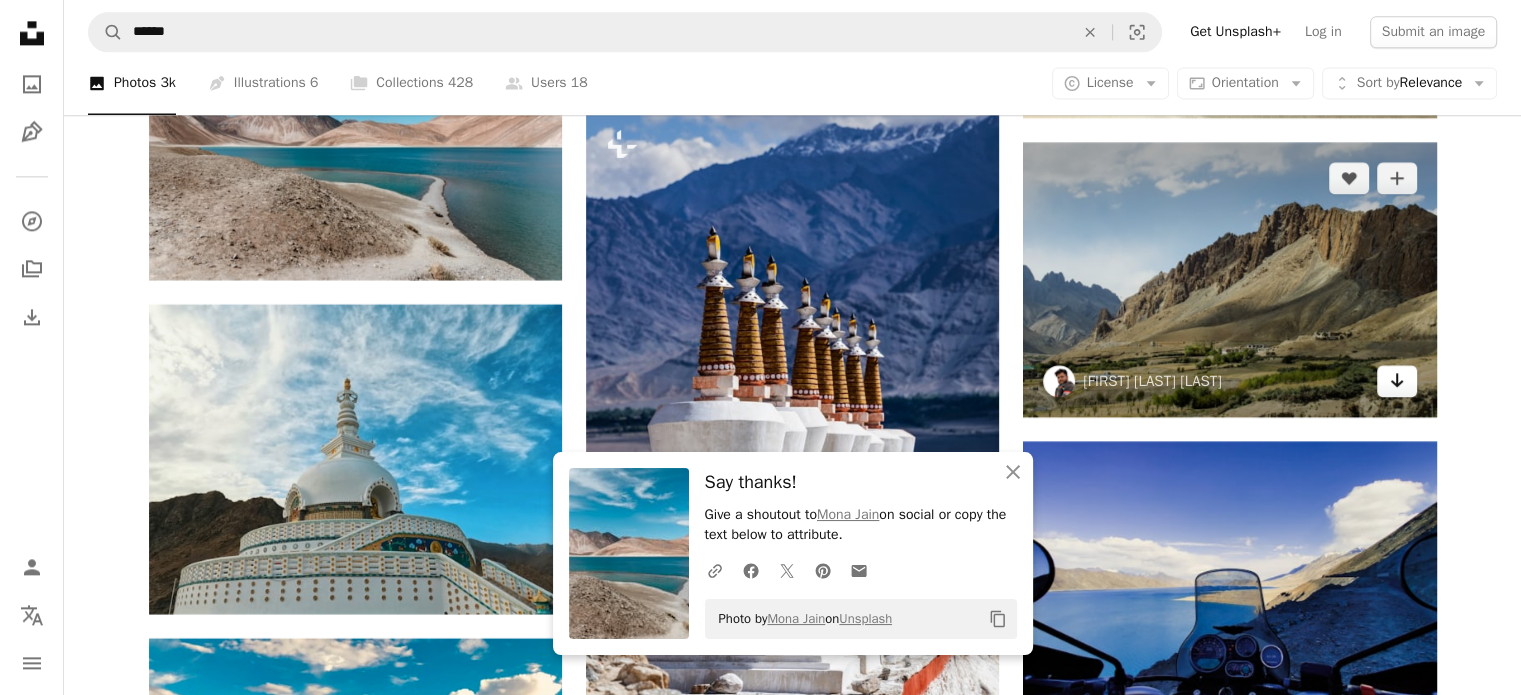 click on "Arrow pointing down" 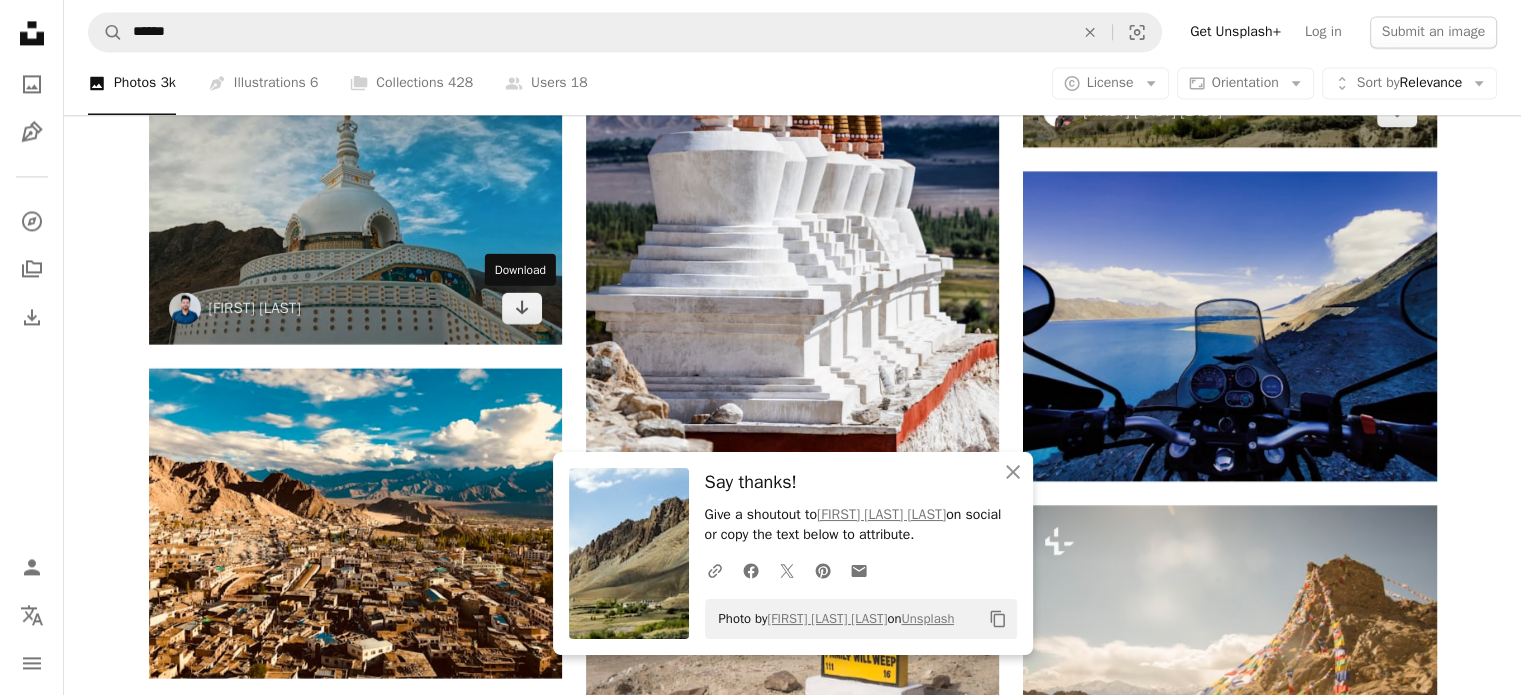 scroll, scrollTop: 10600, scrollLeft: 0, axis: vertical 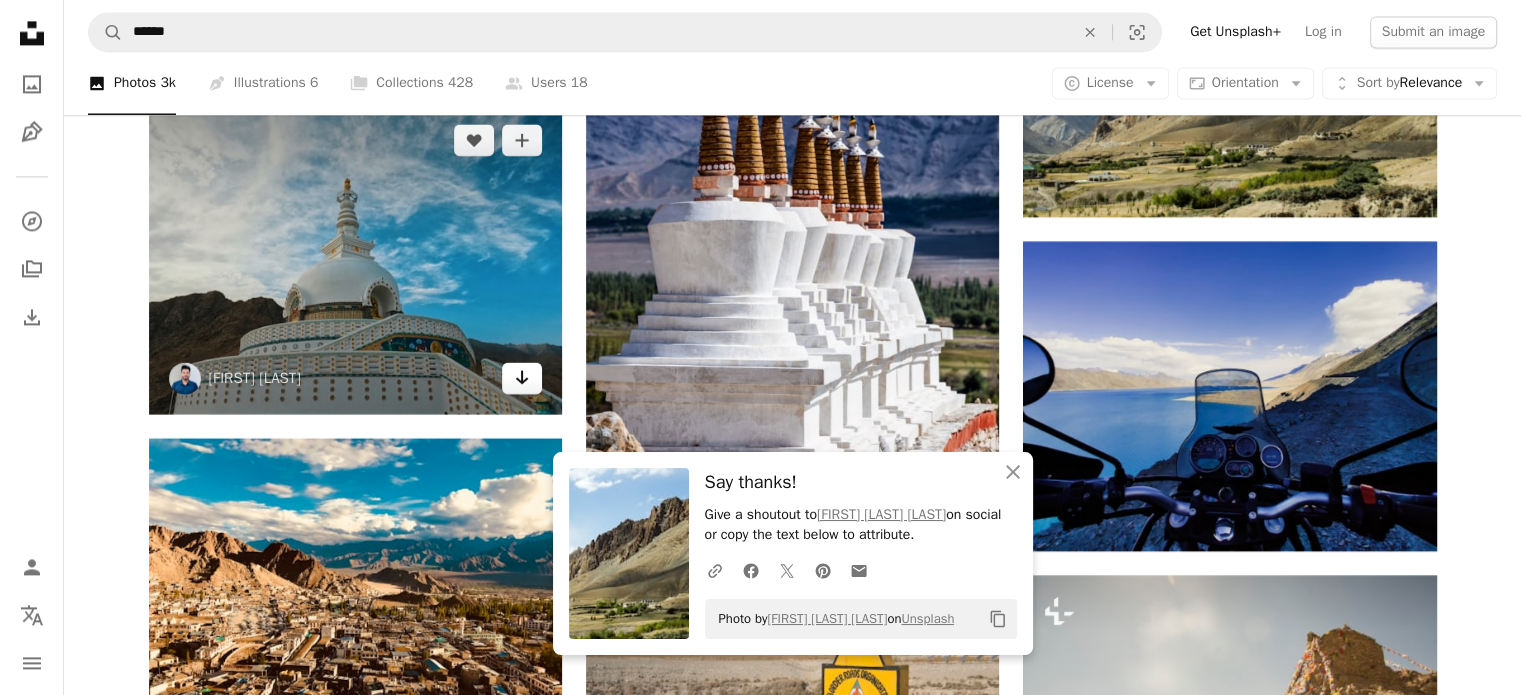 click on "Arrow pointing down" 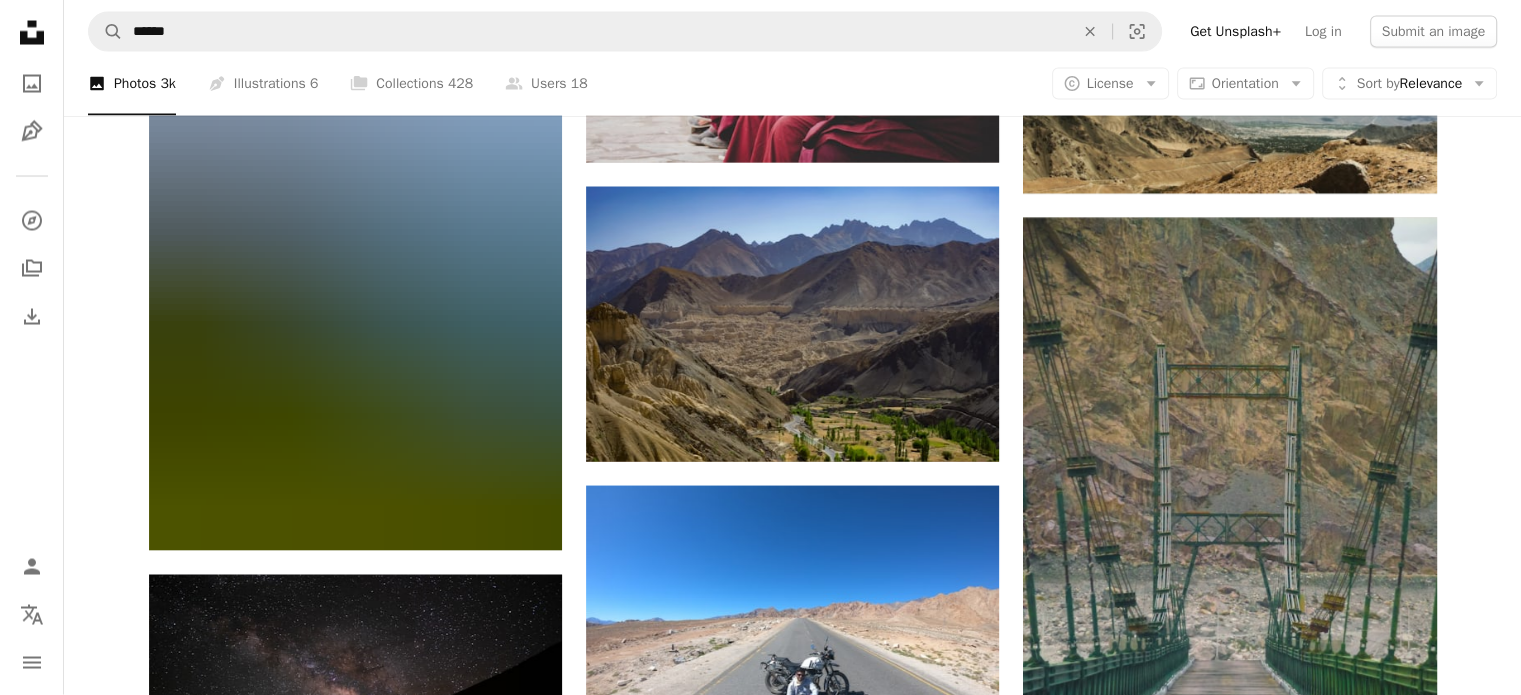 scroll, scrollTop: 11700, scrollLeft: 0, axis: vertical 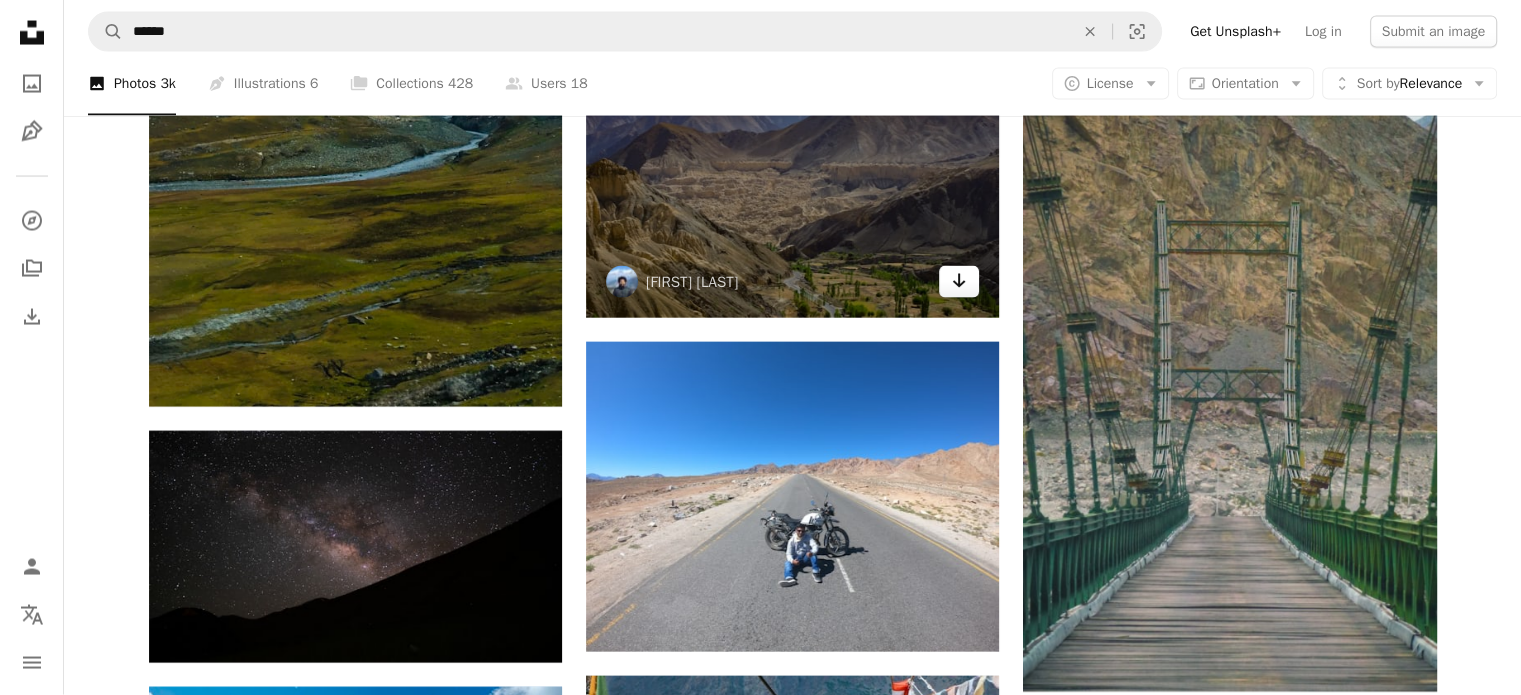 click on "Arrow pointing down" 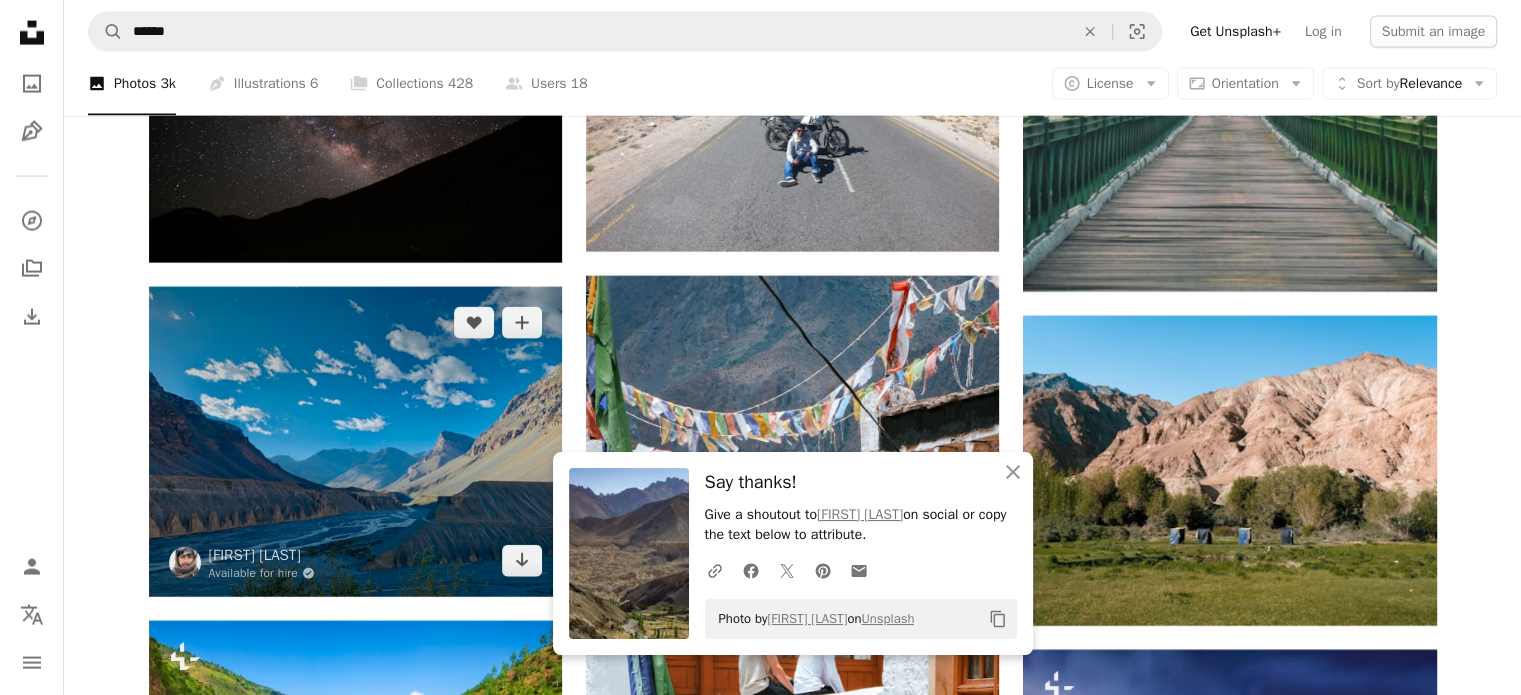 scroll, scrollTop: 12300, scrollLeft: 0, axis: vertical 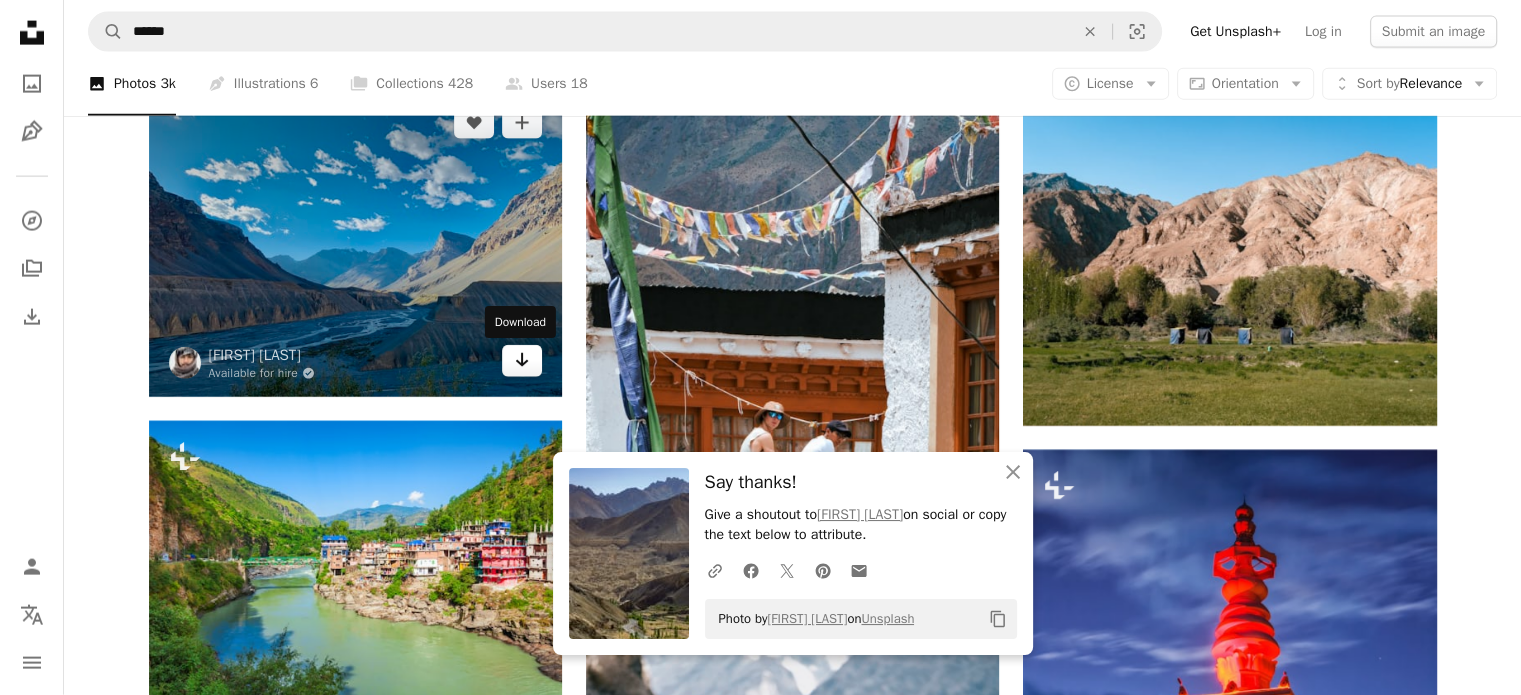 click on "Arrow pointing down" 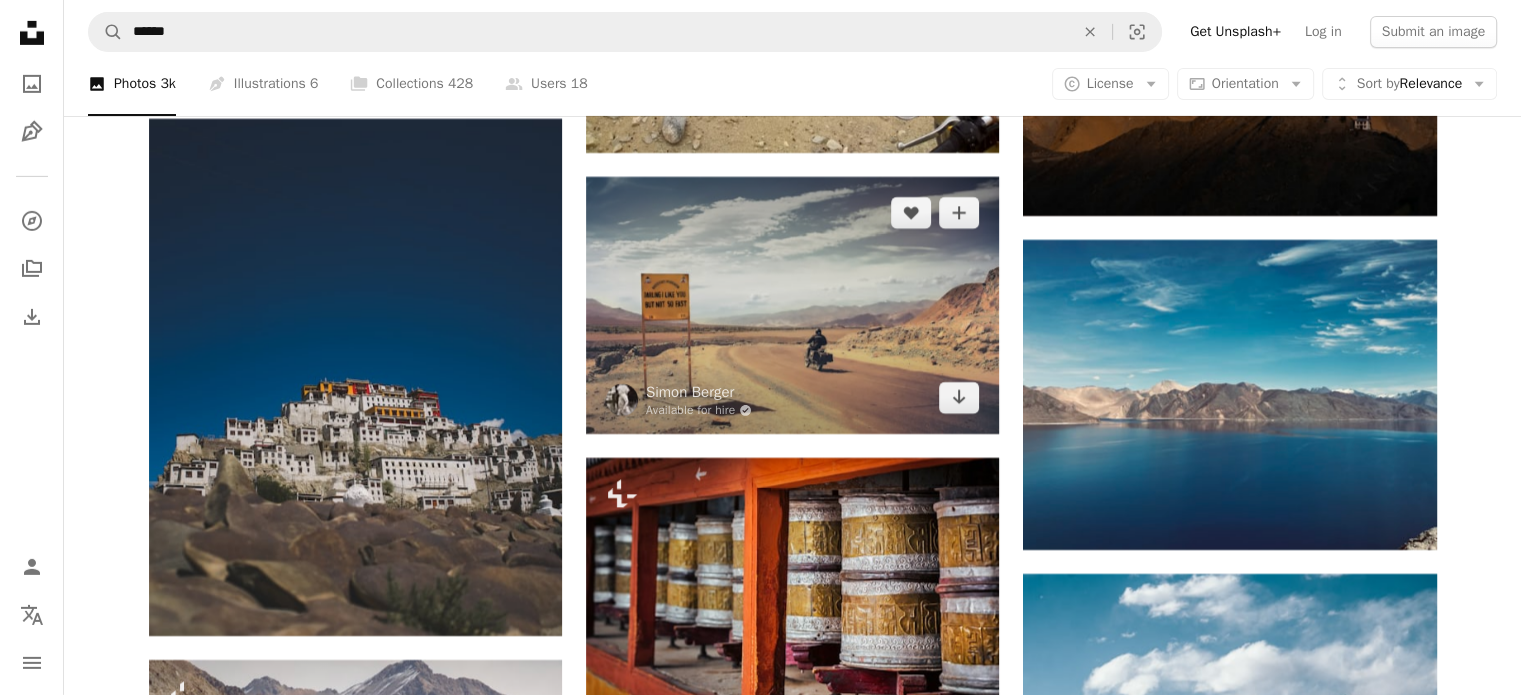 scroll, scrollTop: 14300, scrollLeft: 0, axis: vertical 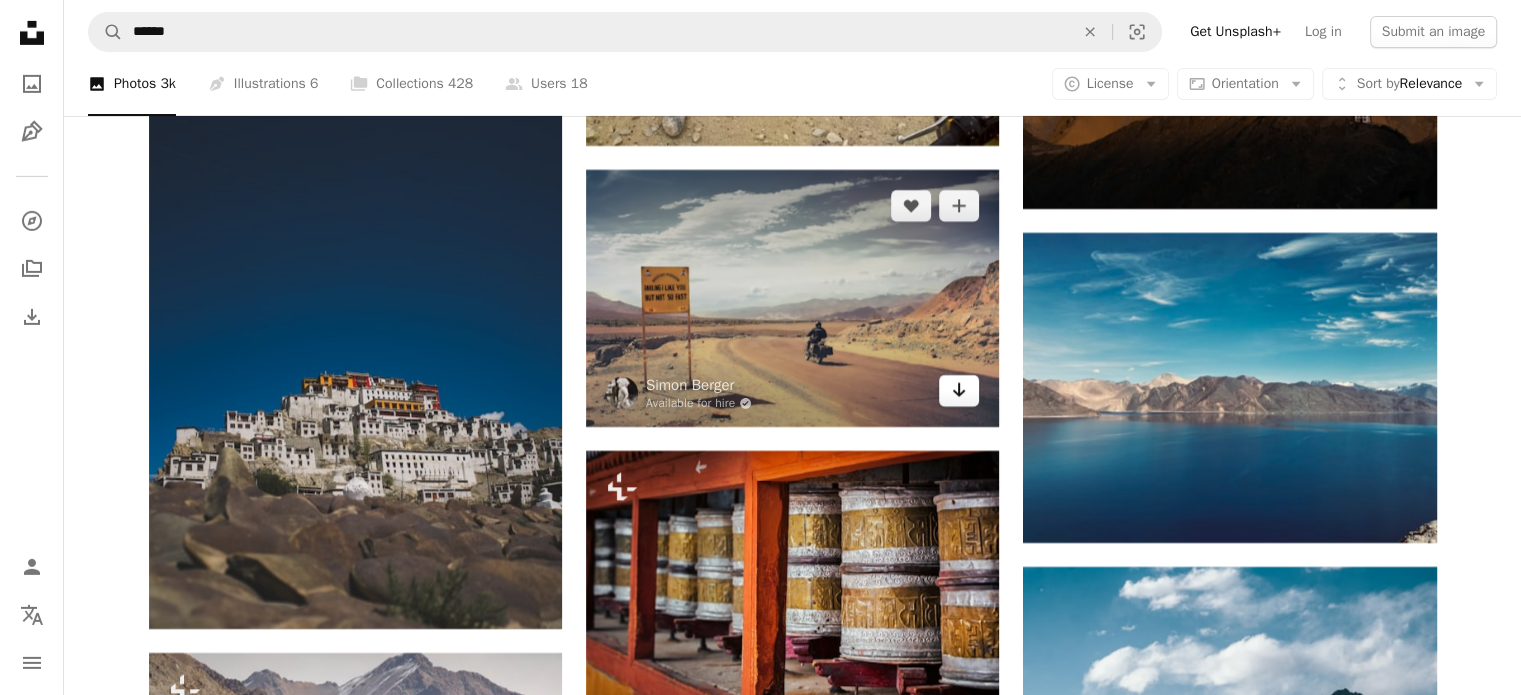 click on "Arrow pointing down" at bounding box center (959, 391) 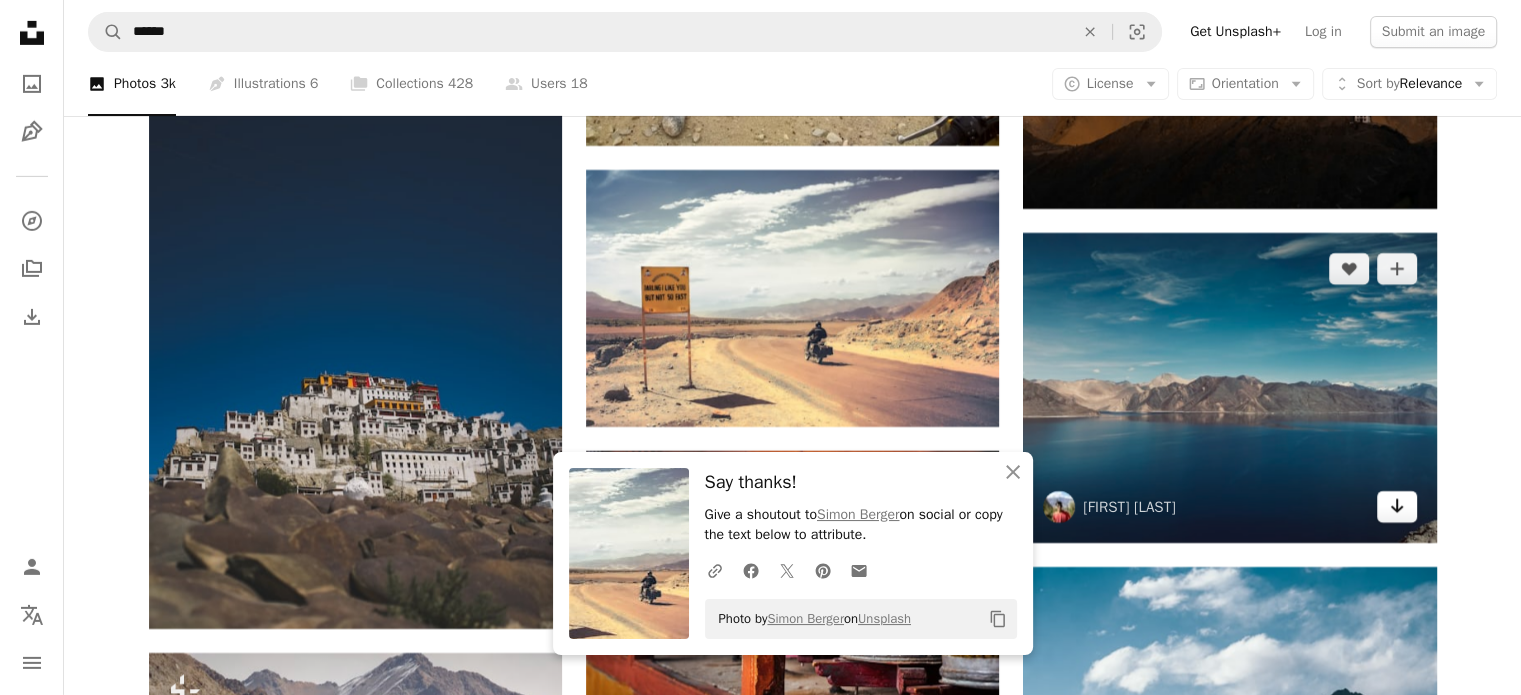 click 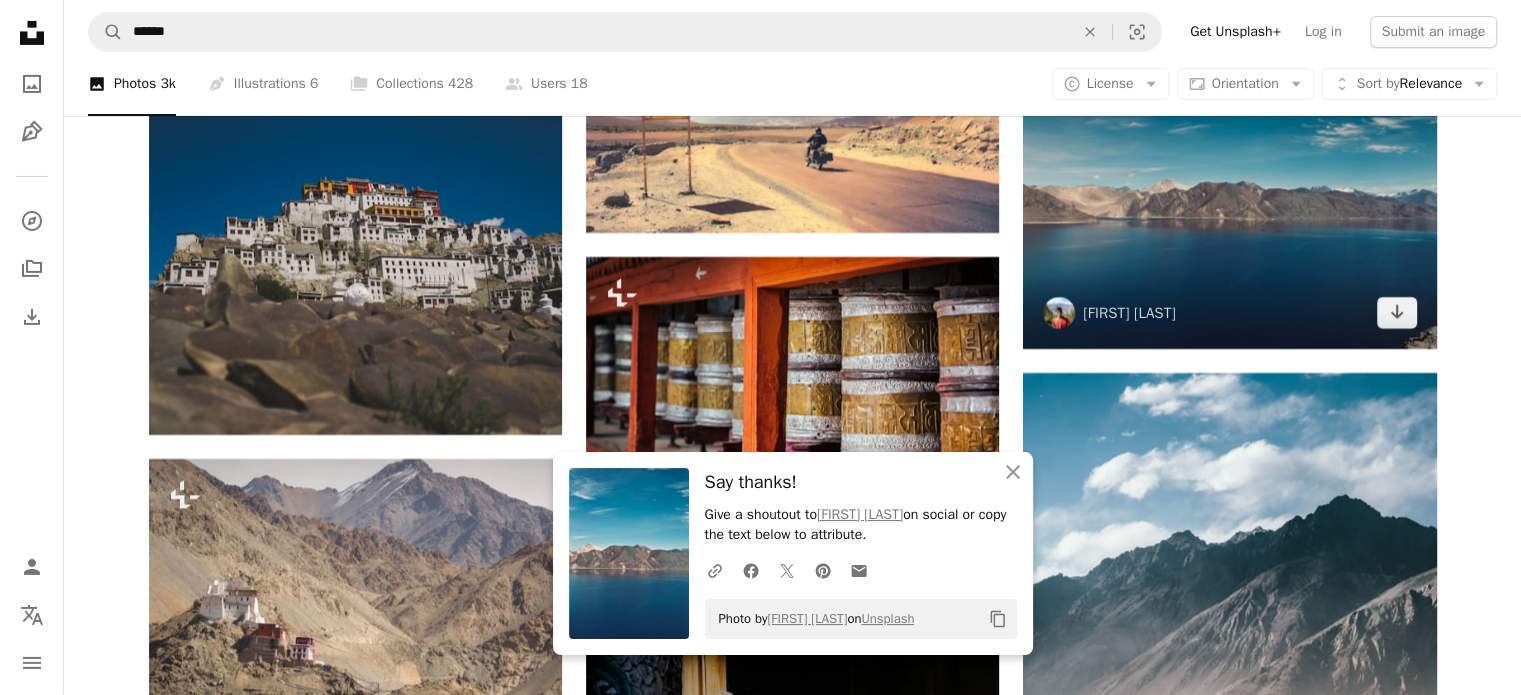scroll, scrollTop: 14700, scrollLeft: 0, axis: vertical 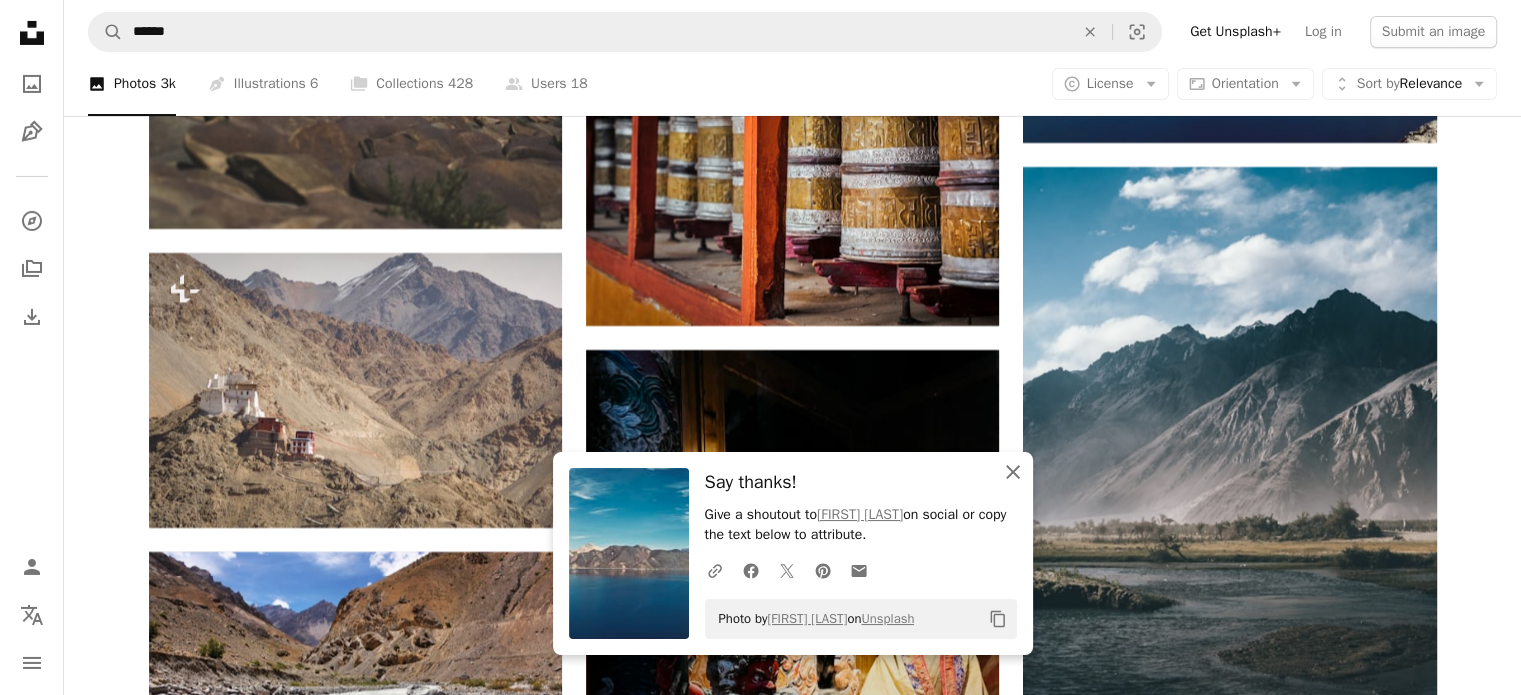 click on "An X shape" 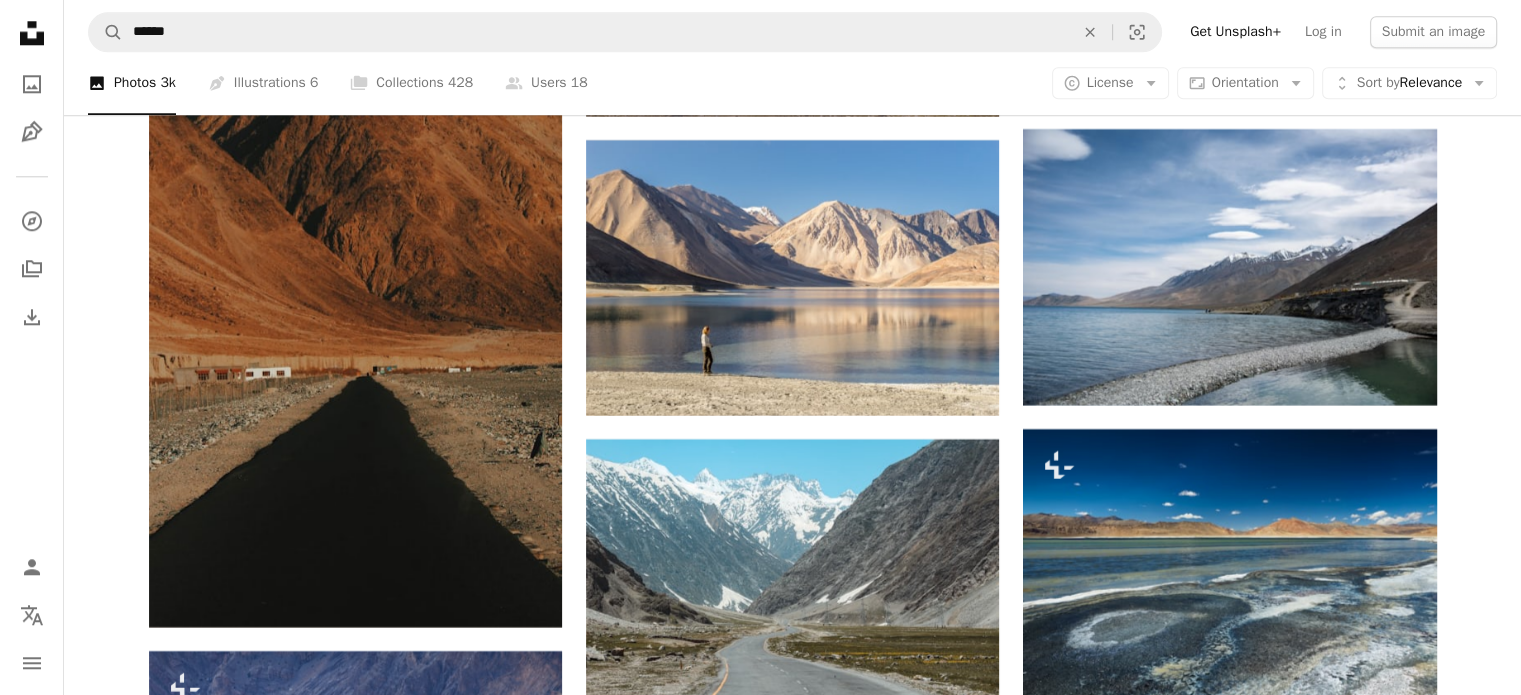 scroll, scrollTop: 17400, scrollLeft: 0, axis: vertical 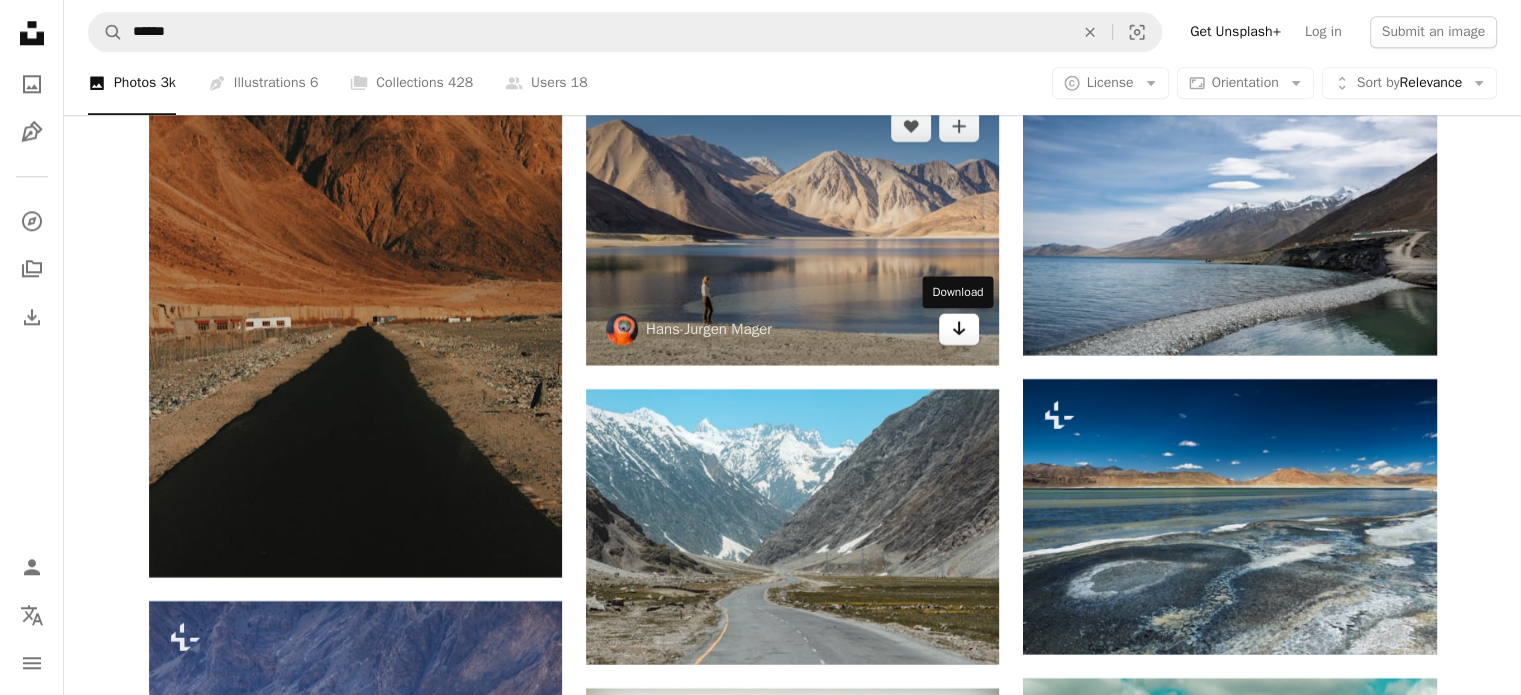 click on "Arrow pointing down" 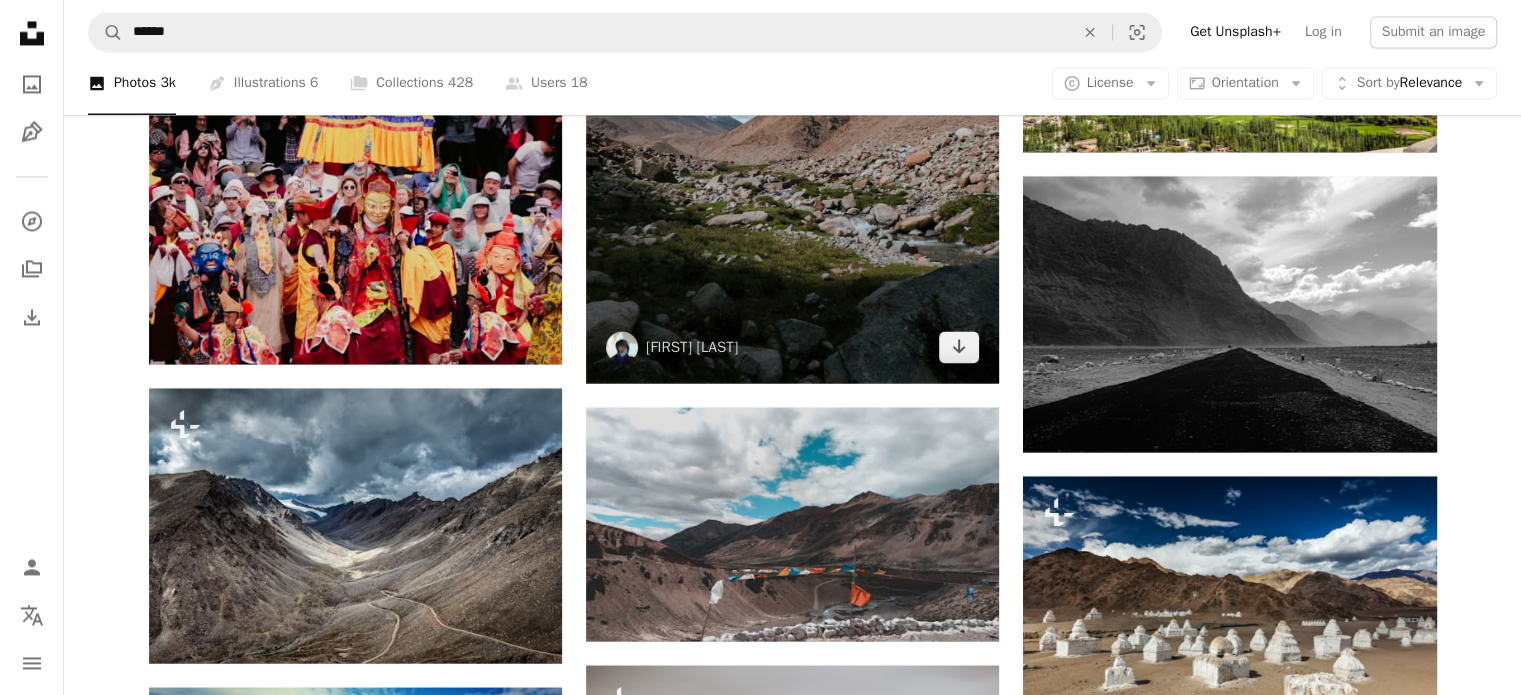 scroll, scrollTop: 18600, scrollLeft: 0, axis: vertical 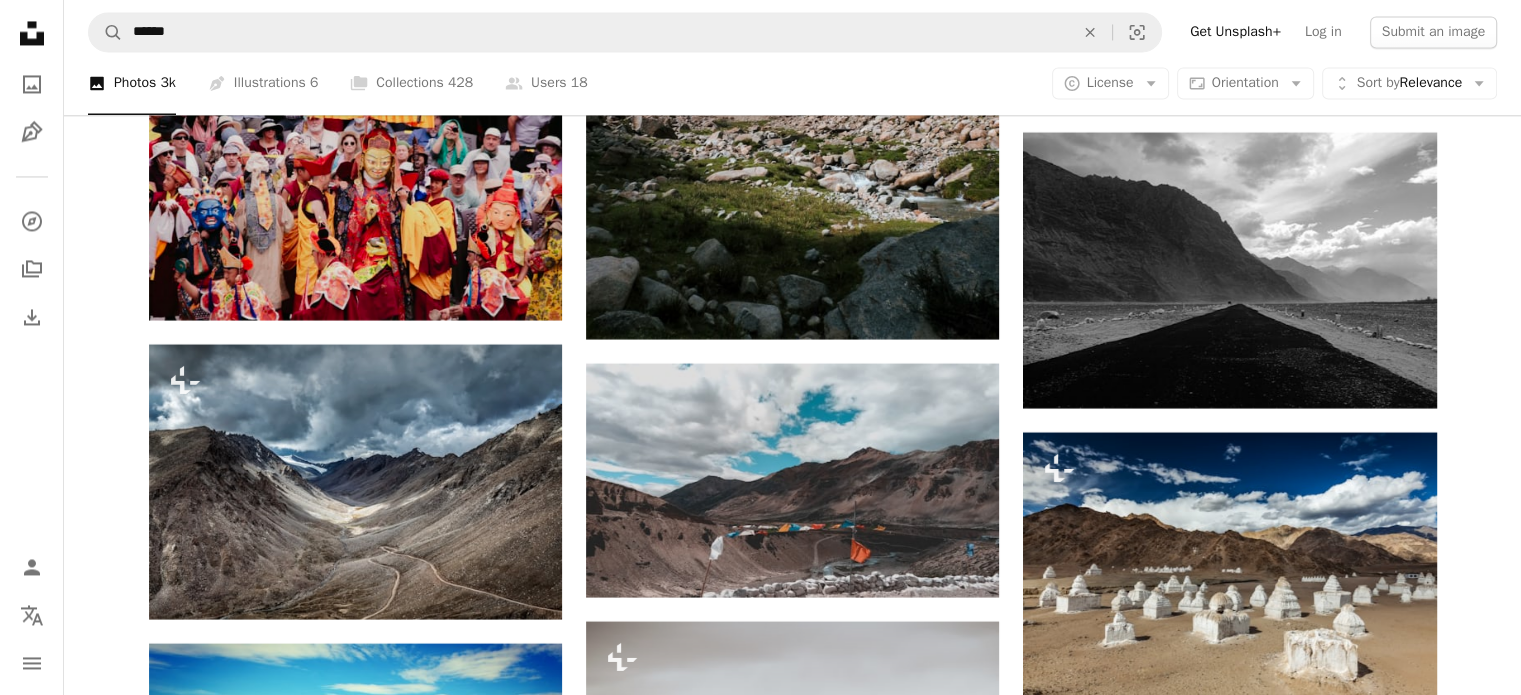 click on "A photo Photos   3k Pen Tool Illustrations   6 A stack of folders Collections   428 A group of people Users   18 A copyright icon © License Arrow down Aspect ratio Orientation Arrow down Unfold Sort by  Relevance Arrow down Filters Filters" at bounding box center [792, 84] 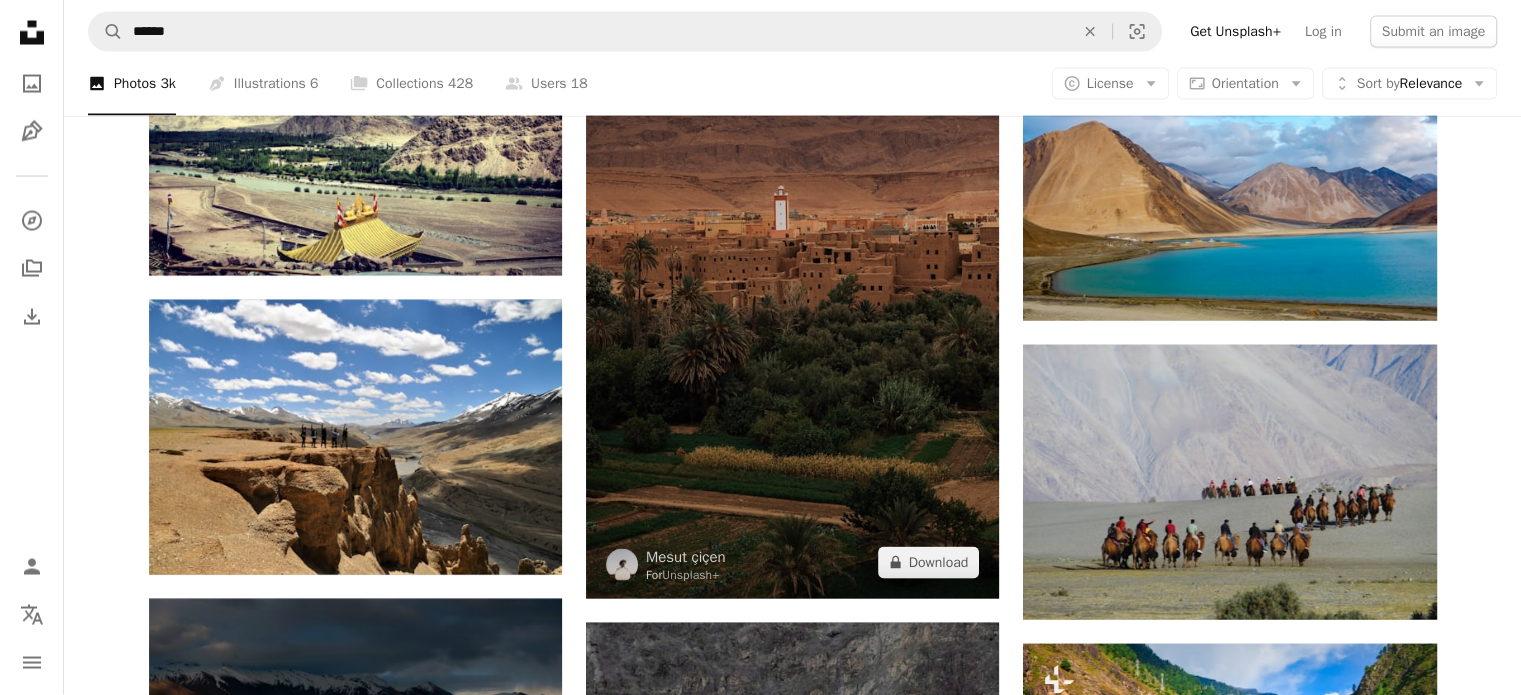scroll, scrollTop: 19400, scrollLeft: 0, axis: vertical 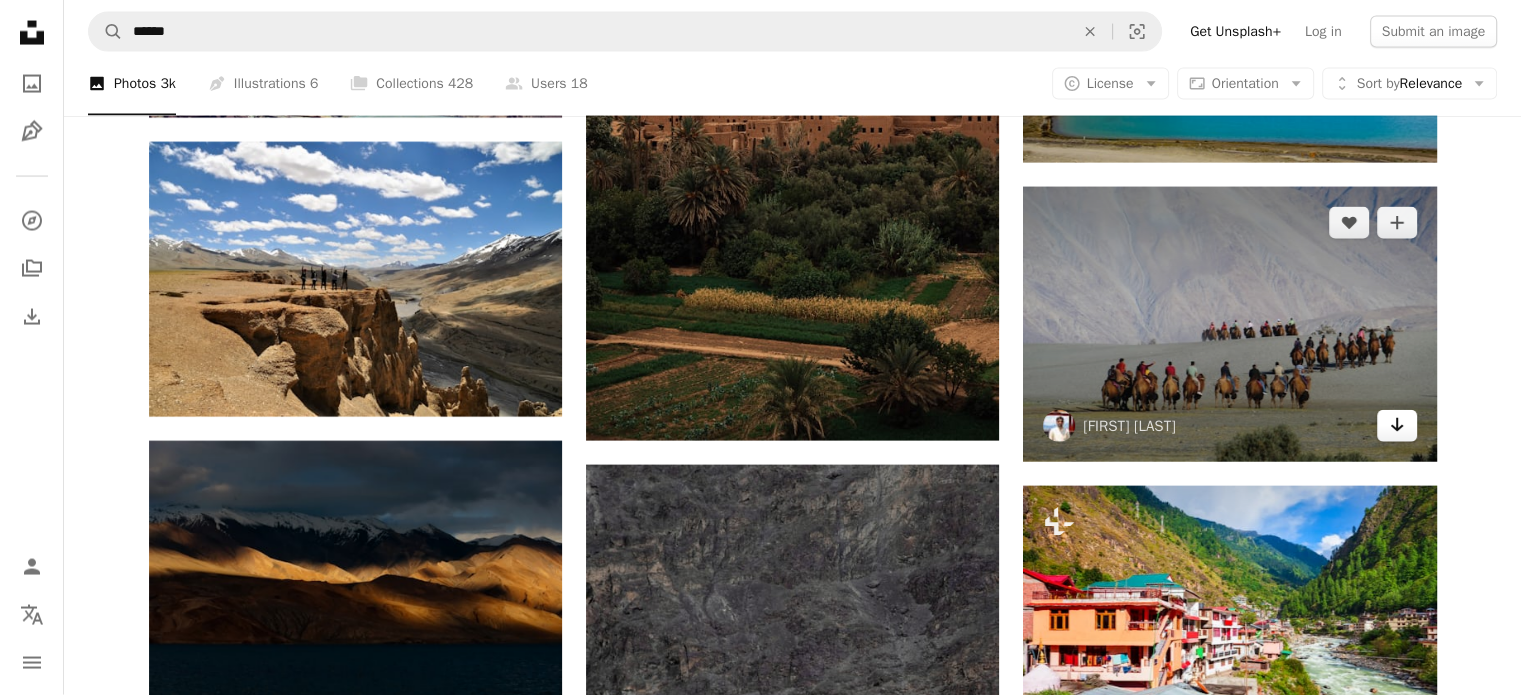 click on "Arrow pointing down" 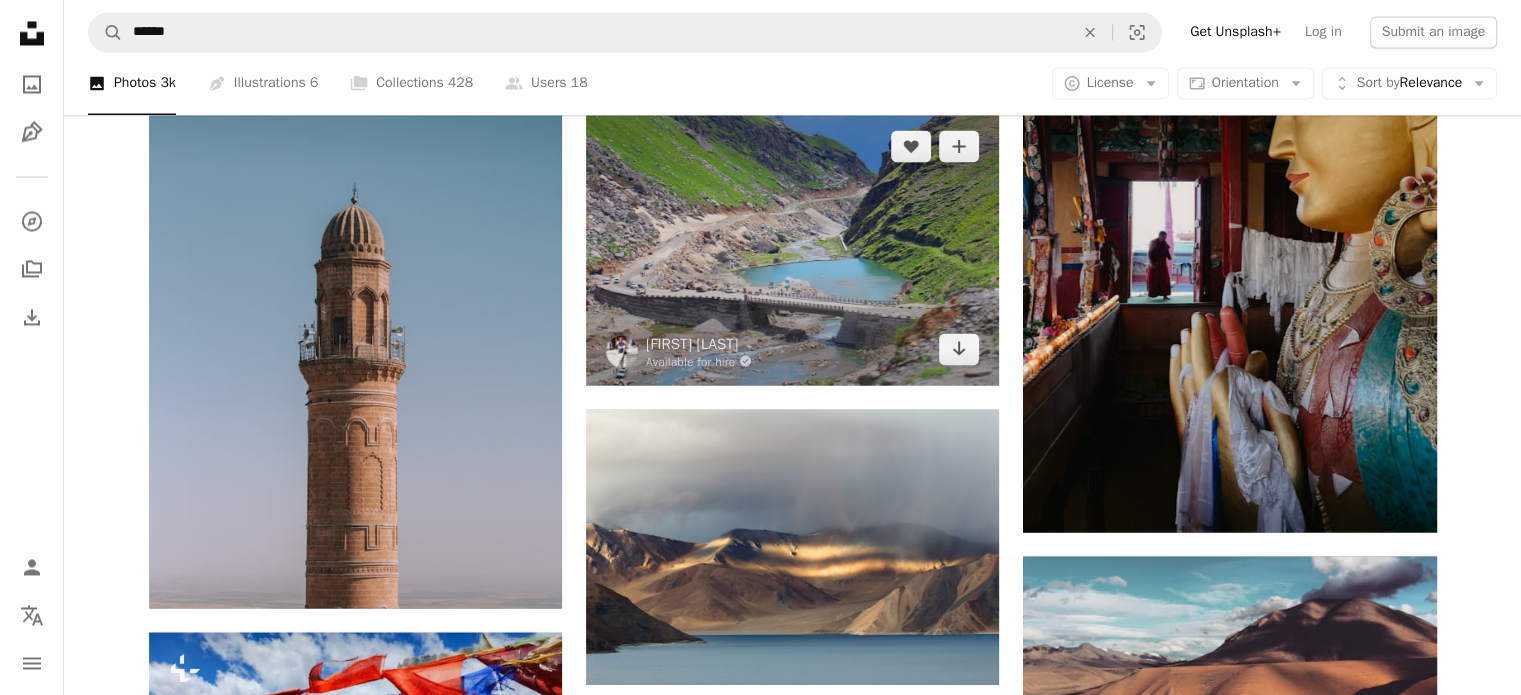 scroll, scrollTop: 26600, scrollLeft: 0, axis: vertical 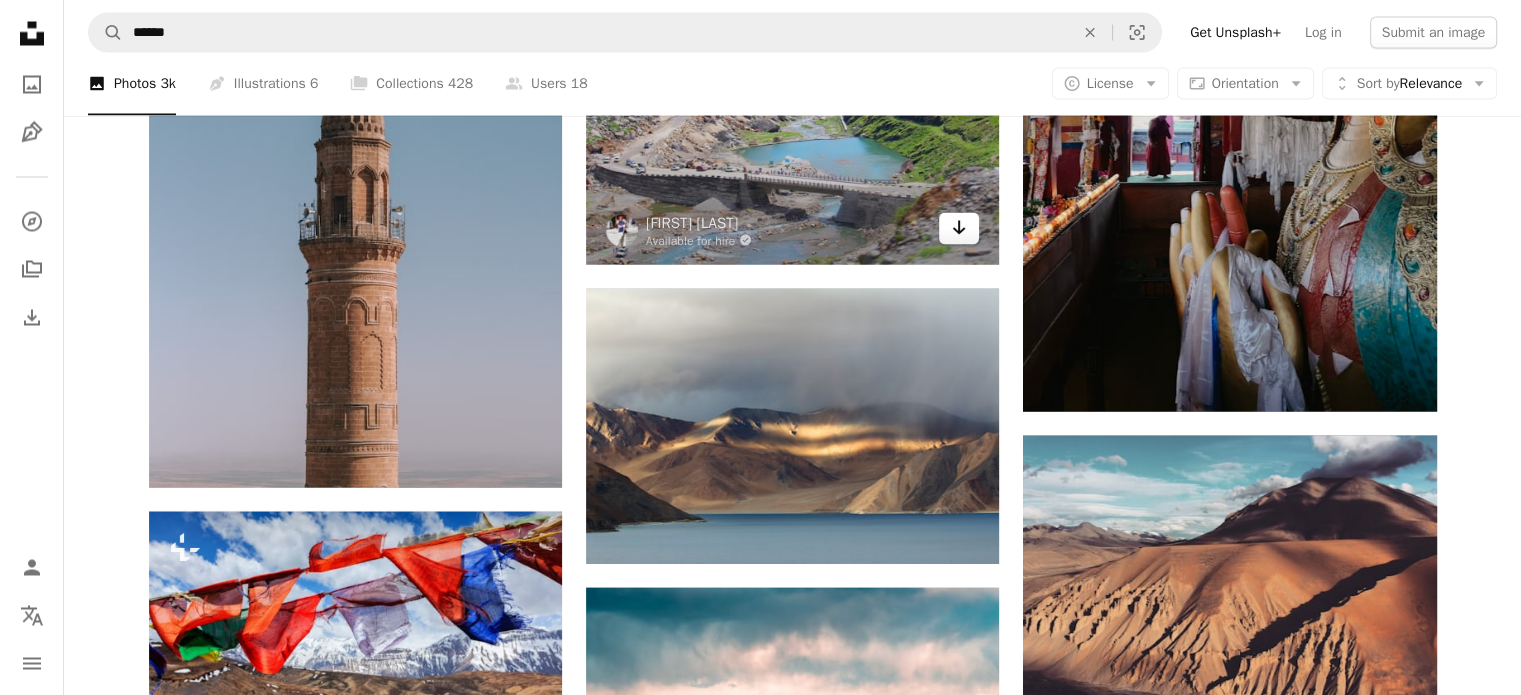 click on "Arrow pointing down" at bounding box center [959, 228] 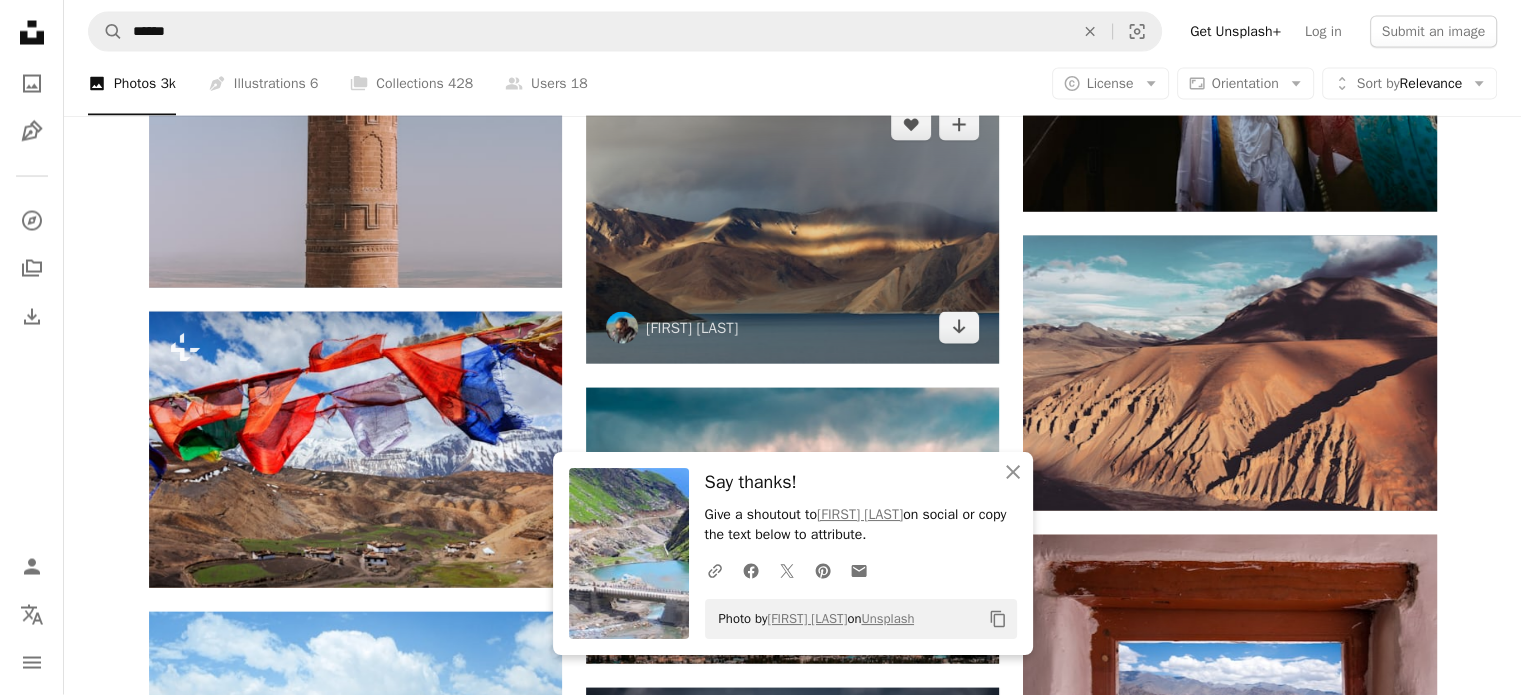 scroll, scrollTop: 26800, scrollLeft: 0, axis: vertical 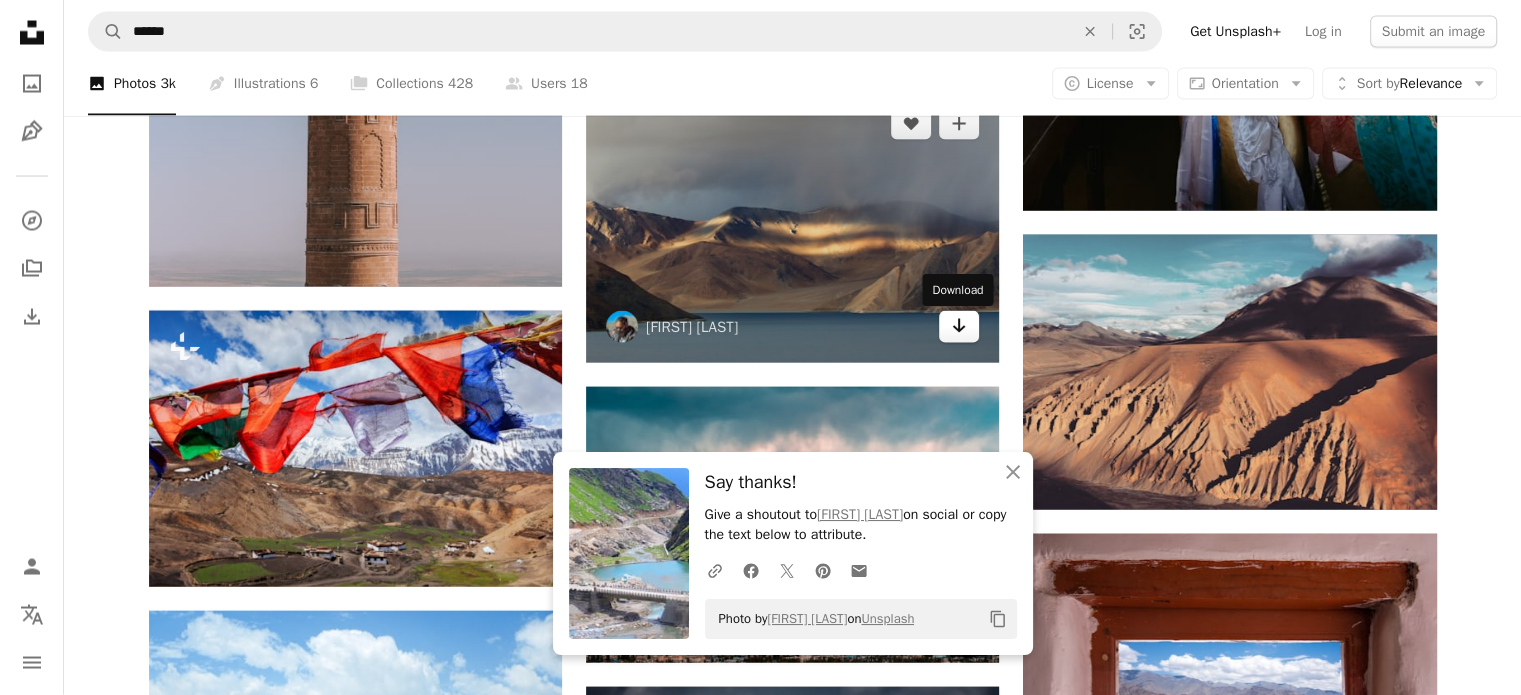 click on "Arrow pointing down" 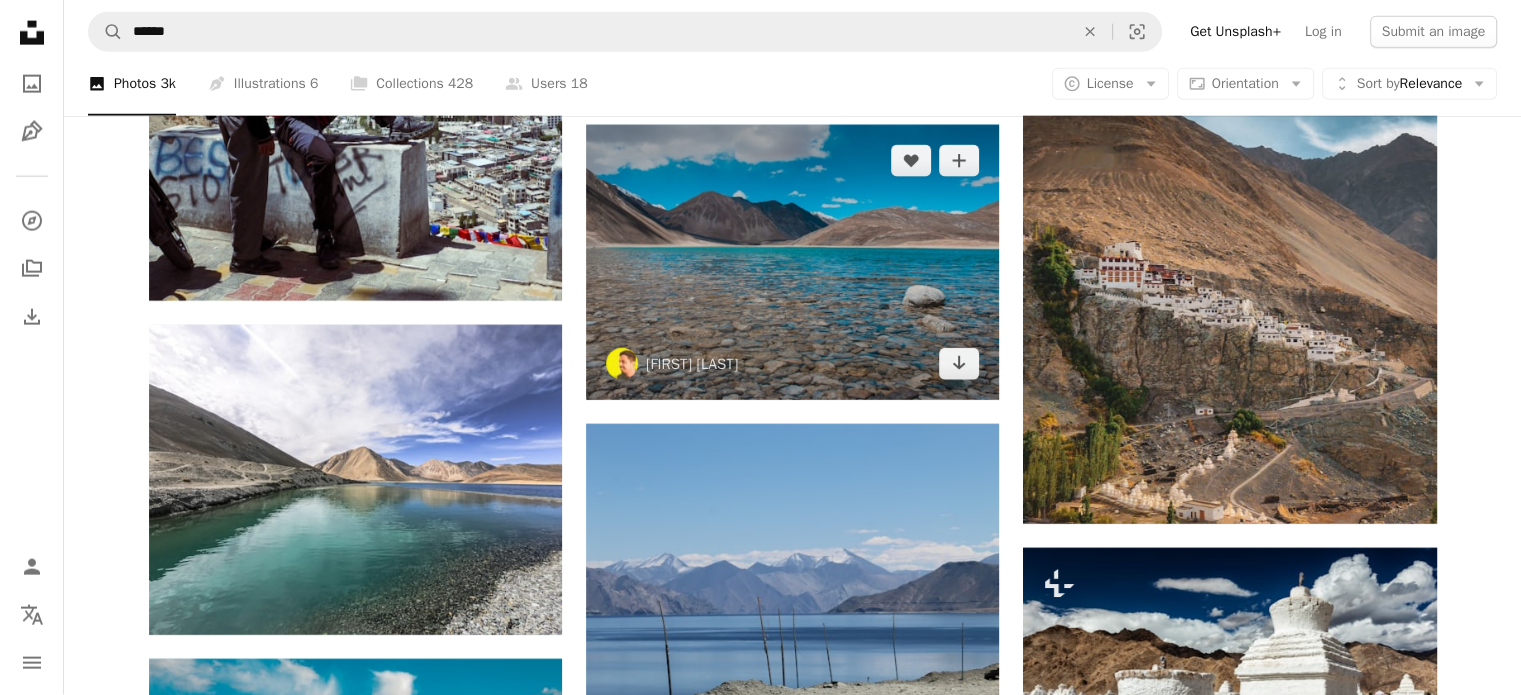 scroll, scrollTop: 27600, scrollLeft: 0, axis: vertical 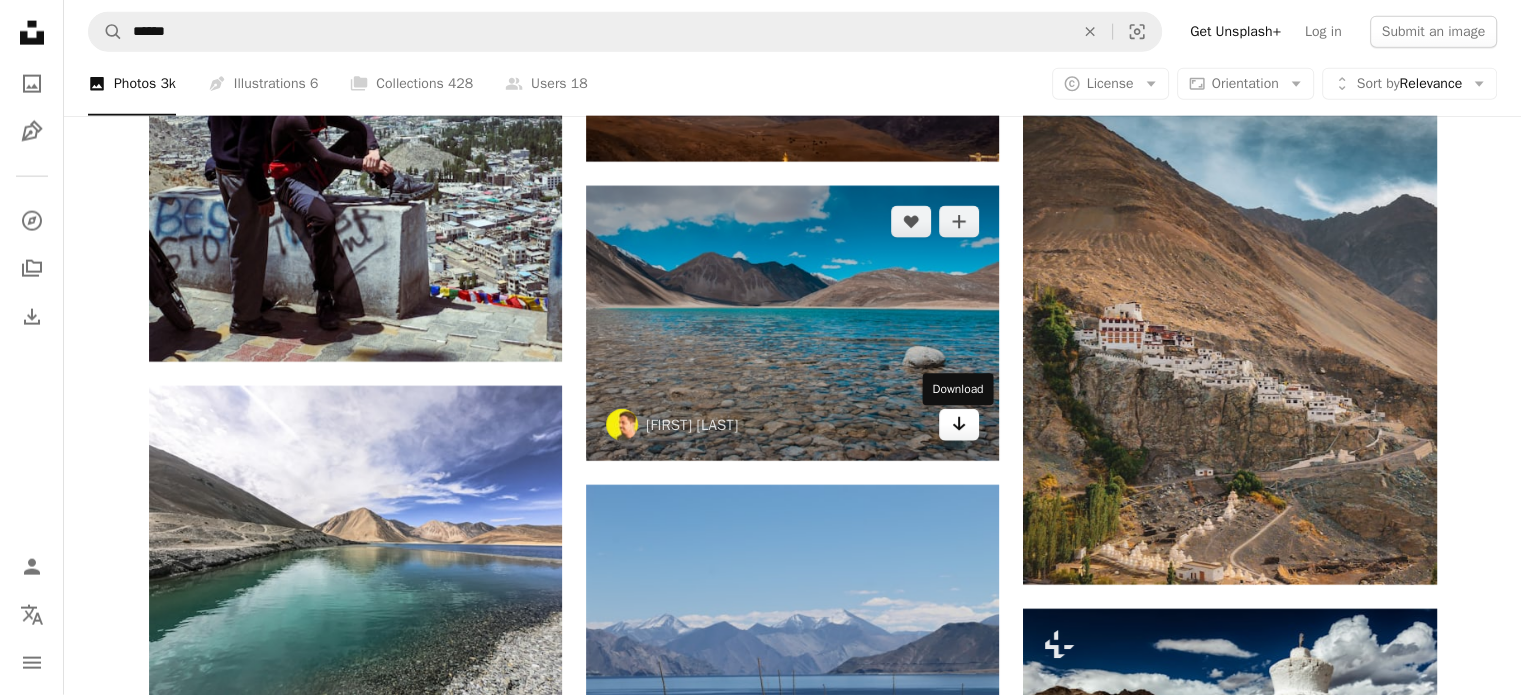 click on "Arrow pointing down" 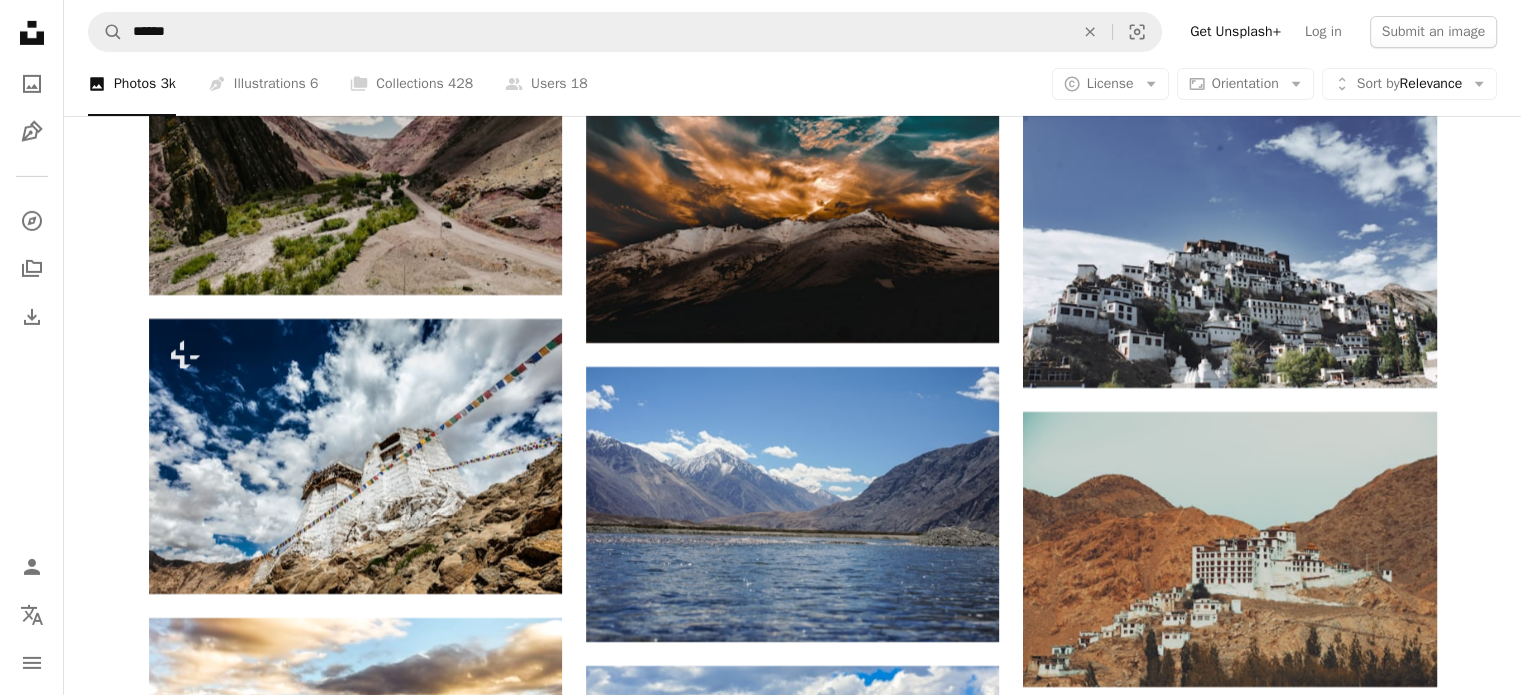 scroll, scrollTop: 29600, scrollLeft: 0, axis: vertical 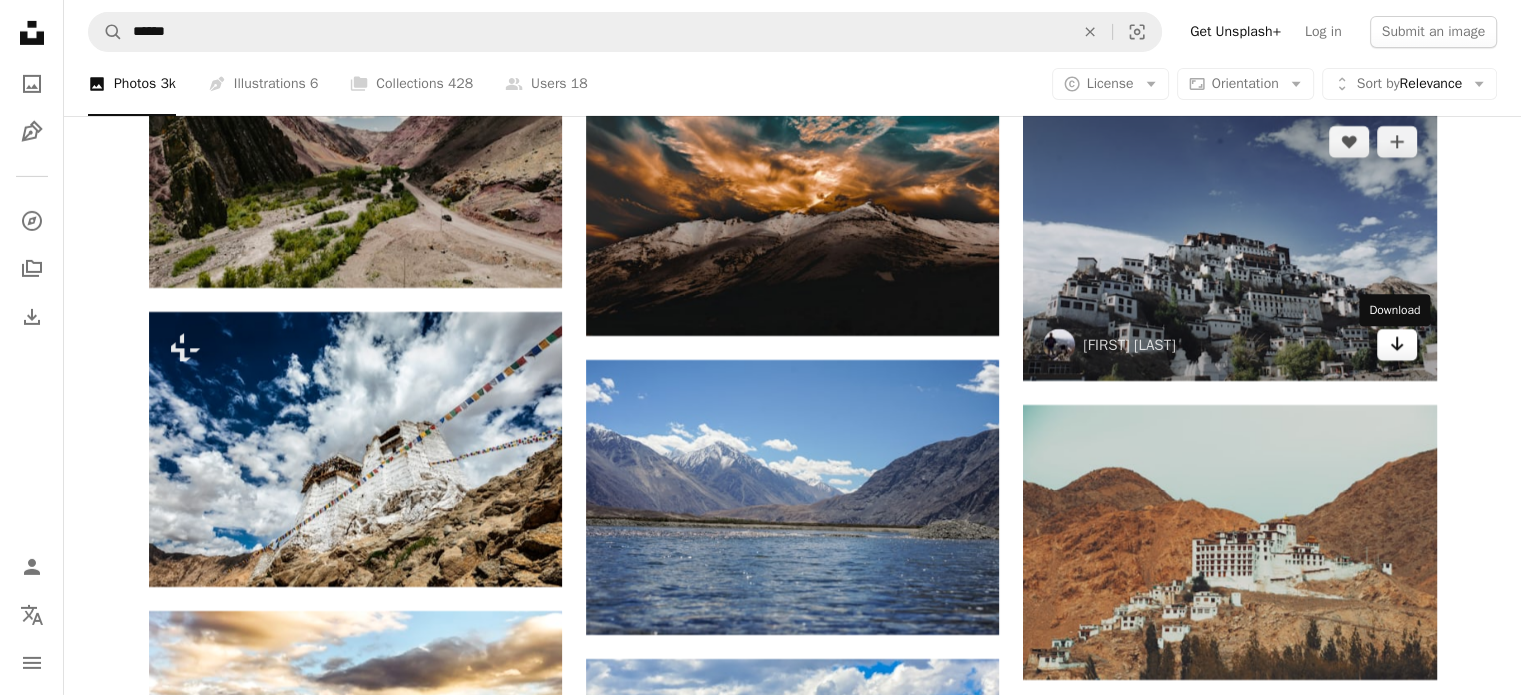 click on "Arrow pointing down" 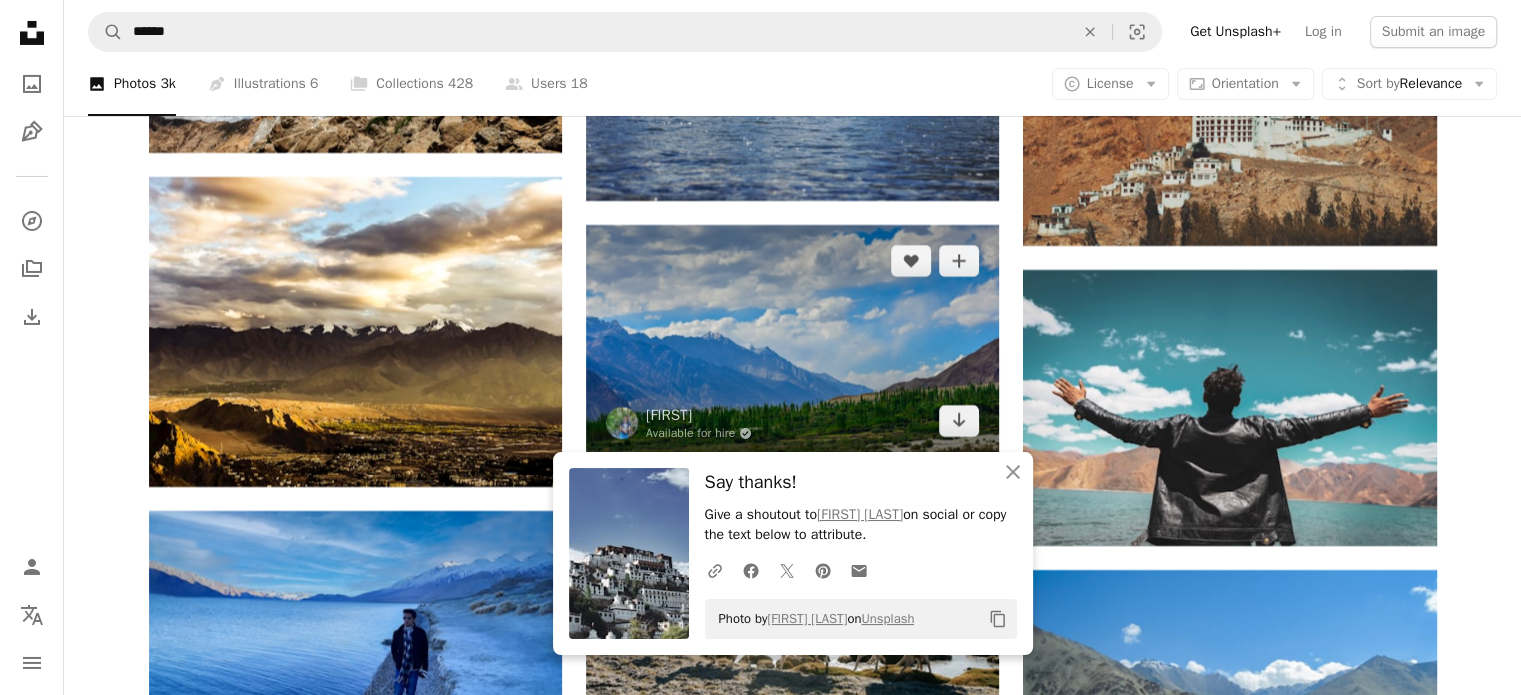 scroll, scrollTop: 30100, scrollLeft: 0, axis: vertical 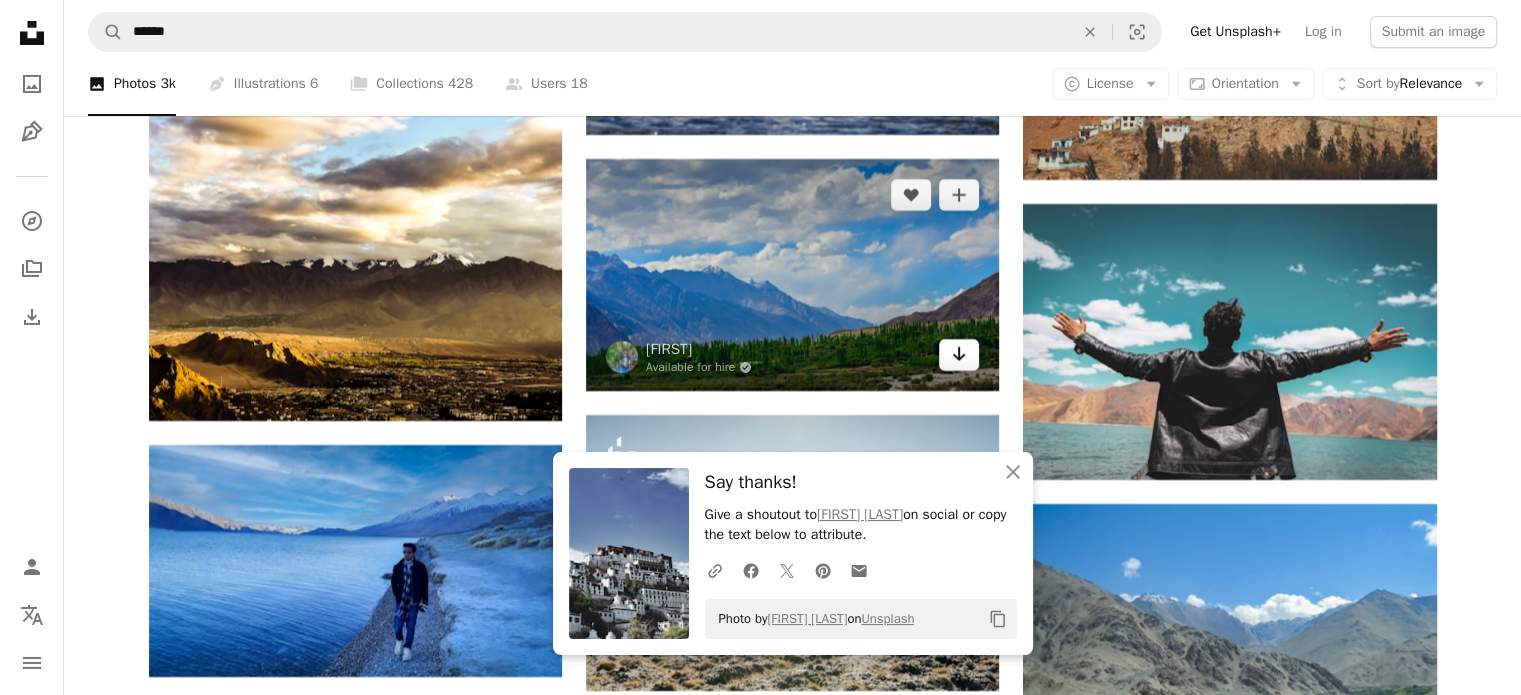 click 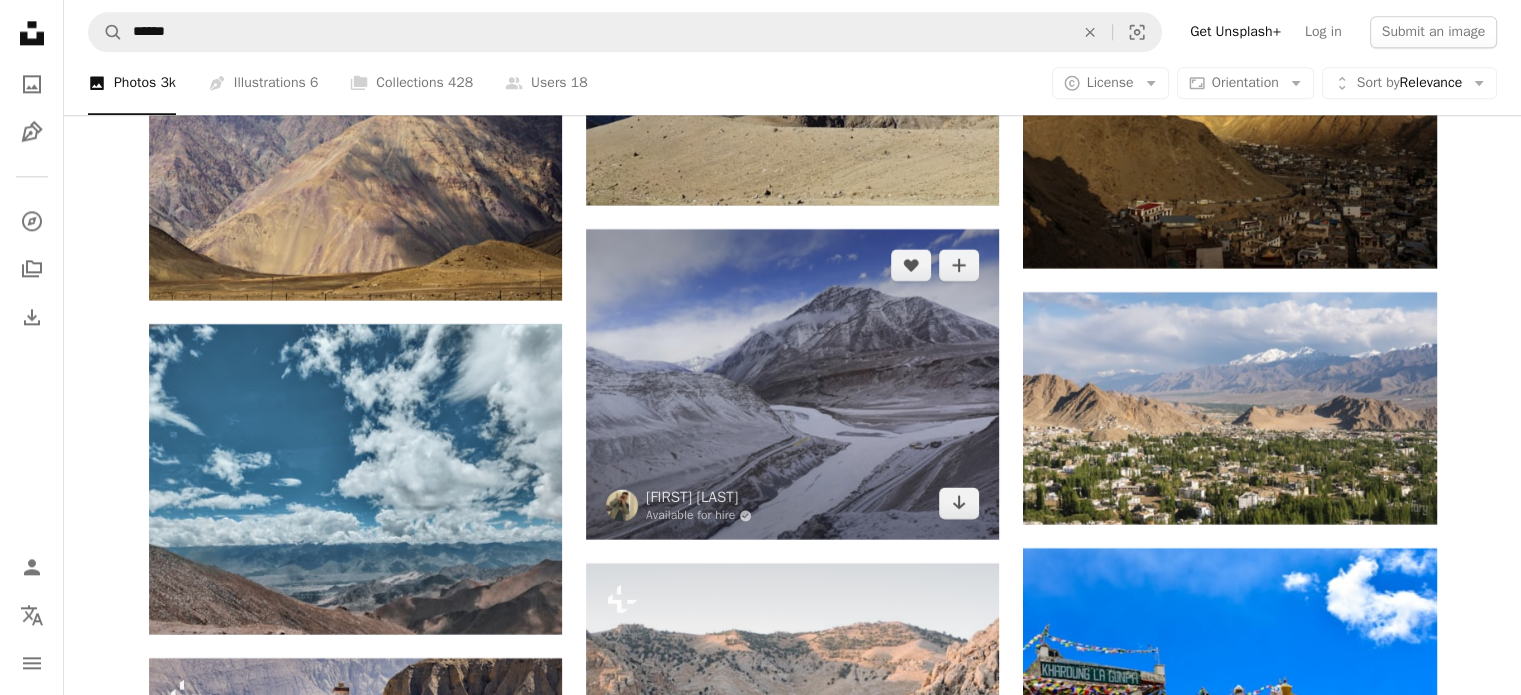 scroll, scrollTop: 33300, scrollLeft: 0, axis: vertical 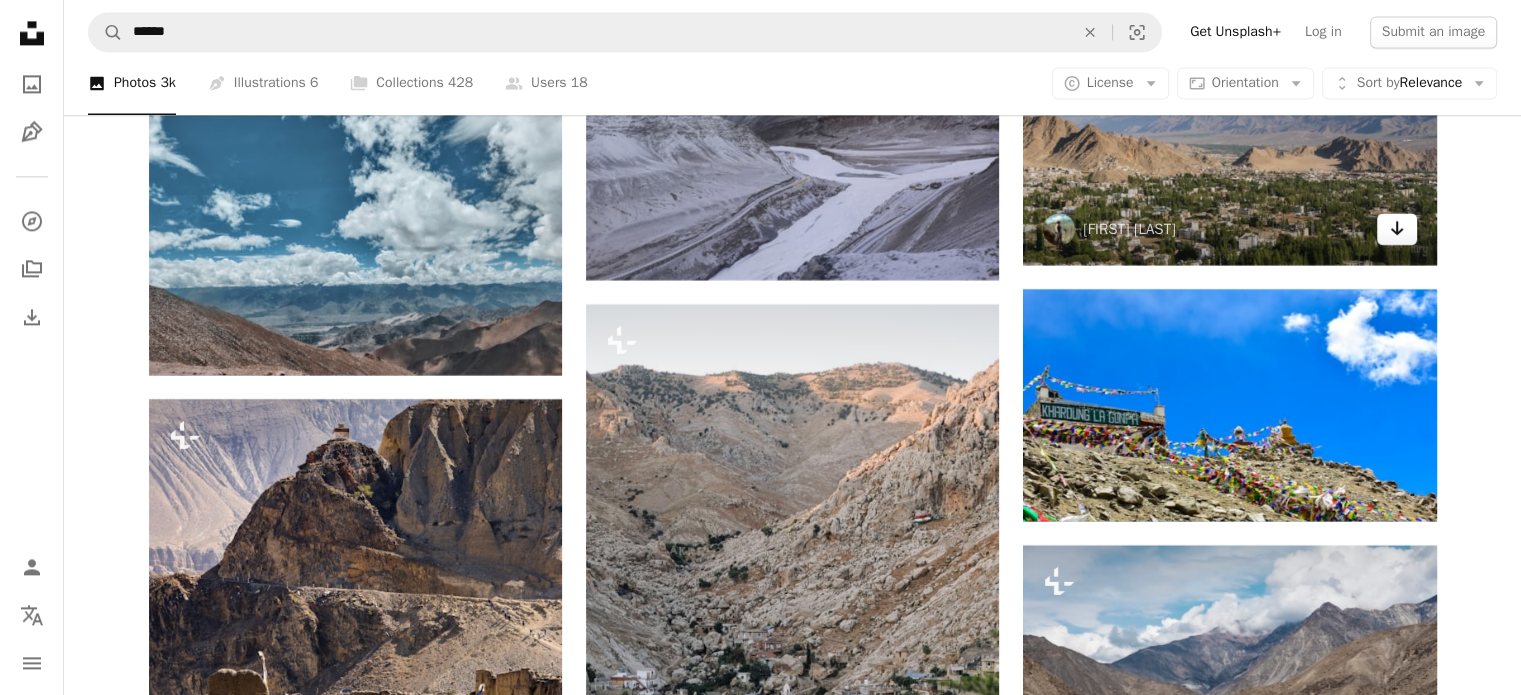 click on "Arrow pointing down" at bounding box center [1397, 229] 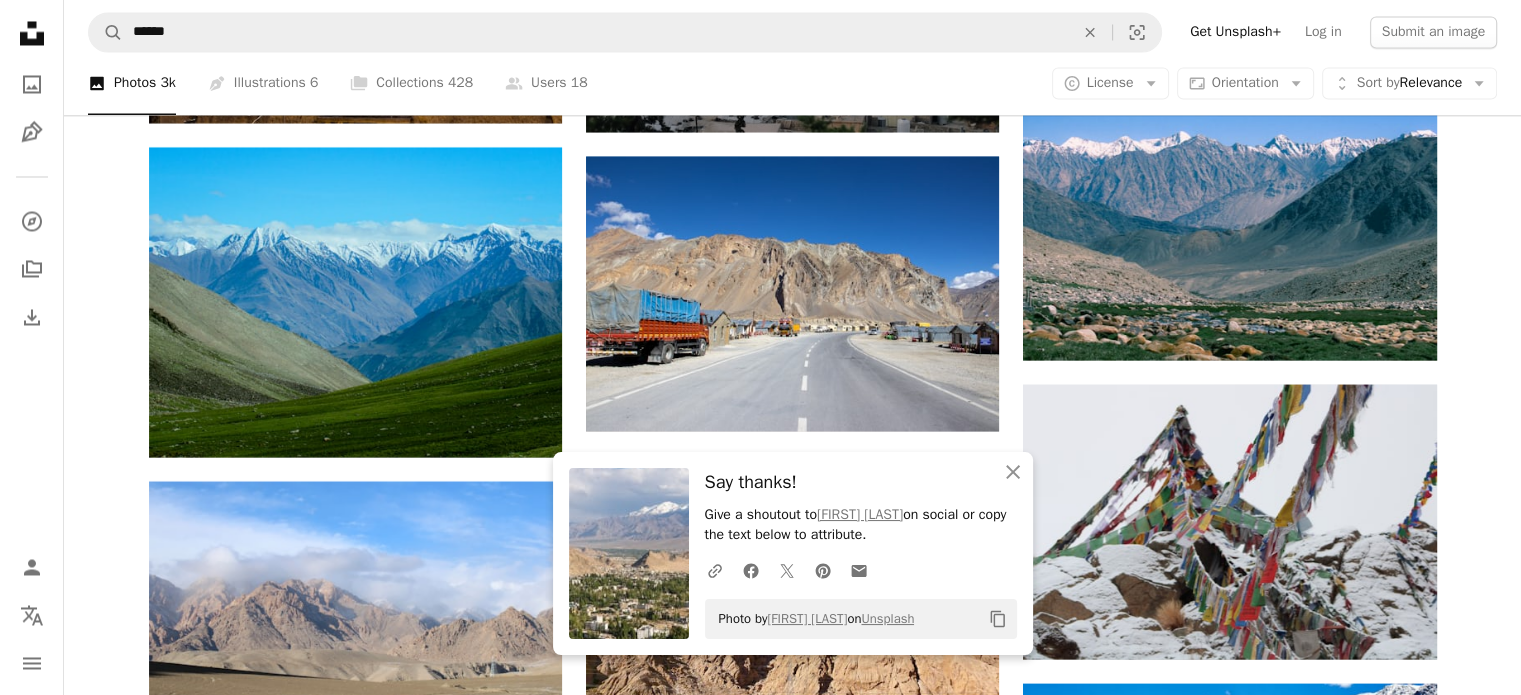 scroll, scrollTop: 34100, scrollLeft: 0, axis: vertical 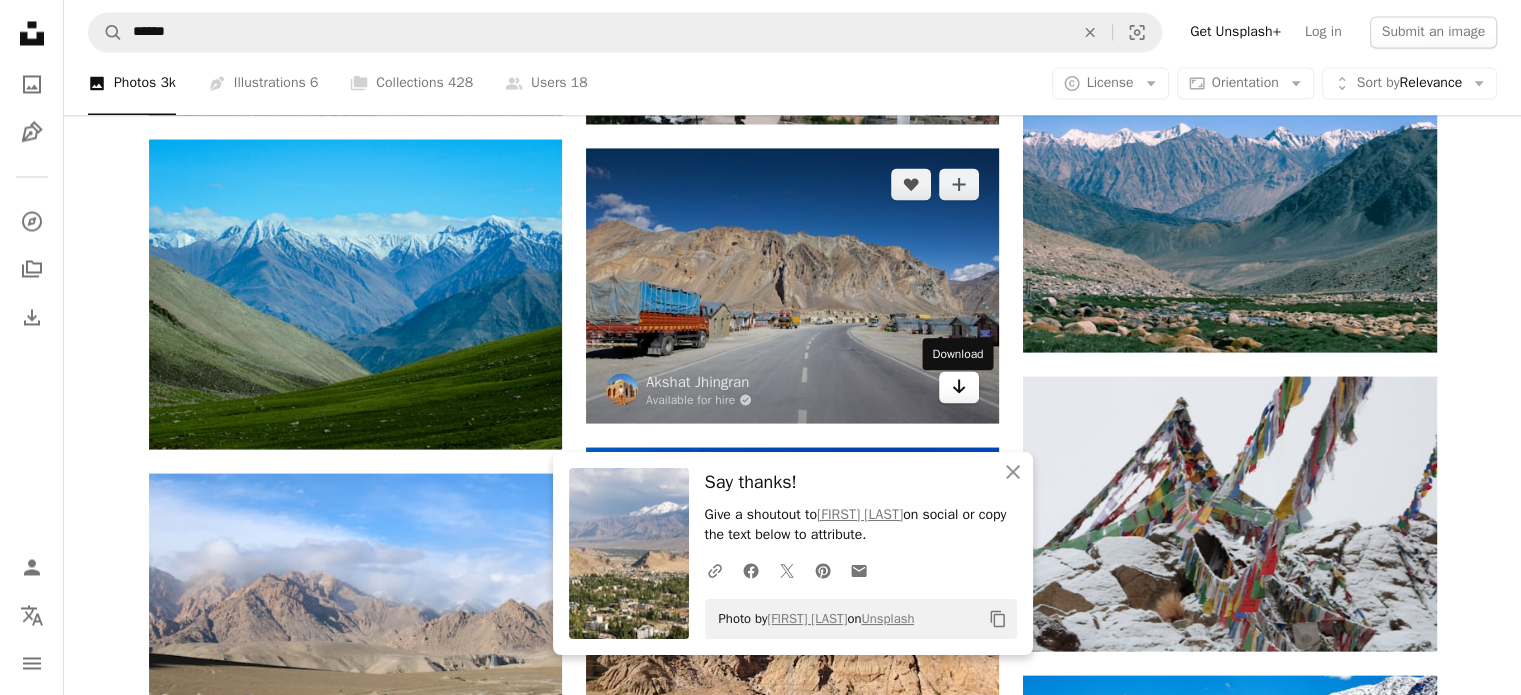 click on "Arrow pointing down" 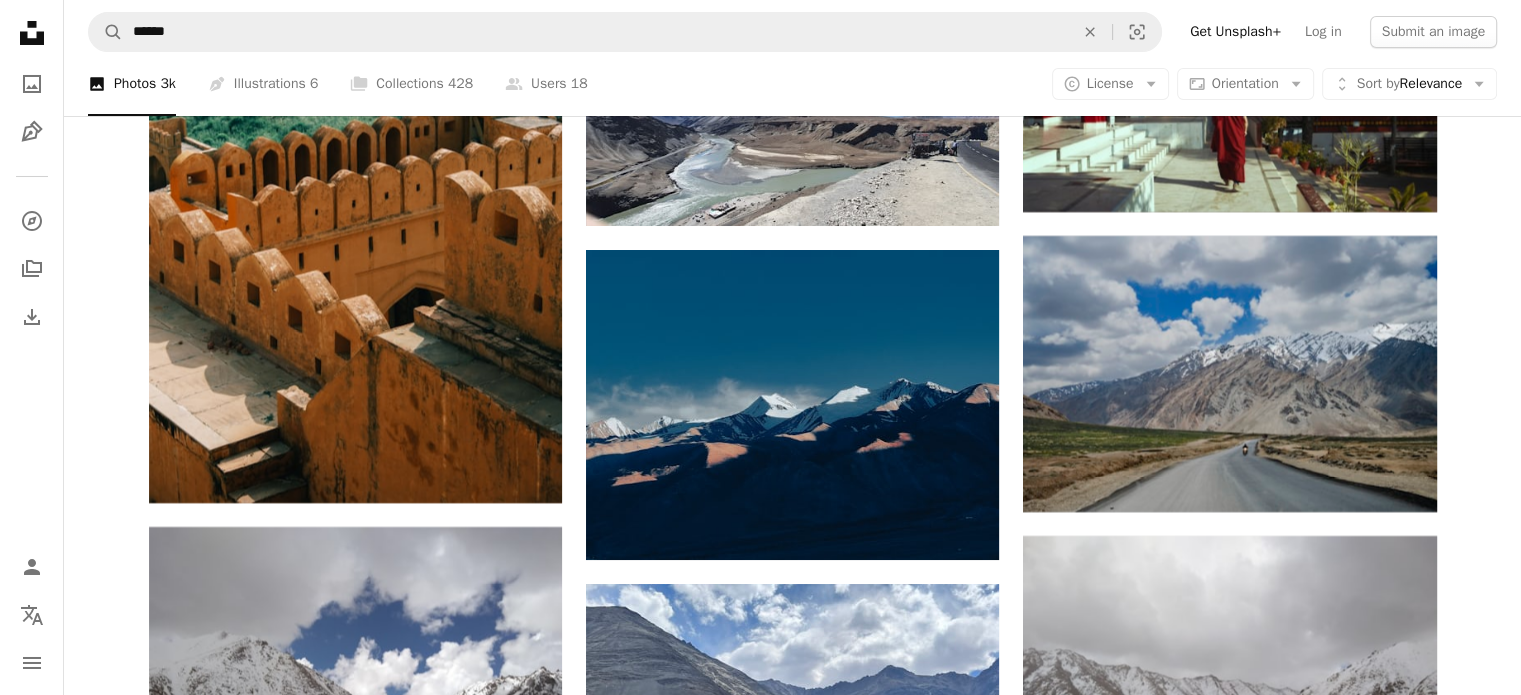 scroll, scrollTop: 38000, scrollLeft: 0, axis: vertical 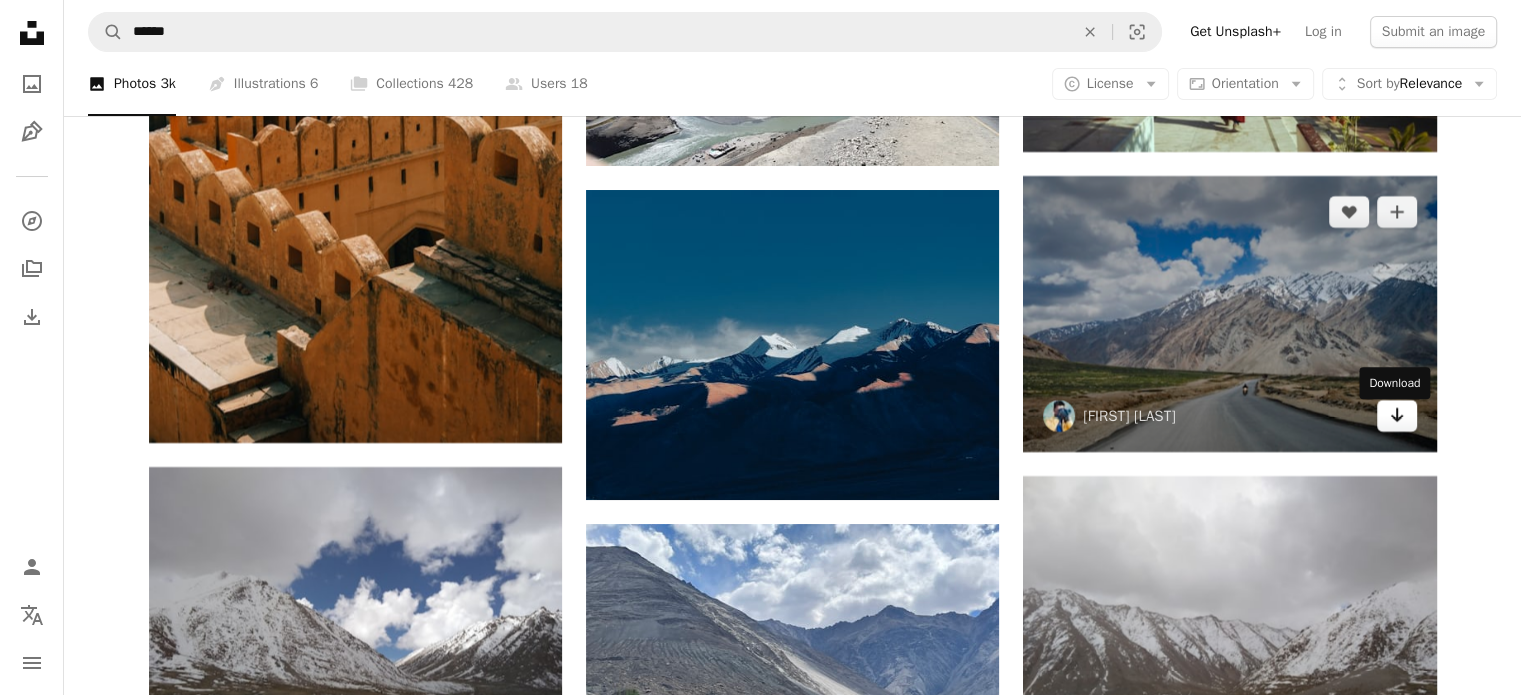click on "Arrow pointing down" 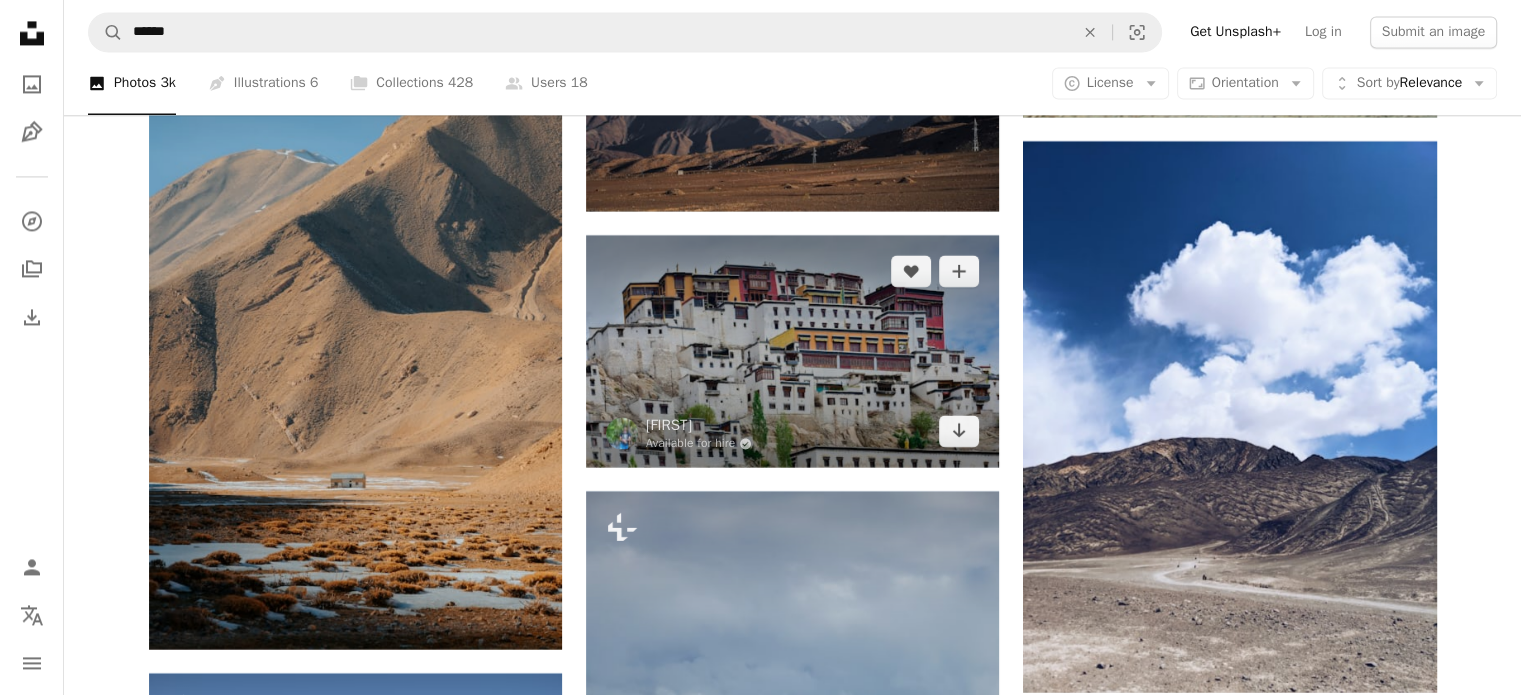 scroll, scrollTop: 41200, scrollLeft: 0, axis: vertical 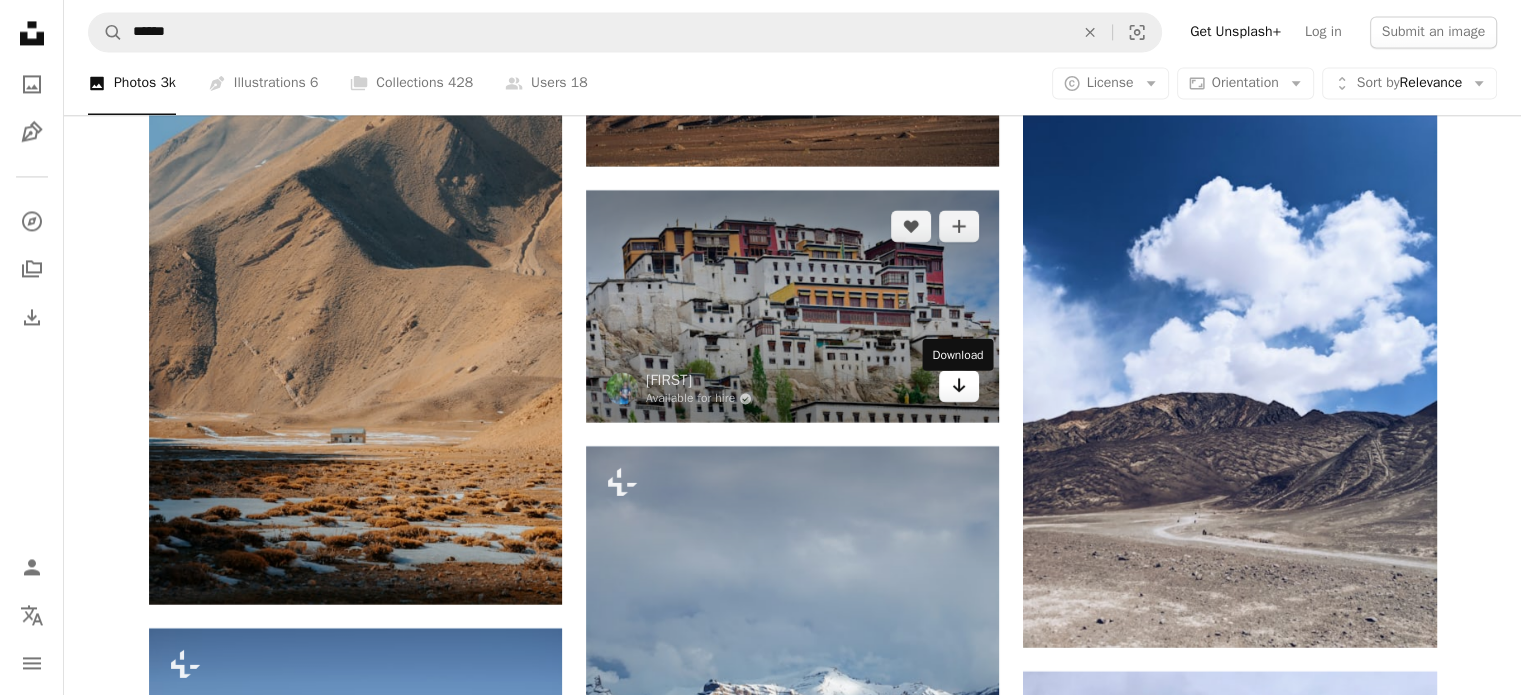 click 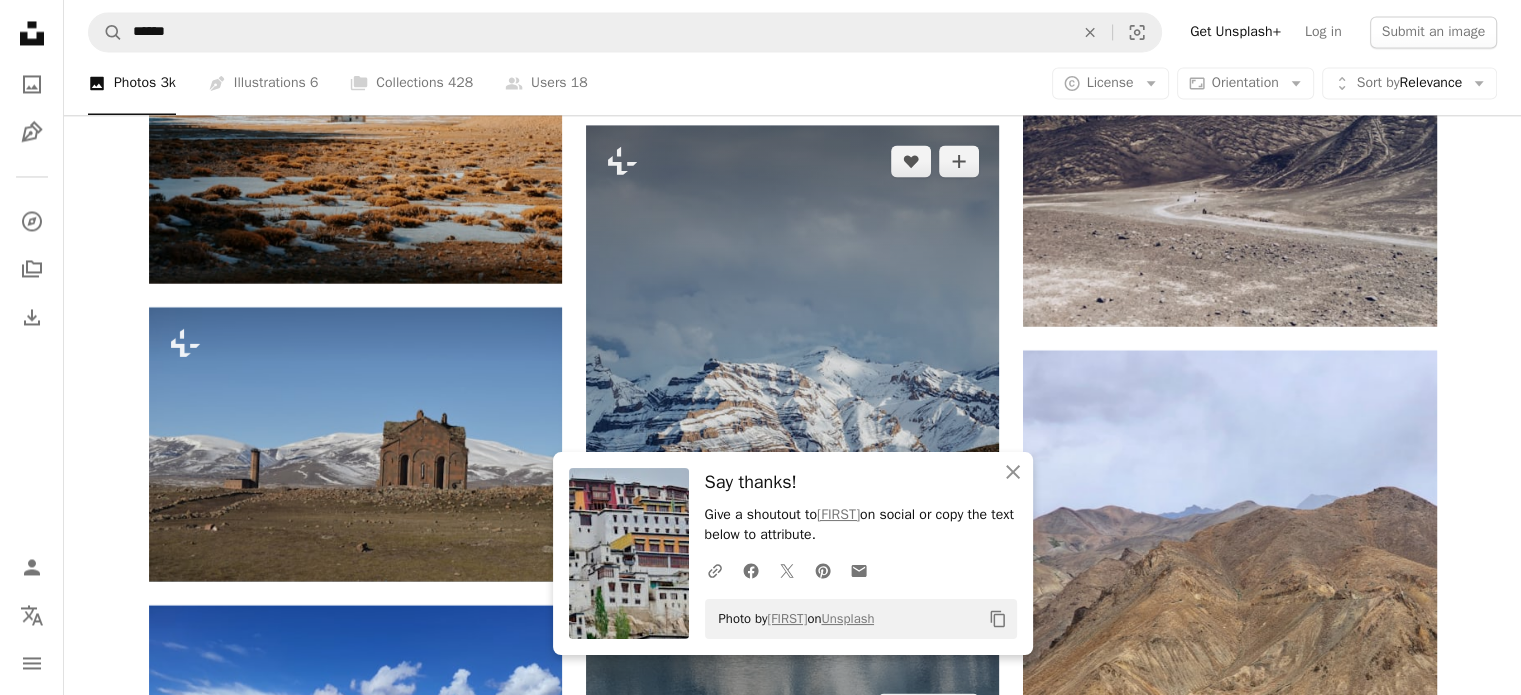 scroll, scrollTop: 41600, scrollLeft: 0, axis: vertical 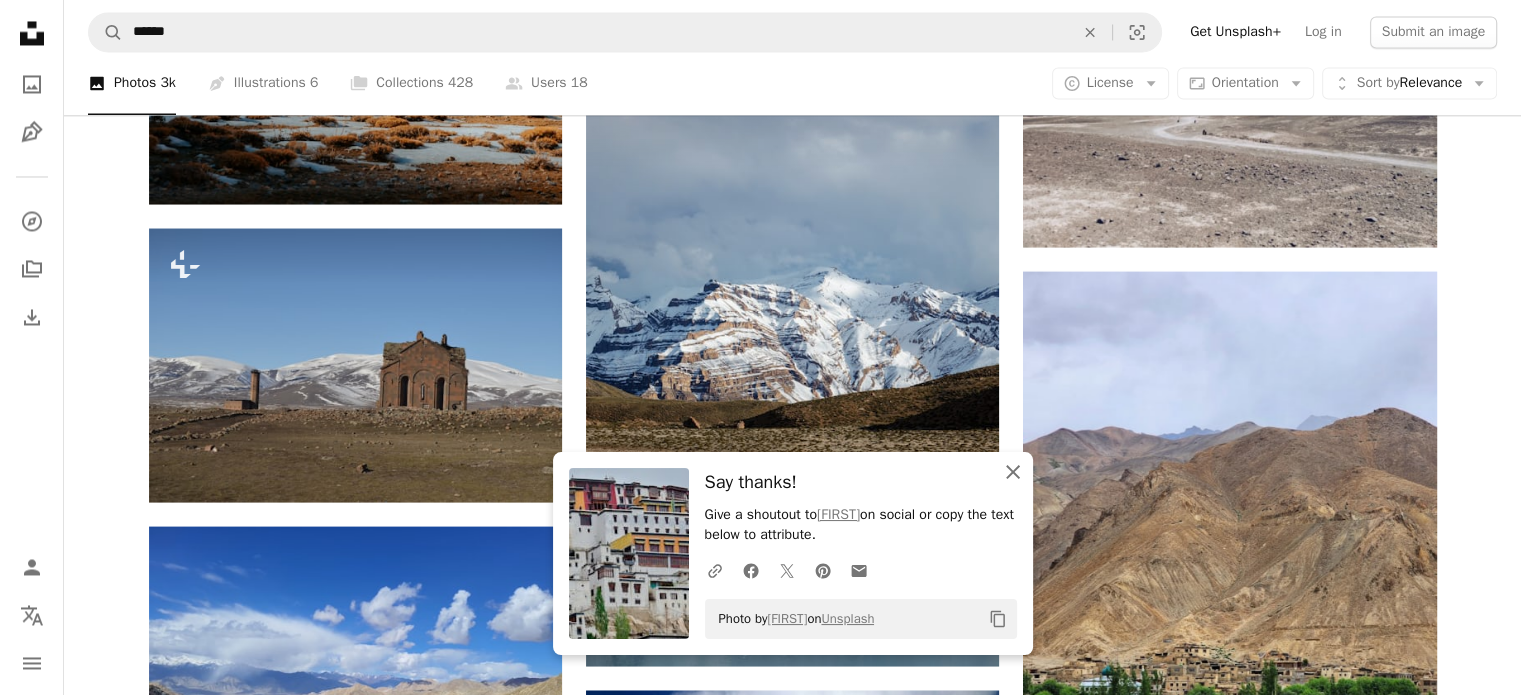click 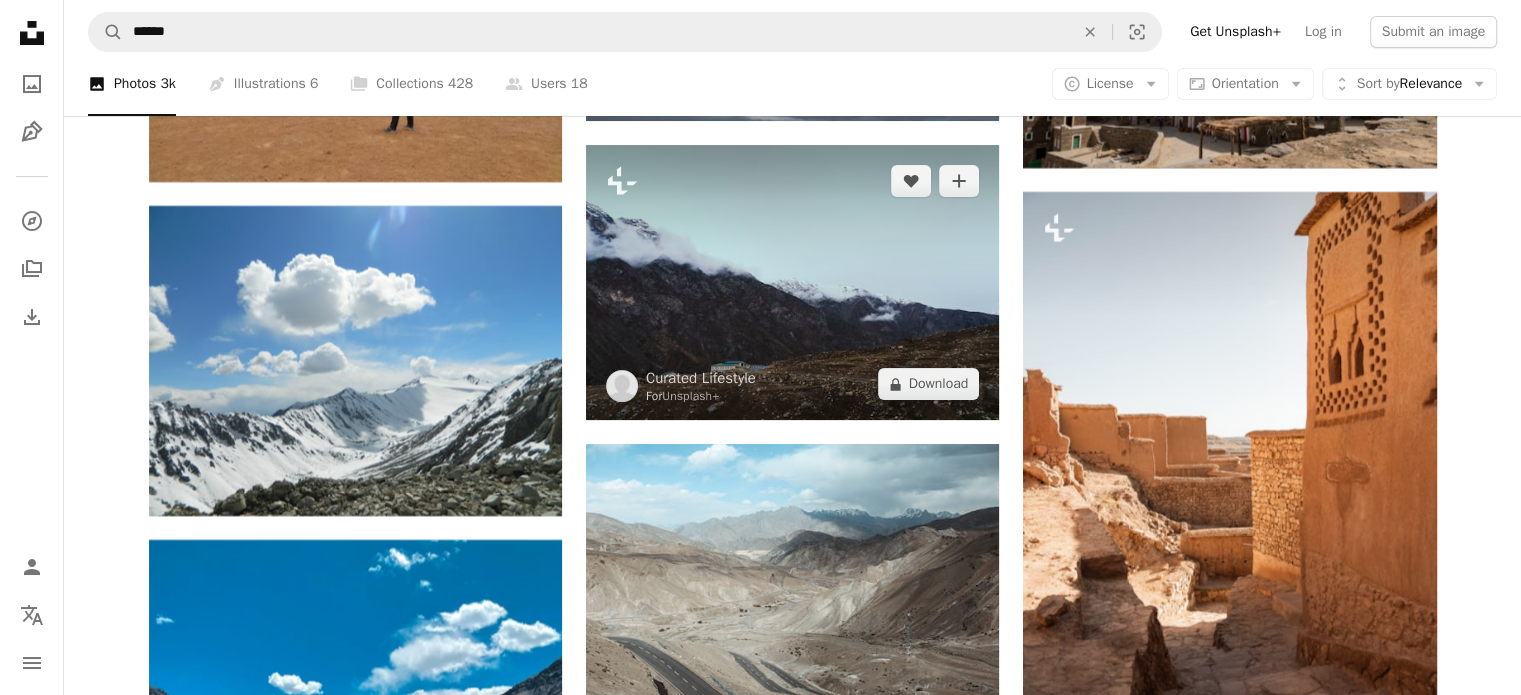 scroll, scrollTop: 46000, scrollLeft: 0, axis: vertical 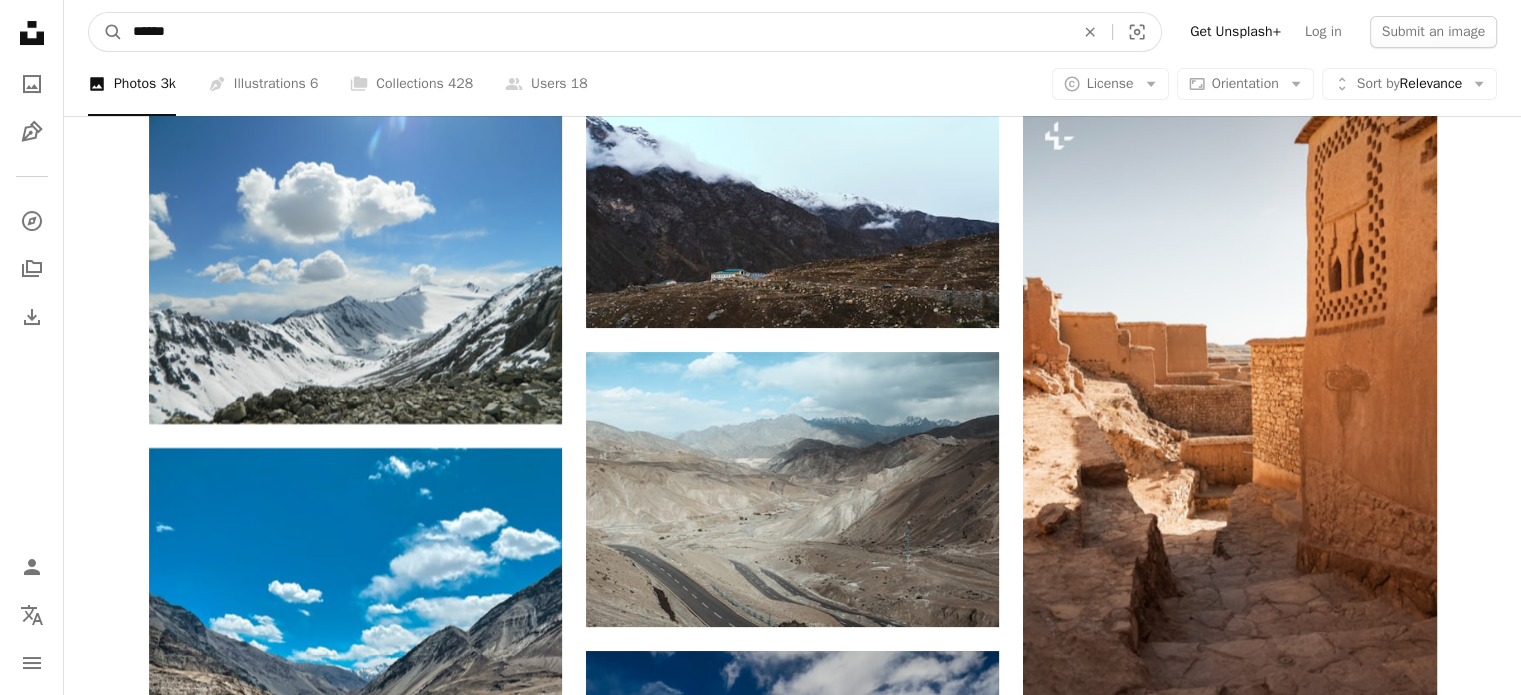 drag, startPoint x: 262, startPoint y: 33, endPoint x: 52, endPoint y: 32, distance: 210.00238 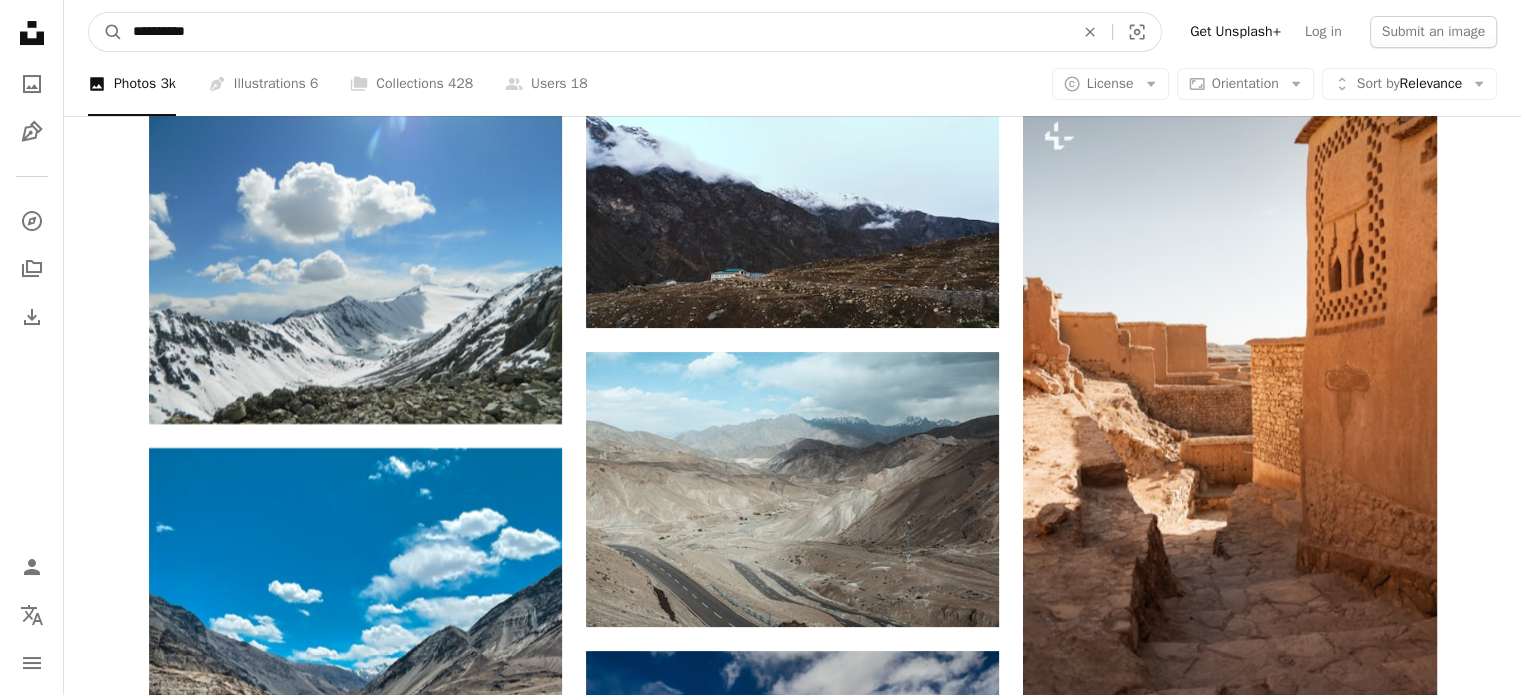 type on "**********" 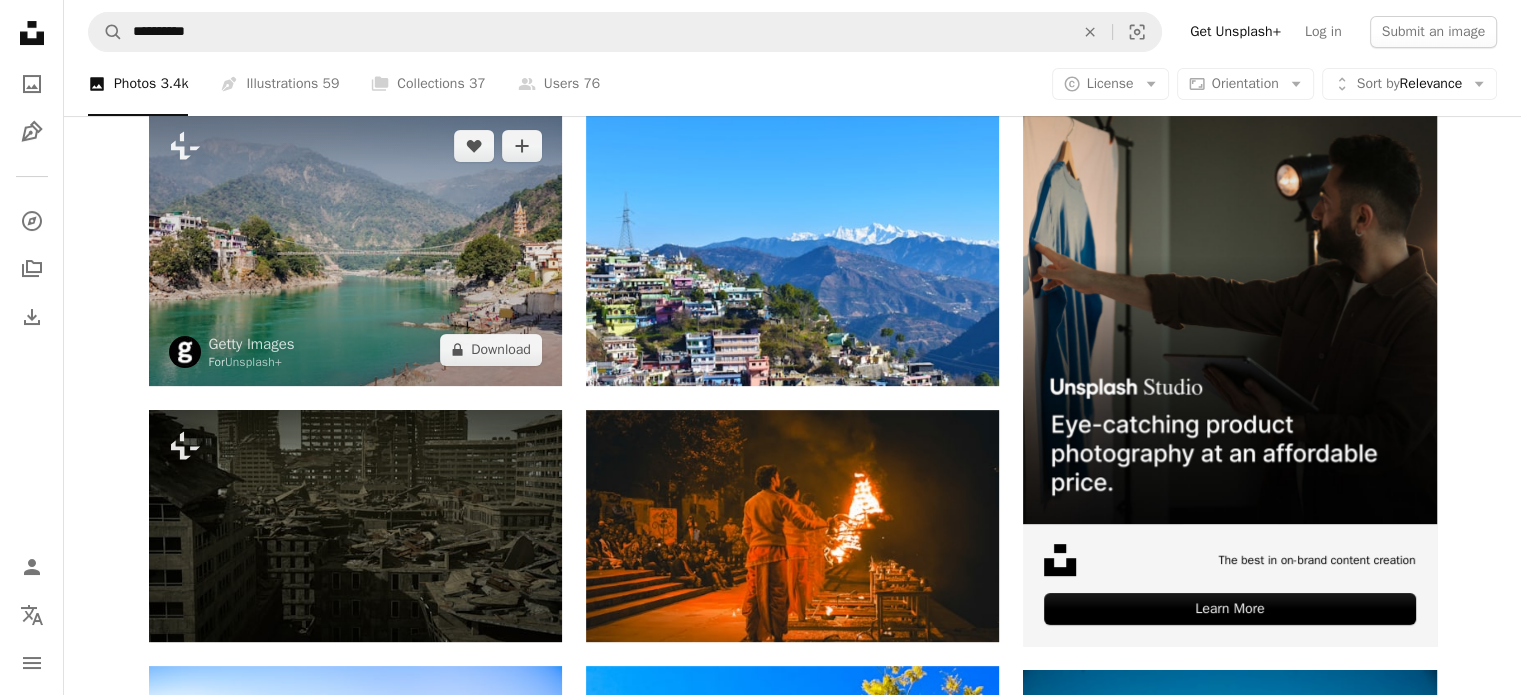 scroll, scrollTop: 400, scrollLeft: 0, axis: vertical 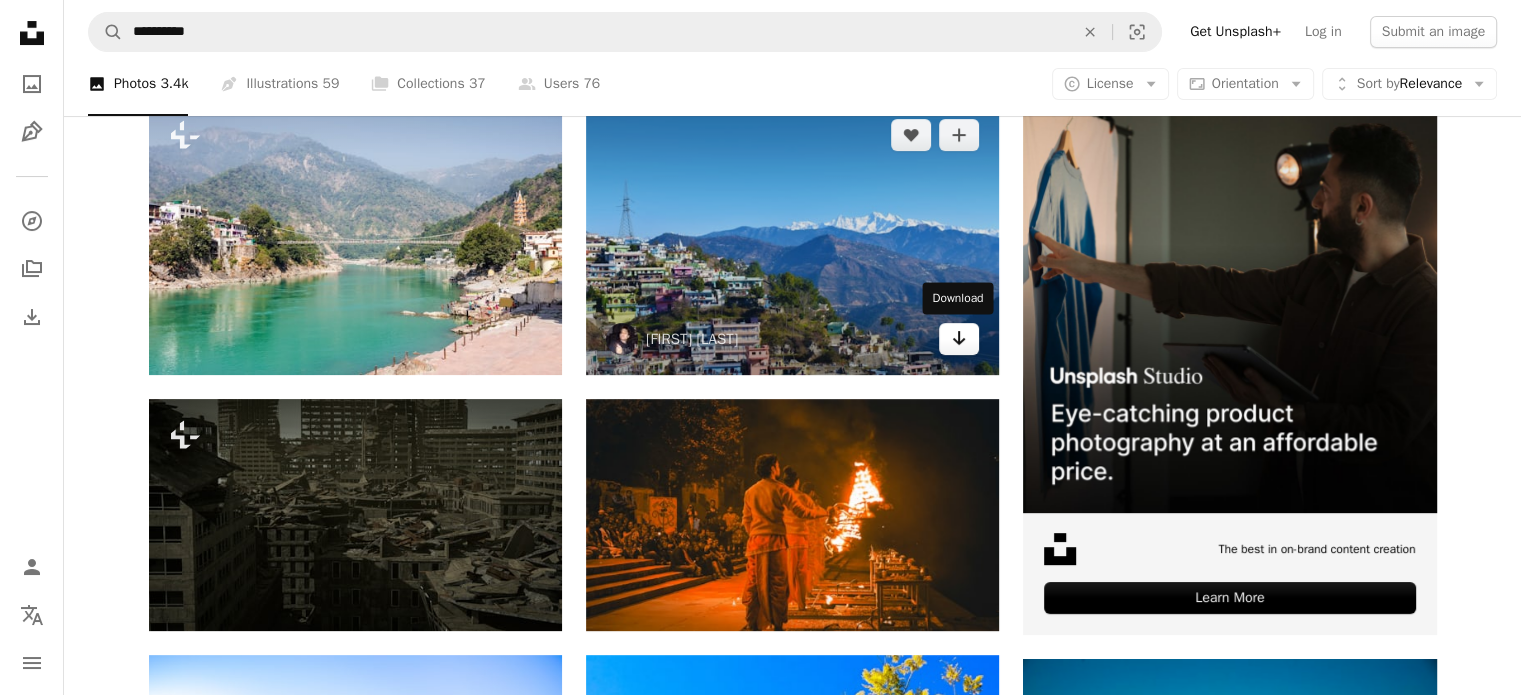 click 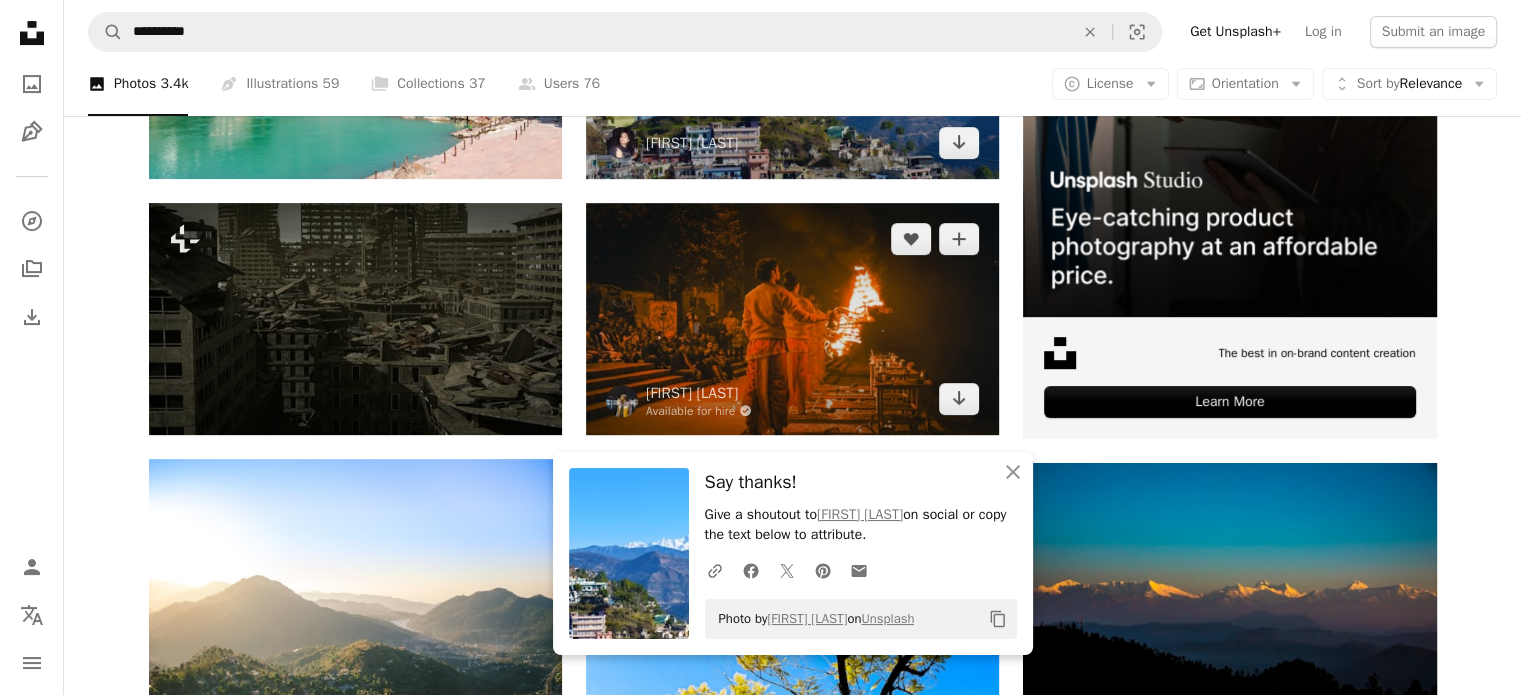 scroll, scrollTop: 600, scrollLeft: 0, axis: vertical 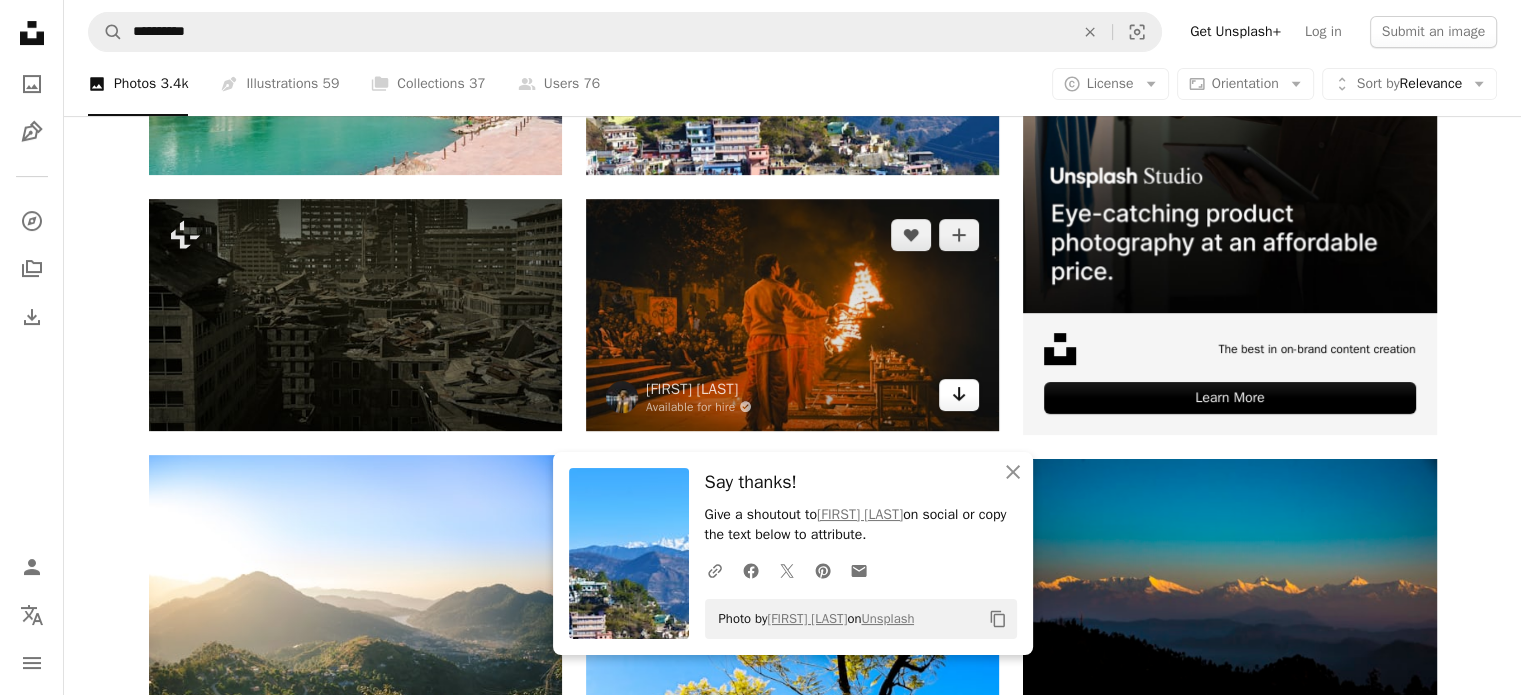 click on "Arrow pointing down" at bounding box center (959, 395) 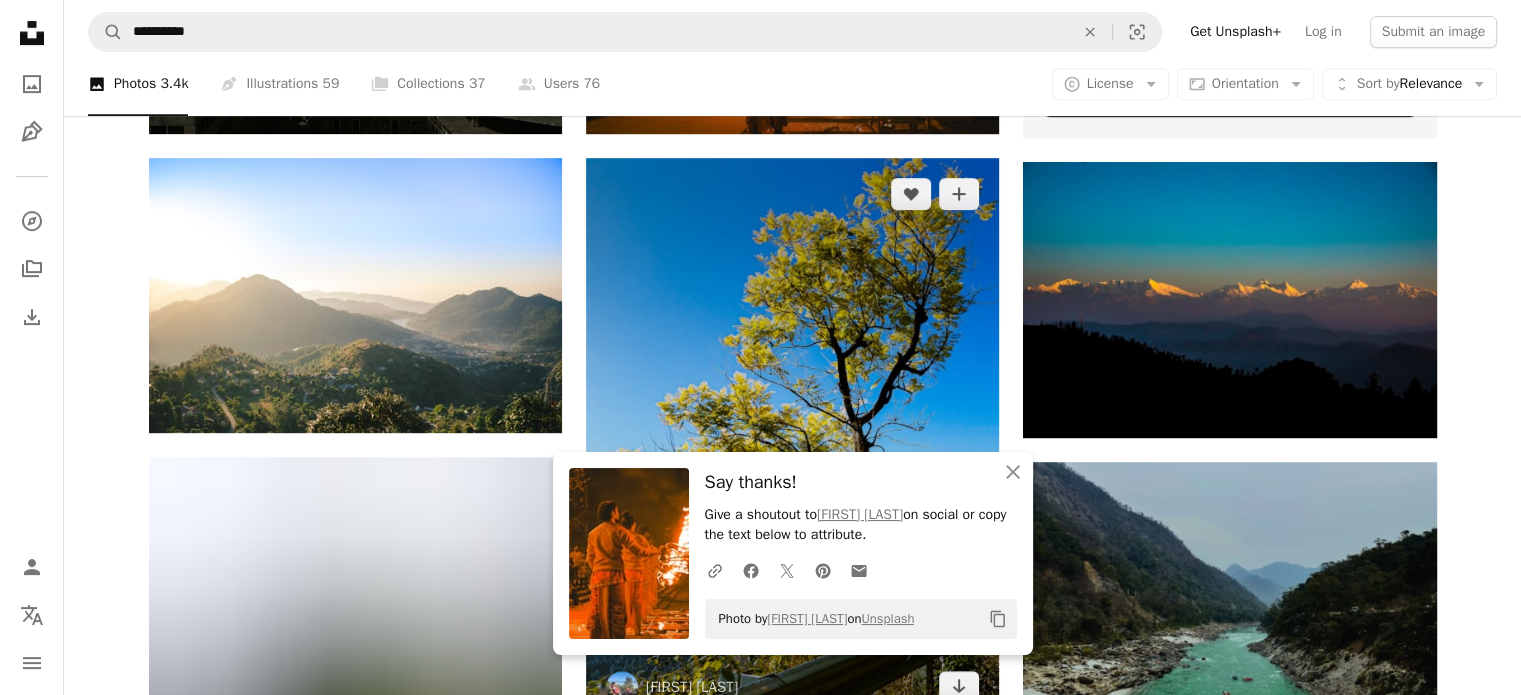 scroll, scrollTop: 900, scrollLeft: 0, axis: vertical 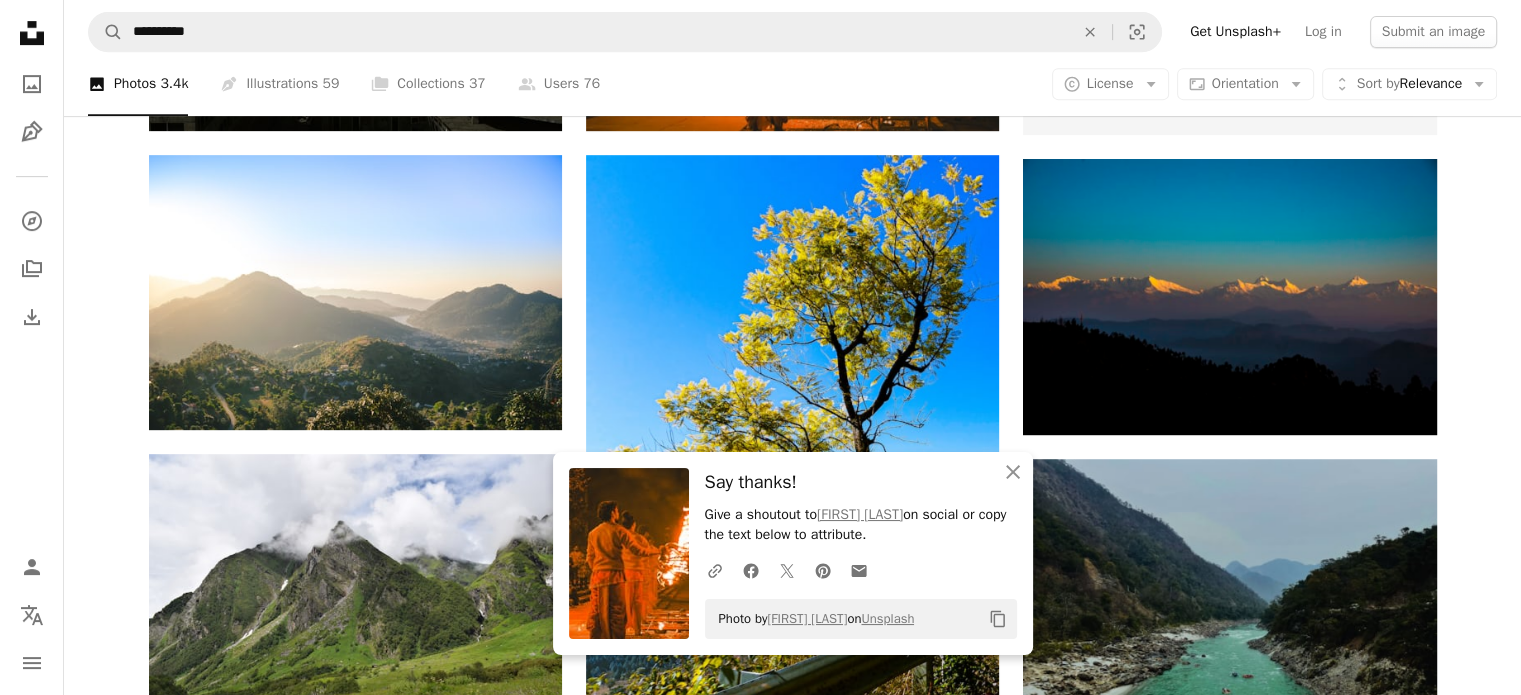 click on "Plus sign for Unsplash+ A heart A plus sign Getty Images For  Unsplash+ A lock   Download Plus sign for Unsplash+ A heart A plus sign A Chosen Soul For  Unsplash+ A lock   Download A heart A plus sign Aman Upadhyay Available for hire A checkmark inside of a circle Arrow pointing down A heart A plus sign Liza Arrow pointing down A heart A plus sign Vivek Available for hire A checkmark inside of a circle Arrow pointing down A heart A plus sign Aman Upadhyay Available for hire A checkmark inside of a circle Arrow pointing down Plus sign for Unsplash+ A heart A plus sign Steve Johnson For  Unsplash+ A lock   Download A heart A plus sign Rachit Chaudhary Arrow pointing down A heart A plus sign Palak Pitroda Available for hire A checkmark inside of a circle Arrow pointing down A heart A plus sign Adarsh Sharma Arrow pointing down A heart A plus sign Chirag Saini Arrow pointing down A heart A plus sign ankit mehra Available for hire A checkmark inside of a circle Arrow pointing down A heart A plus sign Learn More" at bounding box center (792, 1376) 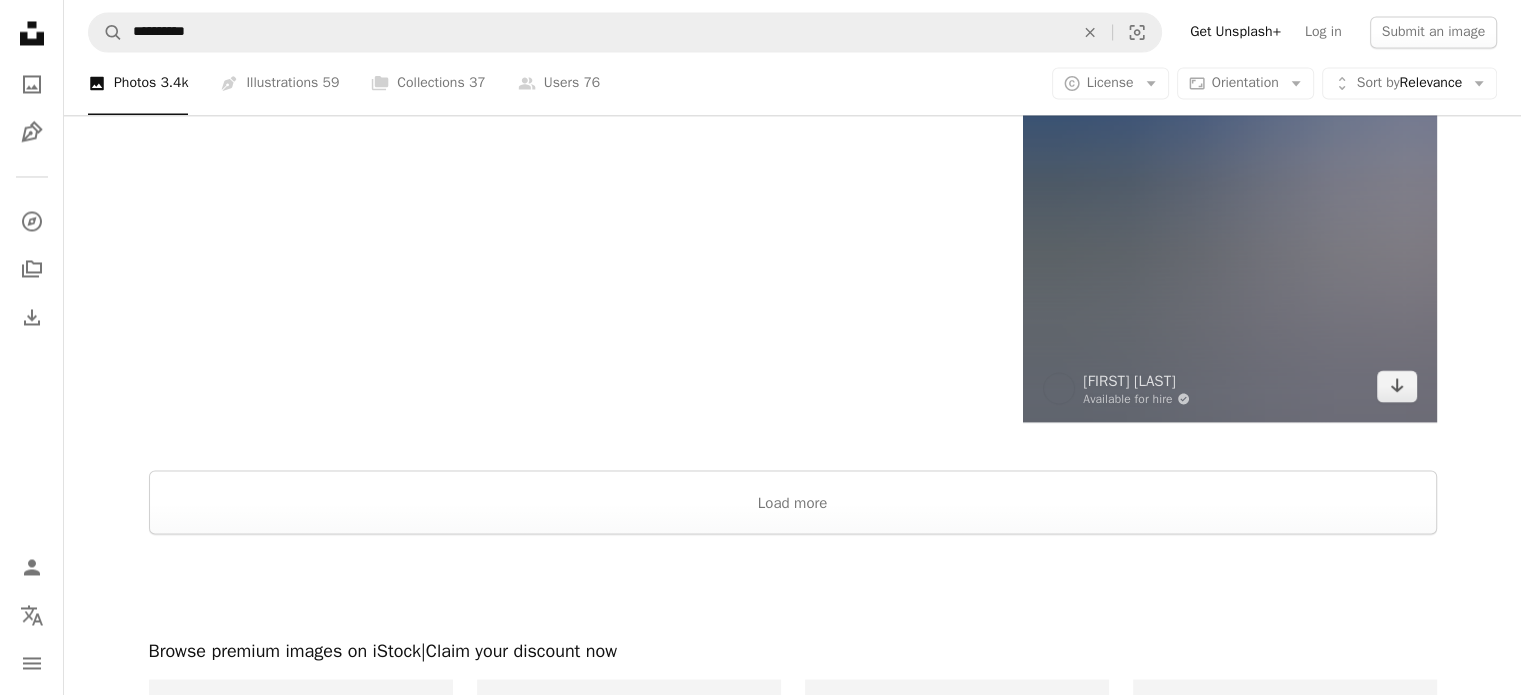 scroll, scrollTop: 3500, scrollLeft: 0, axis: vertical 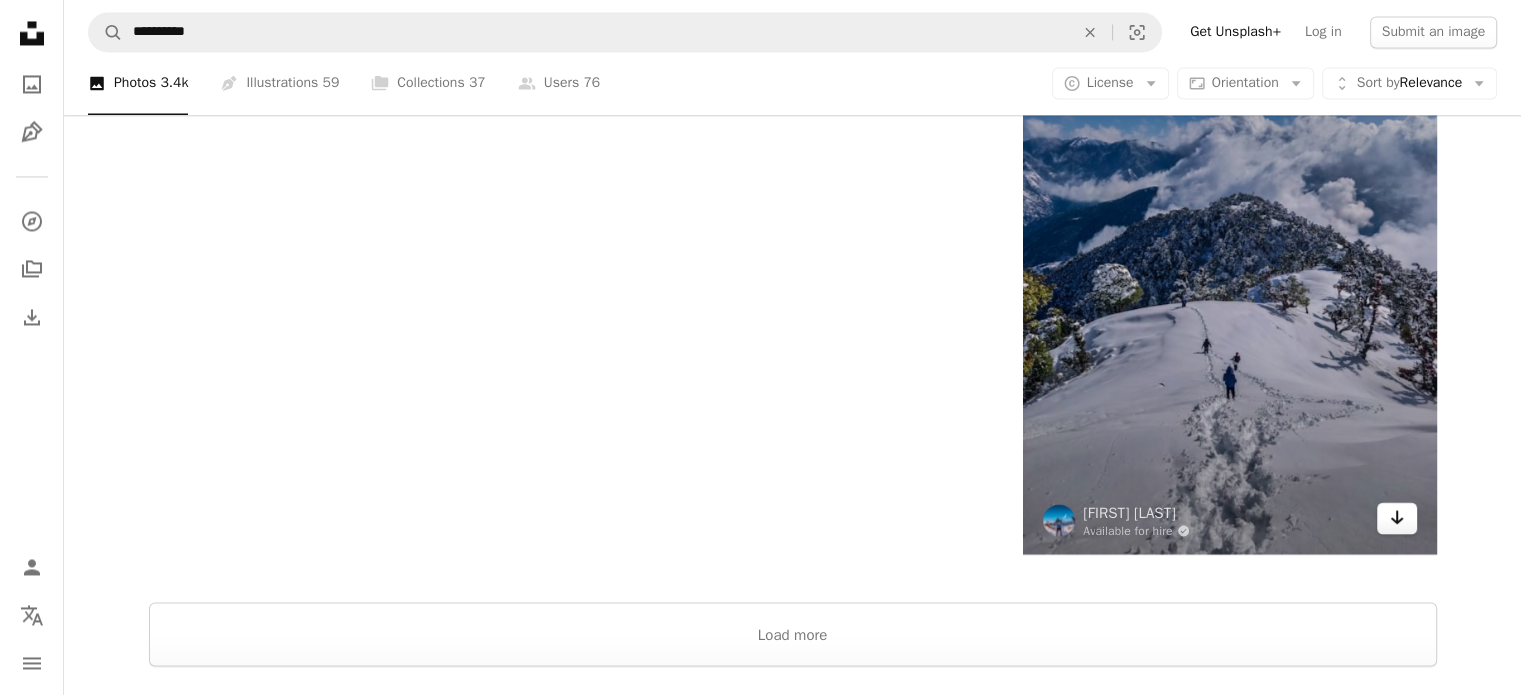 click on "Arrow pointing down" 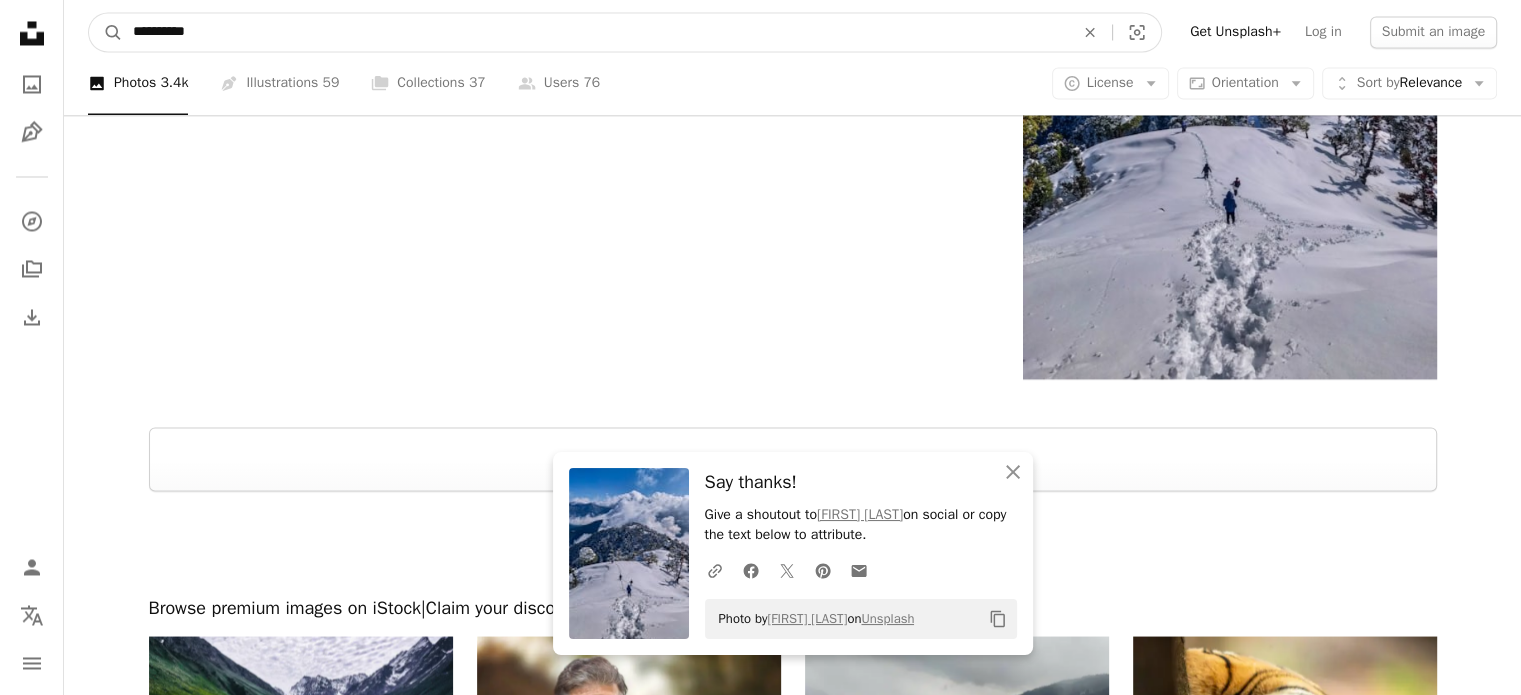 scroll, scrollTop: 3639, scrollLeft: 0, axis: vertical 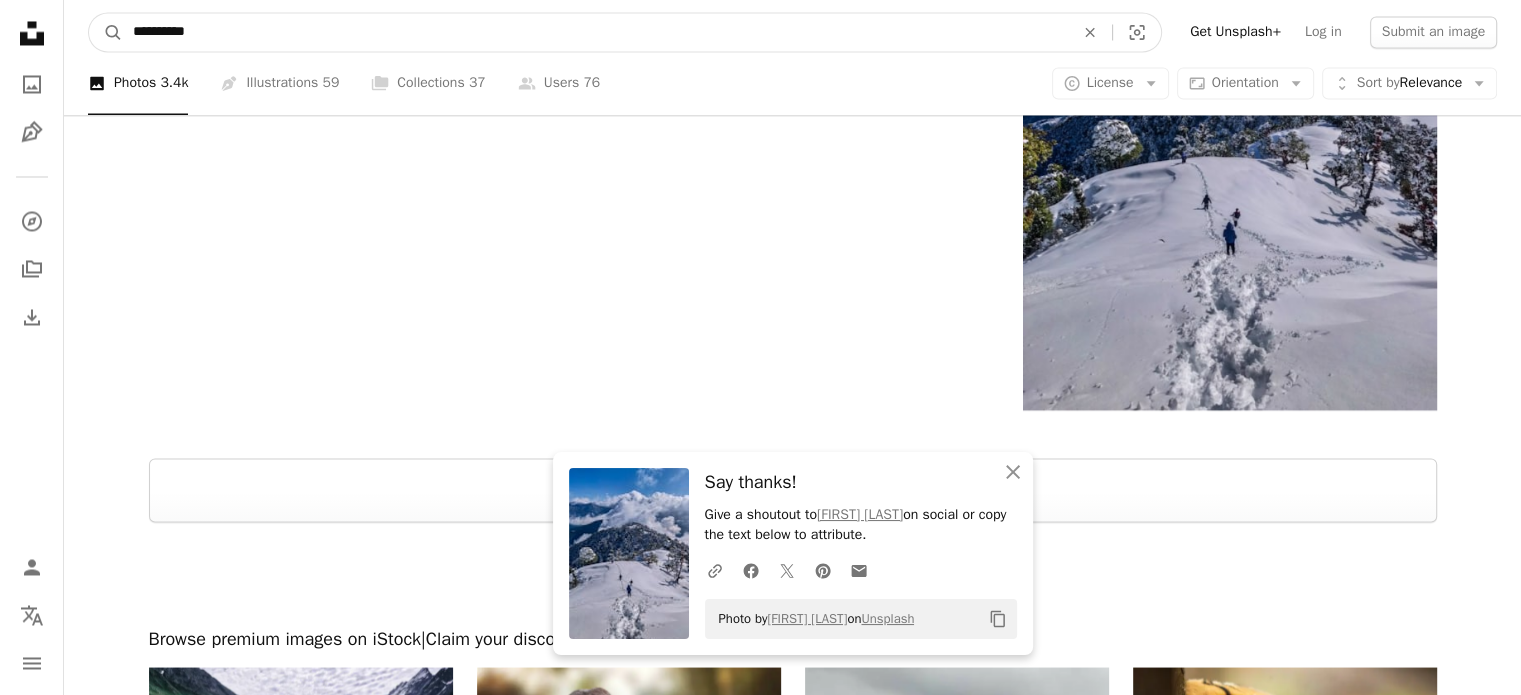 drag, startPoint x: 423, startPoint y: 12, endPoint x: 54, endPoint y: 12, distance: 369 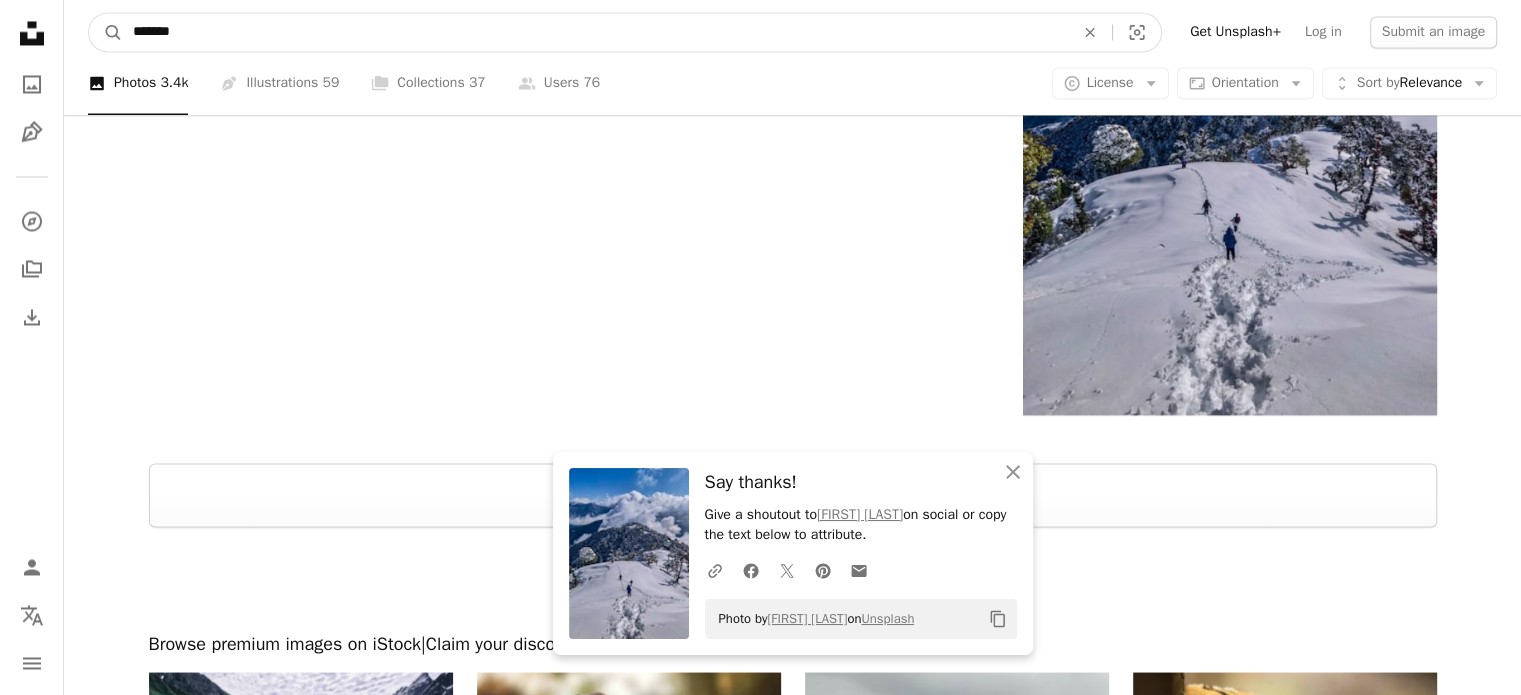 type on "********" 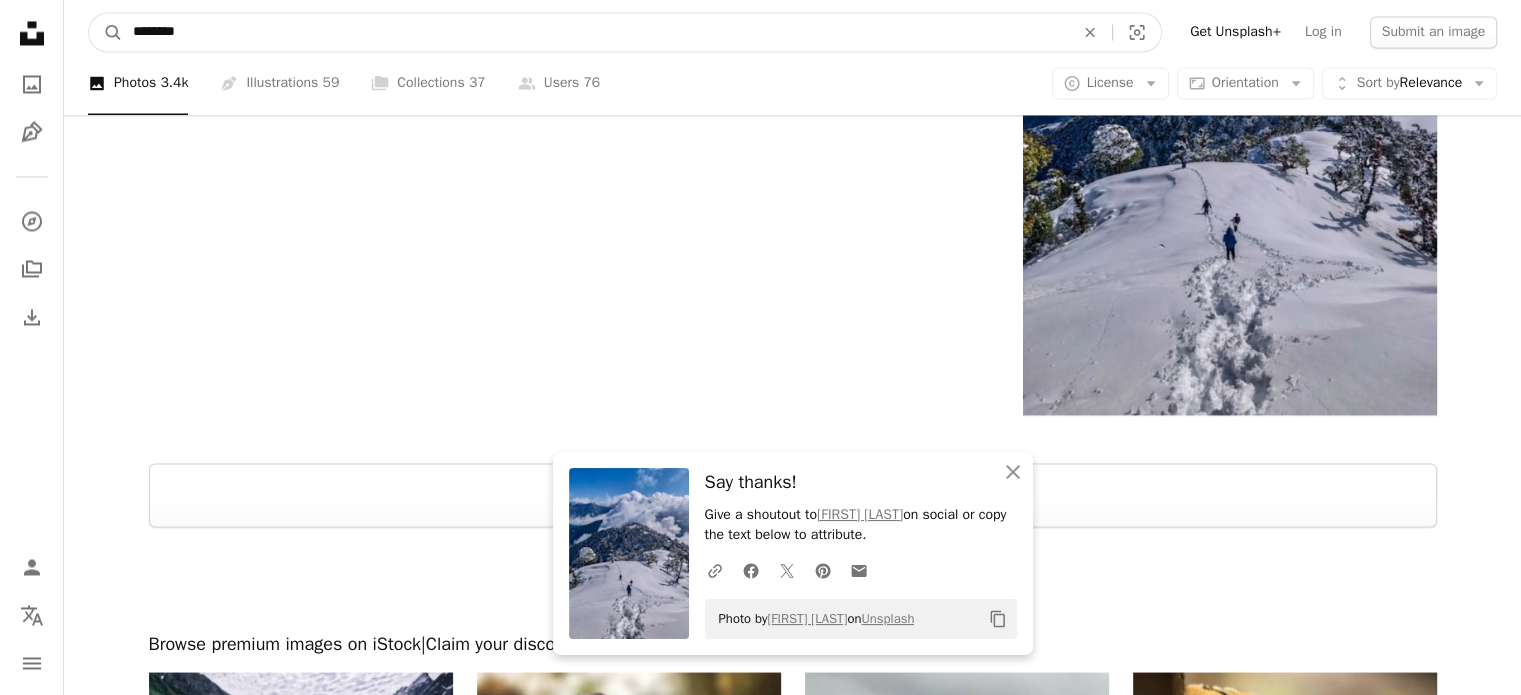 click on "A magnifying glass" at bounding box center (106, 32) 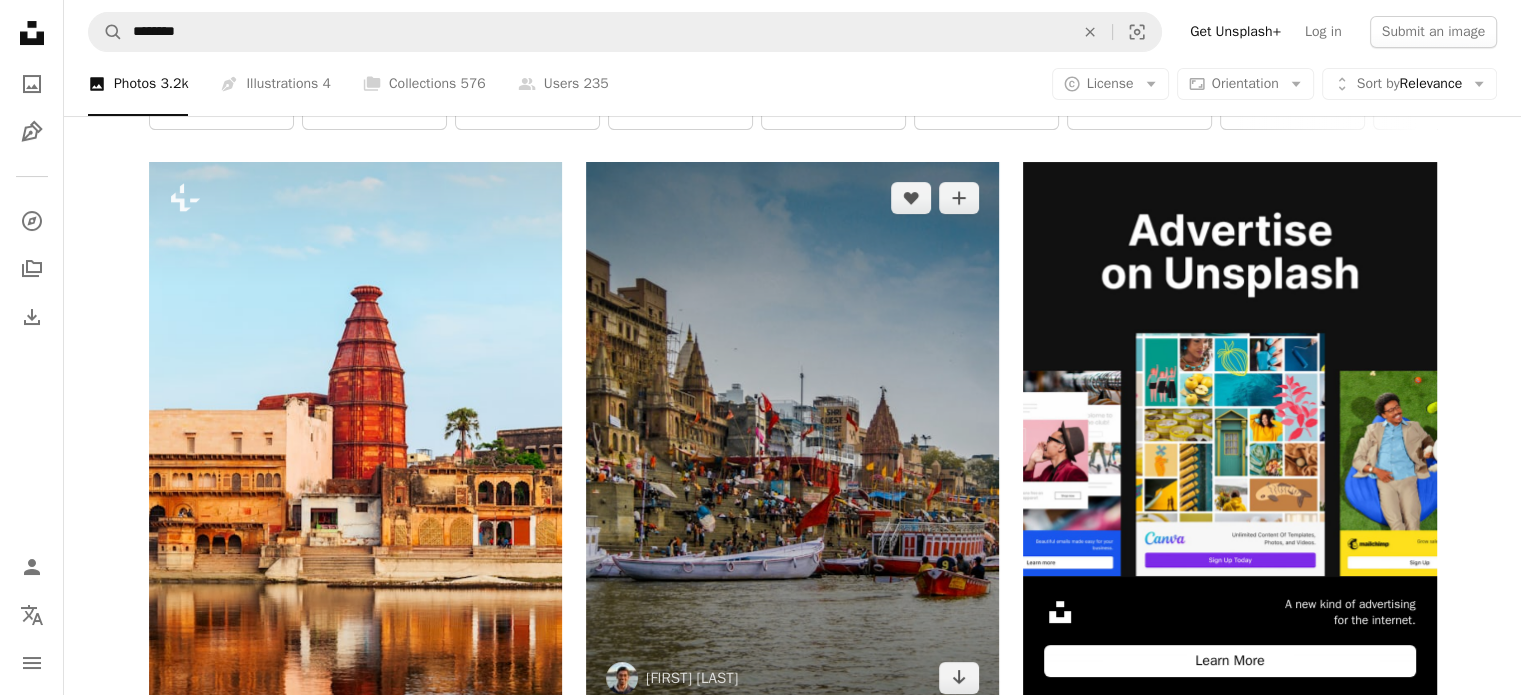 scroll, scrollTop: 500, scrollLeft: 0, axis: vertical 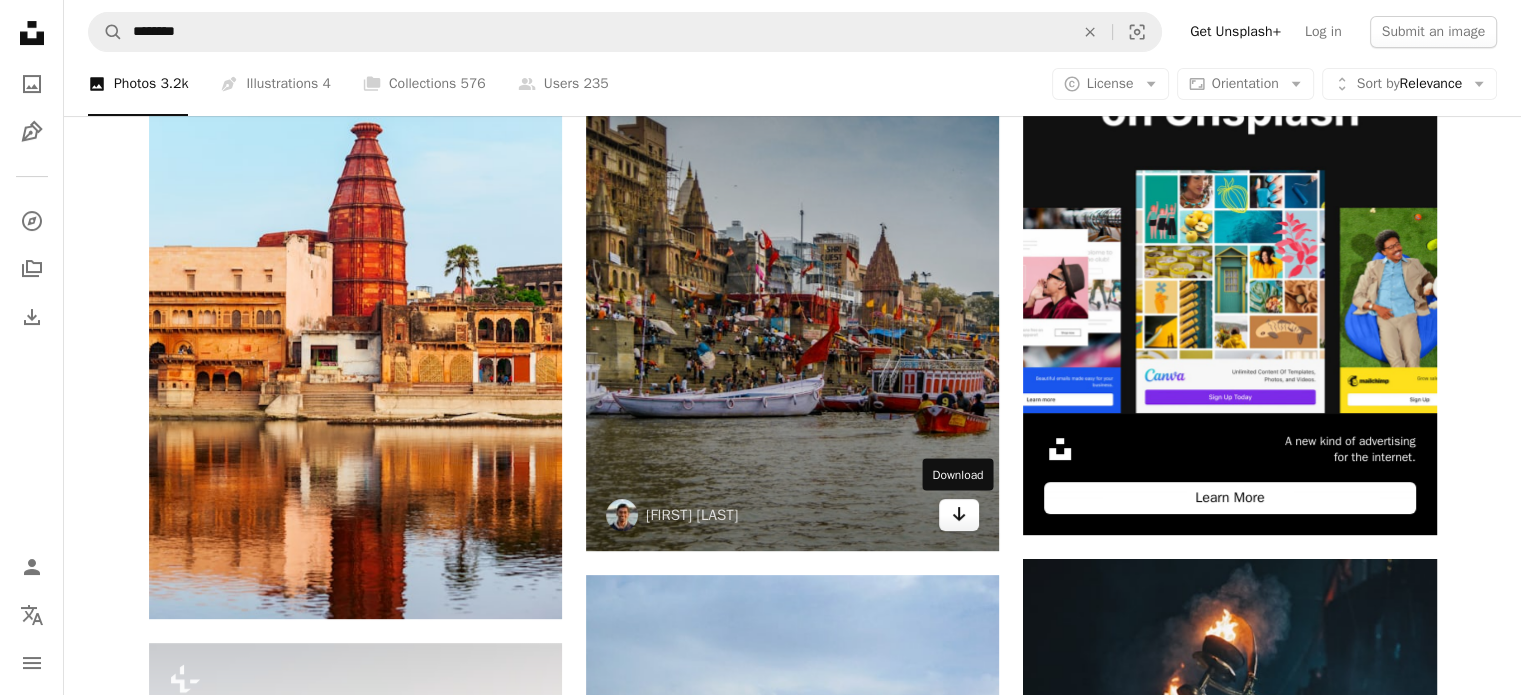 click on "Arrow pointing down" 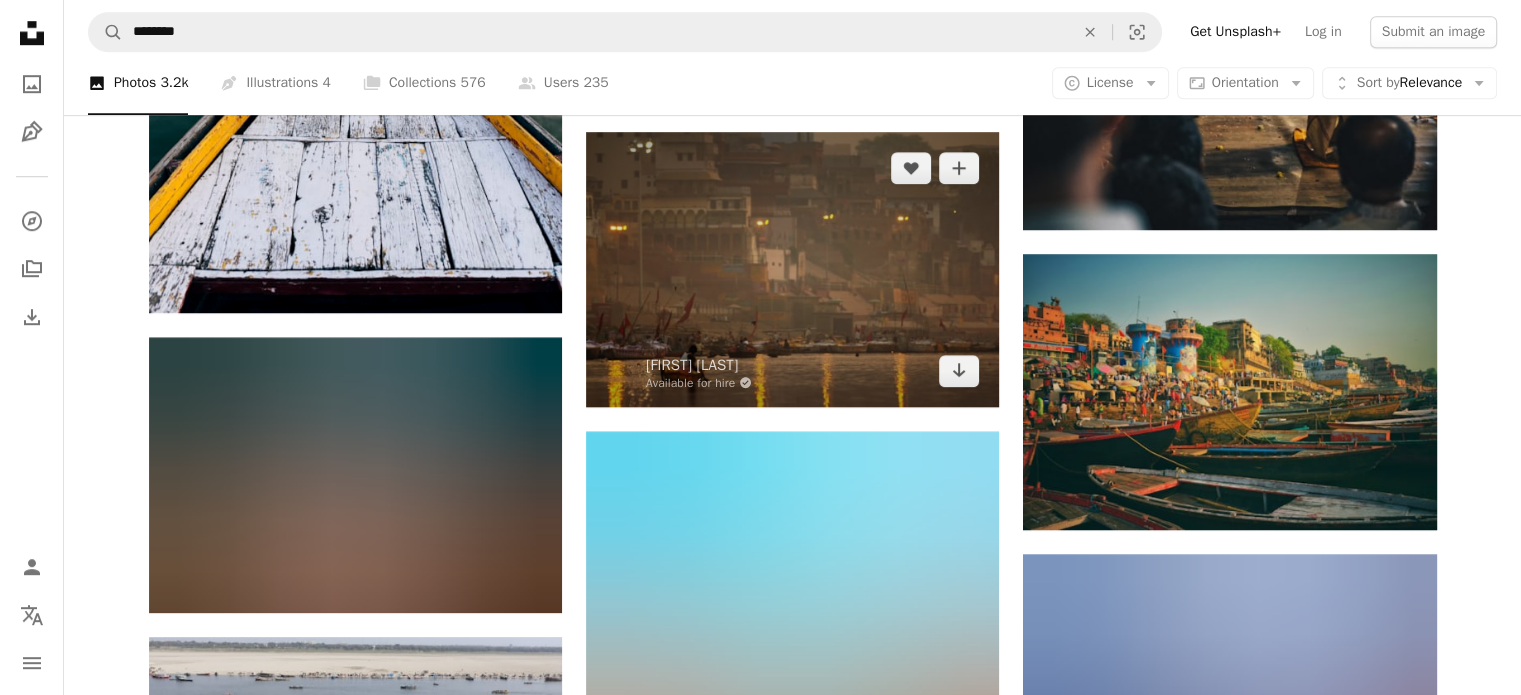 scroll, scrollTop: 1400, scrollLeft: 0, axis: vertical 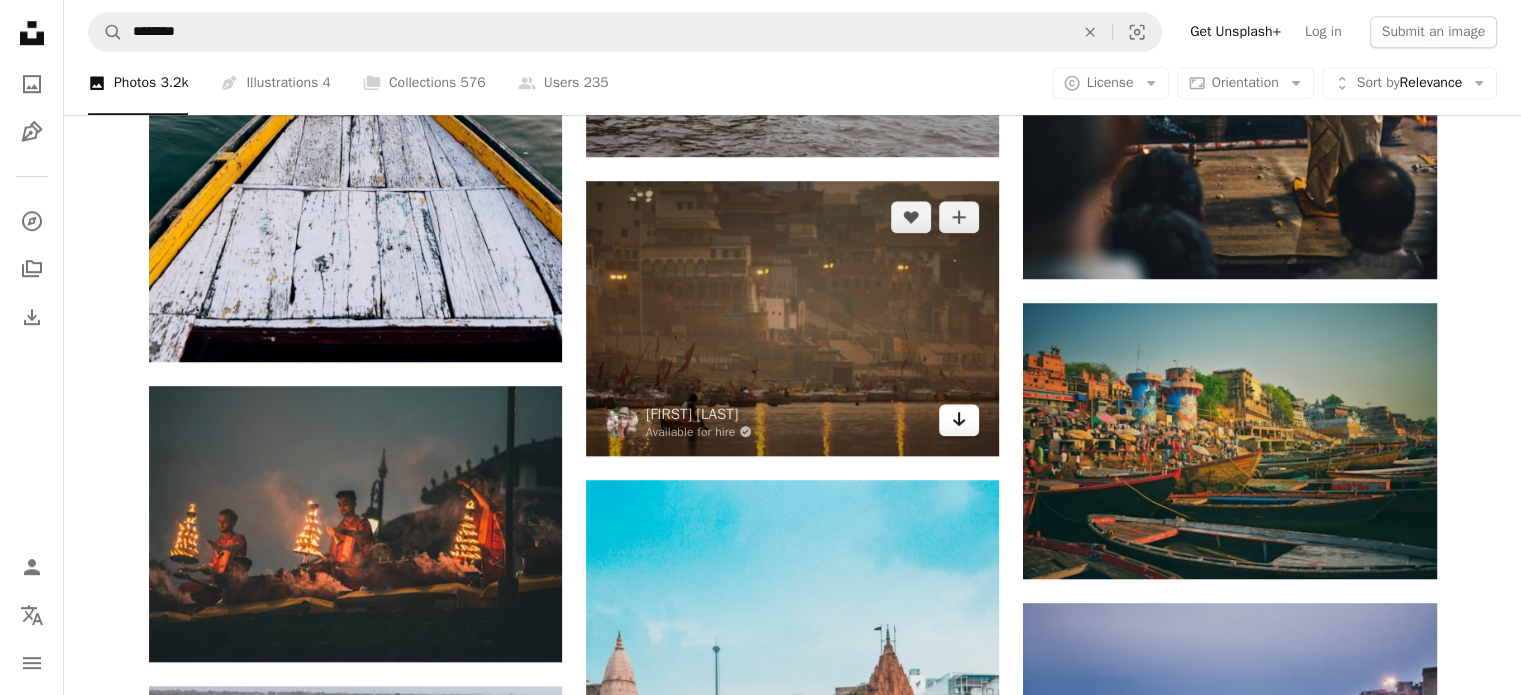 click on "Arrow pointing down" 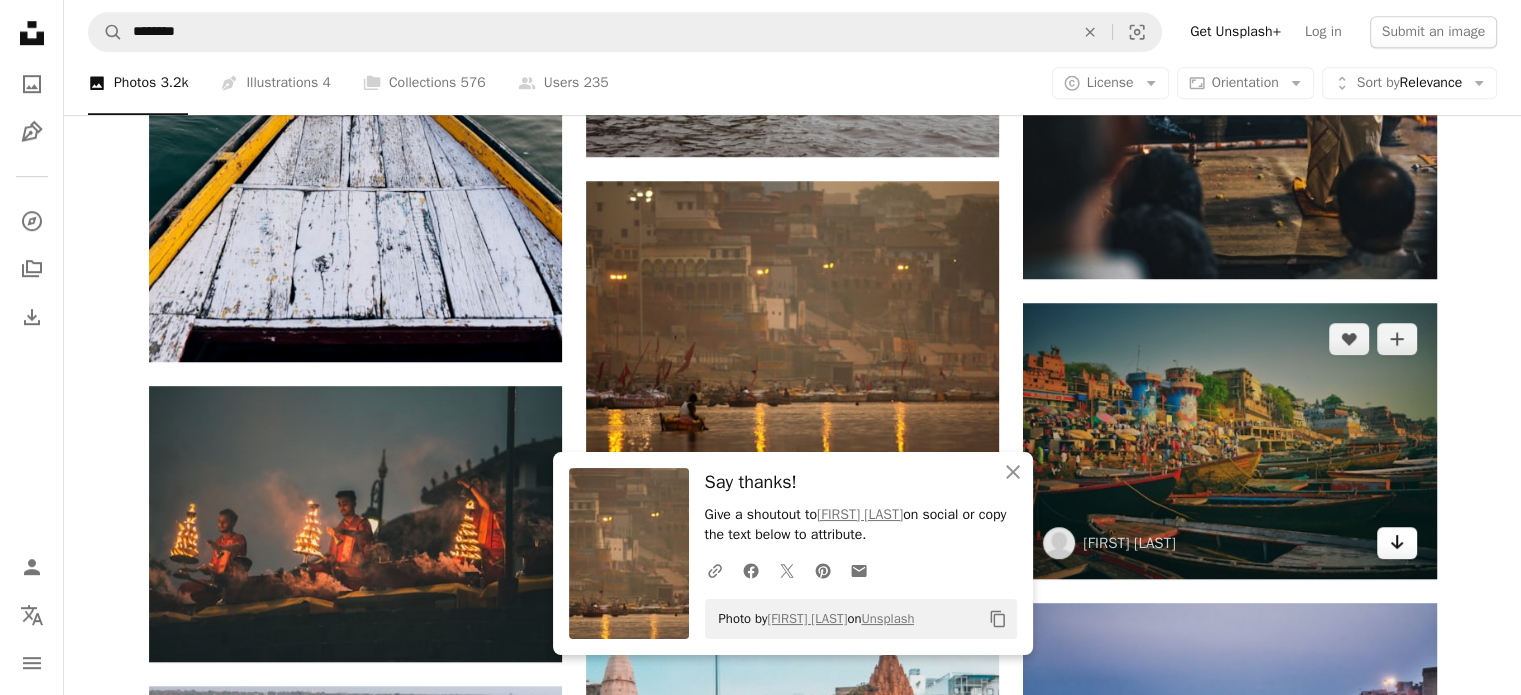 click on "Arrow pointing down" 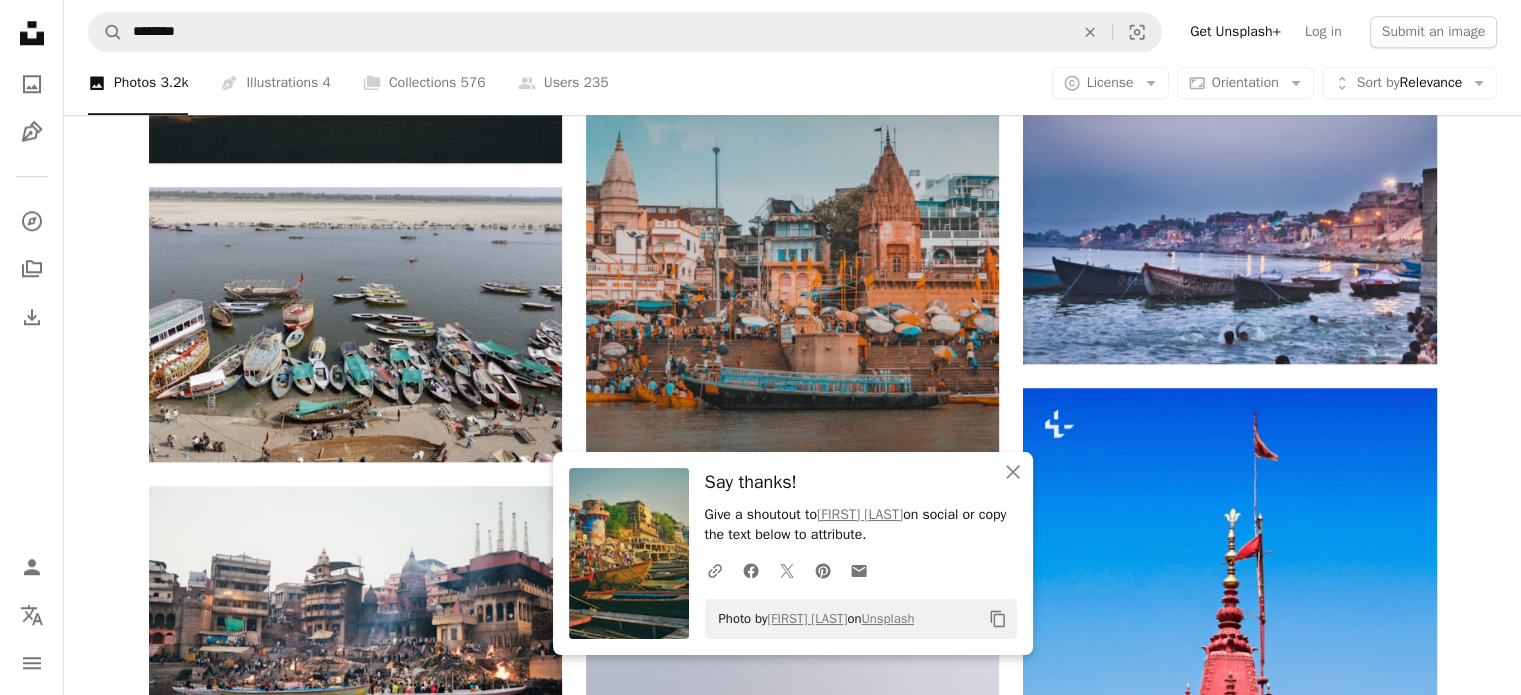 scroll, scrollTop: 1900, scrollLeft: 0, axis: vertical 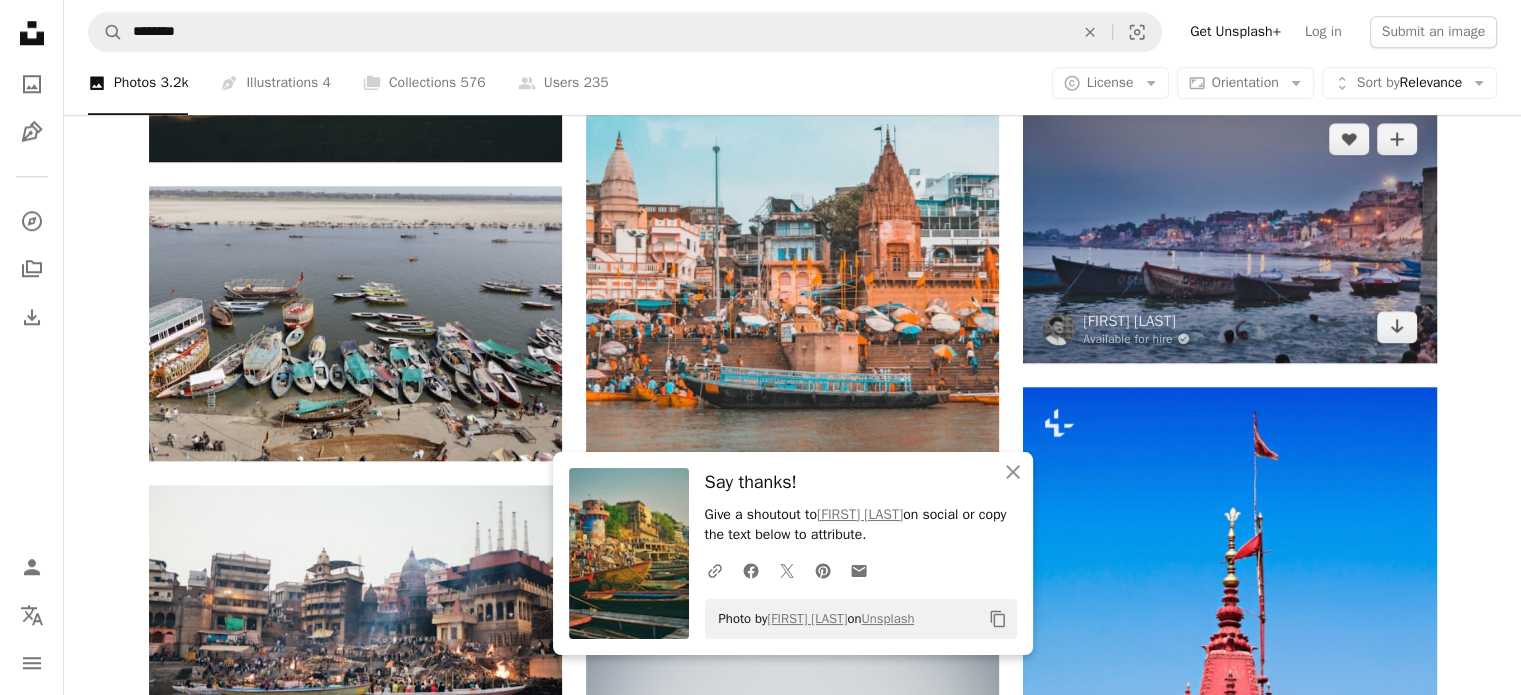 click at bounding box center [1229, 233] 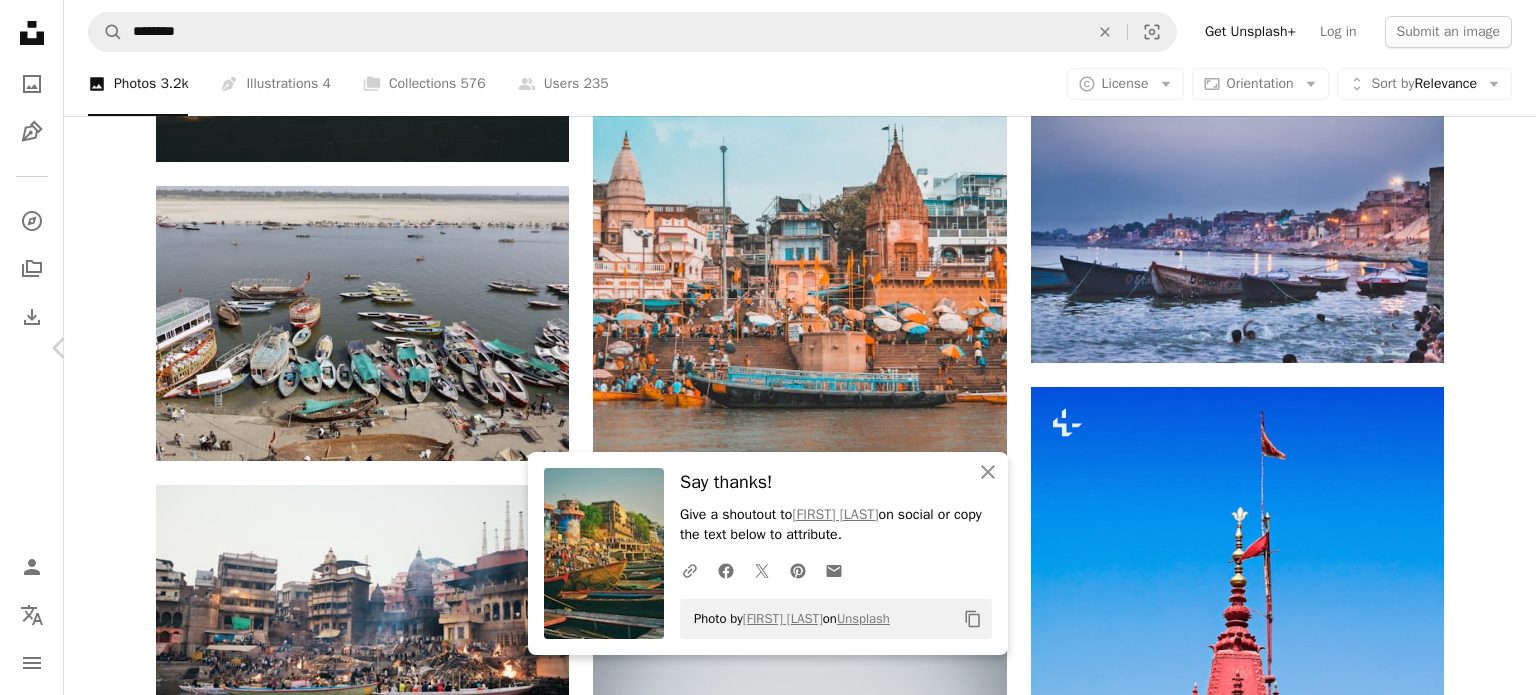 click on "Chevron right" at bounding box center (1476, 348) 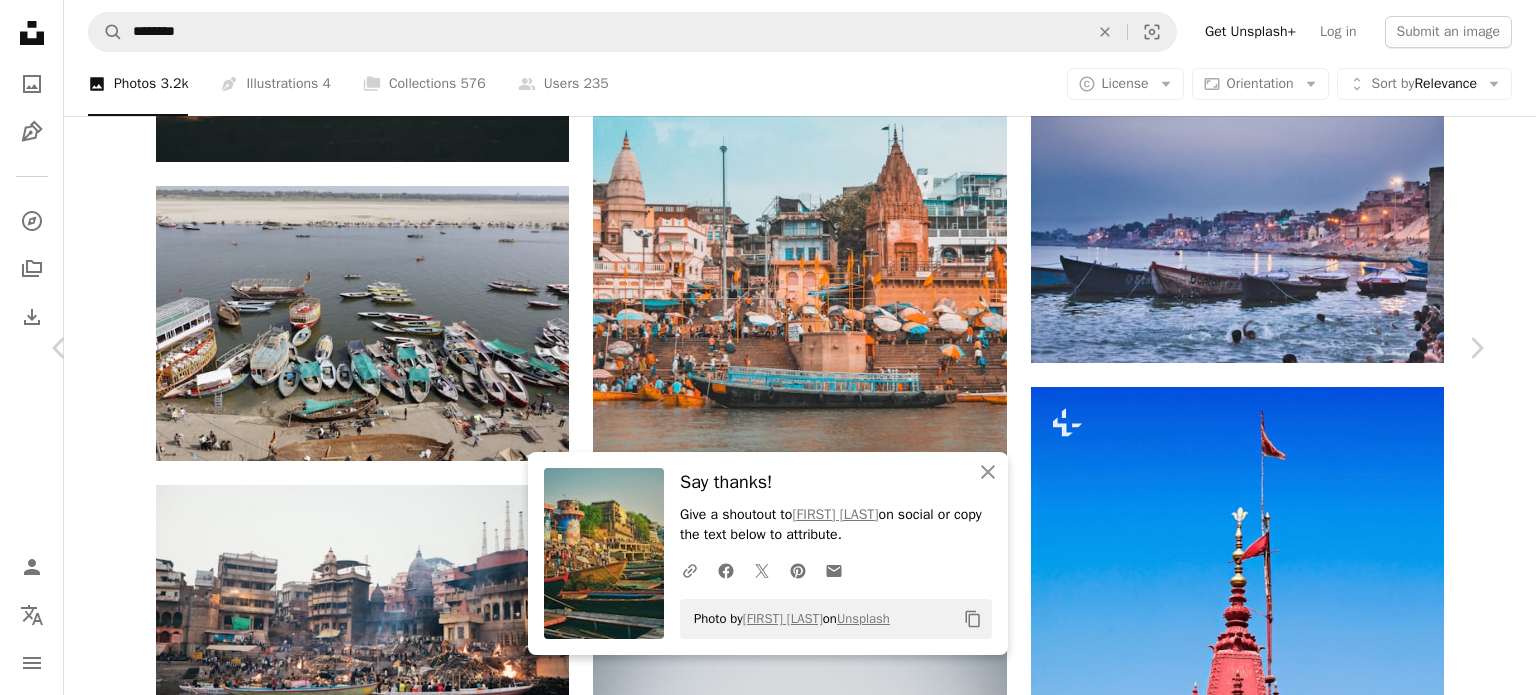 click on "An X shape Chevron left Chevron right An X shape Close Say thanks! Give a shoutout to  Pratish Srivastava  on social or copy the text below to attribute. A URL sharing icon (chains) Facebook icon X (formerly Twitter) icon Pinterest icon An envelope Photo by  Pratish Srivastava  on  Unsplash
Copy content Getty Images For  Unsplash+ A heart A plus sign Edit image   Plus sign for Unsplash+ A lock   Download Zoom in A forward-right arrow Share More Actions Calendar outlined Published on  October 19, 2023 Camera Canon, EOS 5D Mark II Safety Licensed under the  Unsplash+ License people architecture india photography old spirituality tower religion goddess facade hinduism ganges river south asia famous place ghat multi colored Free images Related images Plus sign for Unsplash+ A heart A plus sign Getty Images For  Unsplash+ A lock   Download Plus sign for Unsplash+ A heart A plus sign Getty Images For  Unsplash+ A lock   Download Plus sign for Unsplash+ A heart A plus sign George Dagerotip For  Unsplash+" at bounding box center [768, 3818] 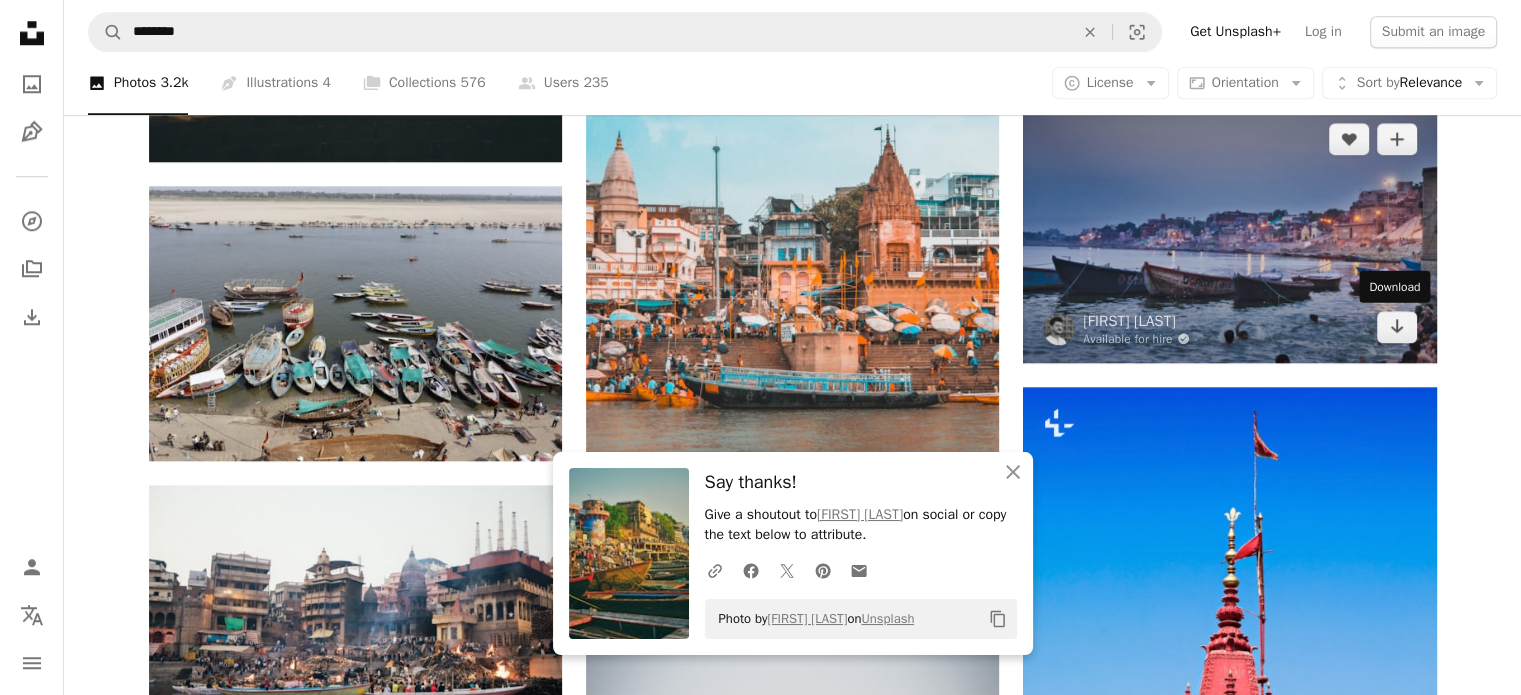 drag, startPoint x: 1395, startPoint y: 334, endPoint x: 1372, endPoint y: 335, distance: 23.021729 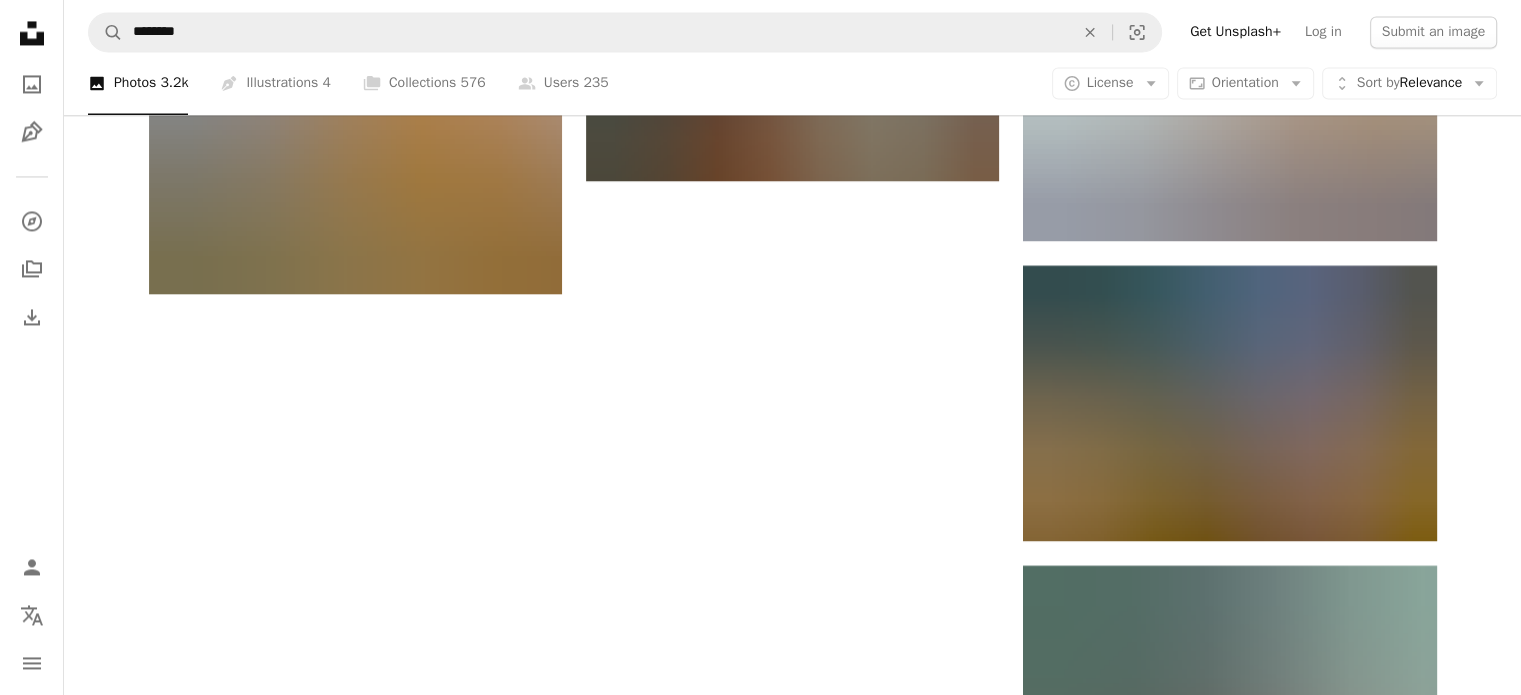 scroll, scrollTop: 3400, scrollLeft: 0, axis: vertical 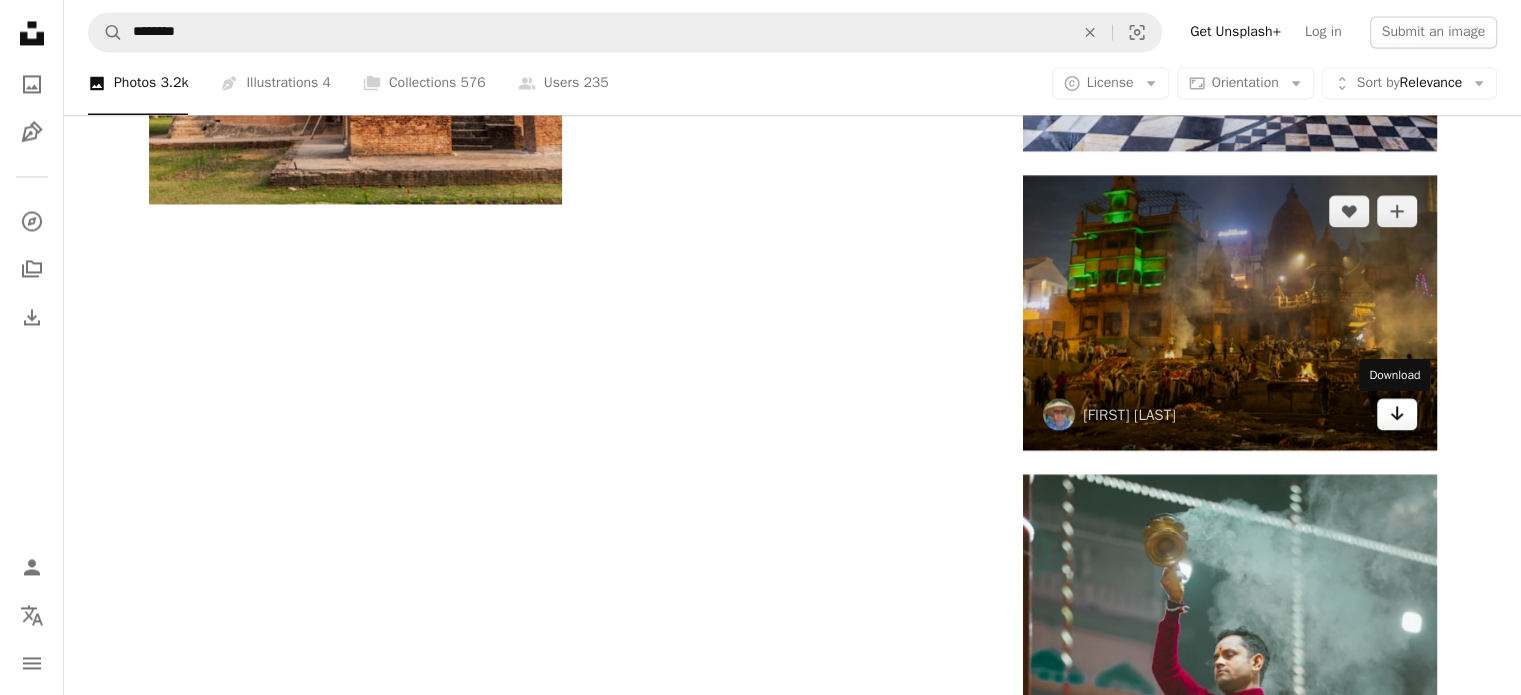 click on "Arrow pointing down" 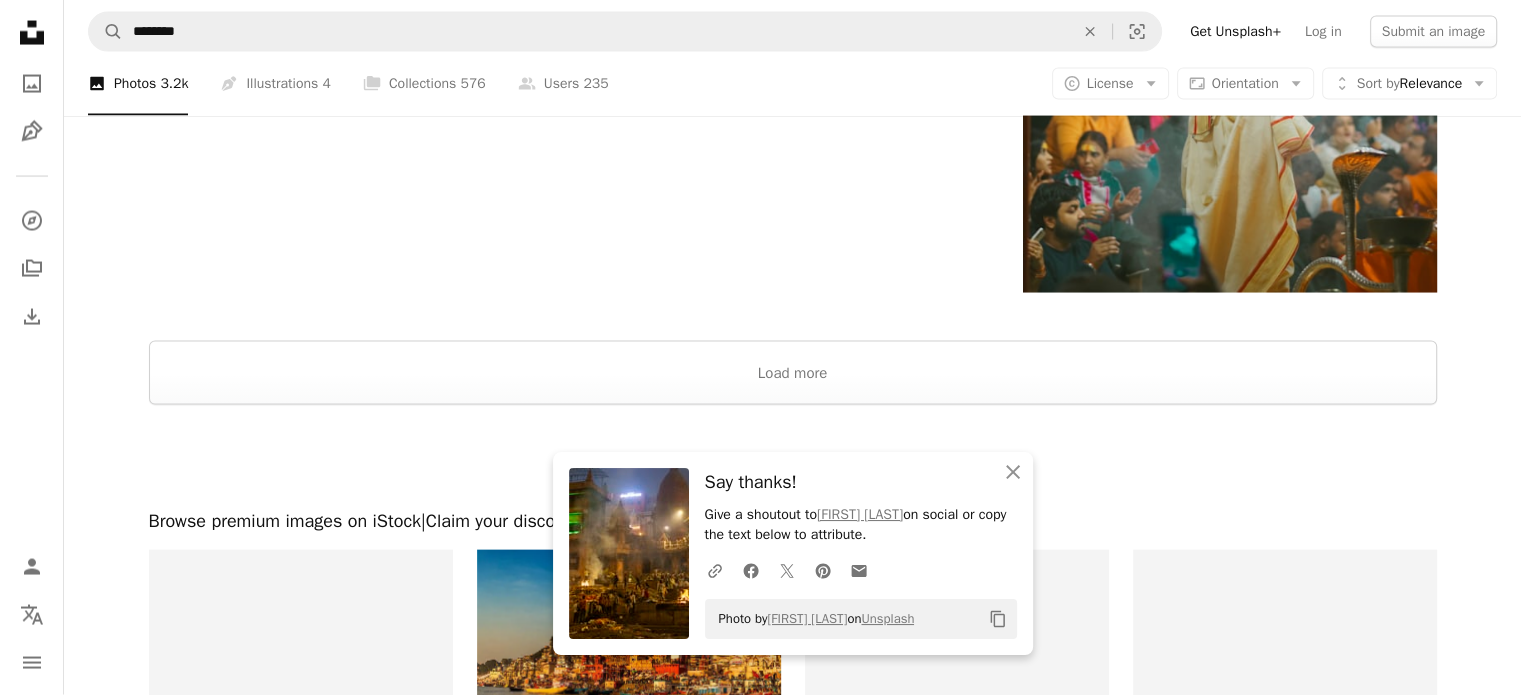 scroll, scrollTop: 4200, scrollLeft: 0, axis: vertical 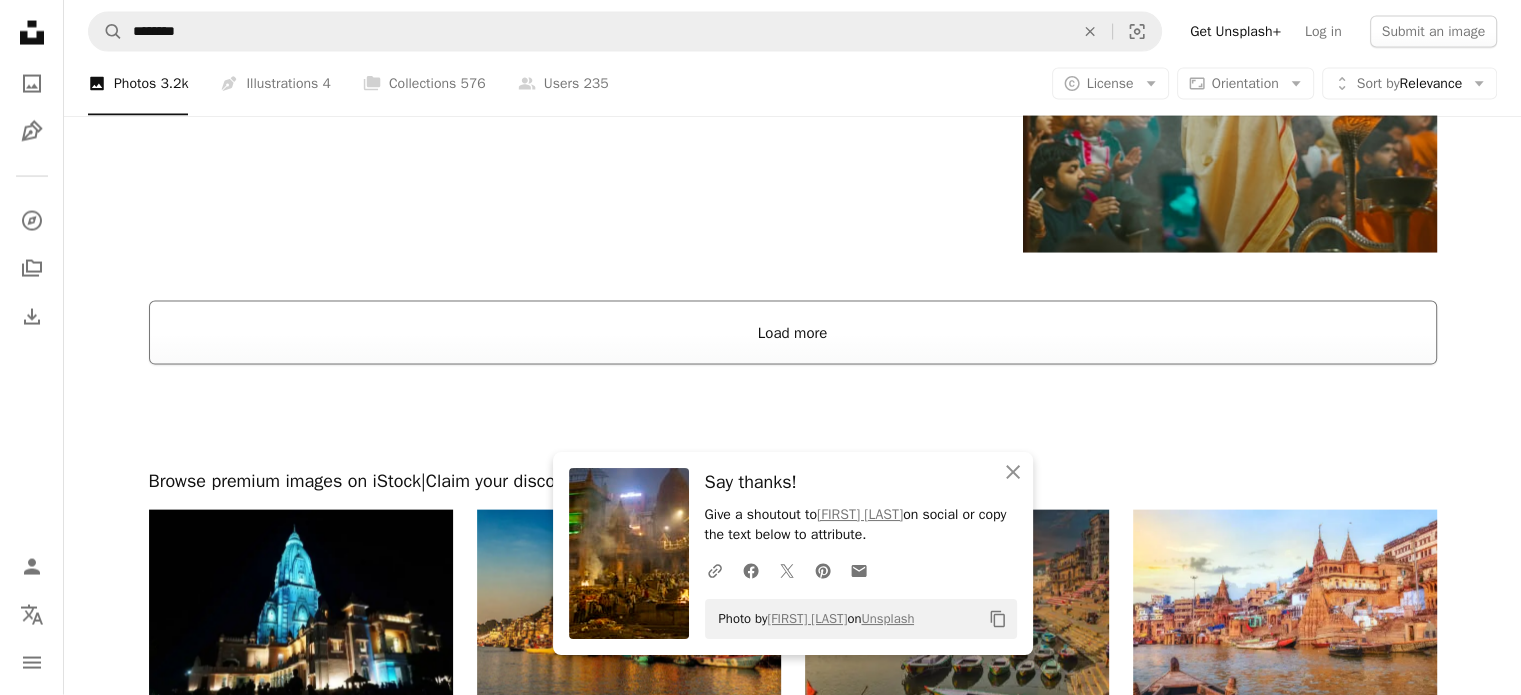 click on "Load more" at bounding box center [793, 333] 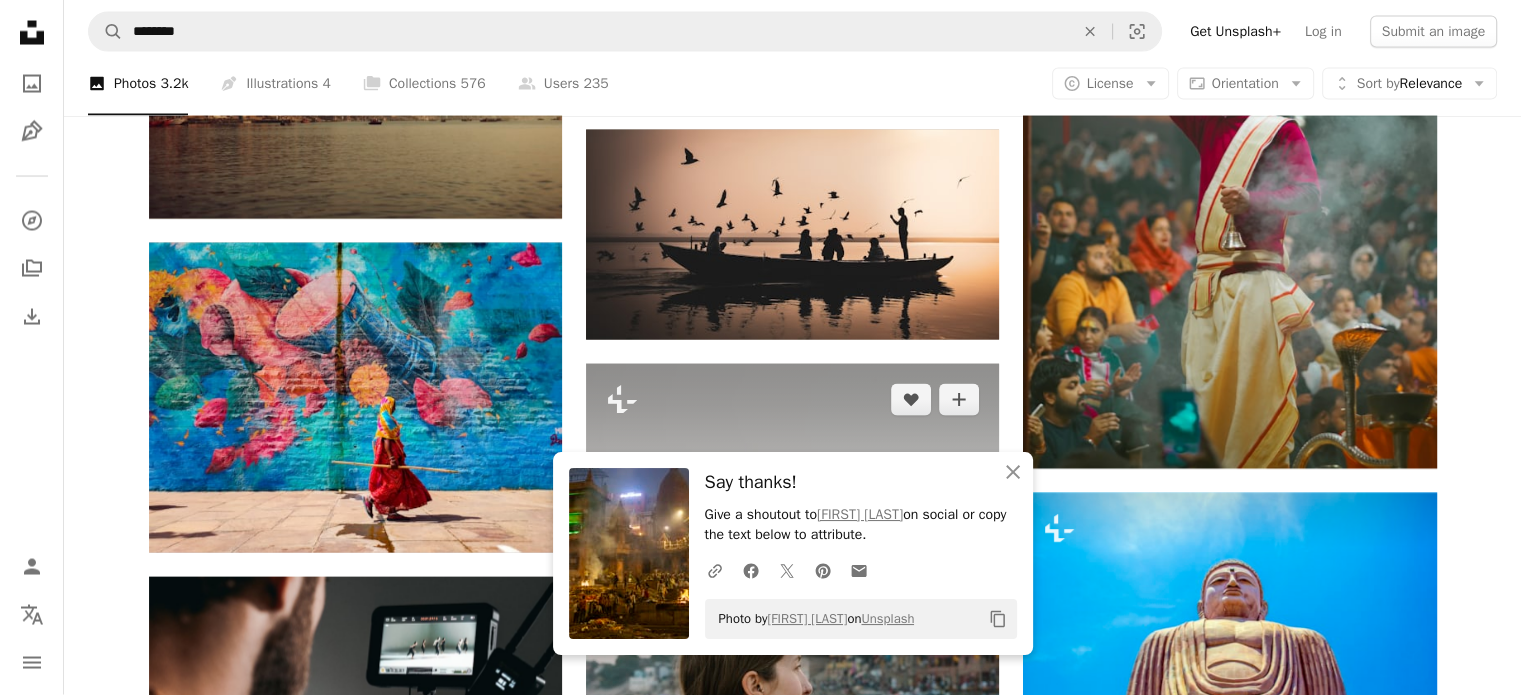 scroll, scrollTop: 4000, scrollLeft: 0, axis: vertical 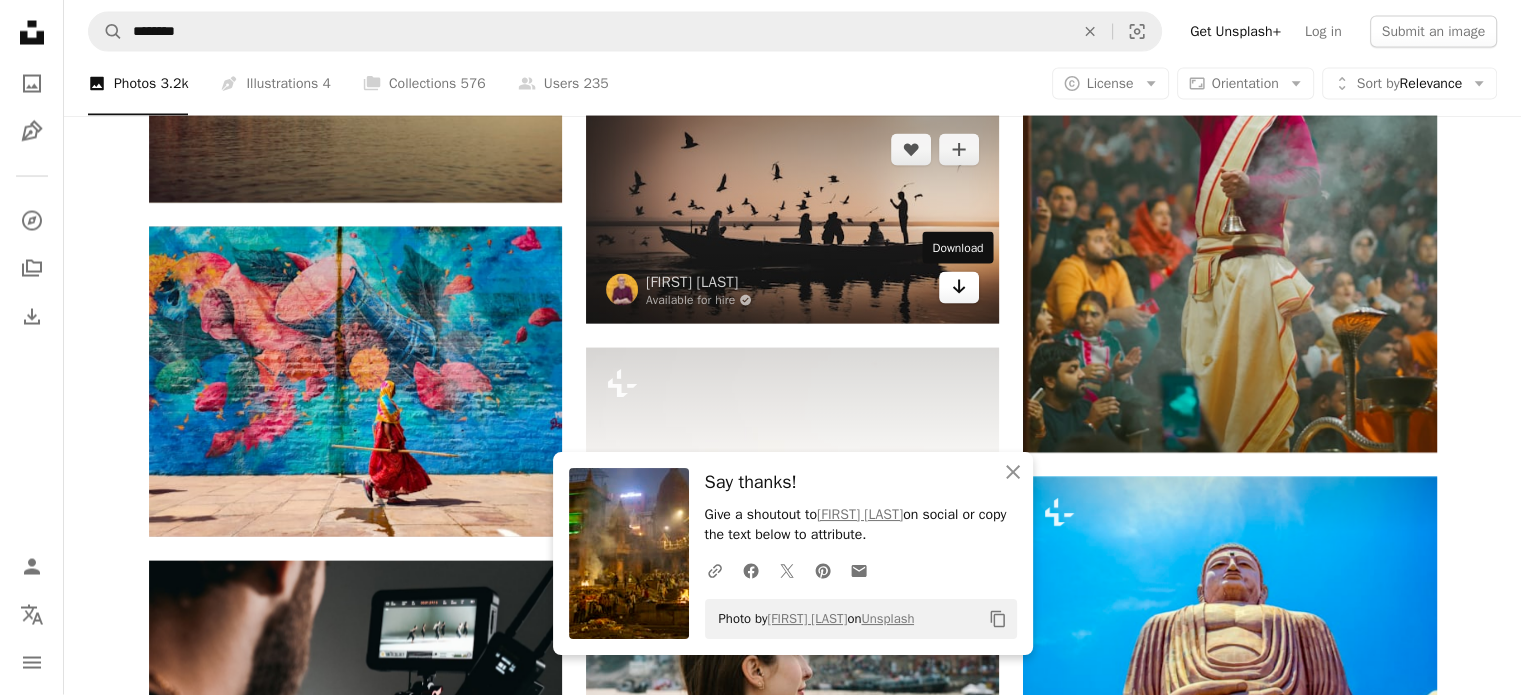 click on "Arrow pointing down" 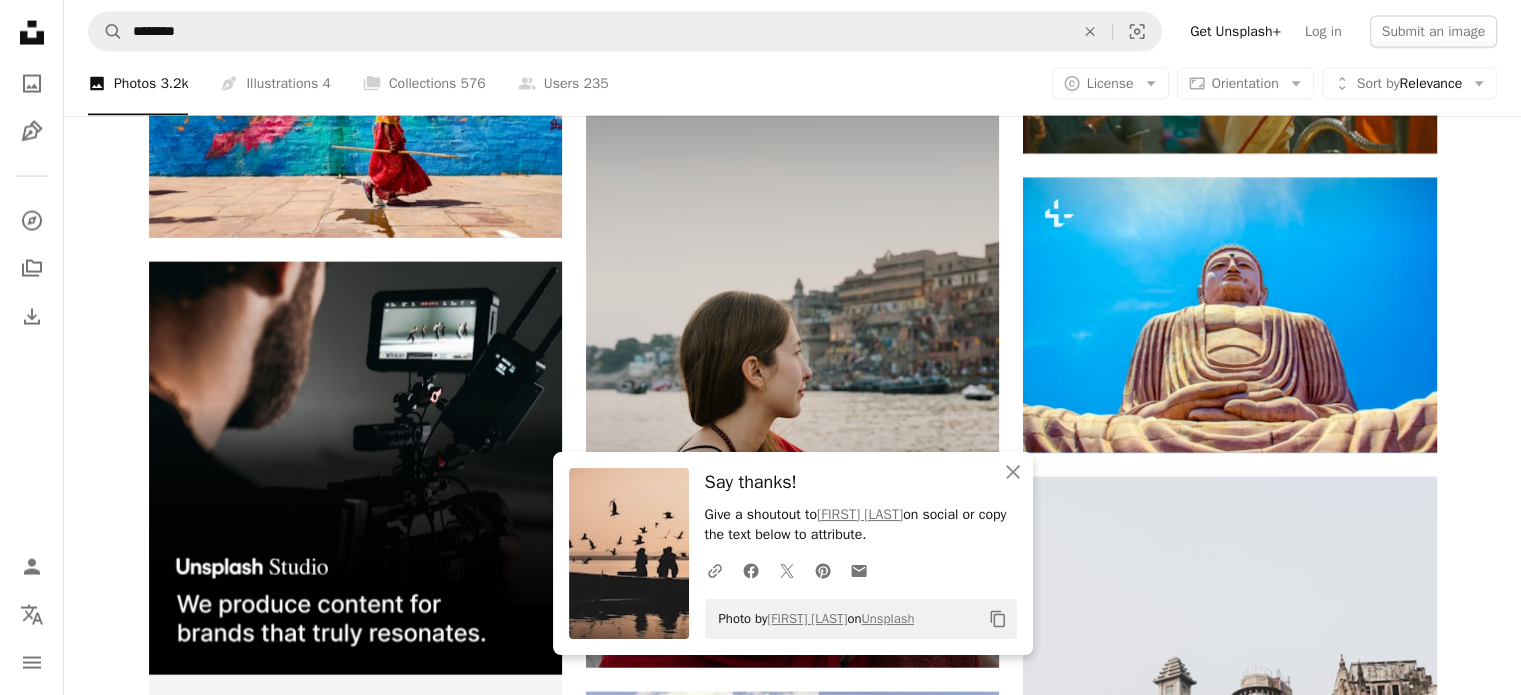 scroll, scrollTop: 4300, scrollLeft: 0, axis: vertical 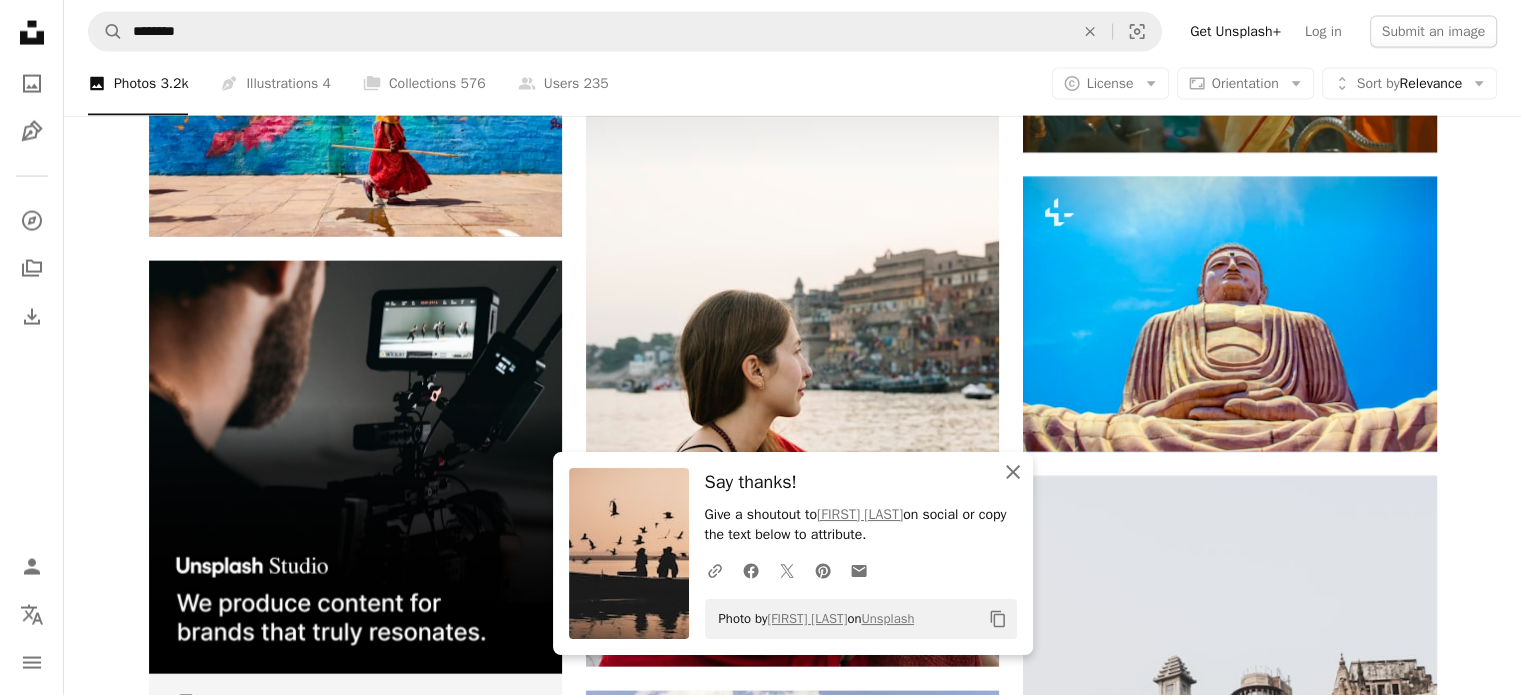 click on "An X shape" 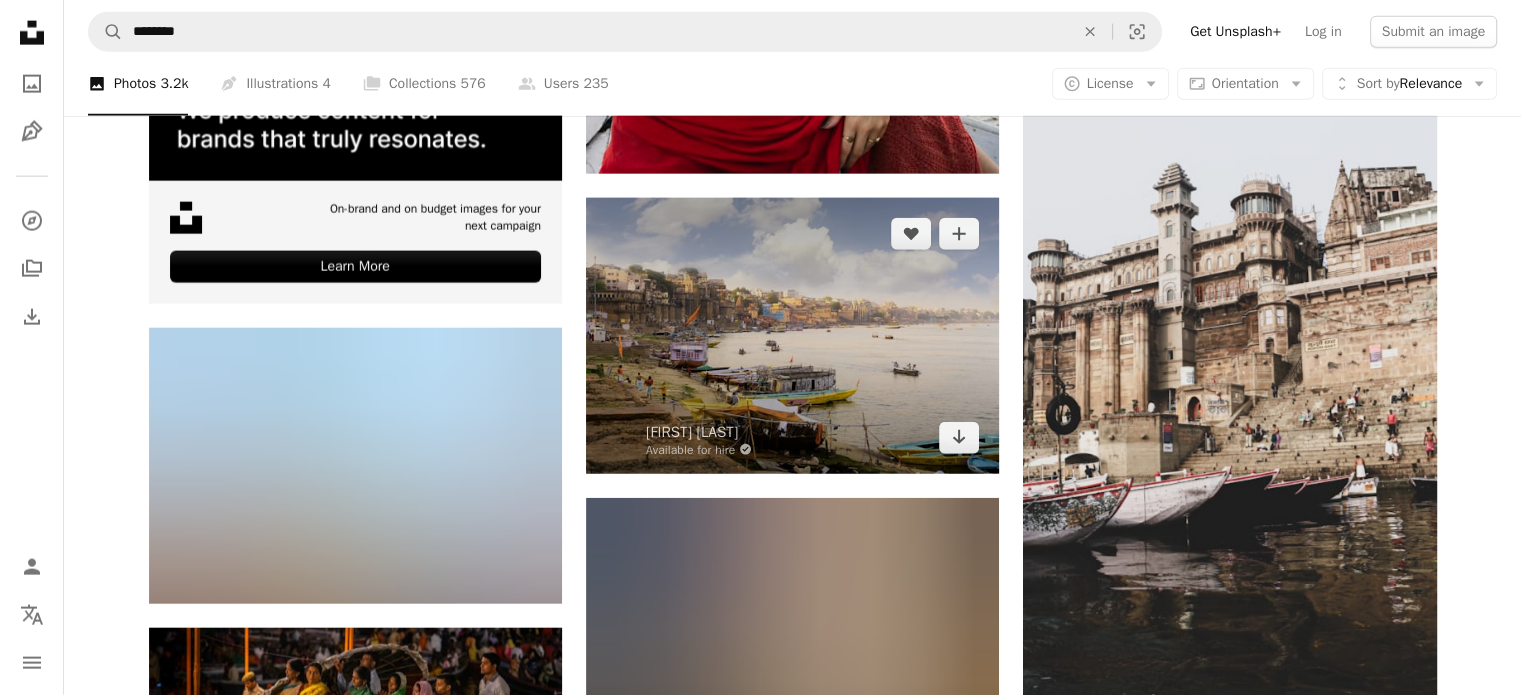 scroll, scrollTop: 4800, scrollLeft: 0, axis: vertical 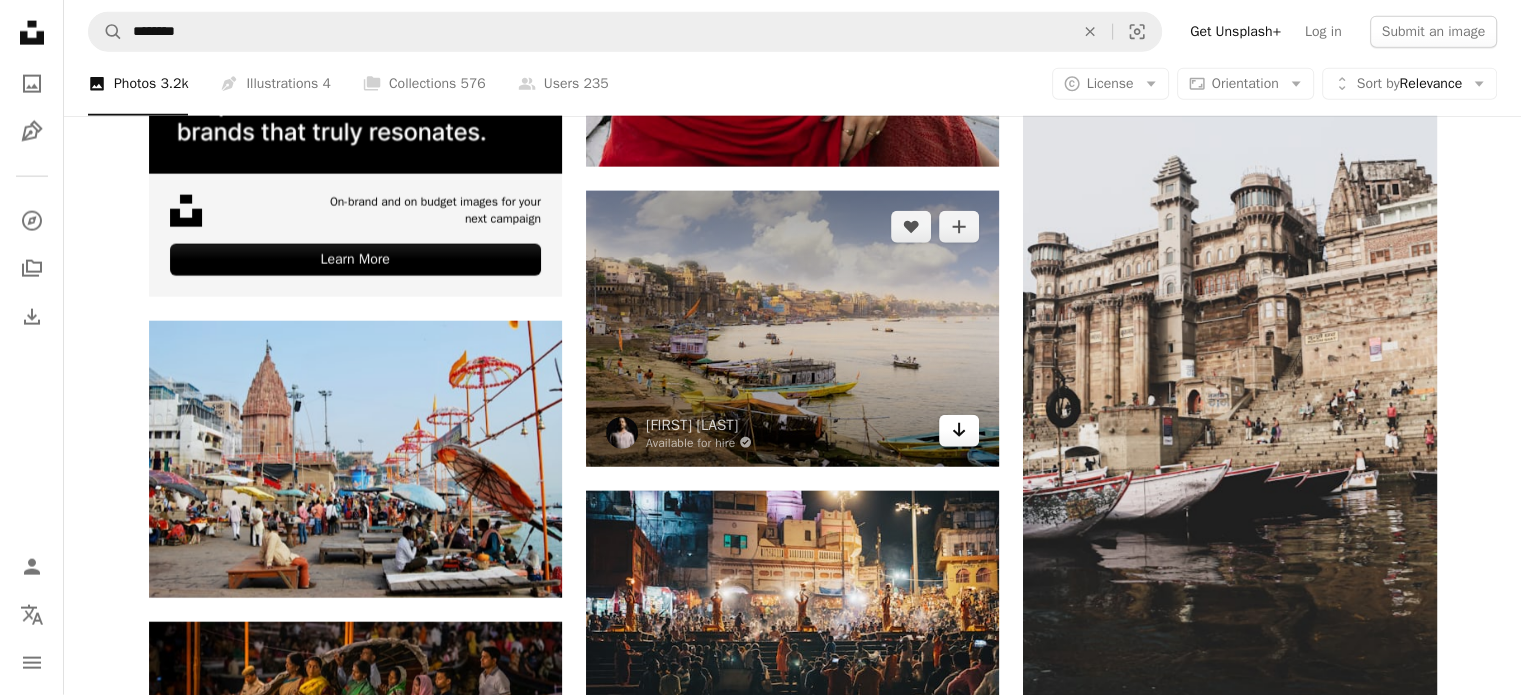 click on "Arrow pointing down" 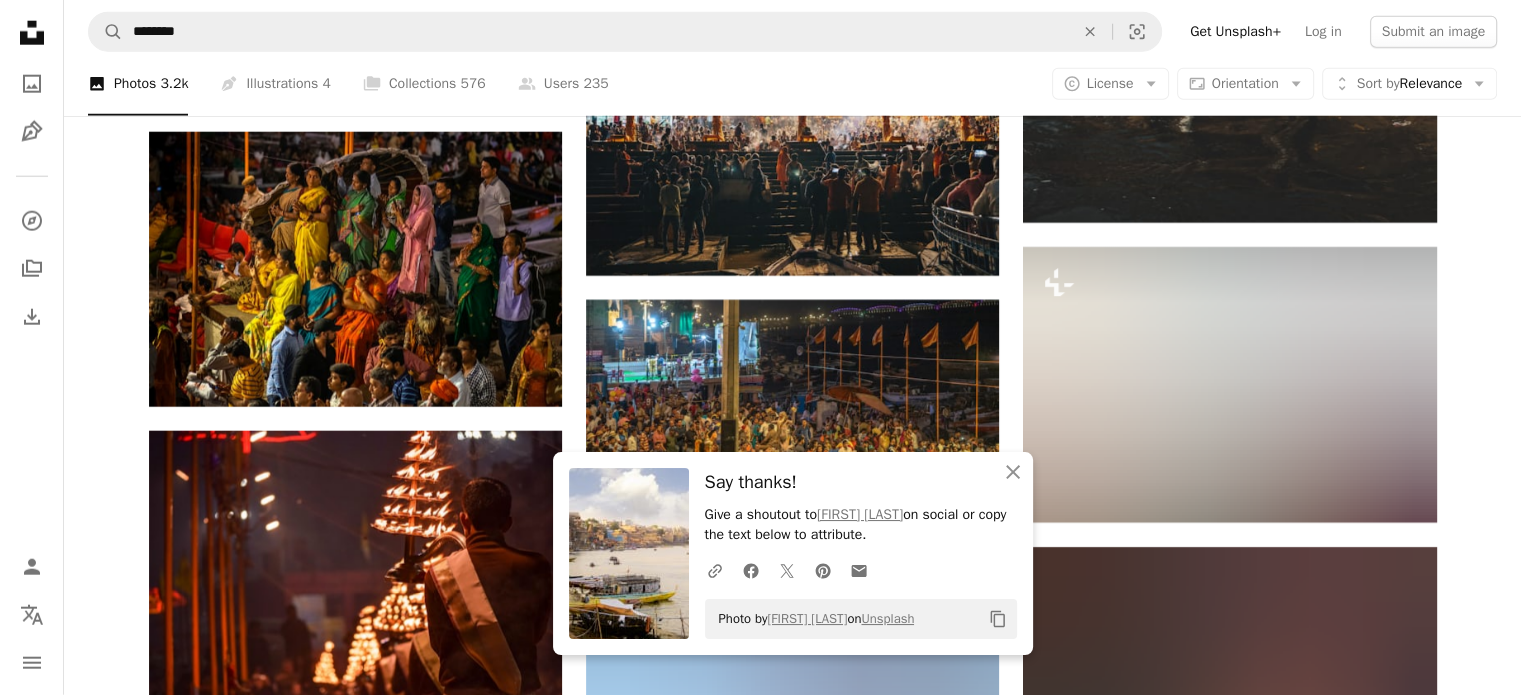 scroll, scrollTop: 5300, scrollLeft: 0, axis: vertical 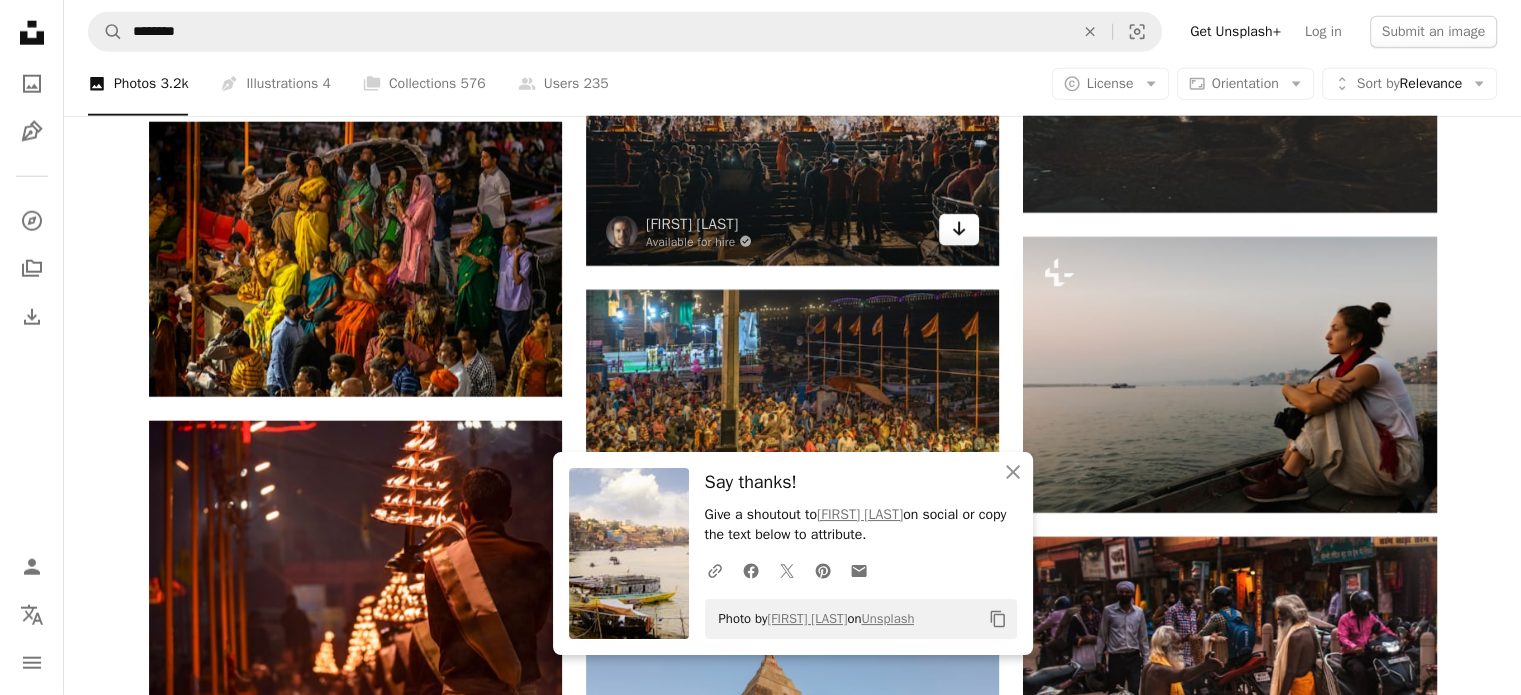 click on "Arrow pointing down" 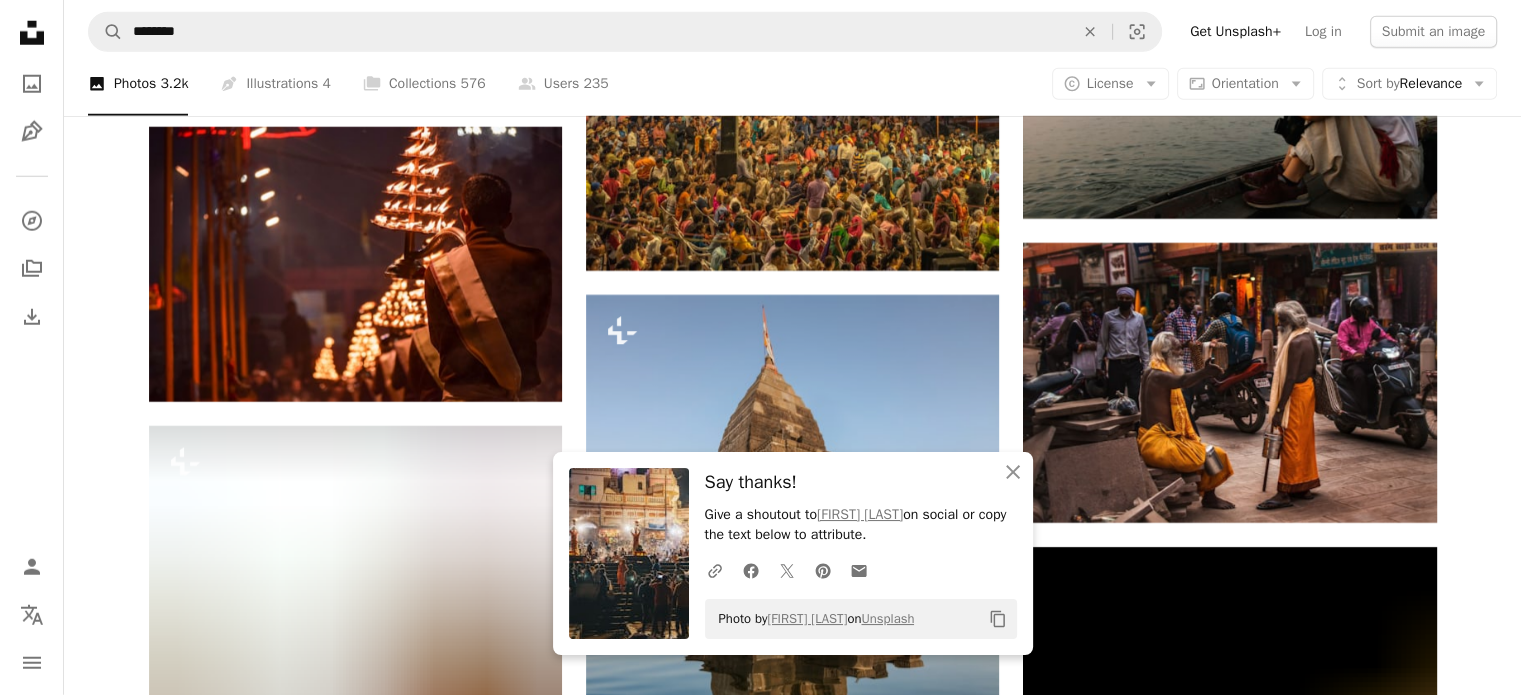 scroll, scrollTop: 5600, scrollLeft: 0, axis: vertical 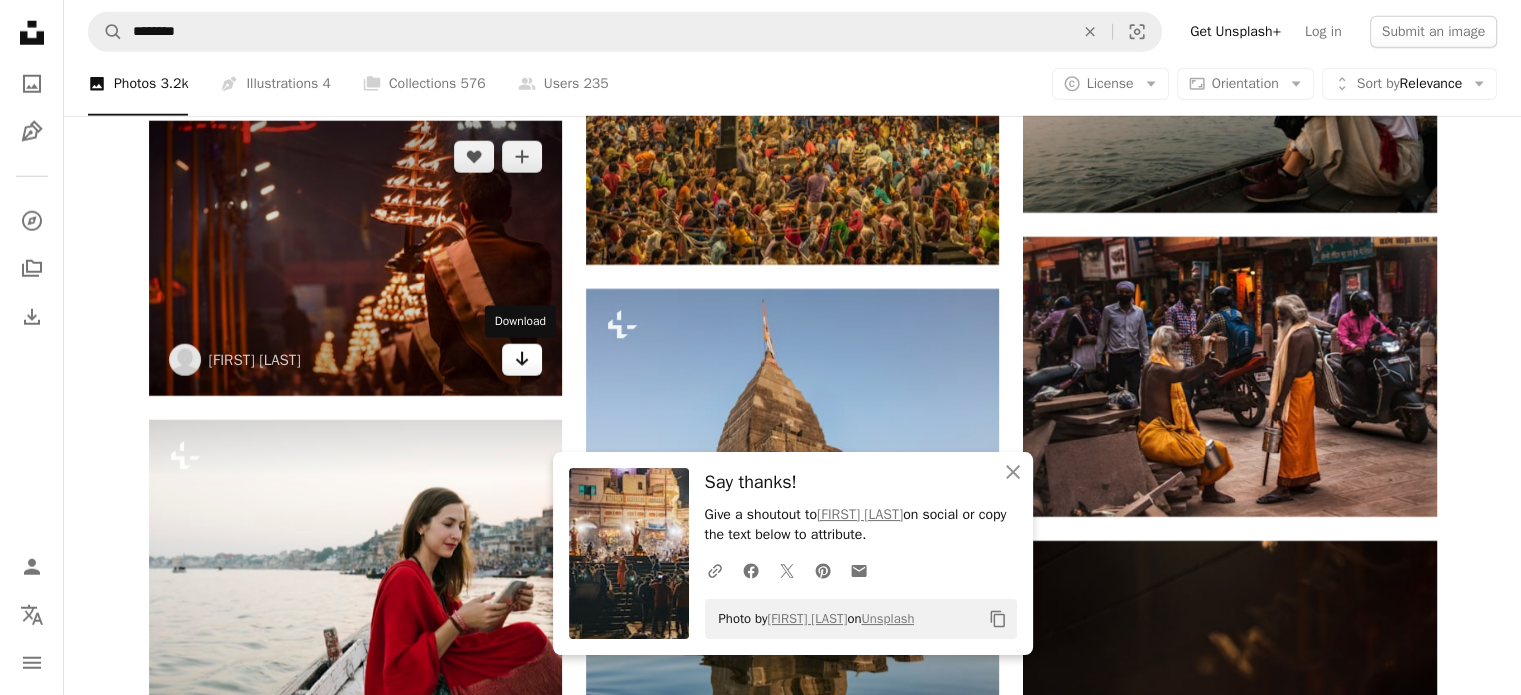 click on "Arrow pointing down" at bounding box center [522, 360] 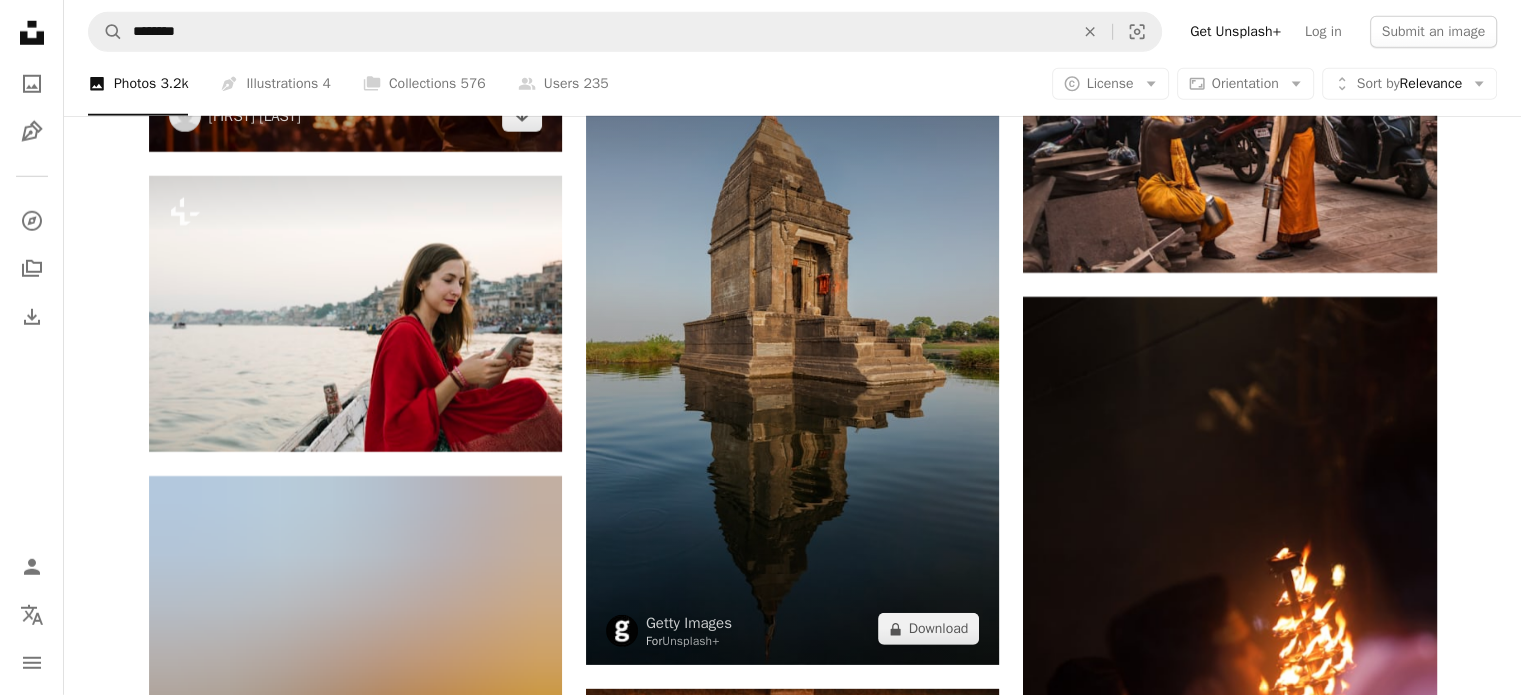 scroll, scrollTop: 5800, scrollLeft: 0, axis: vertical 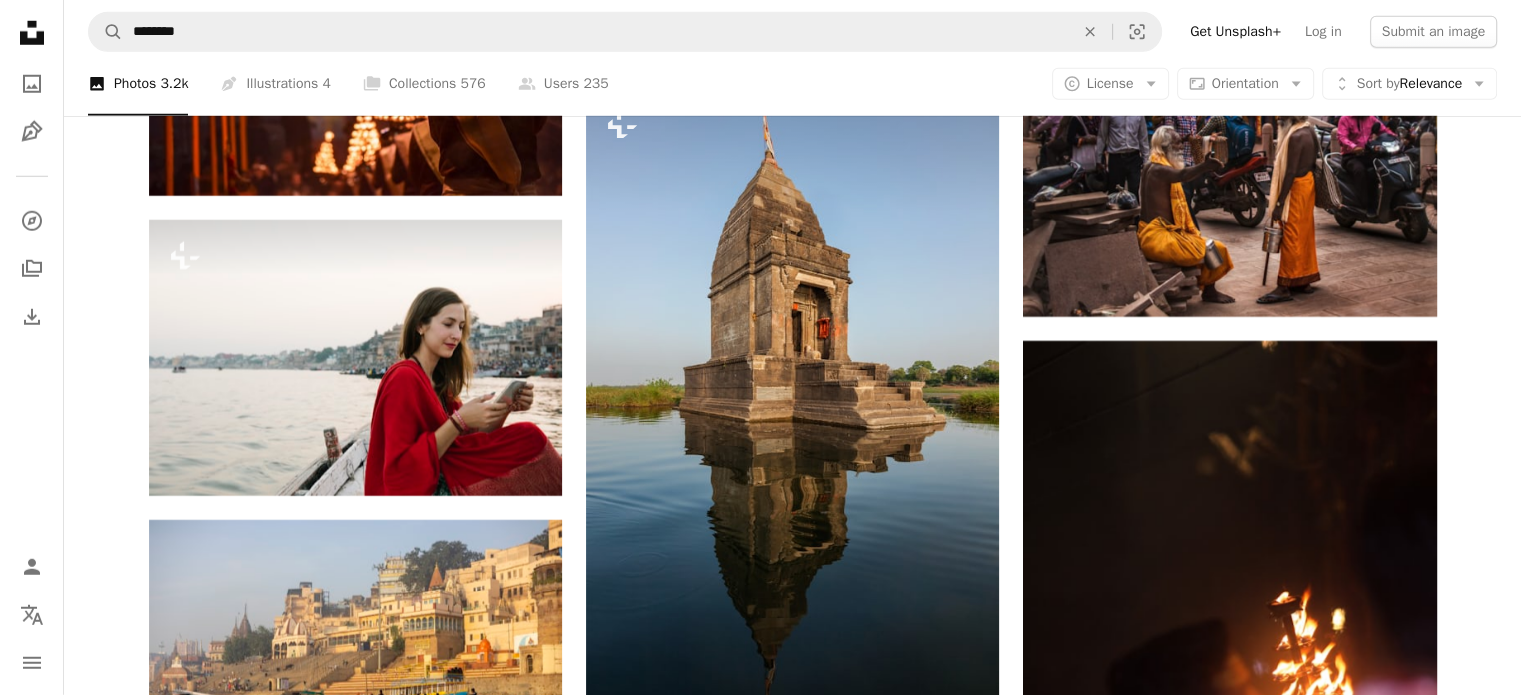 click on "Plus sign for Unsplash+ A heart A plus sign Getty Images For  Unsplash+ A lock   Download Plus sign for Unsplash+ A heart A plus sign Curated Lifestyle For  Unsplash+ A lock   Download A heart A plus sign ADITYA PRAKASH Arrow pointing down A heart A plus sign Abhishek Royal Available for hire A checkmark inside of a circle Arrow pointing down A heart A plus sign Parker Hilton Available for hire A checkmark inside of a circle Arrow pointing down A heart A plus sign Amit Gaur Available for hire A checkmark inside of a circle Arrow pointing down Plus sign for Unsplash+ A heart A plus sign Getty Images For  Unsplash+ A lock   Download A heart A plus sign Snowscat Arrow pointing down A heart A plus sign Aimanness Harun Arrow pointing down A heart A plus sign Arka Dutta Arrow pointing down –– ––– –––  –– ––– –  ––– –––  ––––  –   – –– –––  – – ––– –– –– –––– –– On-brand and on budget images for your next campaign Learn More" at bounding box center (792, -411) 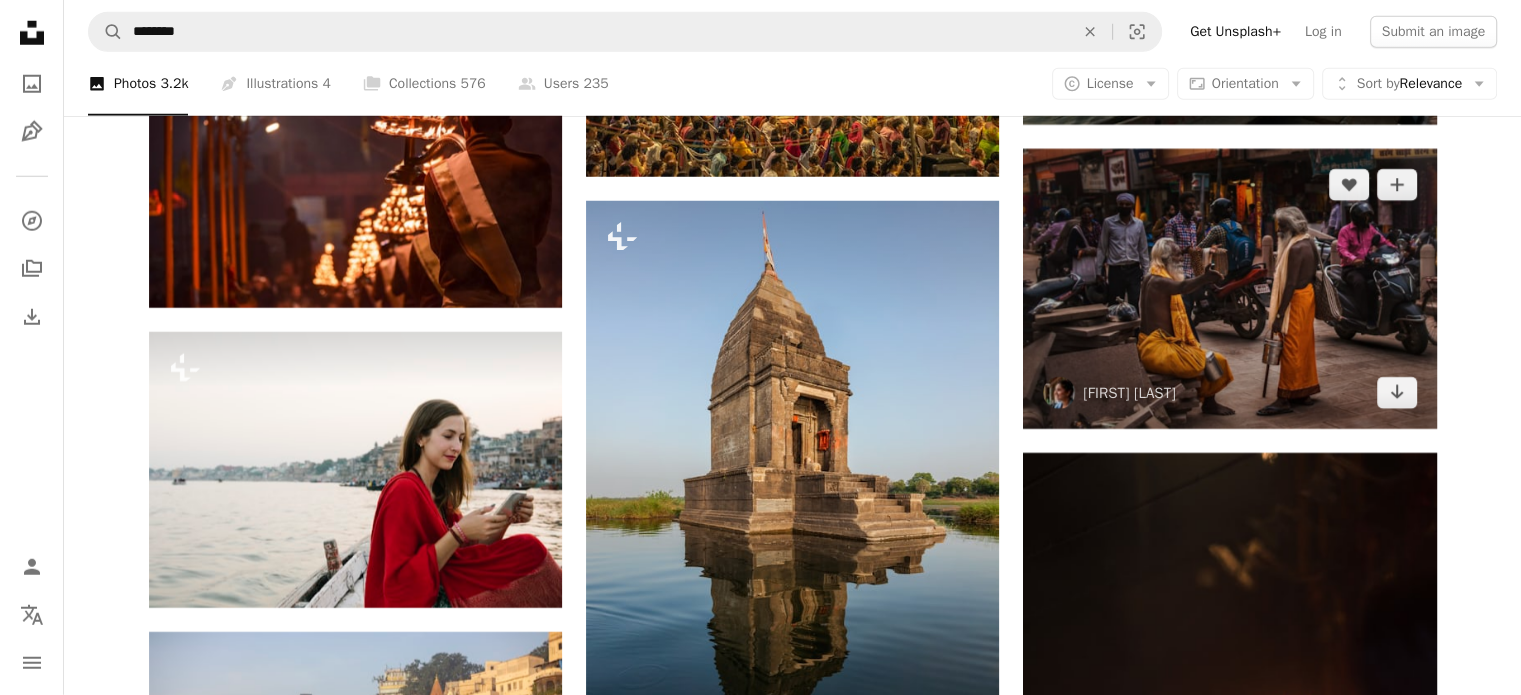 scroll, scrollTop: 5700, scrollLeft: 0, axis: vertical 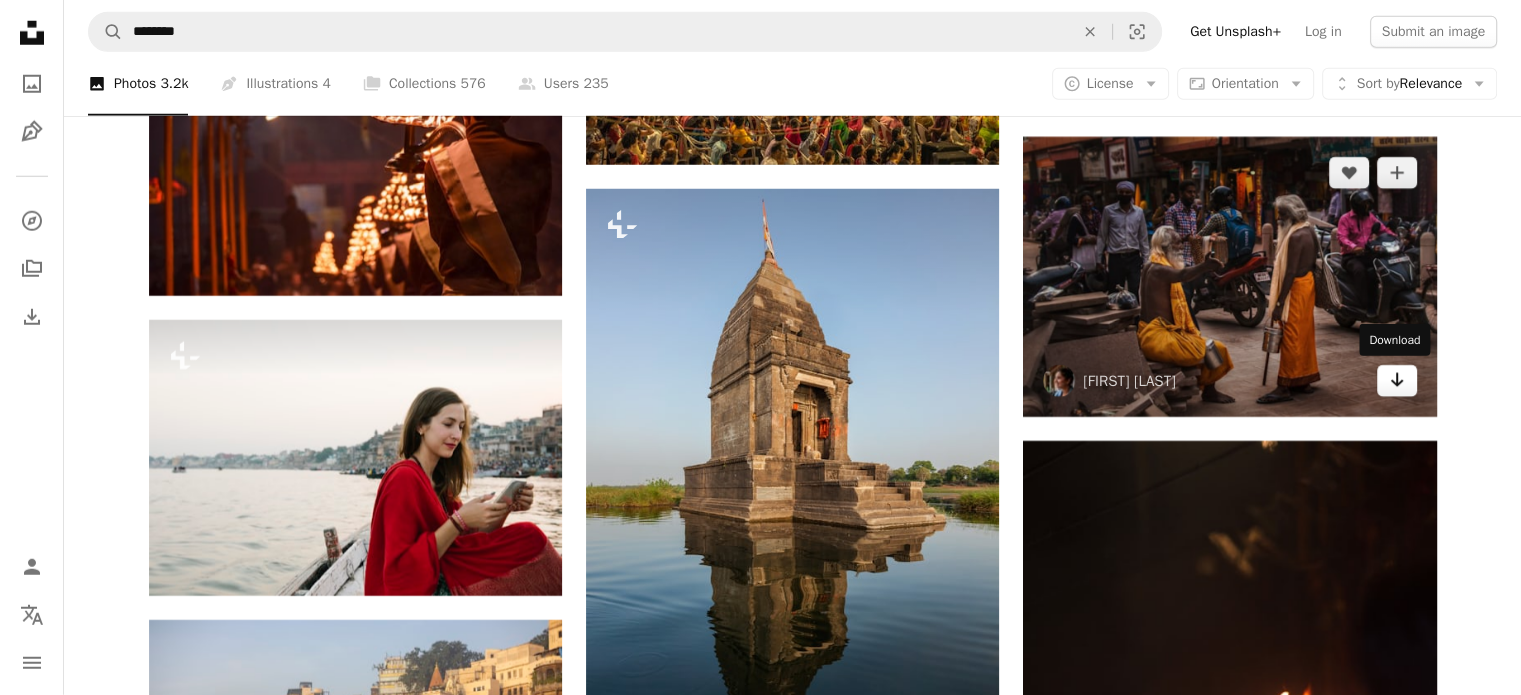 click on "Arrow pointing down" 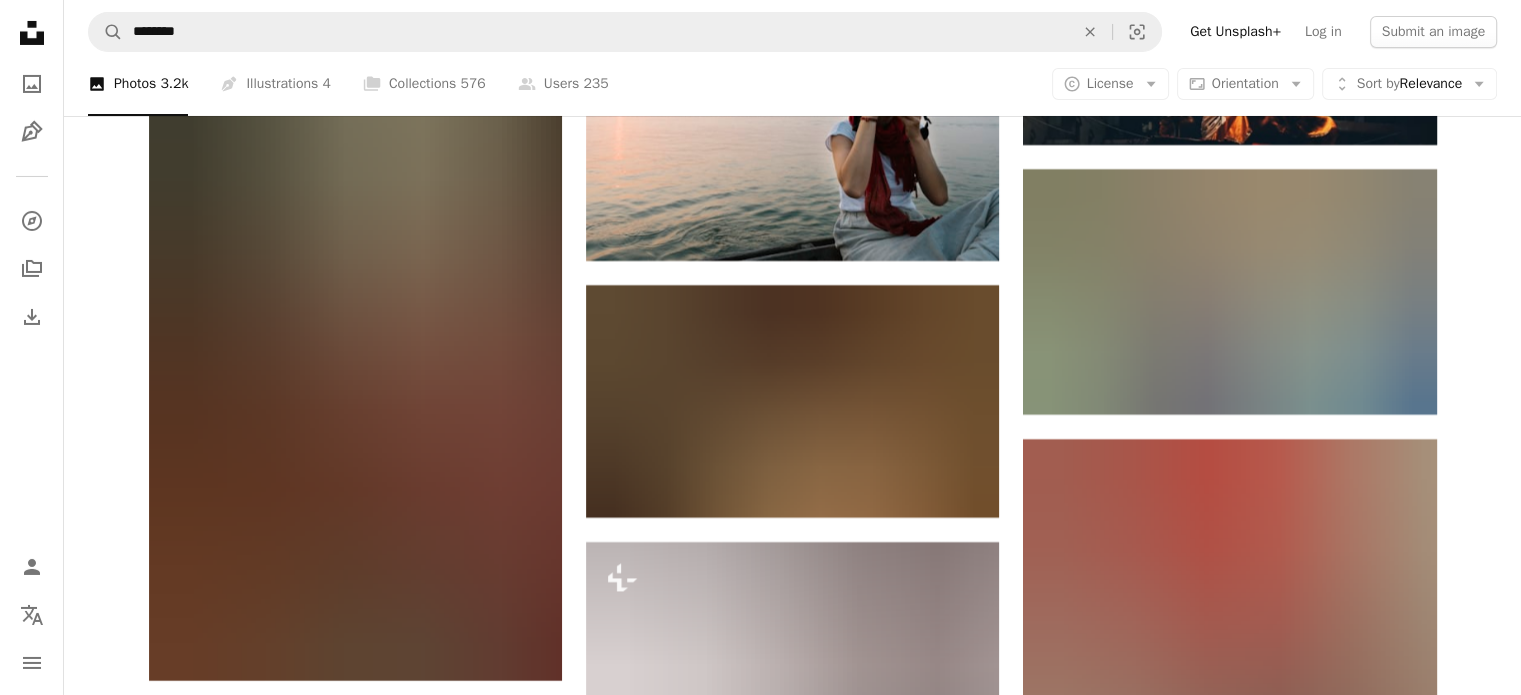 scroll, scrollTop: 7200, scrollLeft: 0, axis: vertical 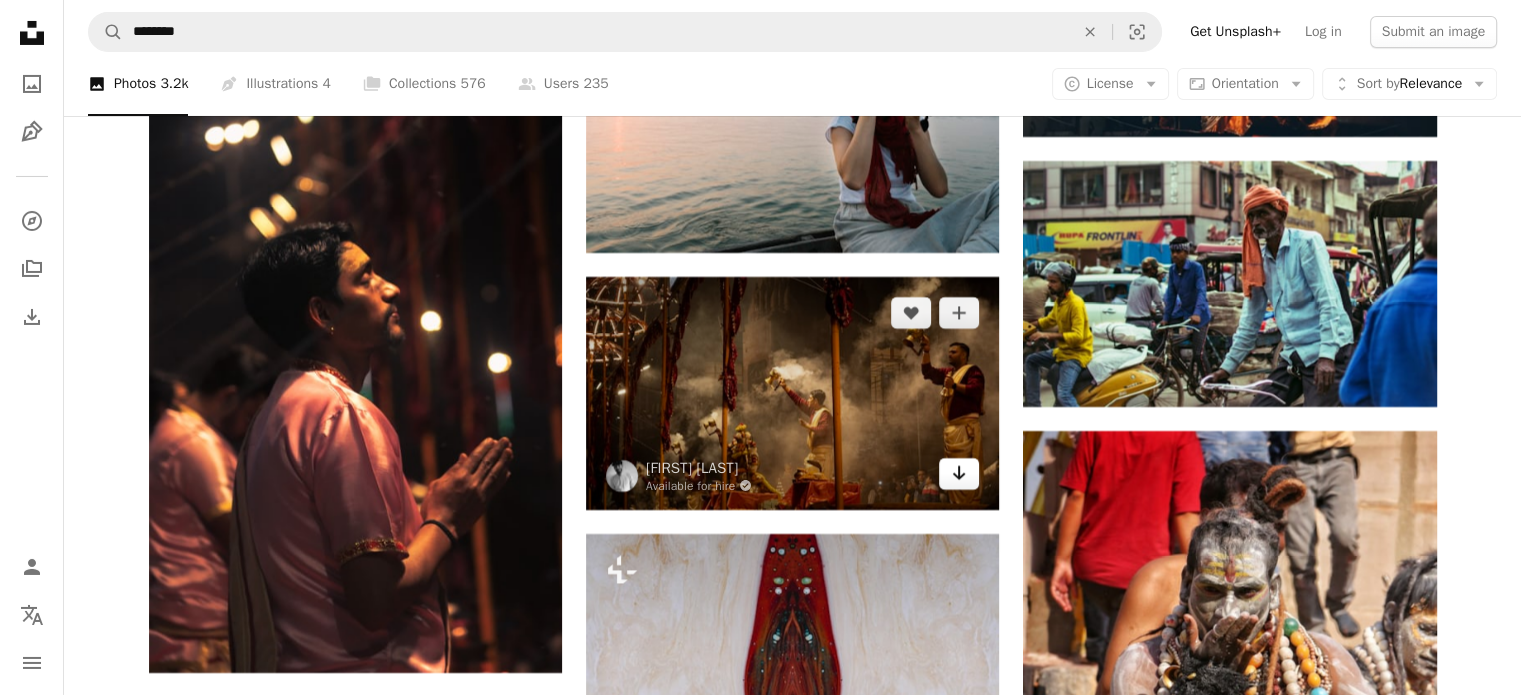 click on "Arrow pointing down" at bounding box center [959, 474] 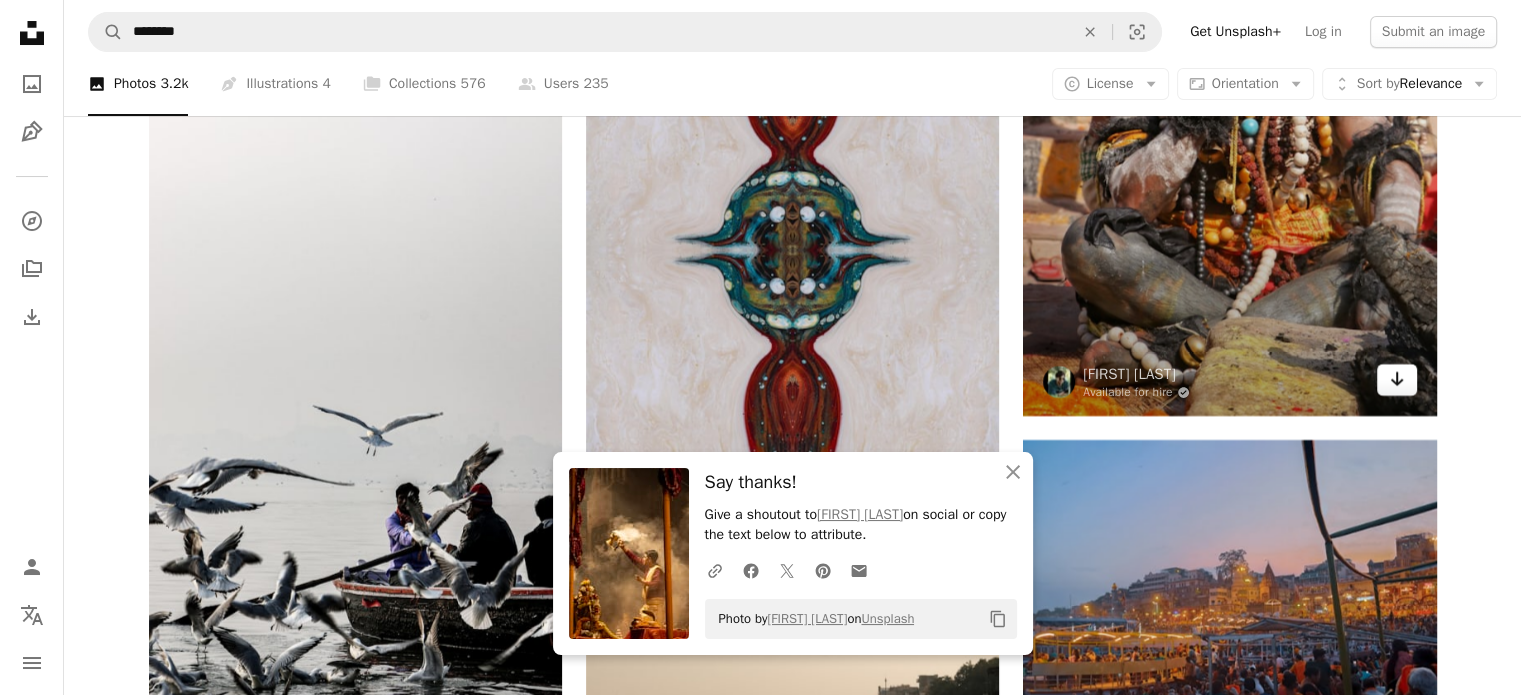 scroll, scrollTop: 7800, scrollLeft: 0, axis: vertical 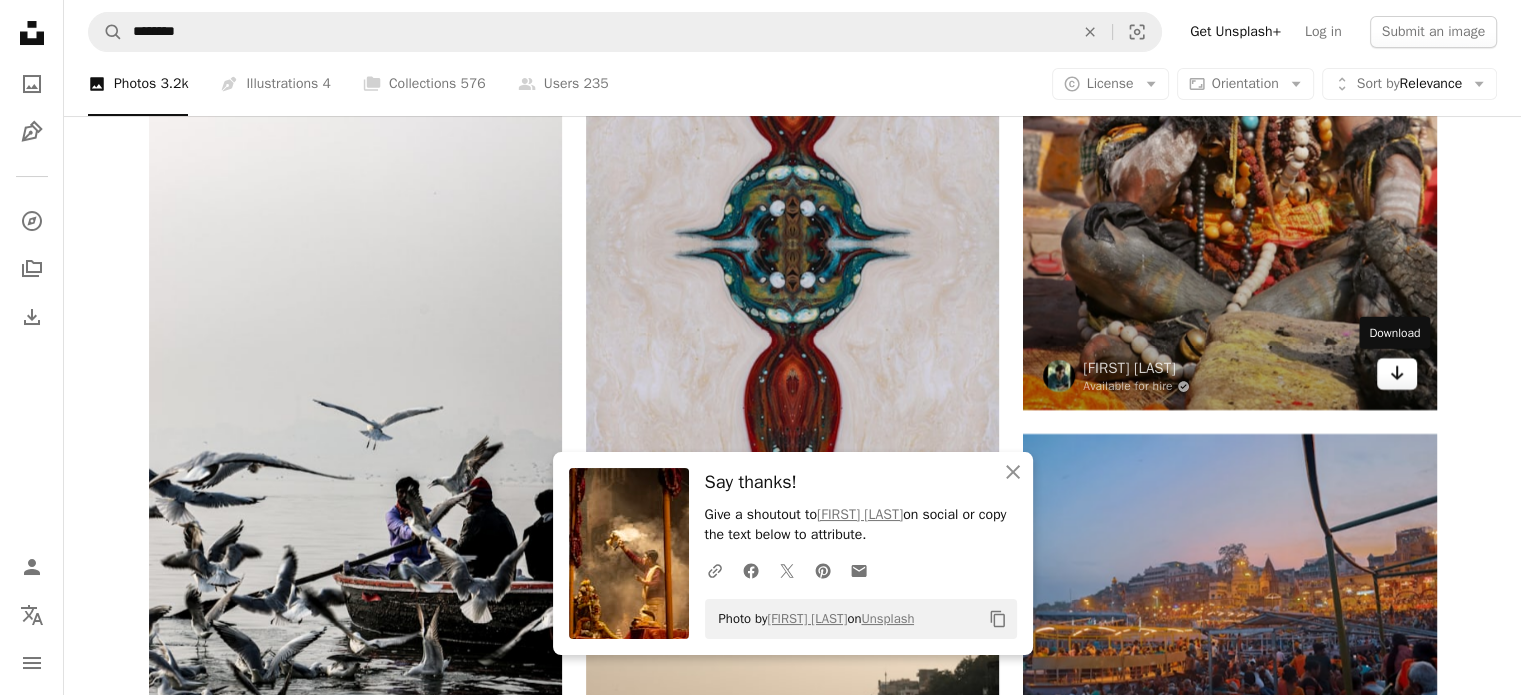 click on "Arrow pointing down" 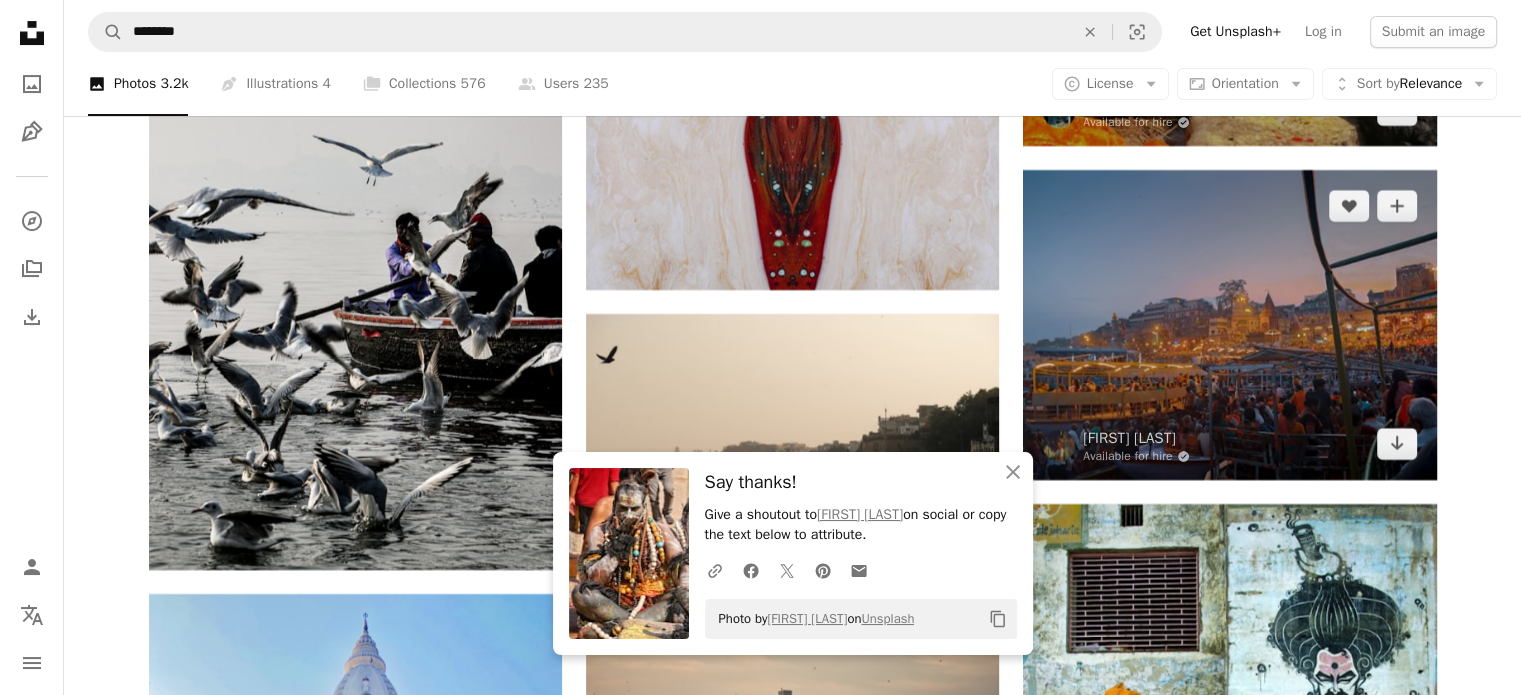 scroll, scrollTop: 8100, scrollLeft: 0, axis: vertical 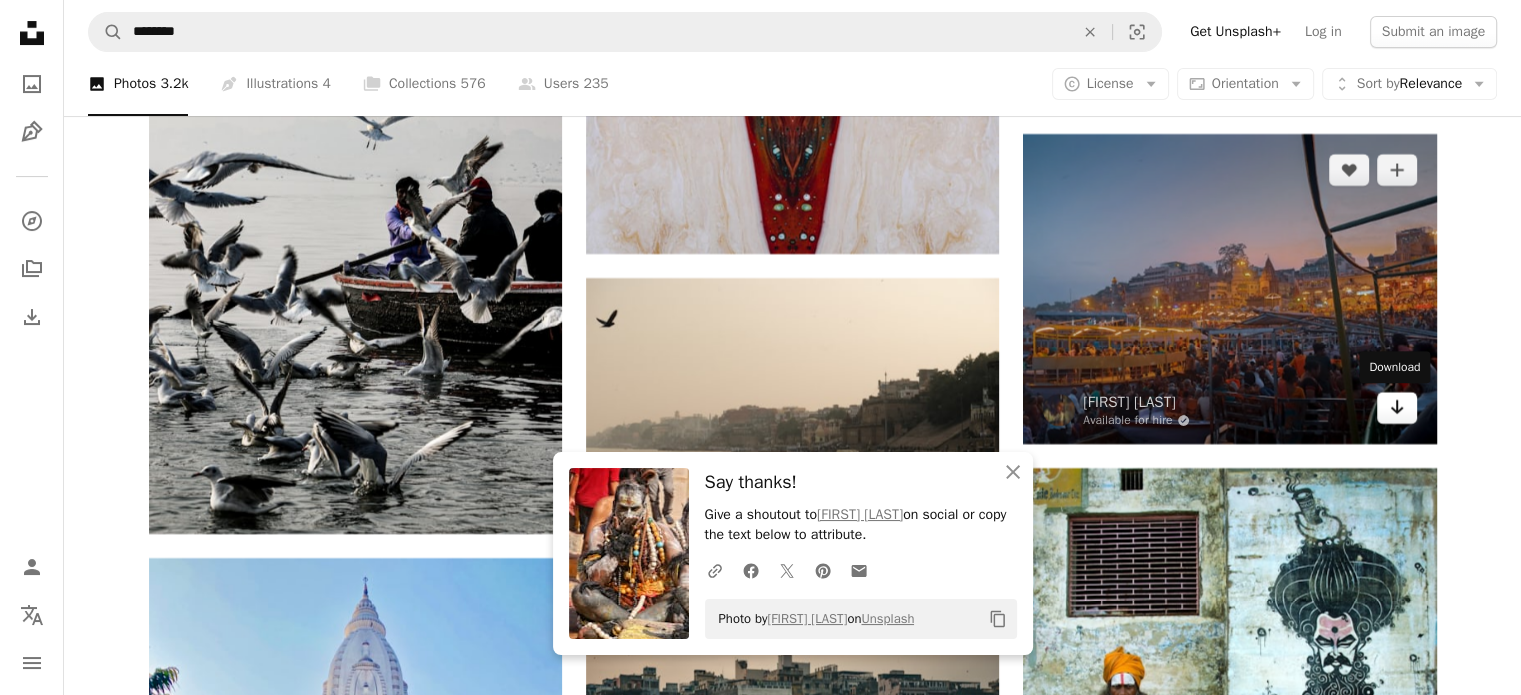 click on "Arrow pointing down" 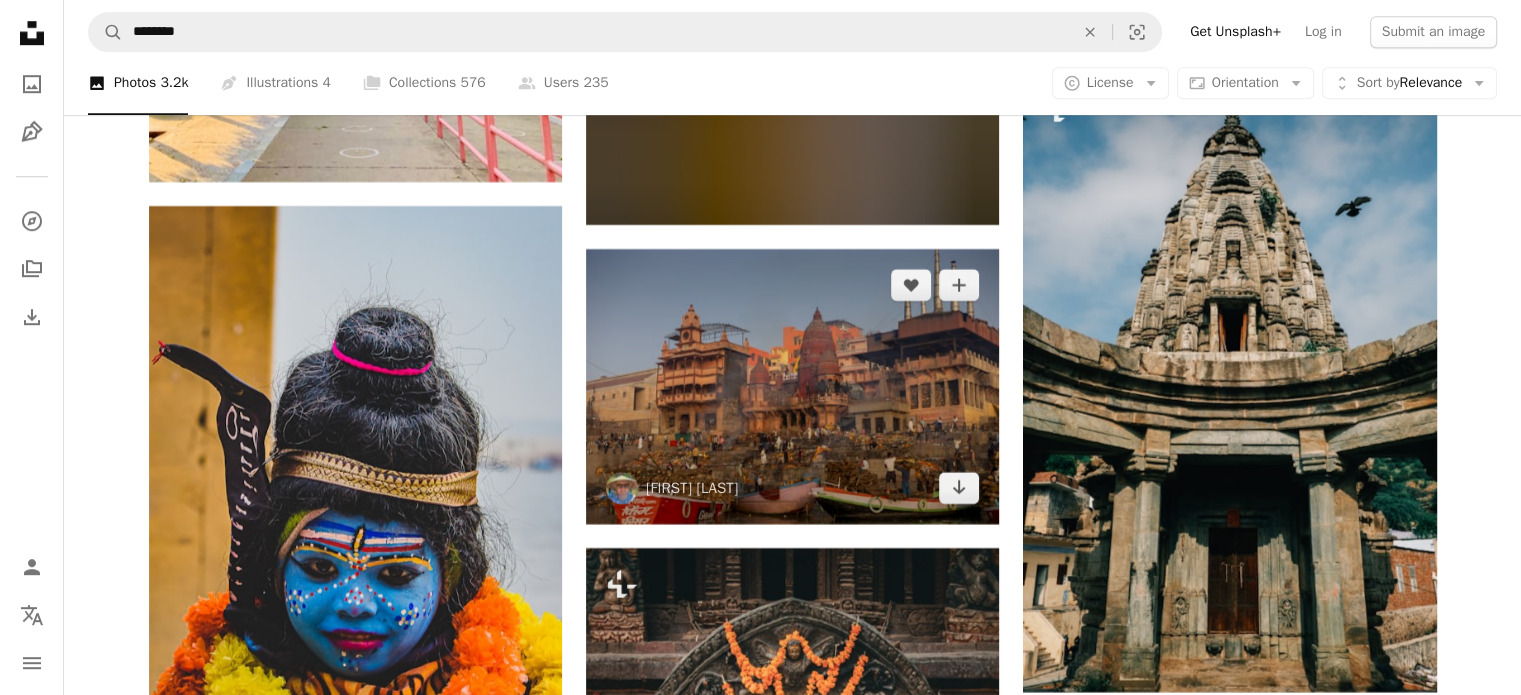 scroll, scrollTop: 9100, scrollLeft: 0, axis: vertical 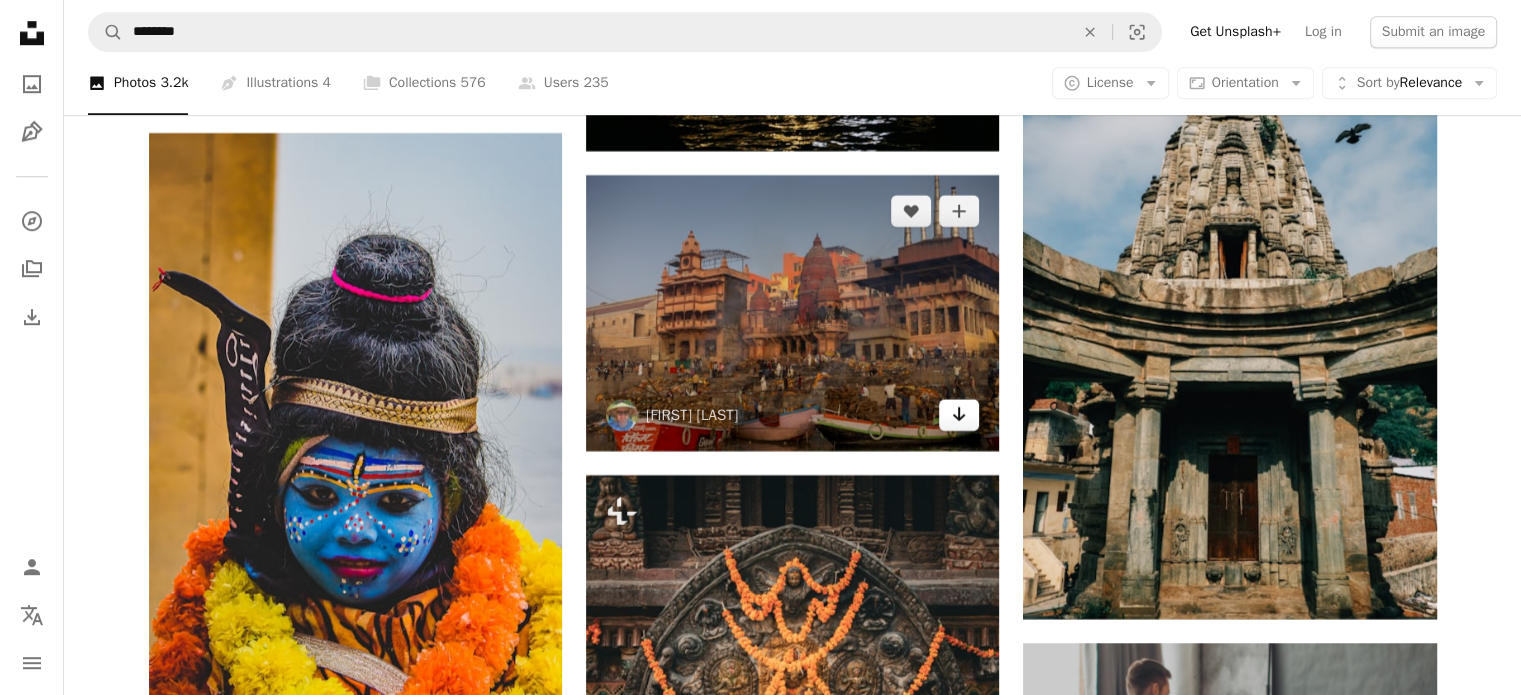 click on "Arrow pointing down" 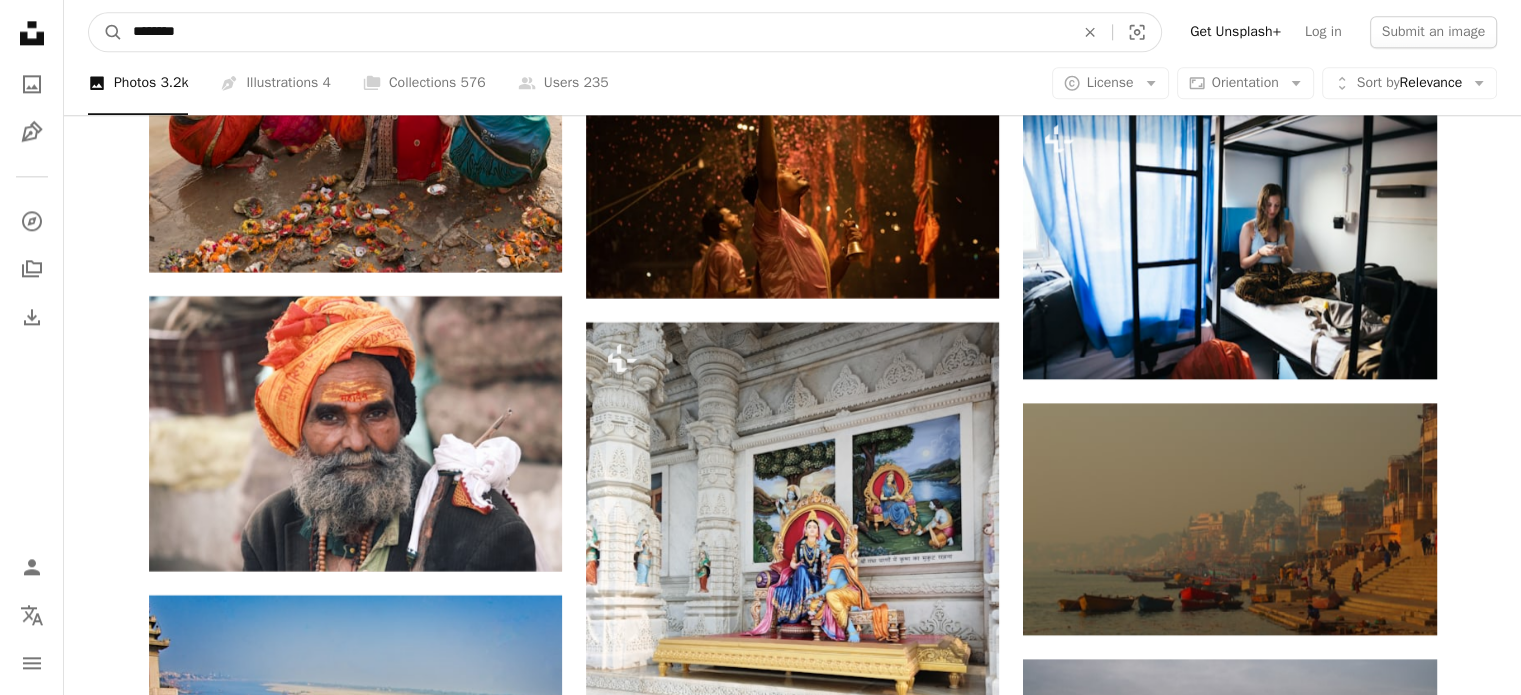 drag, startPoint x: 492, startPoint y: 35, endPoint x: 0, endPoint y: 2, distance: 493.10547 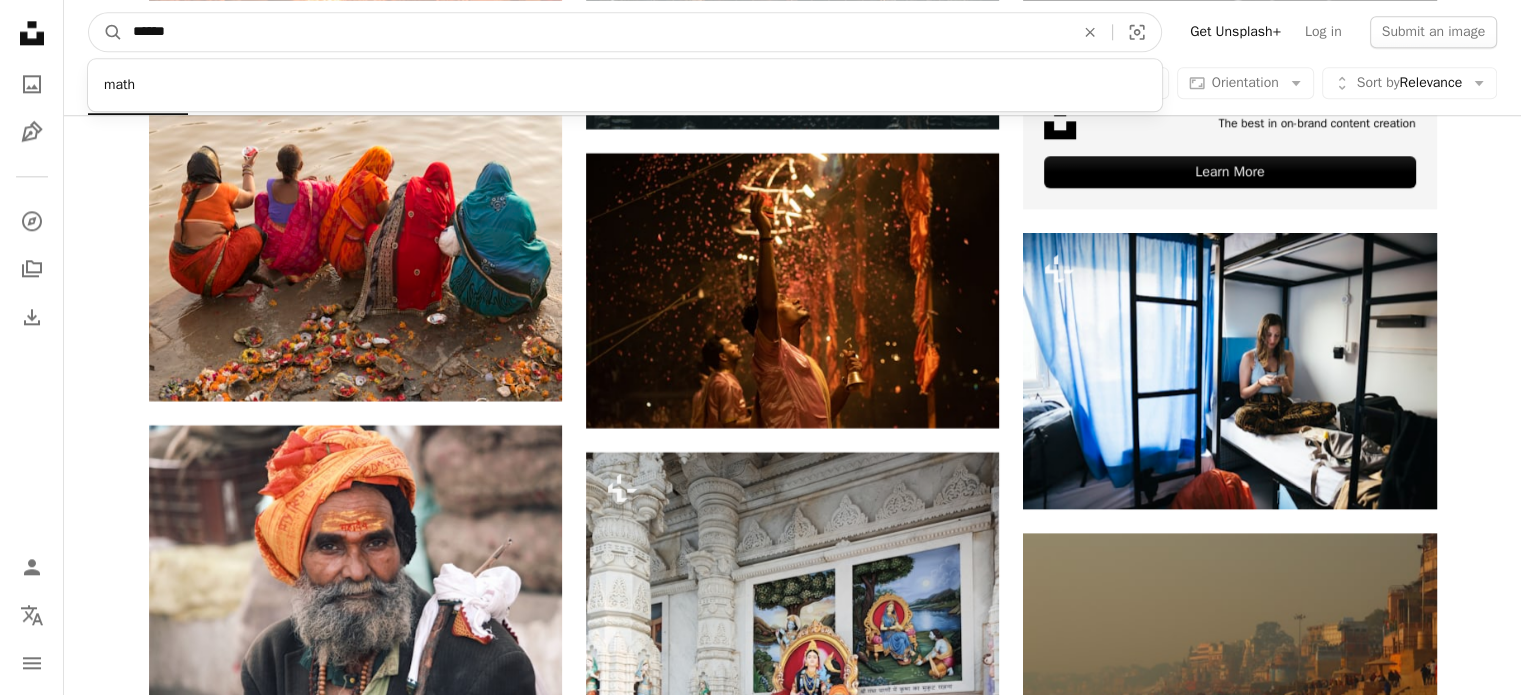 type on "*******" 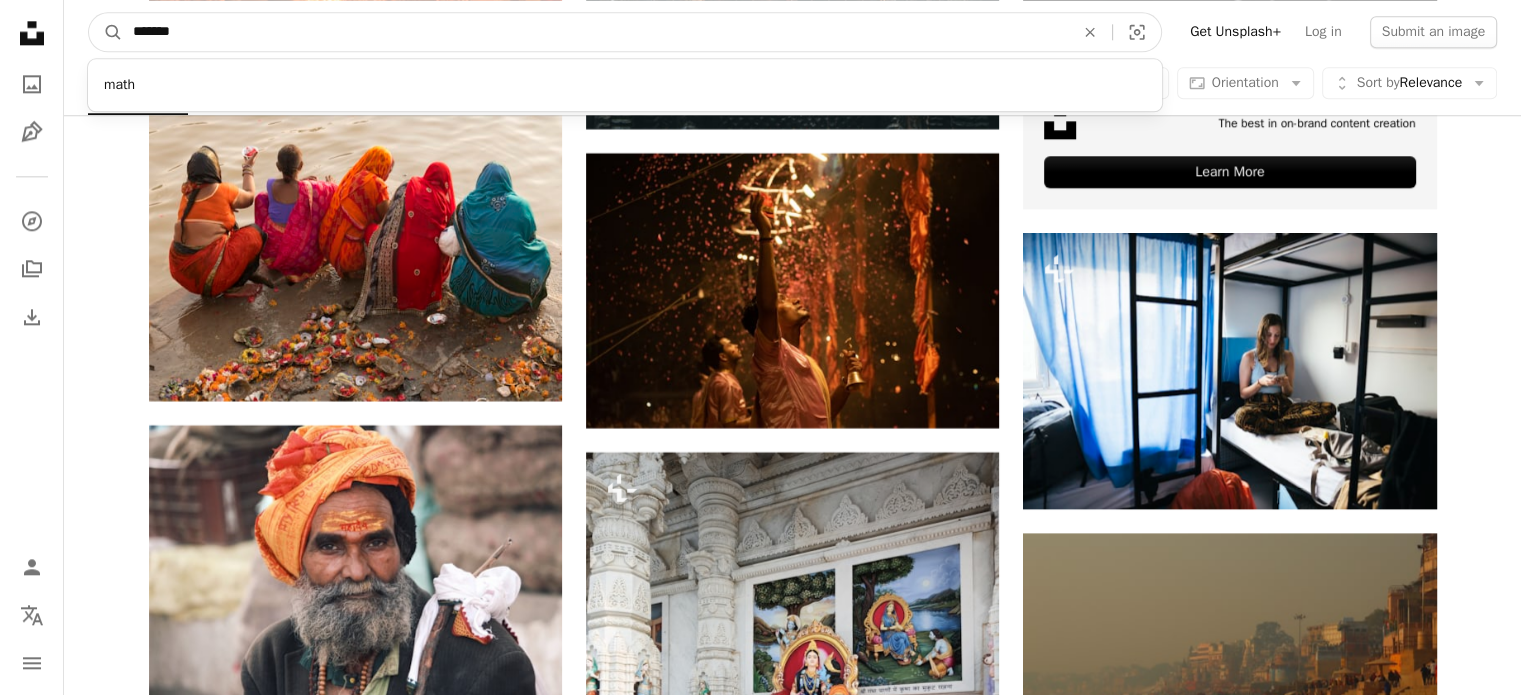 click on "A magnifying glass" at bounding box center (106, 32) 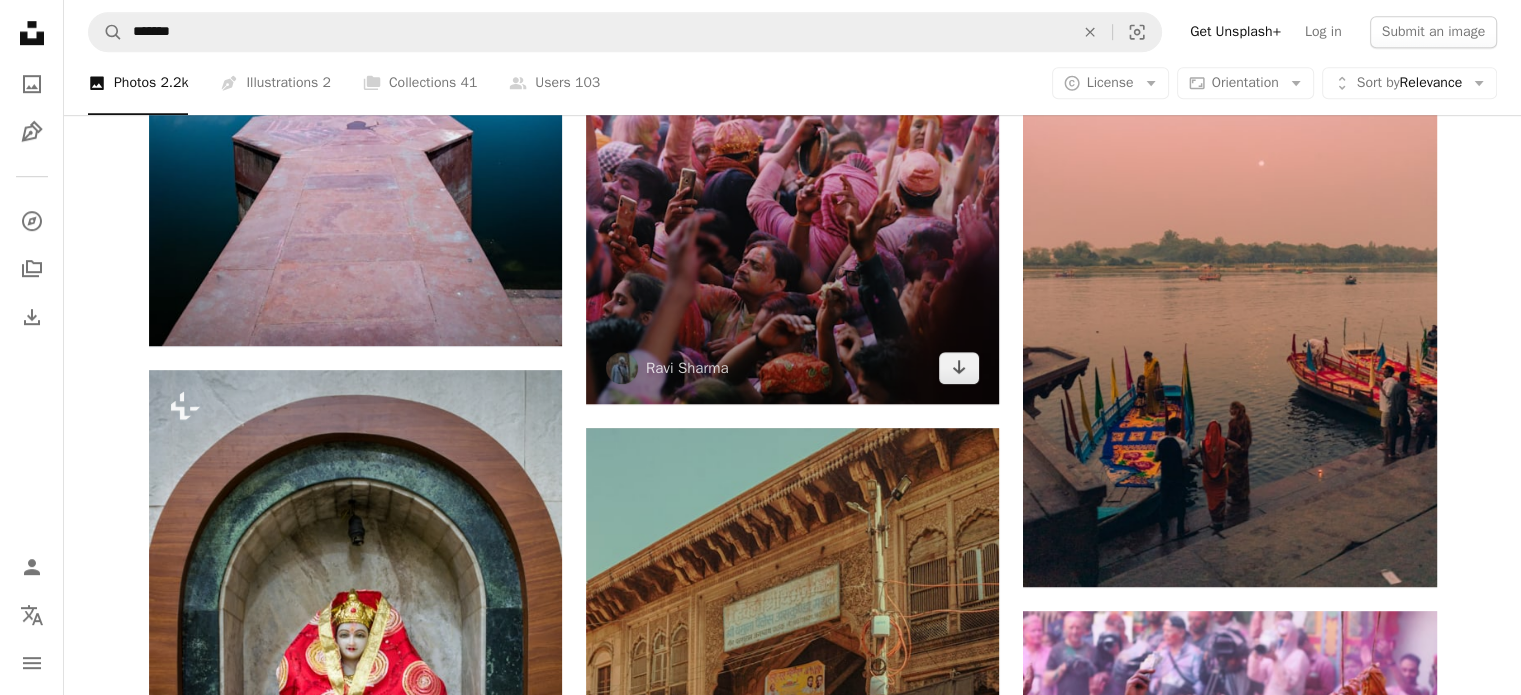 scroll, scrollTop: 1100, scrollLeft: 0, axis: vertical 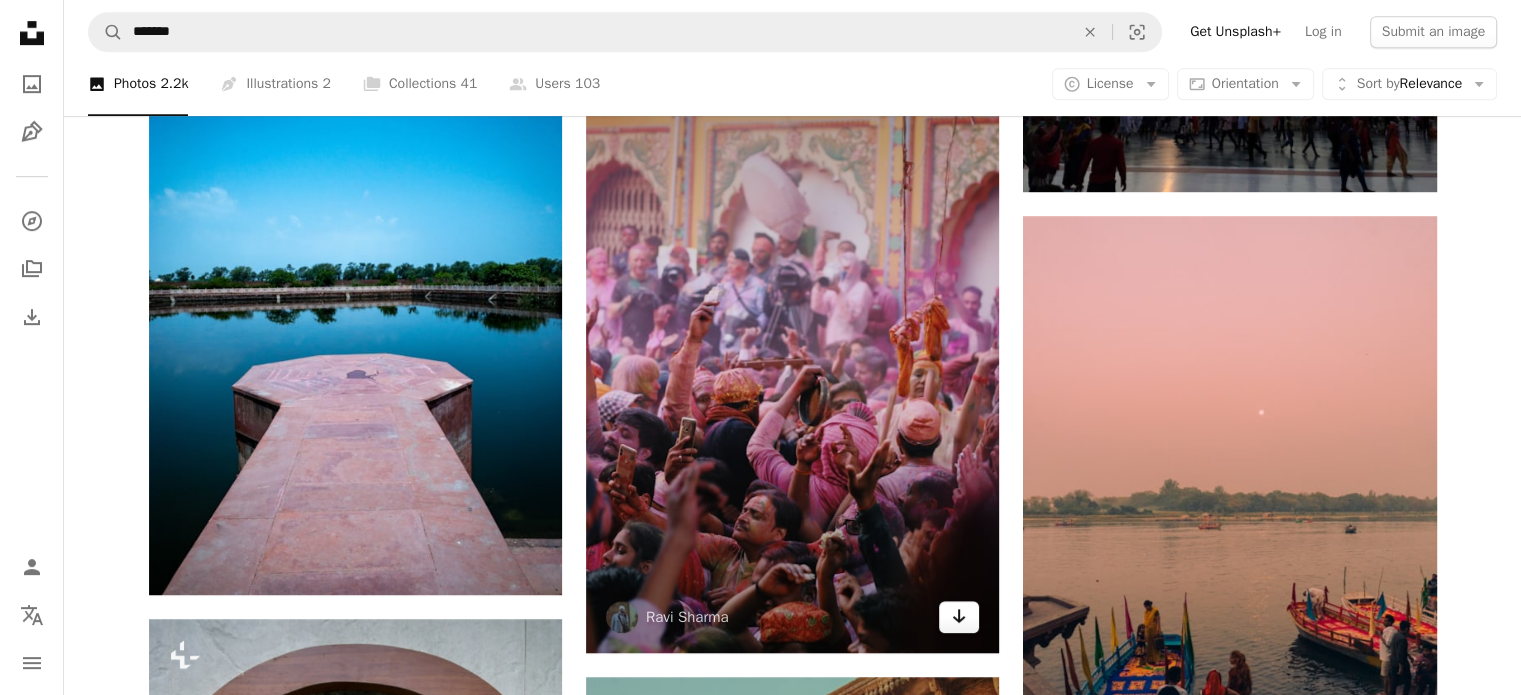 click on "Arrow pointing down" 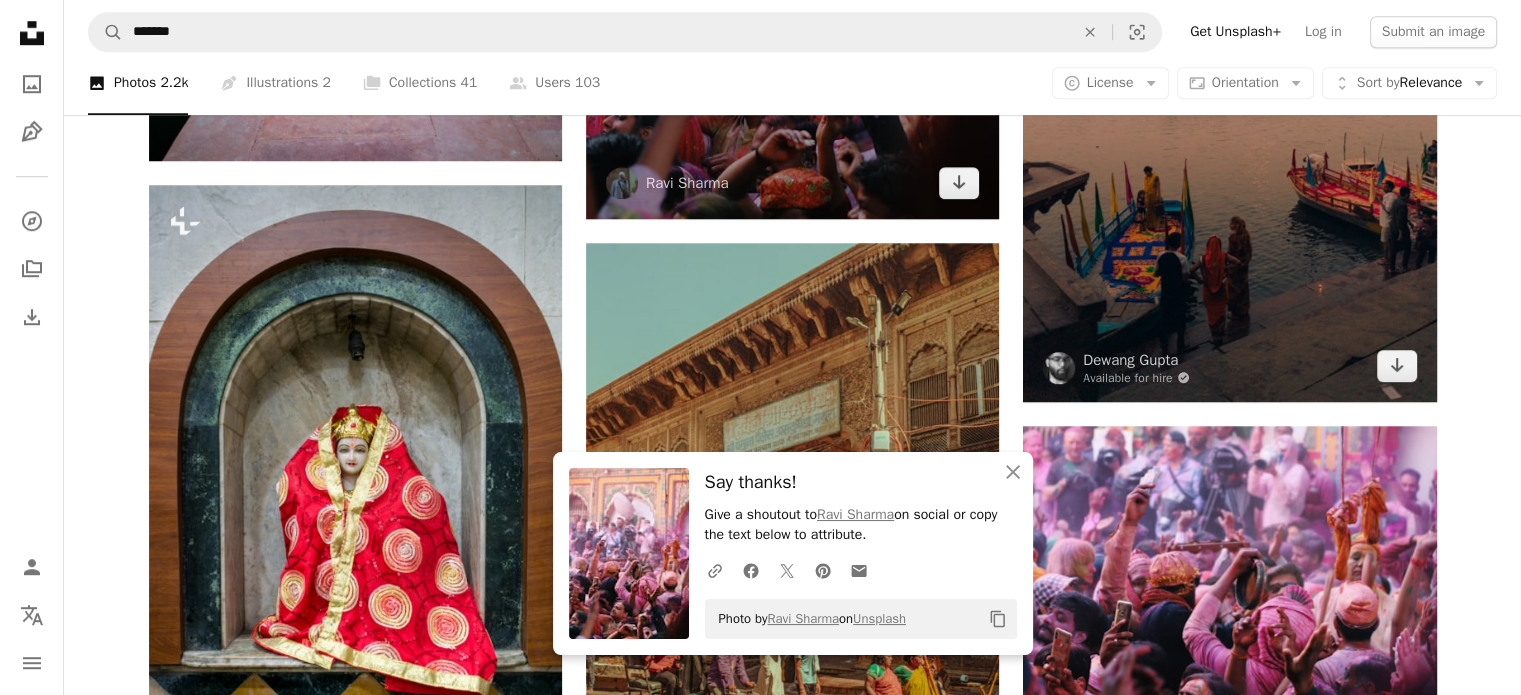 scroll, scrollTop: 1800, scrollLeft: 0, axis: vertical 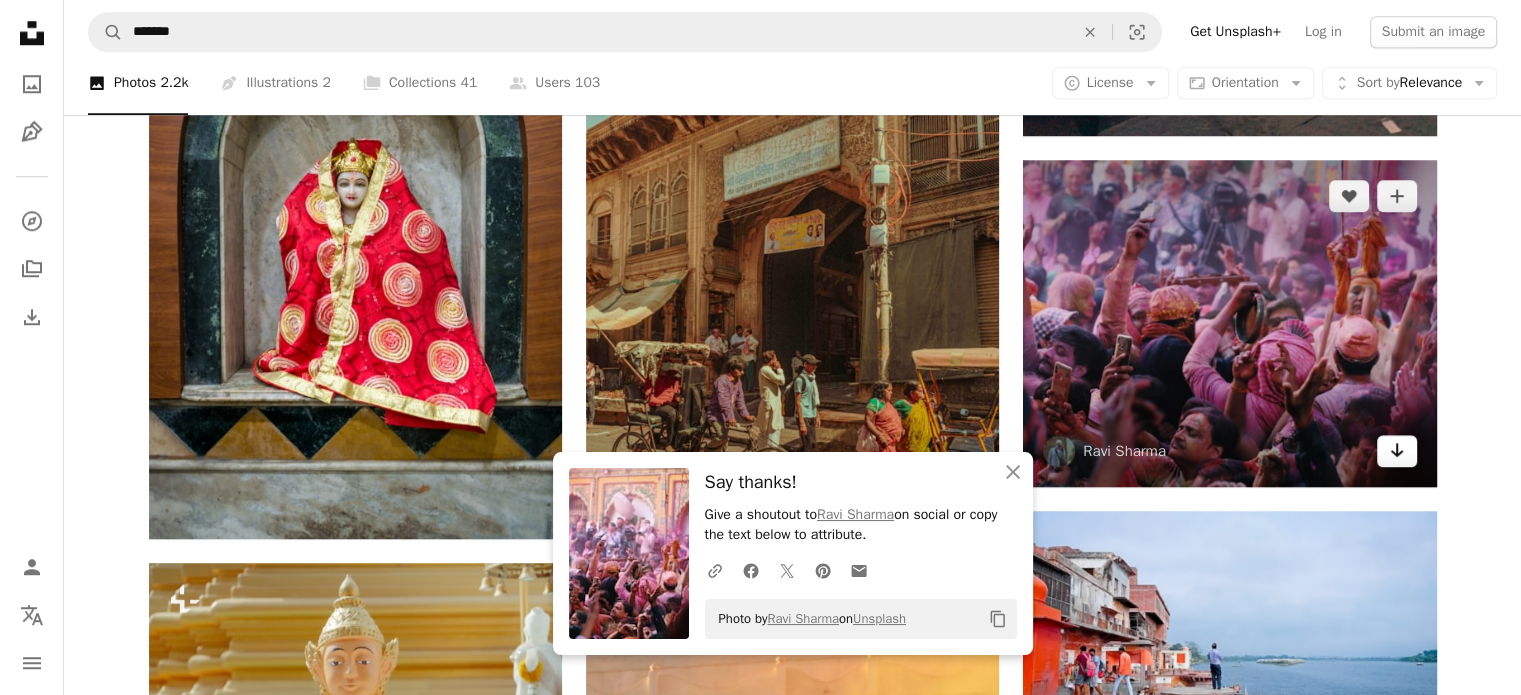 click on "Arrow pointing down" 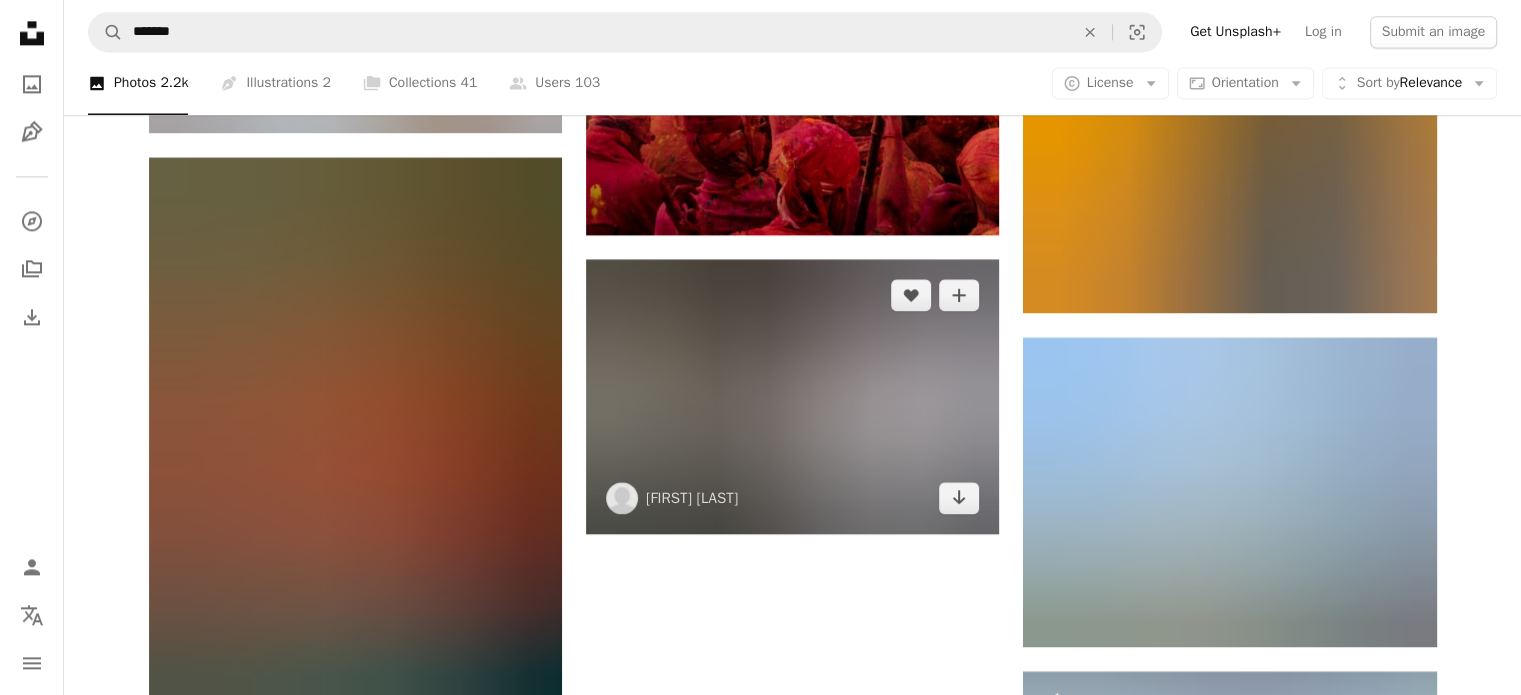 scroll, scrollTop: 2900, scrollLeft: 0, axis: vertical 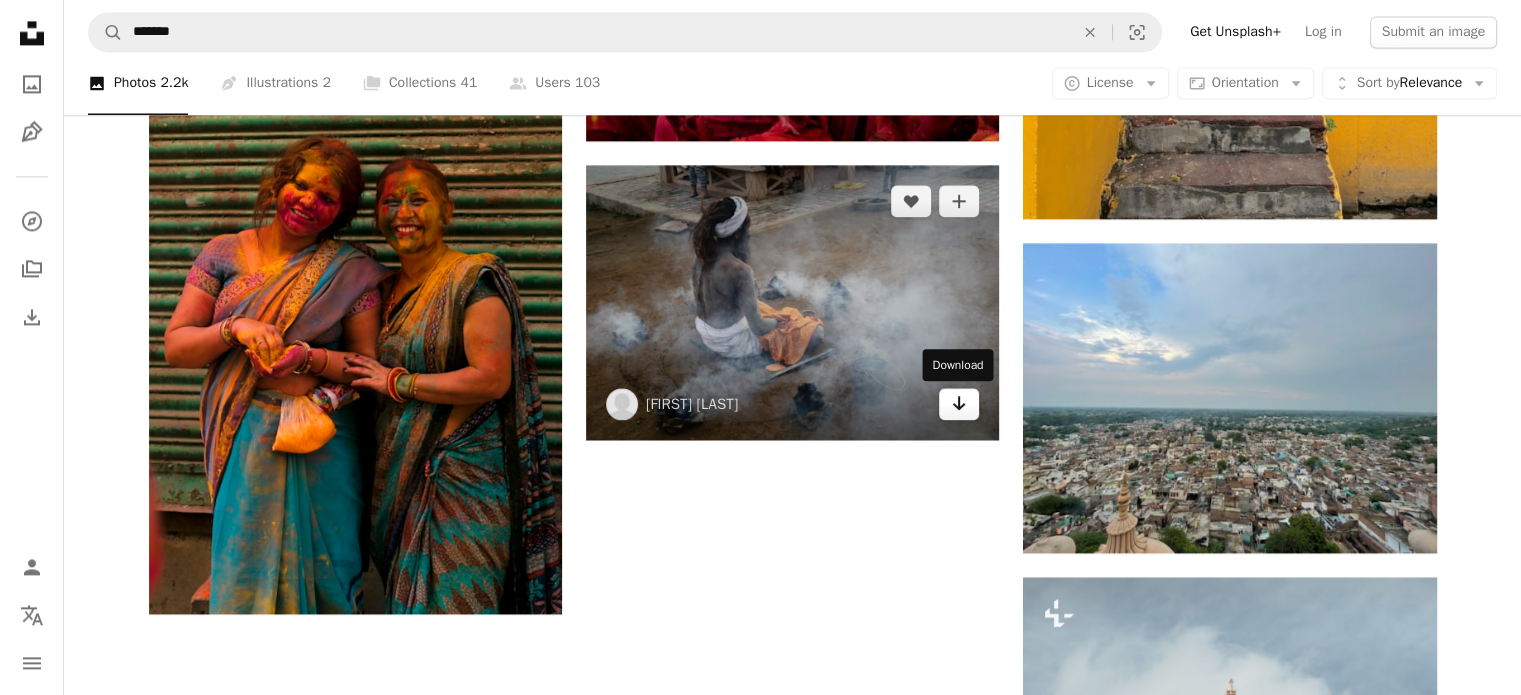 click on "Arrow pointing down" 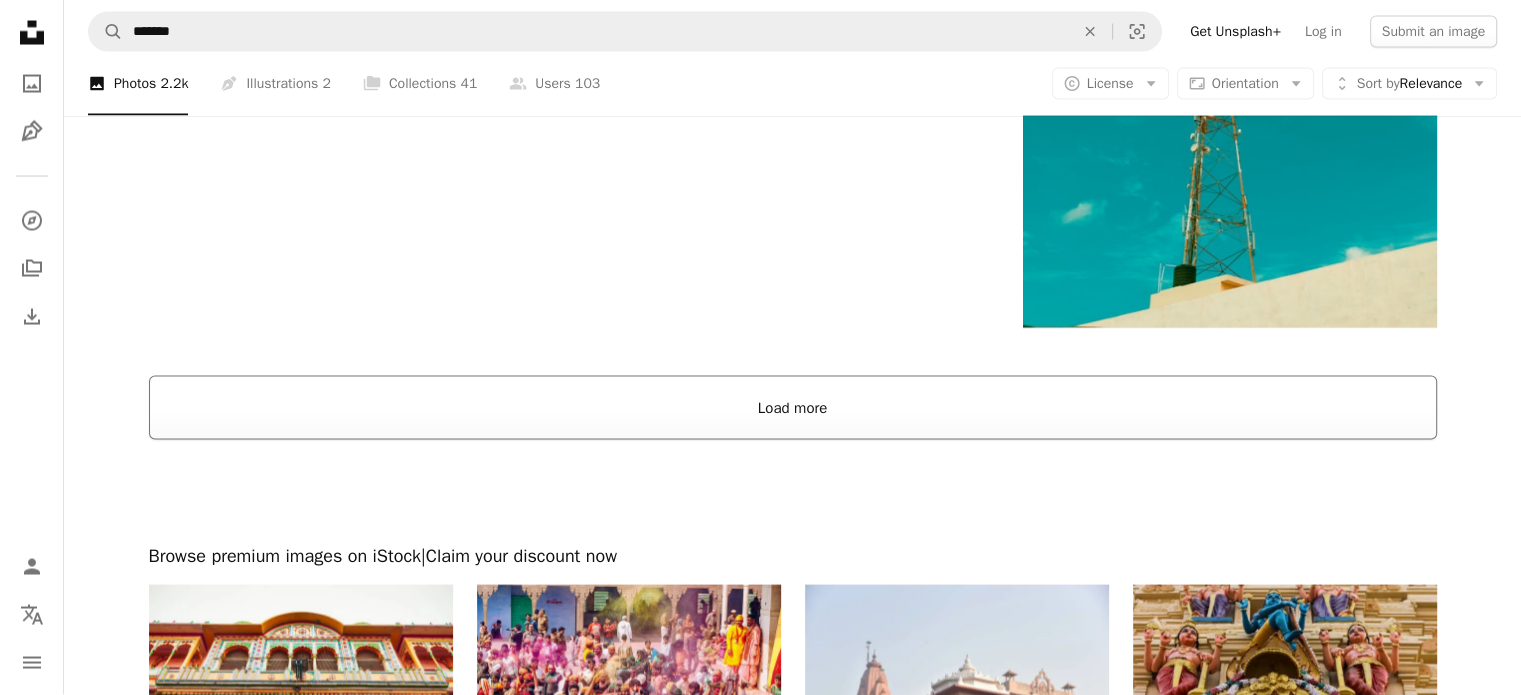 click on "Load more" at bounding box center (793, 408) 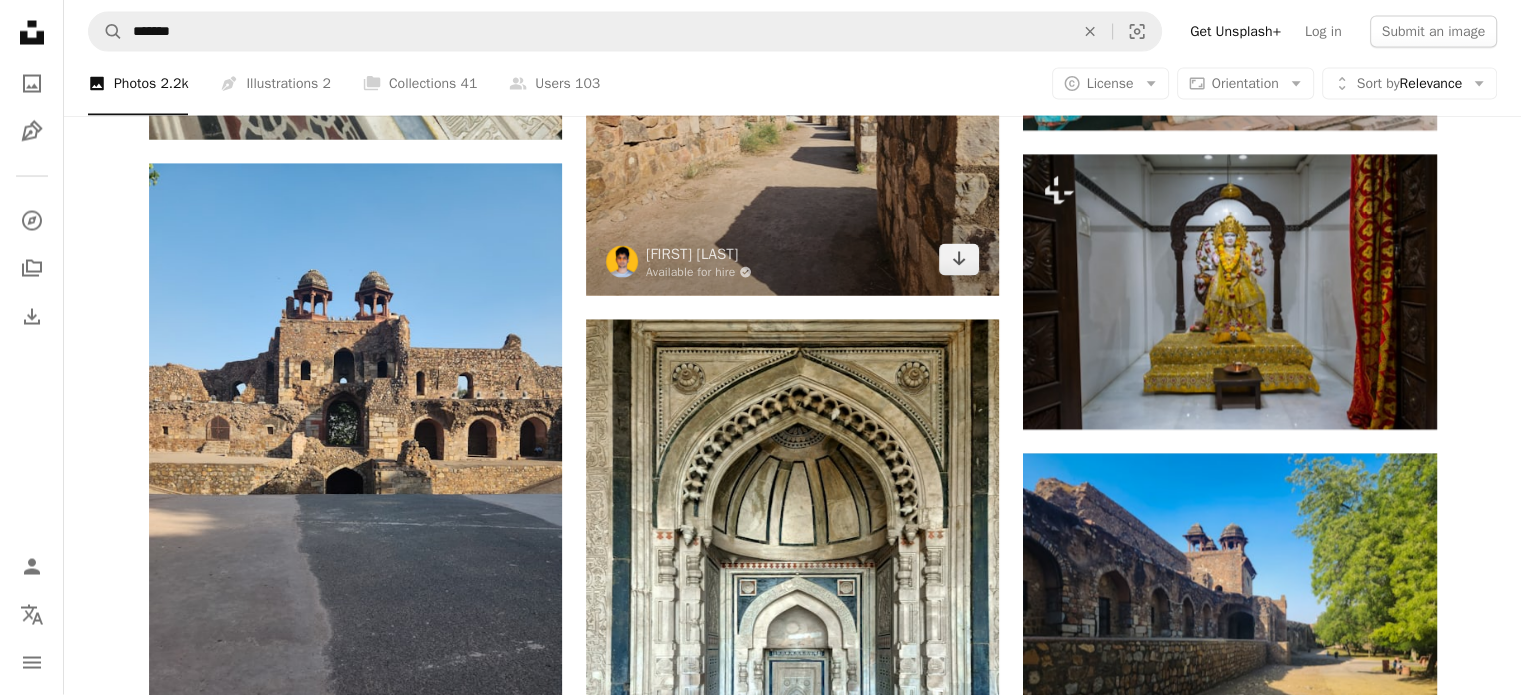 scroll, scrollTop: 12000, scrollLeft: 0, axis: vertical 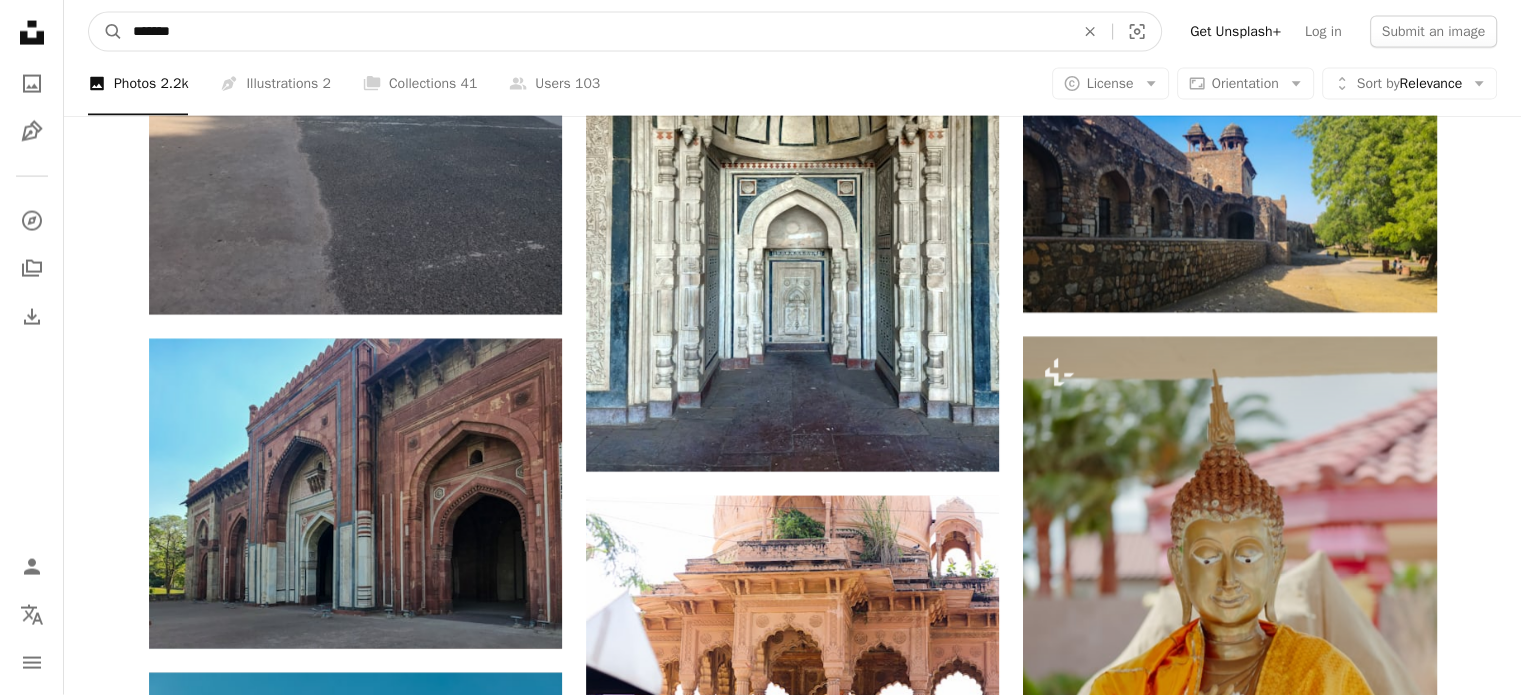 drag, startPoint x: 456, startPoint y: 38, endPoint x: 0, endPoint y: 10, distance: 456.85883 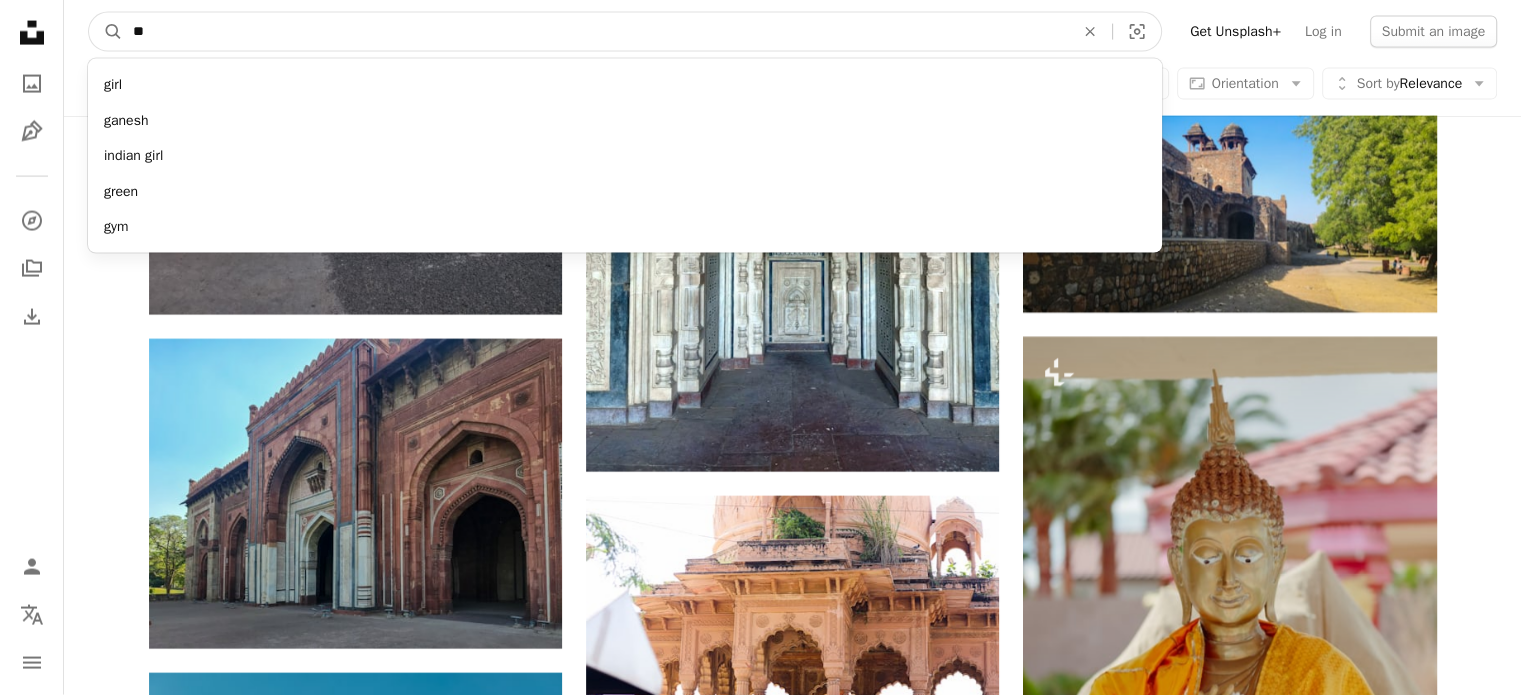 type on "***" 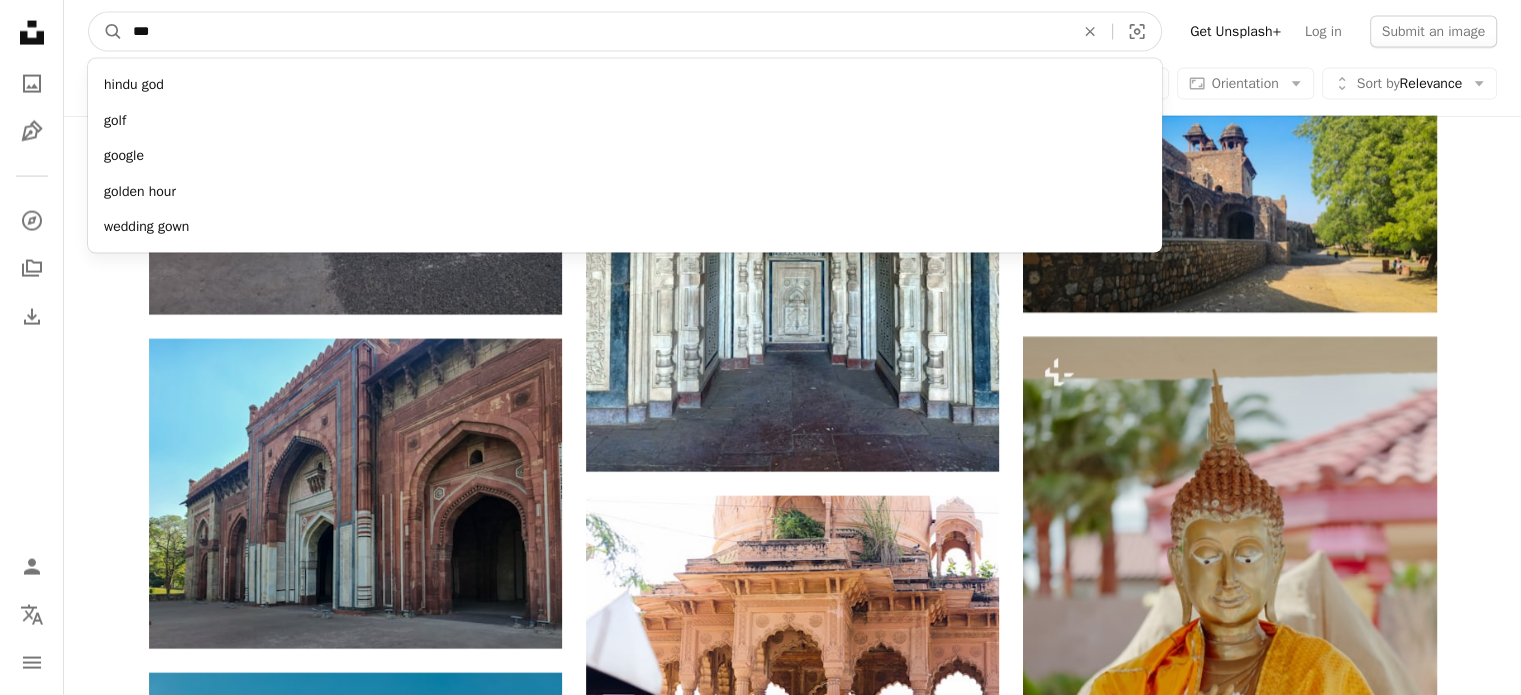 click on "A magnifying glass" at bounding box center [106, 32] 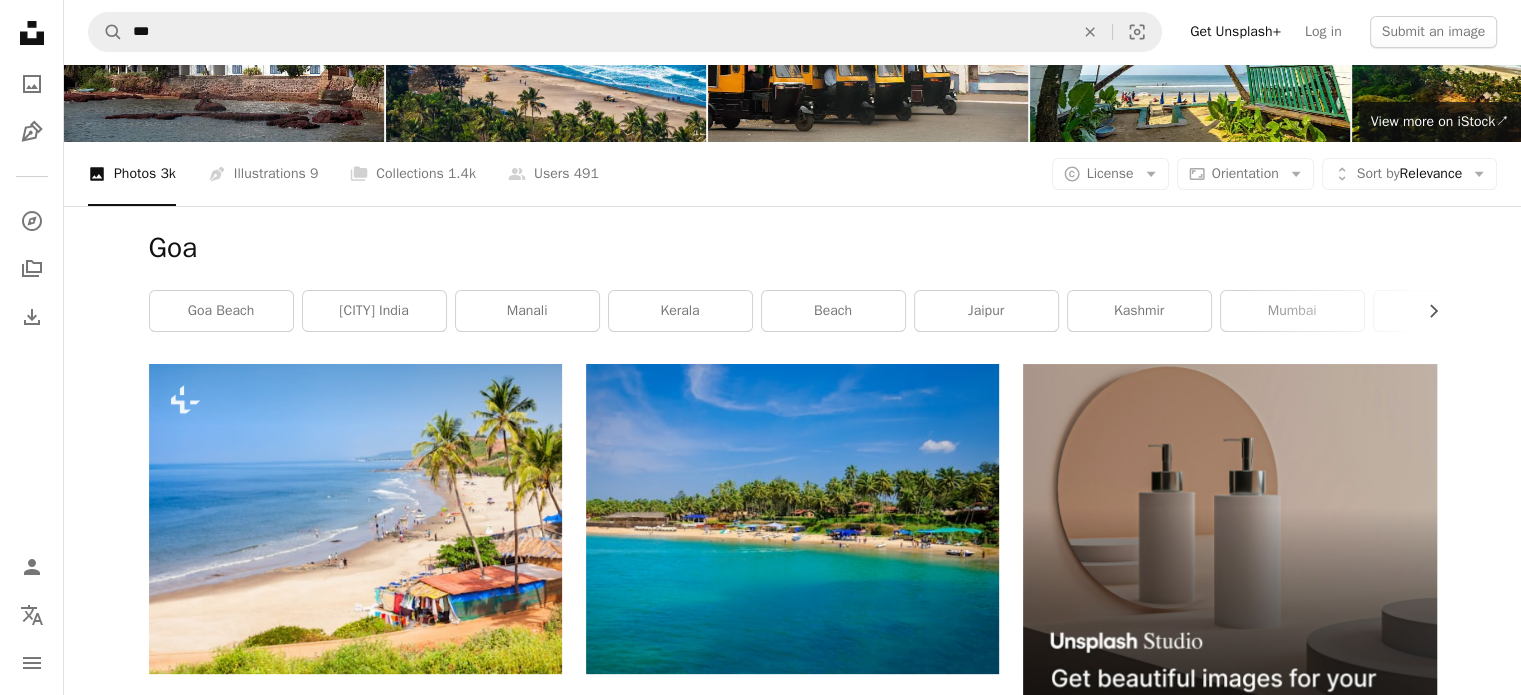 scroll, scrollTop: 400, scrollLeft: 0, axis: vertical 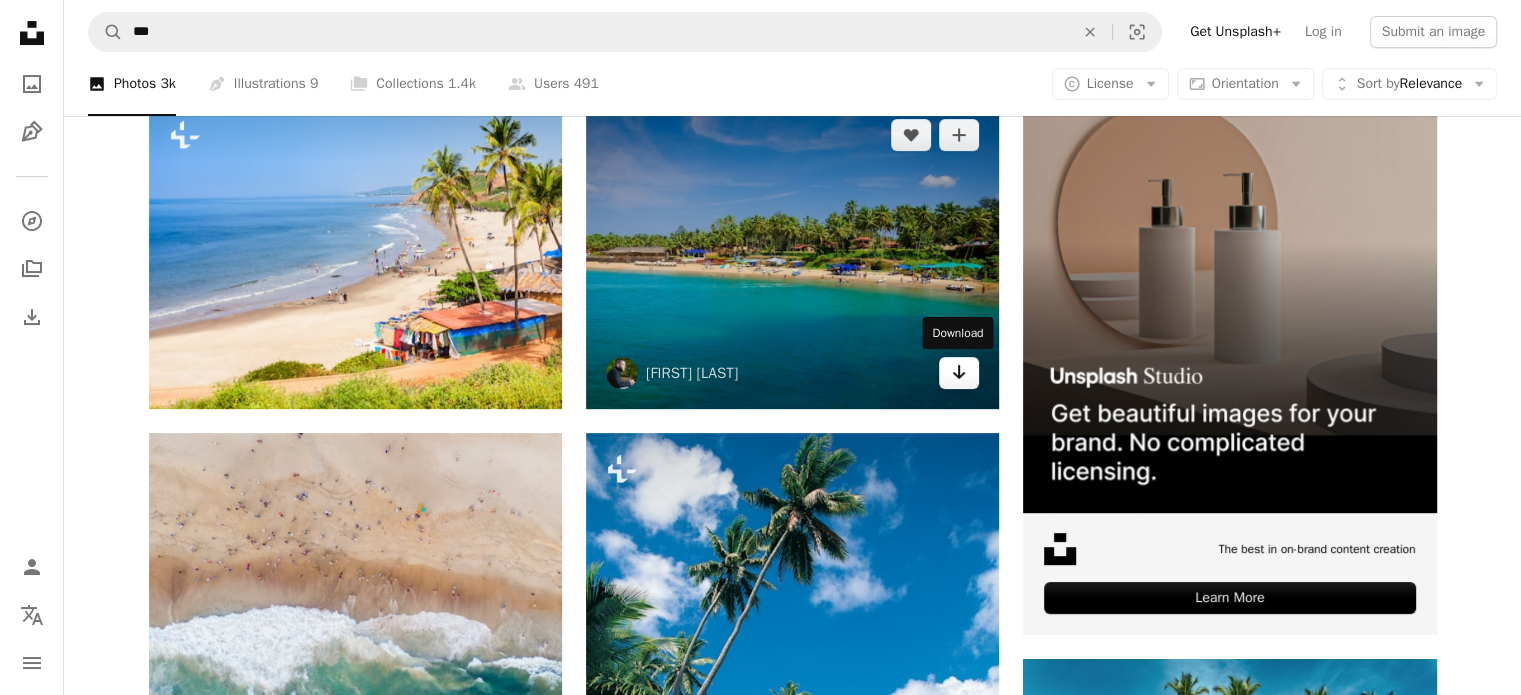 click on "Arrow pointing down" 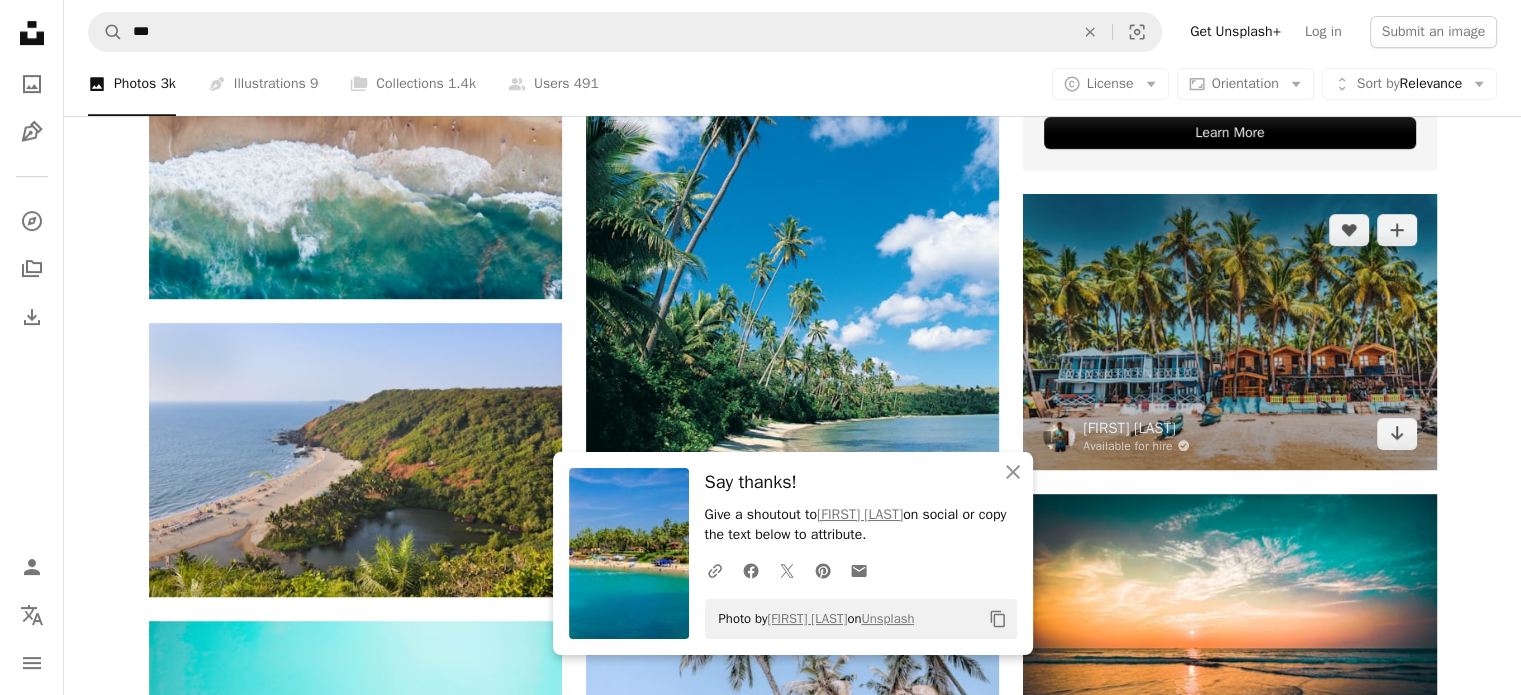 scroll, scrollTop: 900, scrollLeft: 0, axis: vertical 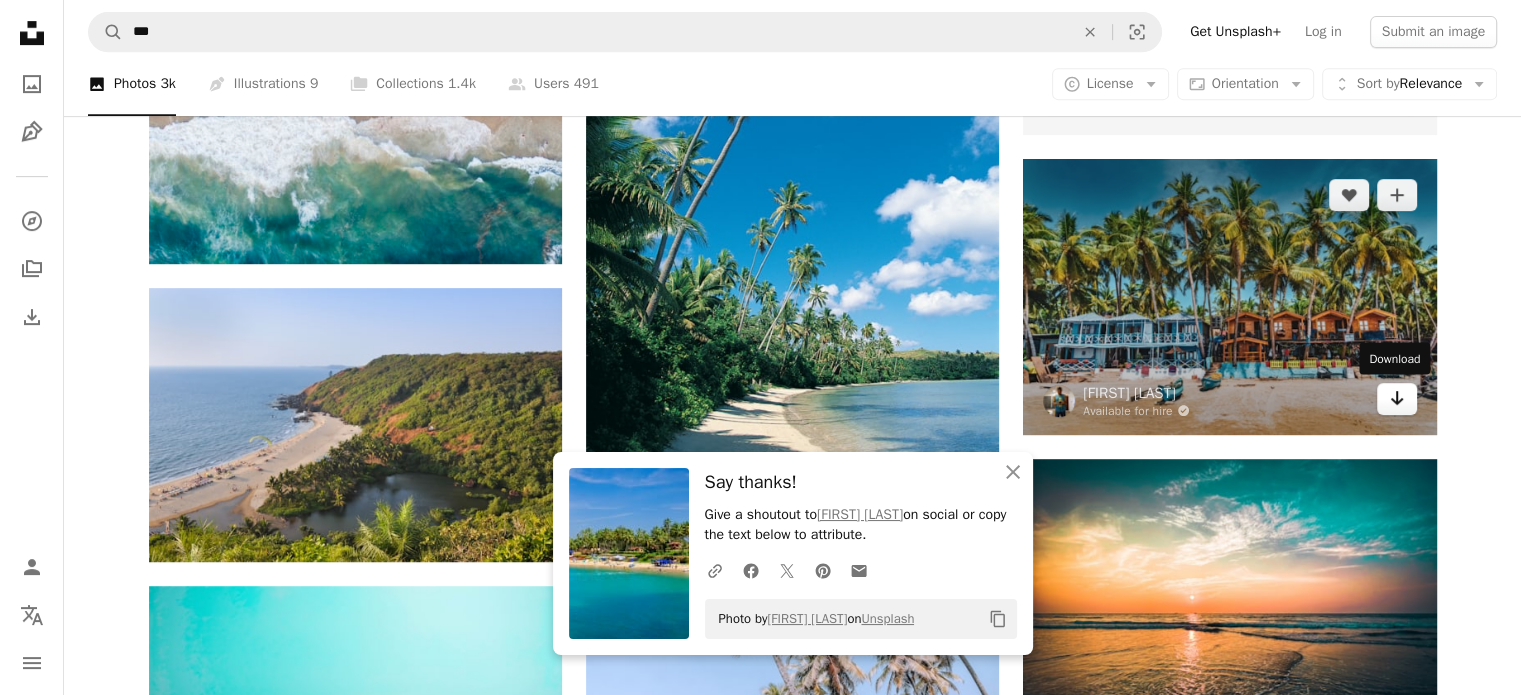 click on "Arrow pointing down" 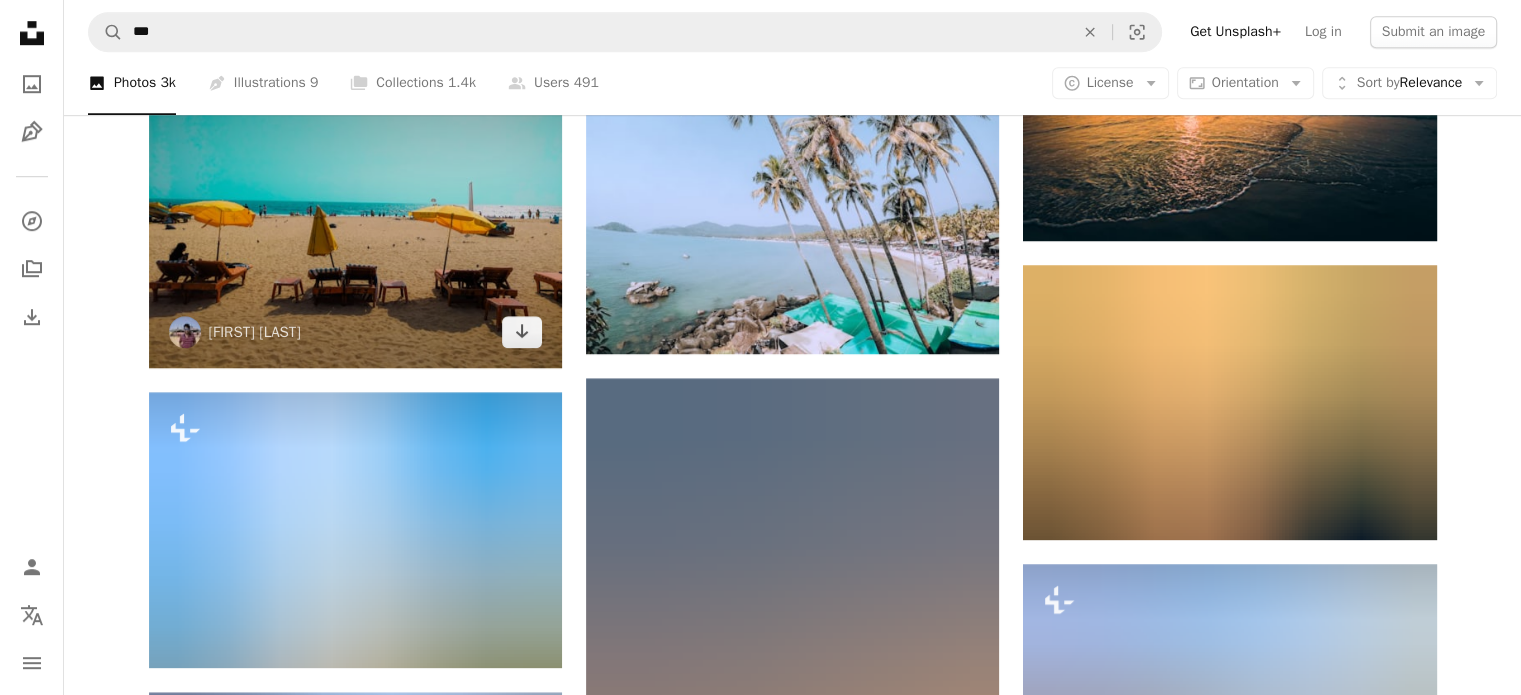 scroll, scrollTop: 1400, scrollLeft: 0, axis: vertical 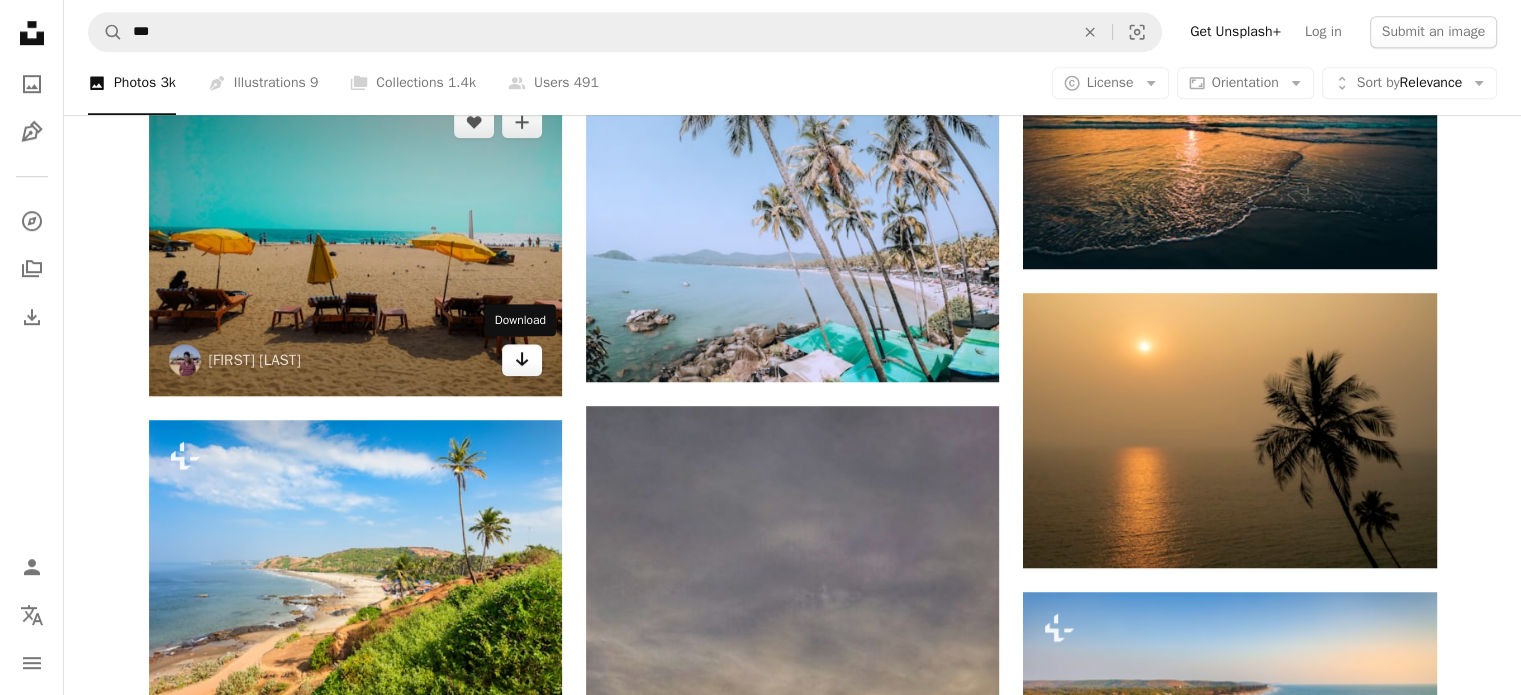 click on "Arrow pointing down" 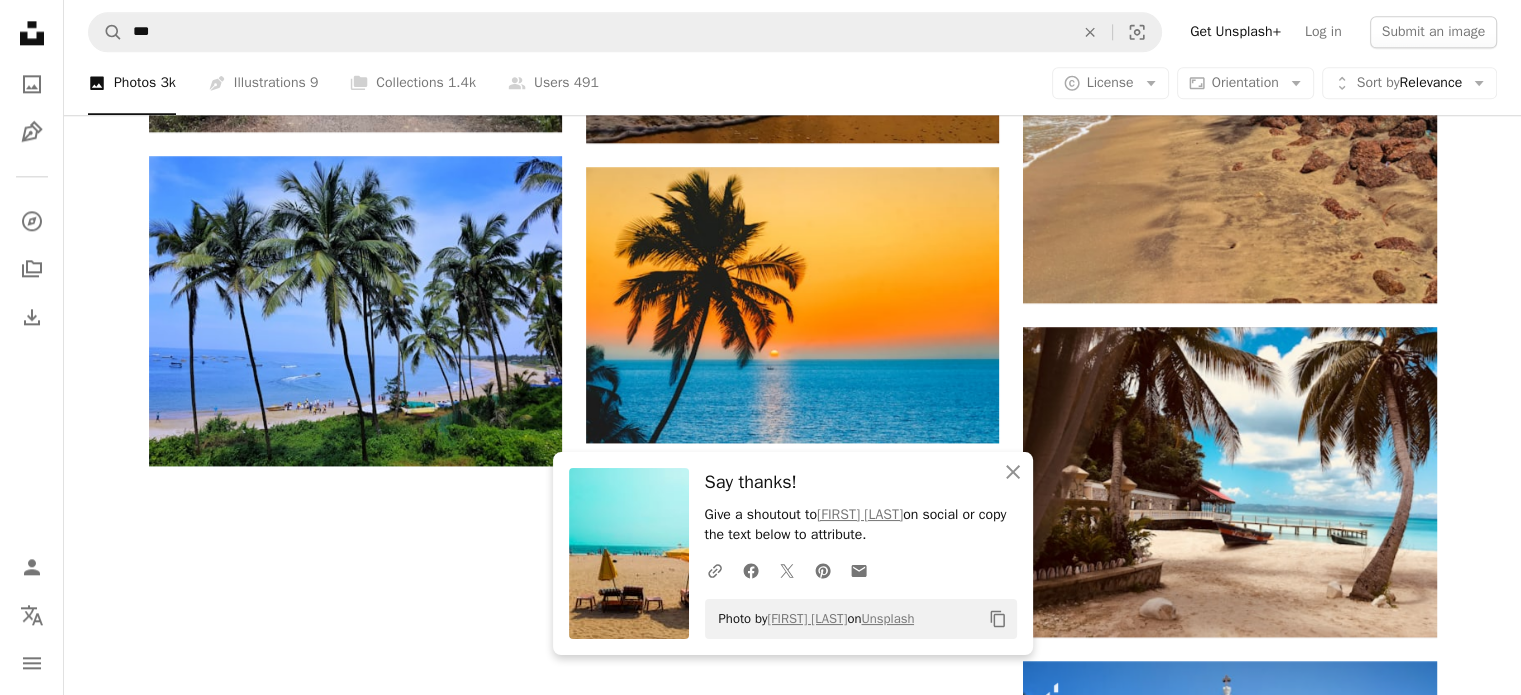 scroll, scrollTop: 2600, scrollLeft: 0, axis: vertical 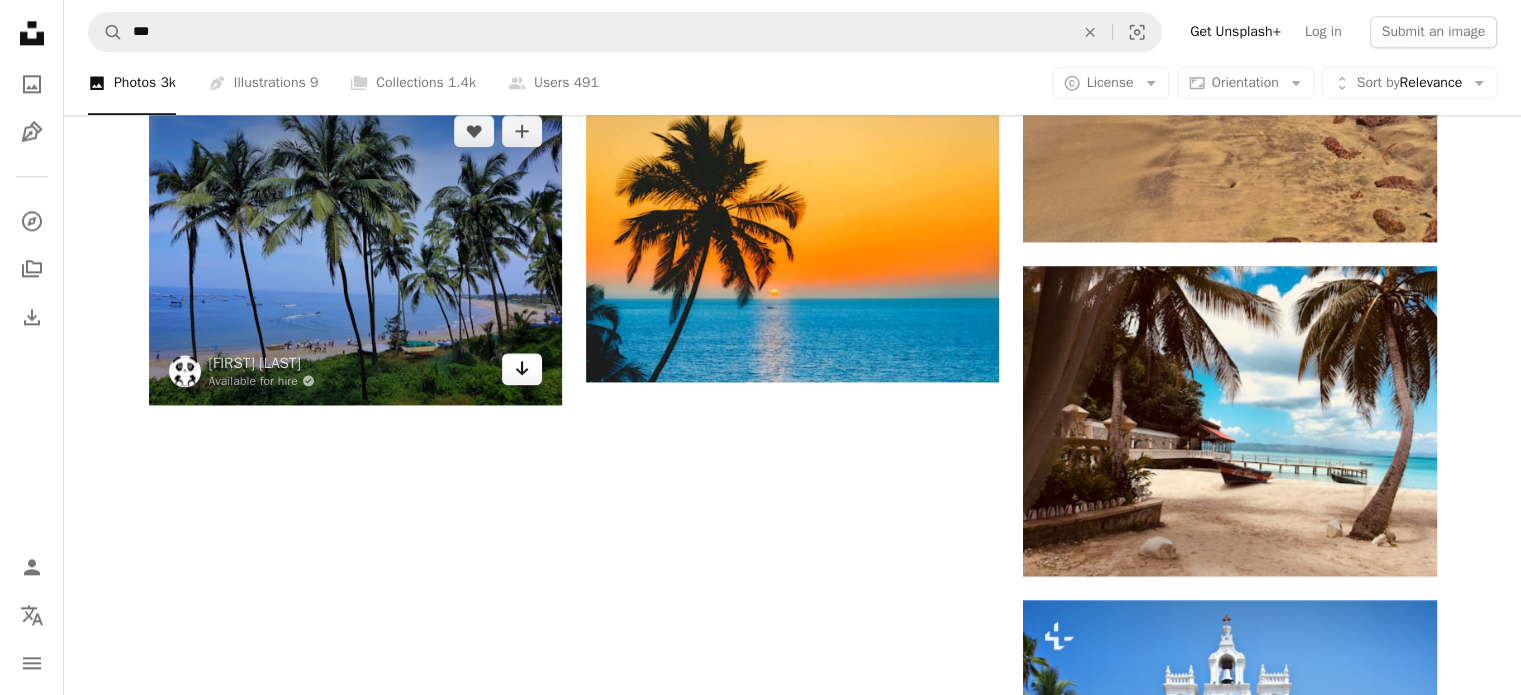 click on "Arrow pointing down" at bounding box center [522, 369] 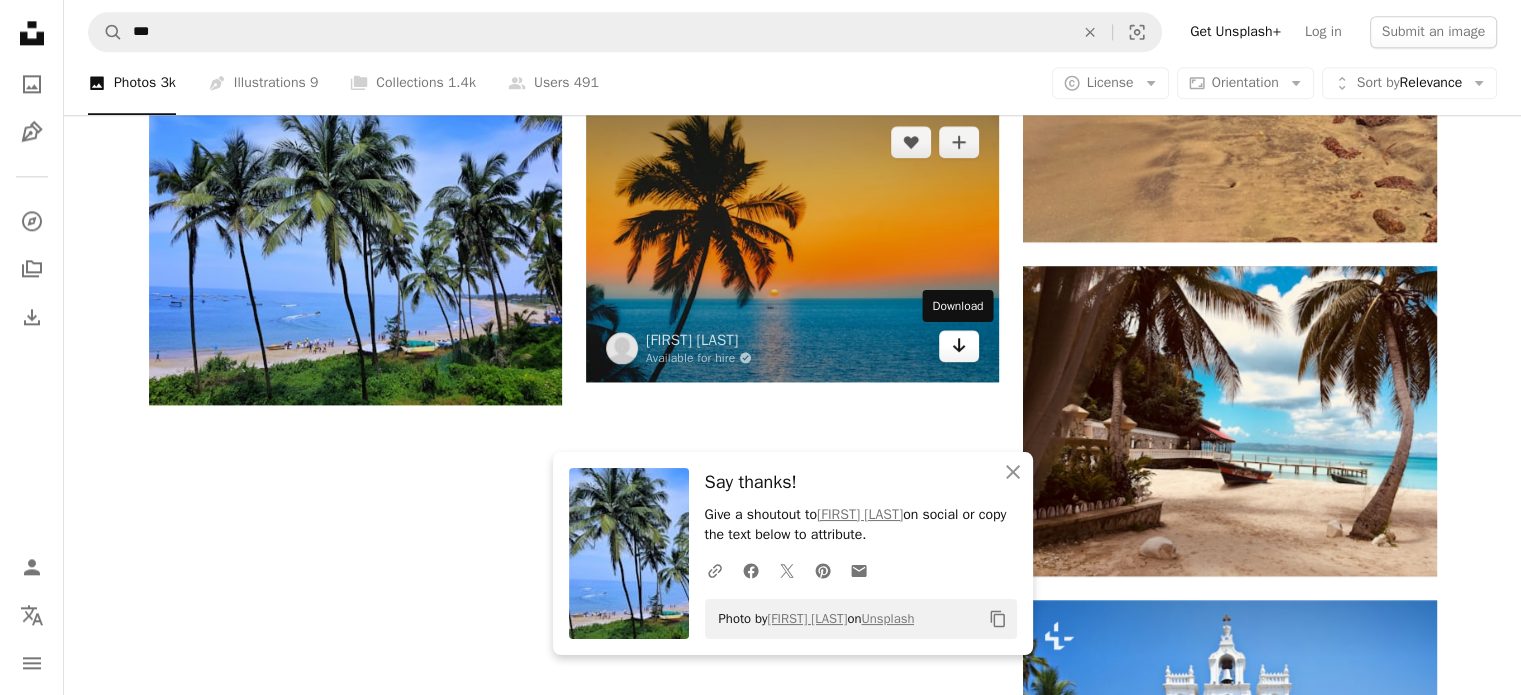 click on "Arrow pointing down" 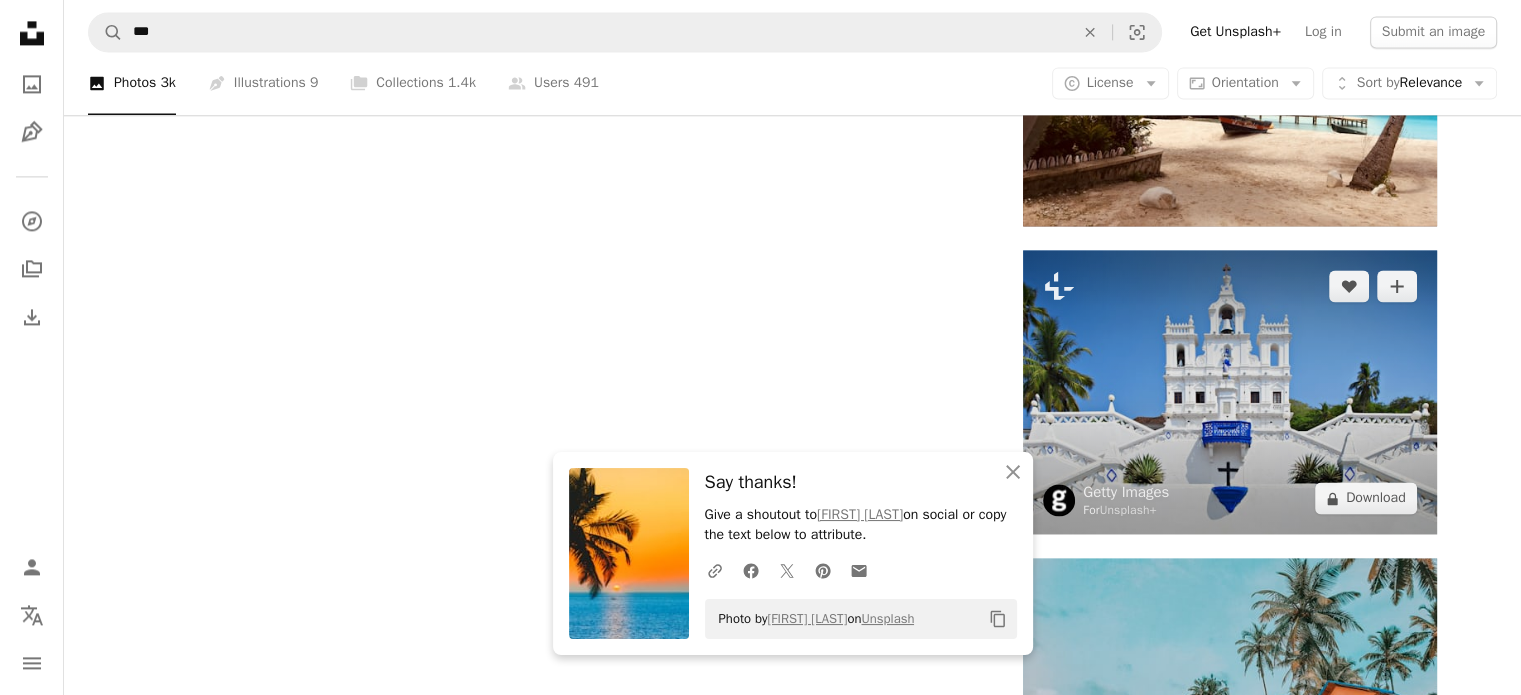 scroll, scrollTop: 3000, scrollLeft: 0, axis: vertical 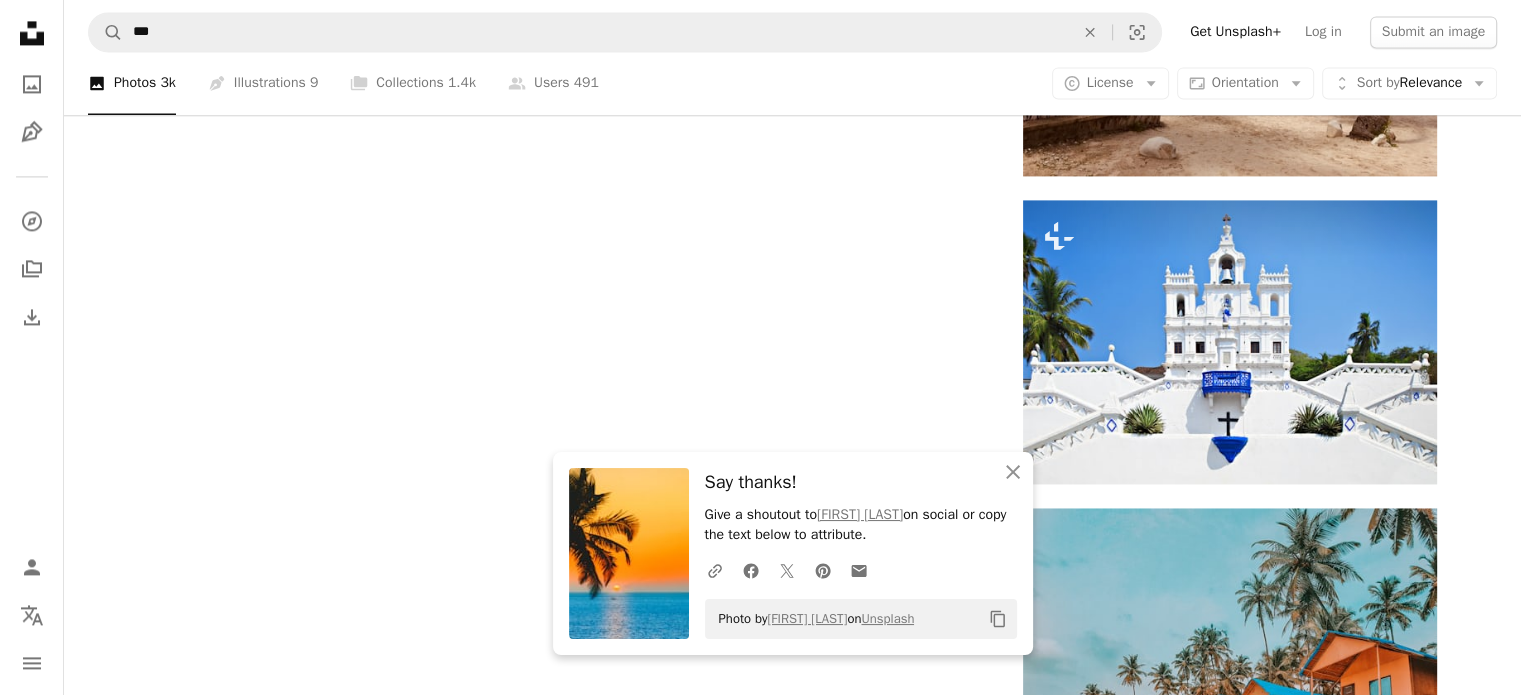 click on "Plus sign for Unsplash+ A heart A plus sign Getty Images For  Unsplash+ A lock   Download A heart A plus sign Smaran Alva Arrow pointing down A heart A plus sign Olha Kolesnyk Available for hire A checkmark inside of a circle Arrow pointing down A heart A plus sign Sarang Pande Arrow pointing down Plus sign for Unsplash+ A heart A plus sign Getty Images For  Unsplash+ A lock   Download A heart A plus sign Vincenzo Cassano Arrow pointing down A heart A plus sign Raja Sen Available for hire A checkmark inside of a circle Arrow pointing down A heart A plus sign alexey turenkov Arrow pointing down Plus sign for Unsplash+ A heart A plus sign Getty Images For  Unsplash+ A lock   Download A heart A plus sign Steph Smith Arrow pointing down A heart A plus sign Mayank Kanvalli Arrow pointing down A heart A plus sign Ashutosh Saraswat Available for hire A checkmark inside of a circle Arrow pointing down The best in on-brand content creation Learn More A heart A plus sign Sumit Sourav Available for hire A heart A heart" at bounding box center [793, -842] 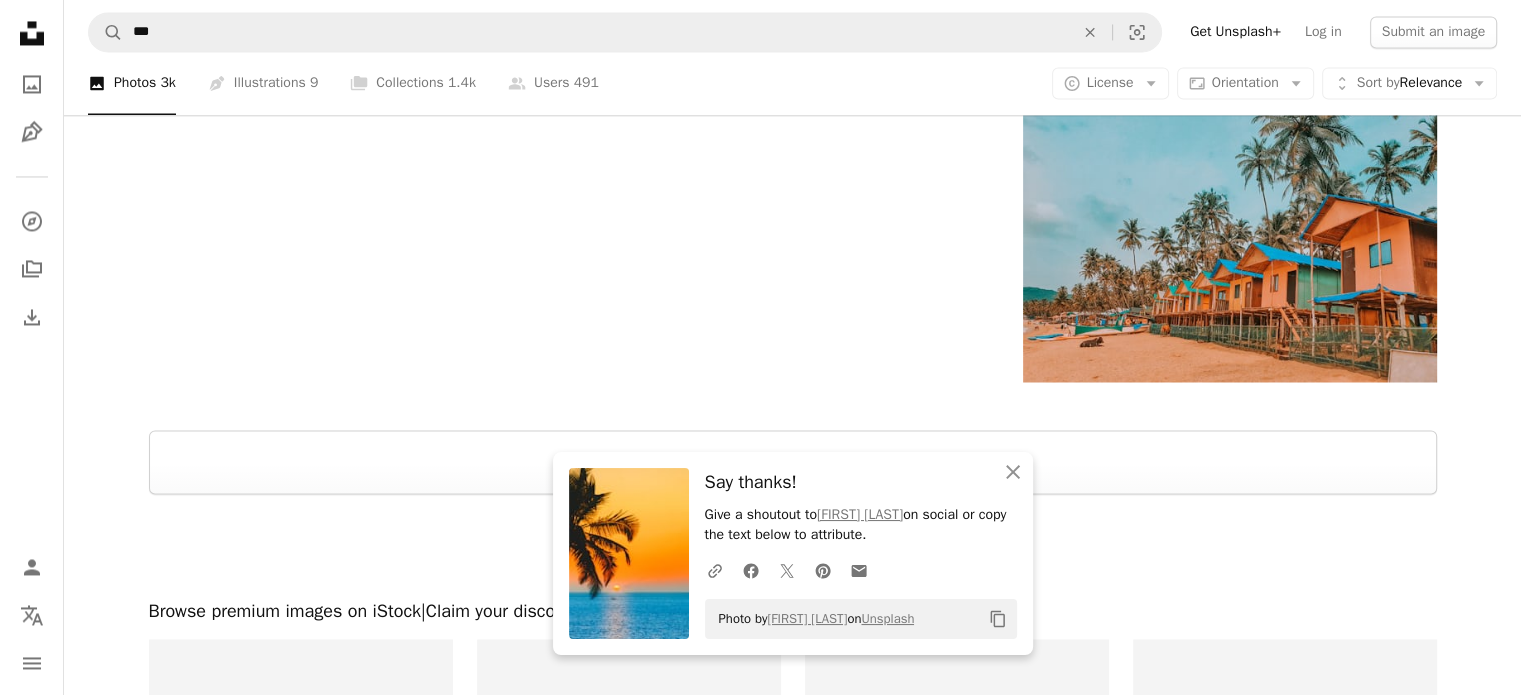 scroll, scrollTop: 3500, scrollLeft: 0, axis: vertical 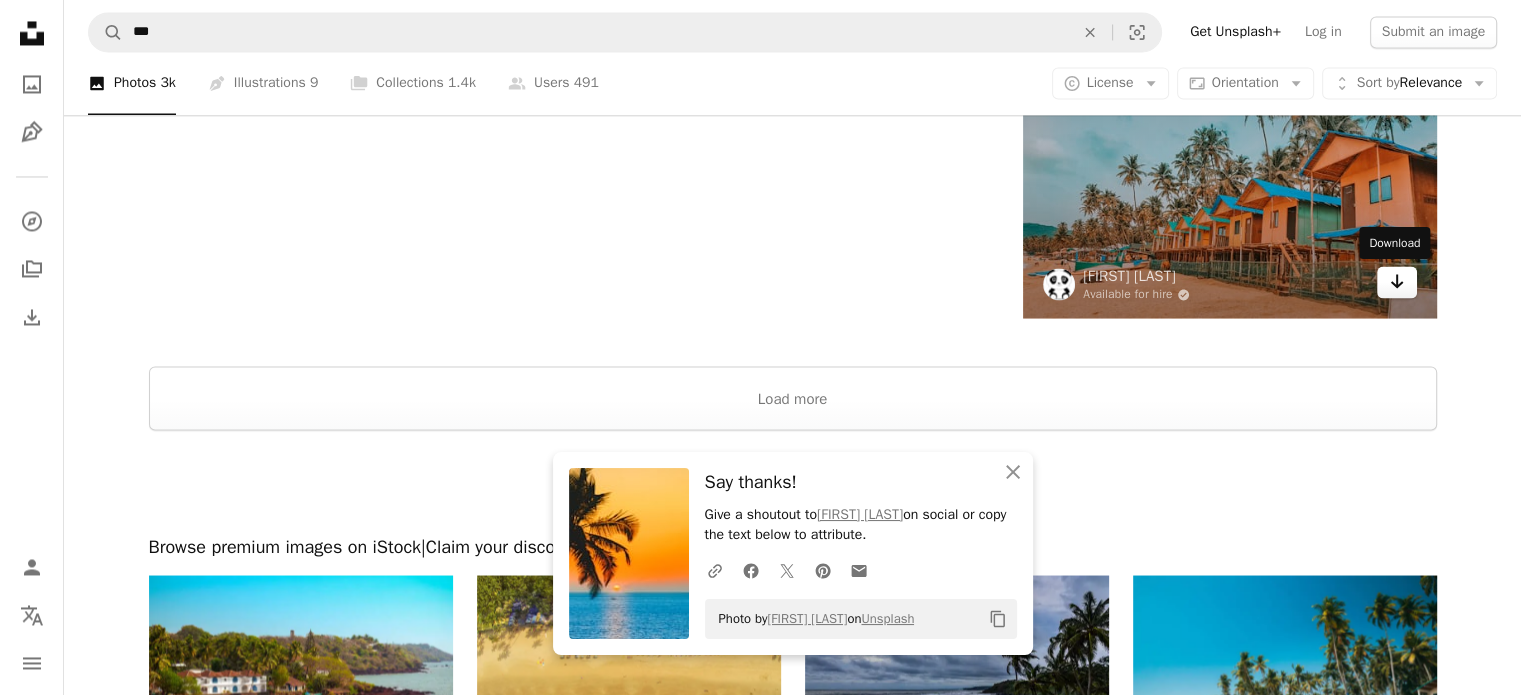click on "Arrow pointing down" at bounding box center (1397, 282) 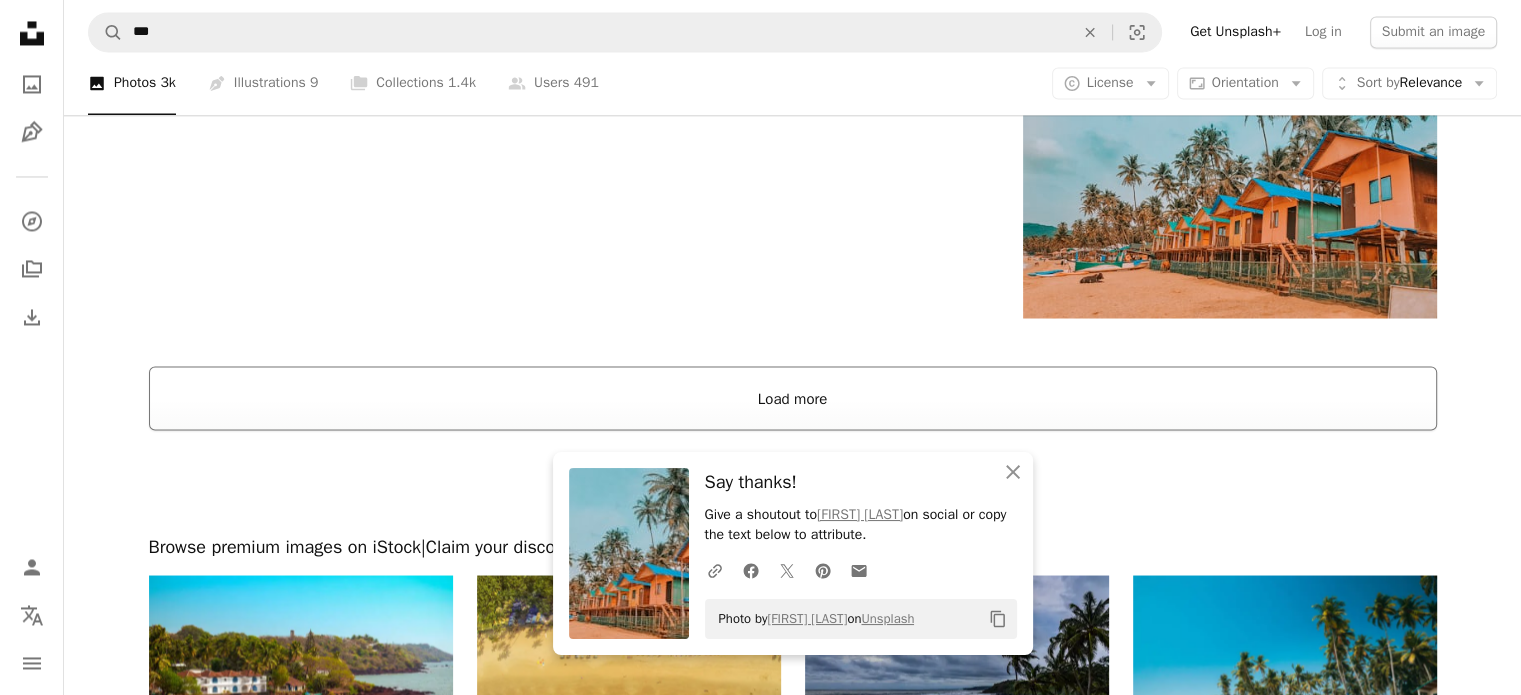 click on "Load more" at bounding box center [793, 398] 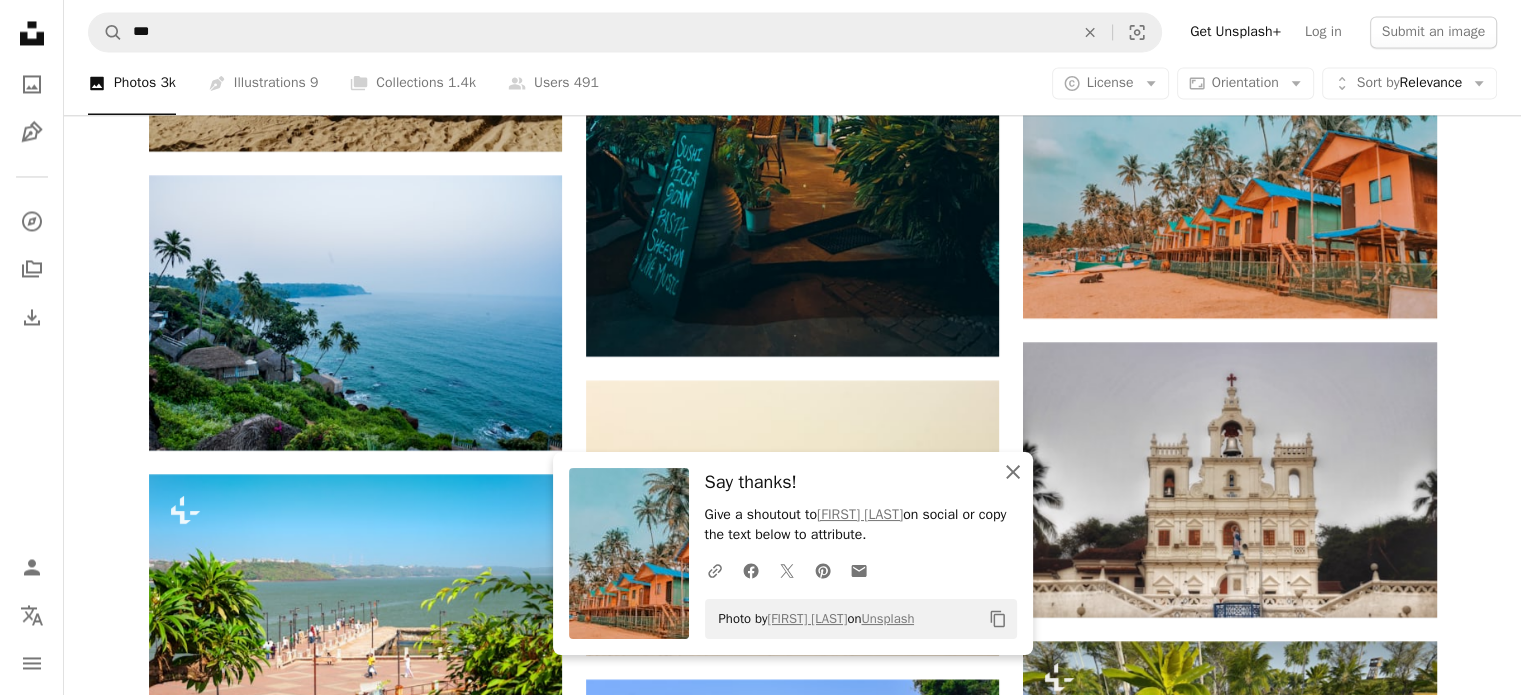 drag, startPoint x: 1019, startPoint y: 464, endPoint x: 960, endPoint y: 467, distance: 59.07622 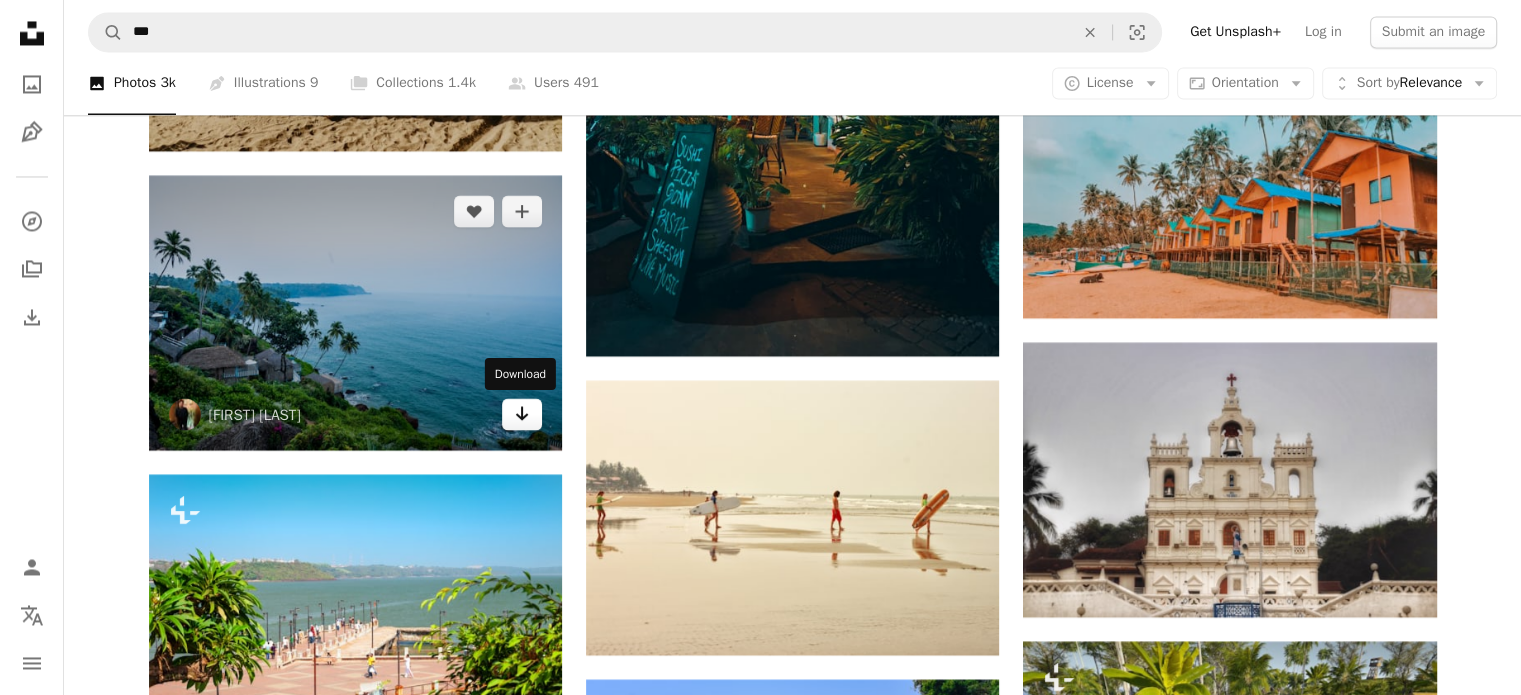 click on "Arrow pointing down" 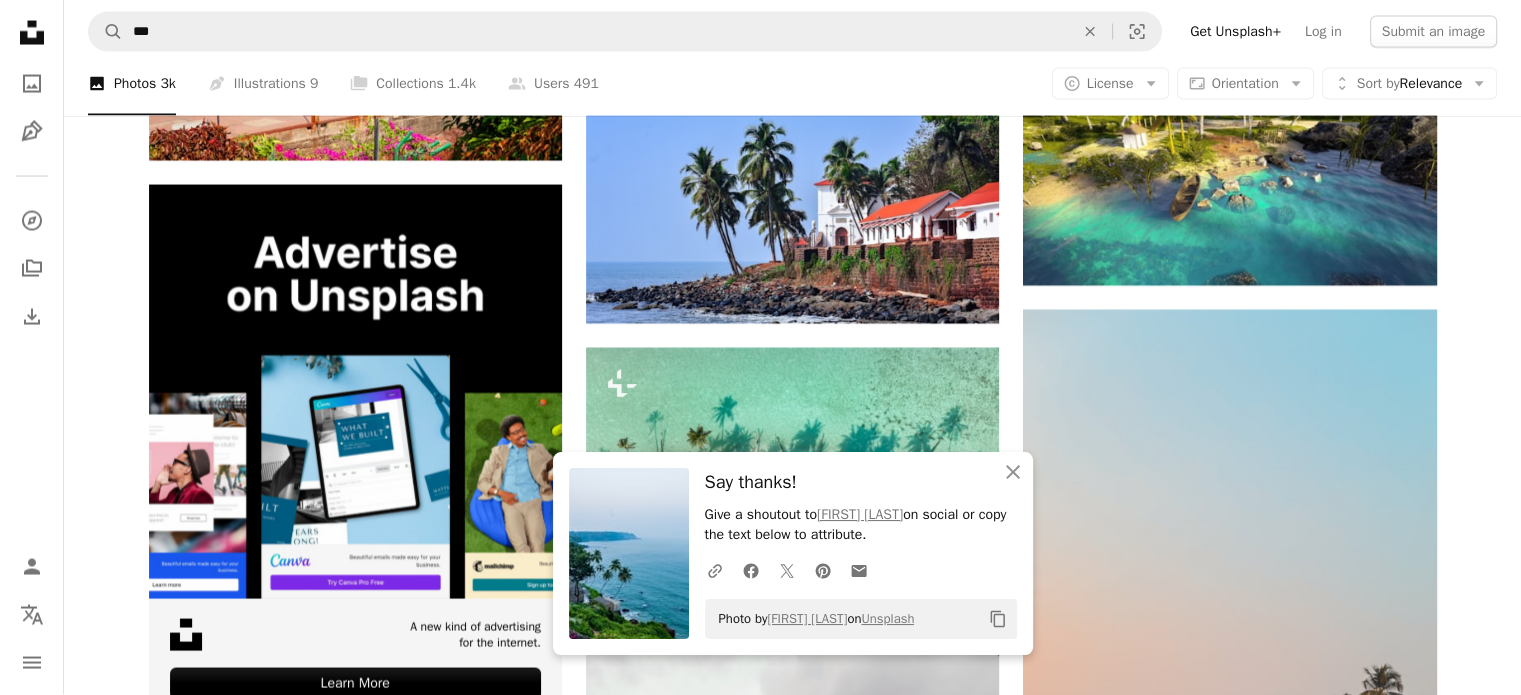 scroll, scrollTop: 4100, scrollLeft: 0, axis: vertical 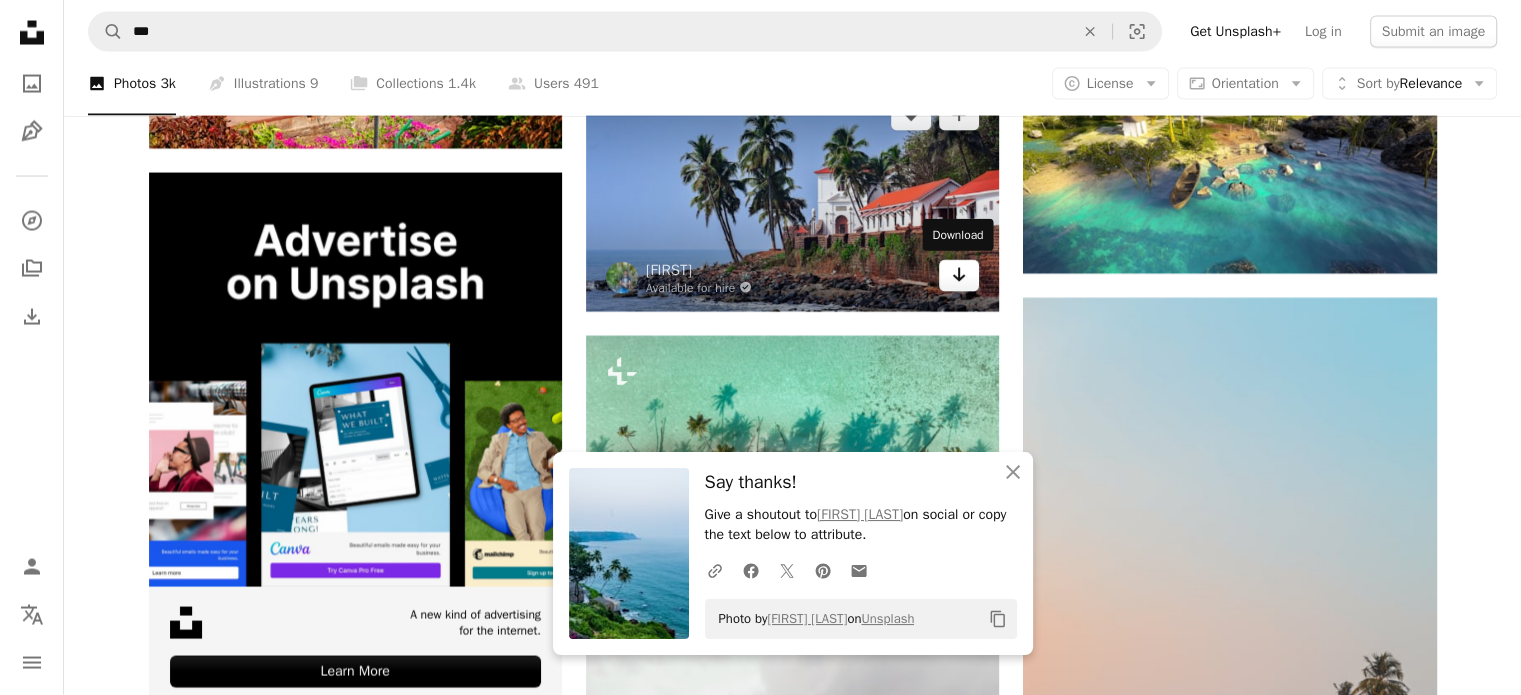 click on "Arrow pointing down" 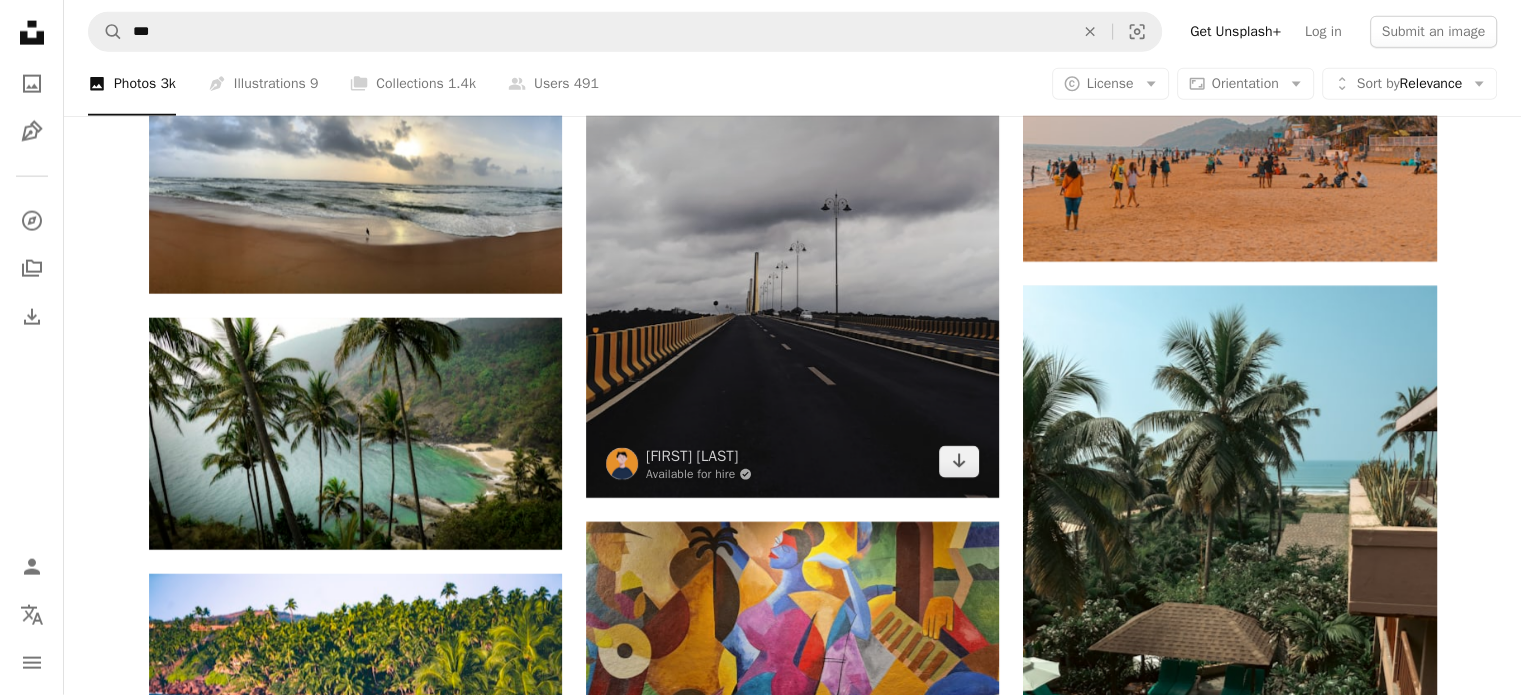 scroll, scrollTop: 4900, scrollLeft: 0, axis: vertical 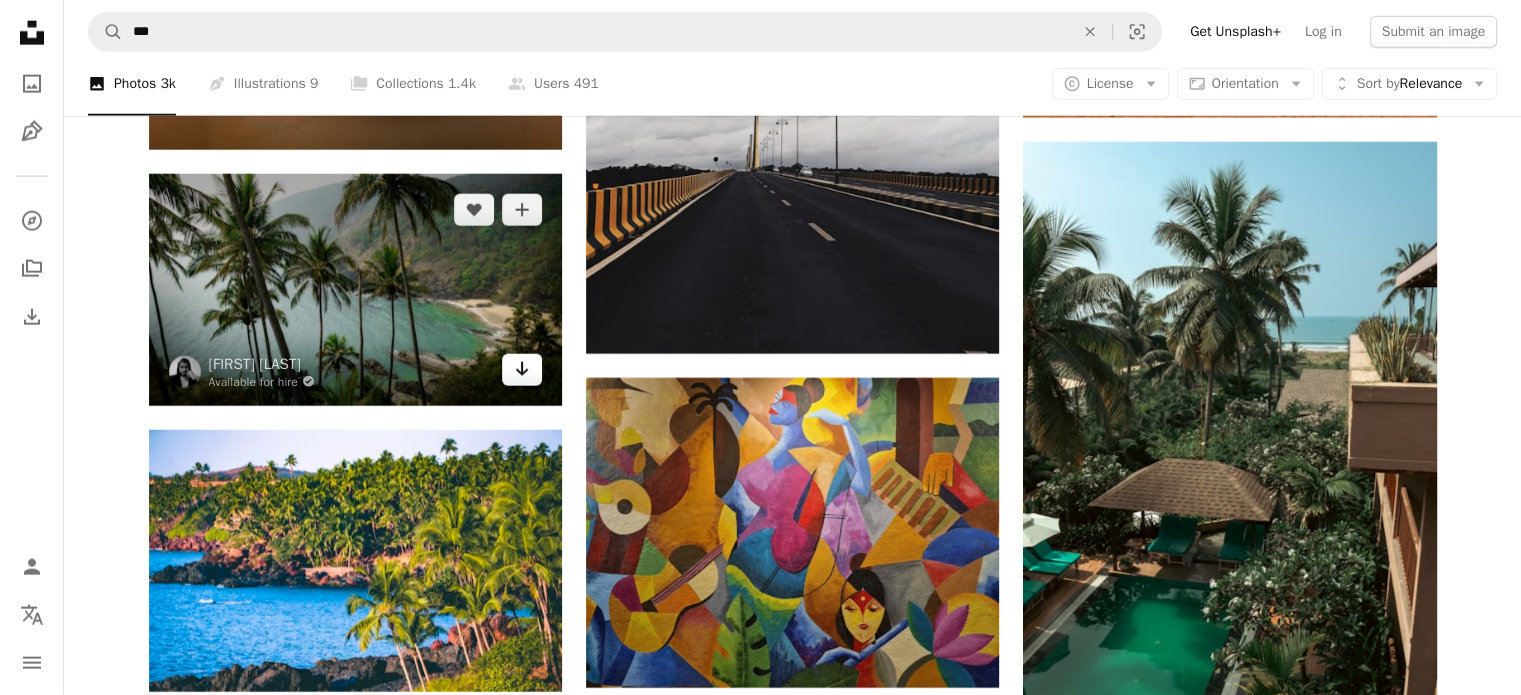 click on "Arrow pointing down" at bounding box center (522, 370) 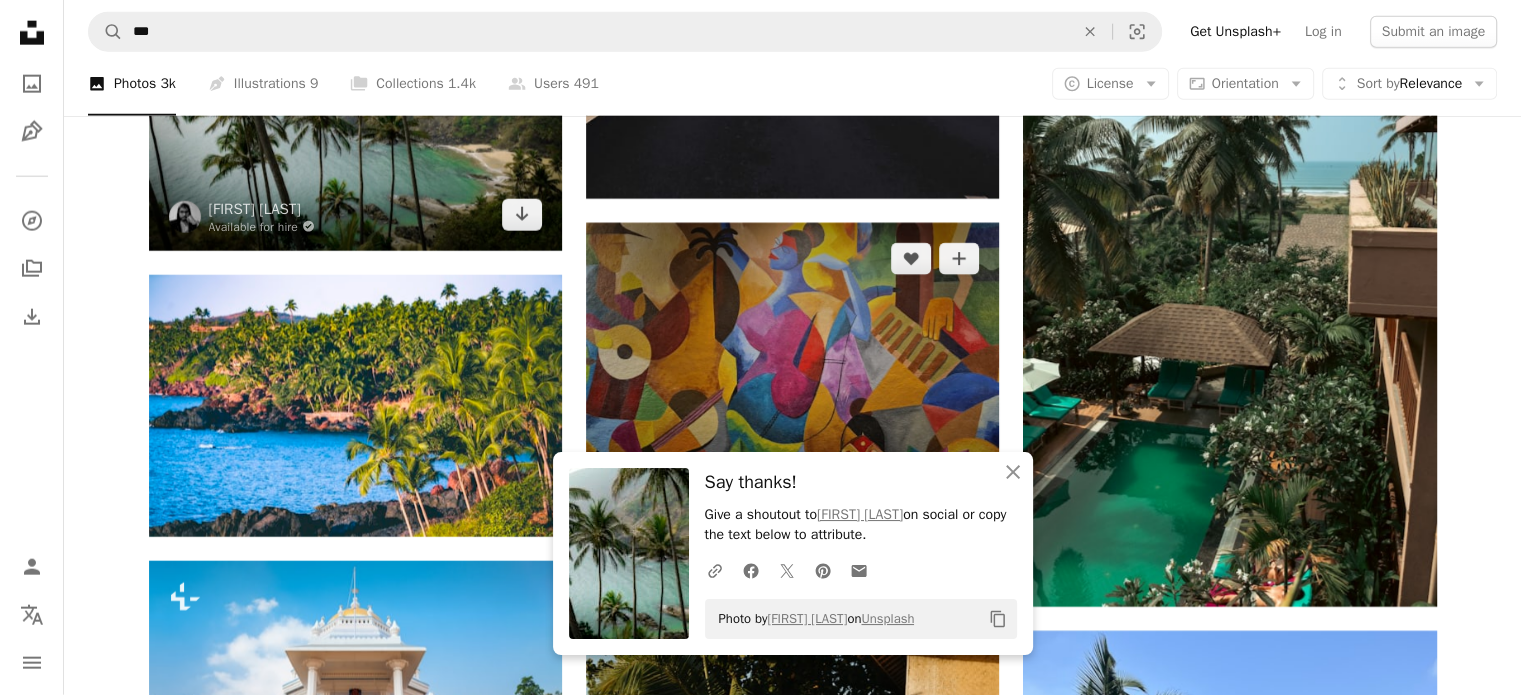 scroll, scrollTop: 5200, scrollLeft: 0, axis: vertical 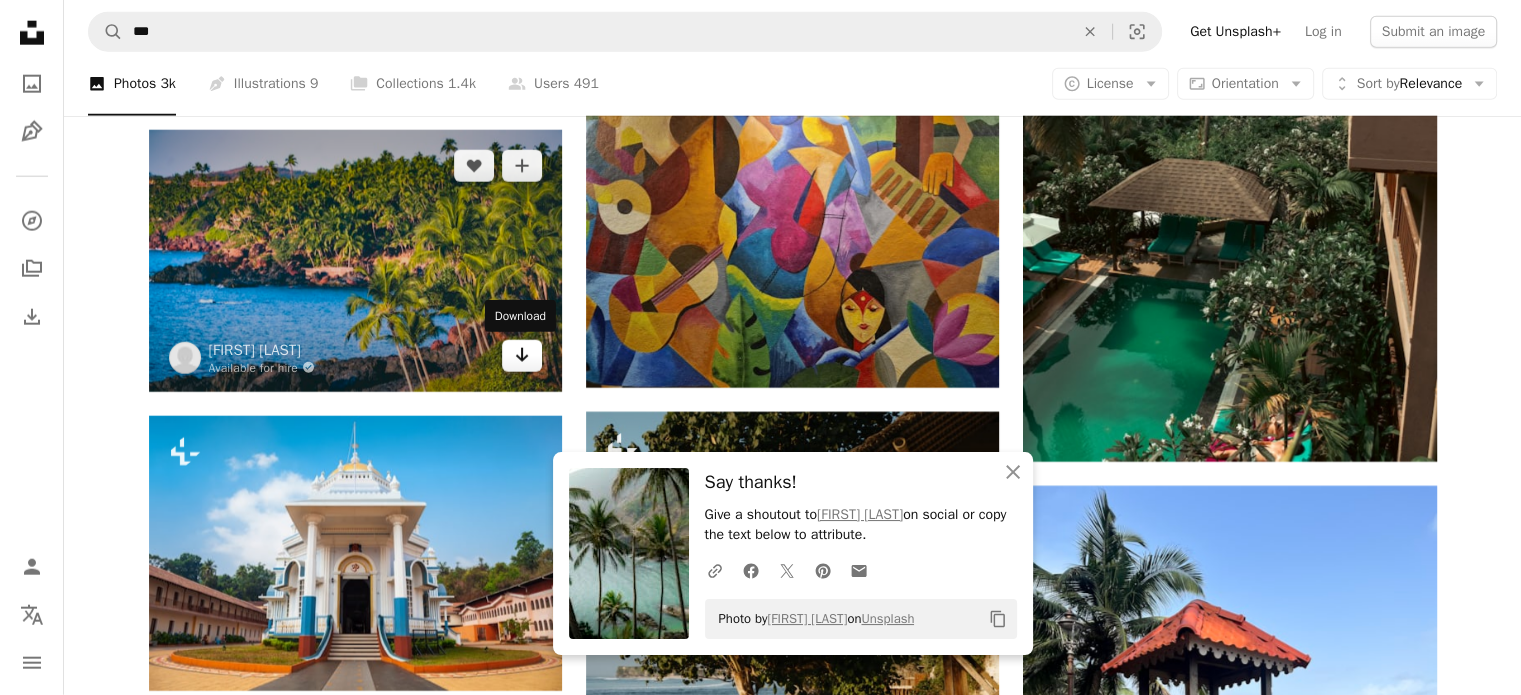 click on "Arrow pointing down" 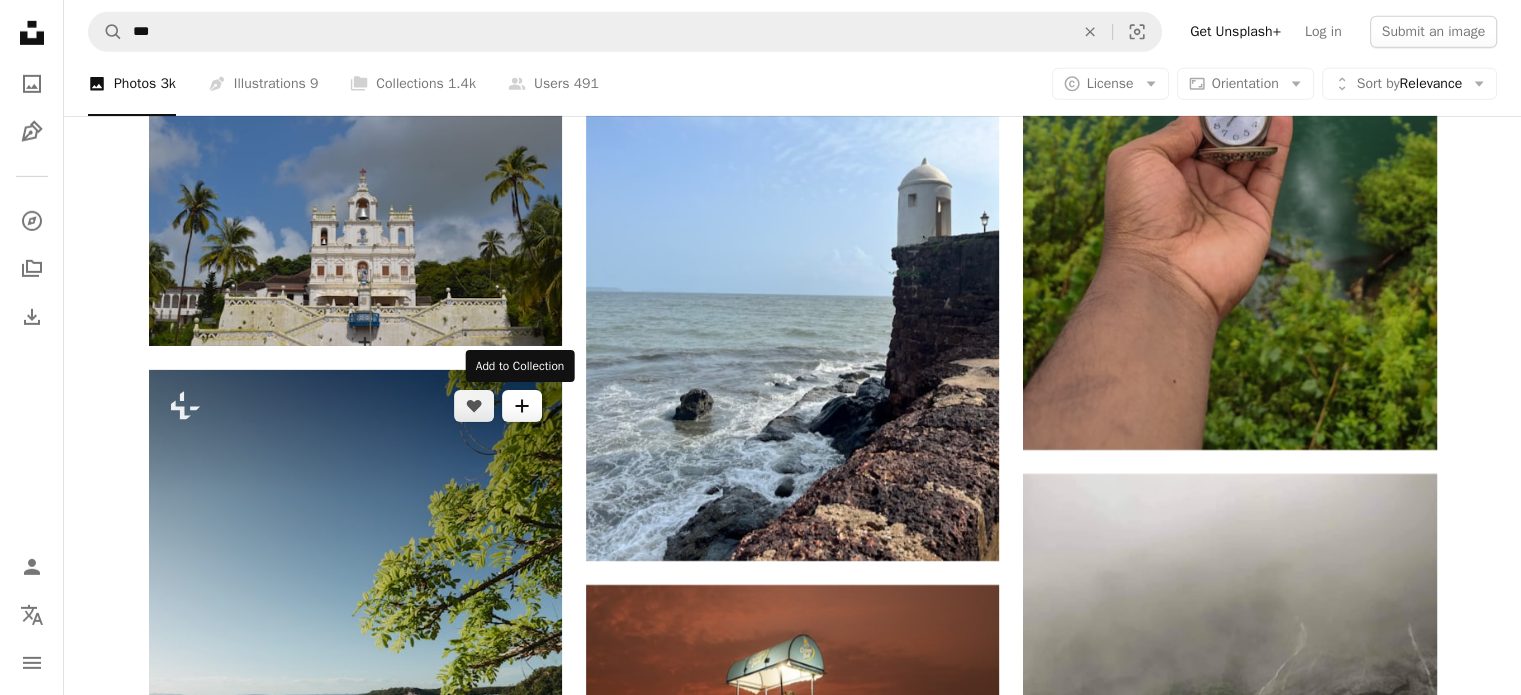scroll, scrollTop: 6500, scrollLeft: 0, axis: vertical 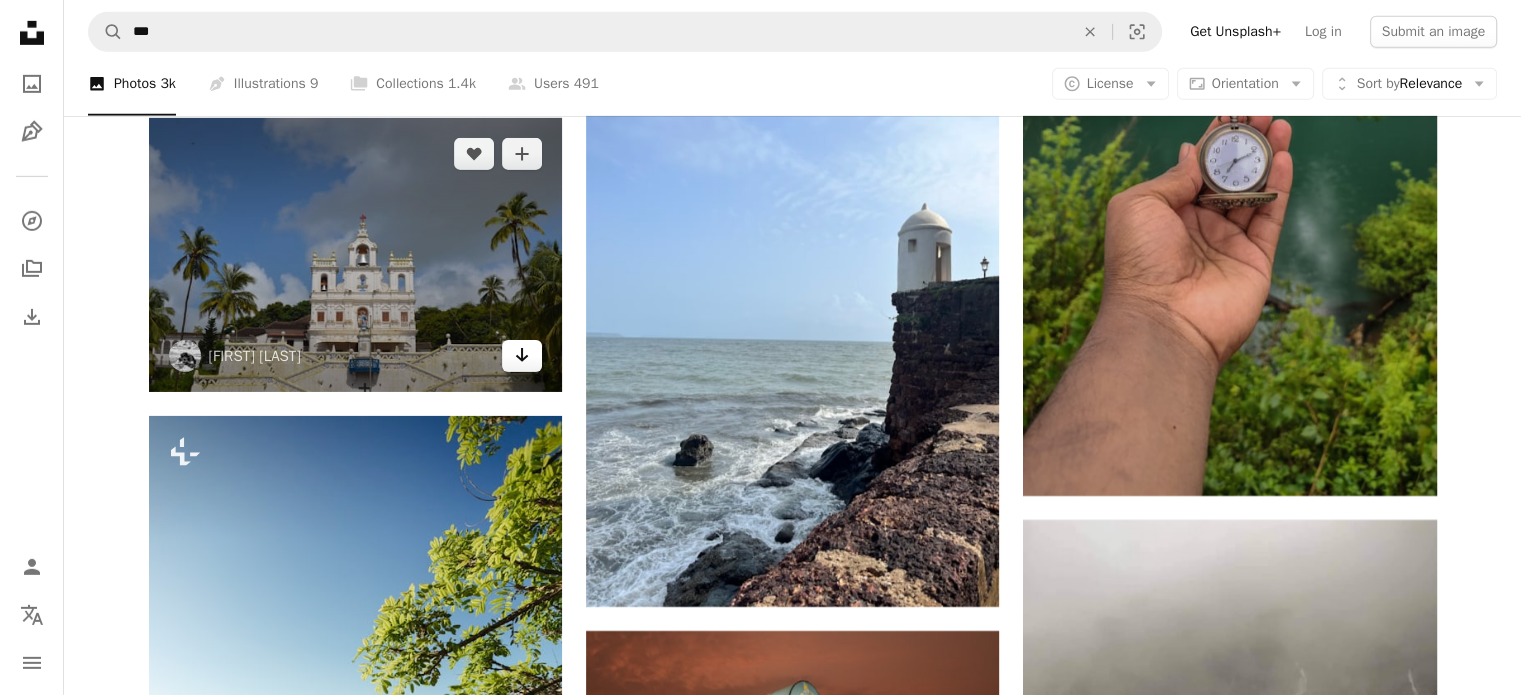 click on "Arrow pointing down" 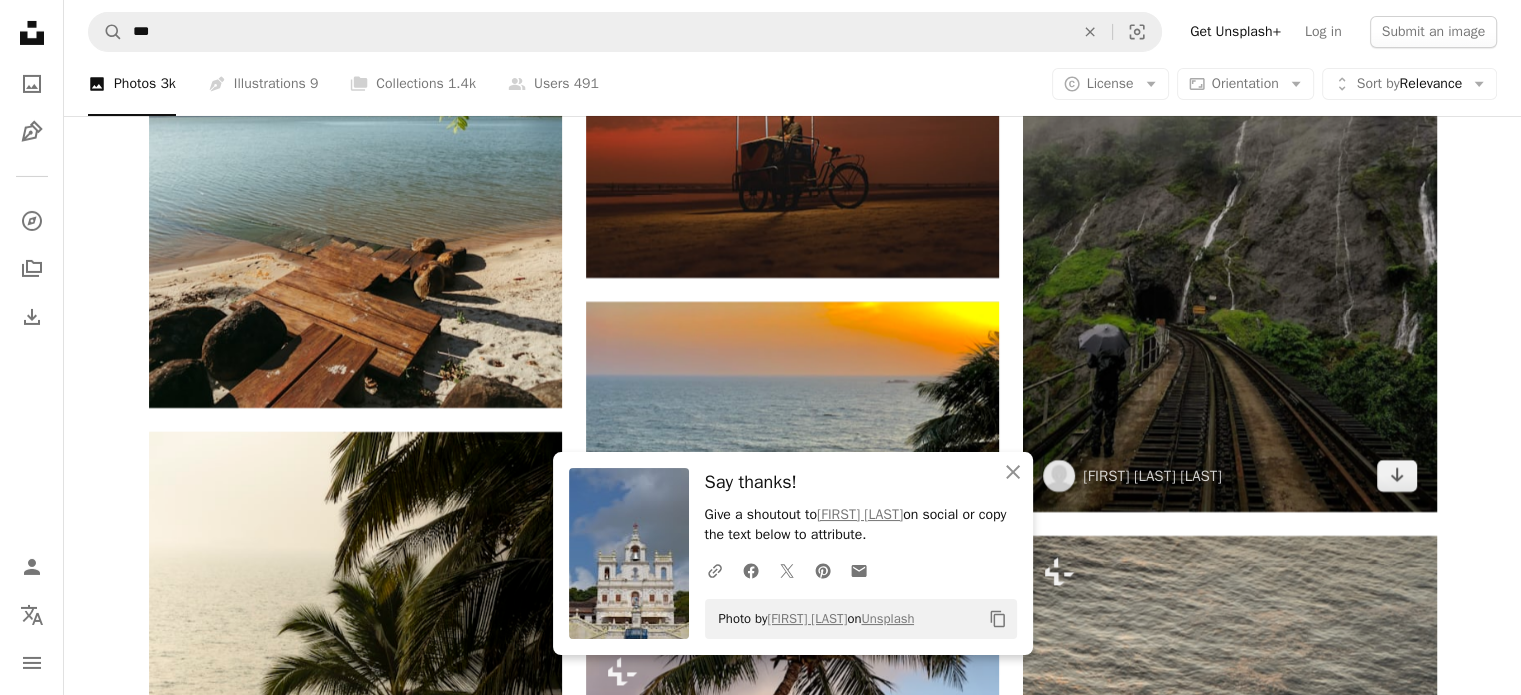 scroll, scrollTop: 7200, scrollLeft: 0, axis: vertical 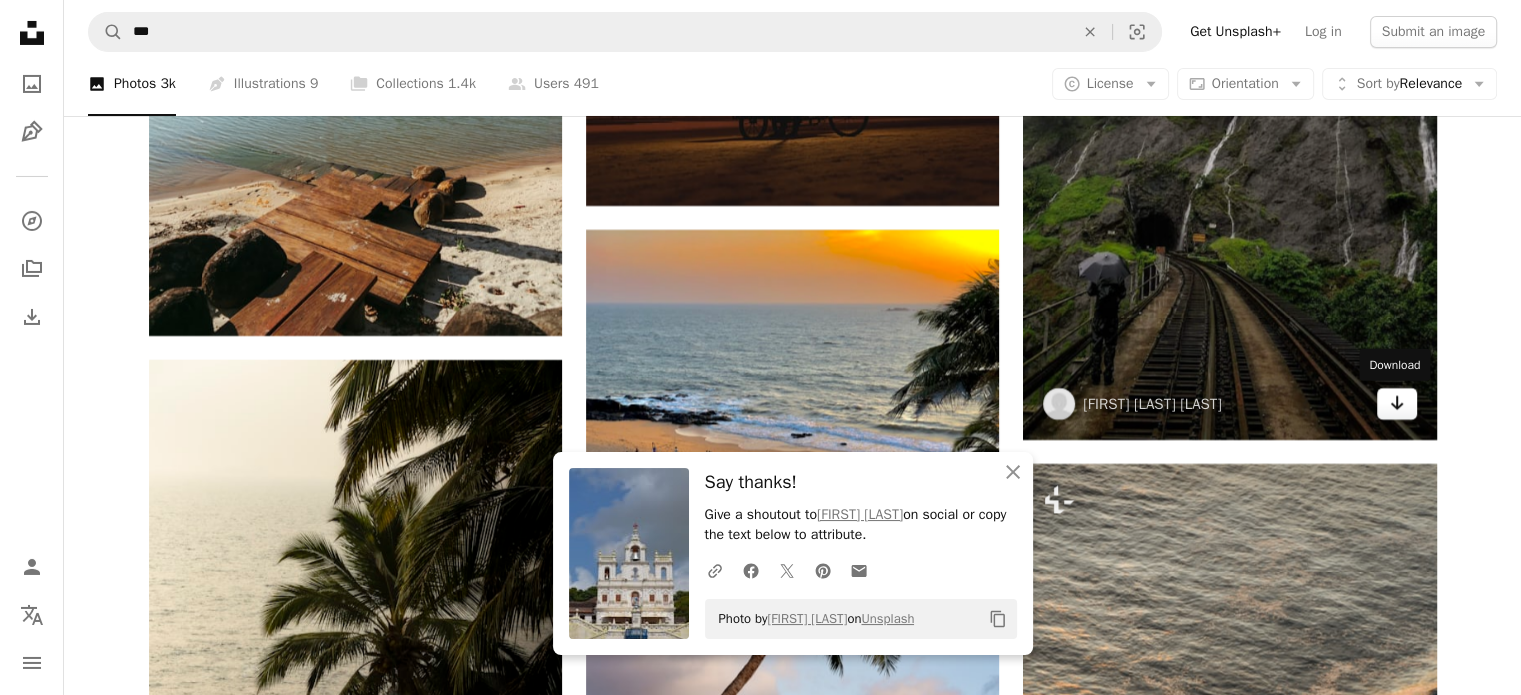 click on "Arrow pointing down" at bounding box center [1397, 404] 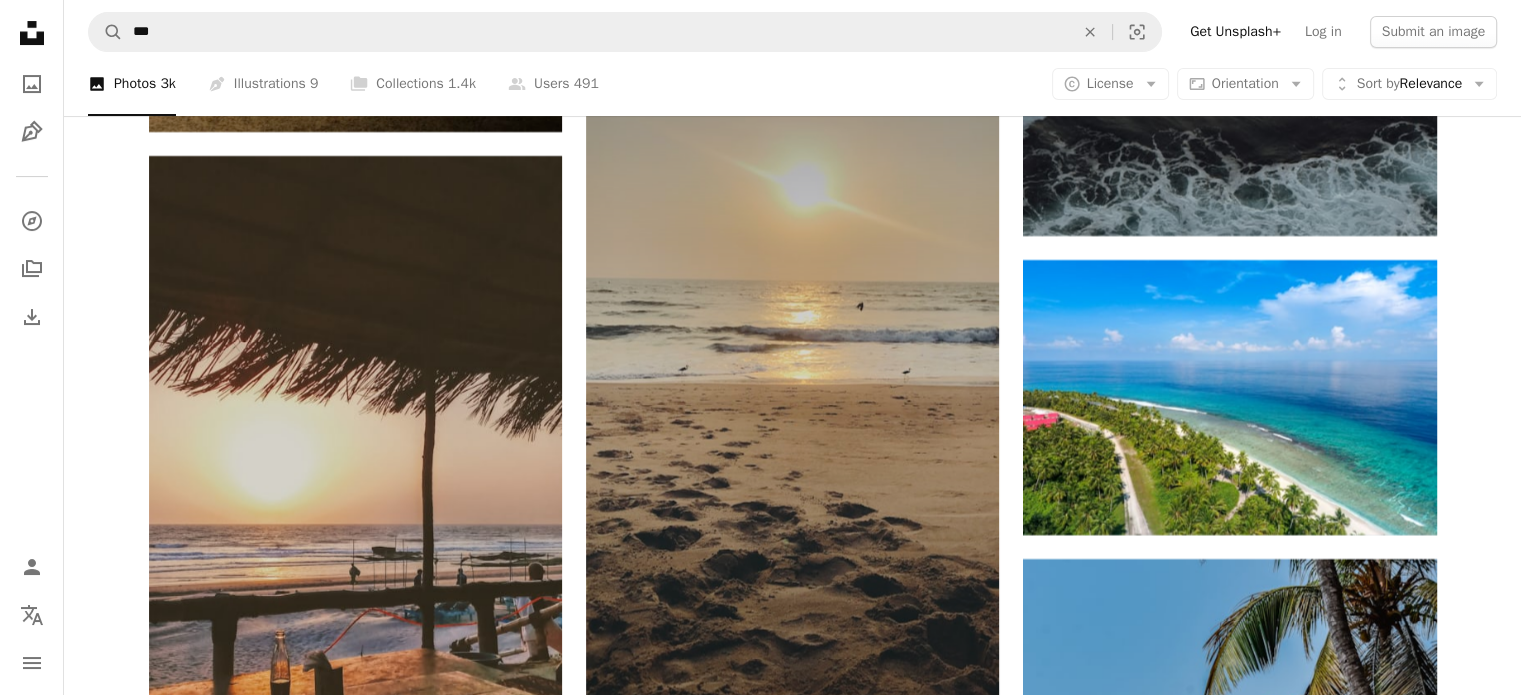 scroll, scrollTop: 8100, scrollLeft: 0, axis: vertical 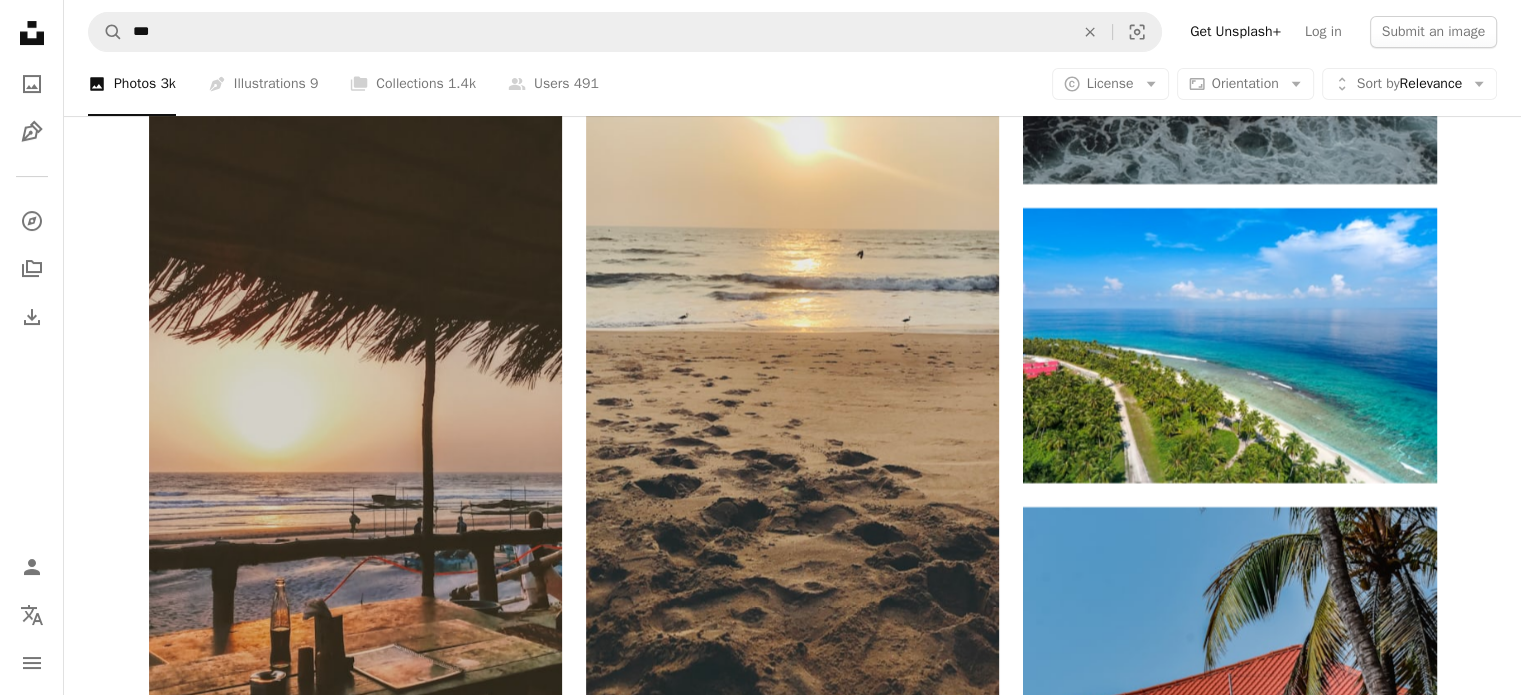 click on "Plus sign for Unsplash+ A heart A plus sign Getty Images For  Unsplash+ A lock   Download A heart A plus sign Smaran Alva Arrow pointing down A heart A plus sign Olha Kolesnyk Available for hire A checkmark inside of a circle Arrow pointing down A heart A plus sign Sarang Pande Arrow pointing down Plus sign for Unsplash+ A heart A plus sign Getty Images For  Unsplash+ A lock   Download A heart A plus sign Vincenzo Cassano Arrow pointing down A heart A plus sign Raja Sen Available for hire A checkmark inside of a circle Arrow pointing down Plus sign for Unsplash+ A heart A plus sign Toa Heftiba For  Unsplash+ A lock   Download A heart A plus sign Avin CP Arrow pointing down Plus sign for Unsplash+ A heart A plus sign Getty Images For  Unsplash+ A lock   Download –– ––– –––  –– ––– –  ––– –––  ––––  –   – –– –––  – – ––– –– –– –––– –– A new kind of advertising  for the internet. Learn More A heart A plus sign A heart" at bounding box center [792, -1380] 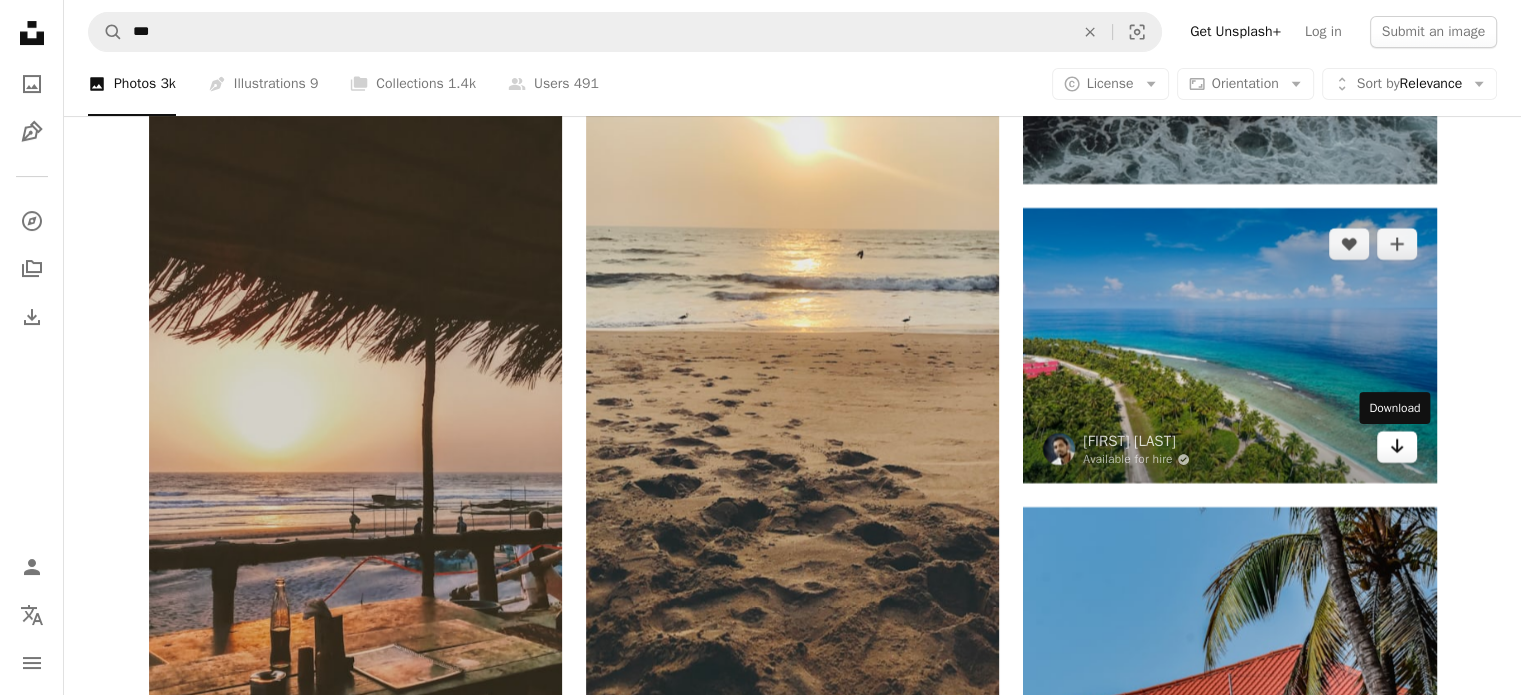 click on "Arrow pointing down" 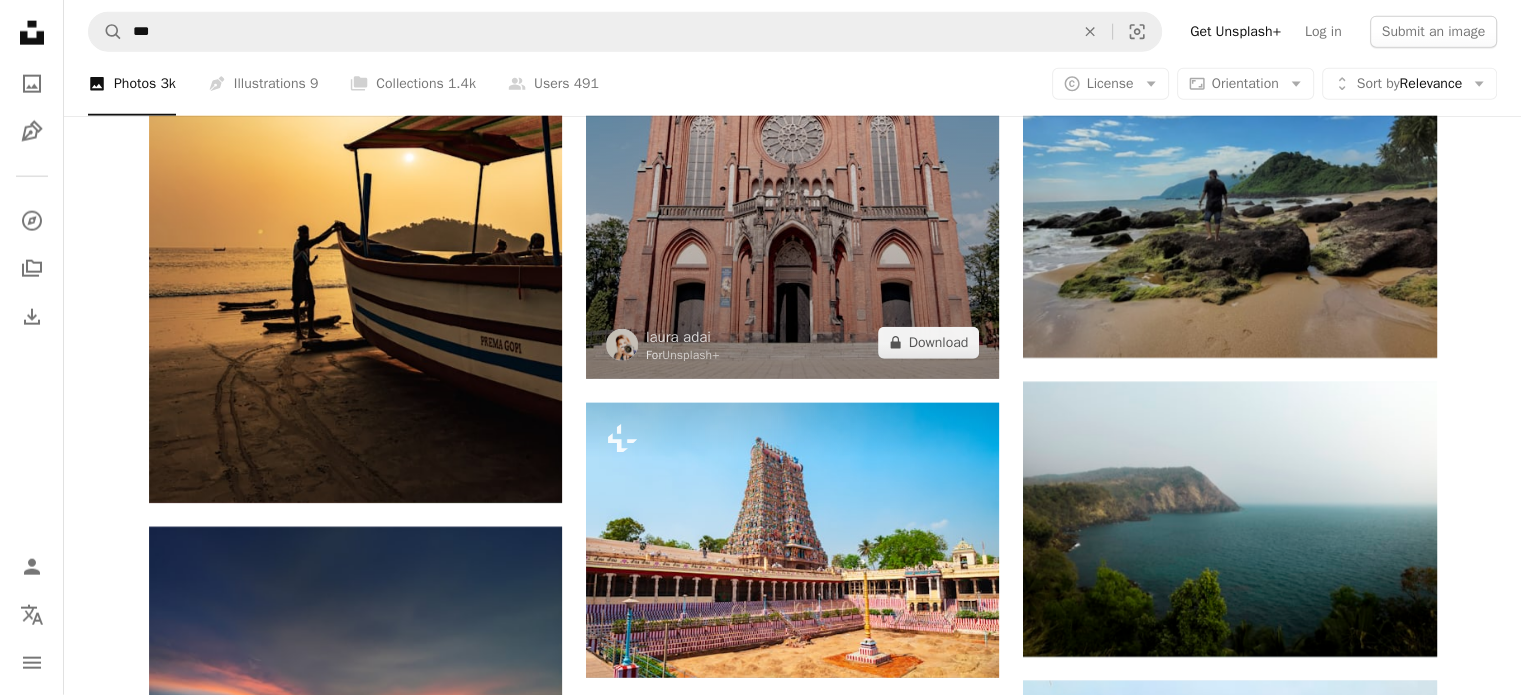 scroll, scrollTop: 12600, scrollLeft: 0, axis: vertical 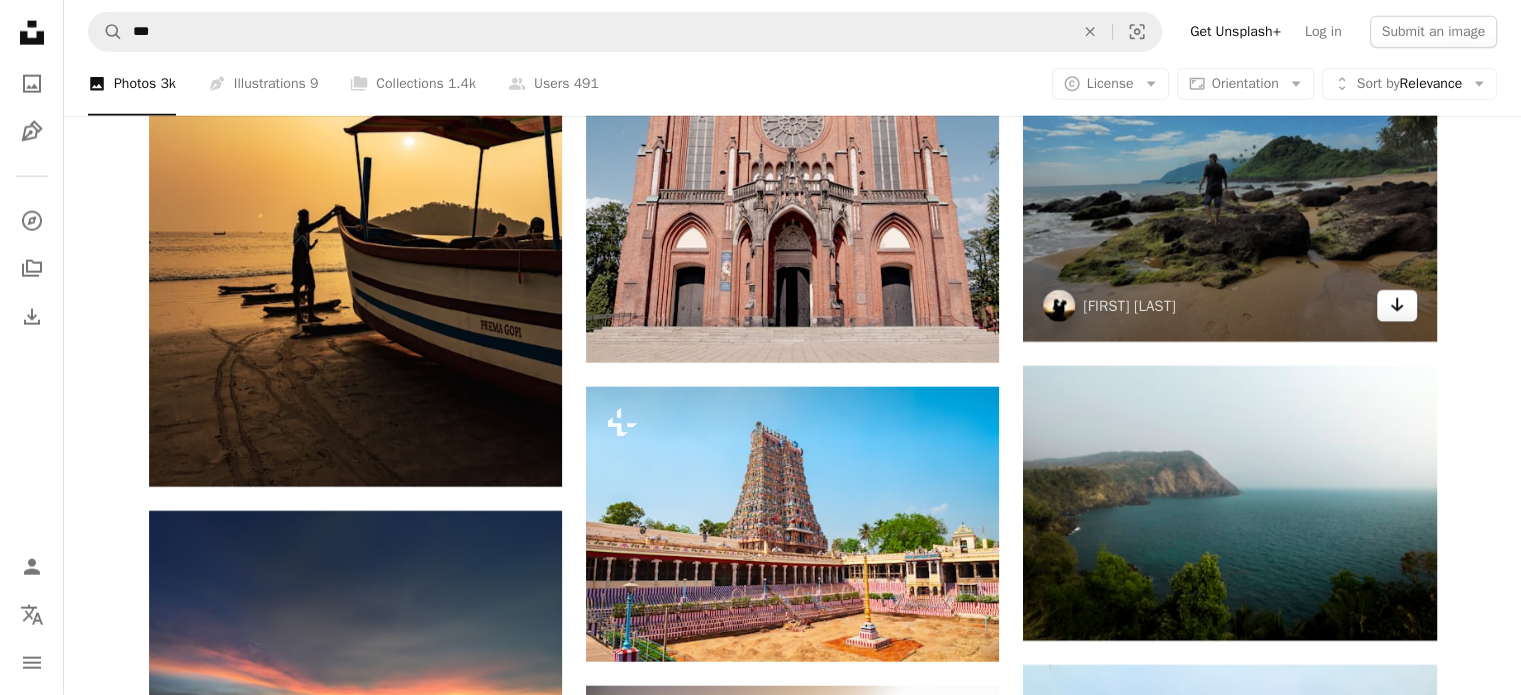 click on "Arrow pointing down" 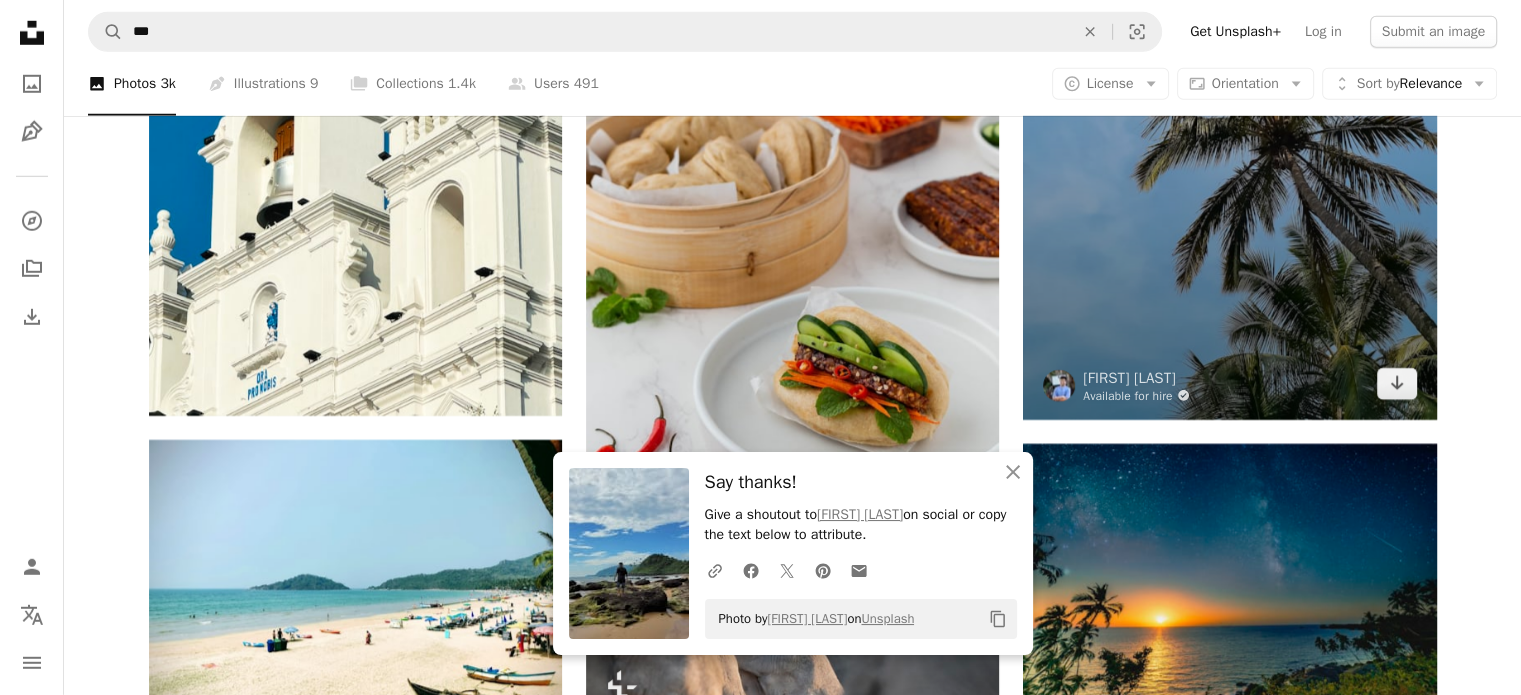 scroll, scrollTop: 13600, scrollLeft: 0, axis: vertical 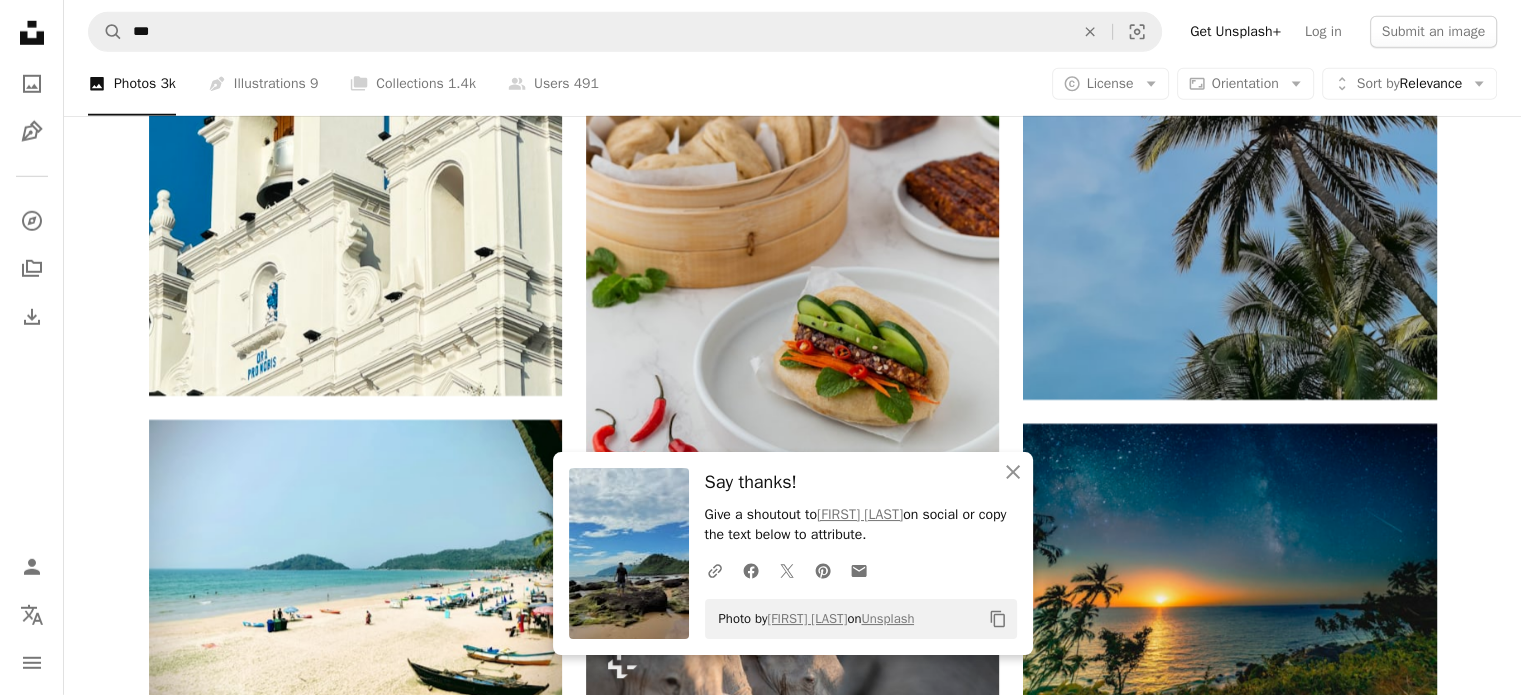 click on "Plus sign for Unsplash+ A heart A plus sign Getty Images For  Unsplash+ A lock   Download A heart A plus sign Smaran Alva Arrow pointing down A heart A plus sign Olha Kolesnyk Available for hire A checkmark inside of a circle Arrow pointing down A heart A plus sign Sarang Pande Arrow pointing down Plus sign for Unsplash+ A heart A plus sign Getty Images For  Unsplash+ A lock   Download A heart A plus sign Vincenzo Cassano Arrow pointing down A heart A plus sign Raja Sen Available for hire A checkmark inside of a circle Arrow pointing down Plus sign for Unsplash+ A heart A plus sign Toa Heftiba For  Unsplash+ A lock   Download A heart A plus sign Avin CP Arrow pointing down Plus sign for Unsplash+ A heart A plus sign Getty Images For  Unsplash+ A lock   Download –– ––– –––  –– ––– –  ––– –––  ––––  –   – –– –––  – – ––– –– –– –––– –– A new kind of advertising  for the internet. Learn More A heart A plus sign A heart" at bounding box center [792, -5280] 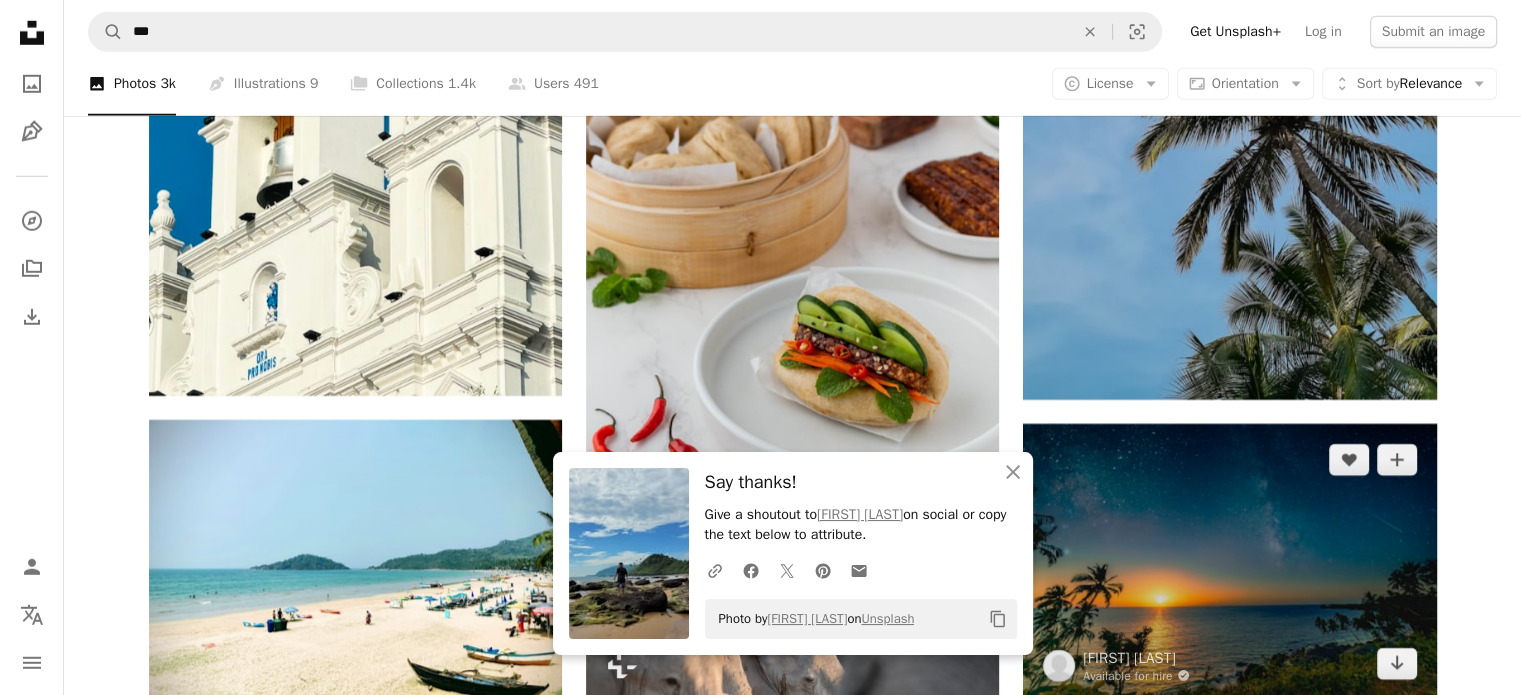scroll, scrollTop: 13900, scrollLeft: 0, axis: vertical 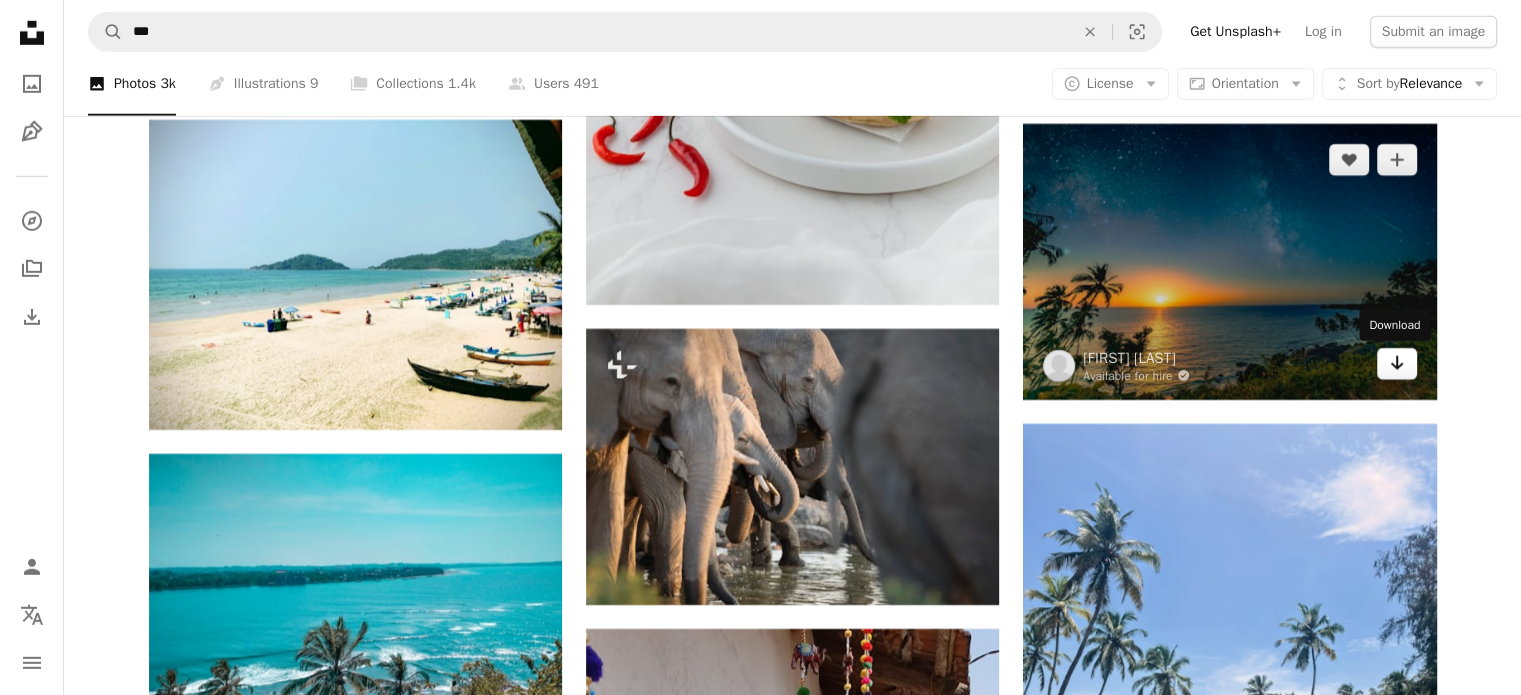 click on "Arrow pointing down" 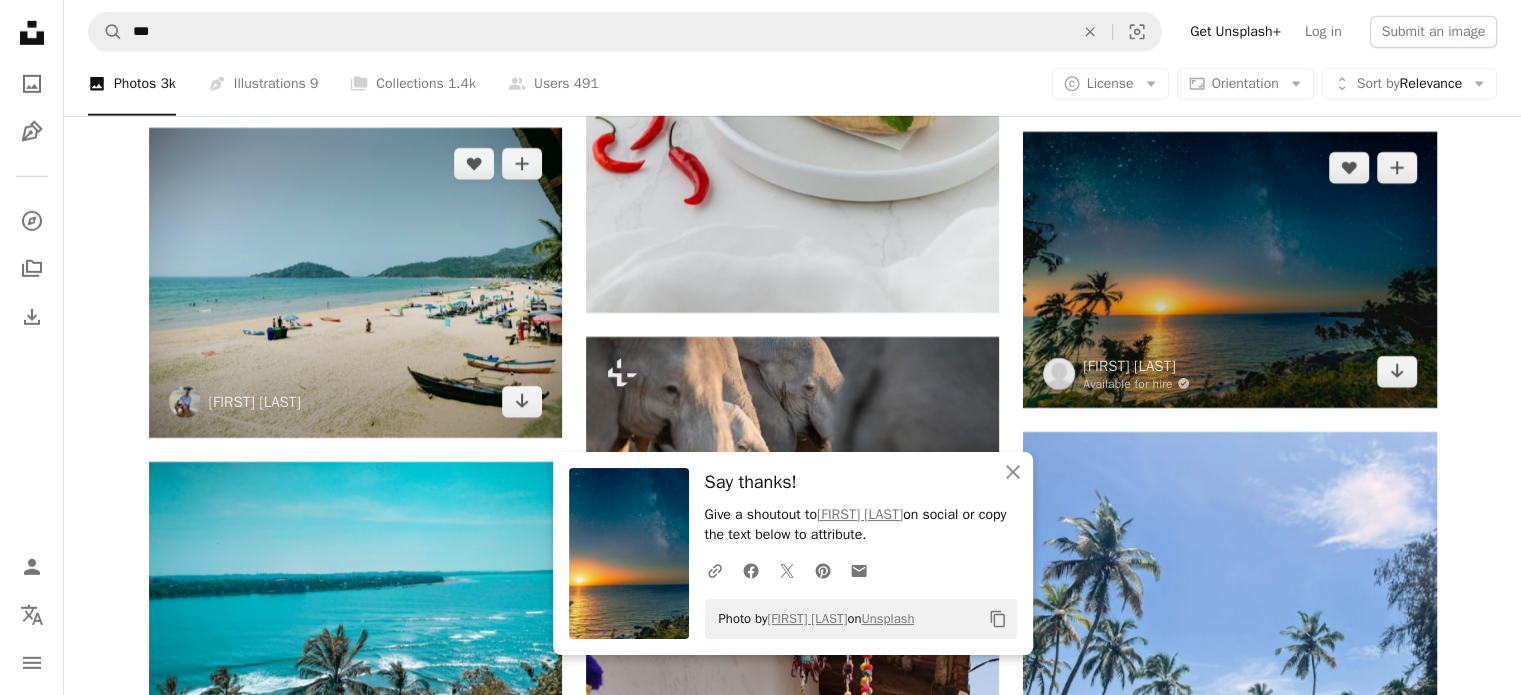 scroll, scrollTop: 13900, scrollLeft: 0, axis: vertical 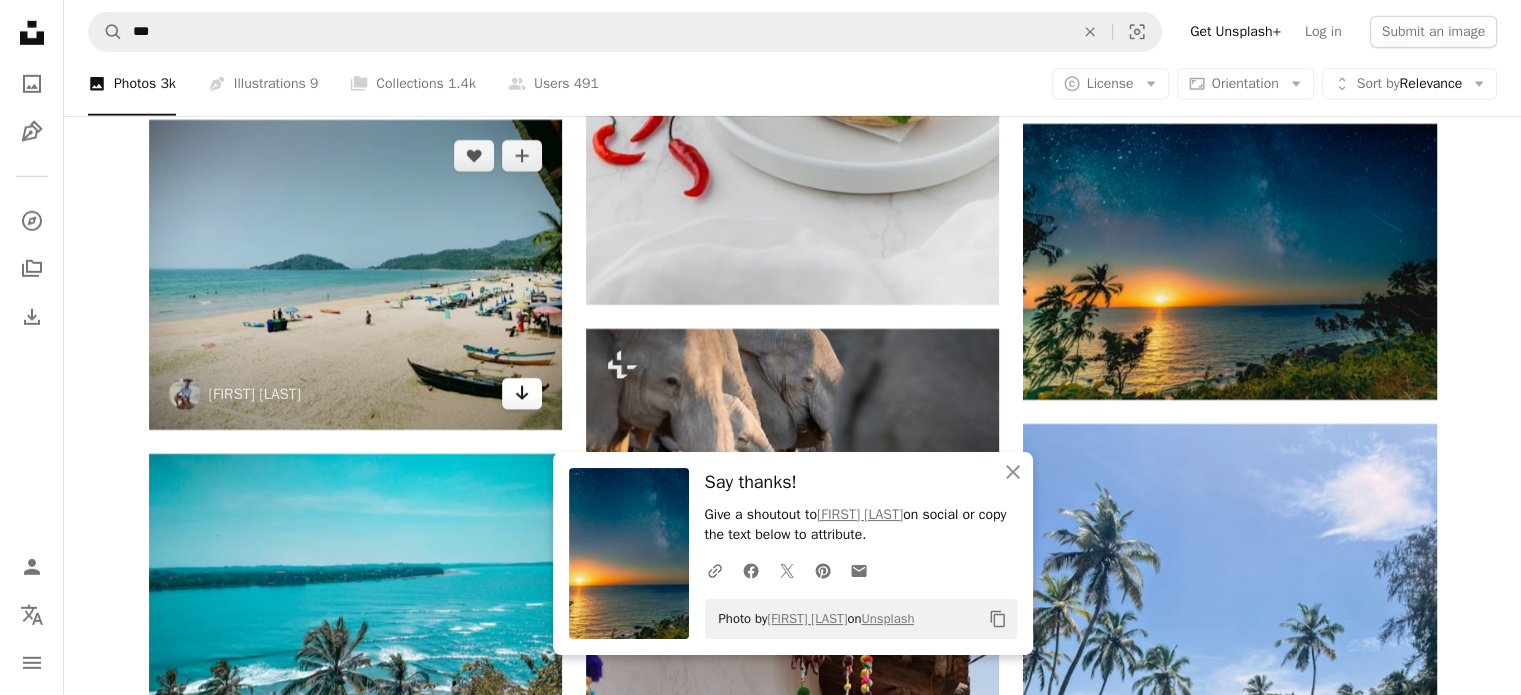 click on "Arrow pointing down" at bounding box center (522, 394) 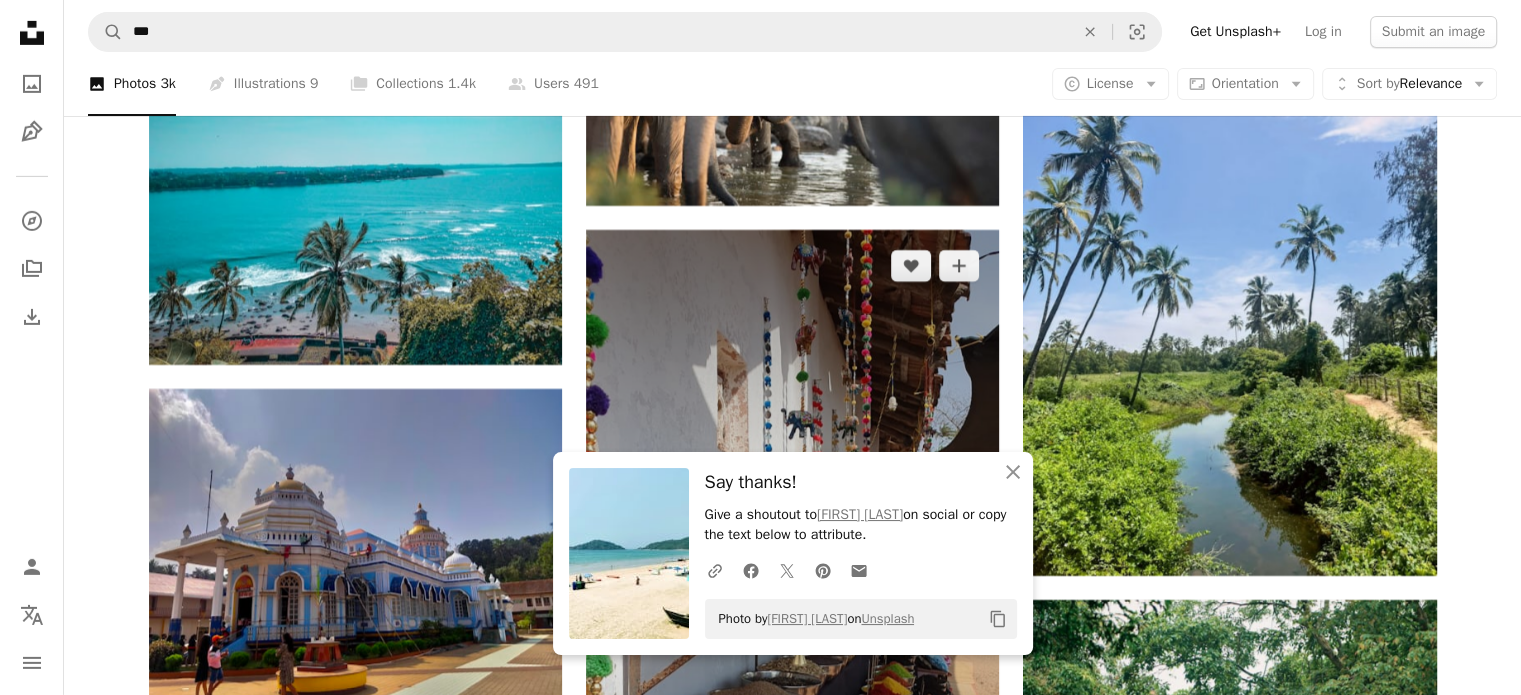 scroll, scrollTop: 14300, scrollLeft: 0, axis: vertical 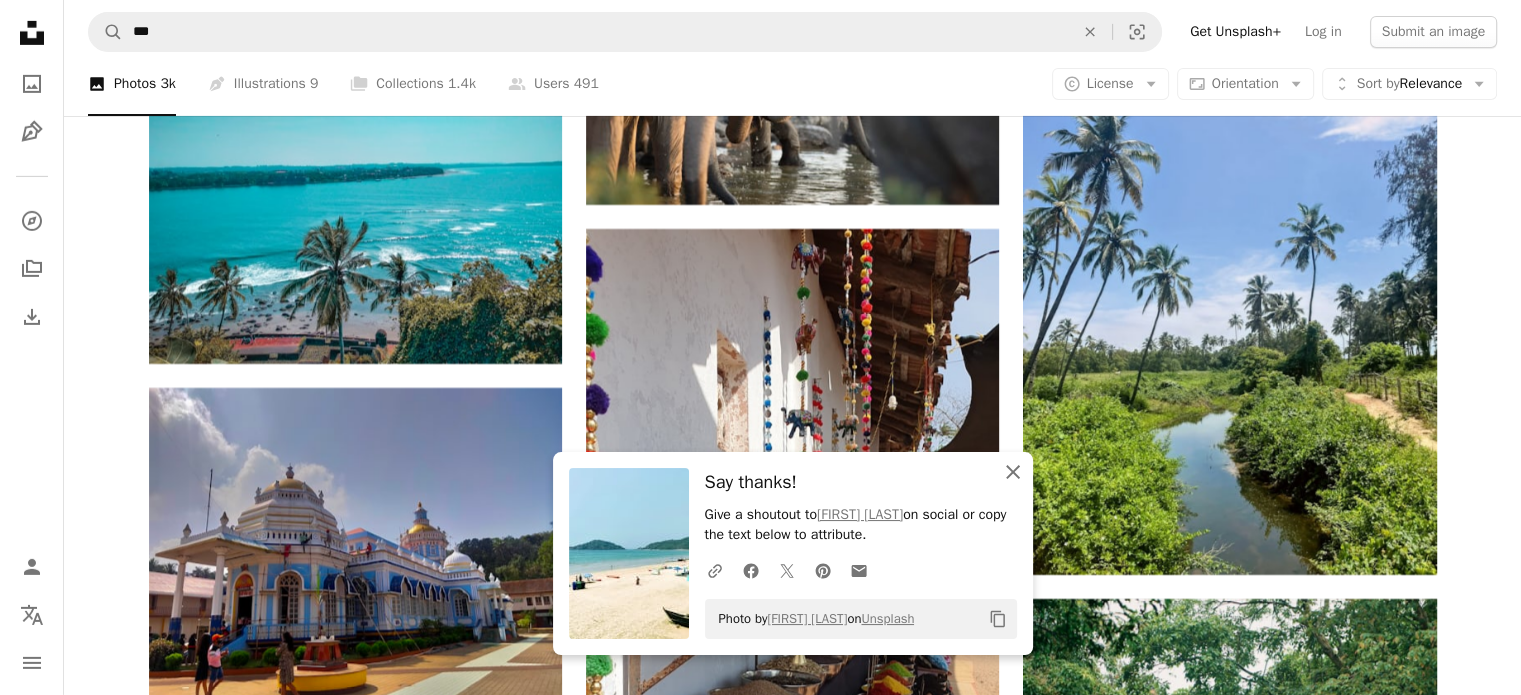 click on "An X shape" 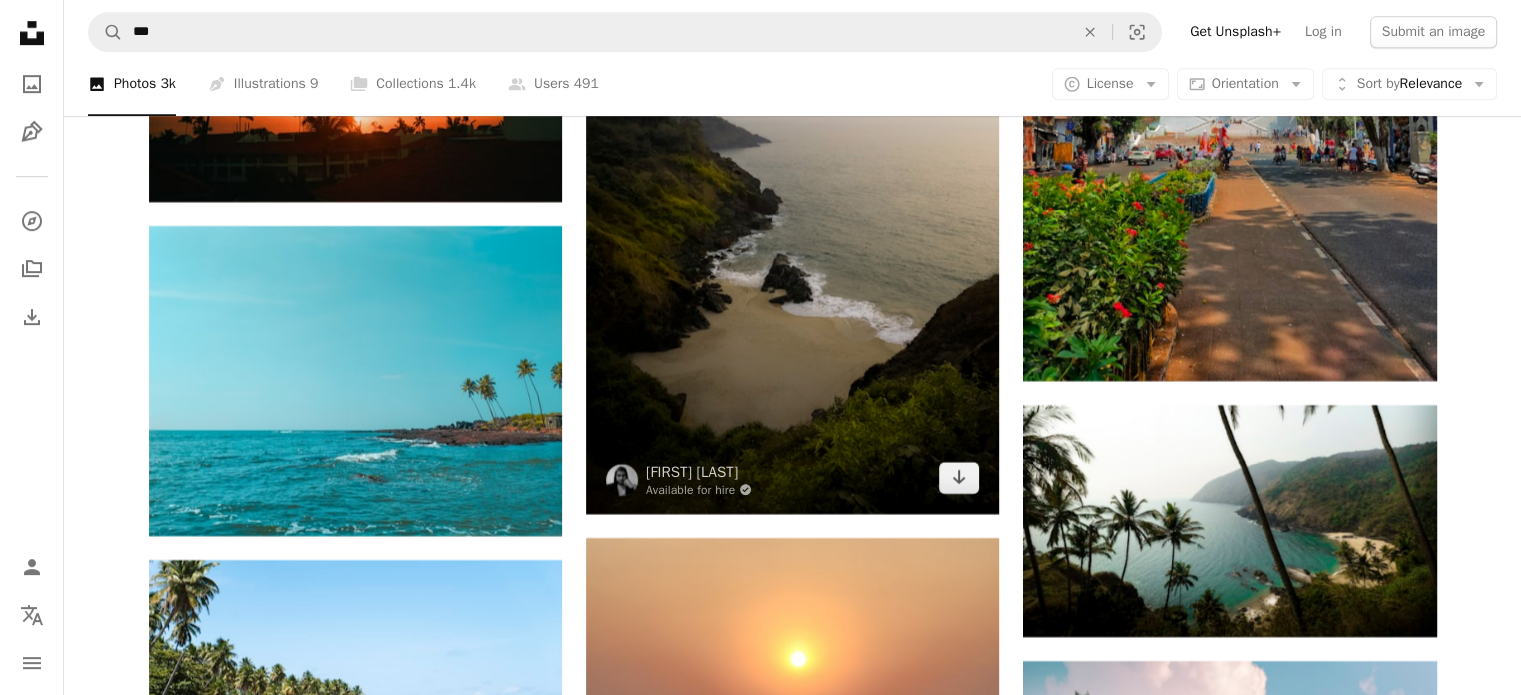 scroll, scrollTop: 16400, scrollLeft: 0, axis: vertical 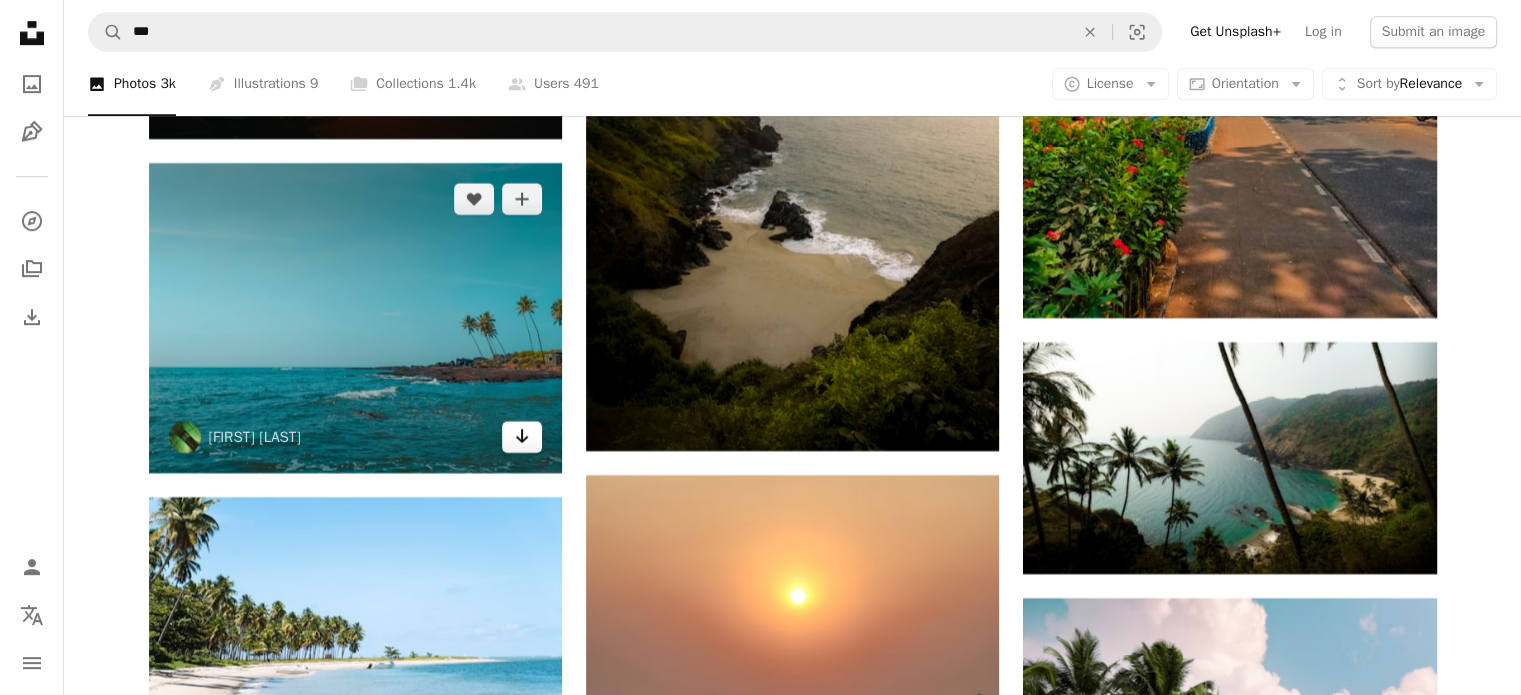 click on "Arrow pointing down" 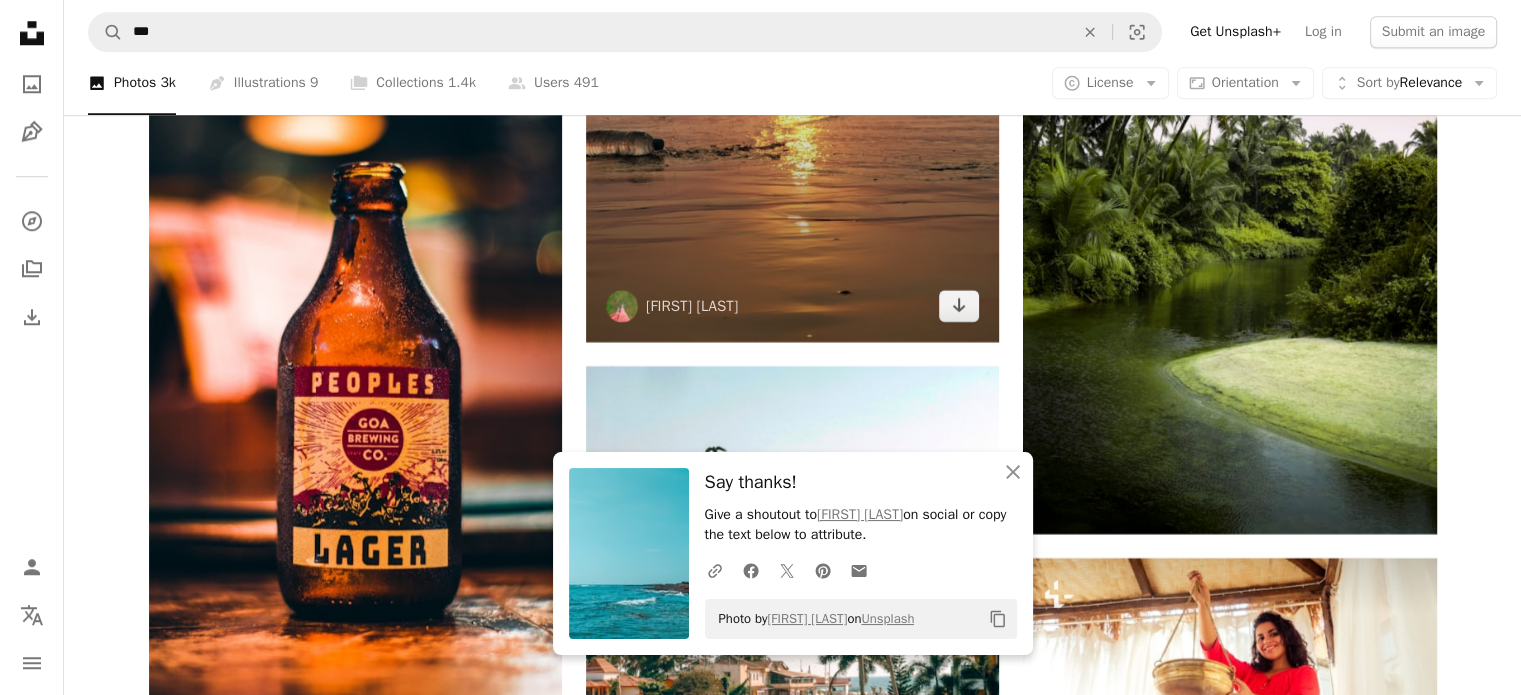 scroll, scrollTop: 17100, scrollLeft: 0, axis: vertical 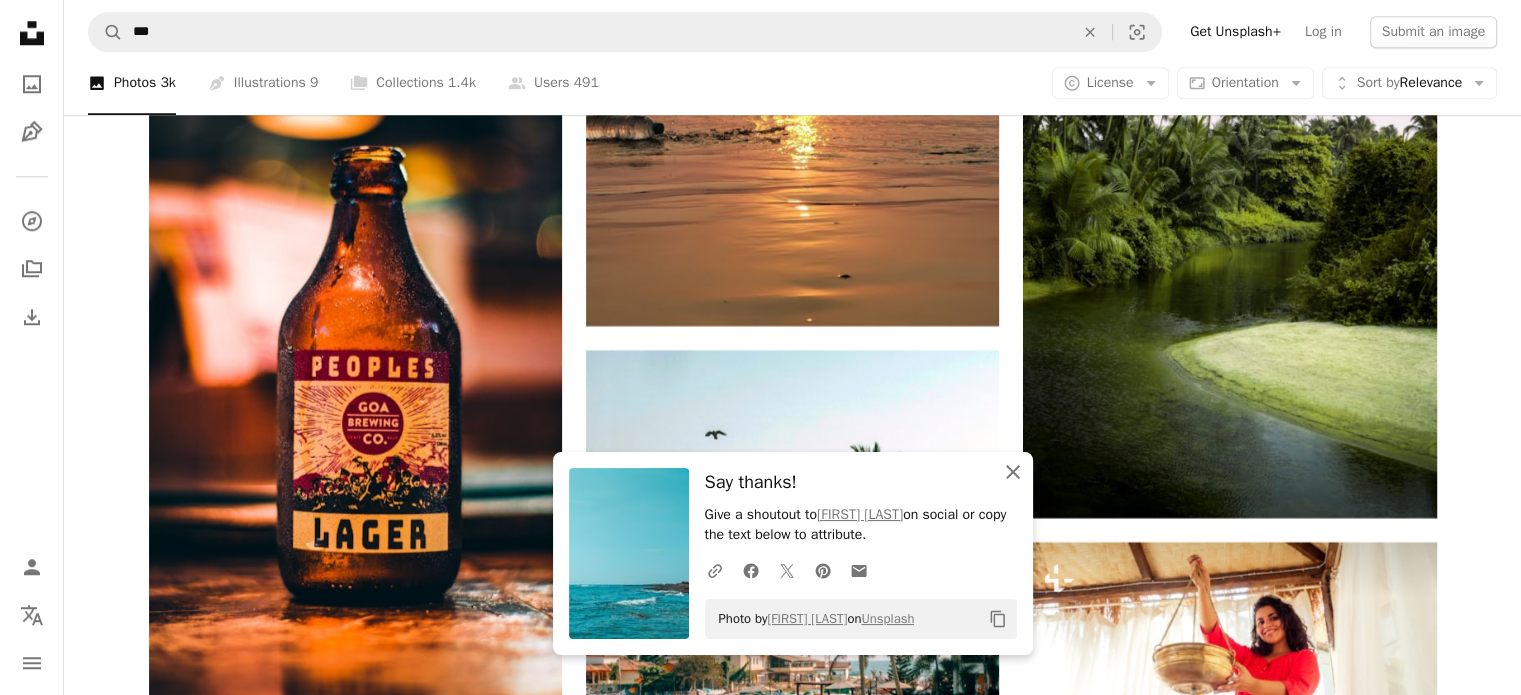 click 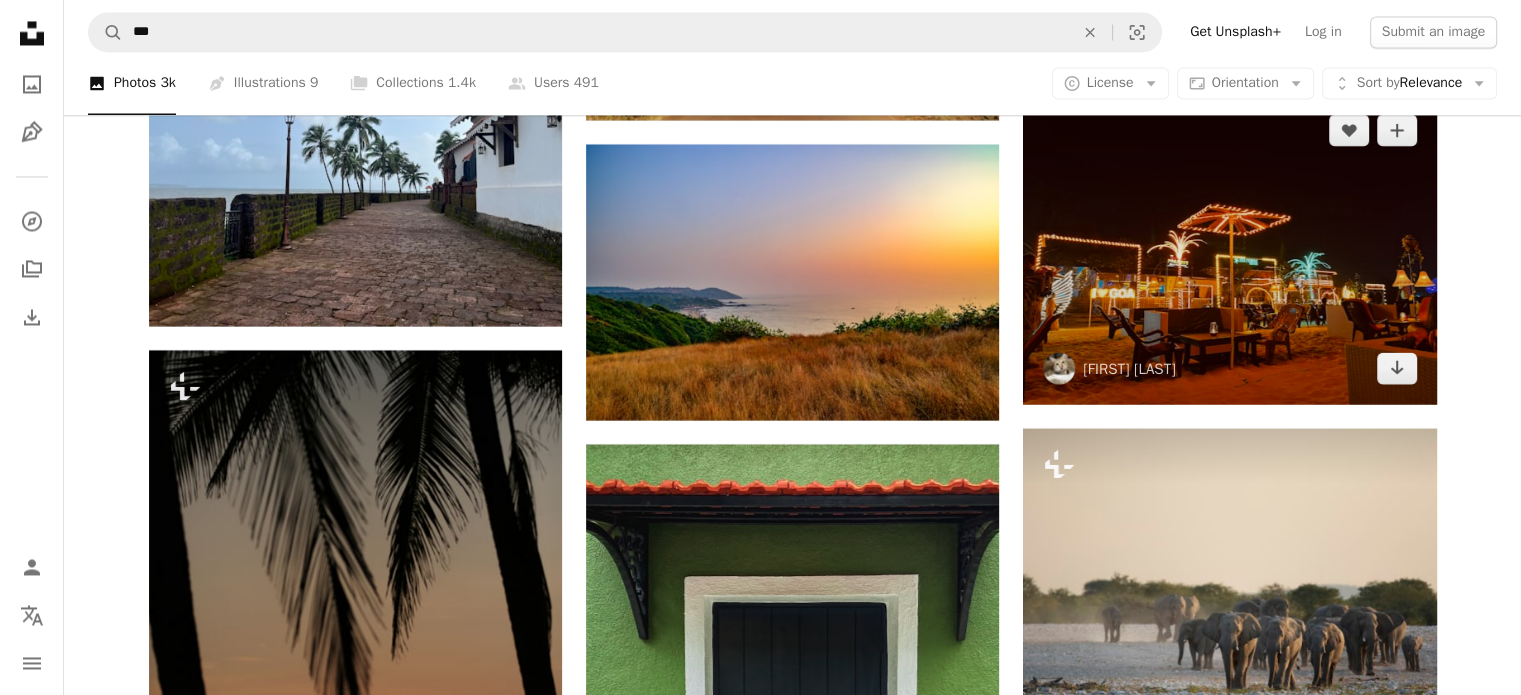 scroll, scrollTop: 18700, scrollLeft: 0, axis: vertical 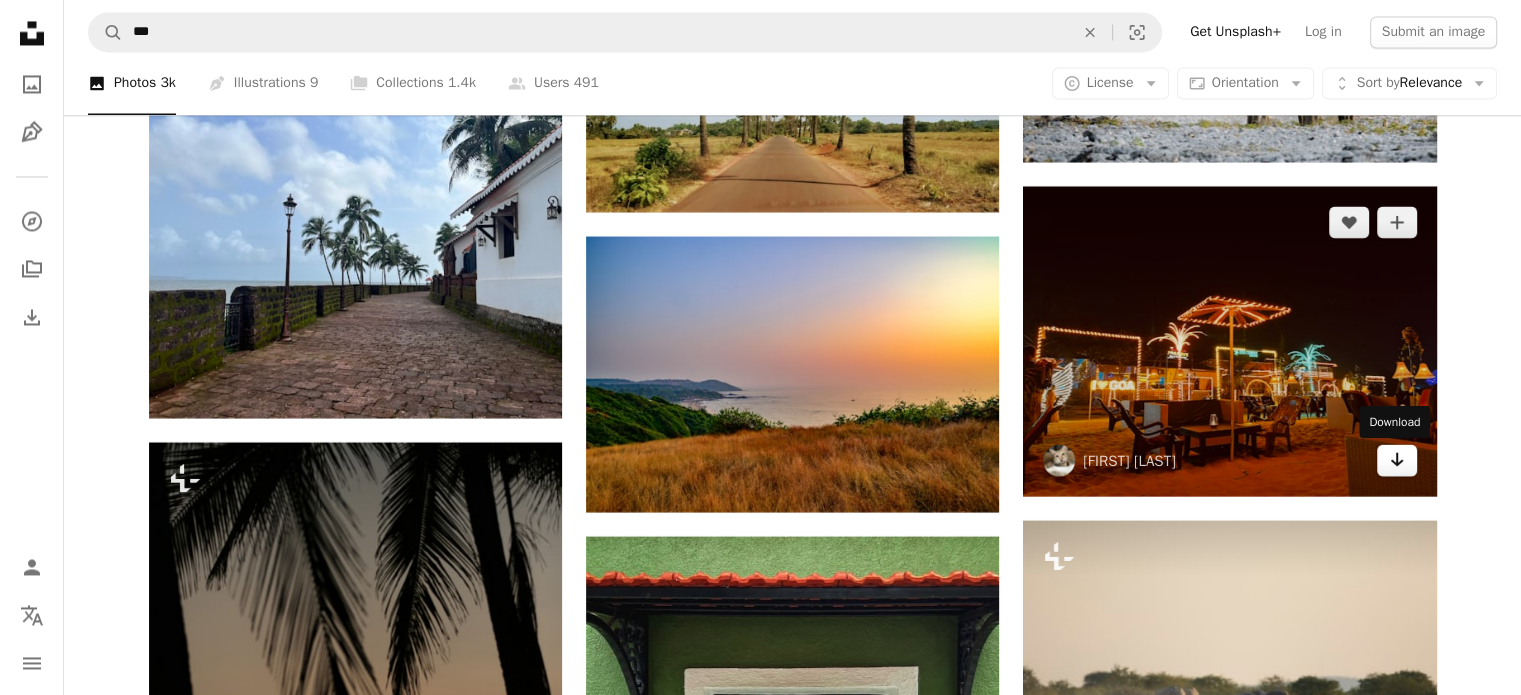 click 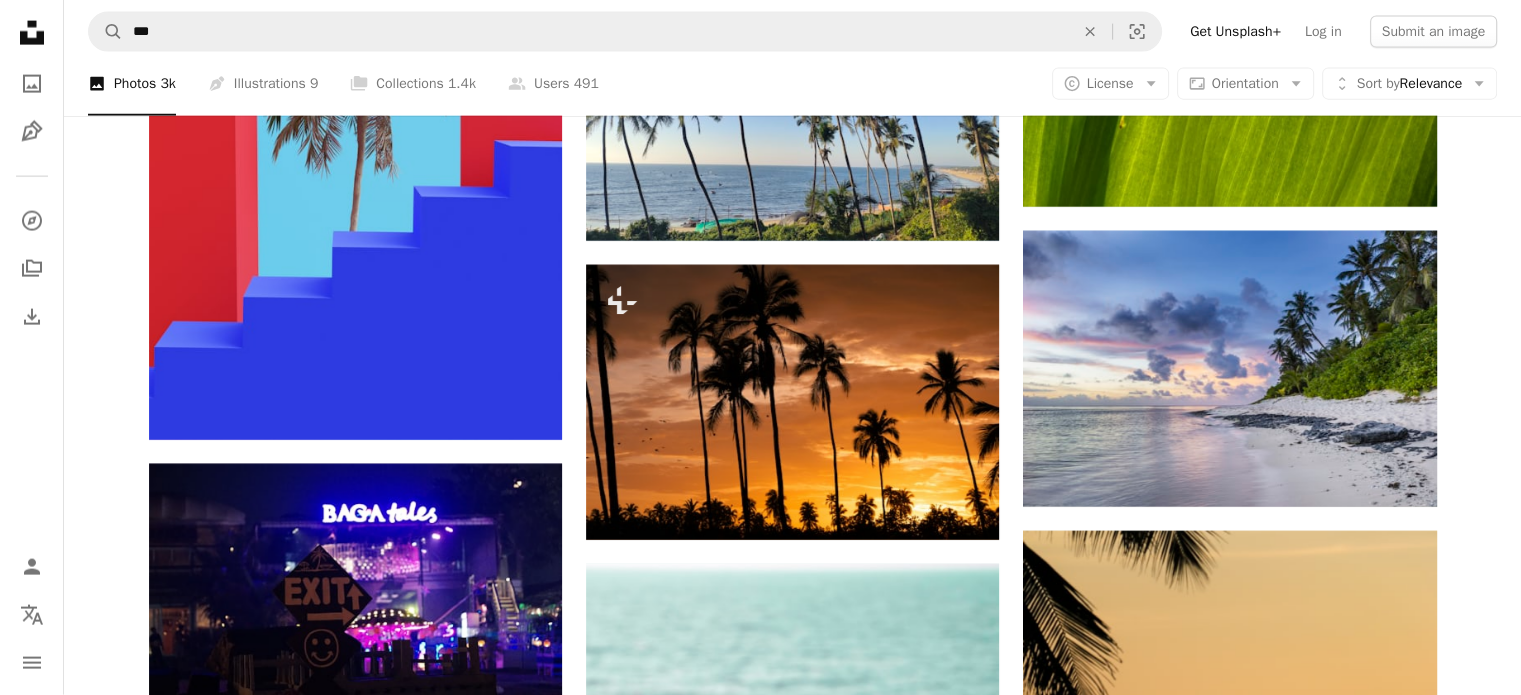 scroll, scrollTop: 19900, scrollLeft: 0, axis: vertical 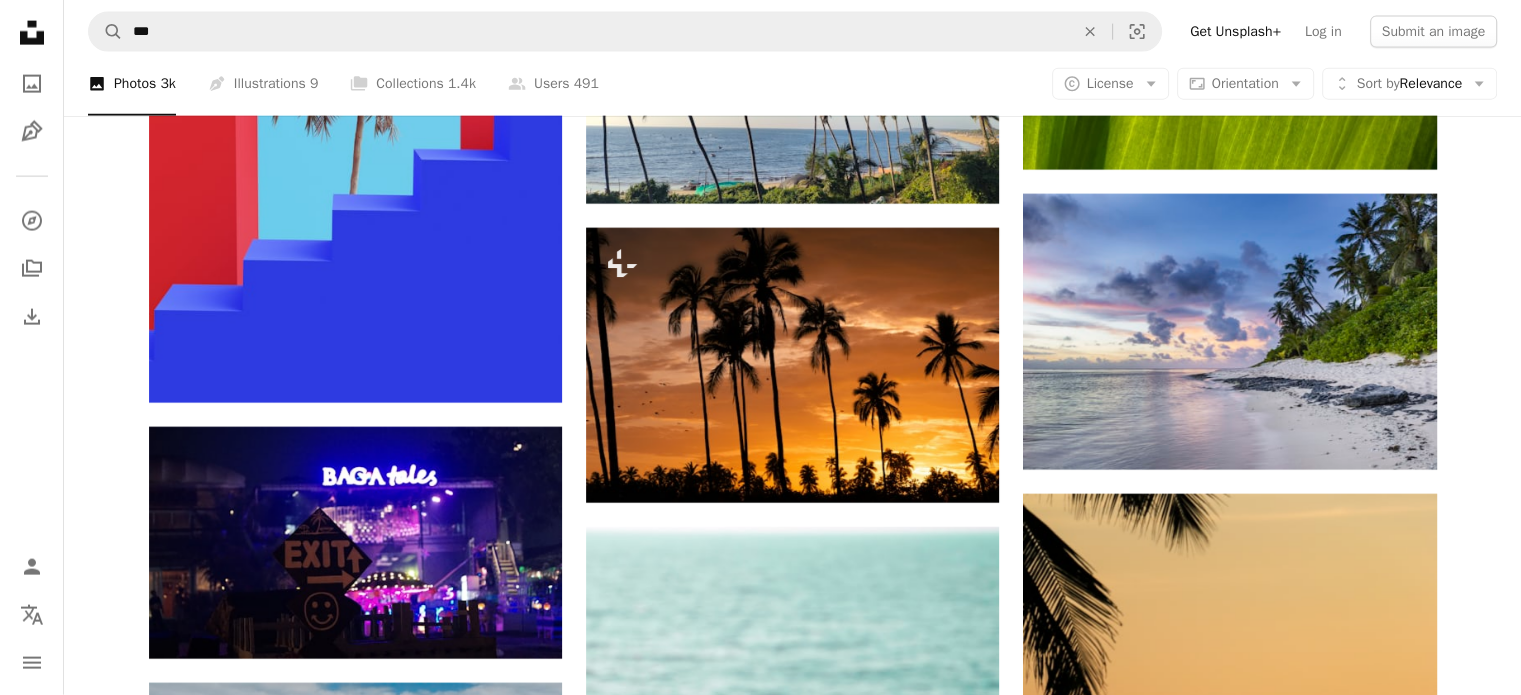 click on "Plus sign for Unsplash+ A heart A plus sign Getty Images For  Unsplash+ A lock   Download A heart A plus sign Smaran Alva Arrow pointing down A heart A plus sign Olha Kolesnyk Available for hire A checkmark inside of a circle Arrow pointing down A heart A plus sign Sarang Pande Arrow pointing down Plus sign for Unsplash+ A heart A plus sign Getty Images For  Unsplash+ A lock   Download A heart A plus sign Vincenzo Cassano Arrow pointing down A heart A plus sign Raja Sen Available for hire A checkmark inside of a circle Arrow pointing down Plus sign for Unsplash+ A heart A plus sign Toa Heftiba For  Unsplash+ A lock   Download A heart A plus sign Avin CP Arrow pointing down Plus sign for Unsplash+ A heart A plus sign Getty Images For  Unsplash+ A lock   Download –– ––– –––  –– ––– –  ––– –––  ––––  –   – –– –––  – – ––– –– –– –––– –– A new kind of advertising  for the internet. Learn More A heart A plus sign A heart" at bounding box center [792, -7051] 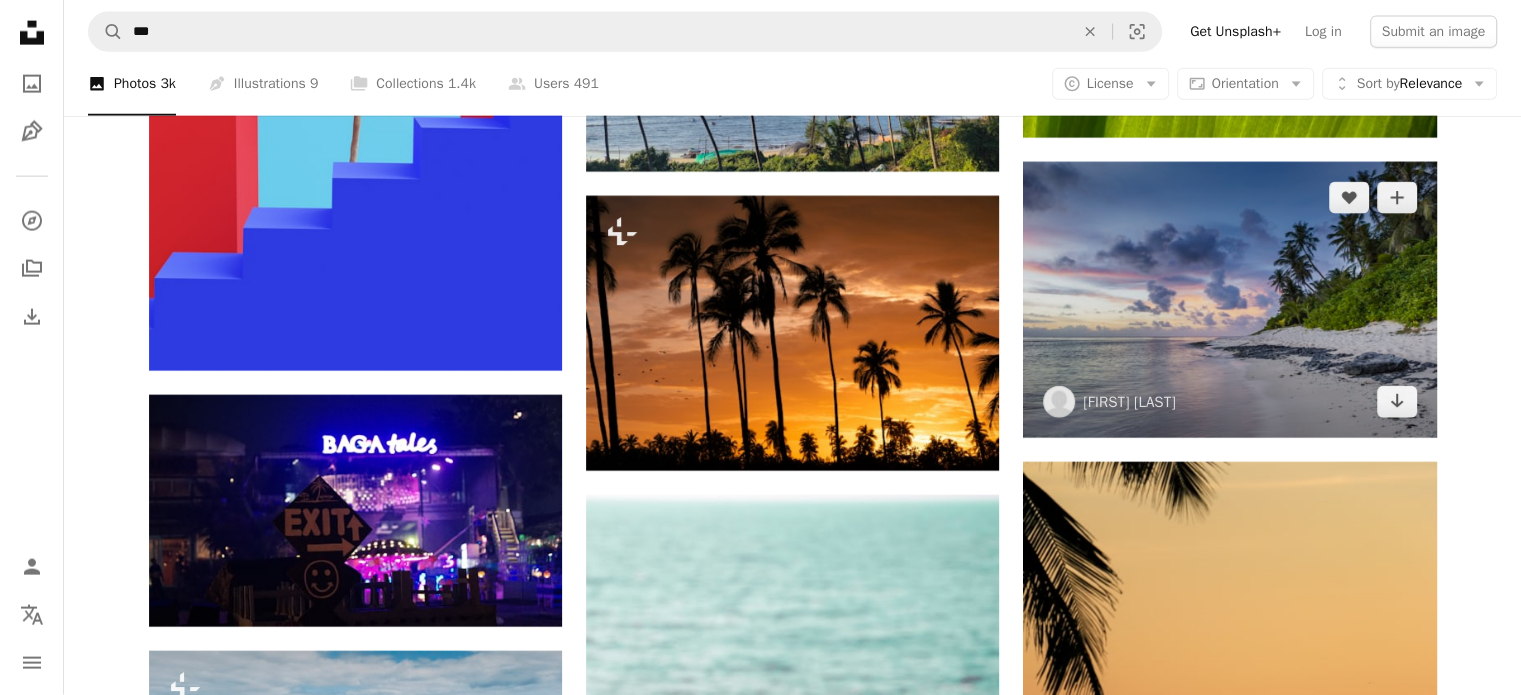 scroll, scrollTop: 19800, scrollLeft: 0, axis: vertical 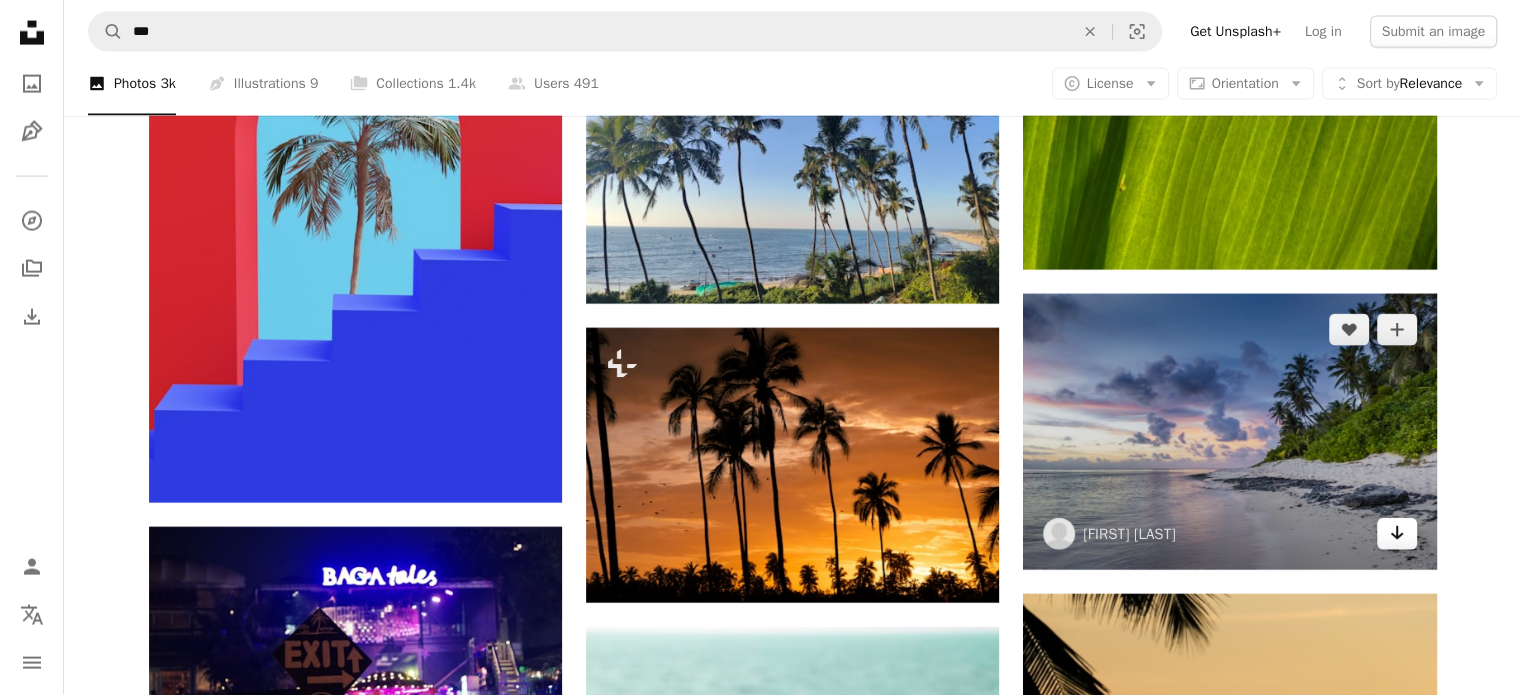 click on "Arrow pointing down" 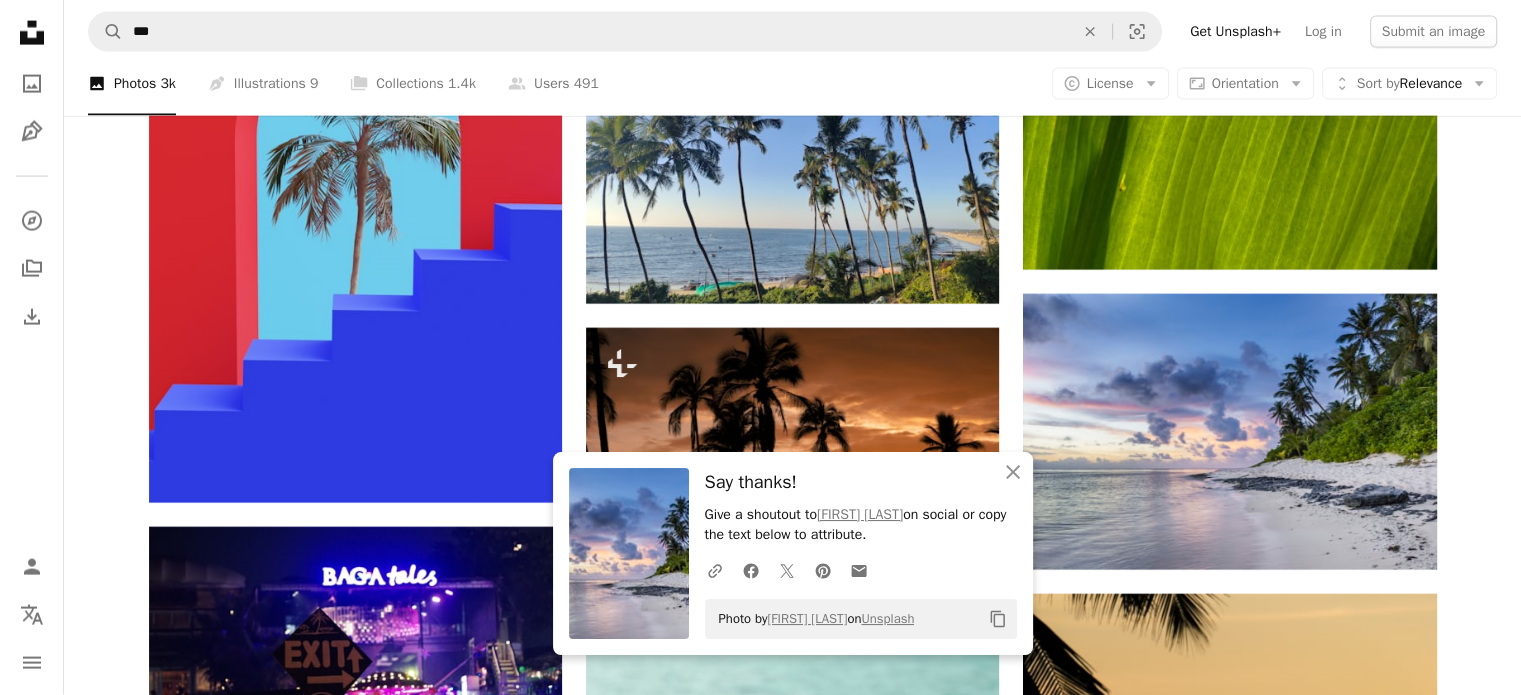 click on "Plus sign for Unsplash+ A heart A plus sign Getty Images For  Unsplash+ A lock   Download A heart A plus sign Smaran Alva Arrow pointing down A heart A plus sign Olha Kolesnyk Available for hire A checkmark inside of a circle Arrow pointing down A heart A plus sign Sarang Pande Arrow pointing down Plus sign for Unsplash+ A heart A plus sign Getty Images For  Unsplash+ A lock   Download A heart A plus sign Vincenzo Cassano Arrow pointing down A heart A plus sign Raja Sen Available for hire A checkmark inside of a circle Arrow pointing down Plus sign for Unsplash+ A heart A plus sign Toa Heftiba For  Unsplash+ A lock   Download A heart A plus sign Avin CP Arrow pointing down Plus sign for Unsplash+ A heart A plus sign Getty Images For  Unsplash+ A lock   Download –– ––– –––  –– ––– –  ––– –––  ––––  –   – –– –––  – – ––– –– –– –––– –– A new kind of advertising  for the internet. Learn More A heart A plus sign A heart" at bounding box center (792, -6951) 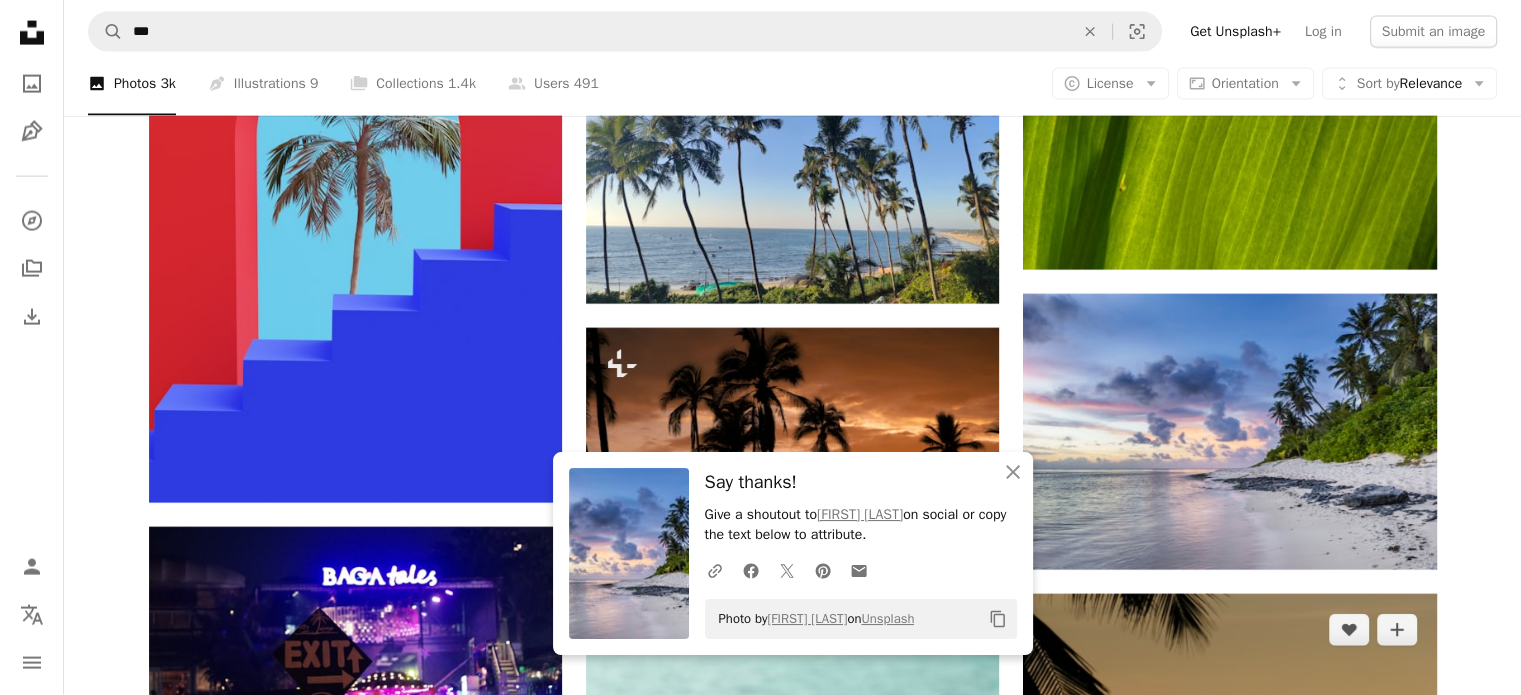 scroll, scrollTop: 20200, scrollLeft: 0, axis: vertical 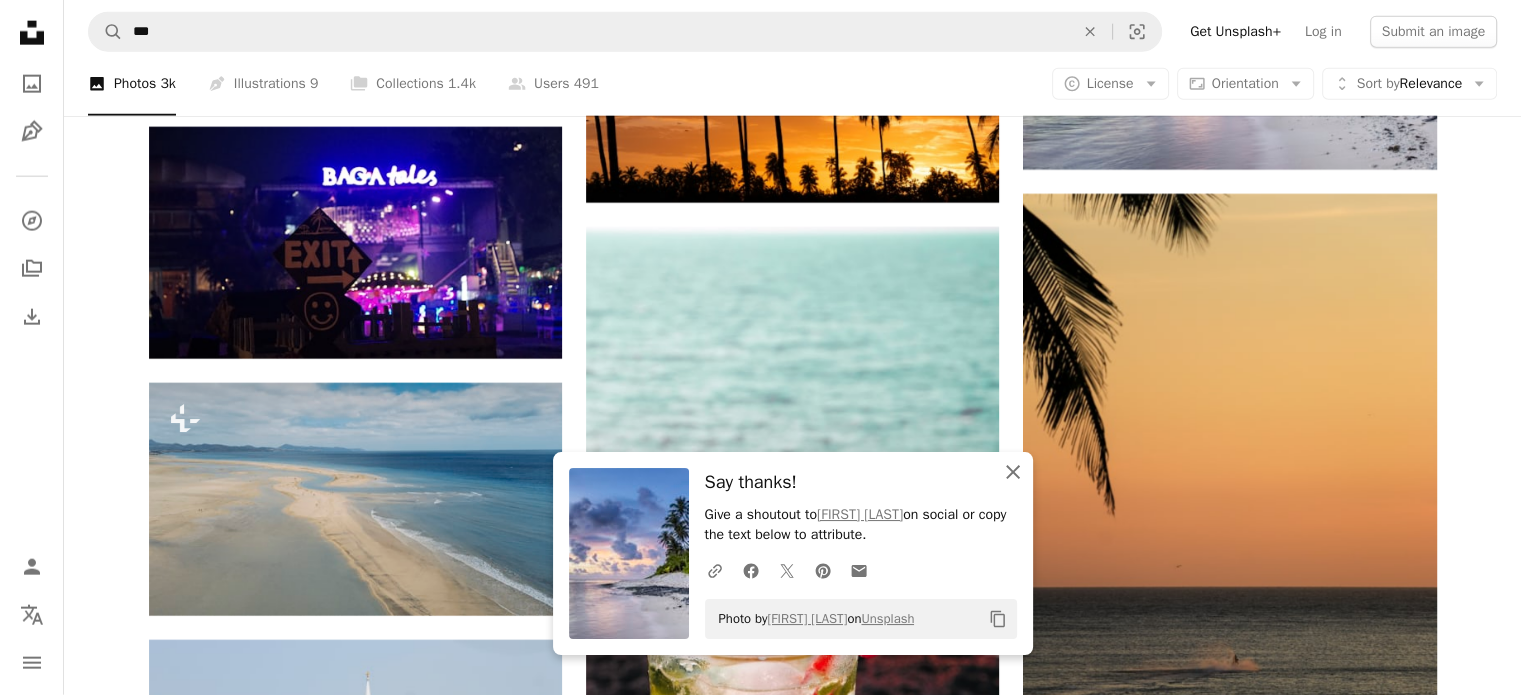 click on "An X shape" 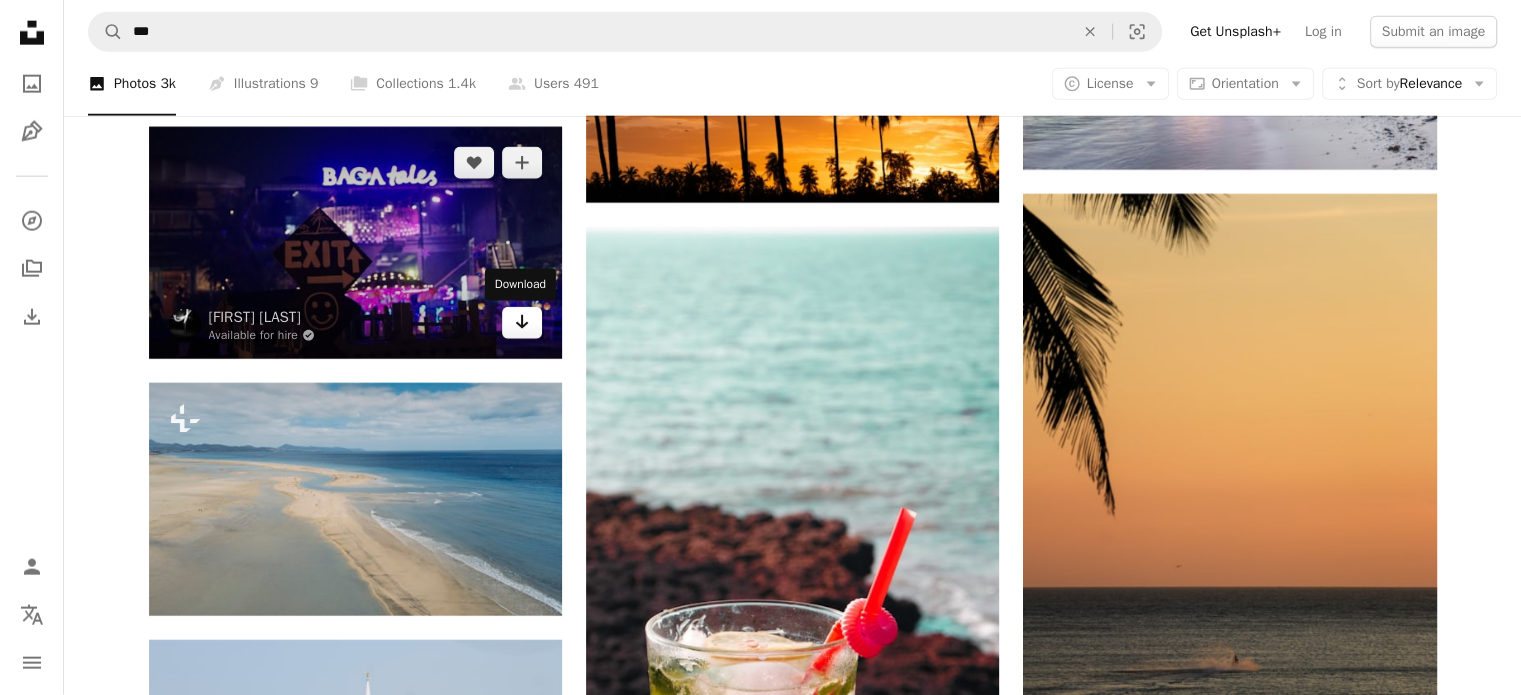click on "Arrow pointing down" 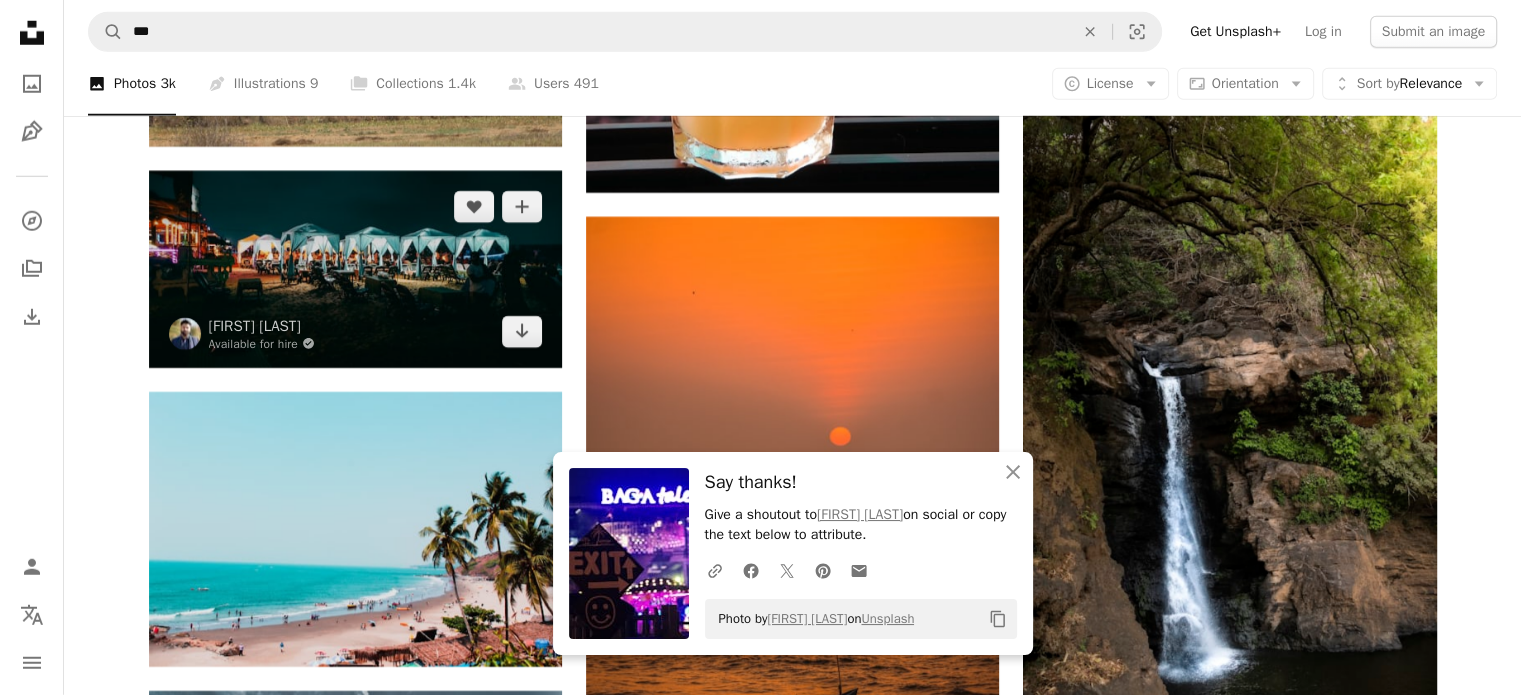 scroll, scrollTop: 21000, scrollLeft: 0, axis: vertical 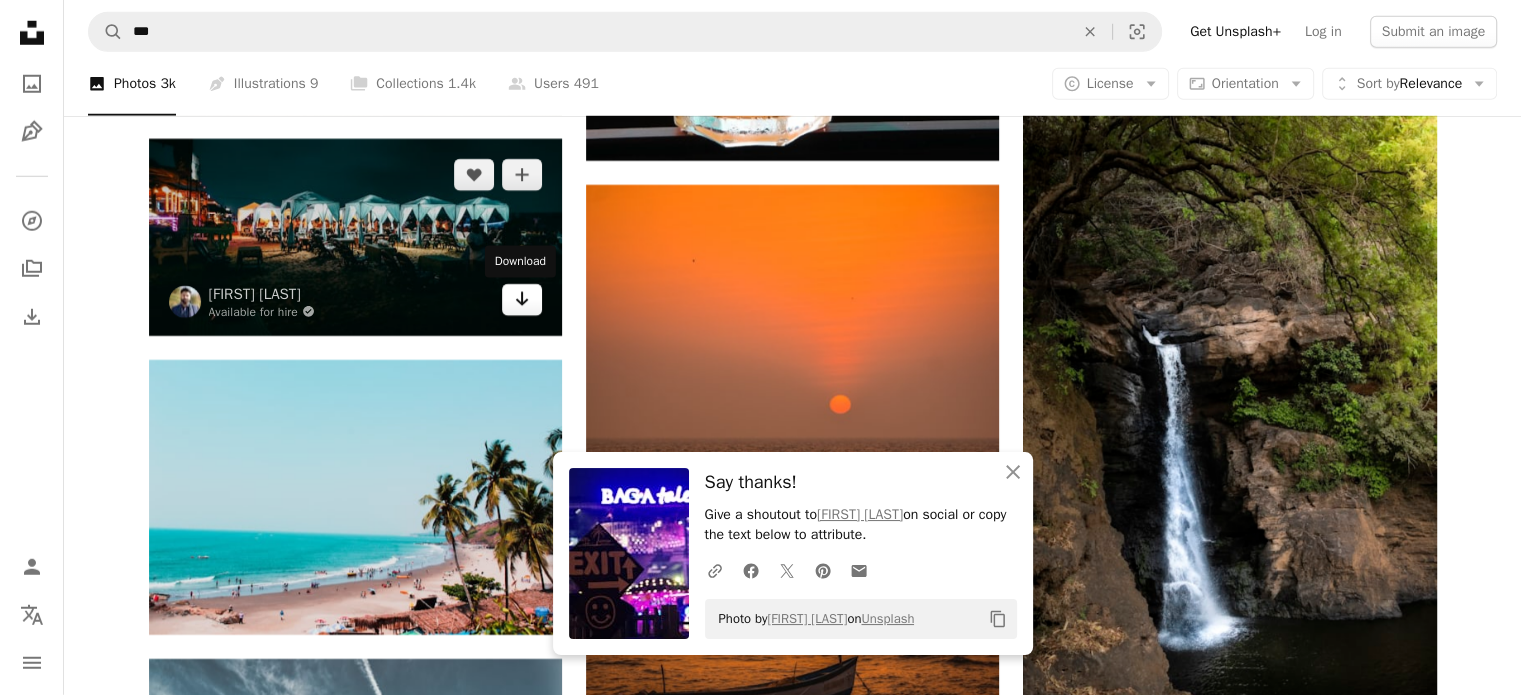 click 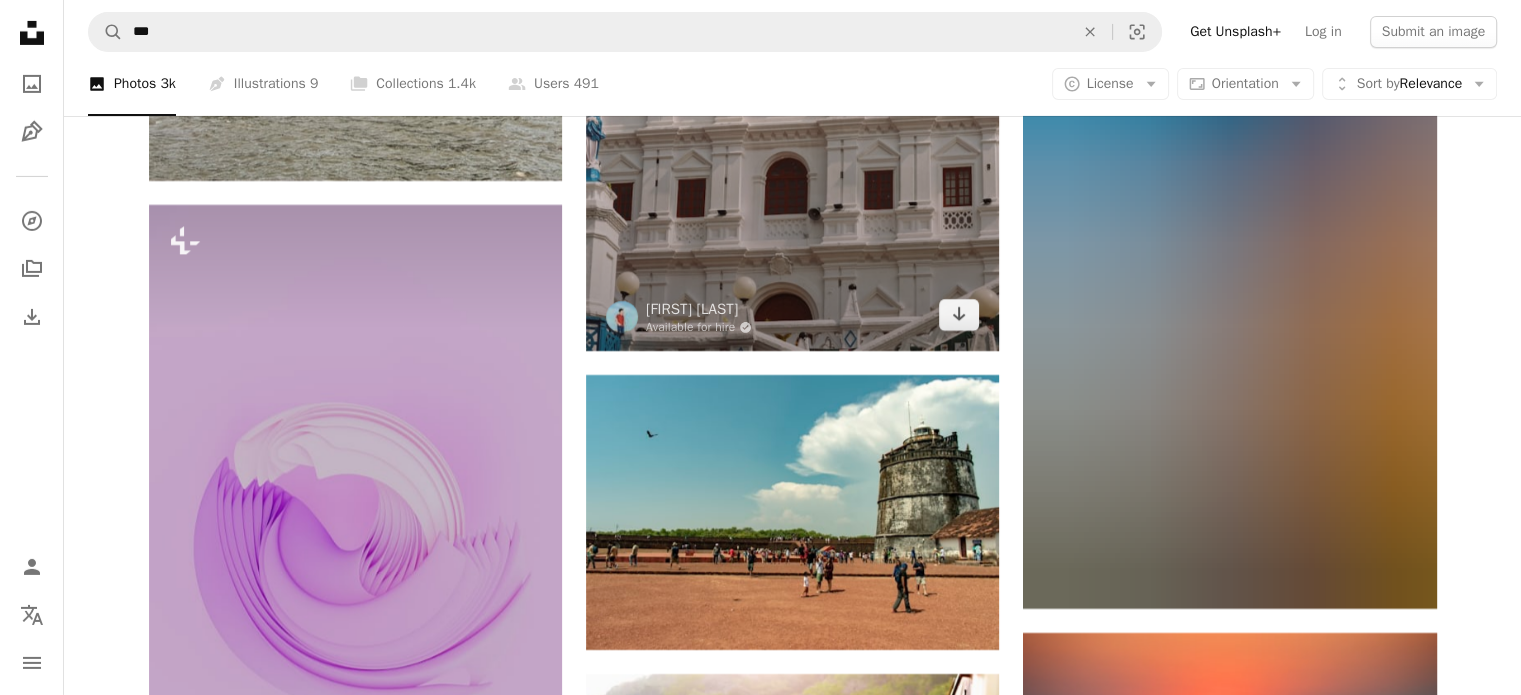 scroll, scrollTop: 22100, scrollLeft: 0, axis: vertical 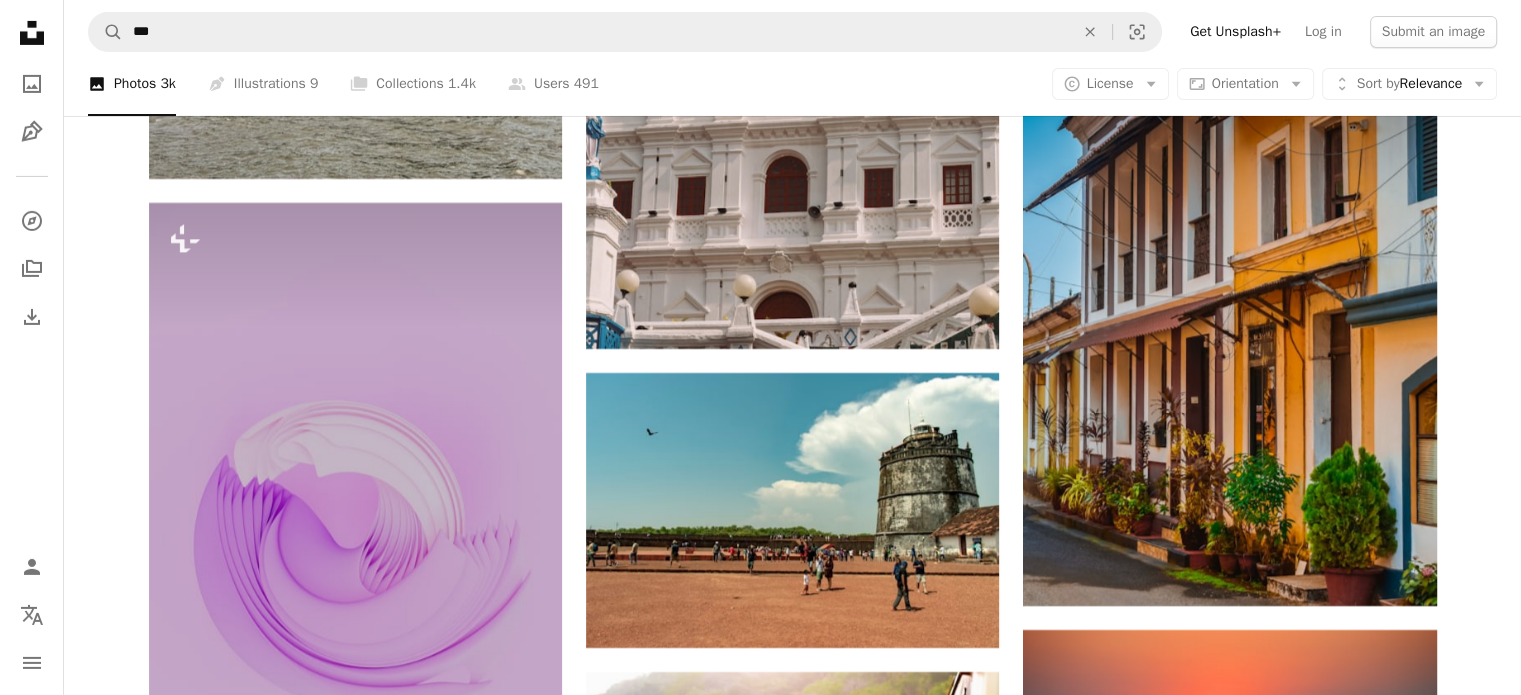 click on "Plus sign for Unsplash+ A heart A plus sign Getty Images For  Unsplash+ A lock   Download A heart A plus sign Smaran Alva Arrow pointing down A heart A plus sign Olha Kolesnyk Available for hire A checkmark inside of a circle Arrow pointing down A heart A plus sign Sarang Pande Arrow pointing down Plus sign for Unsplash+ A heart A plus sign Getty Images For  Unsplash+ A lock   Download A heart A plus sign Vincenzo Cassano Arrow pointing down A heart A plus sign Raja Sen Available for hire A checkmark inside of a circle Arrow pointing down Plus sign for Unsplash+ A heart A plus sign Toa Heftiba For  Unsplash+ A lock   Download A heart A plus sign Avin CP Arrow pointing down Plus sign for Unsplash+ A heart A plus sign Getty Images For  Unsplash+ A lock   Download –– ––– –––  –– ––– –  ––– –––  ––––  –   – –– –––  – – ––– –– –– –––– –– A new kind of advertising  for the internet. Learn More A heart A plus sign A heart" at bounding box center (792, -9251) 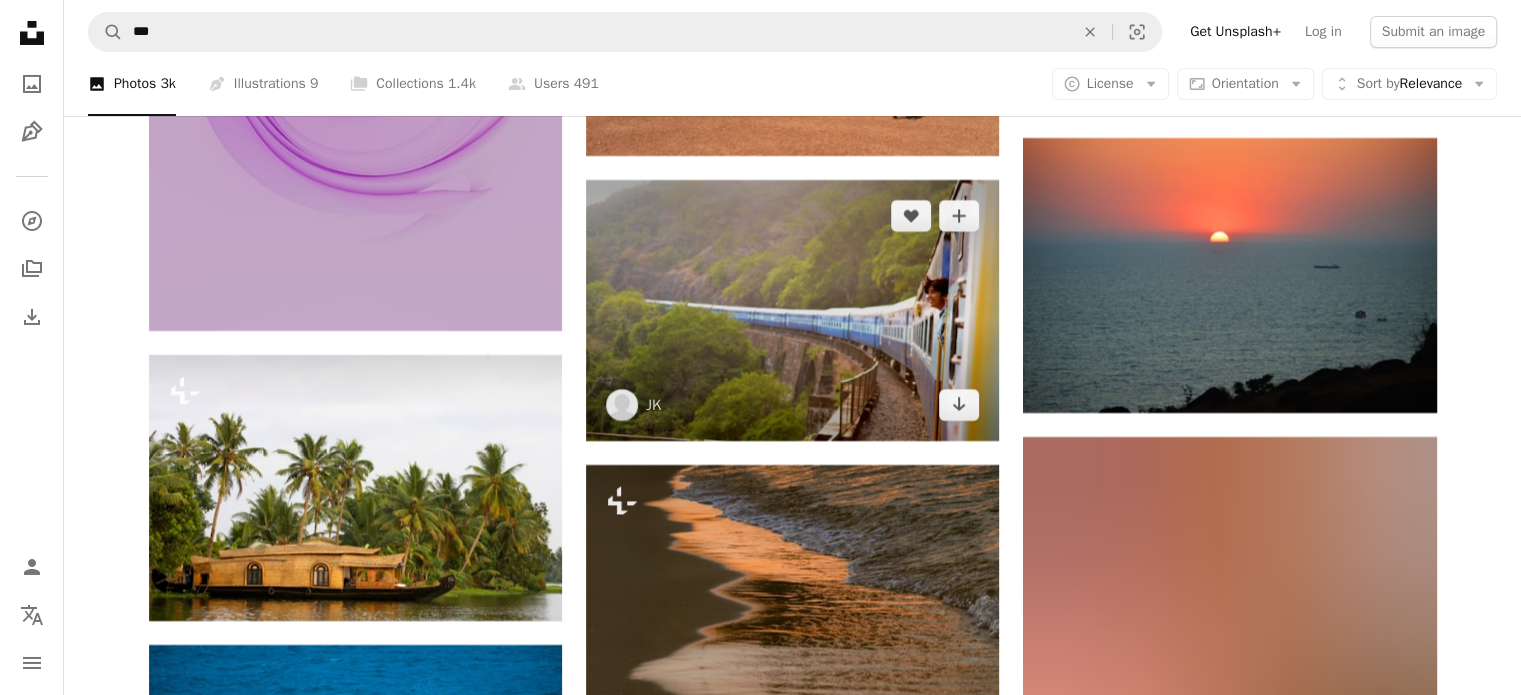 scroll, scrollTop: 22600, scrollLeft: 0, axis: vertical 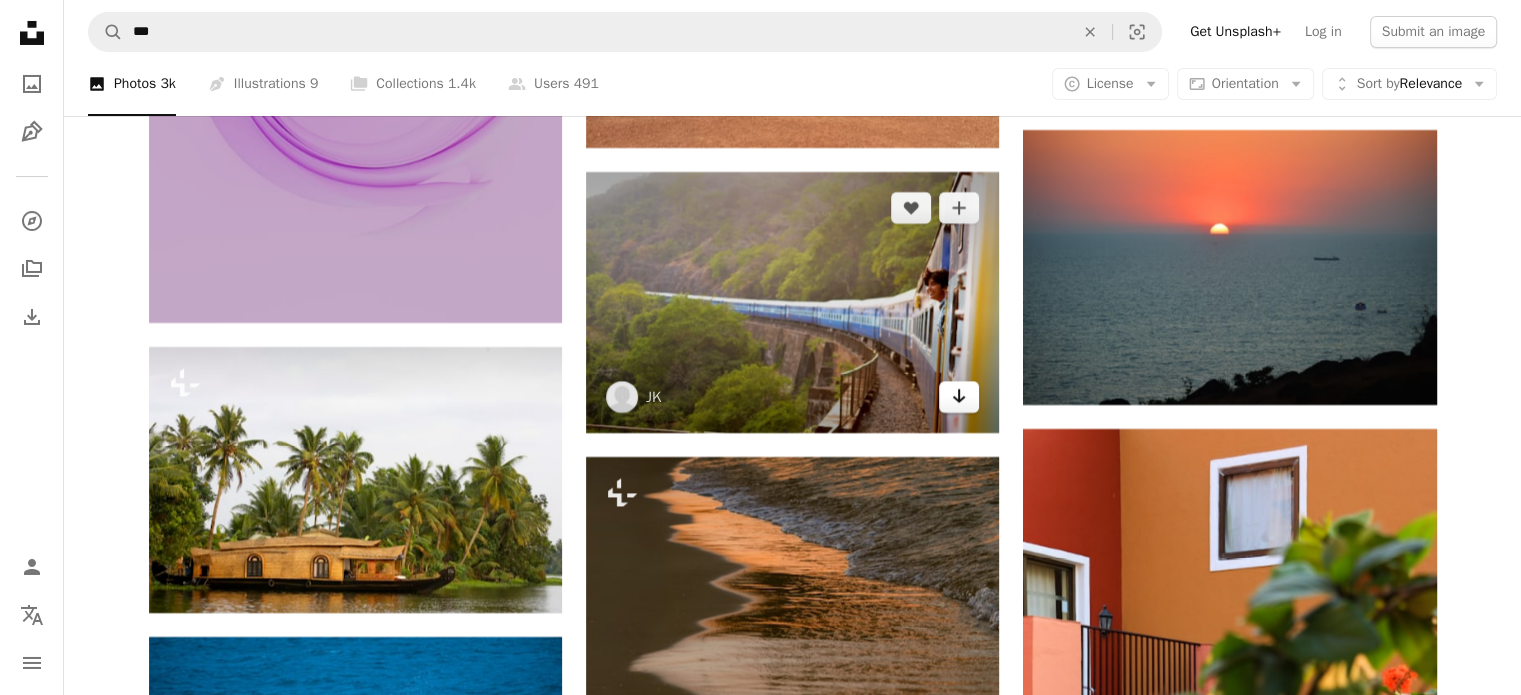 click on "Arrow pointing down" 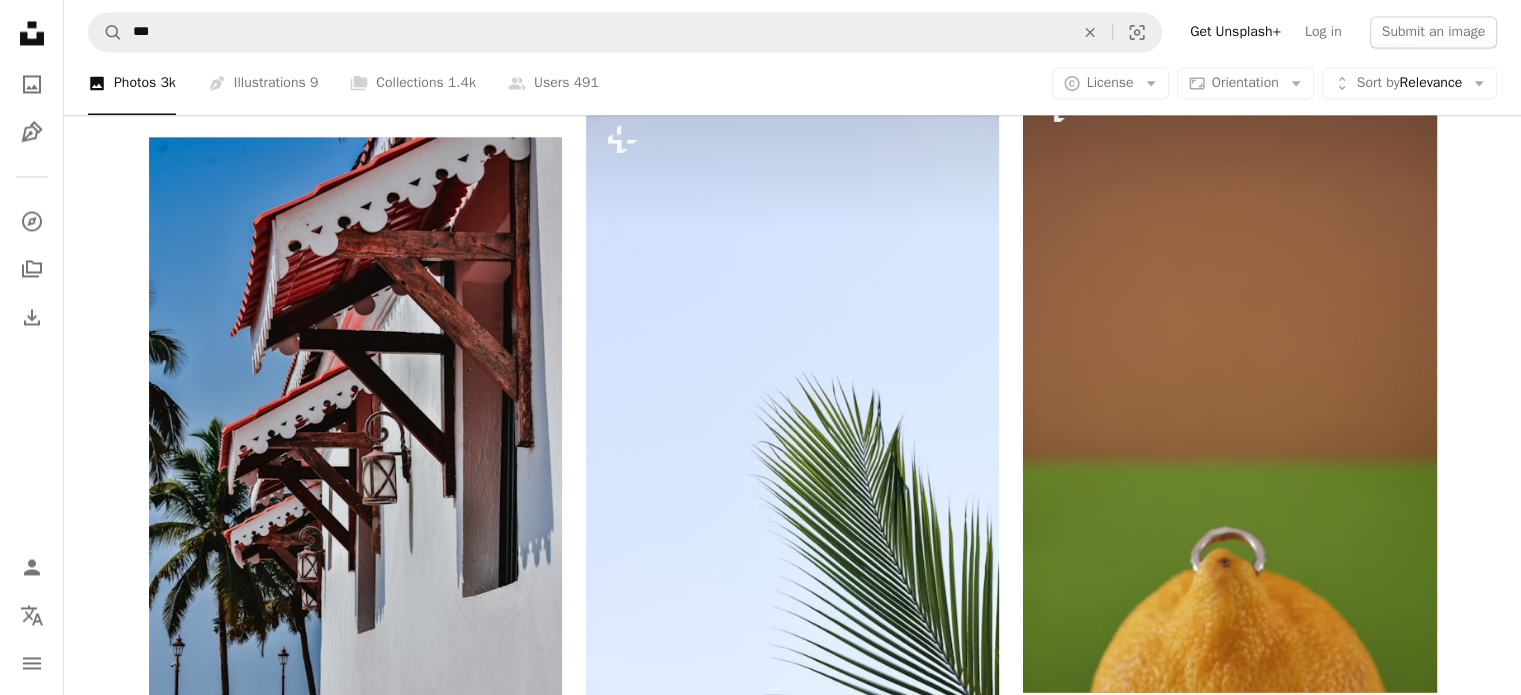 scroll, scrollTop: 25800, scrollLeft: 0, axis: vertical 